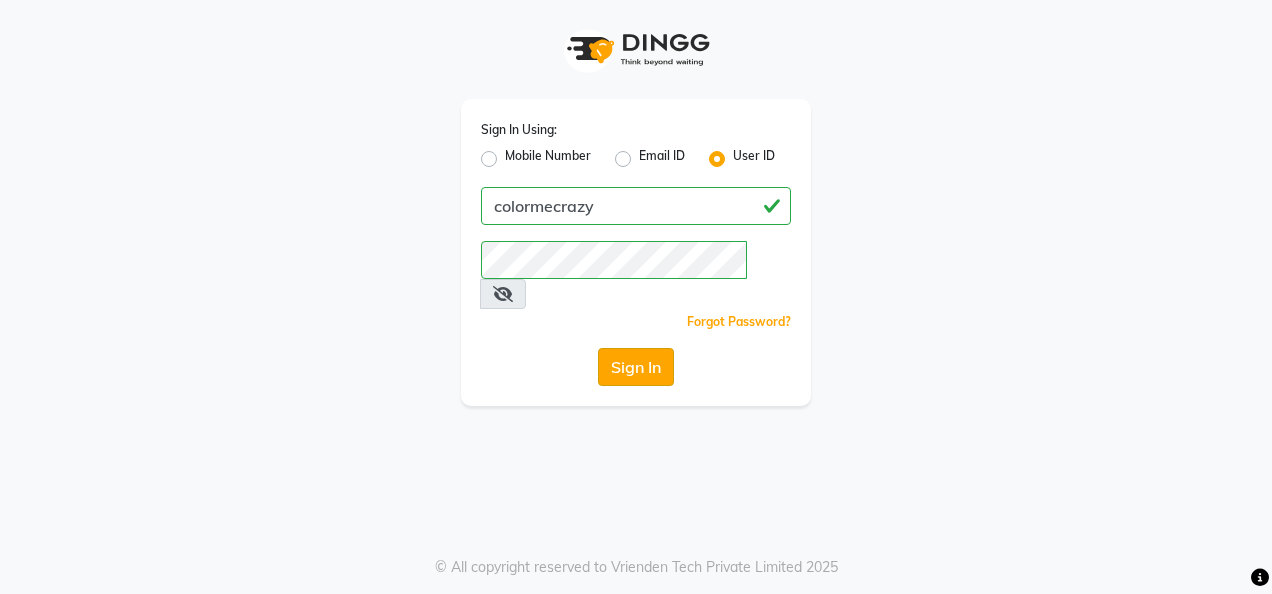 scroll, scrollTop: 0, scrollLeft: 0, axis: both 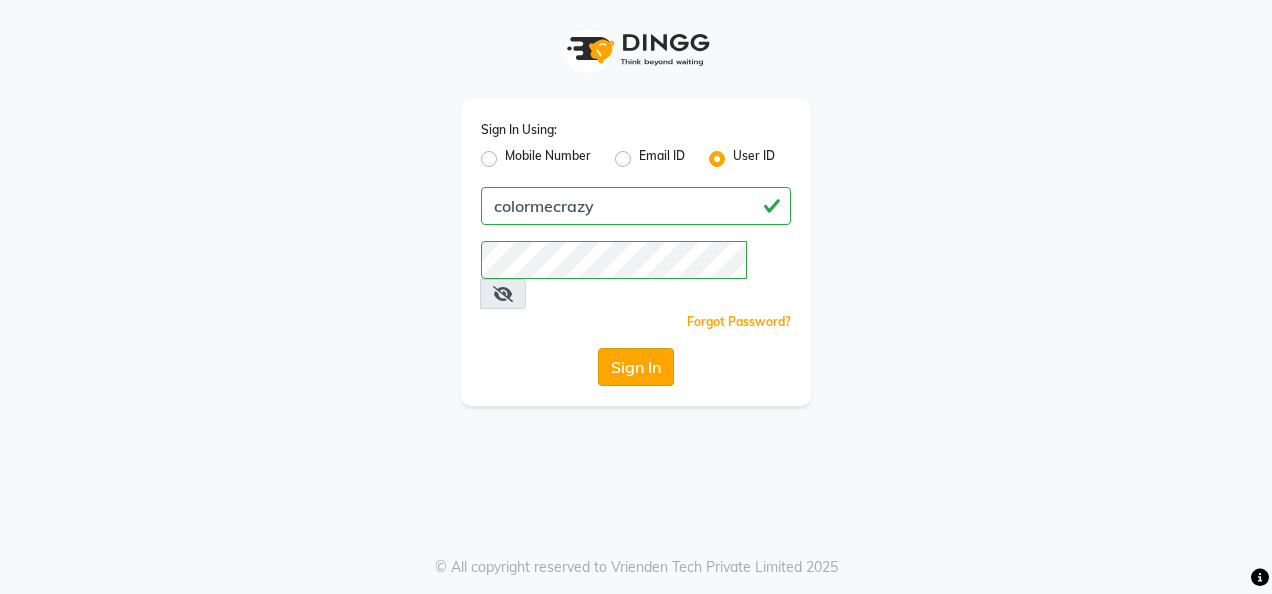click on "Sign In" 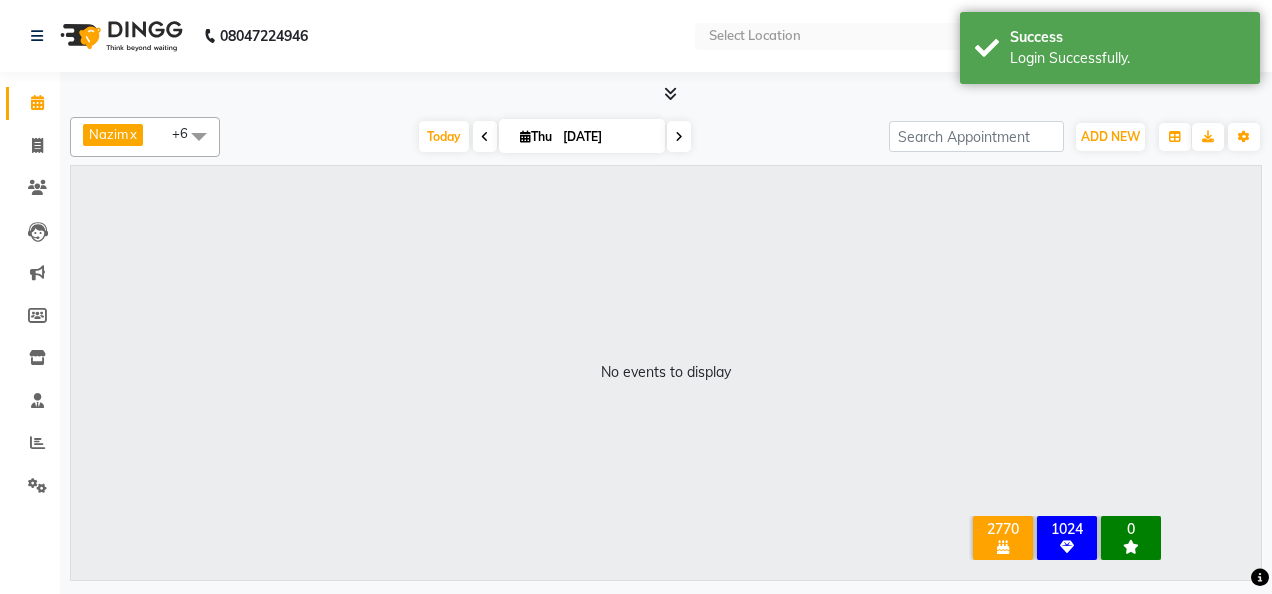 select on "en" 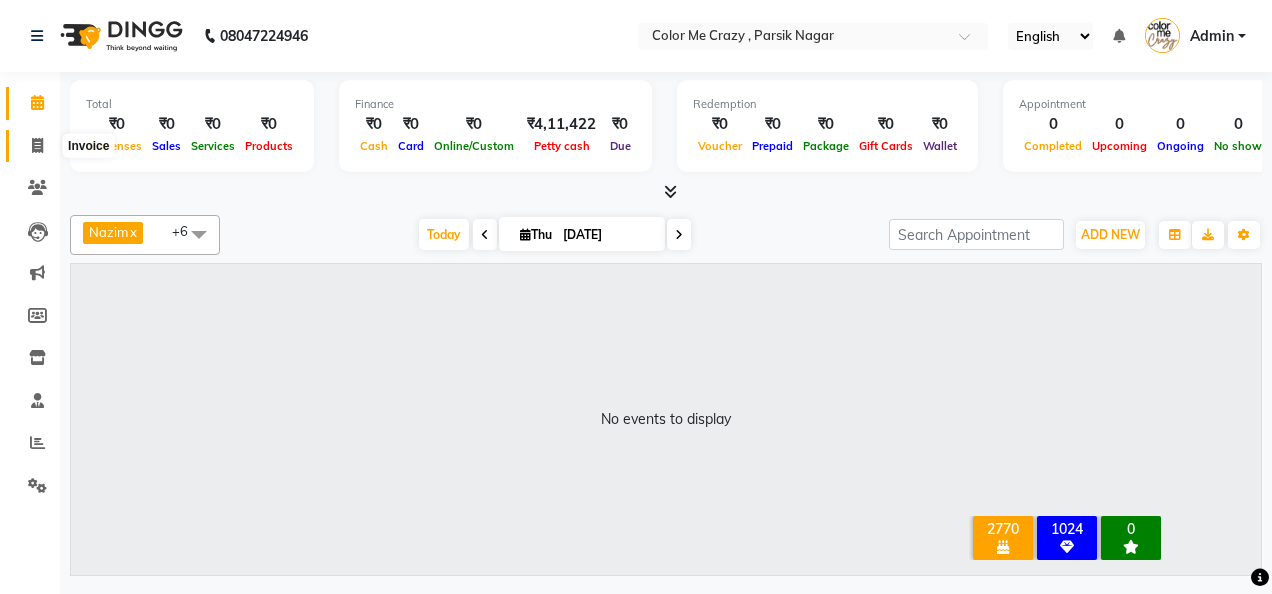 click 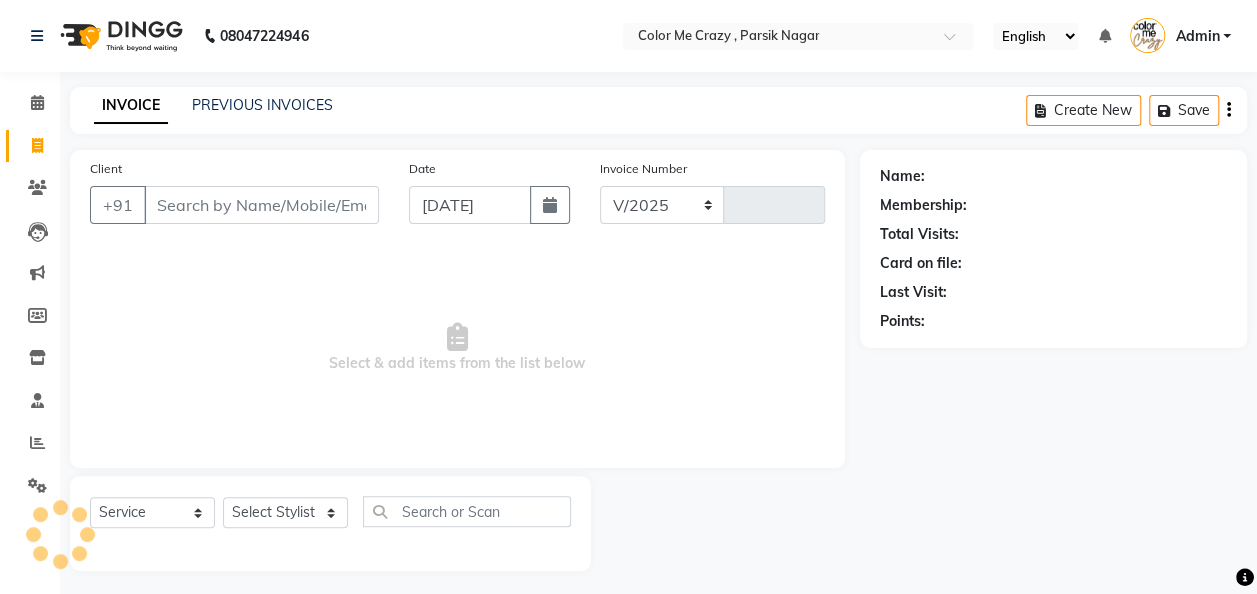 select on "120" 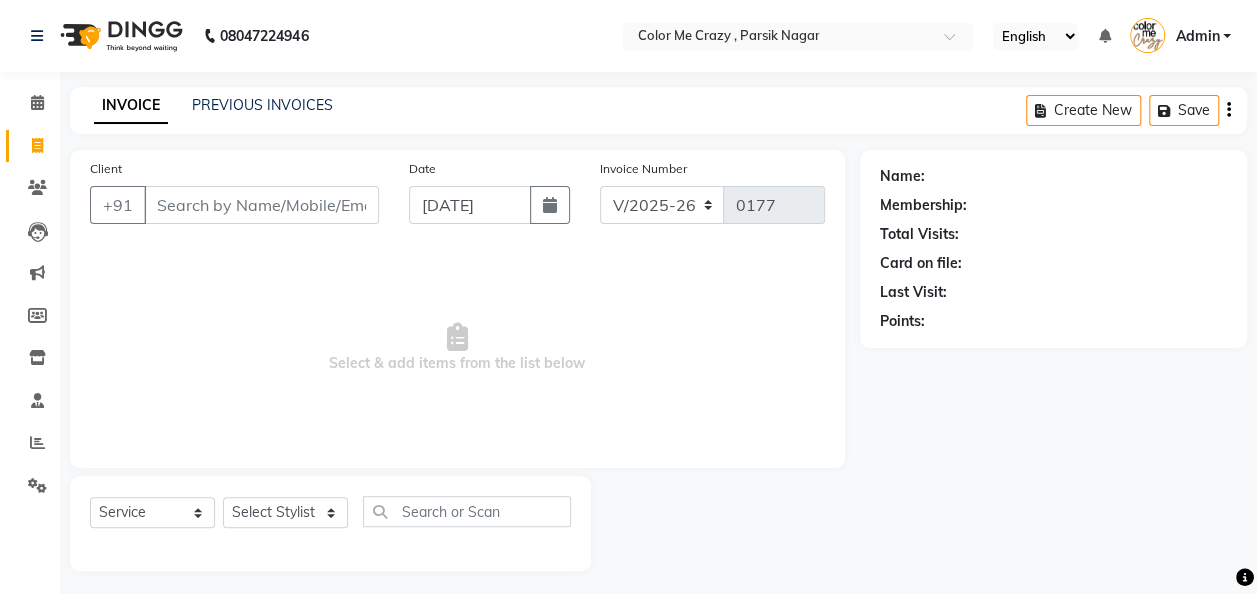 click on "Client" at bounding box center (261, 205) 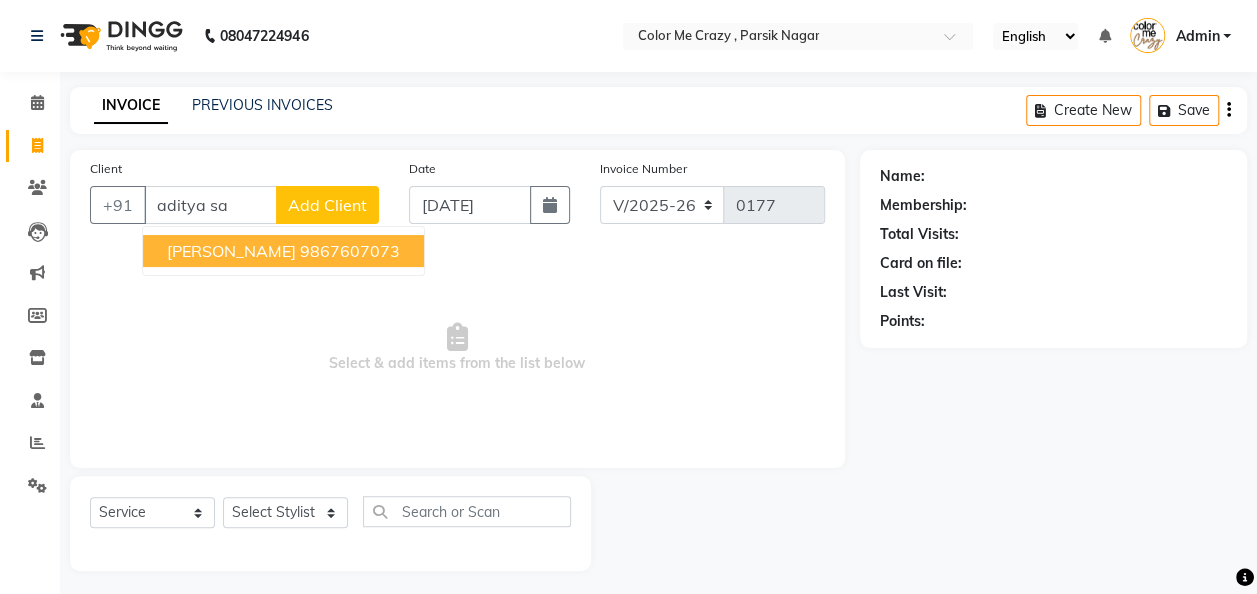 click on "[PERSON_NAME]  9867607073" at bounding box center (283, 251) 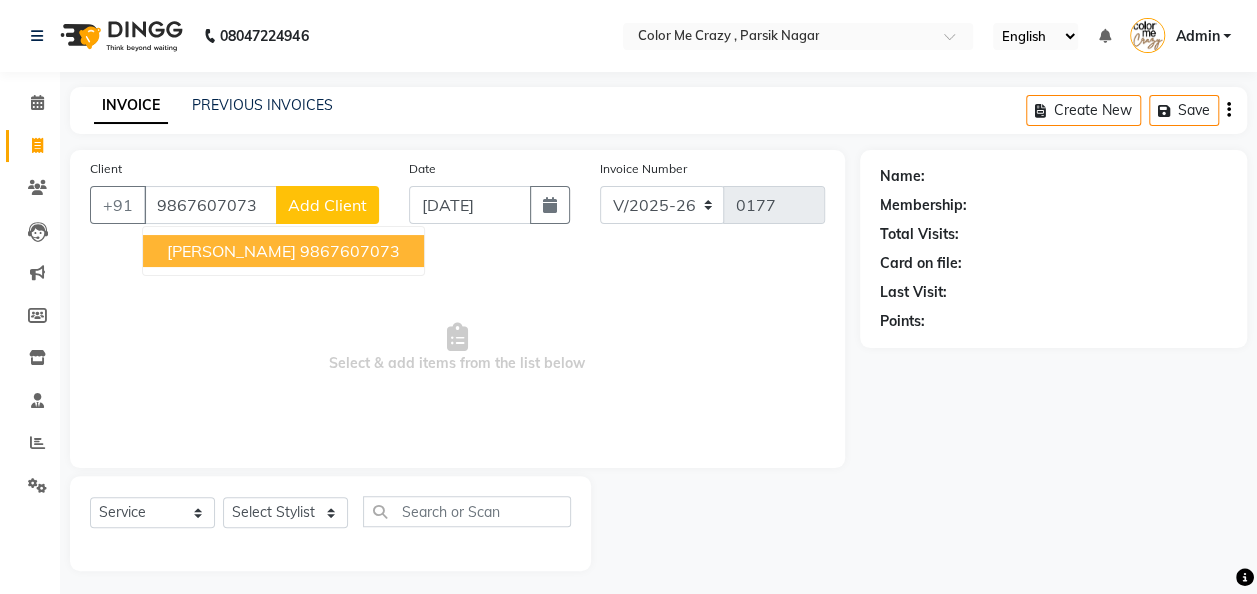 type on "9867607073" 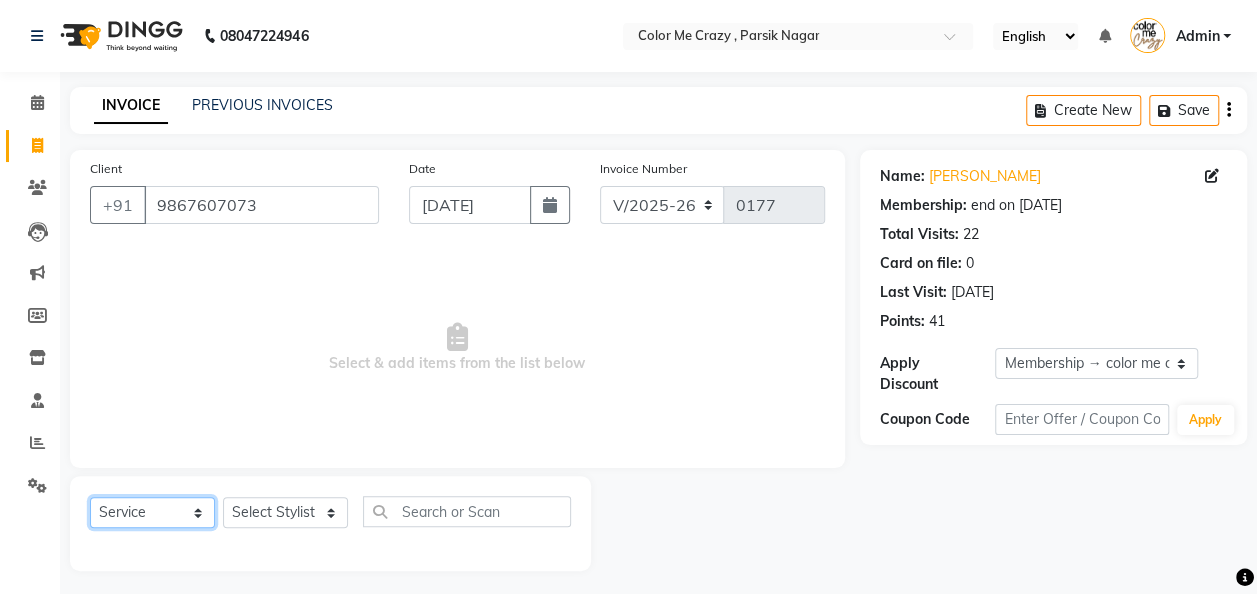 click on "Select  Service  Product  Membership  Package Voucher Prepaid Gift Card" 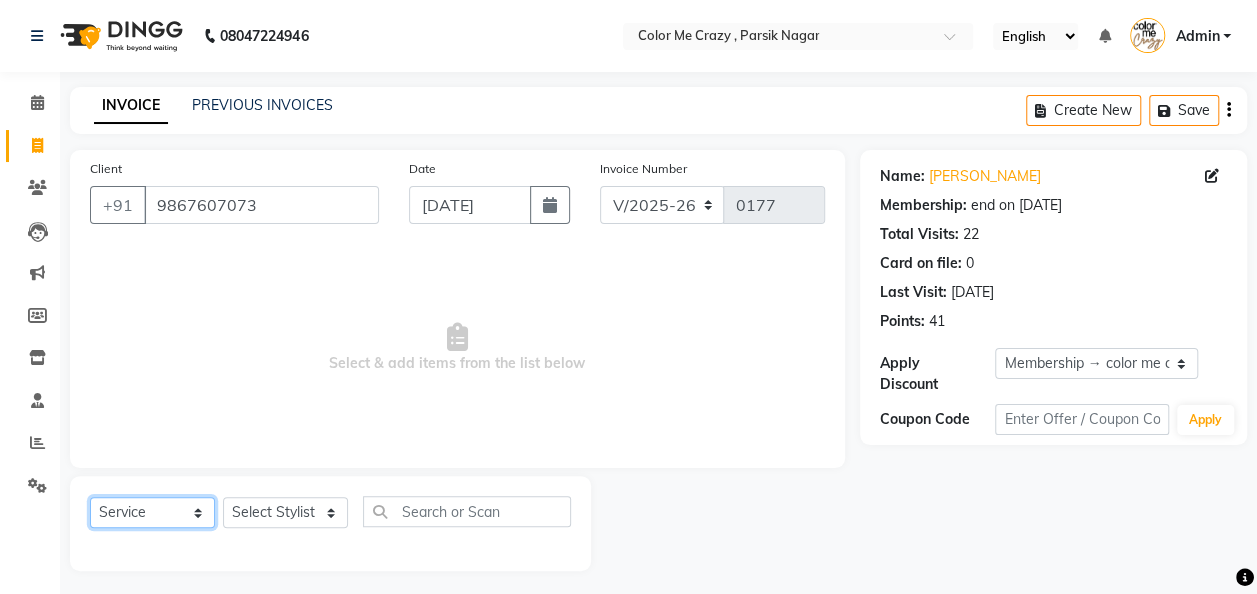 click on "Select  Service  Product  Membership  Package Voucher Prepaid Gift Card" 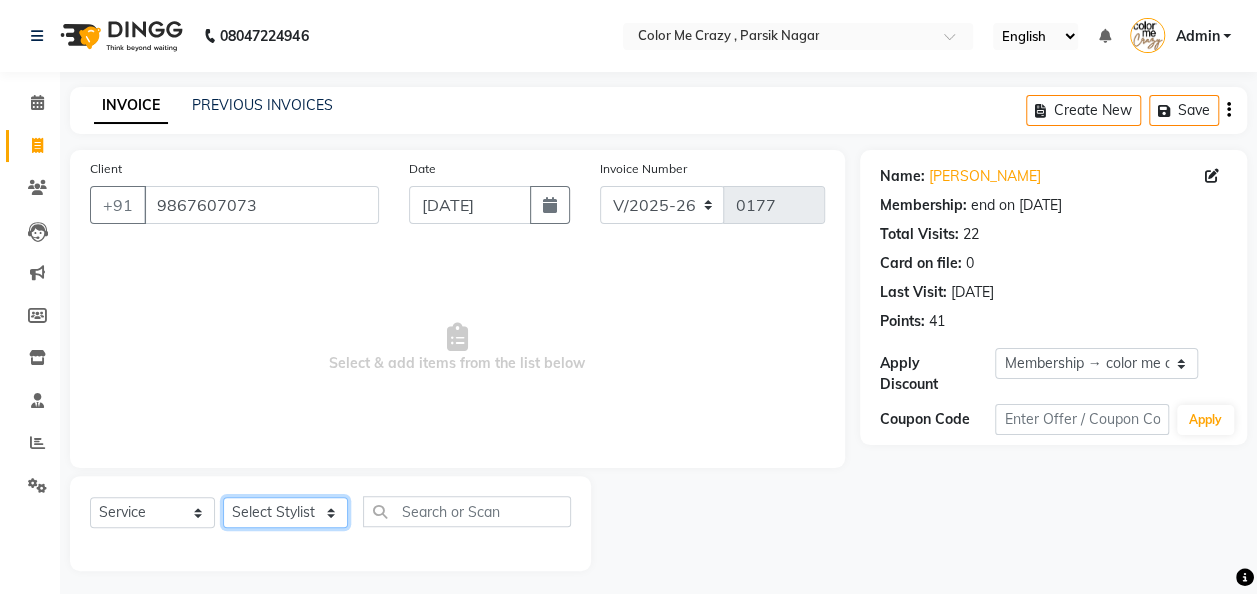 click on "Select Stylist Amit [PERSON_NAME] [PERSON_NAME] [PERSON_NAME] [PERSON_NAME] [PERSON_NAME] [PERSON_NAME]  [PERSON_NAME]" 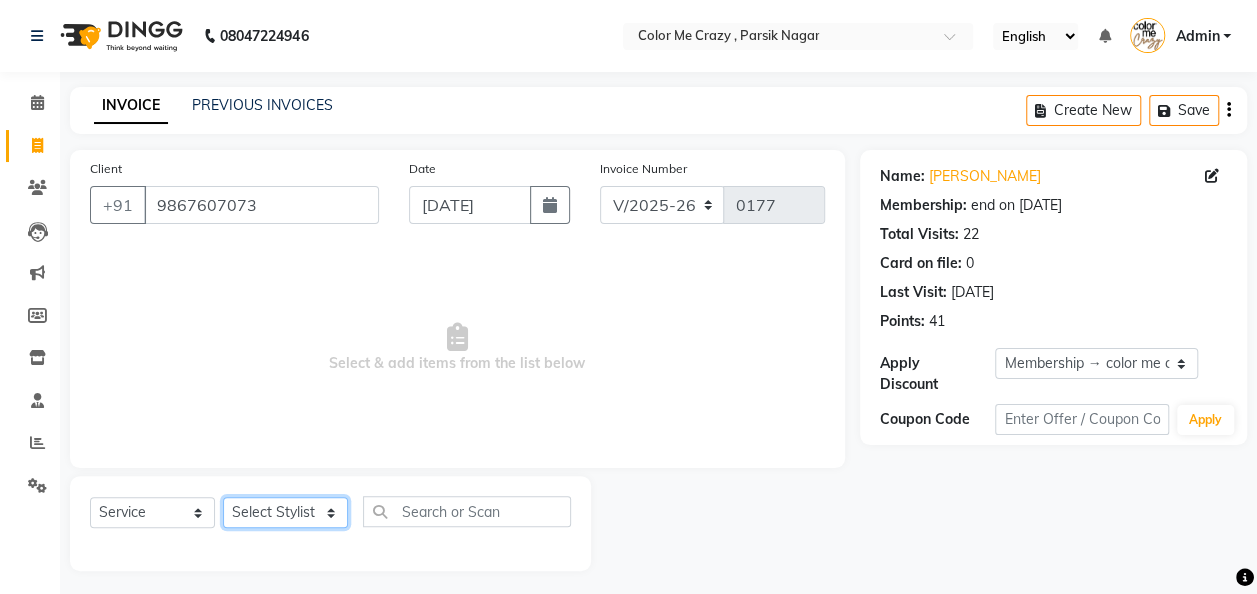 select on "78166" 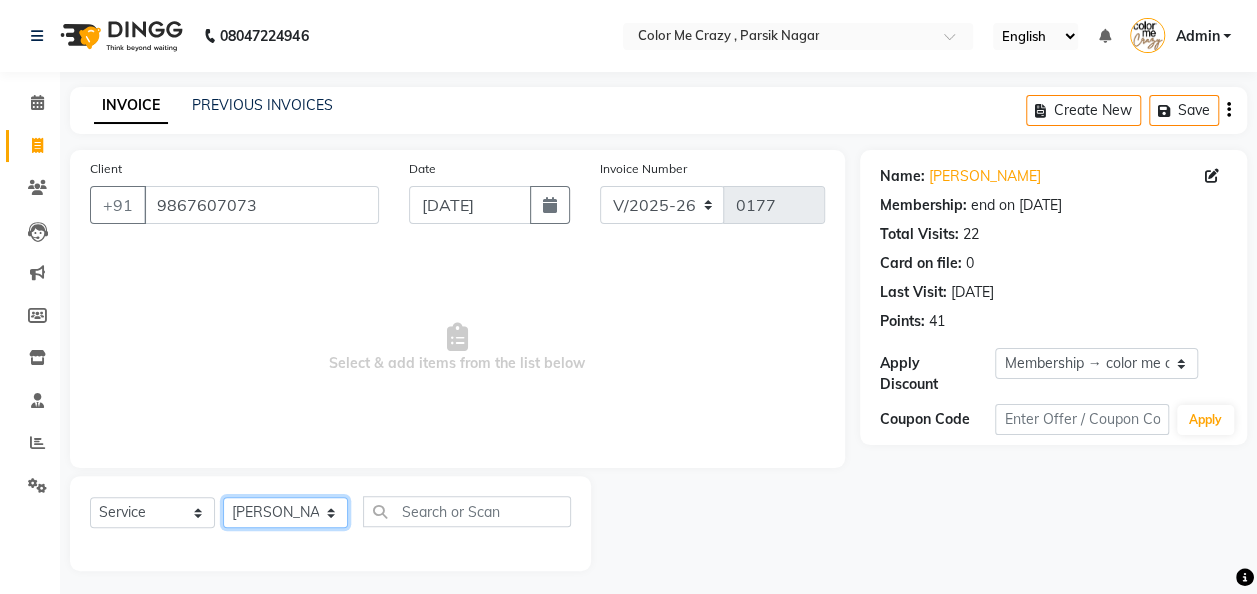 click on "Select Stylist Amit [PERSON_NAME] [PERSON_NAME] [PERSON_NAME] [PERSON_NAME] [PERSON_NAME] [PERSON_NAME]  [PERSON_NAME]" 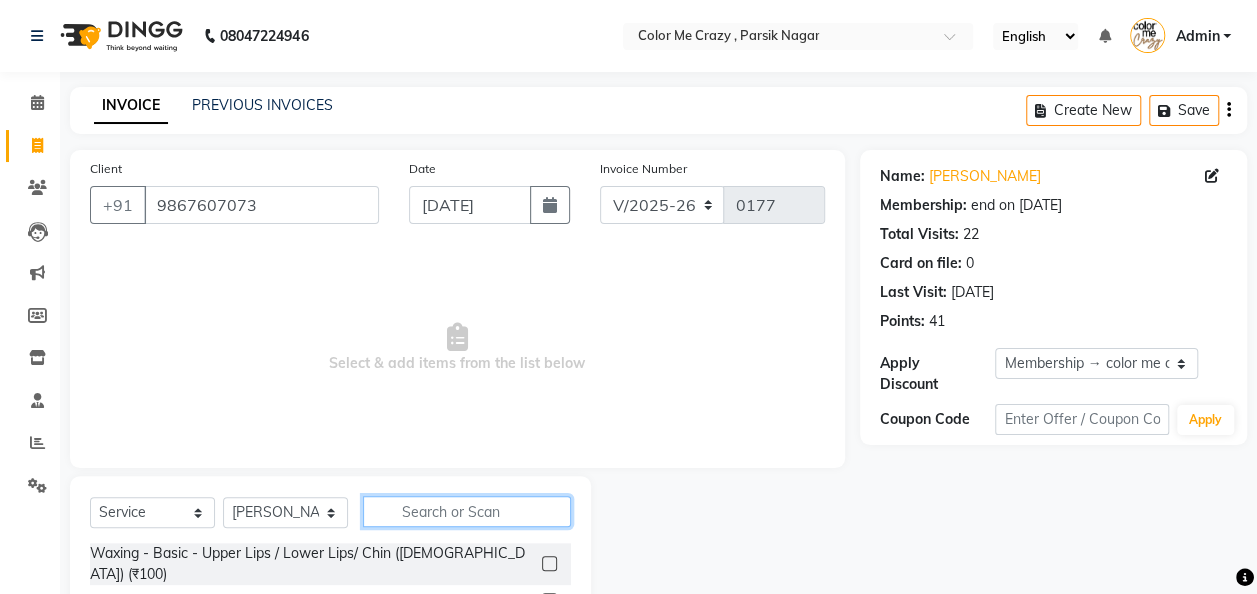 click 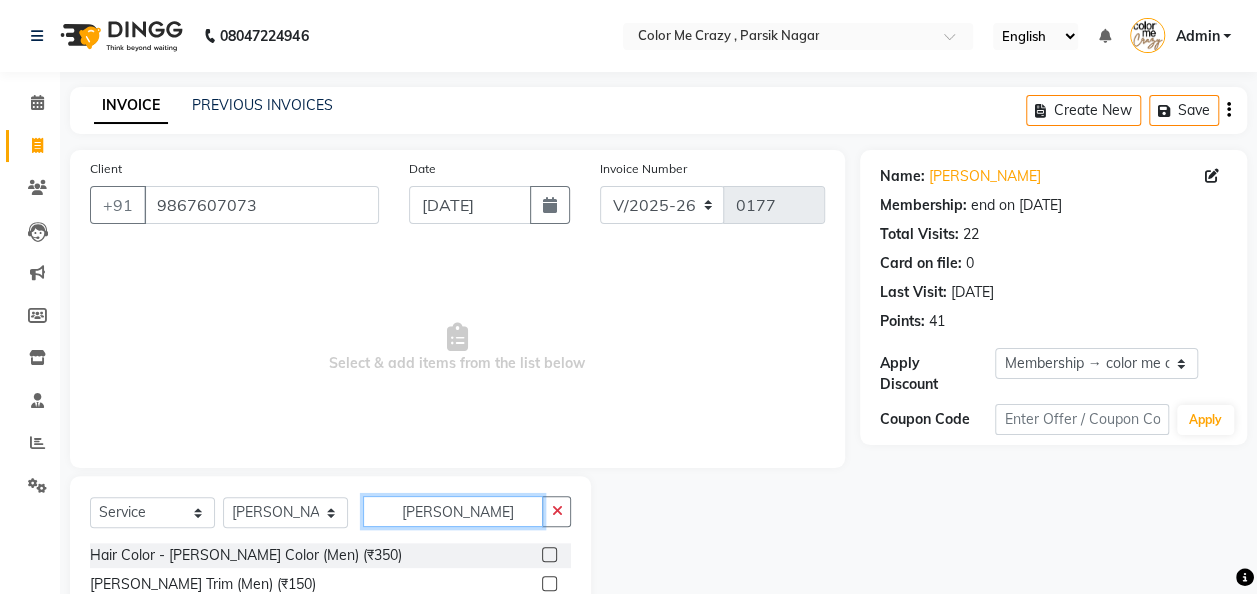 scroll, scrollTop: 93, scrollLeft: 0, axis: vertical 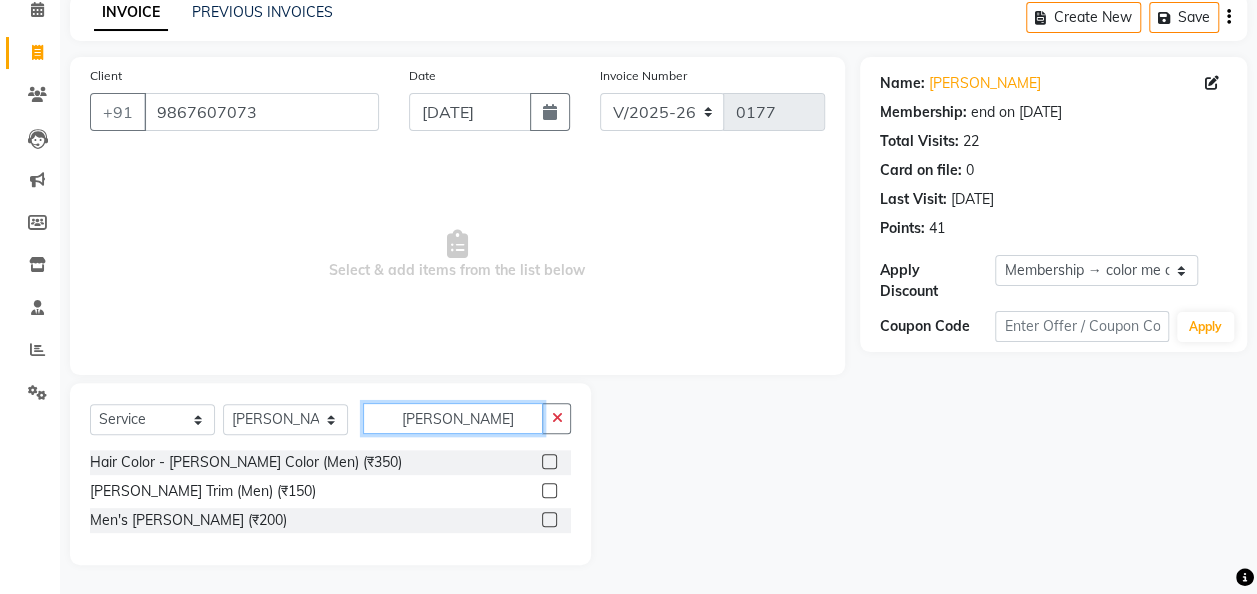 type on "[PERSON_NAME]" 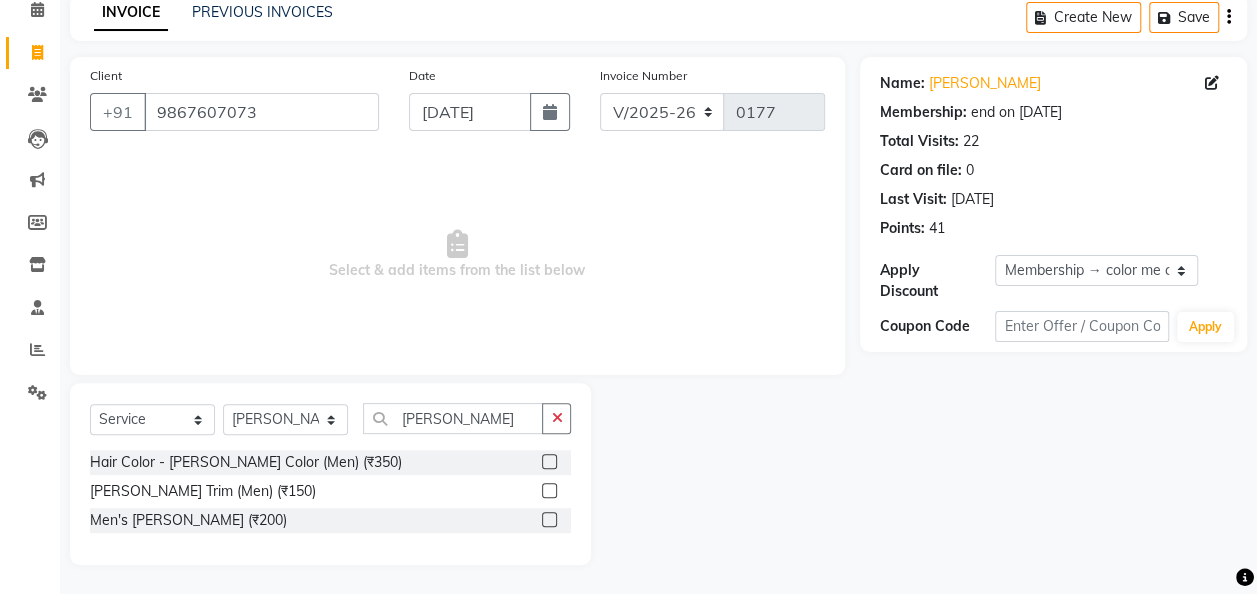 click 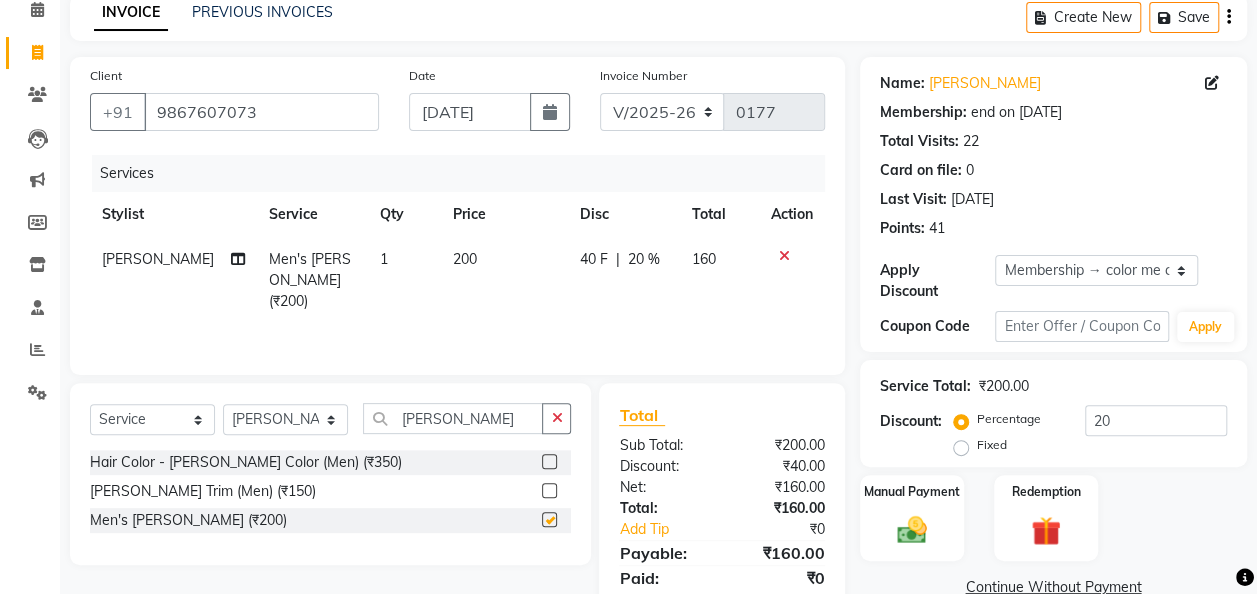 checkbox on "false" 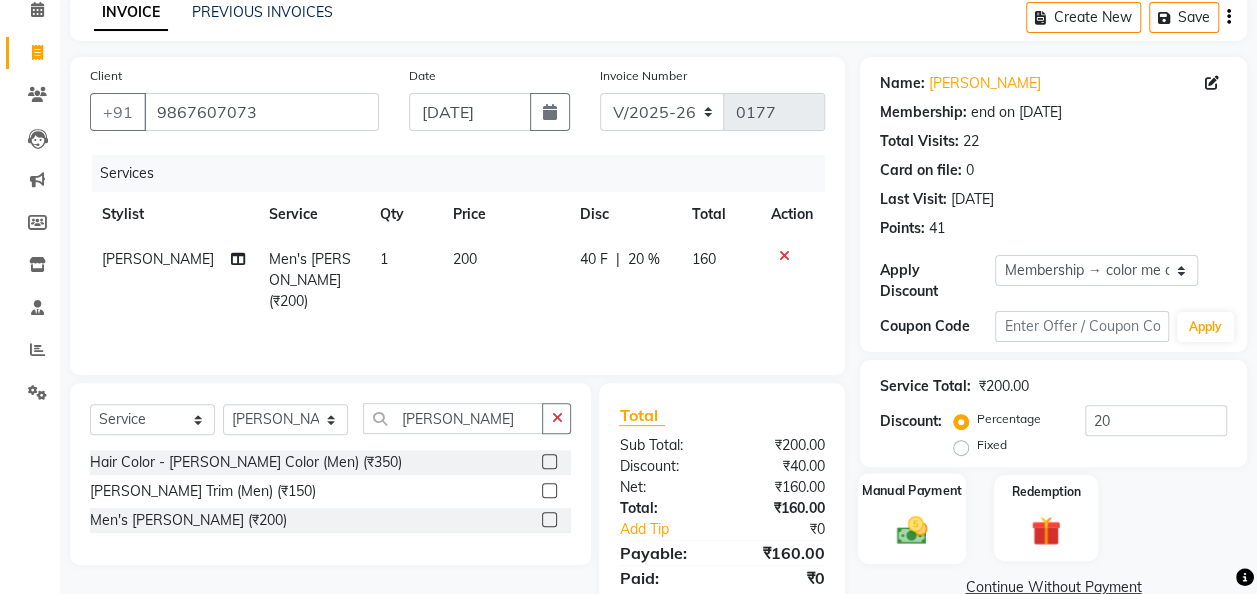 click 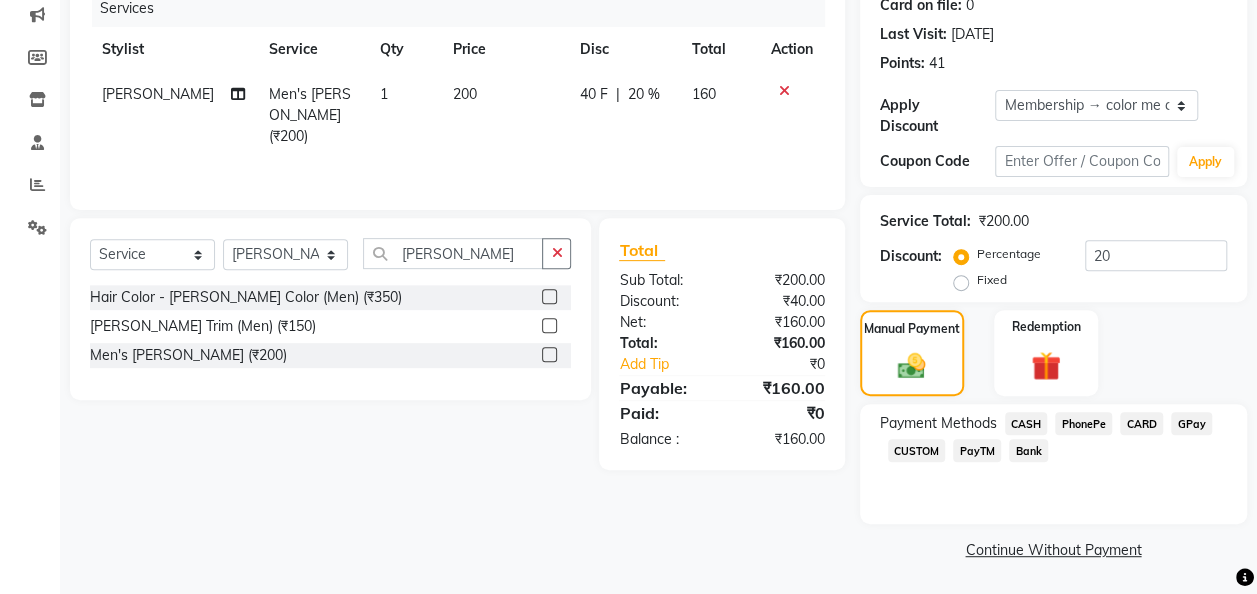 scroll, scrollTop: 259, scrollLeft: 0, axis: vertical 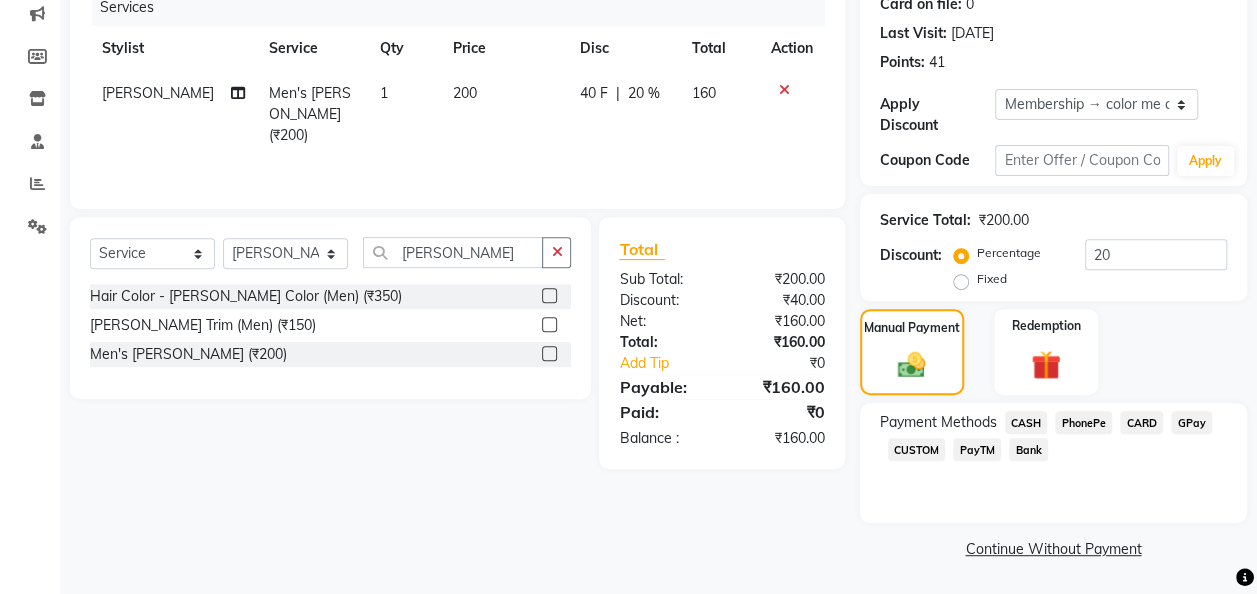 click on "GPay" 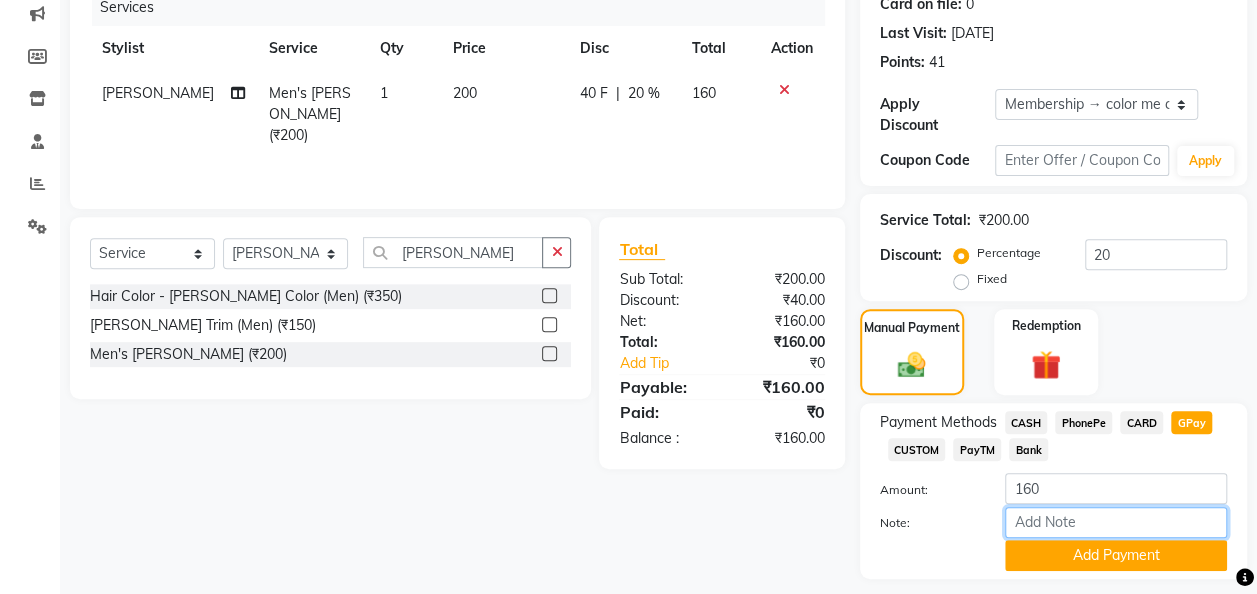 click on "Note:" at bounding box center [1116, 522] 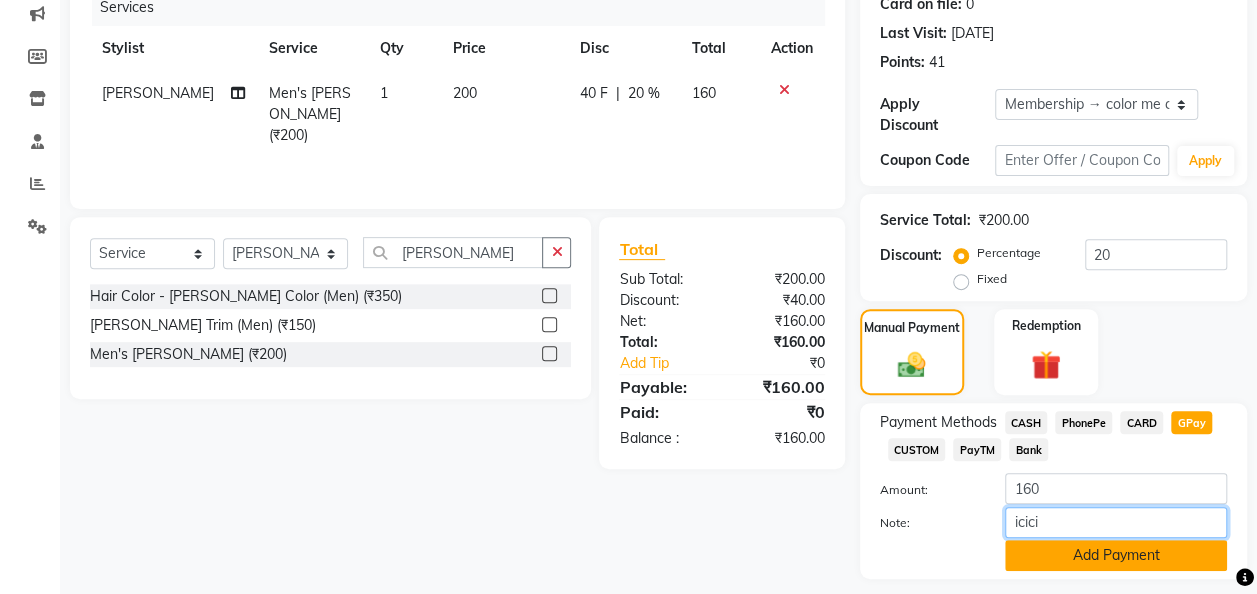 type on "icici" 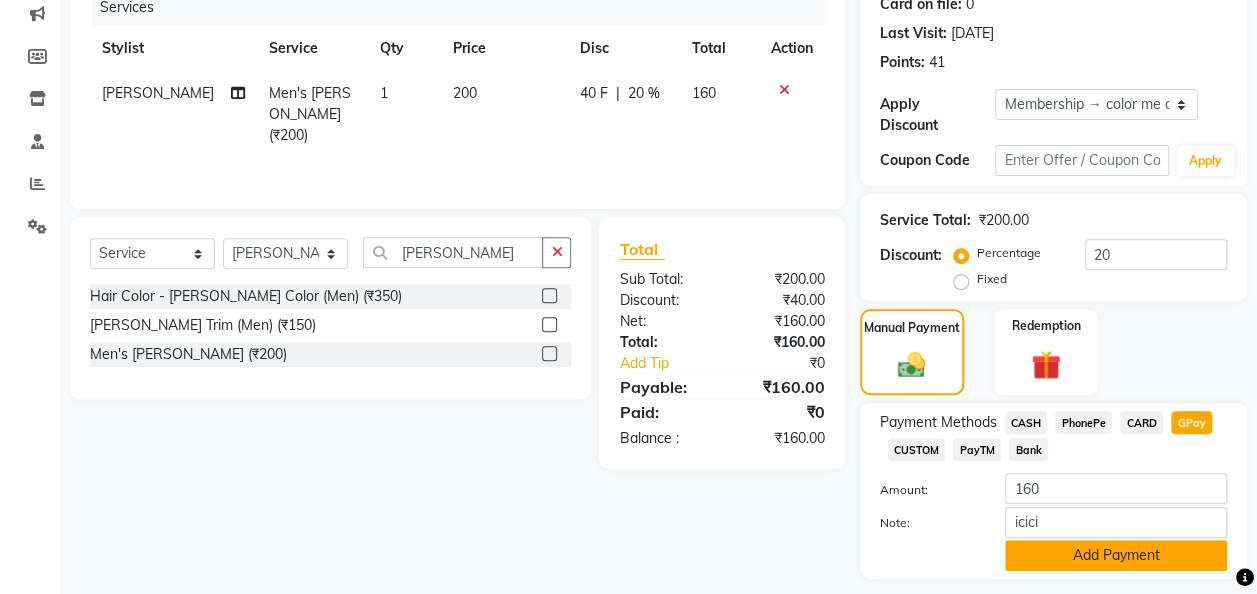 click on "Add Payment" 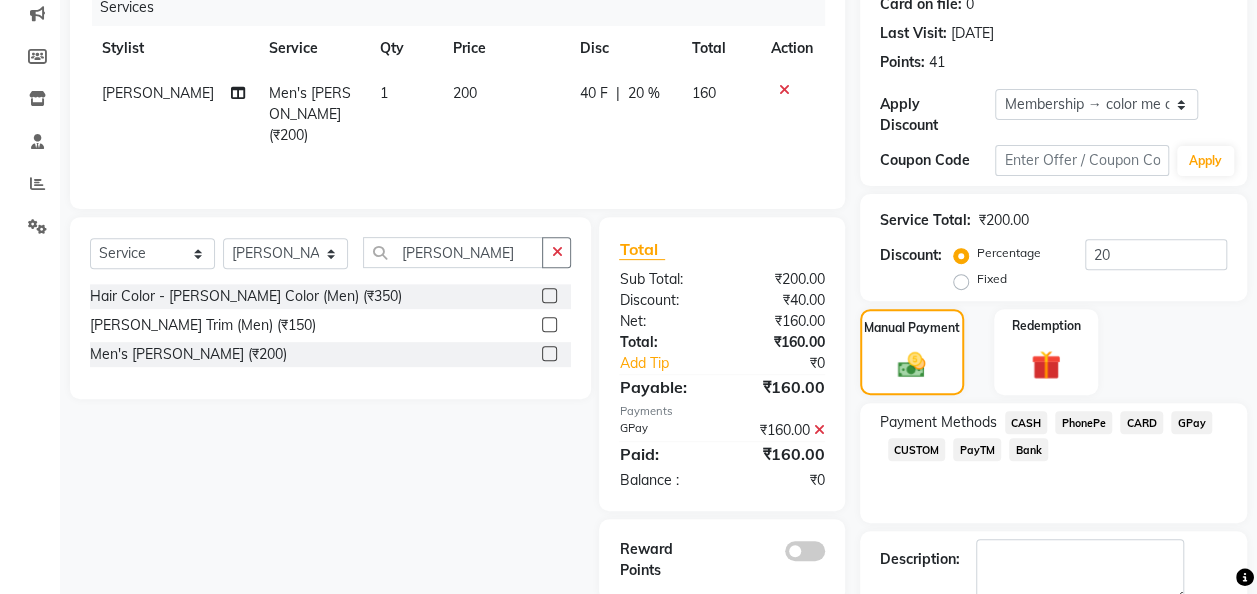 scroll, scrollTop: 370, scrollLeft: 0, axis: vertical 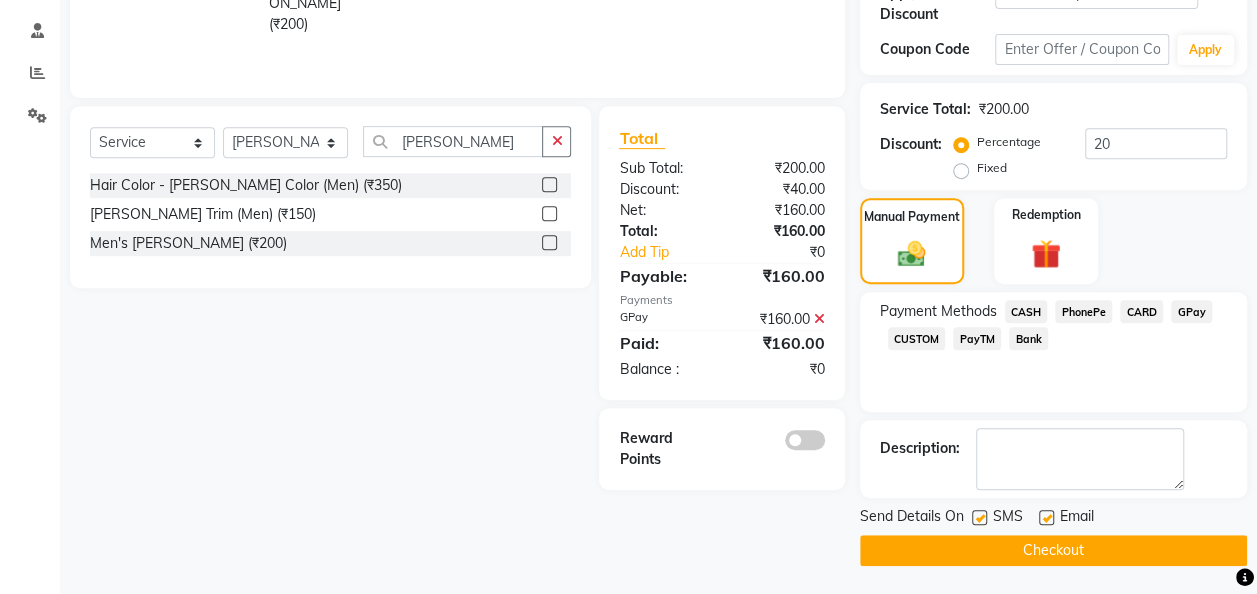 click on "Checkout" 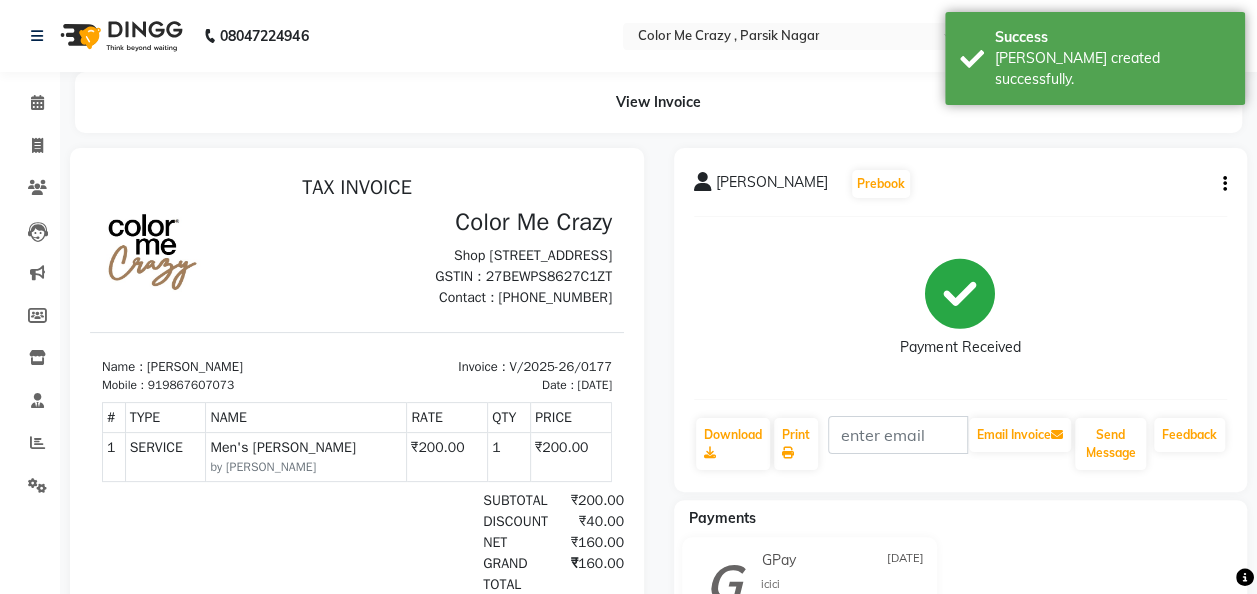scroll, scrollTop: 0, scrollLeft: 0, axis: both 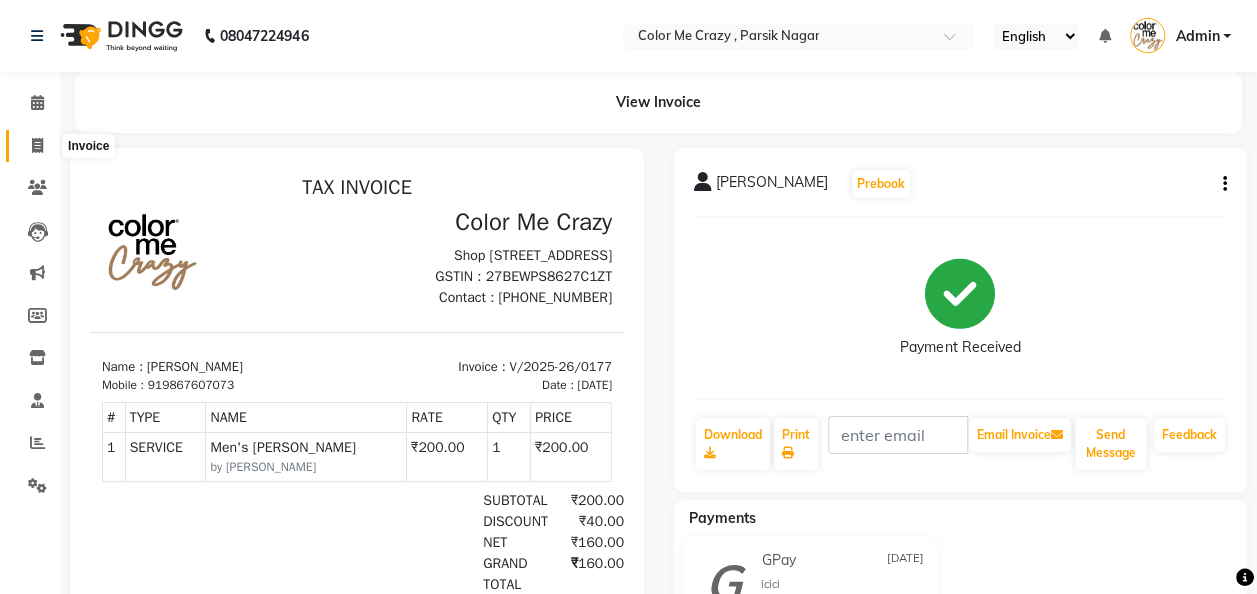 click 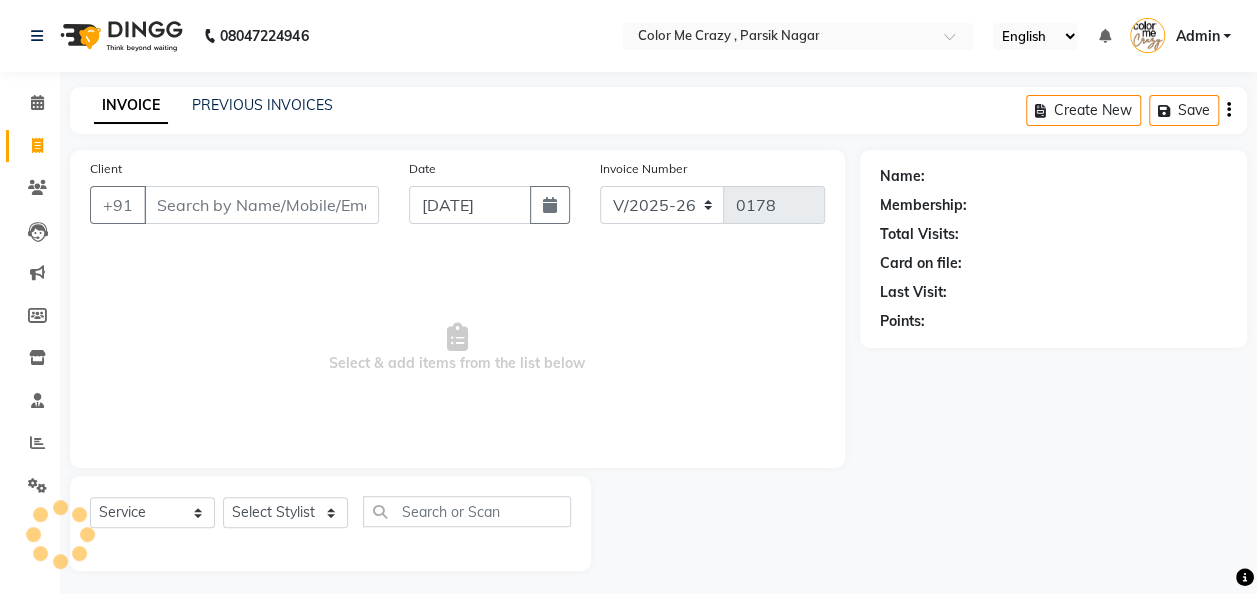 scroll, scrollTop: 6, scrollLeft: 0, axis: vertical 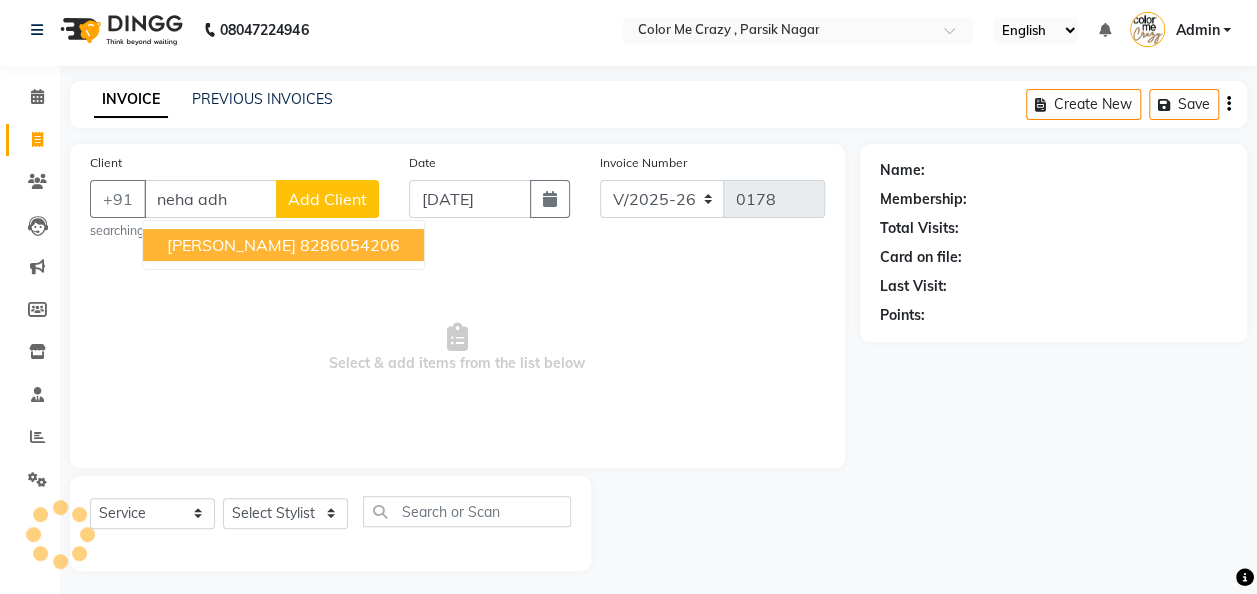 click on "[PERSON_NAME]" at bounding box center (231, 245) 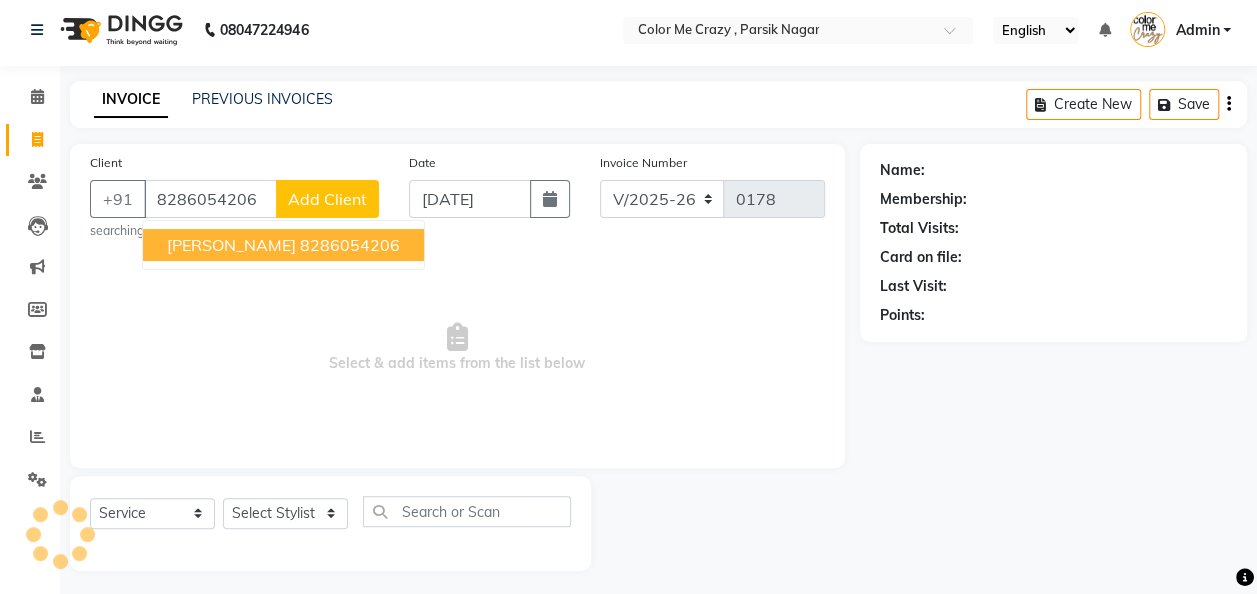 type on "8286054206" 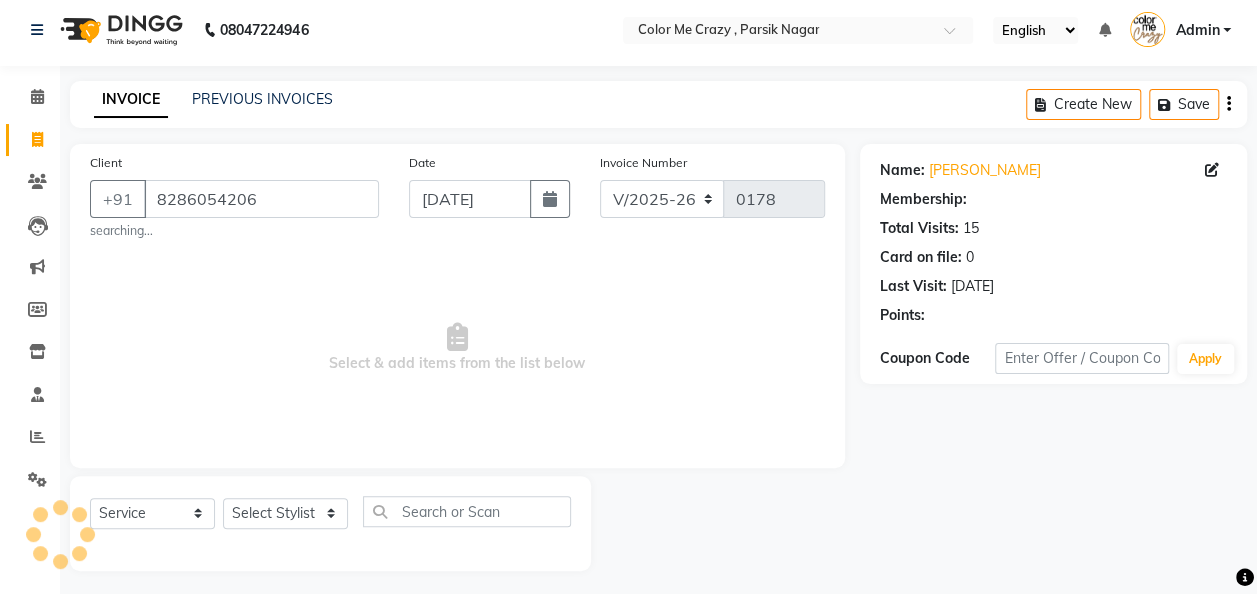 select on "2: Object" 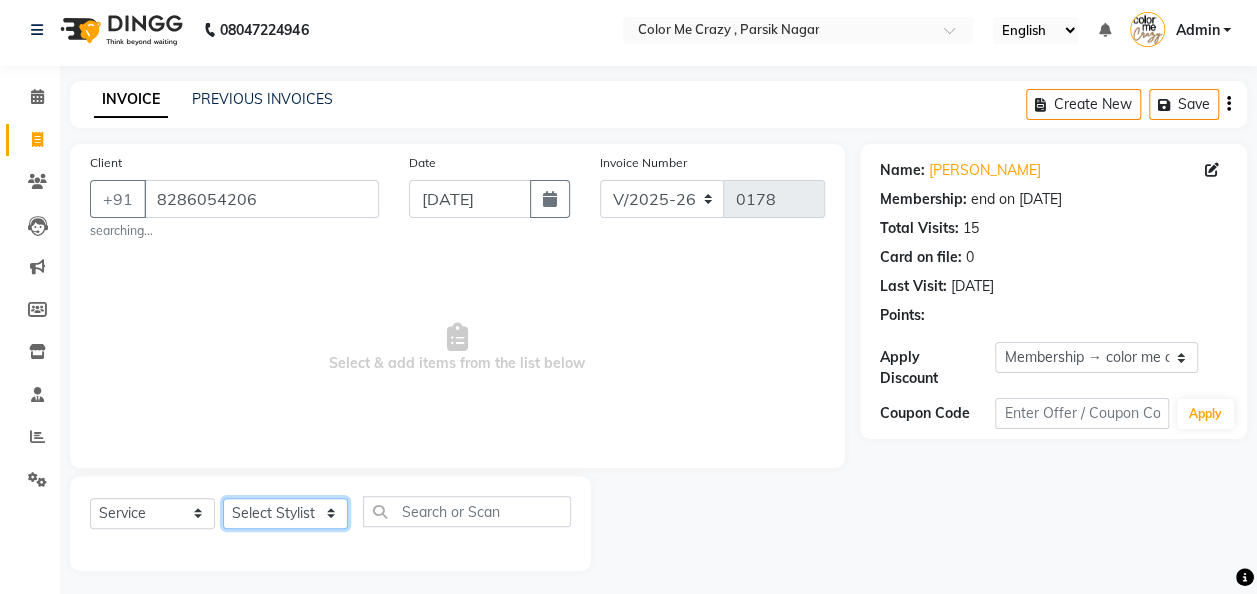 click on "Select Stylist Amit [PERSON_NAME] [PERSON_NAME] [PERSON_NAME] [PERSON_NAME] [PERSON_NAME] [PERSON_NAME]  [PERSON_NAME]" 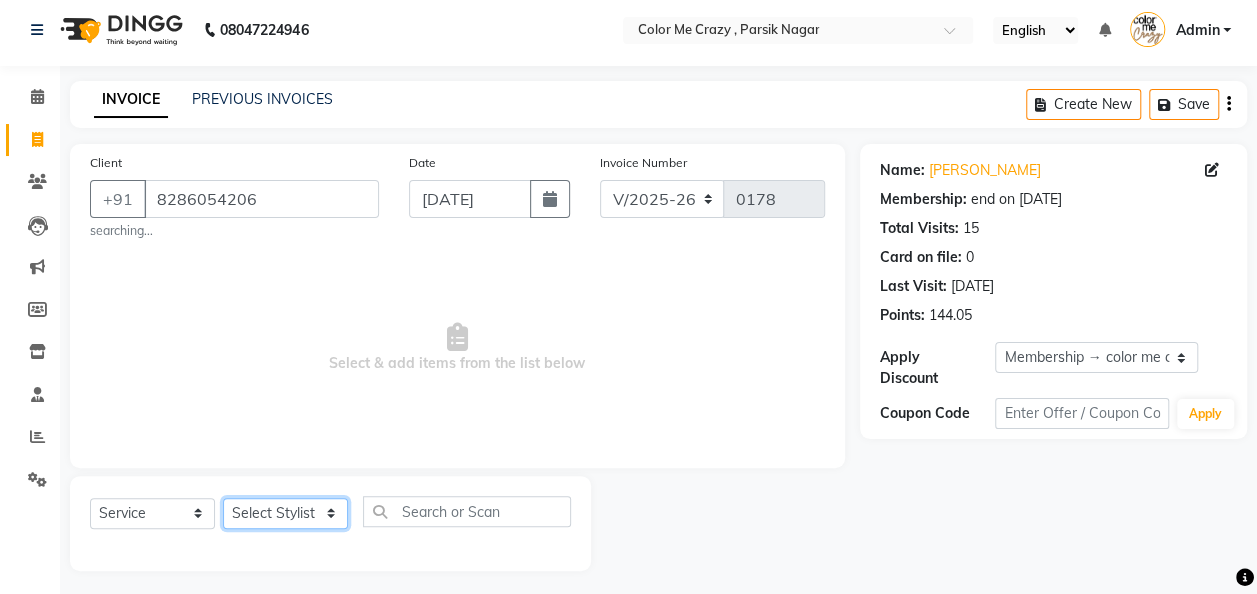 select on "54024" 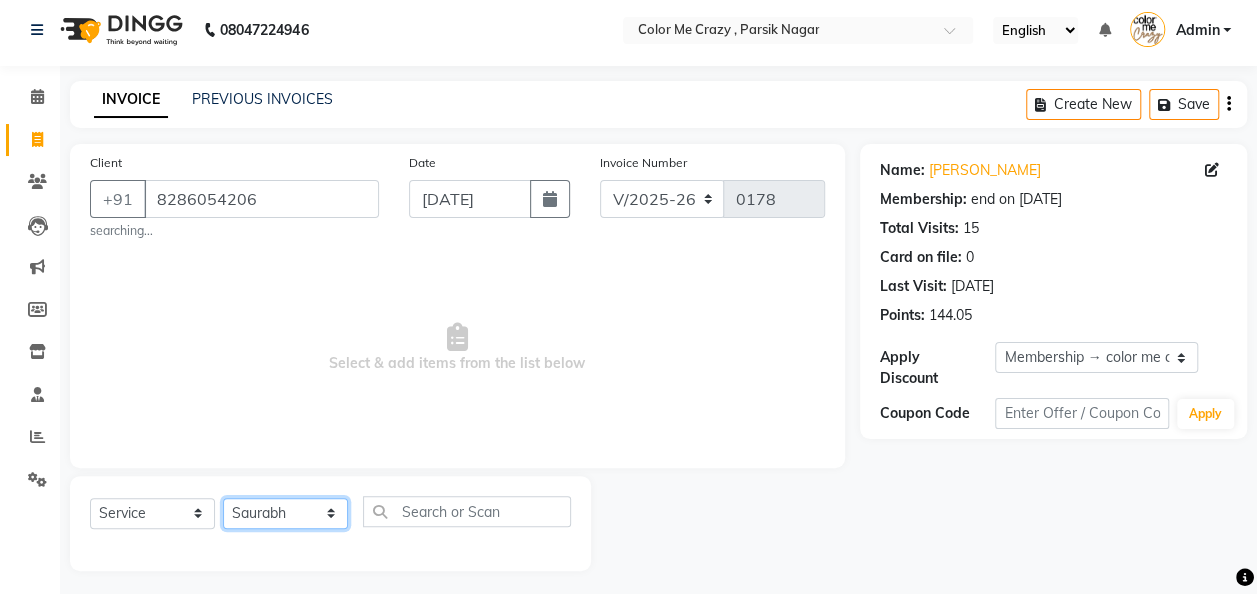 click on "Select Stylist Amit [PERSON_NAME] [PERSON_NAME] [PERSON_NAME] [PERSON_NAME] [PERSON_NAME] [PERSON_NAME]  [PERSON_NAME]" 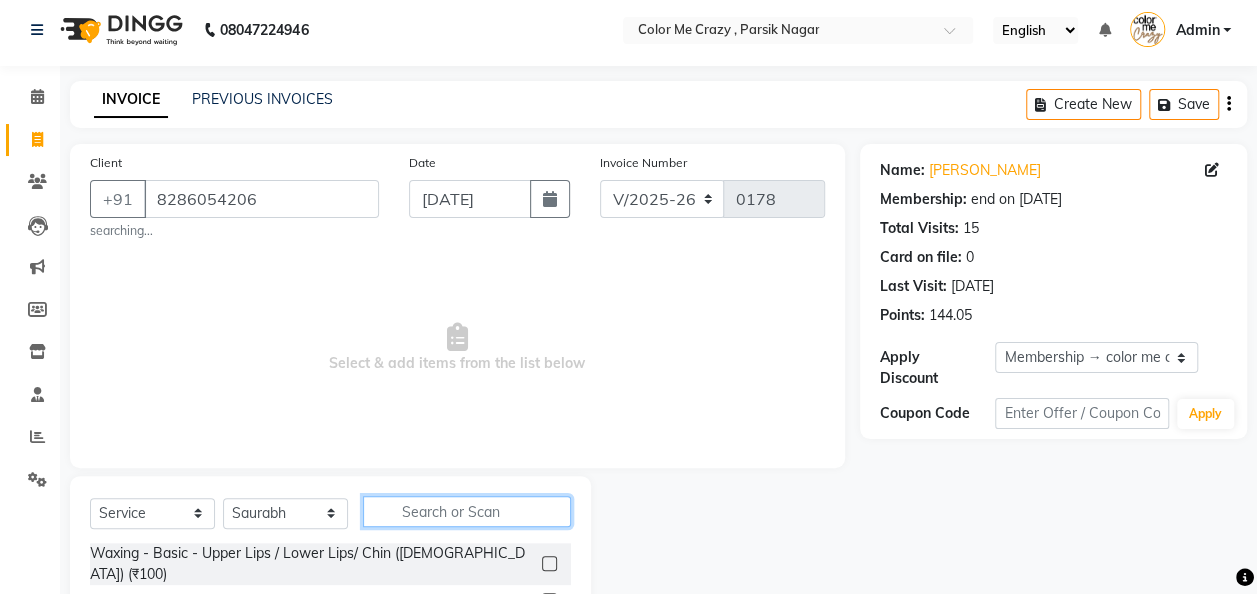 click 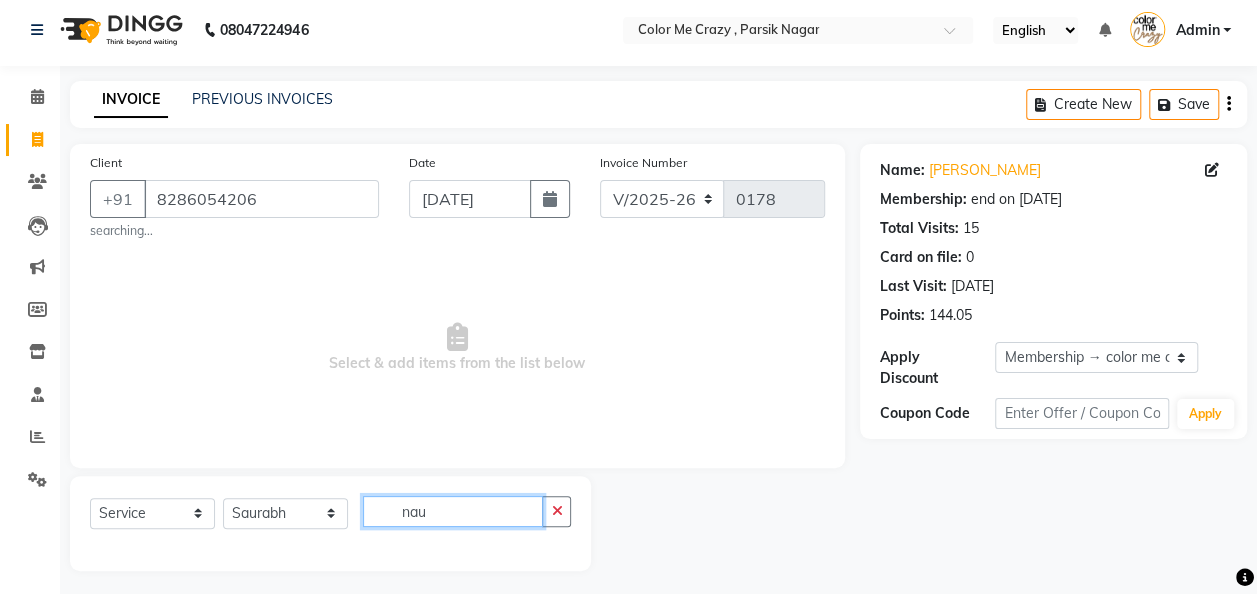 scroll, scrollTop: 12, scrollLeft: 0, axis: vertical 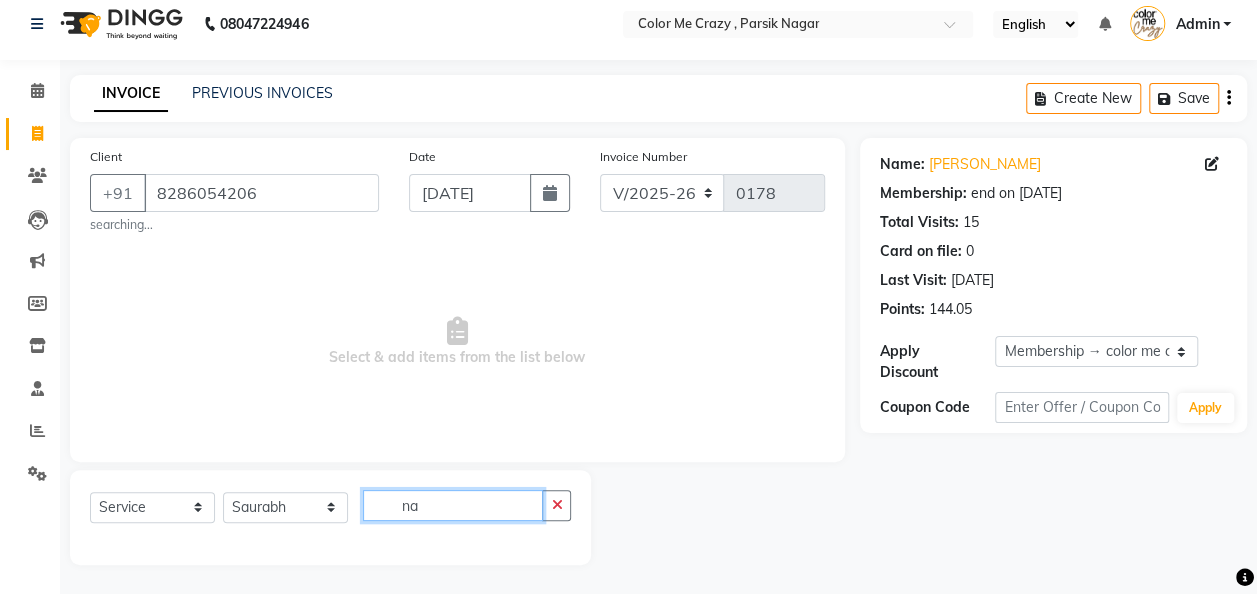 type on "n" 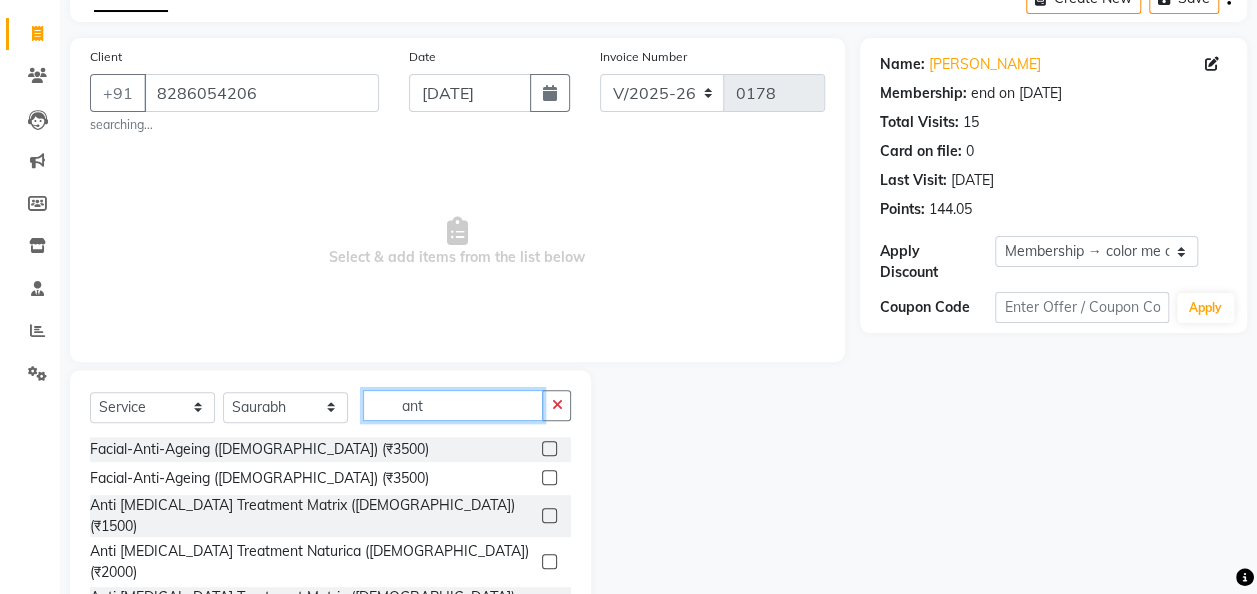 scroll, scrollTop: 186, scrollLeft: 0, axis: vertical 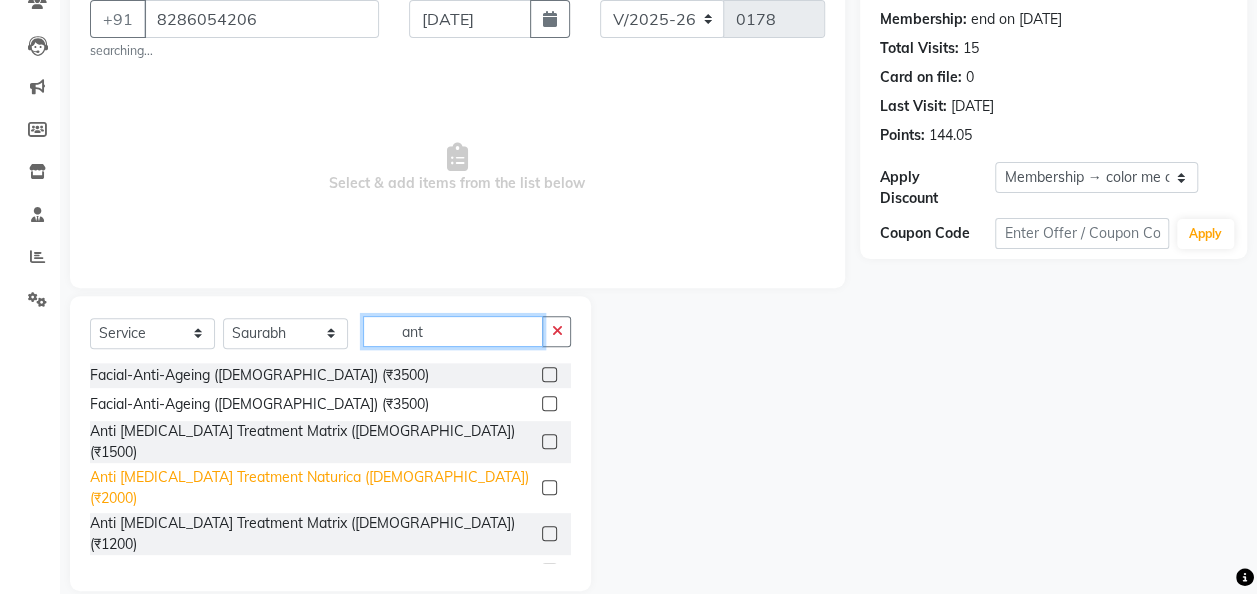 type on "ant" 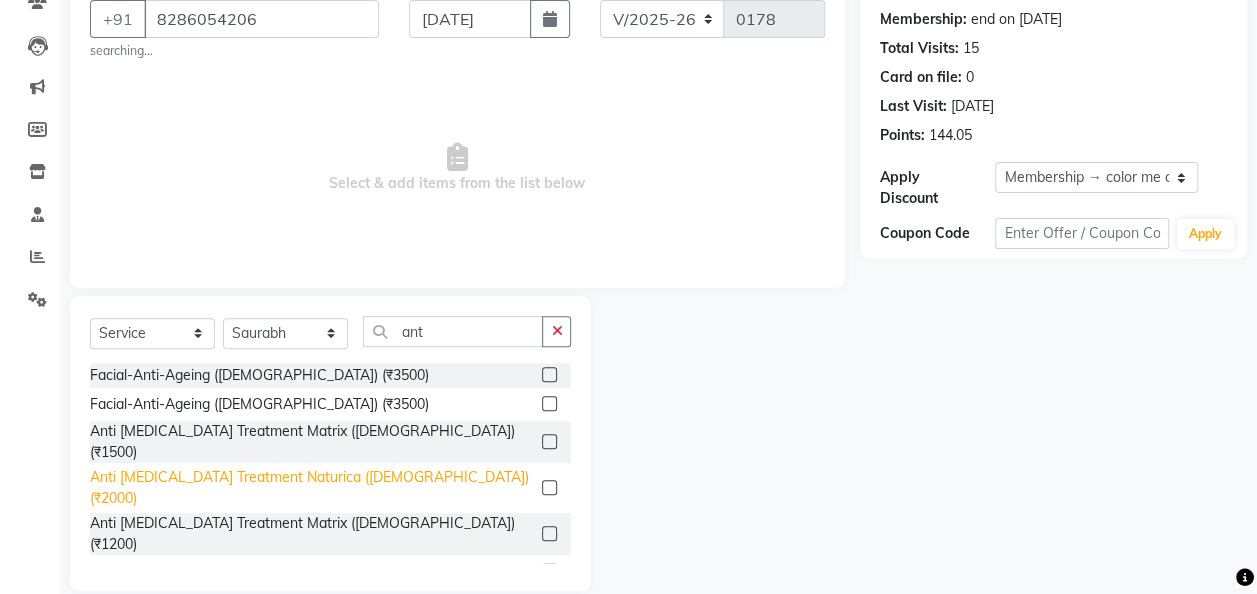 click on "Anti [MEDICAL_DATA] Treatment Naturica ([DEMOGRAPHIC_DATA]) (₹2000)" 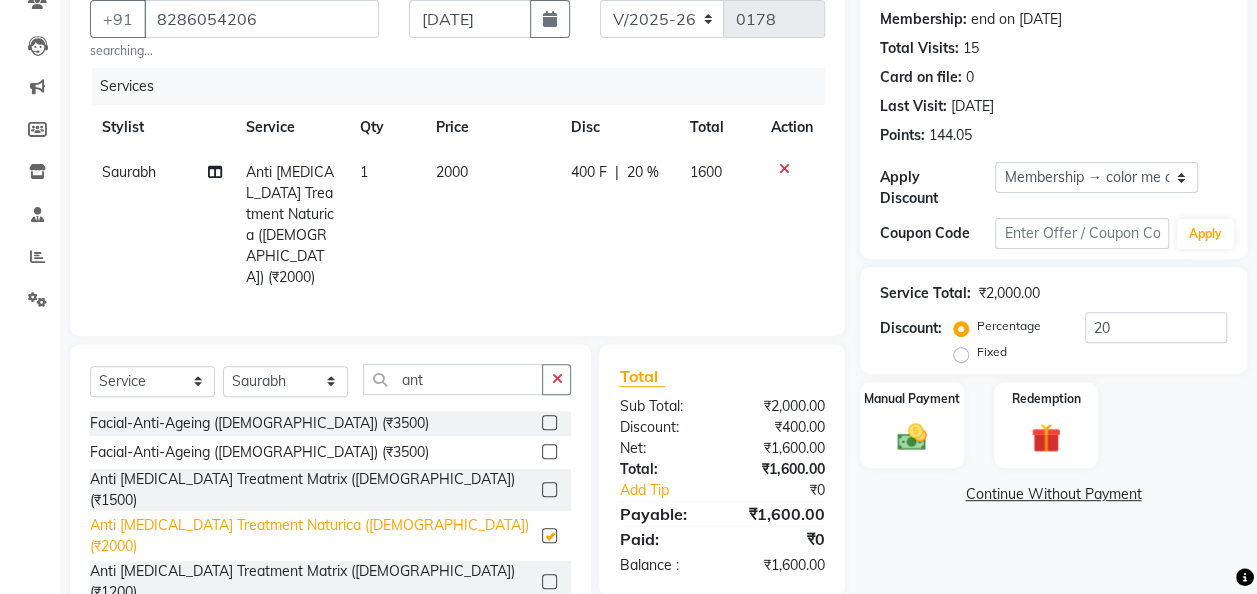 checkbox on "false" 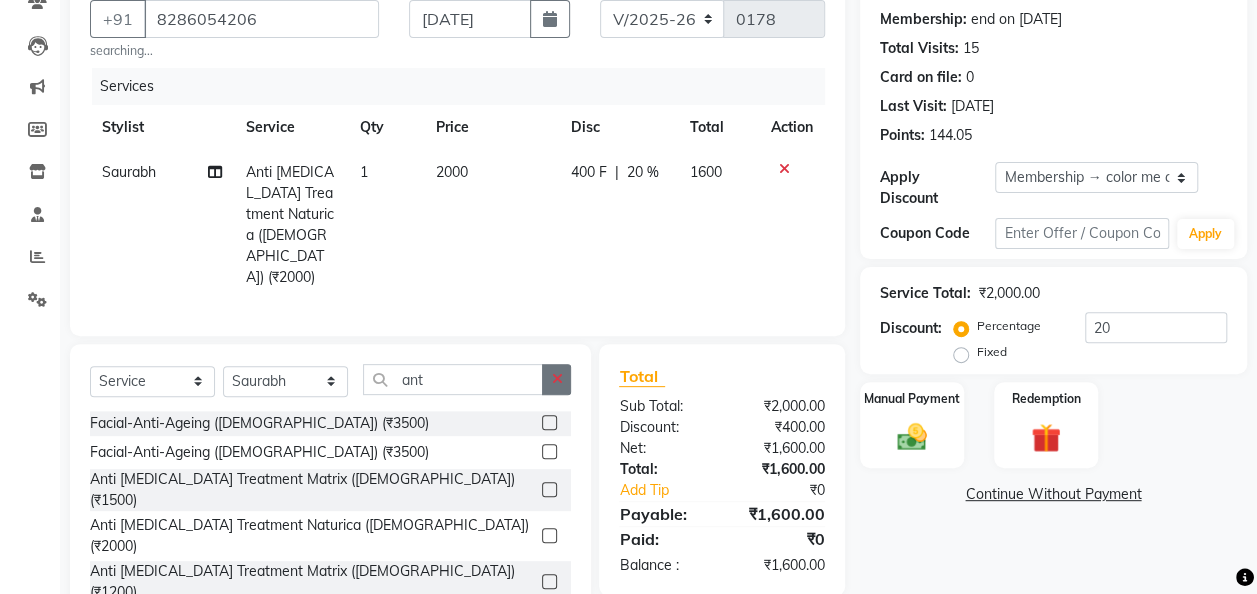 click 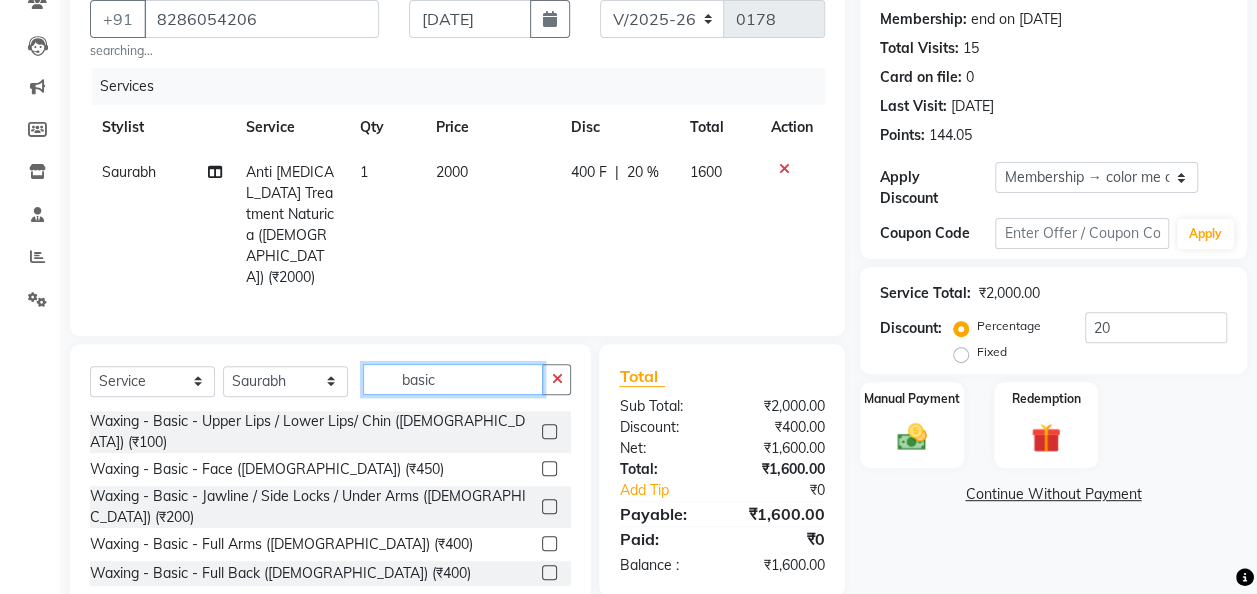 type on "basic" 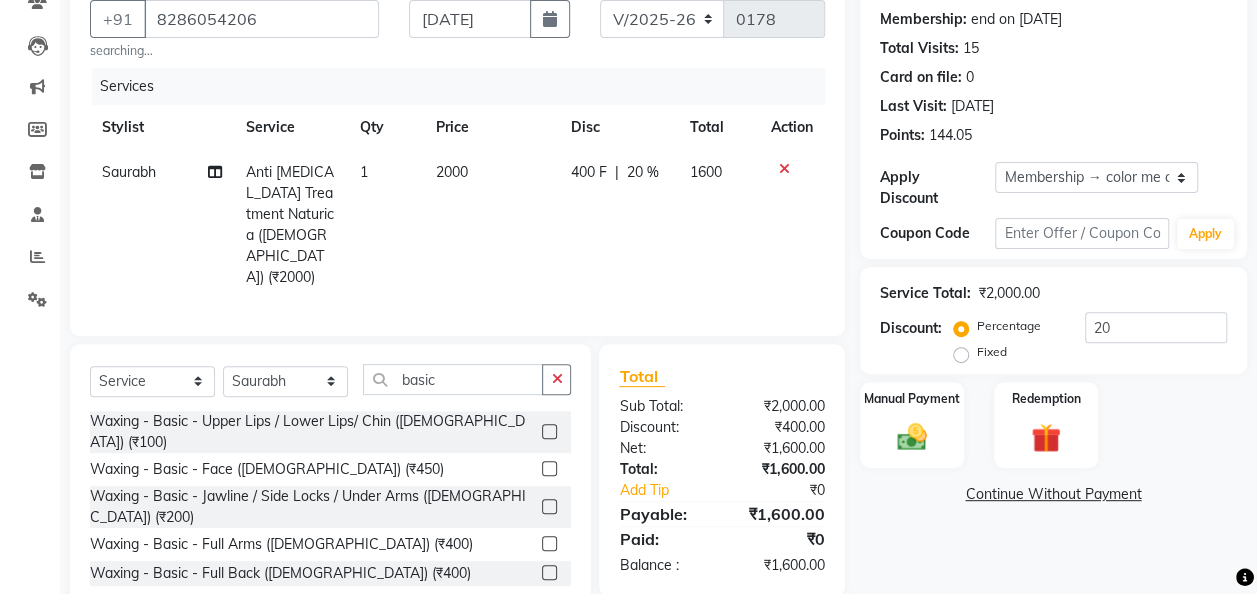 click on "Waxing - Basic - Full Arms ([DEMOGRAPHIC_DATA]) (₹400)" 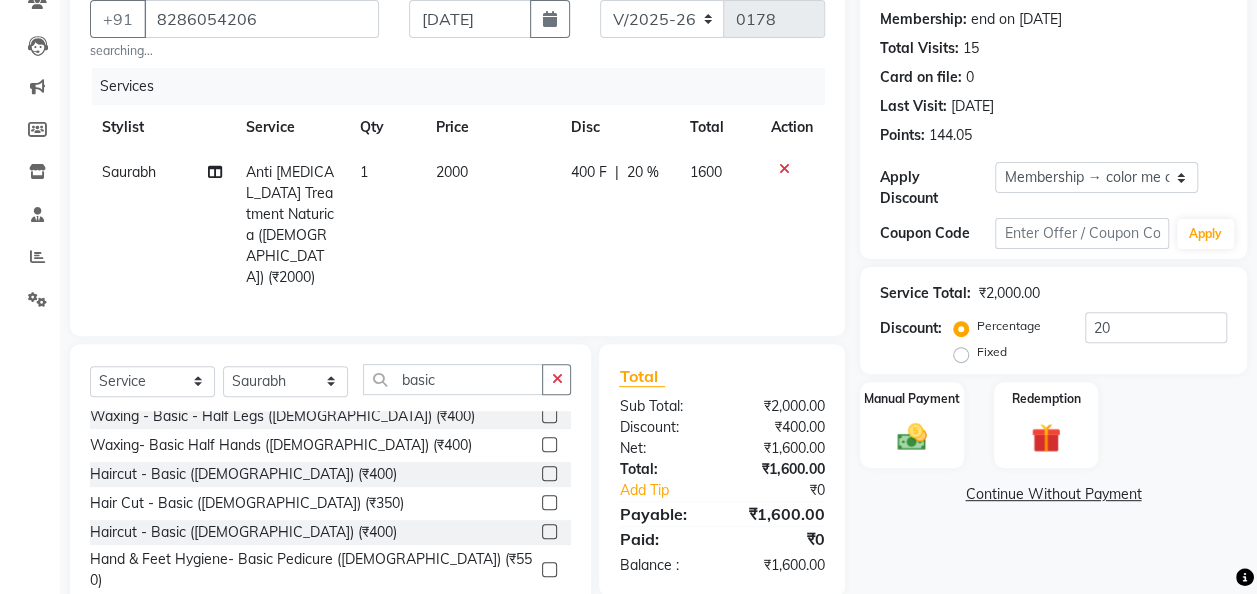 scroll, scrollTop: 349, scrollLeft: 0, axis: vertical 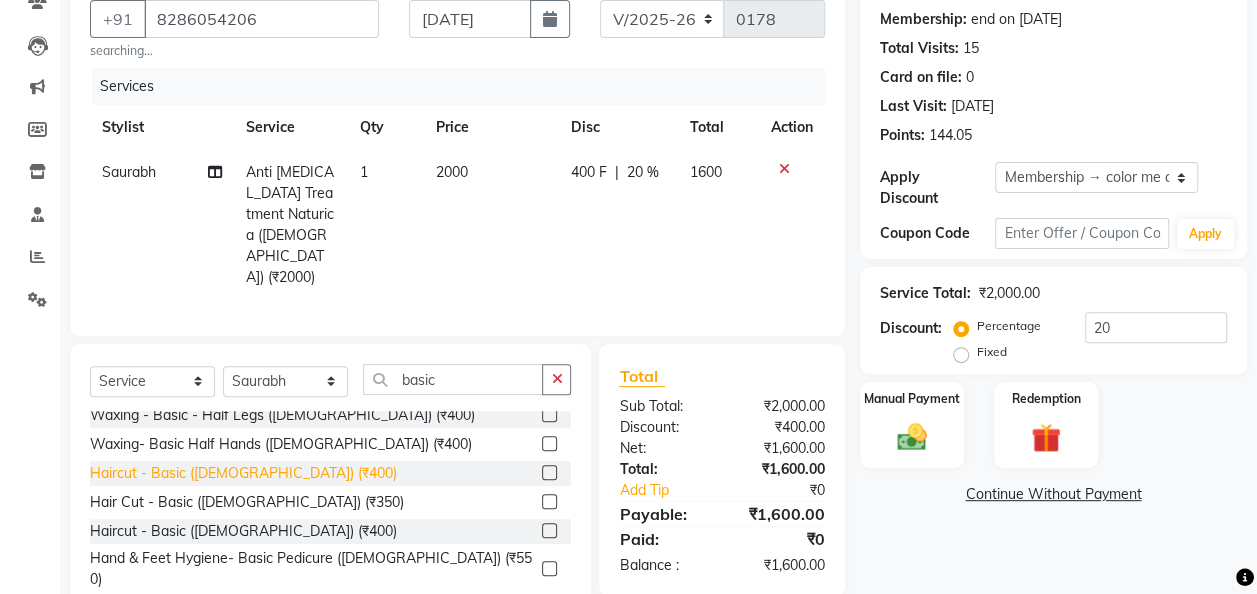click on "Haircut - Basic ([DEMOGRAPHIC_DATA]) (₹400)" 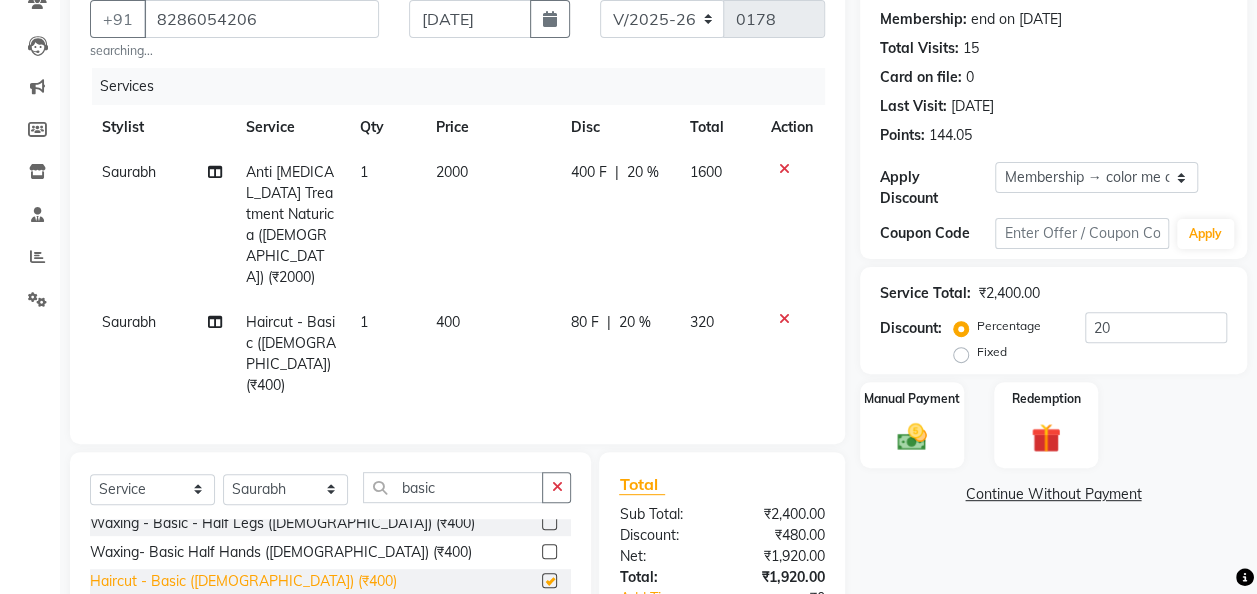 checkbox on "false" 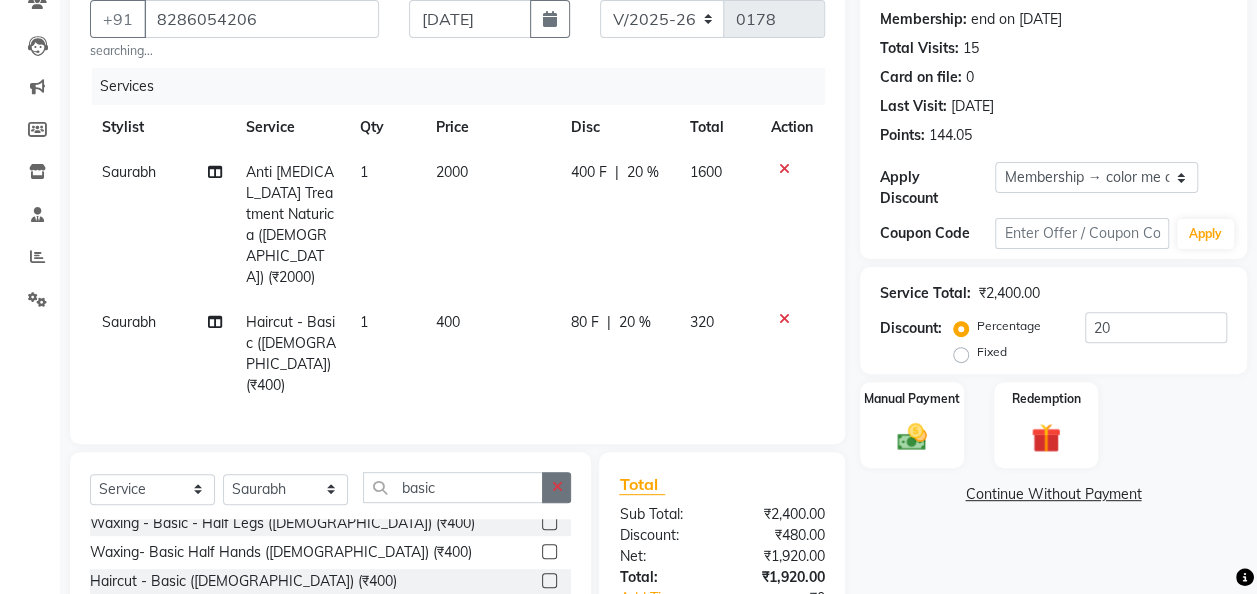 click 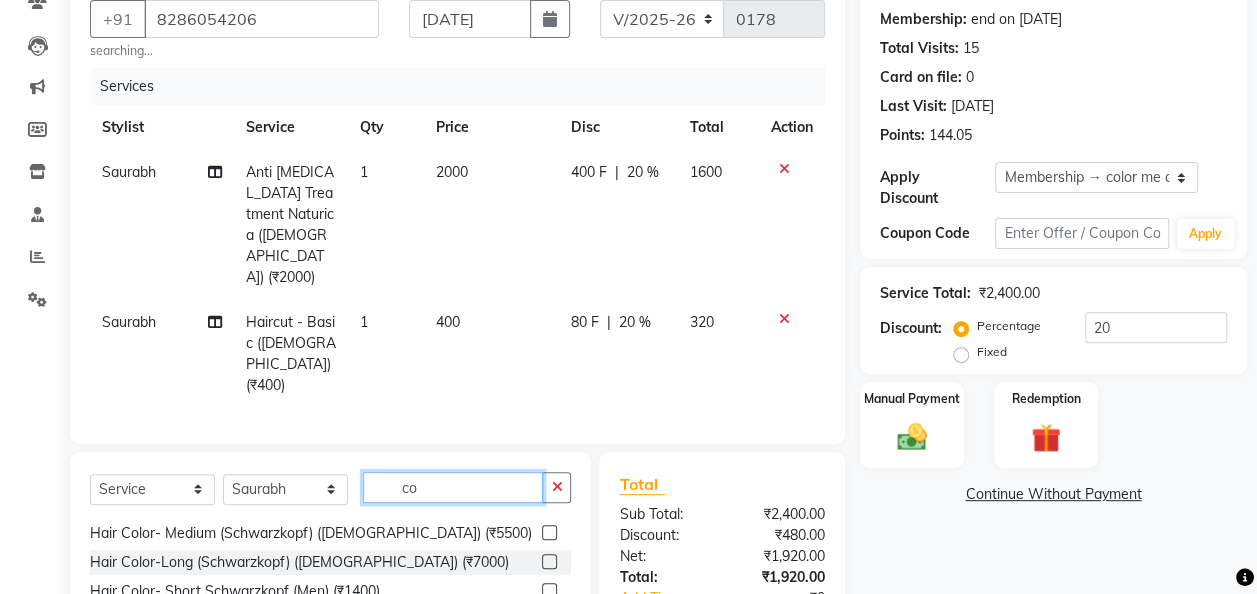 type on "c" 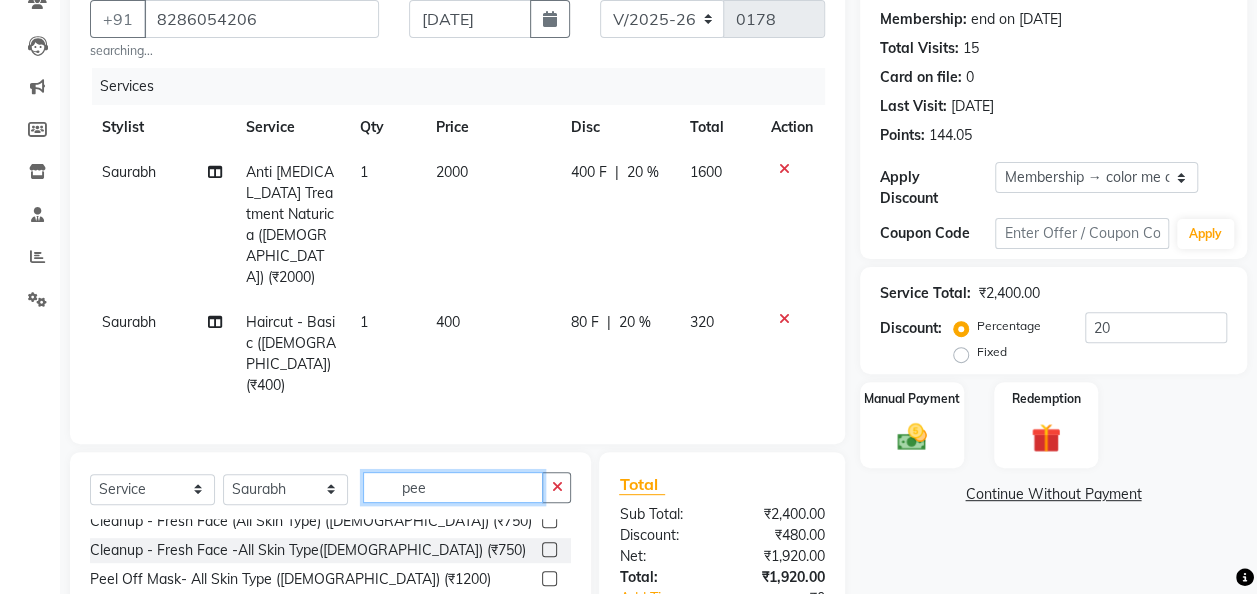 scroll, scrollTop: 0, scrollLeft: 0, axis: both 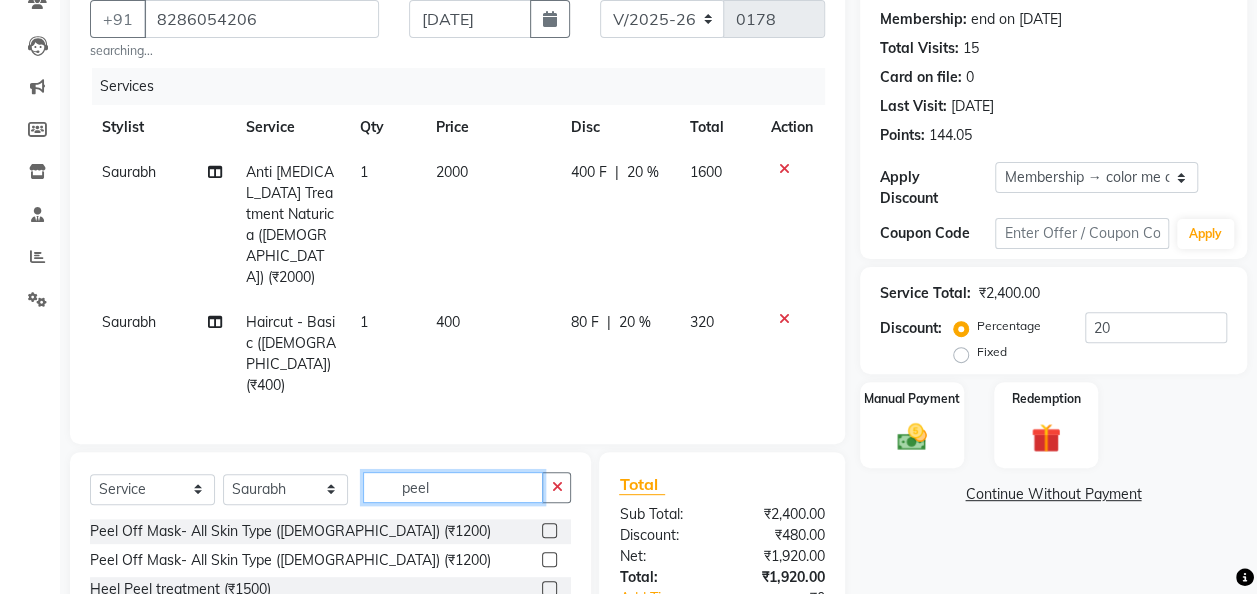 type on "peel" 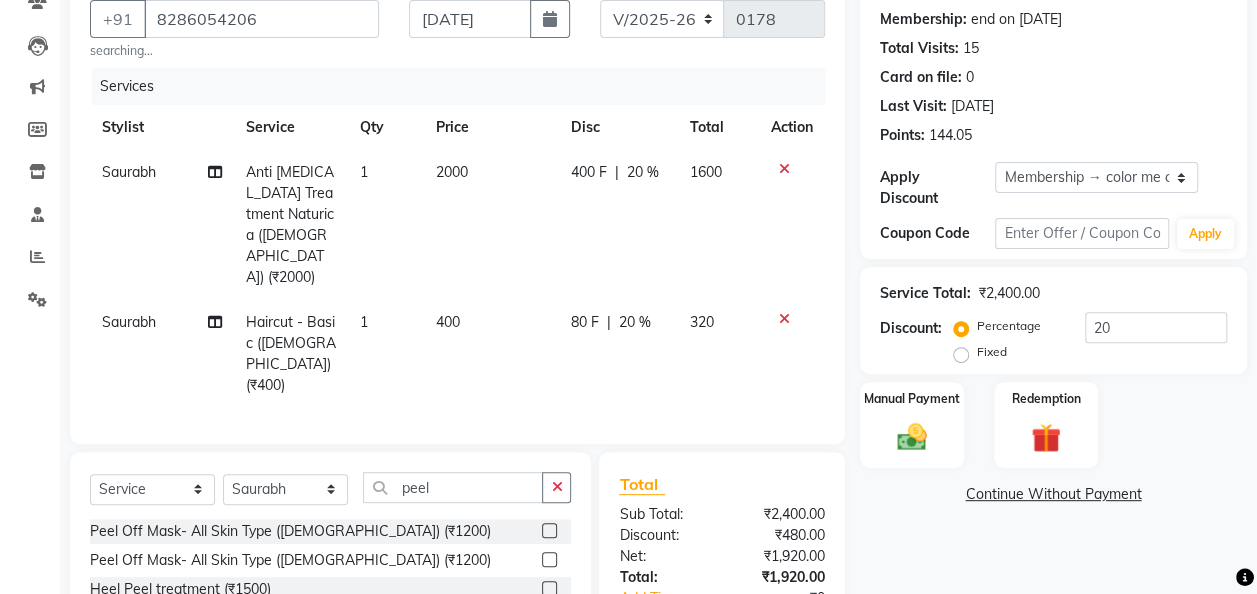click 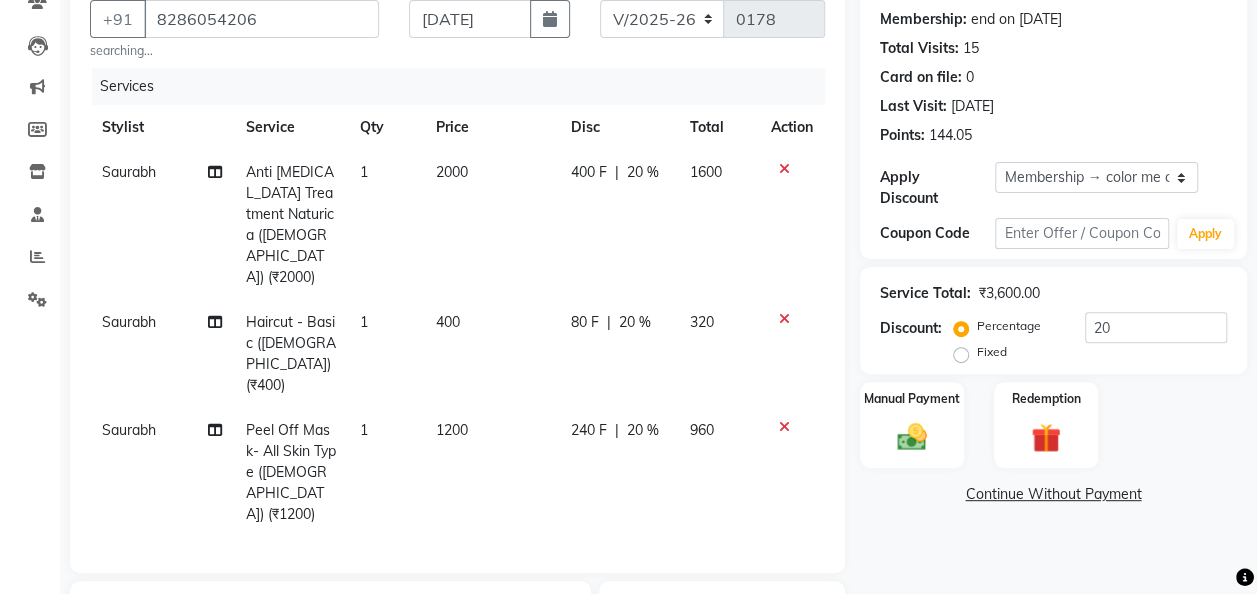 checkbox on "false" 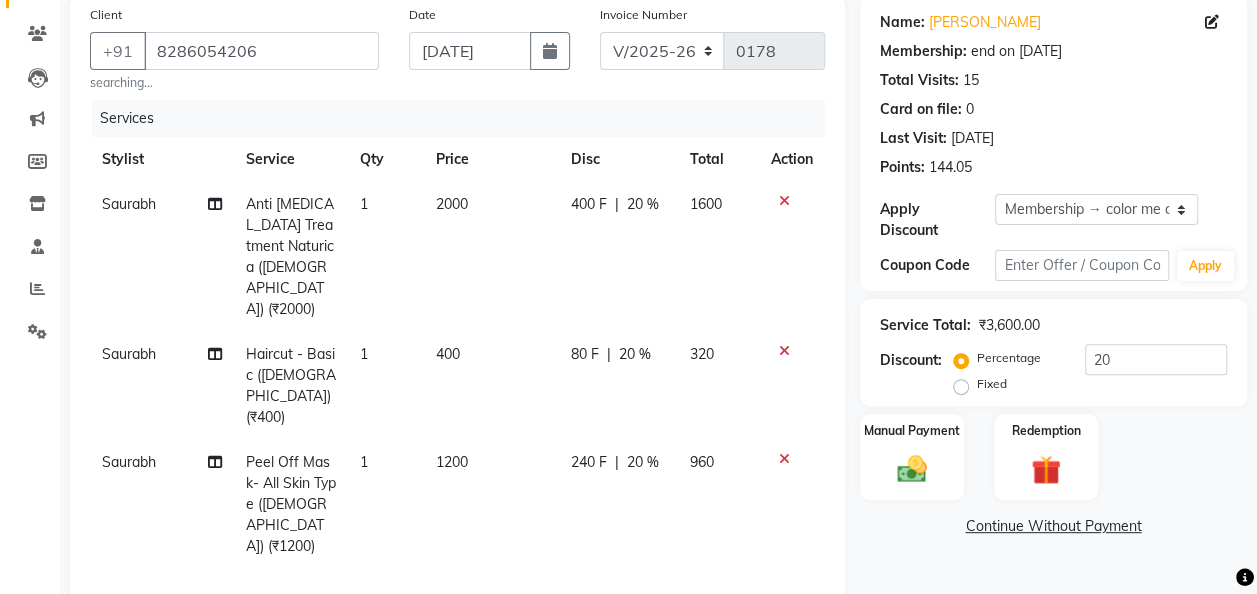scroll, scrollTop: 148, scrollLeft: 0, axis: vertical 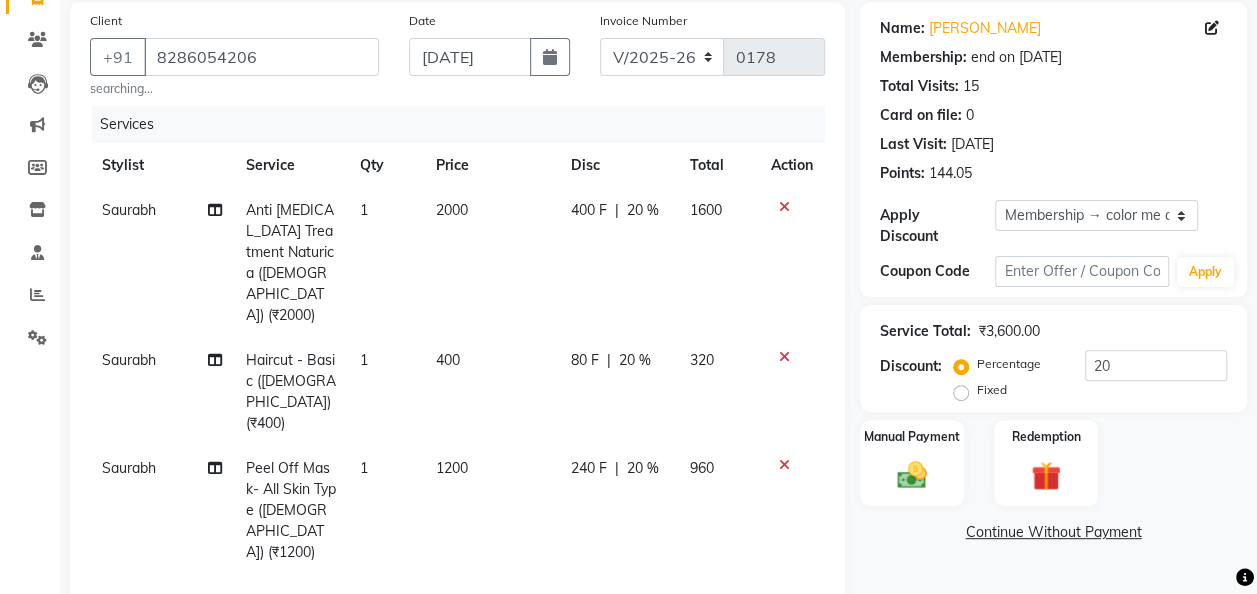 click on "2000" 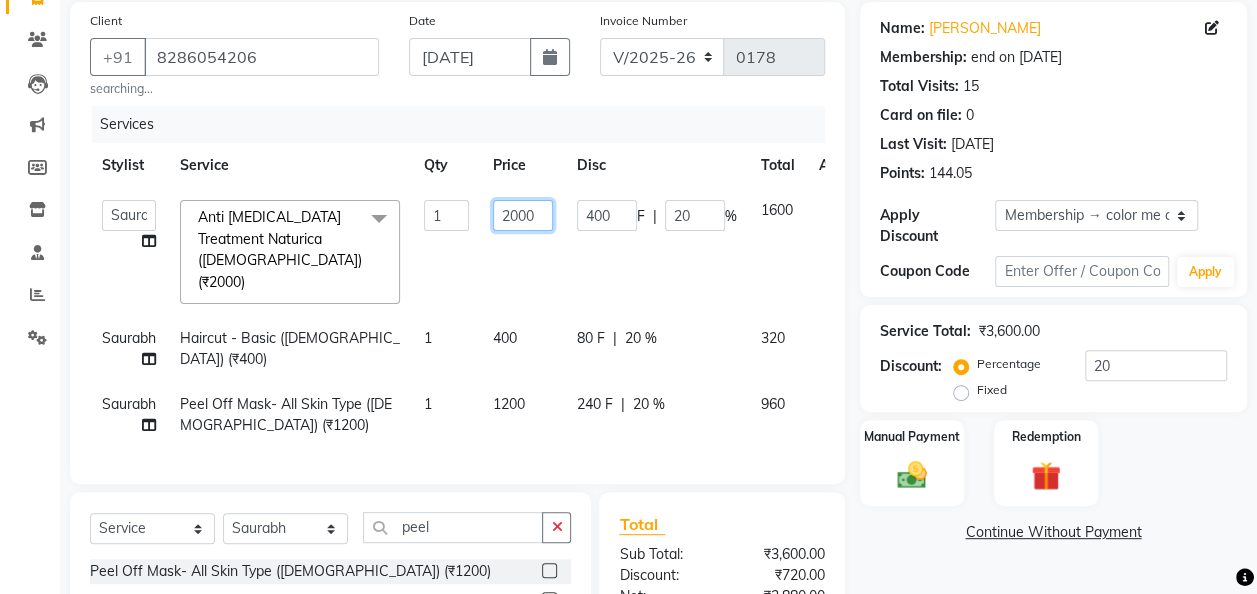click on "2000" 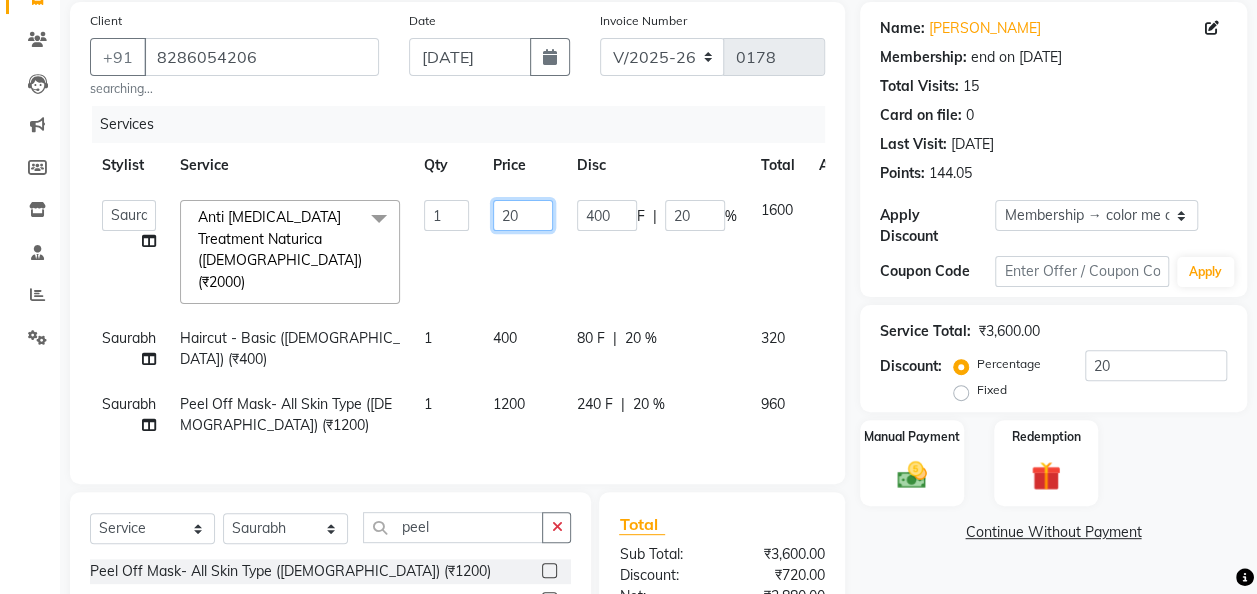 type on "2" 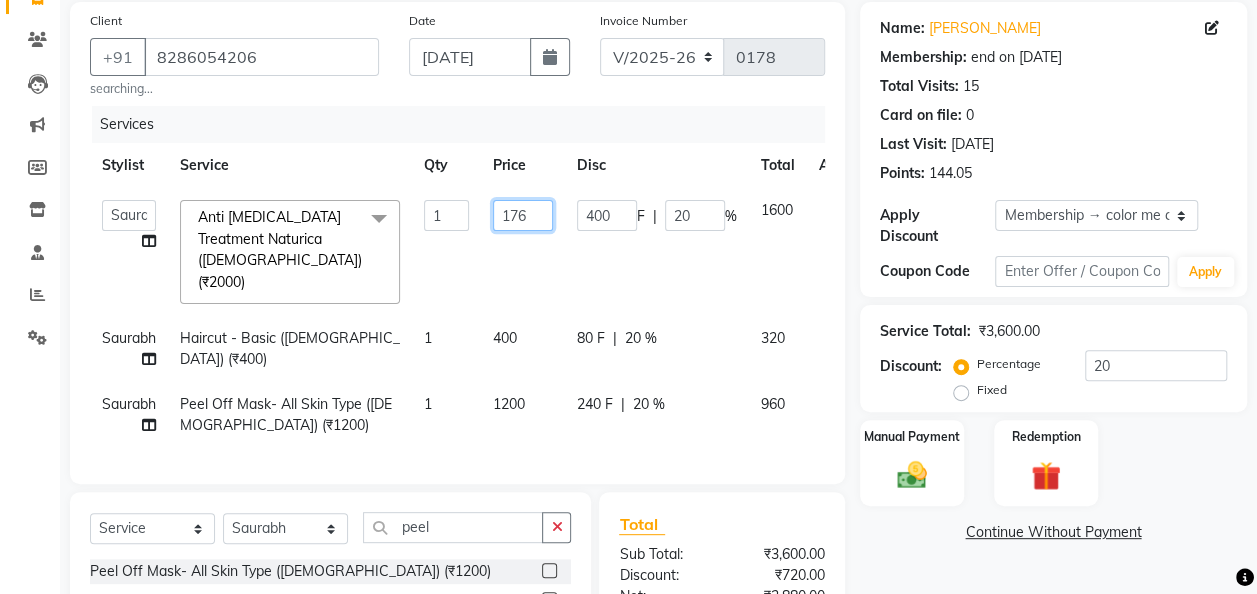 type on "1760" 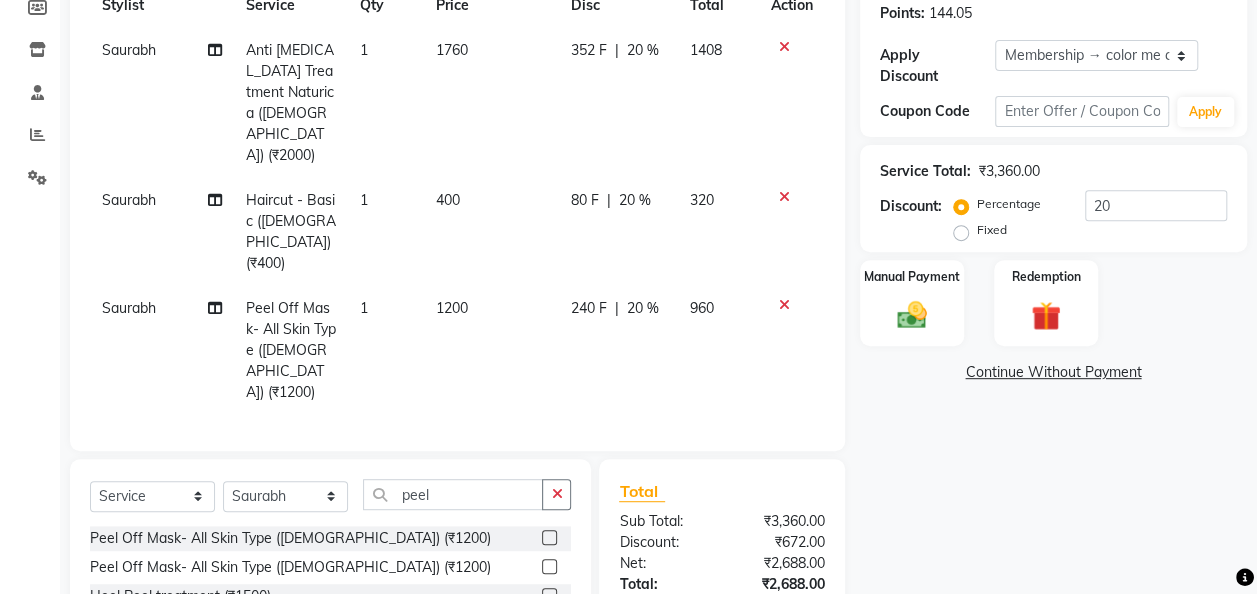 scroll, scrollTop: 385, scrollLeft: 0, axis: vertical 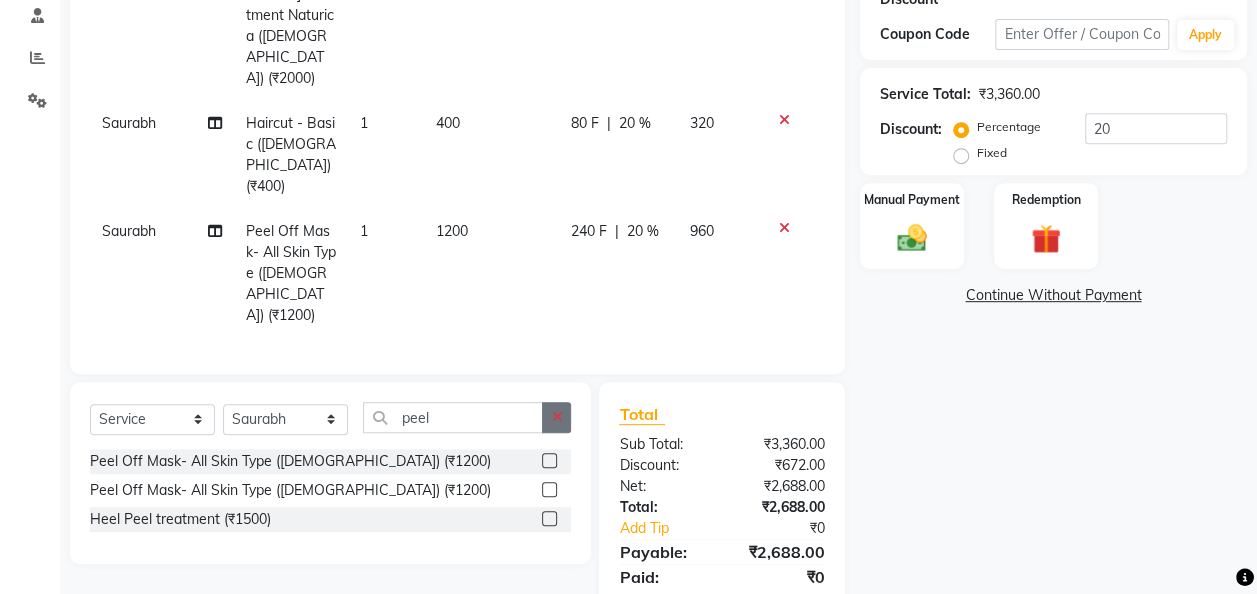click 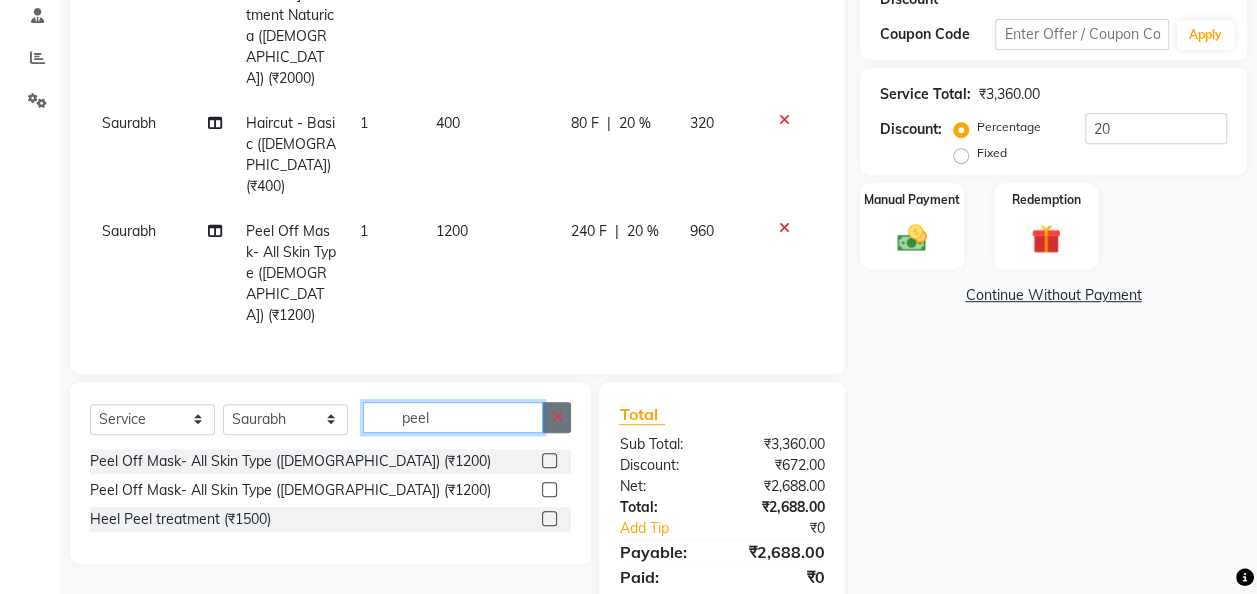 type 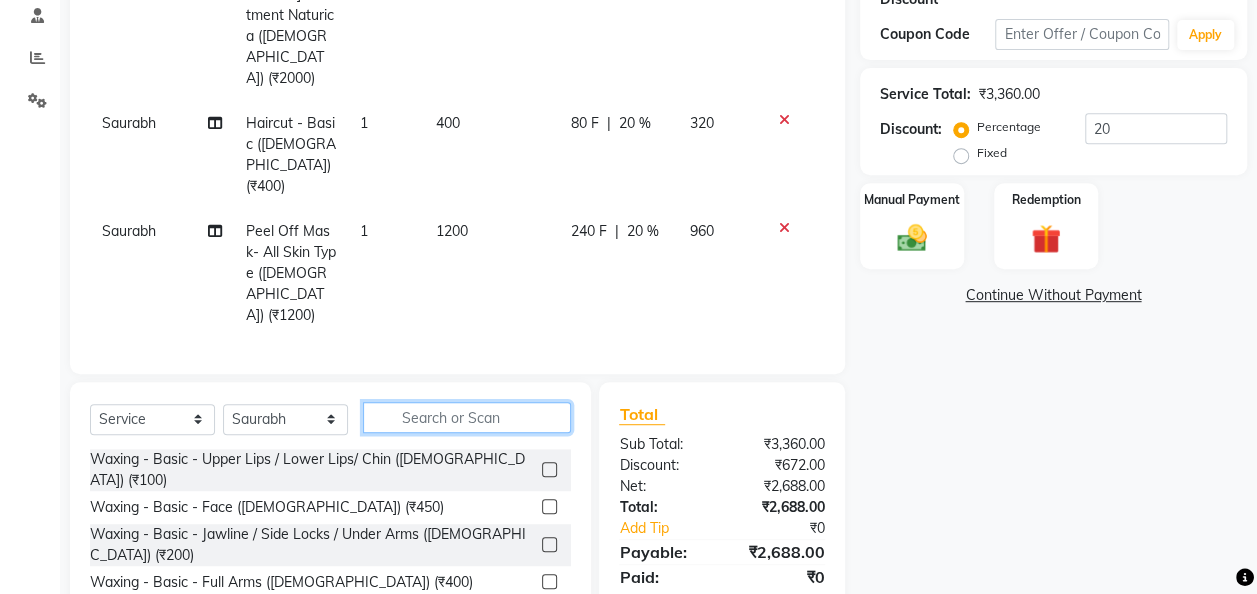 scroll, scrollTop: 429, scrollLeft: 0, axis: vertical 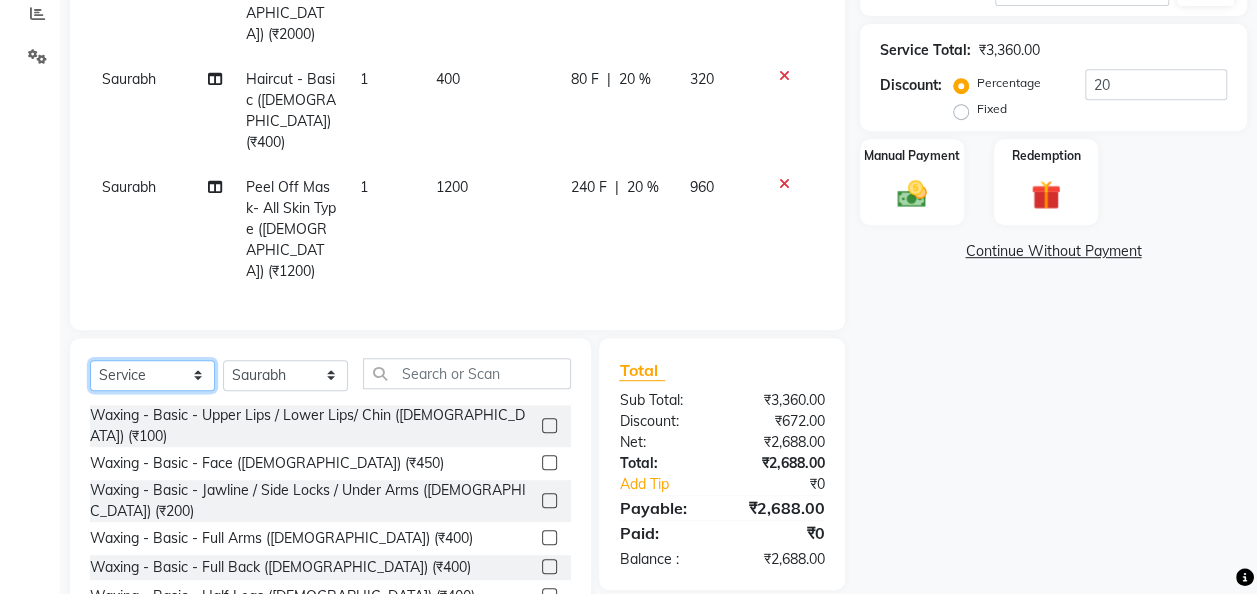 click on "Select  Service  Product  Membership  Package Voucher Prepaid Gift Card" 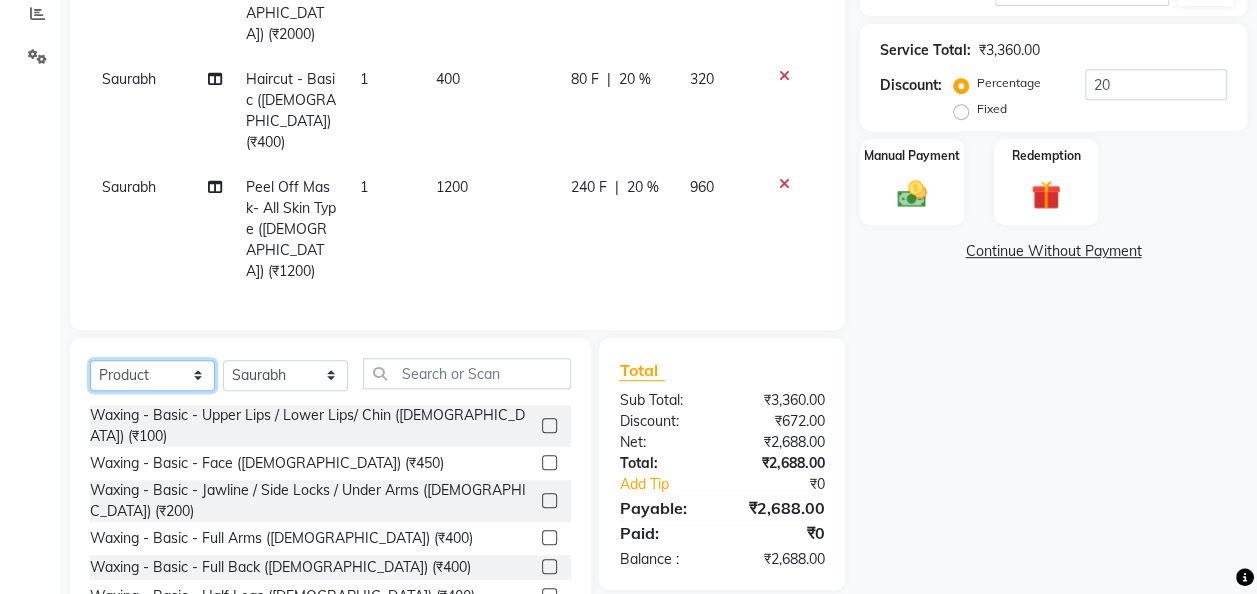 click on "Select  Service  Product  Membership  Package Voucher Prepaid Gift Card" 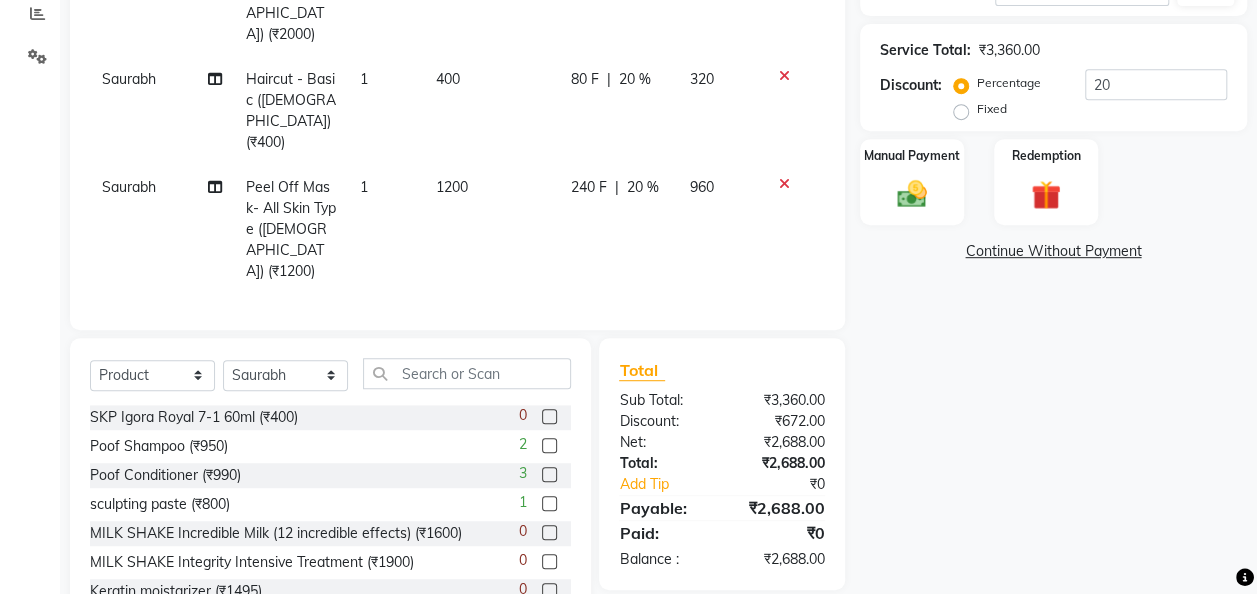 click 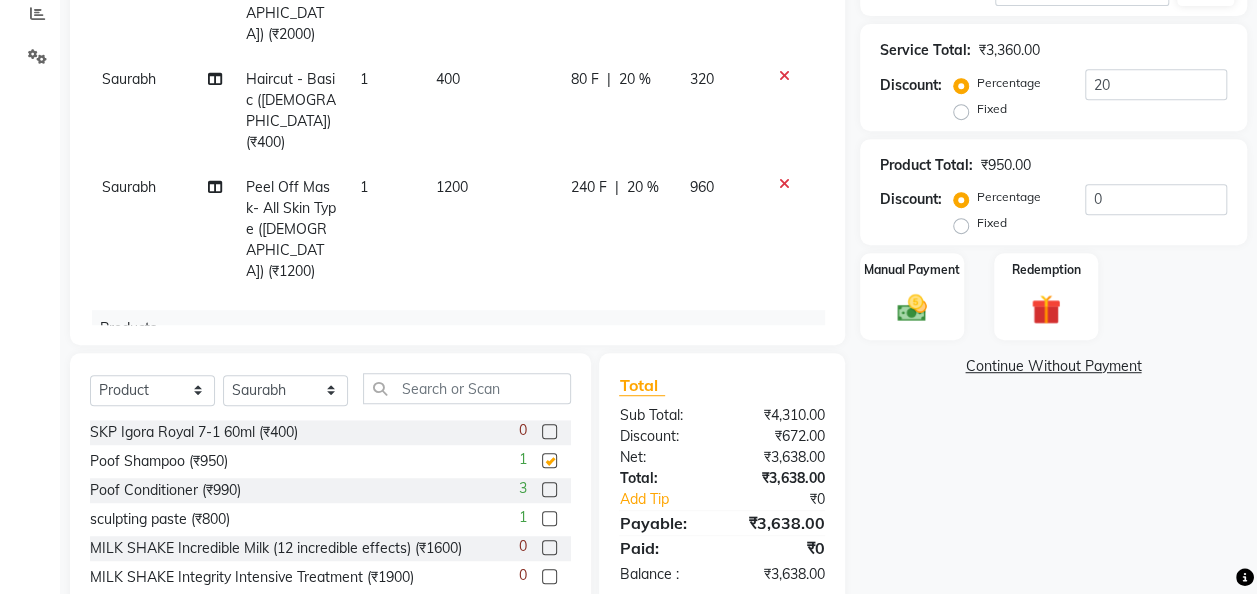 checkbox on "false" 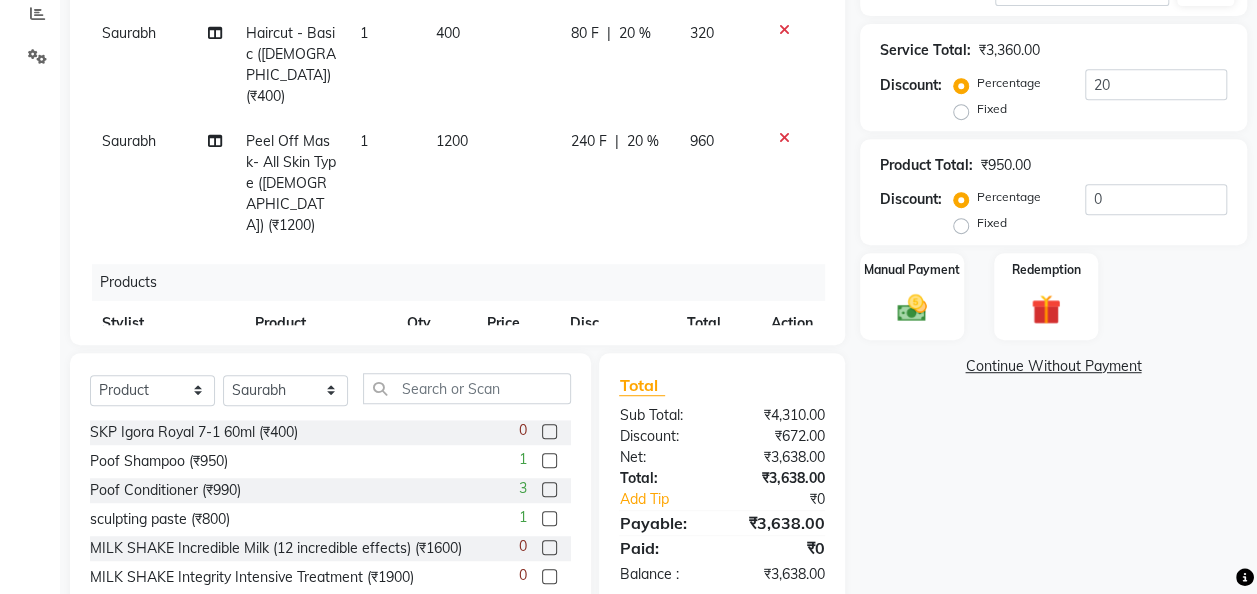 scroll, scrollTop: 101, scrollLeft: 0, axis: vertical 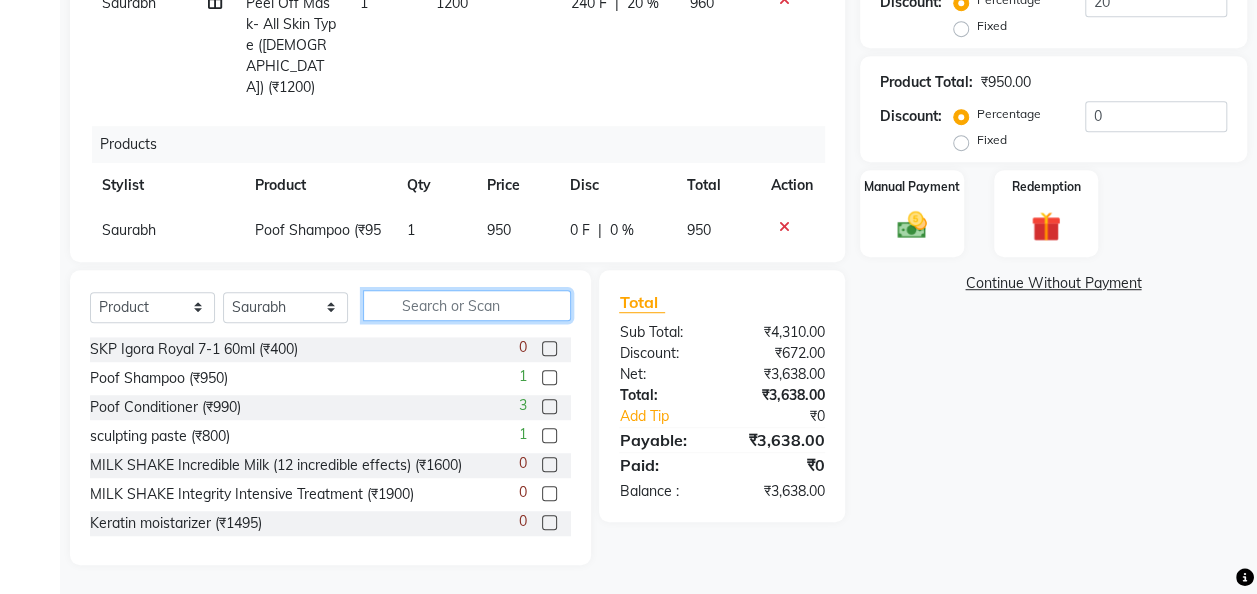 click 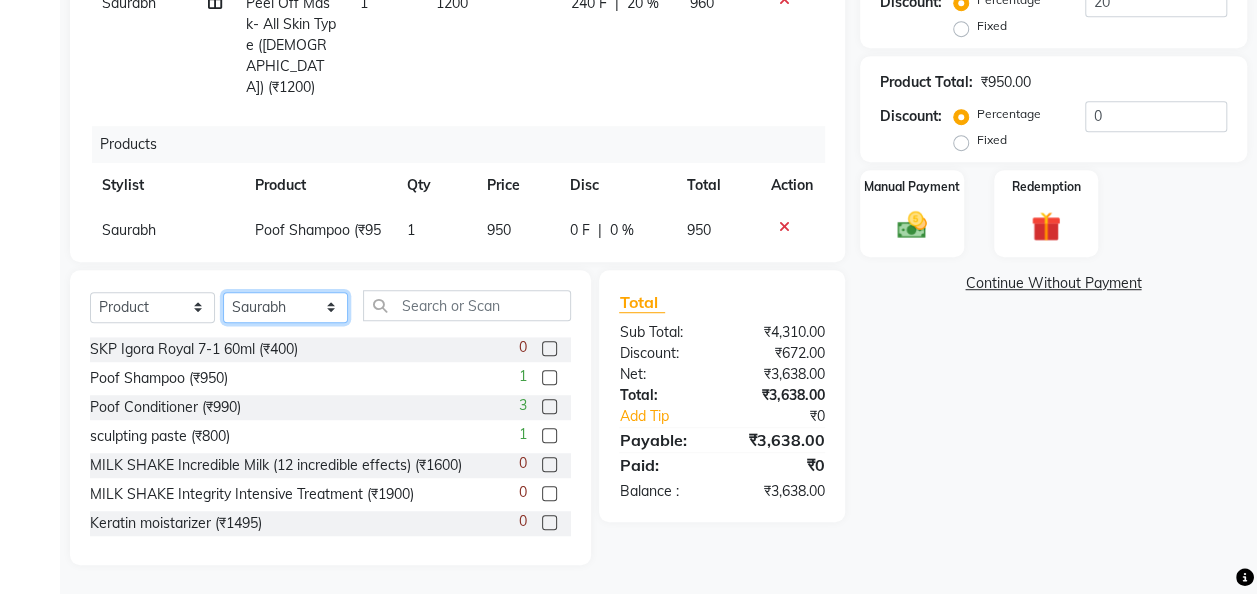 click on "Select Stylist Amit [PERSON_NAME] [PERSON_NAME] [PERSON_NAME] [PERSON_NAME] [PERSON_NAME] [PERSON_NAME]  [PERSON_NAME]" 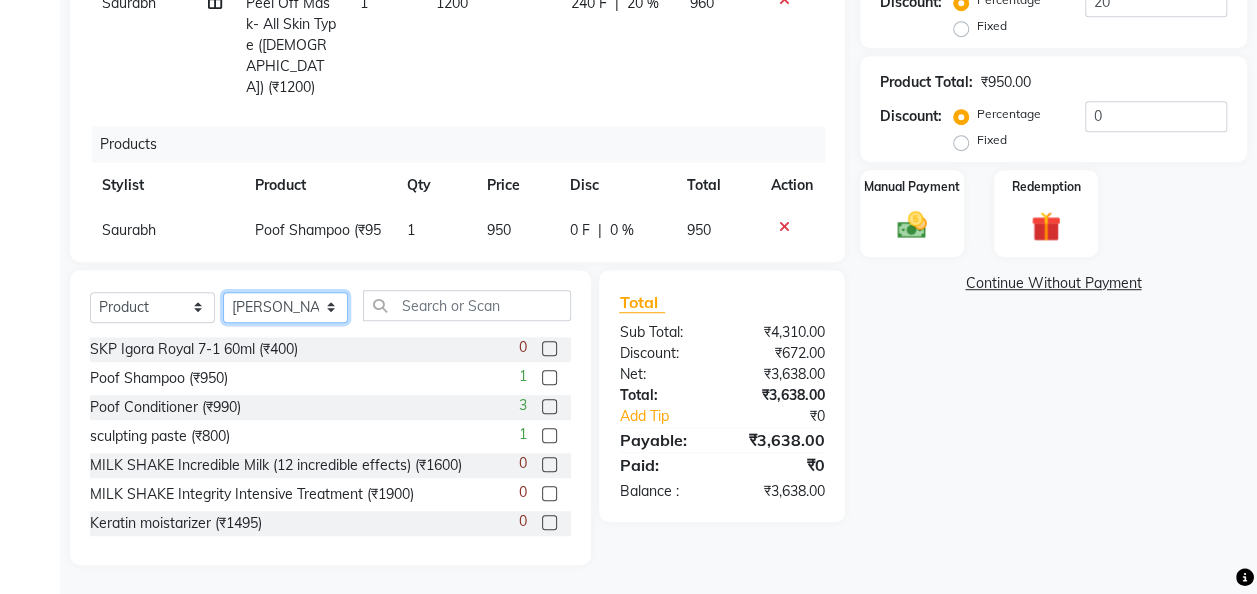 click on "Select Stylist Amit [PERSON_NAME] [PERSON_NAME] [PERSON_NAME] [PERSON_NAME] [PERSON_NAME] [PERSON_NAME]  [PERSON_NAME]" 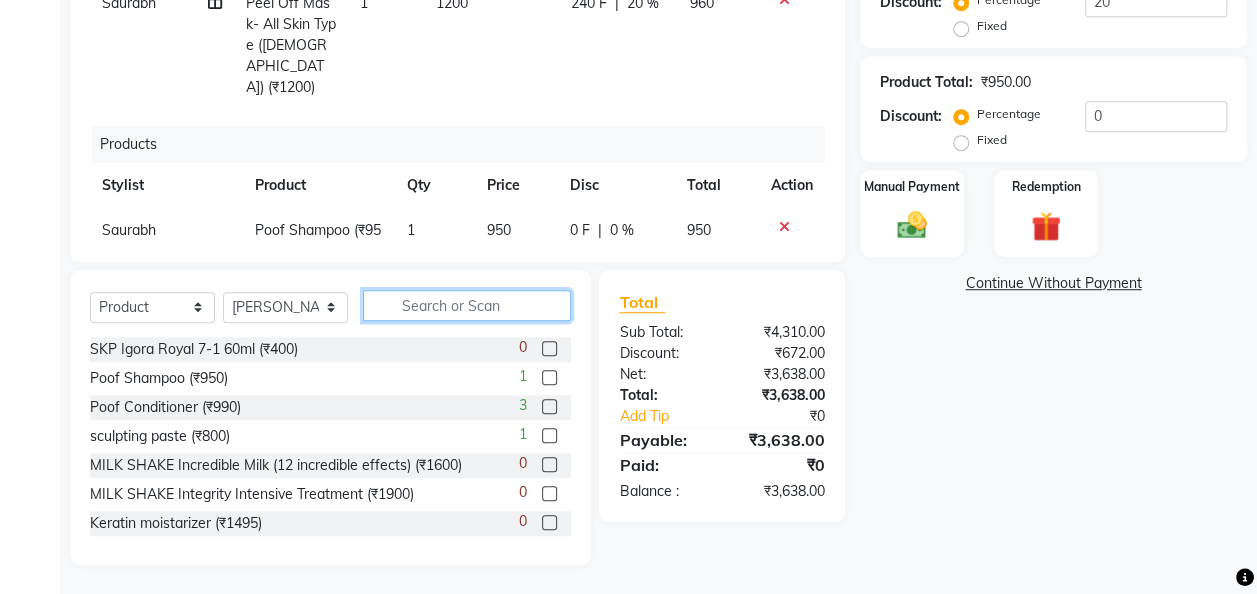 click 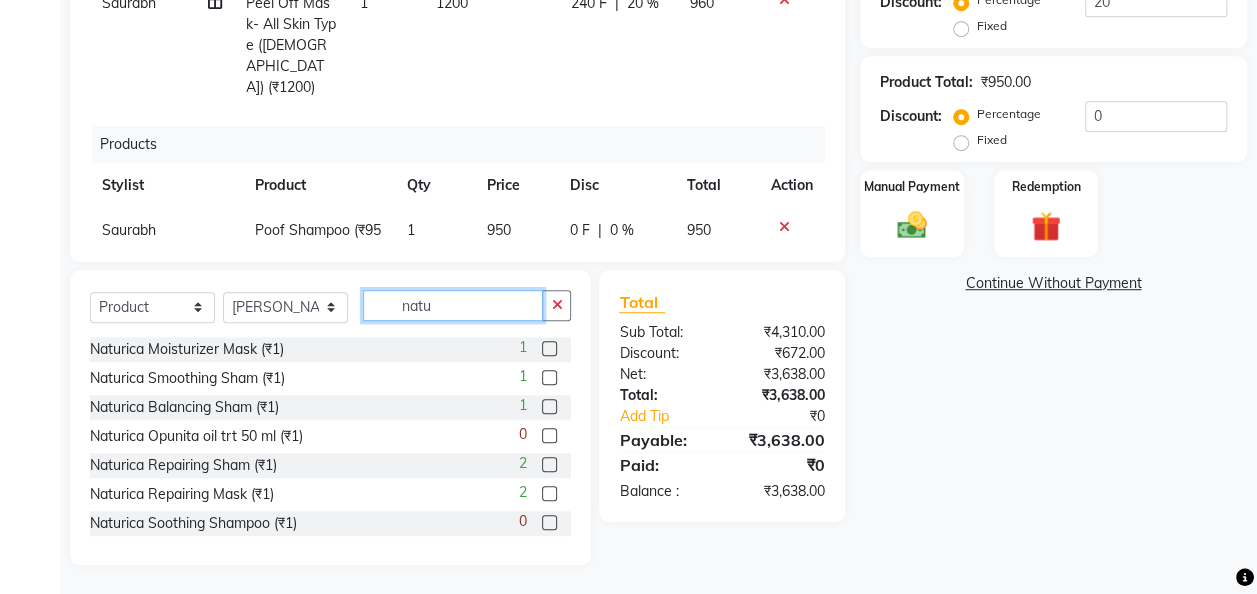 type on "natu" 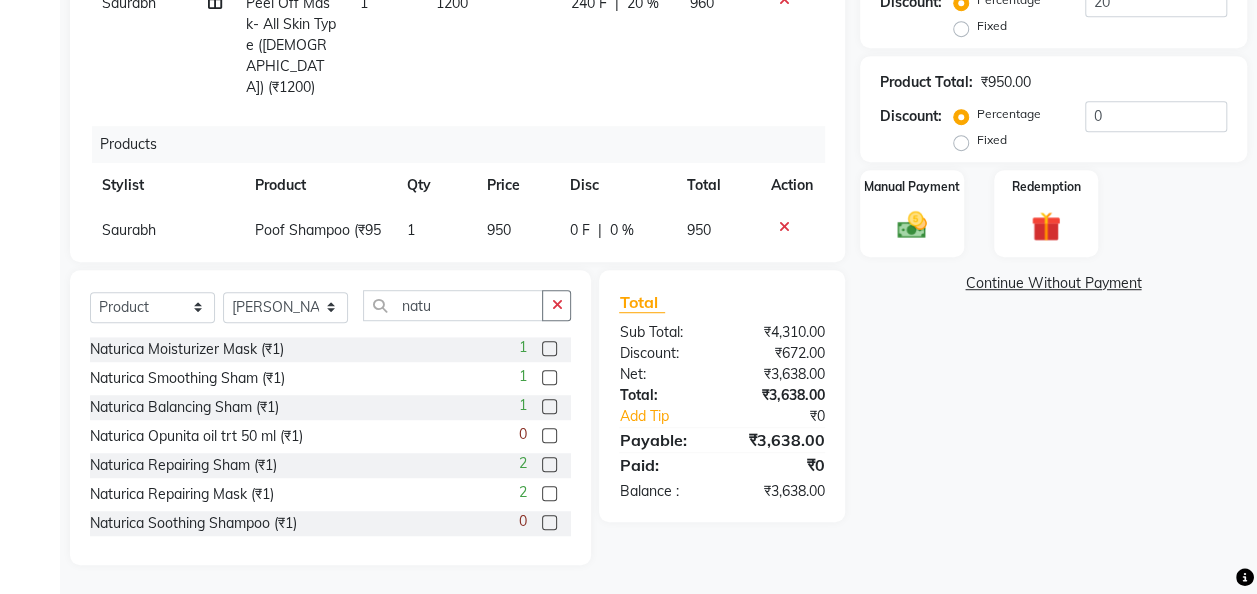 click 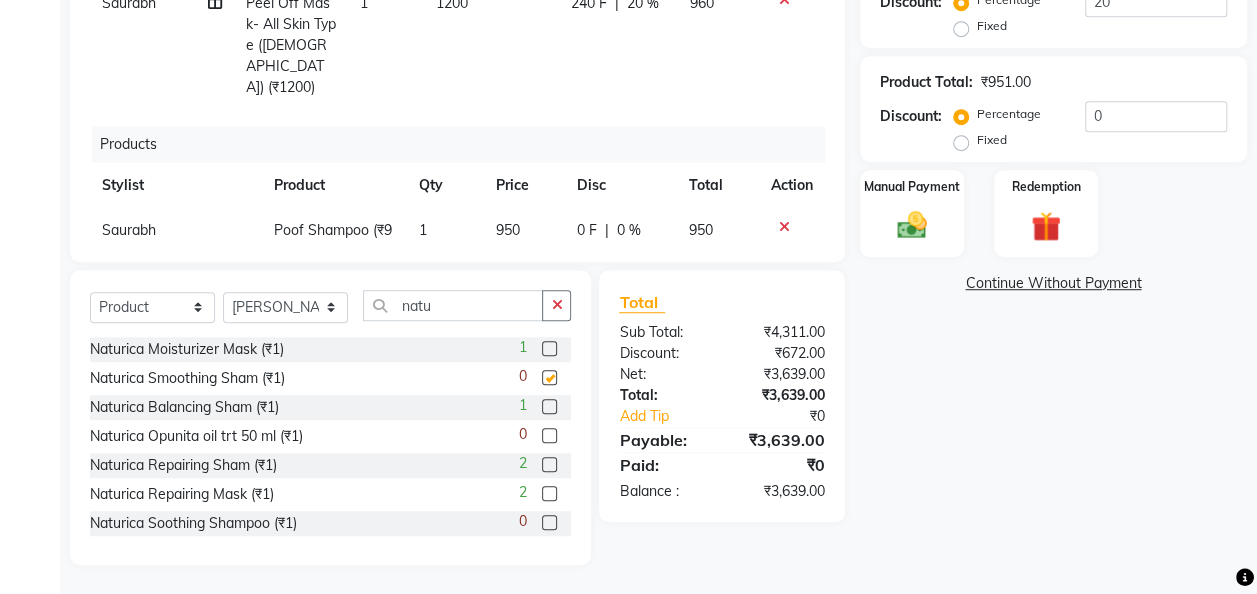 checkbox on "false" 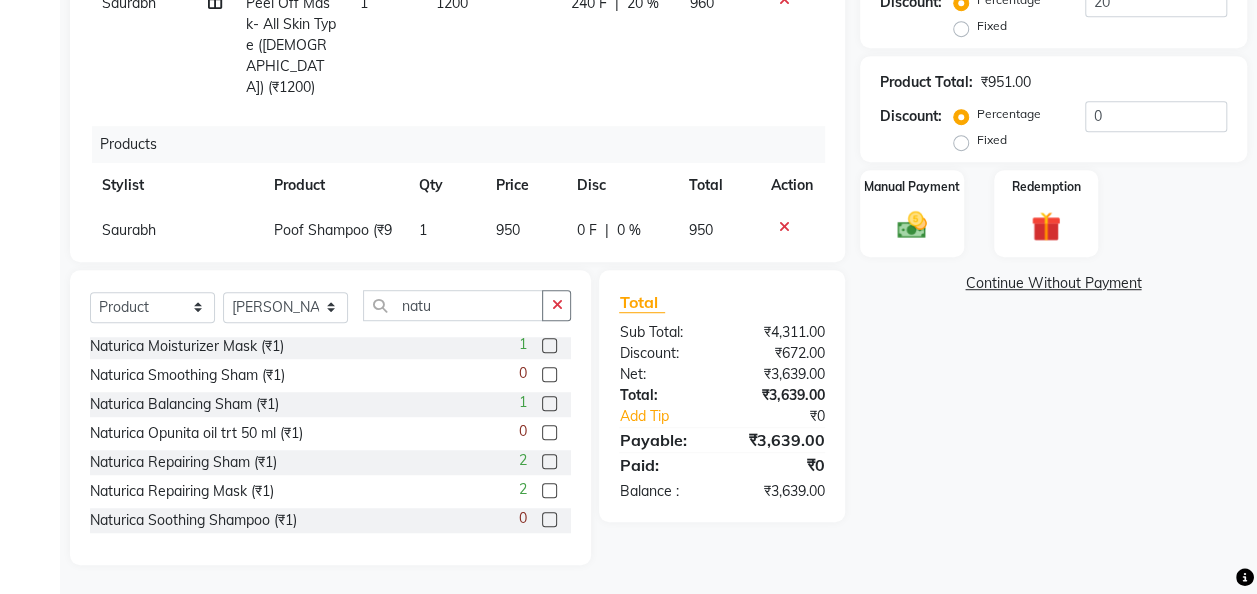 scroll, scrollTop: 0, scrollLeft: 0, axis: both 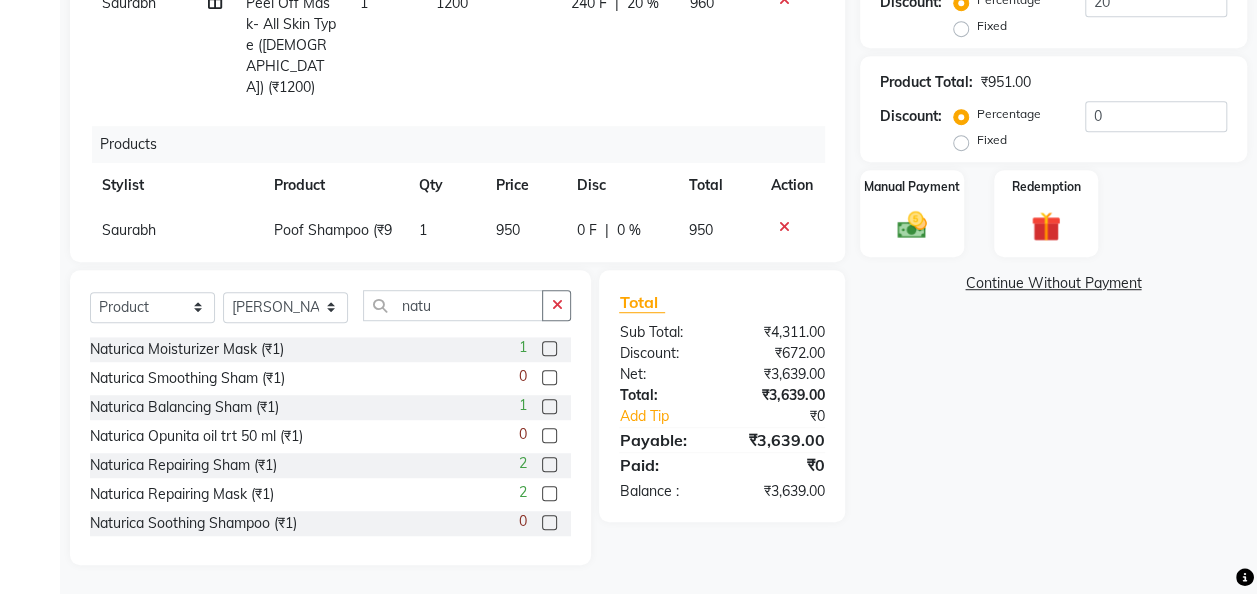 click 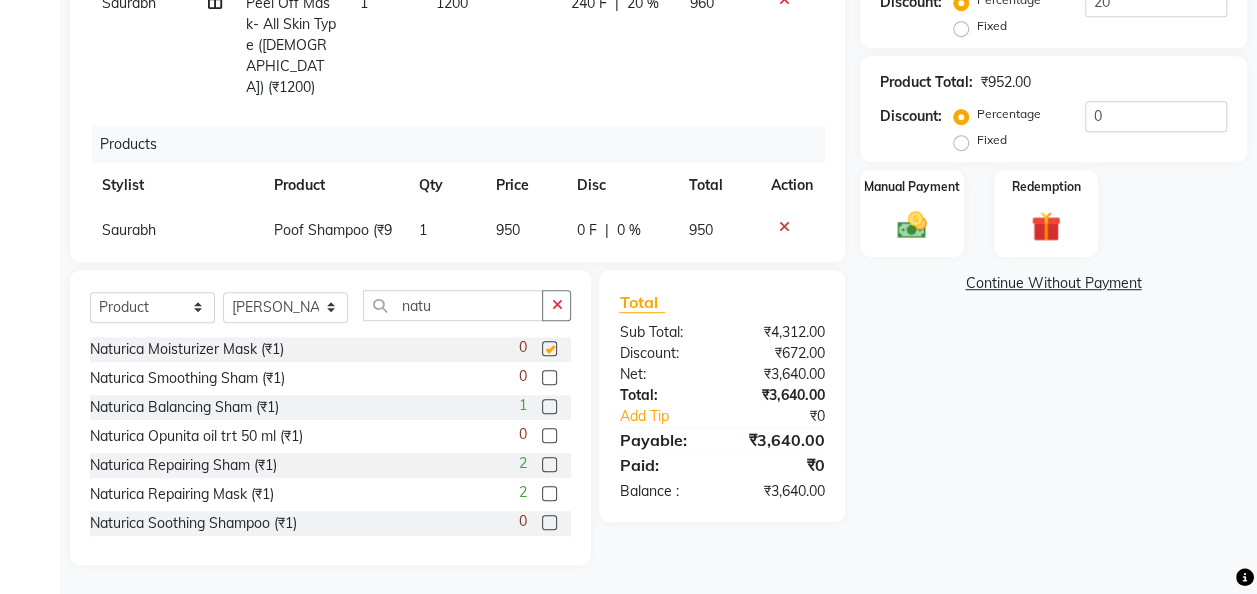 checkbox on "false" 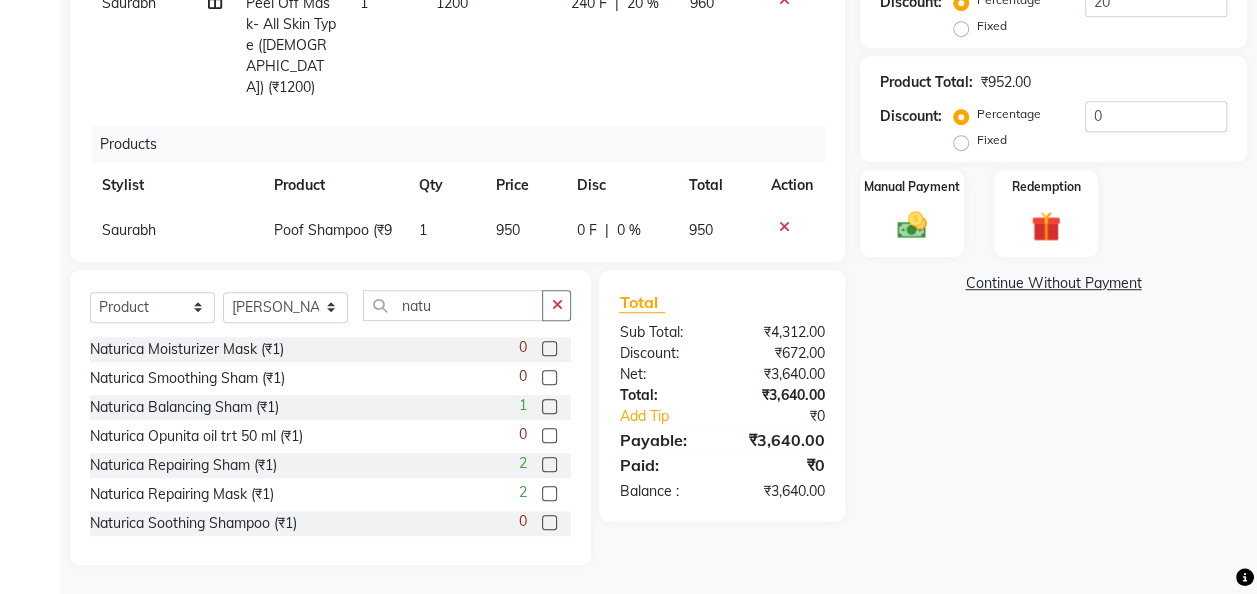 scroll, scrollTop: 233, scrollLeft: 0, axis: vertical 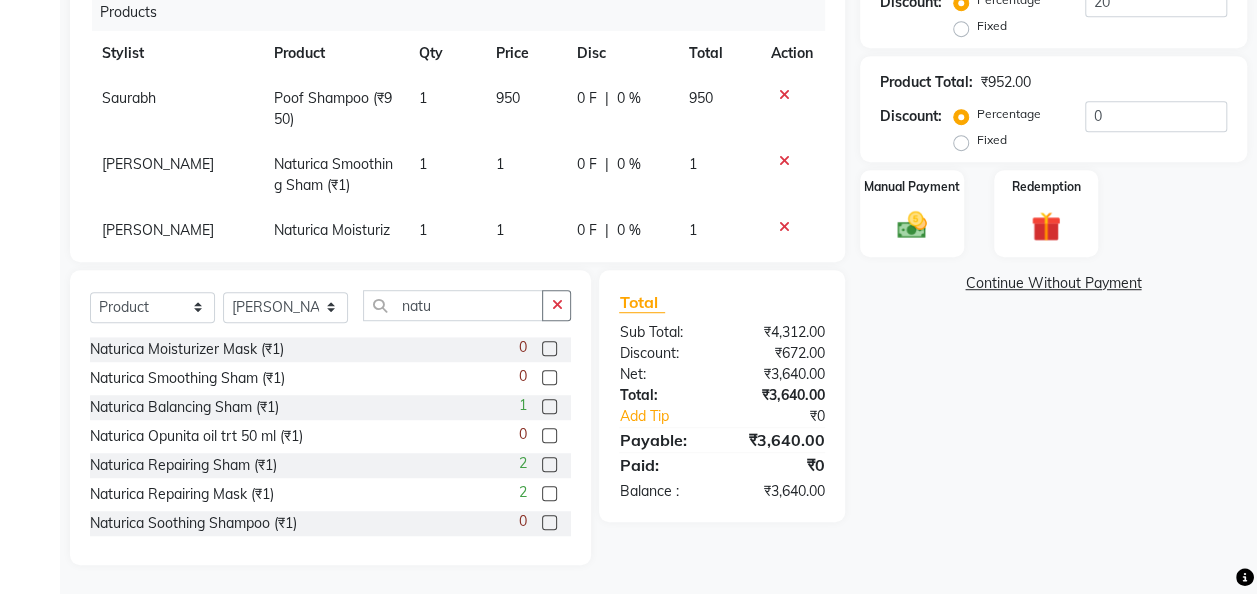 click on "1" 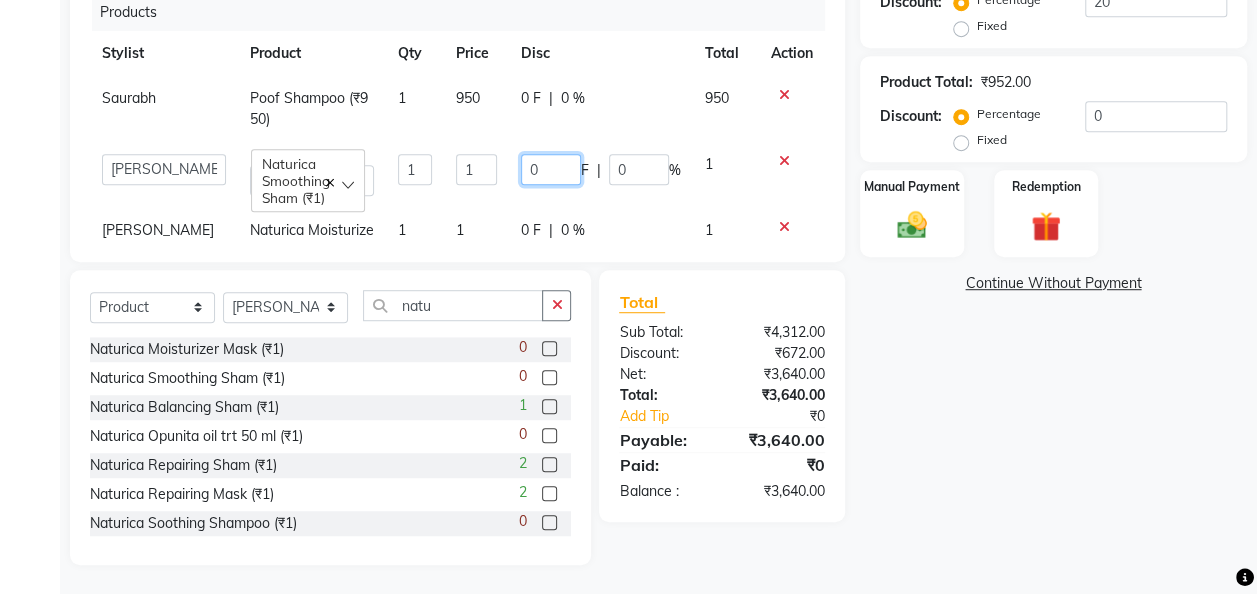 click on "0" 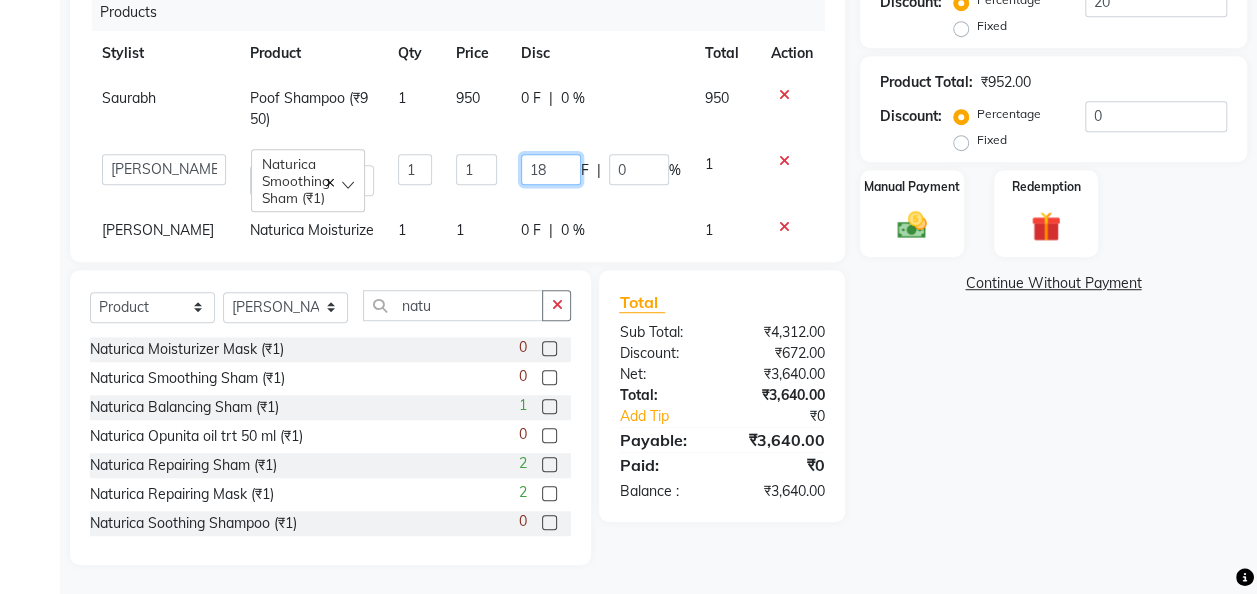 type on "1" 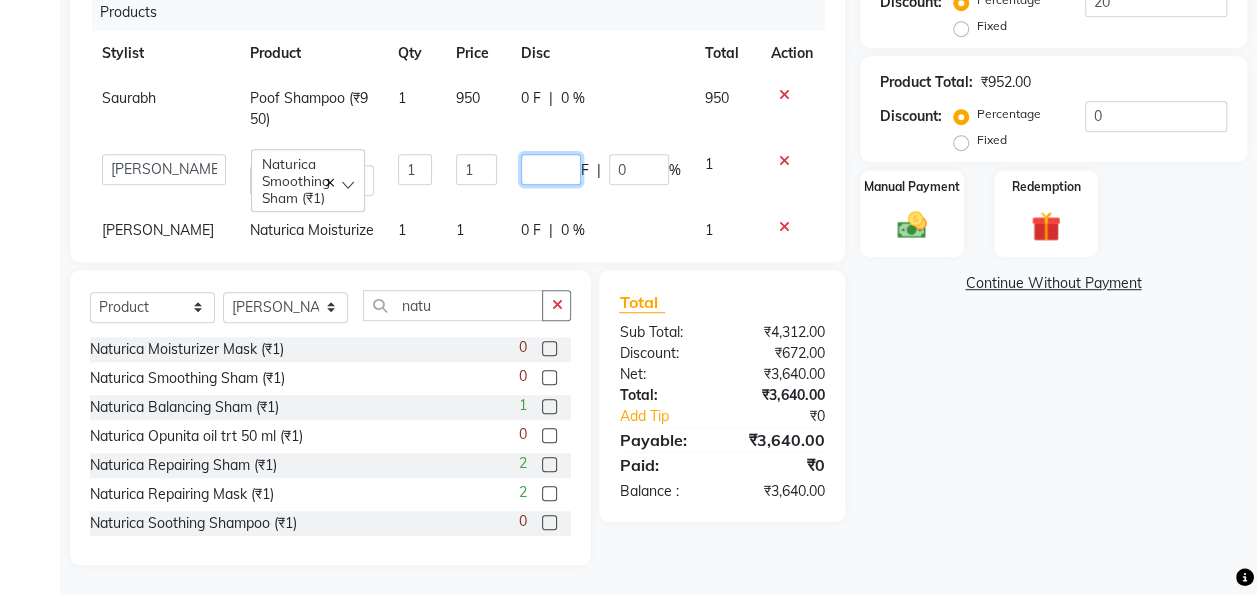 type on "0" 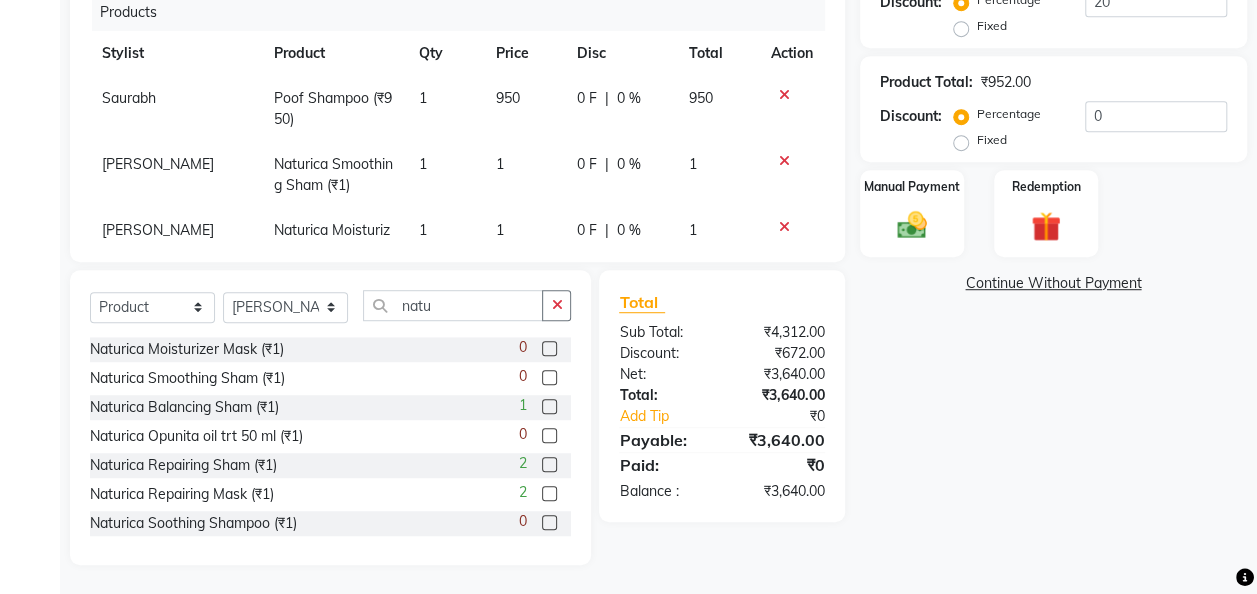 click on "1" 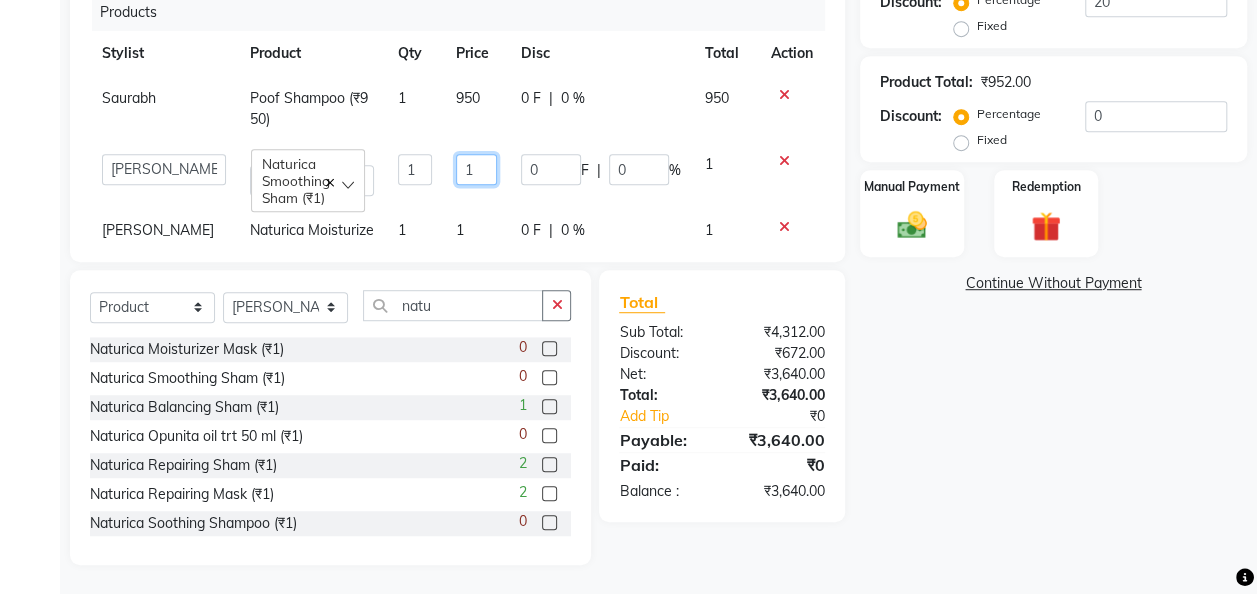click on "1" 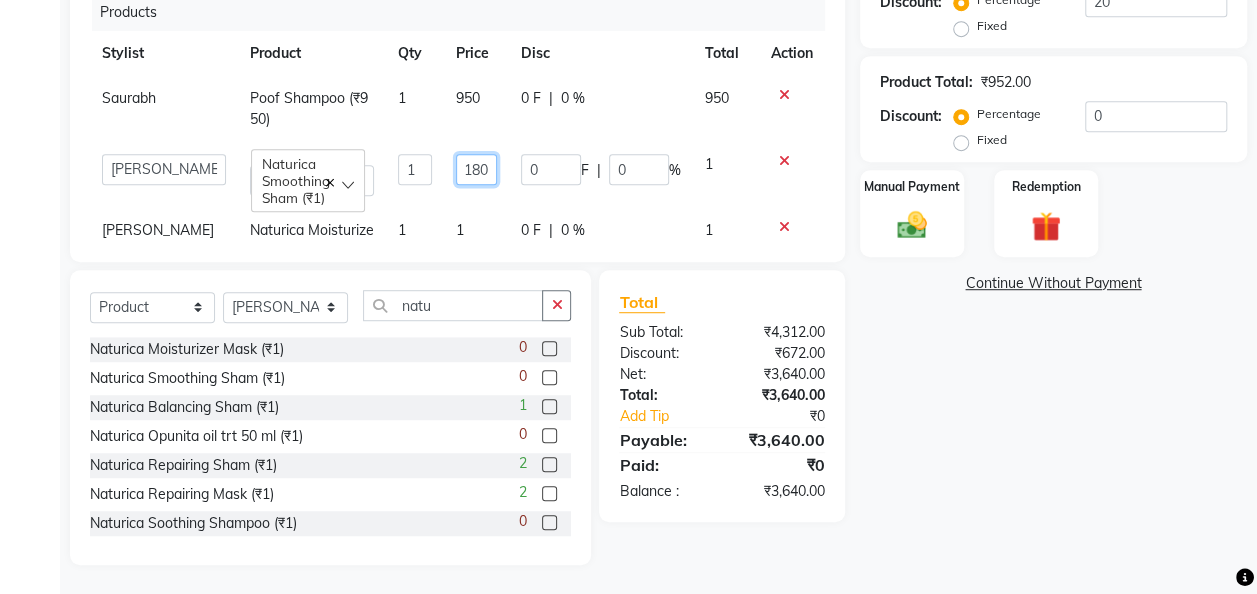 scroll, scrollTop: 0, scrollLeft: 0, axis: both 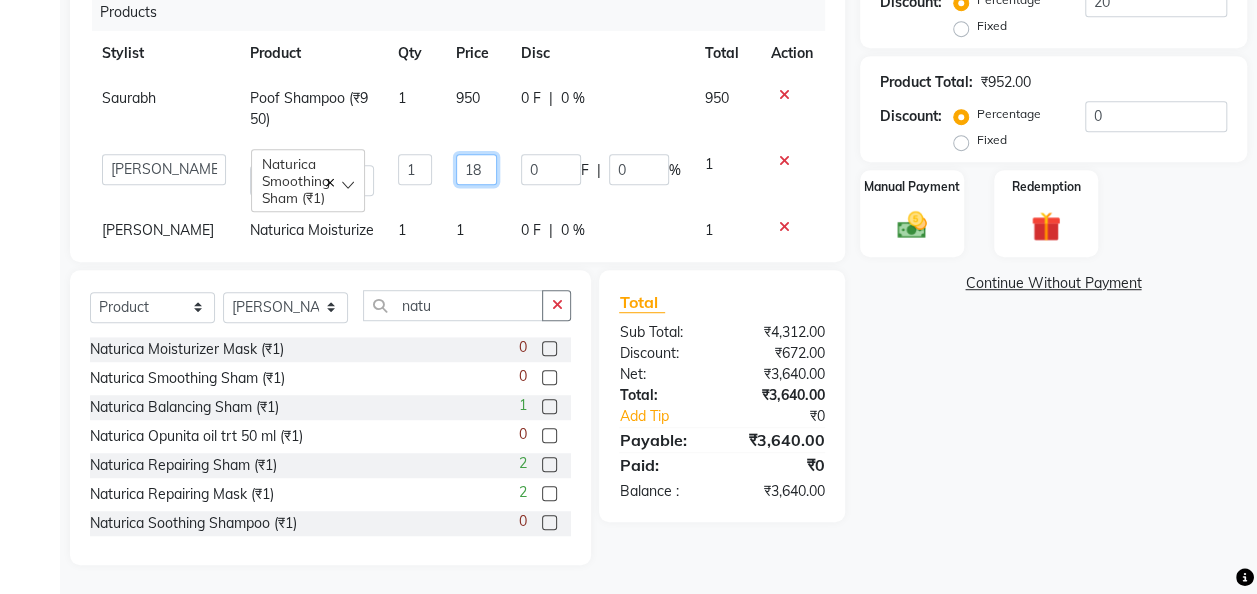 type on "1" 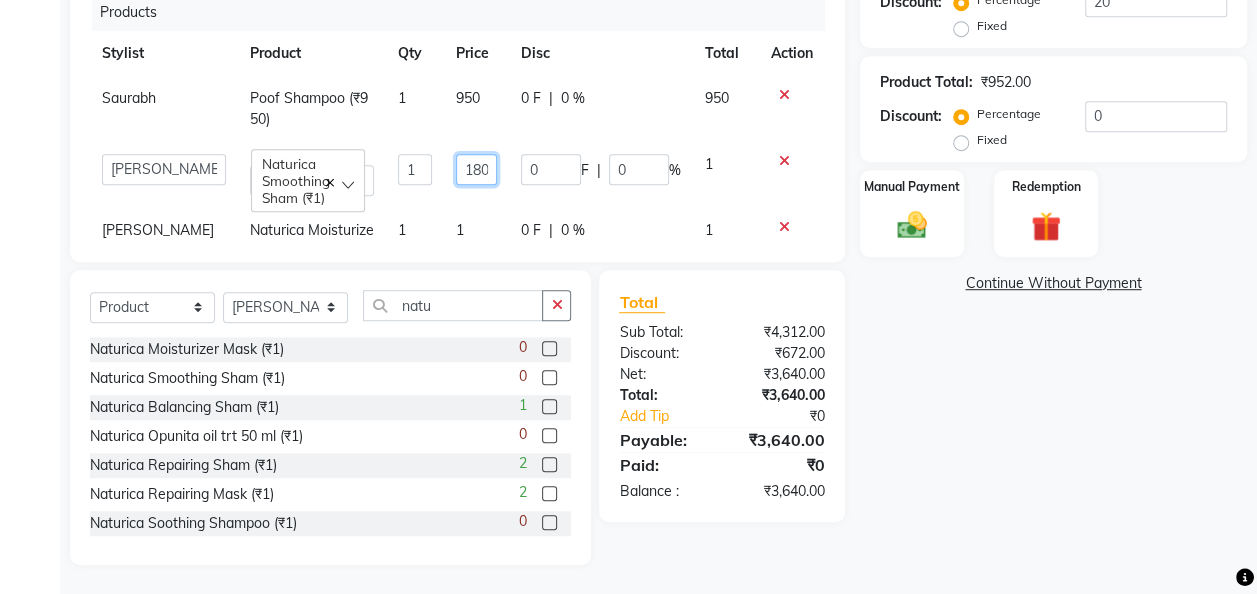 type on "1805" 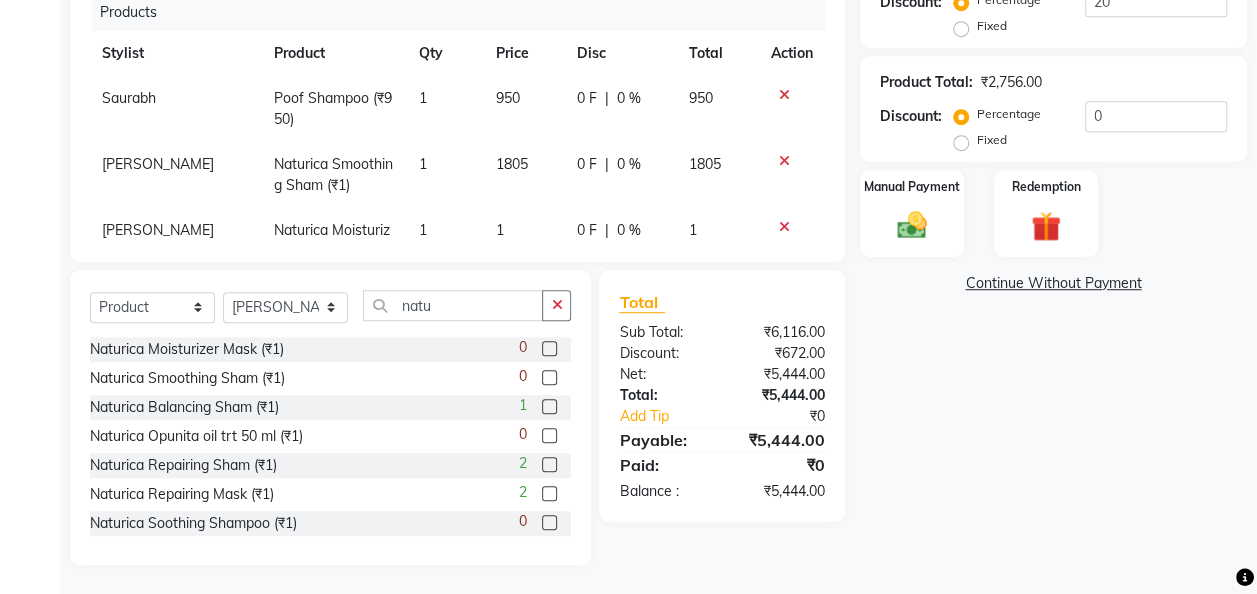 click on "[PERSON_NAME] Naturica Moisturizer Mask (₹1) 1 1 0 F | 0 % 1" 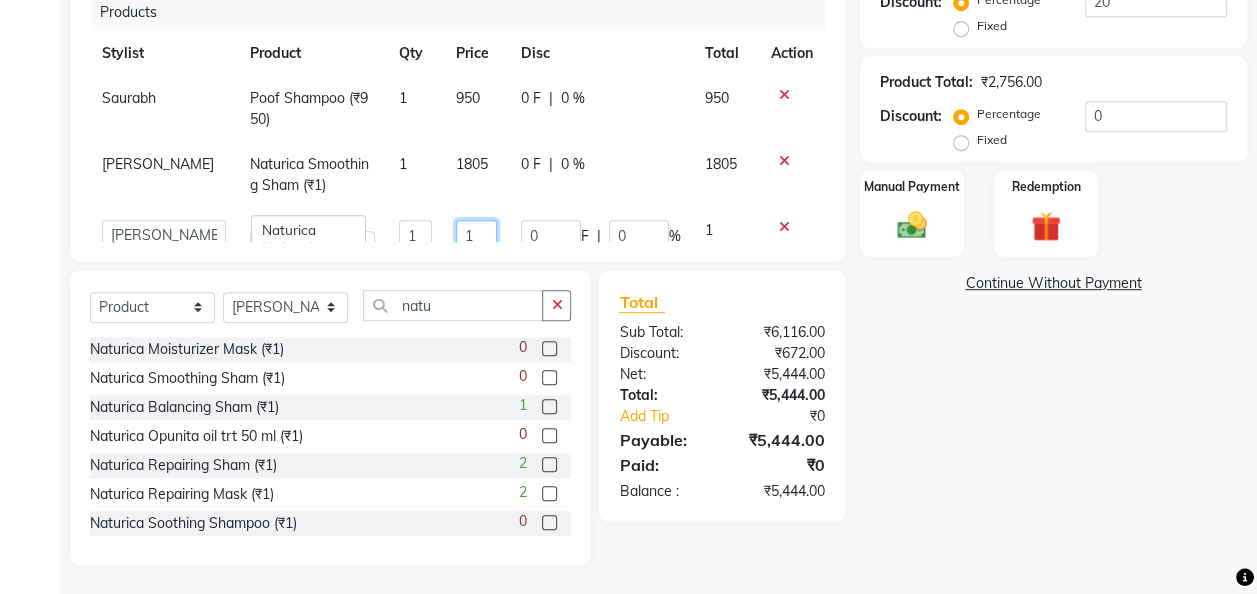 click on "1" 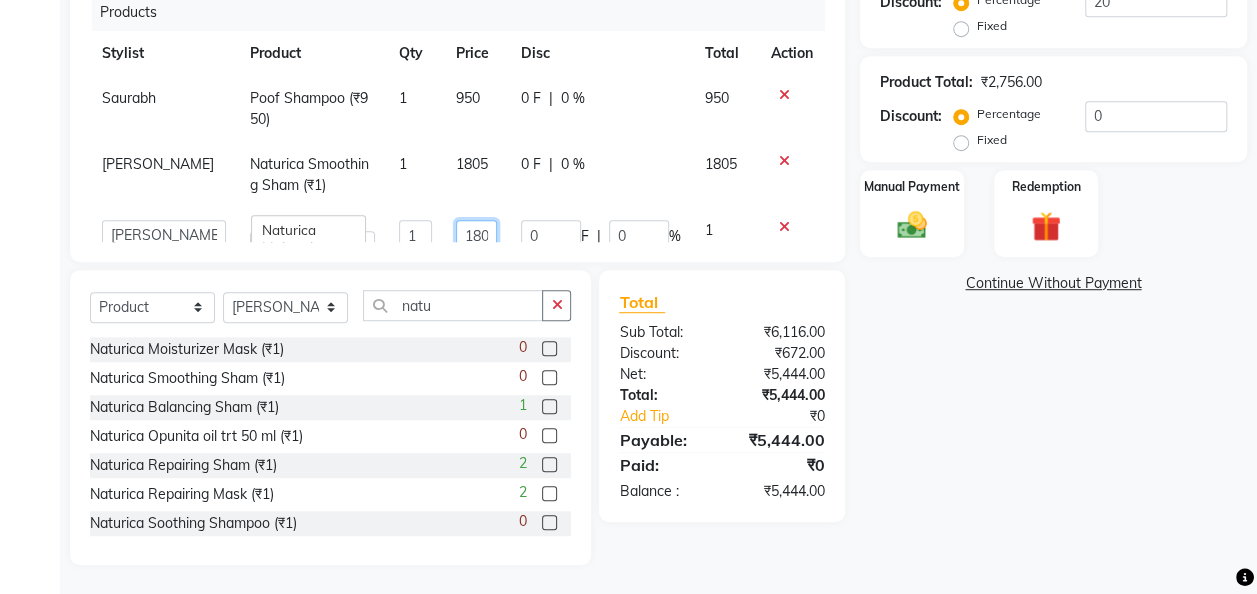 type on "1805" 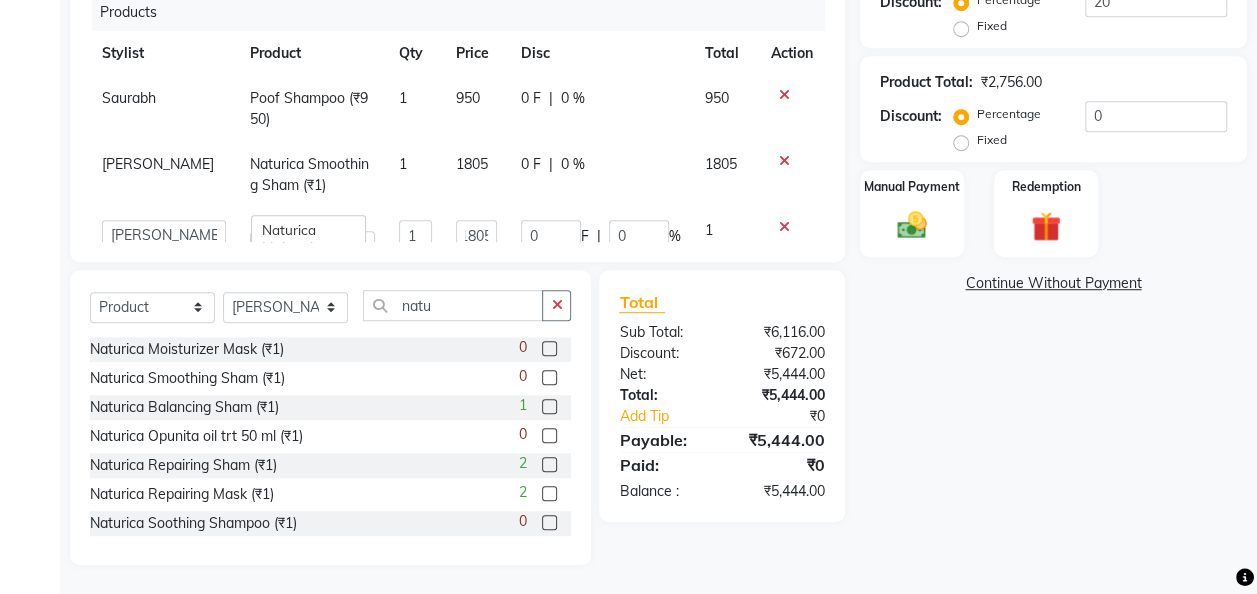 click on "Name: [PERSON_NAME] Membership: end on [DATE] Total Visits:  15 Card on file:  0 Last Visit:   [DATE] Points:   144.05  Apply Discount Select Membership → color me crazy membership  Loyalty → Loyality level 1  Coupon Code Apply Service Total:  ₹3,360.00  Discount:  Percentage   Fixed  20 Product Total:  ₹2,756.00  Discount:  Percentage   Fixed  0 Manual Payment Redemption  Continue Without Payment" 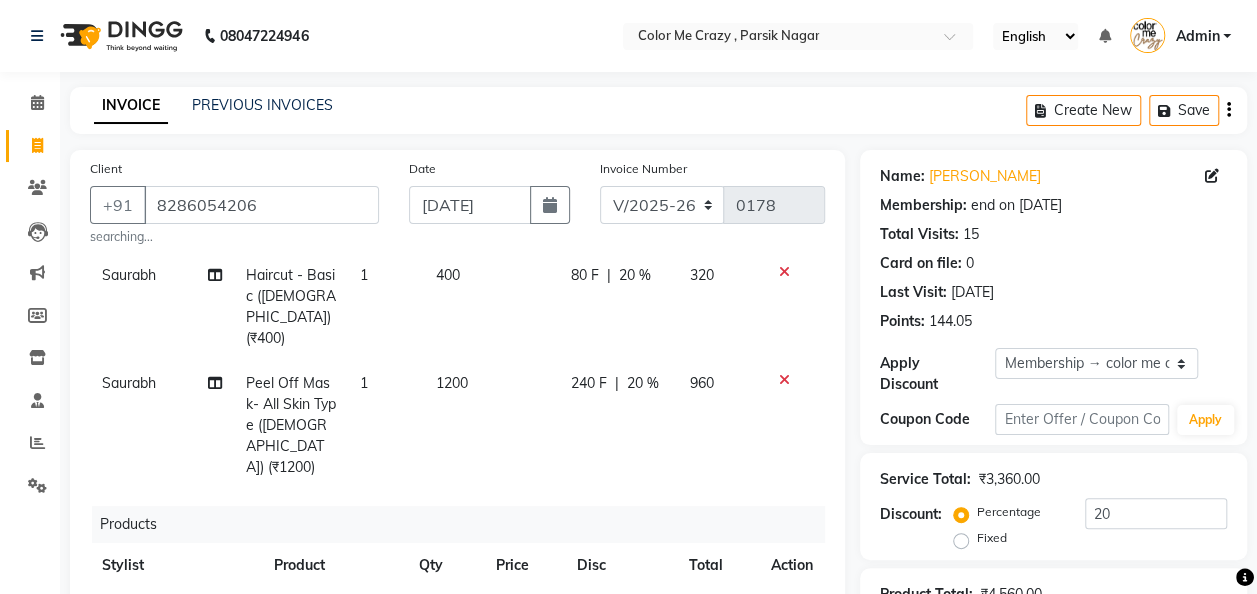 scroll, scrollTop: 200, scrollLeft: 0, axis: vertical 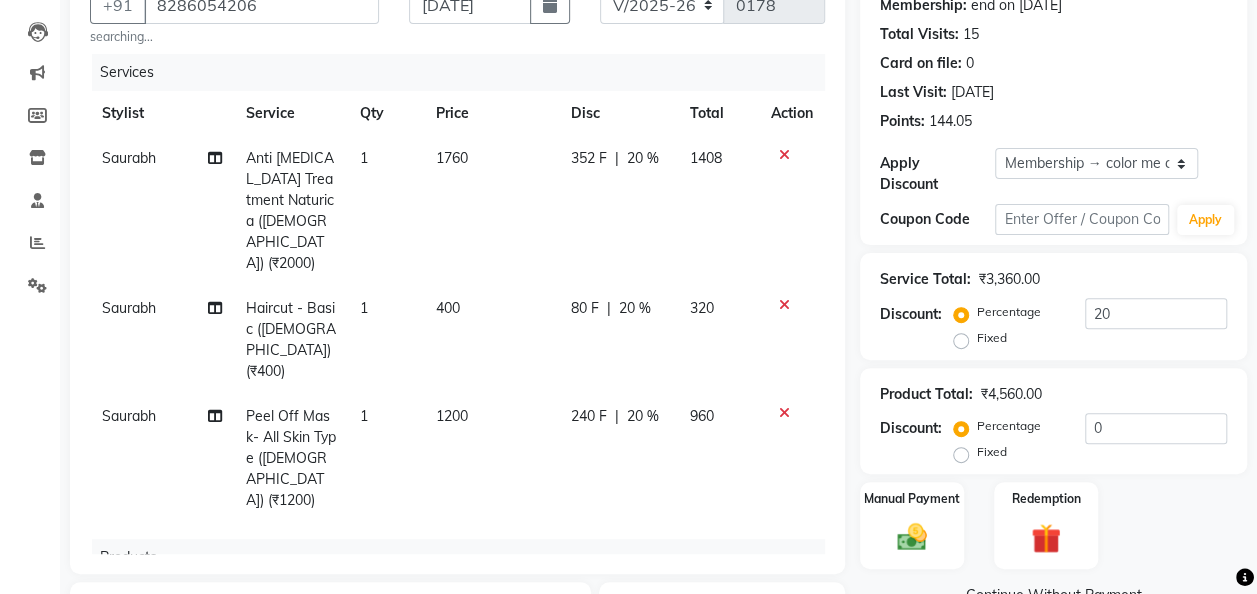 click on "20 %" 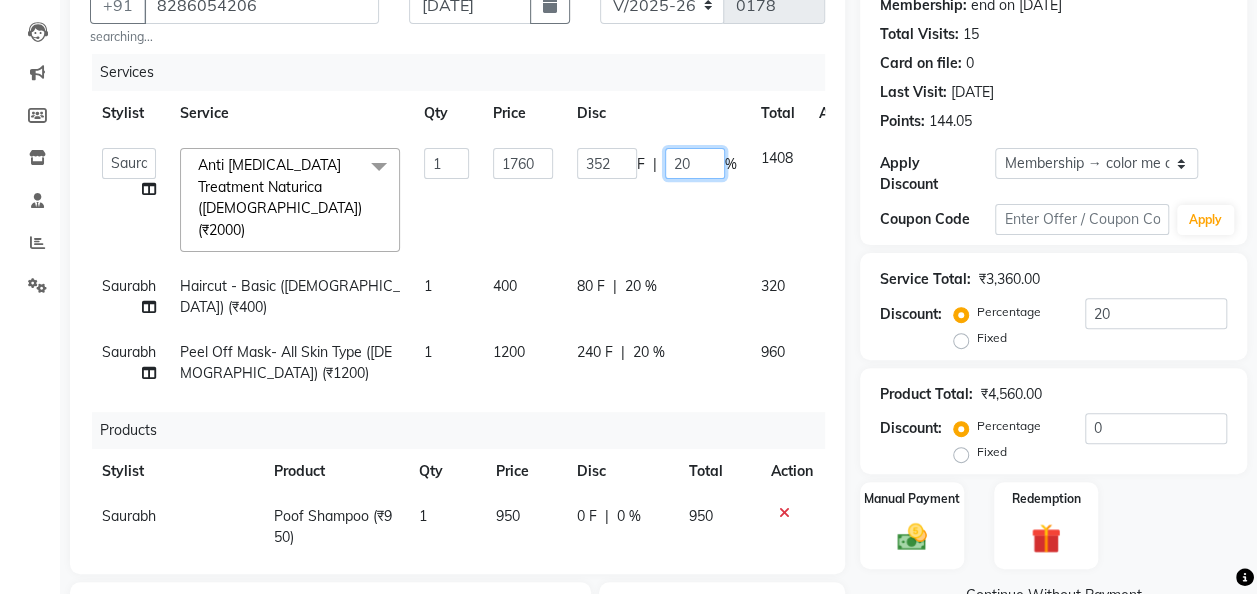 click on "20" 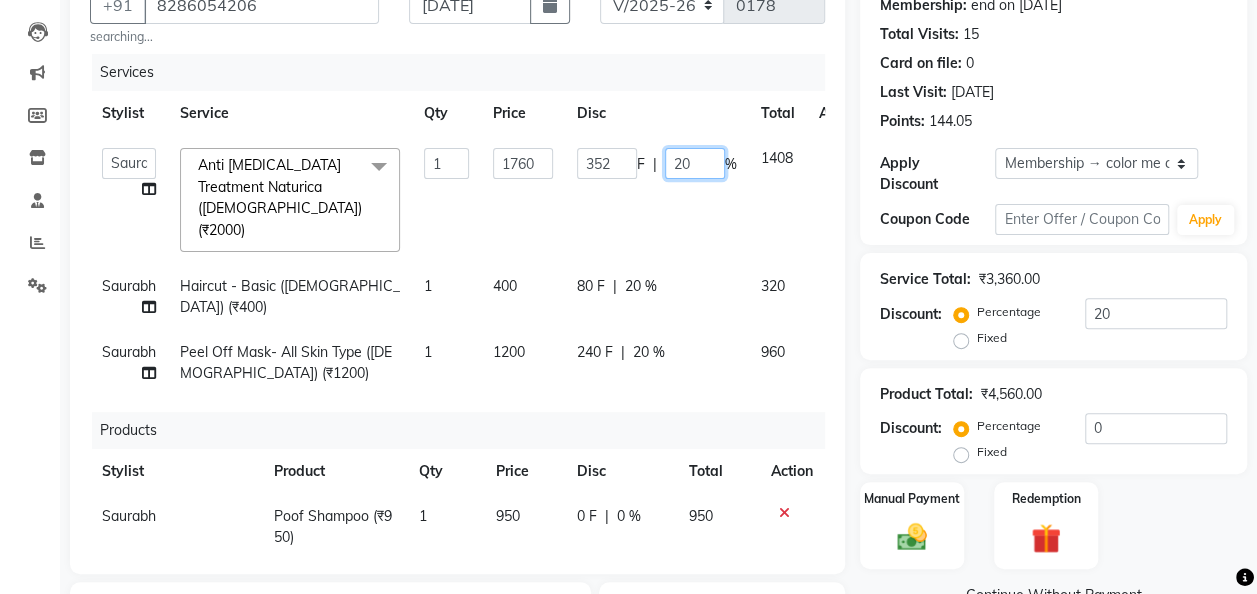 type on "0" 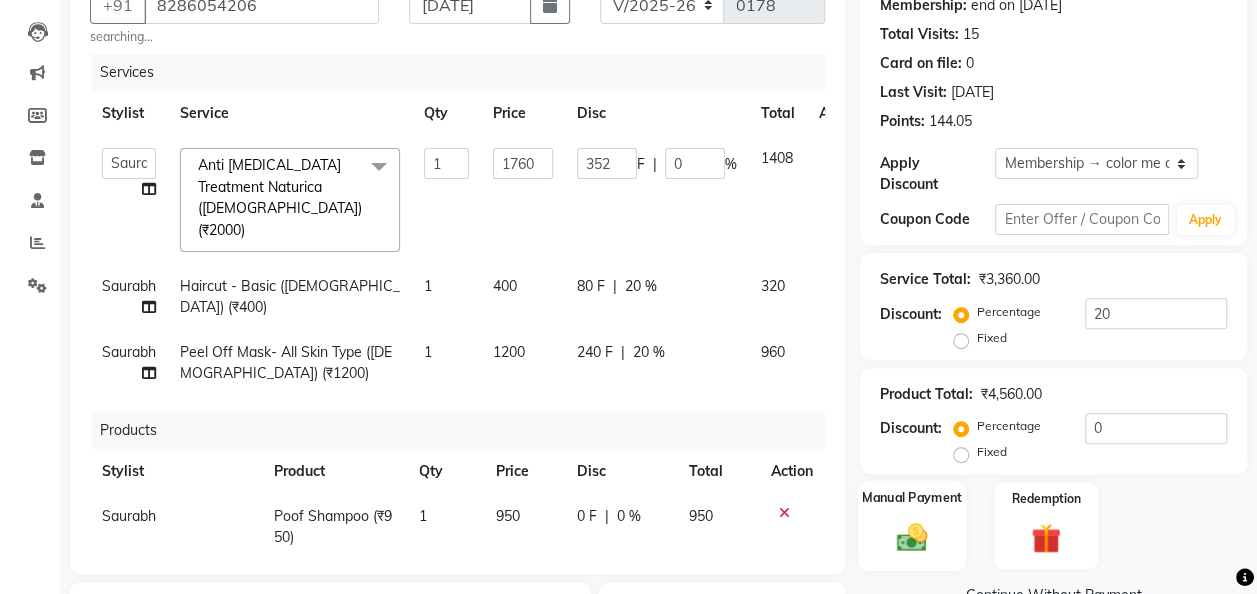 click 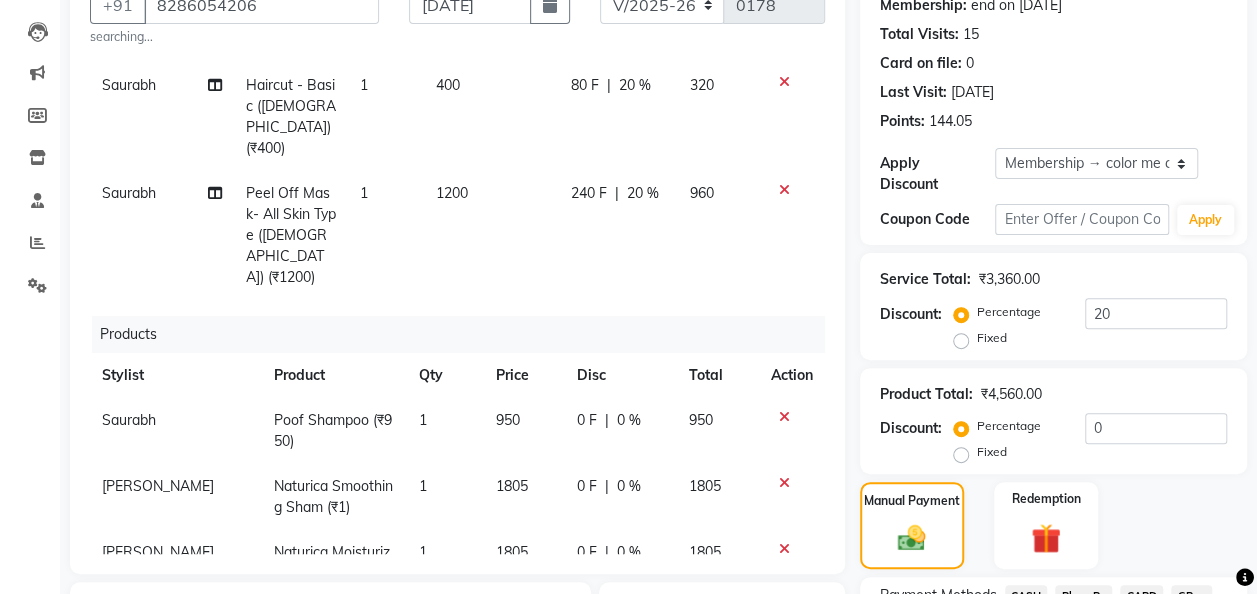 scroll, scrollTop: 224, scrollLeft: 0, axis: vertical 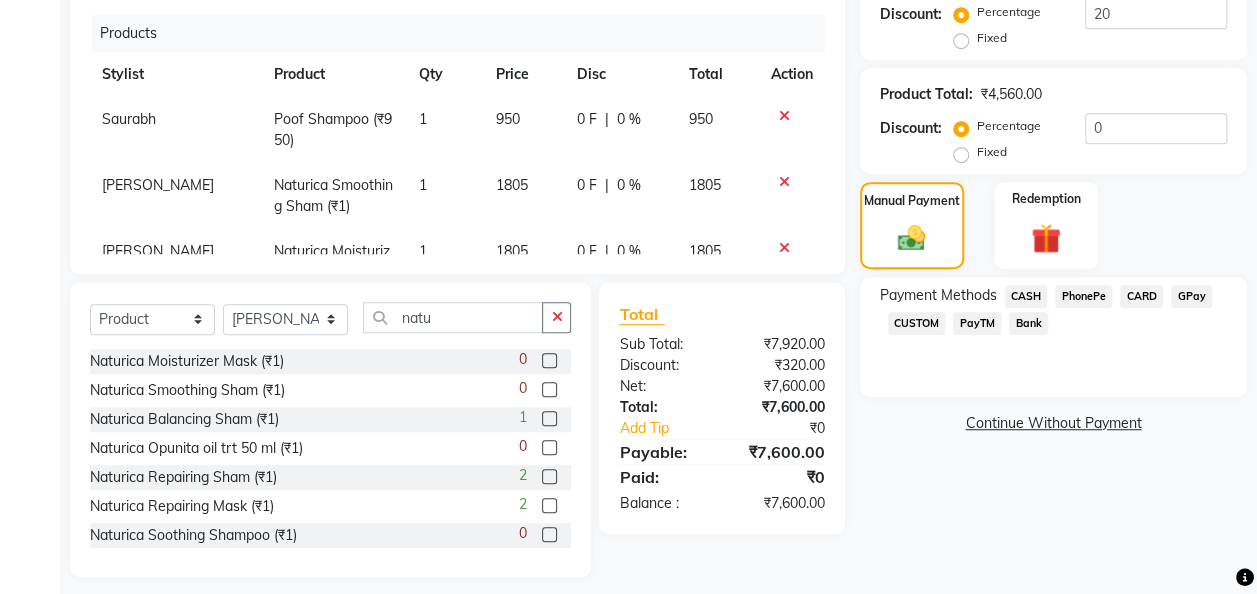 click on "GPay" 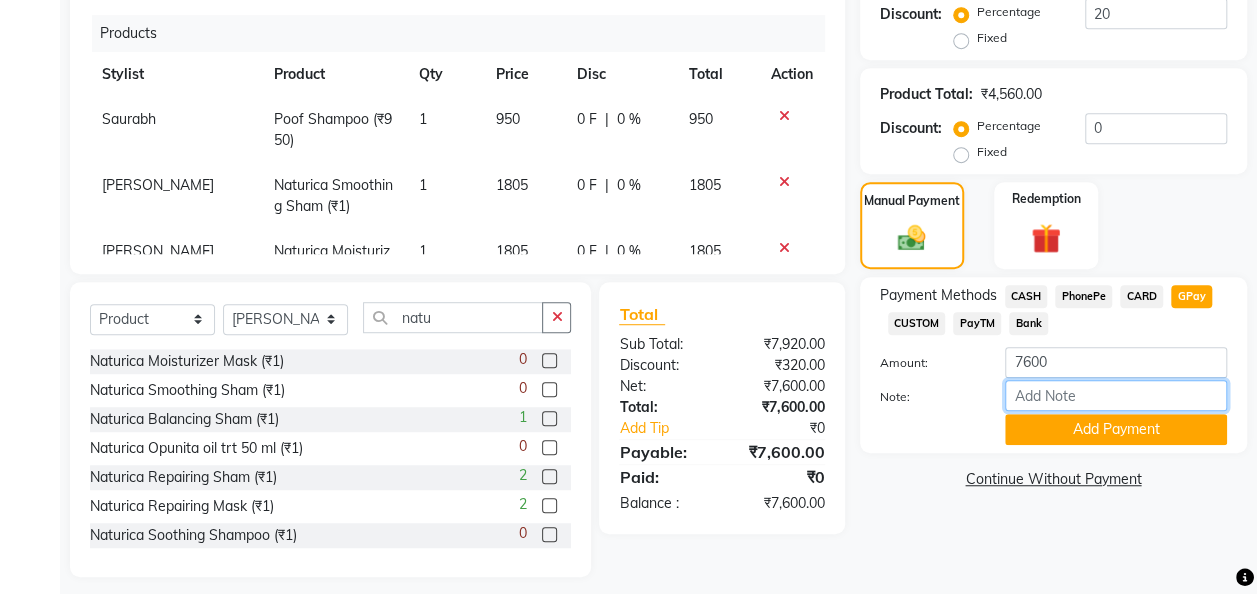 click on "Note:" at bounding box center (1116, 395) 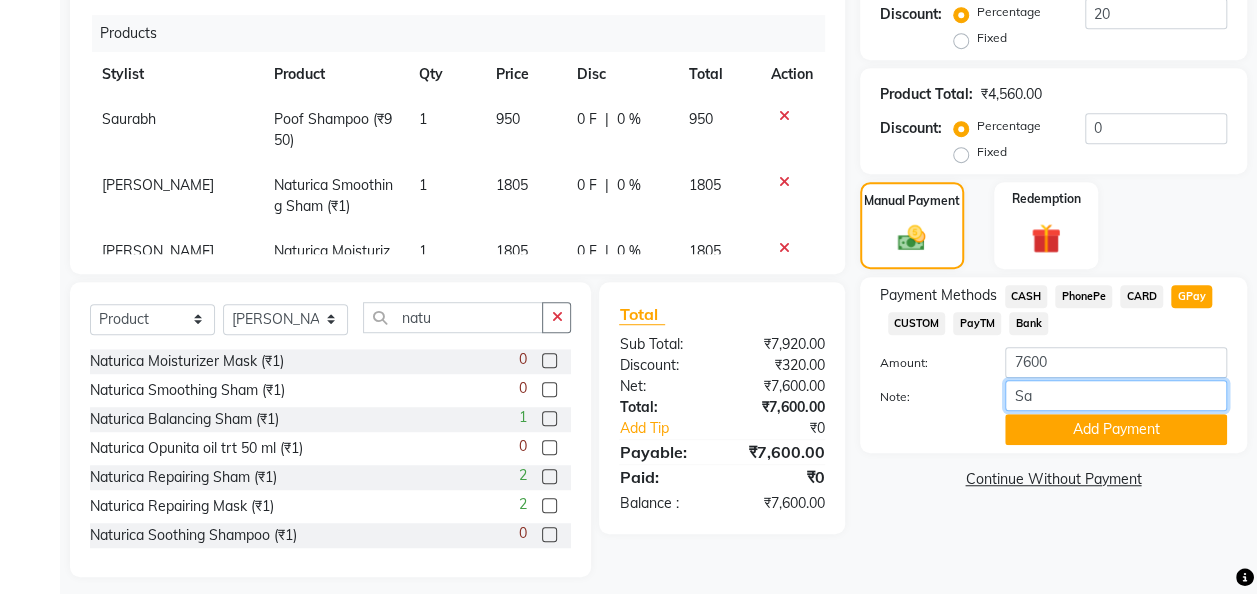 type on "S" 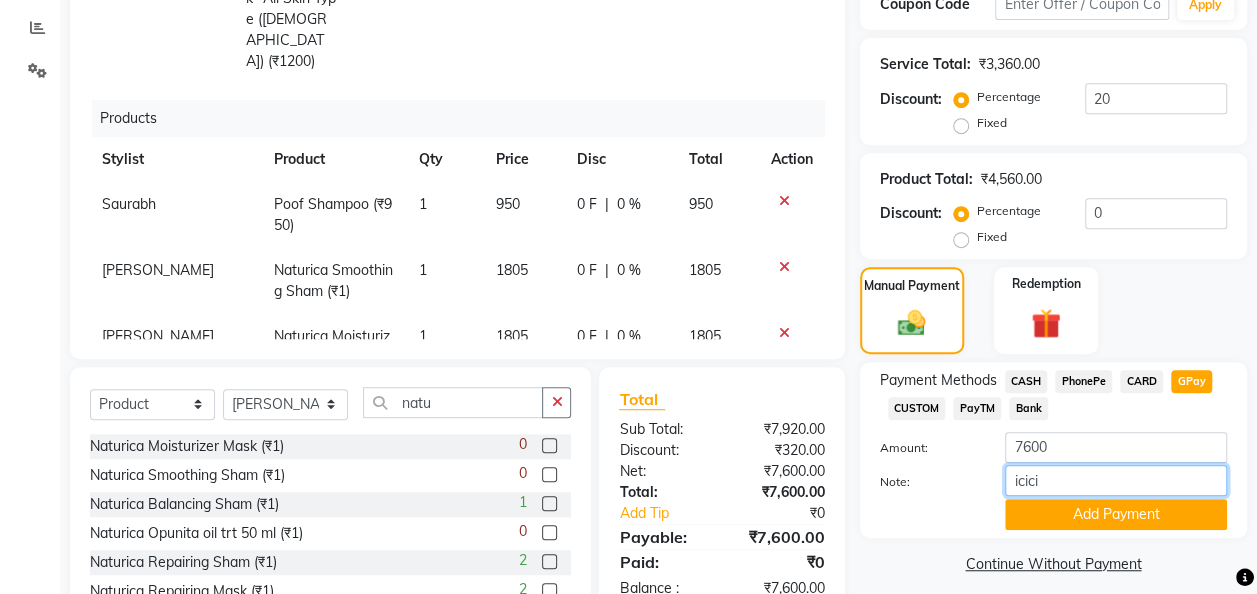 scroll, scrollTop: 512, scrollLeft: 0, axis: vertical 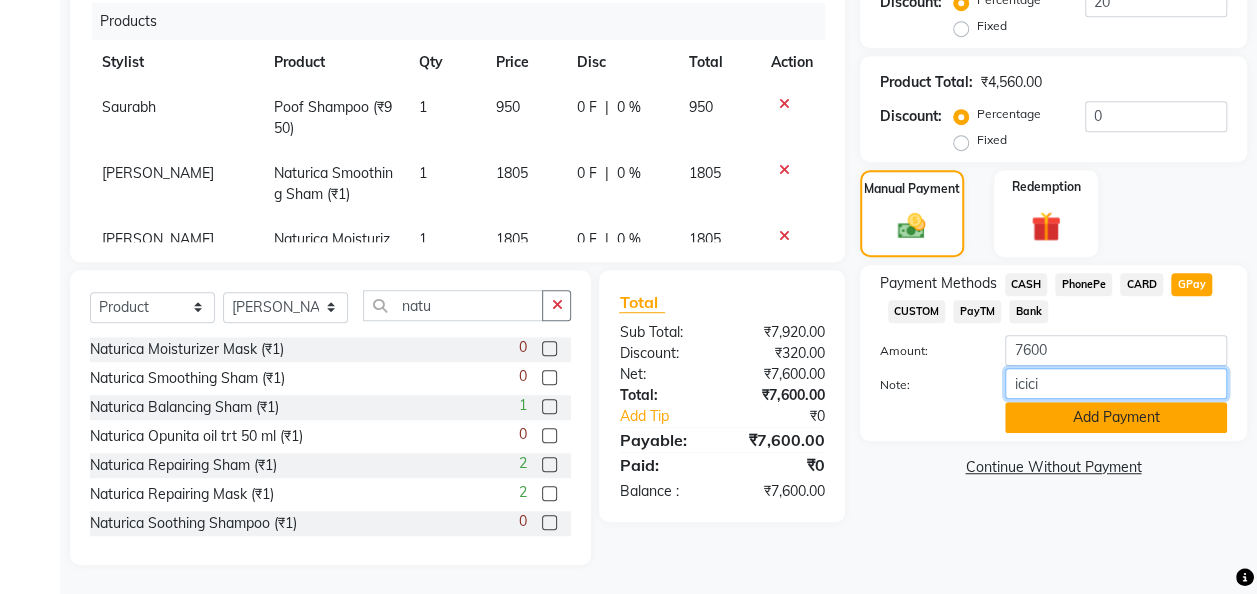 type on "icici" 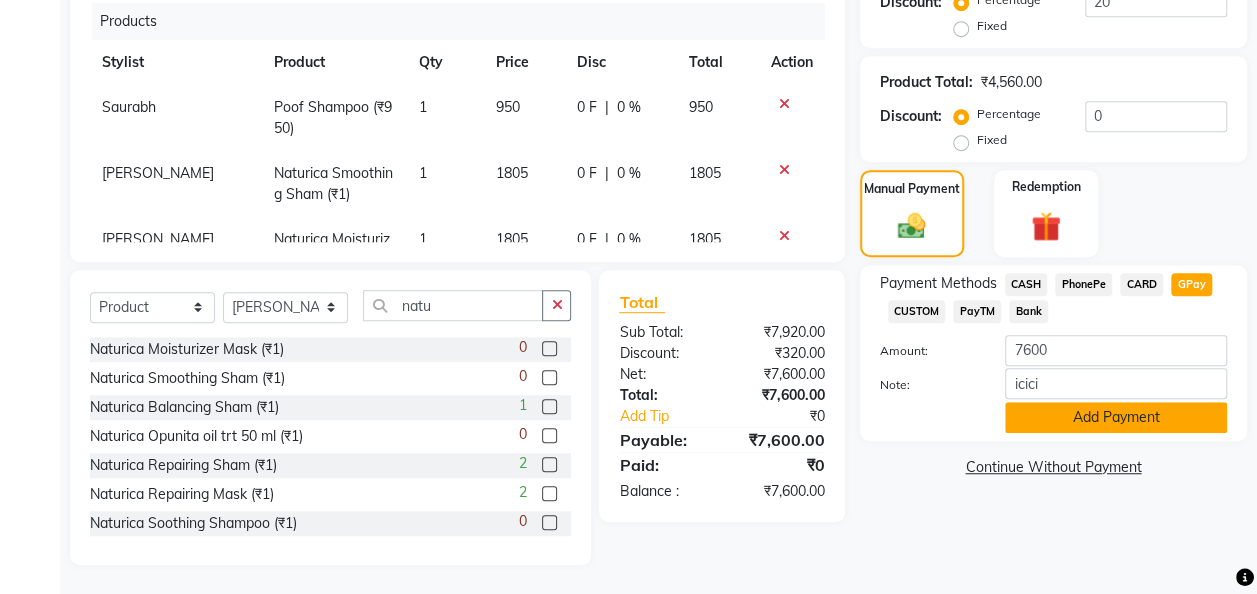 click on "Add Payment" 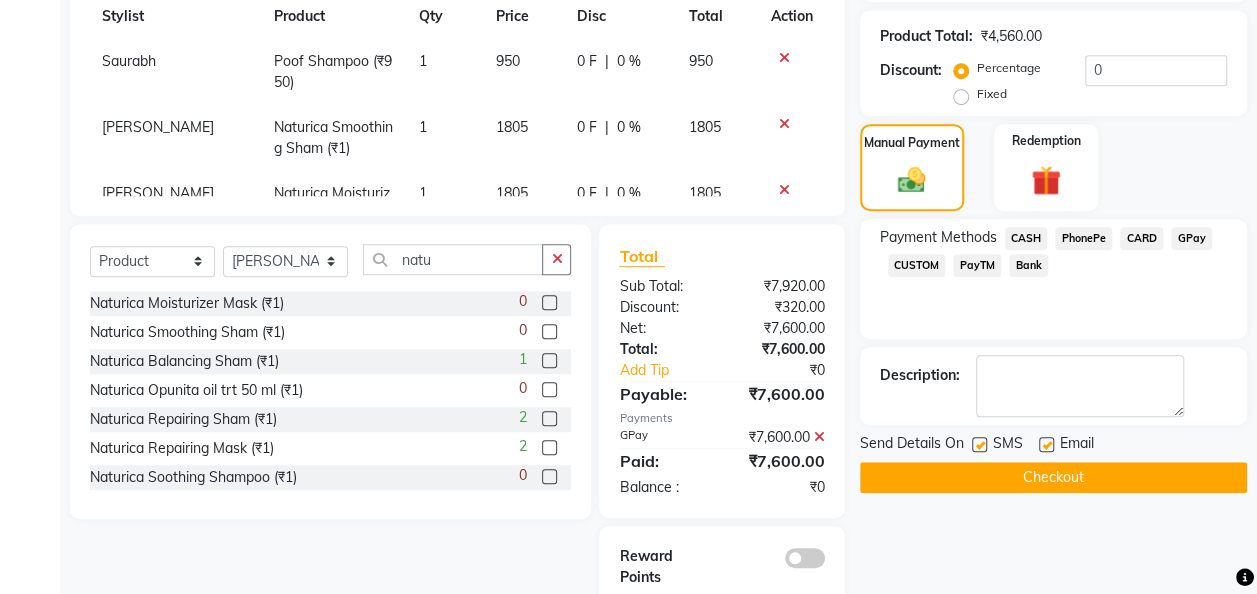 scroll, scrollTop: 600, scrollLeft: 0, axis: vertical 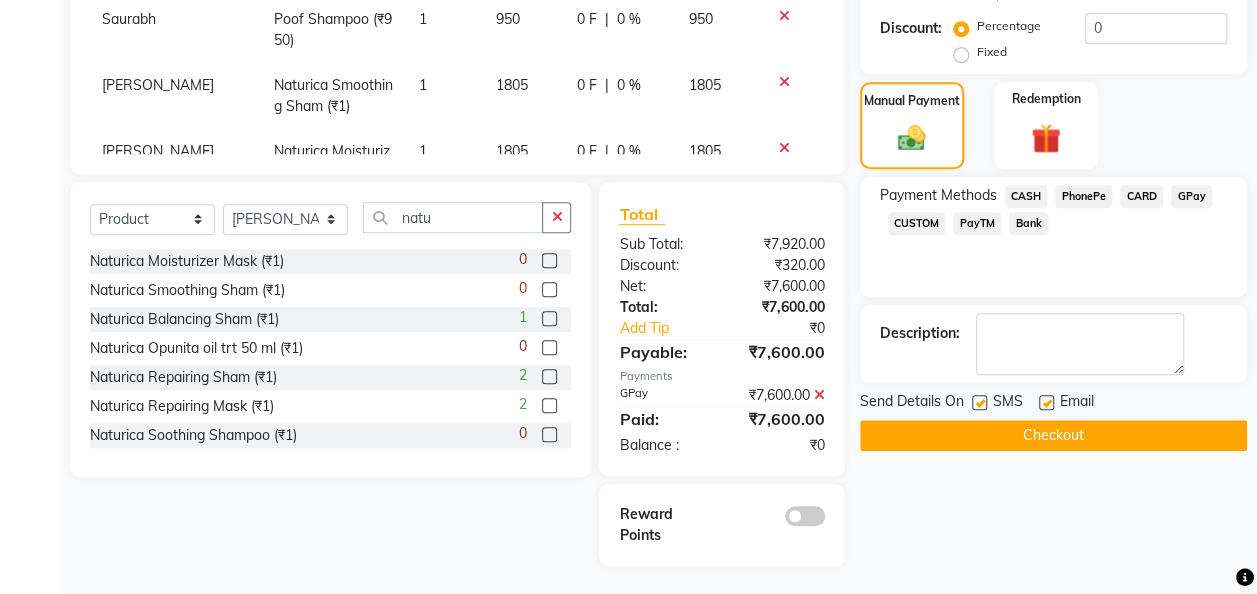 click on "Checkout" 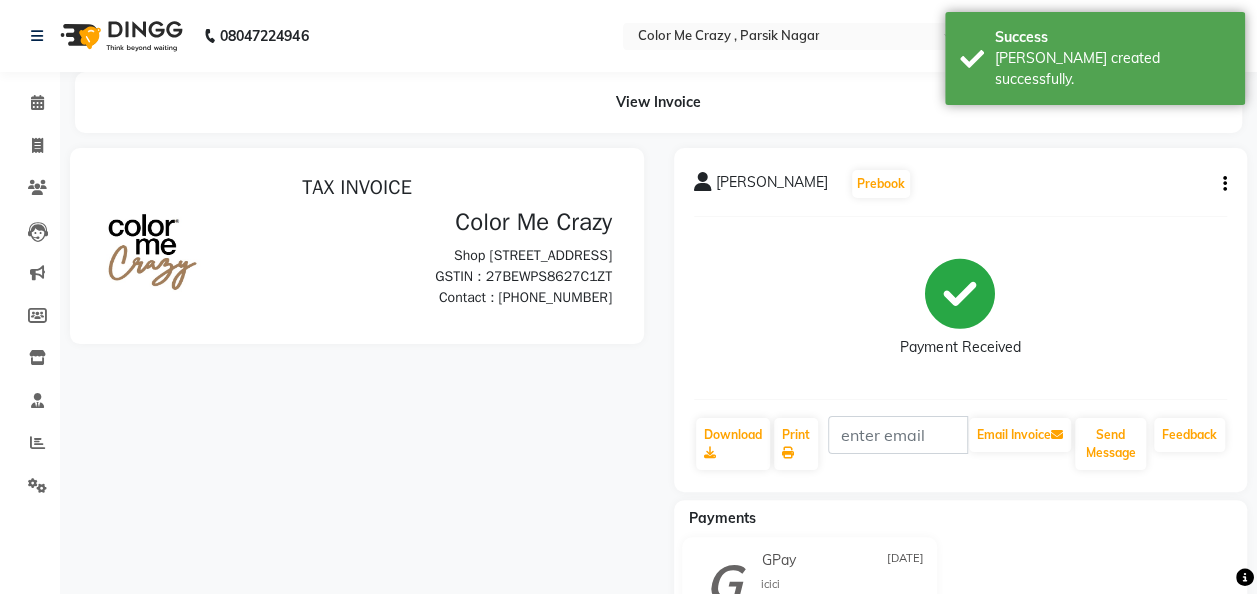 scroll, scrollTop: 0, scrollLeft: 0, axis: both 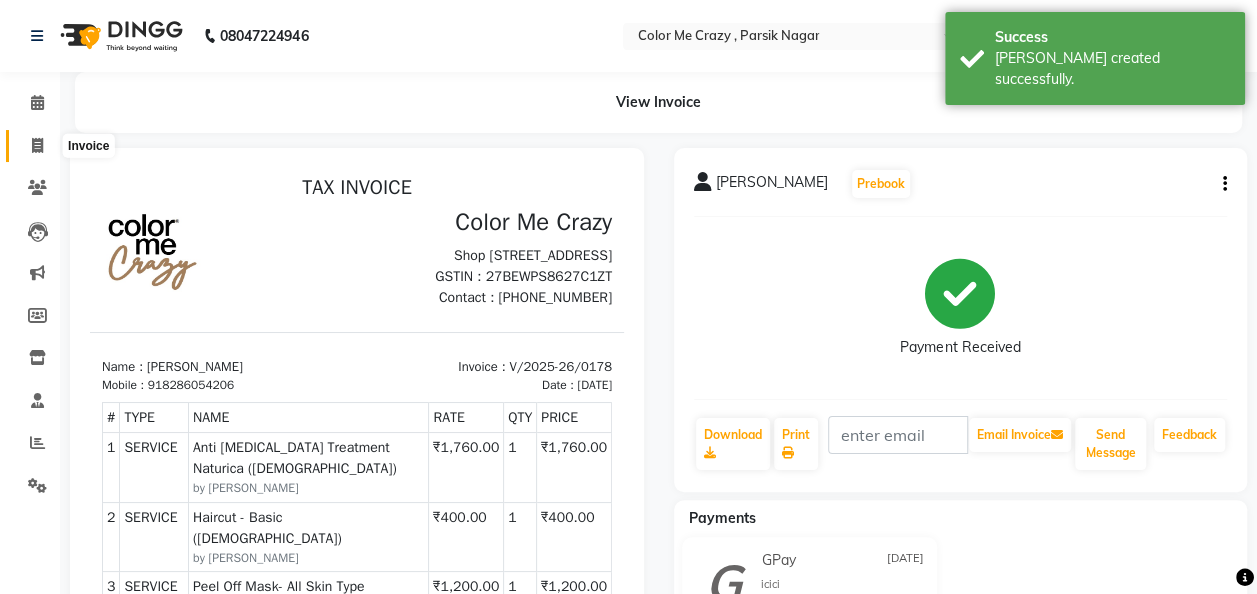 click 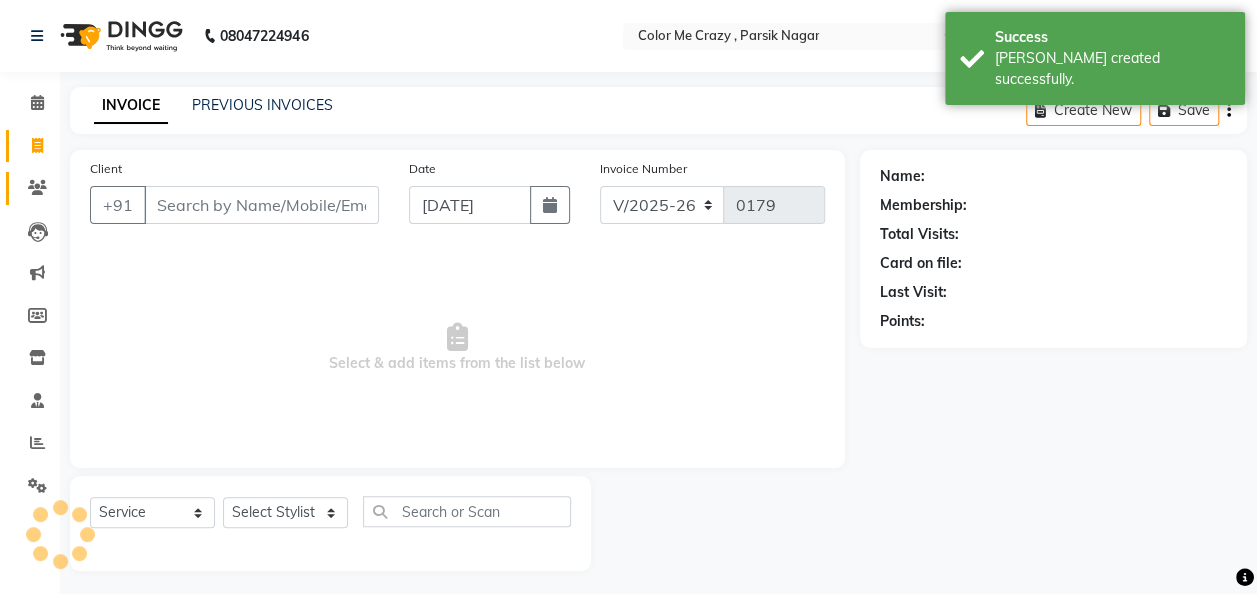 scroll, scrollTop: 6, scrollLeft: 0, axis: vertical 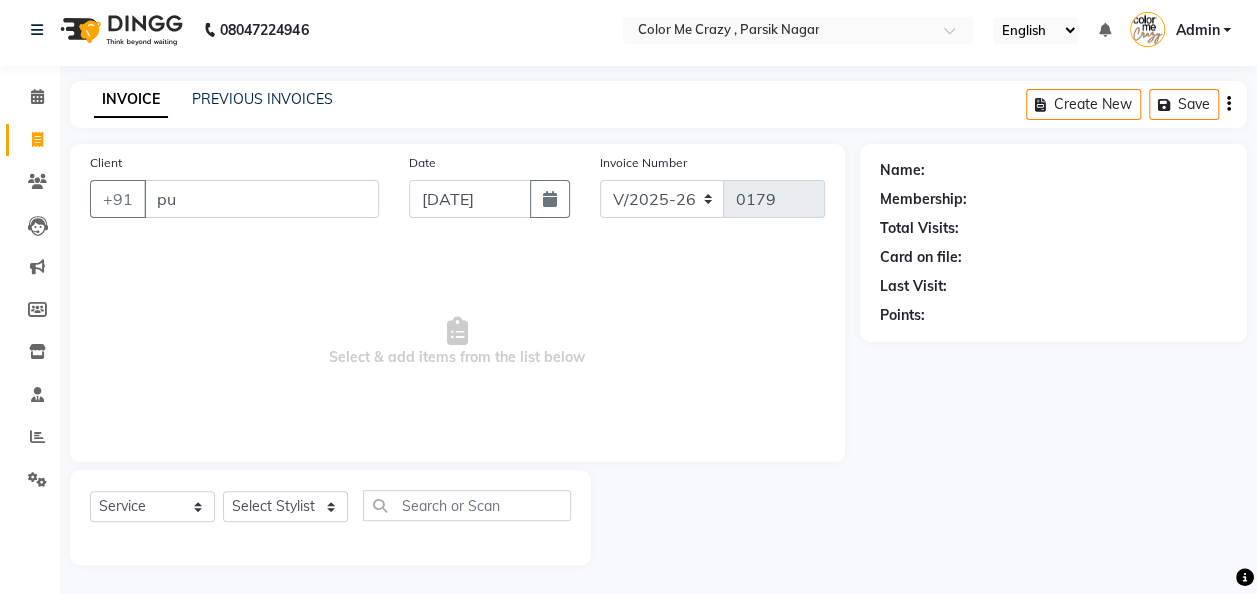 type on "p" 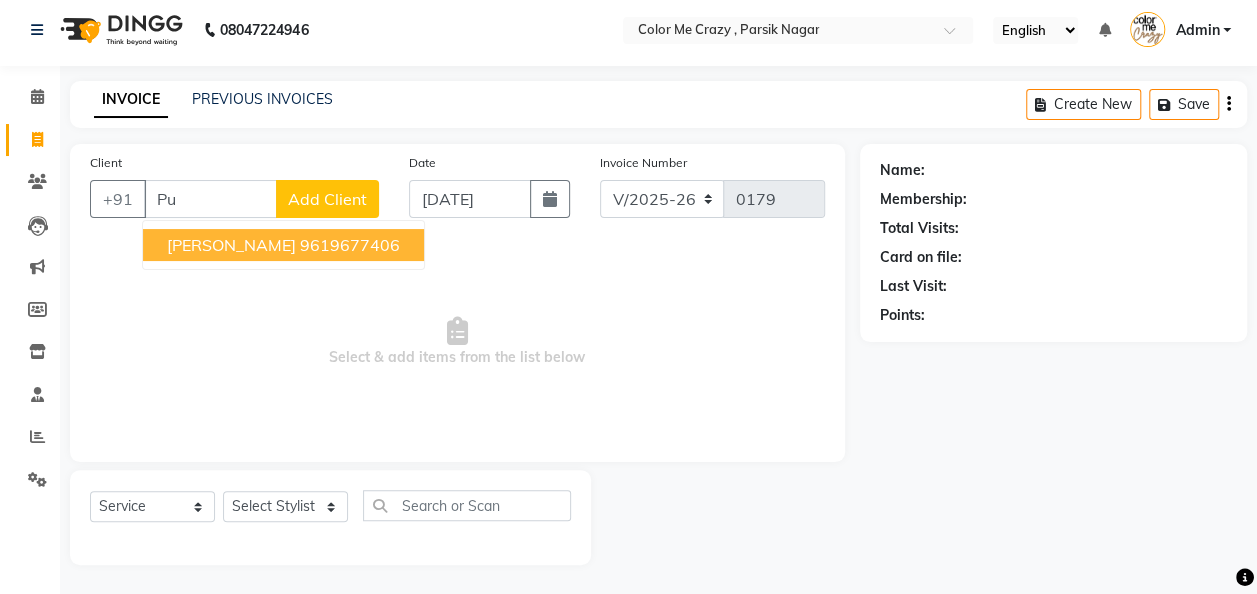 type on "P" 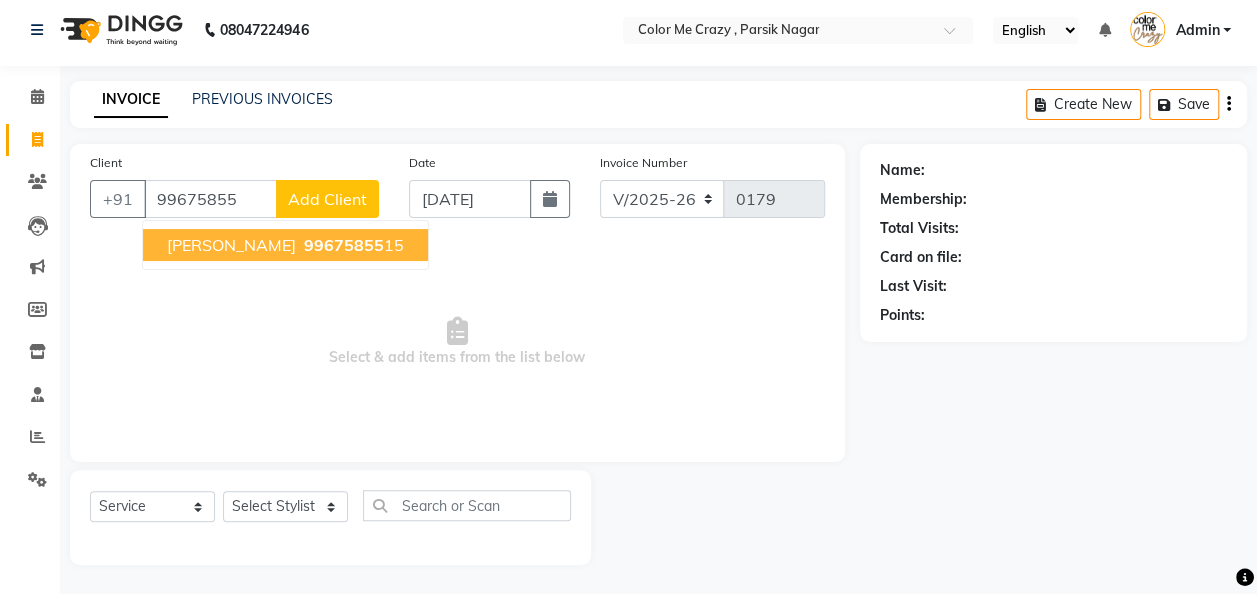 click on "99675855" at bounding box center (344, 245) 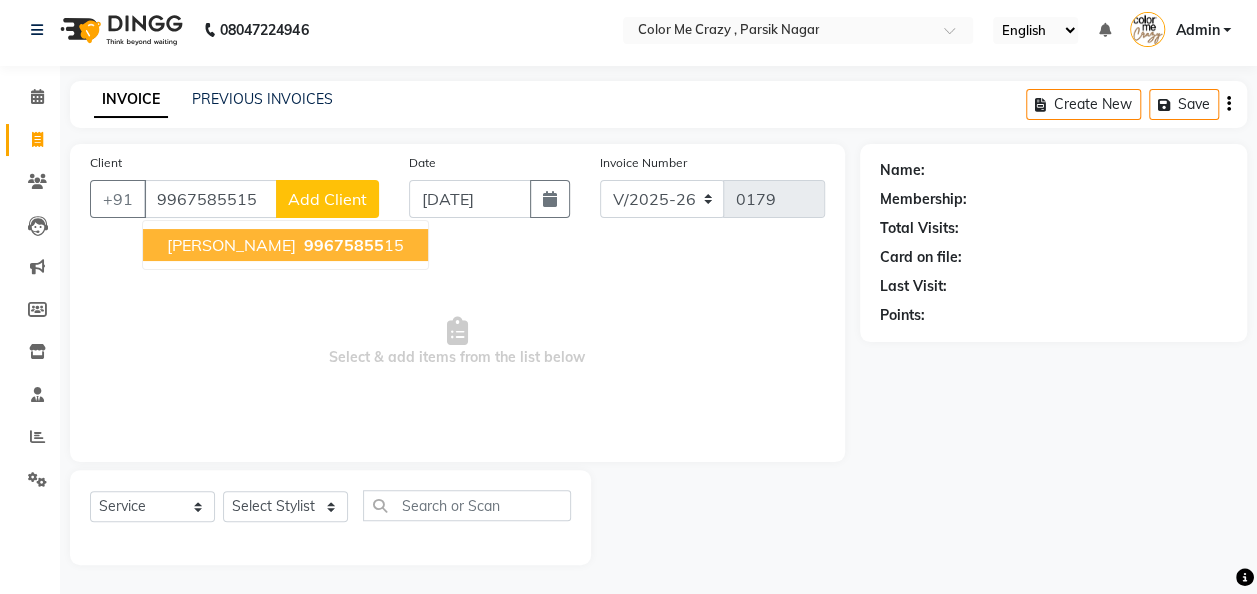 type on "9967585515" 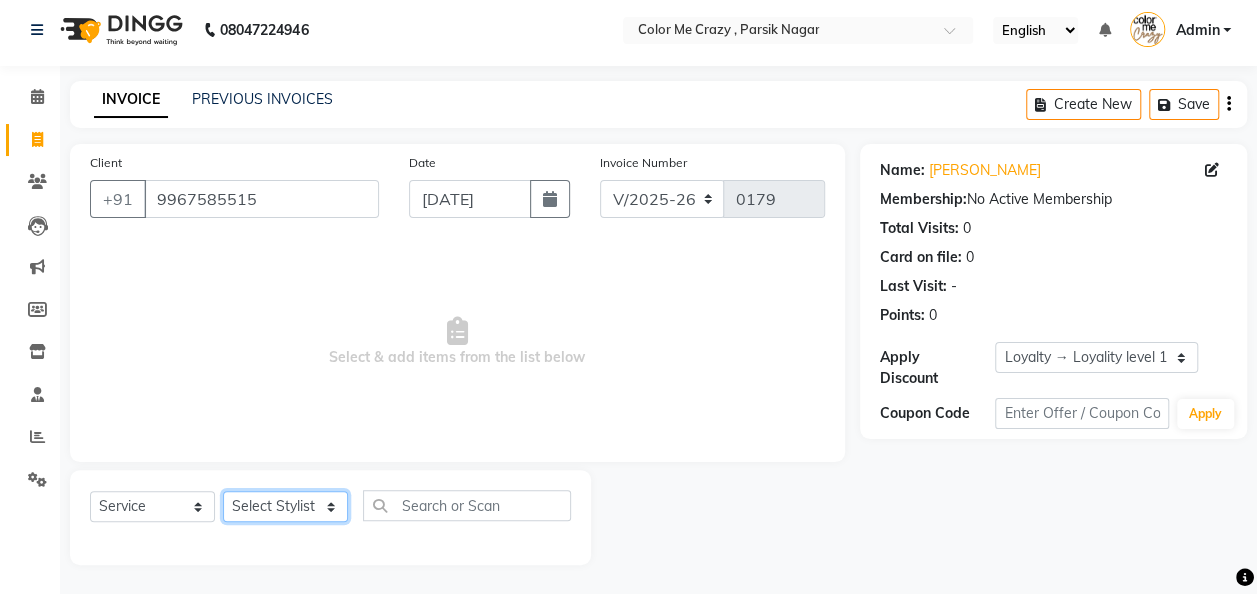 click on "Select Stylist Amit [PERSON_NAME] [PERSON_NAME] [PERSON_NAME] [PERSON_NAME] [PERSON_NAME] [PERSON_NAME]  [PERSON_NAME]" 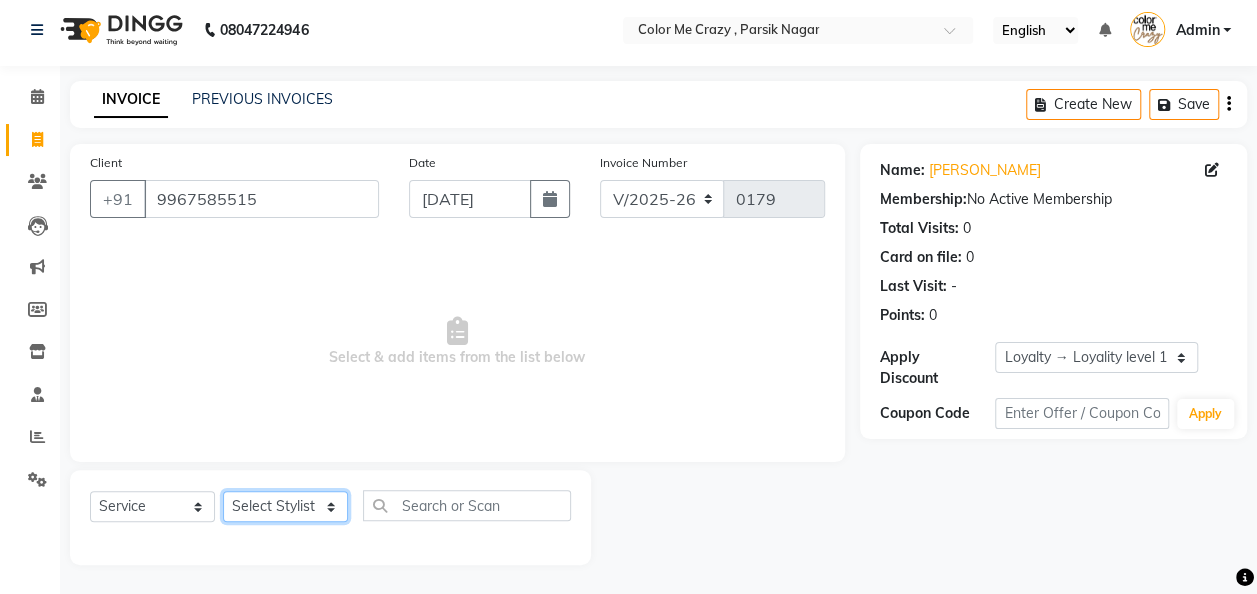 select on "3612" 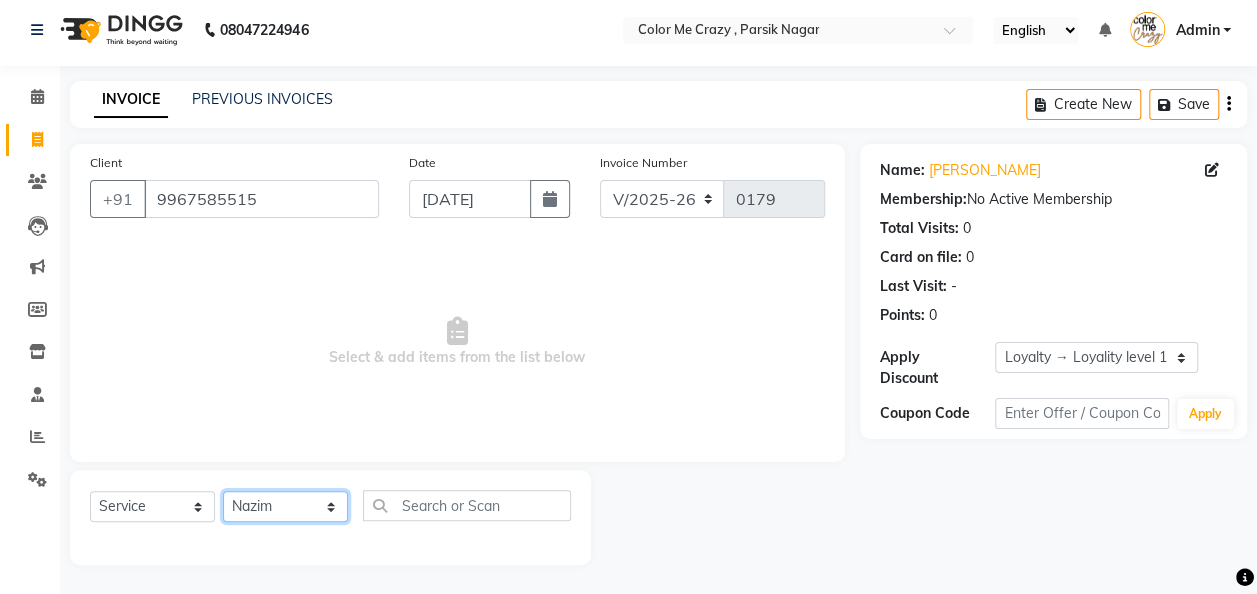 click on "Select Stylist Amit [PERSON_NAME] [PERSON_NAME] [PERSON_NAME] [PERSON_NAME] [PERSON_NAME] [PERSON_NAME]  [PERSON_NAME]" 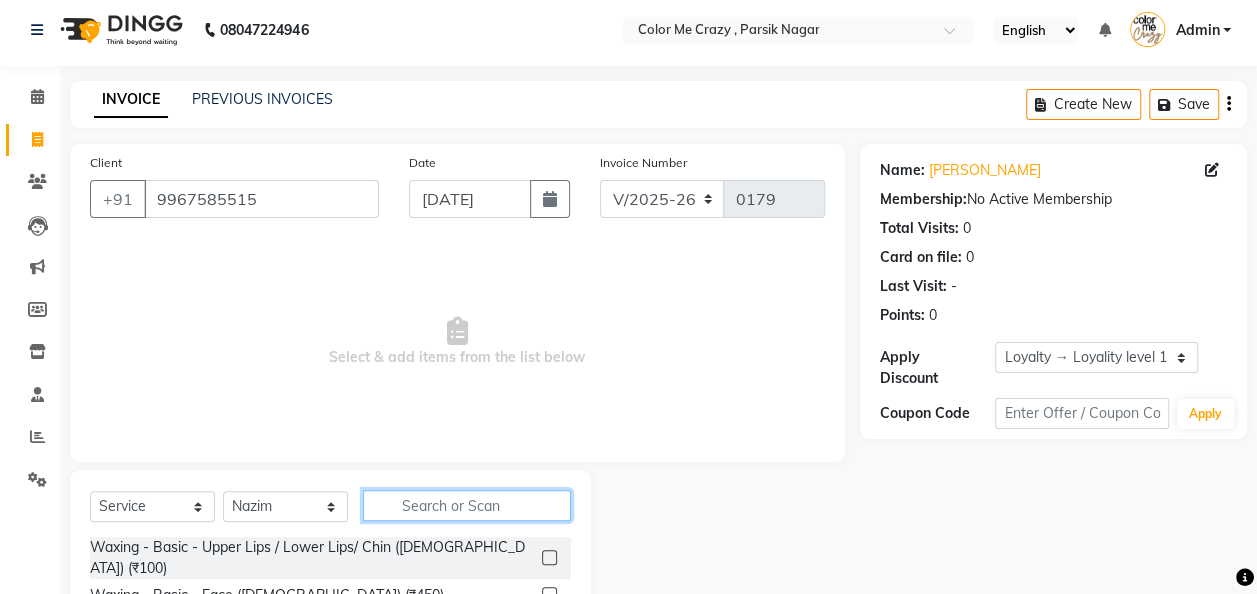 click 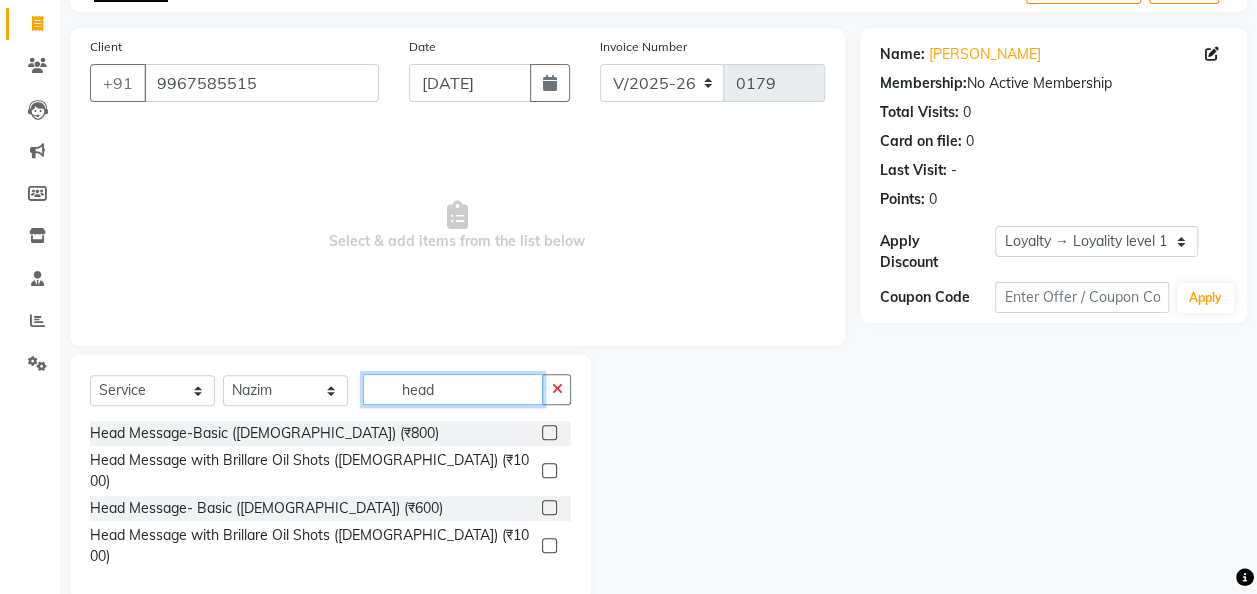scroll, scrollTop: 122, scrollLeft: 0, axis: vertical 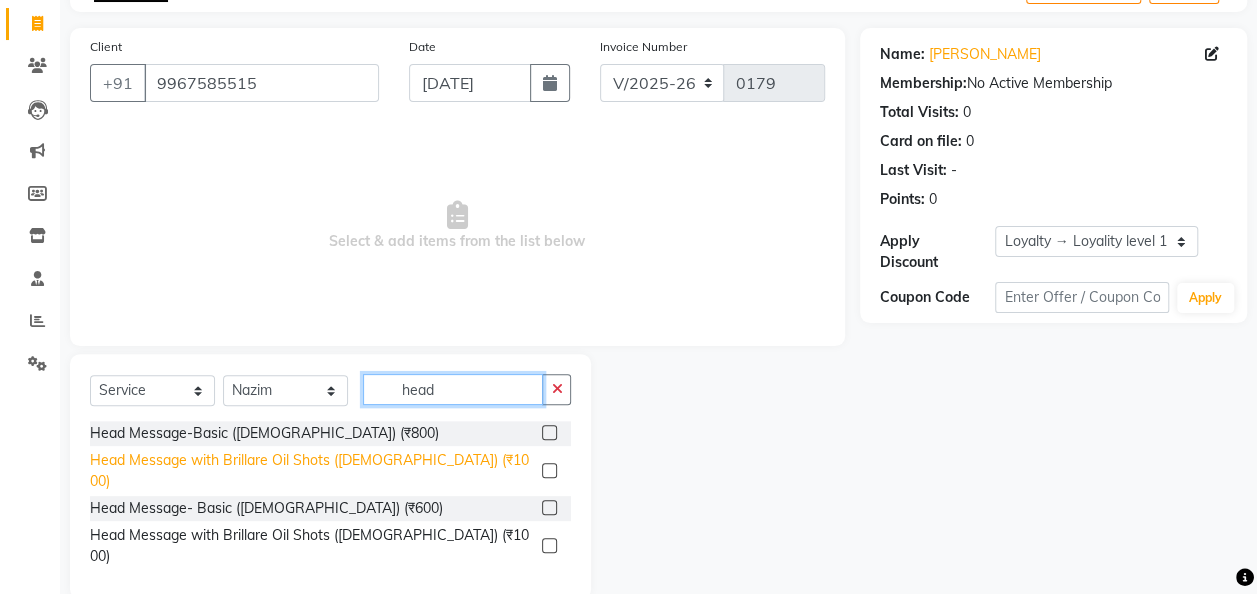 type on "head" 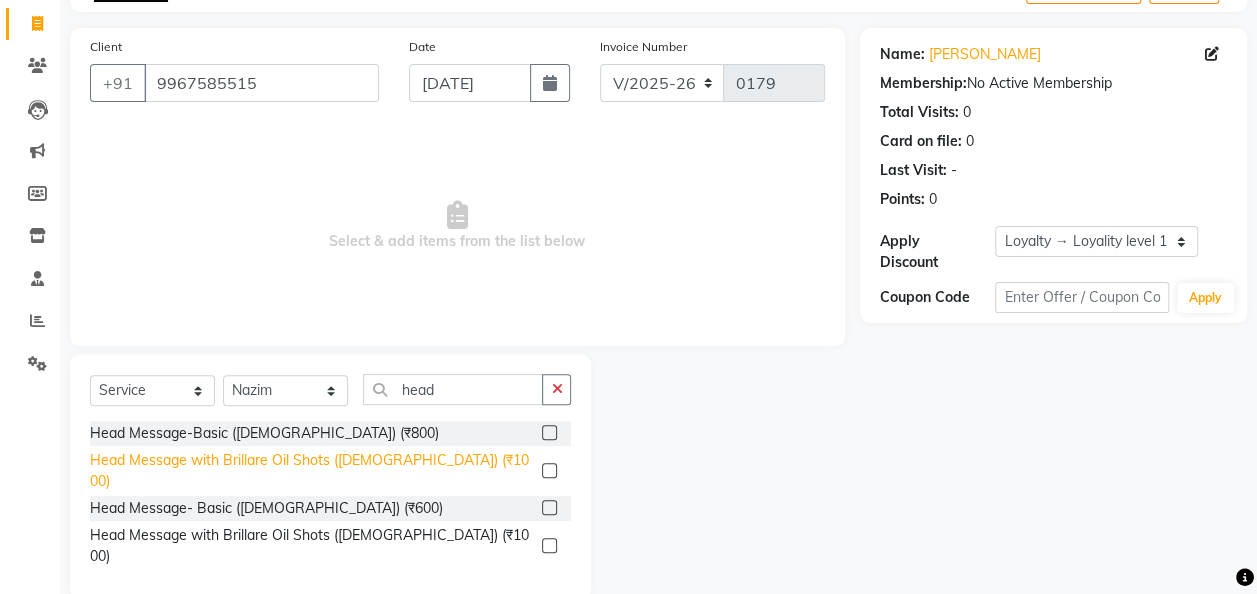 click on "Head Message with Brillare Oil Shots ([DEMOGRAPHIC_DATA]) (₹1000)" 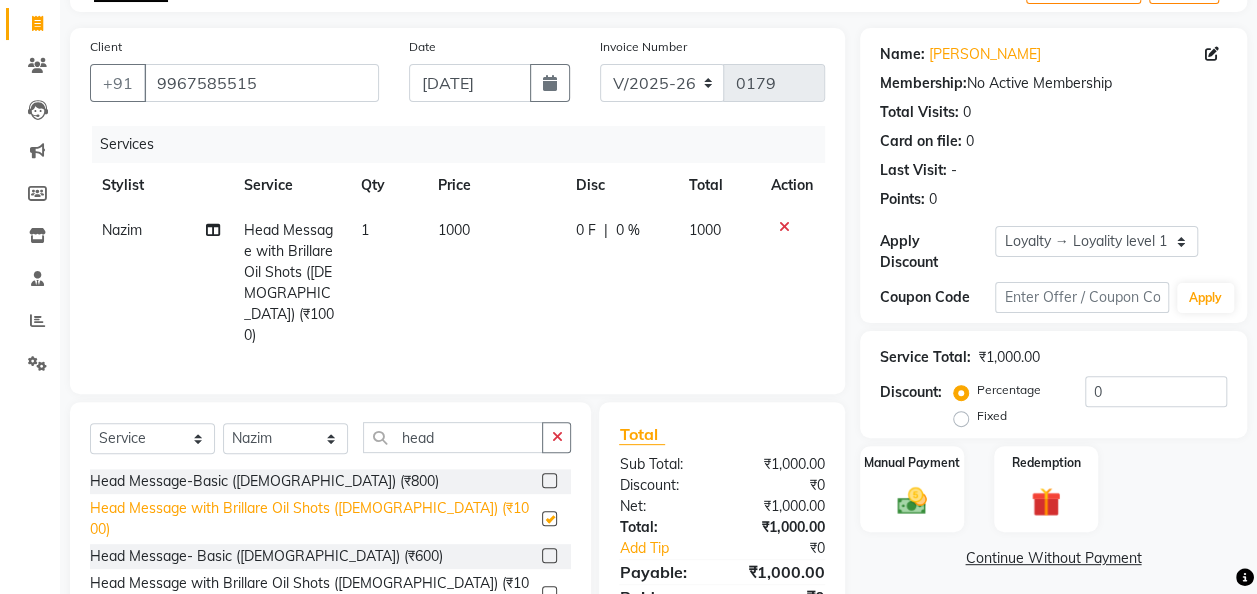 checkbox on "false" 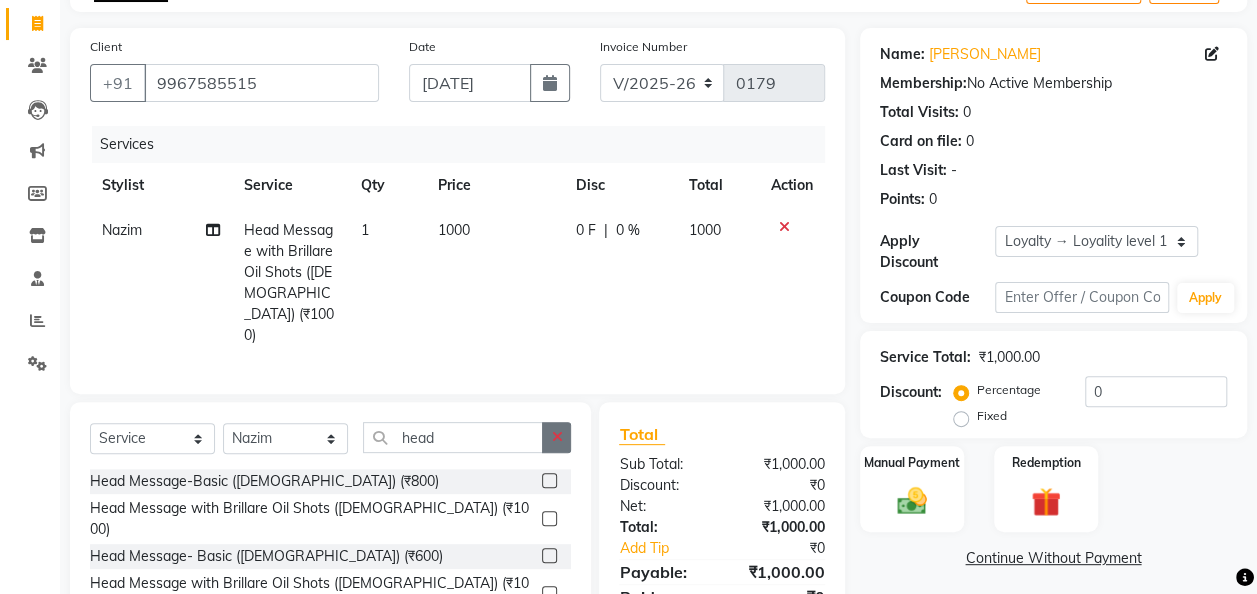 click 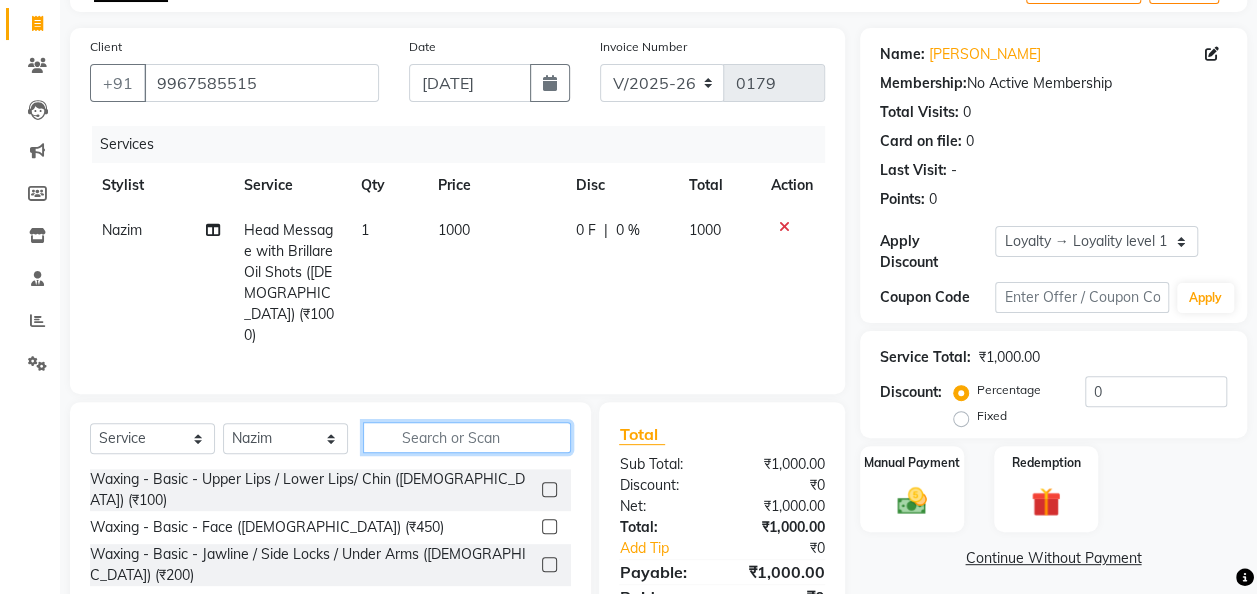 click 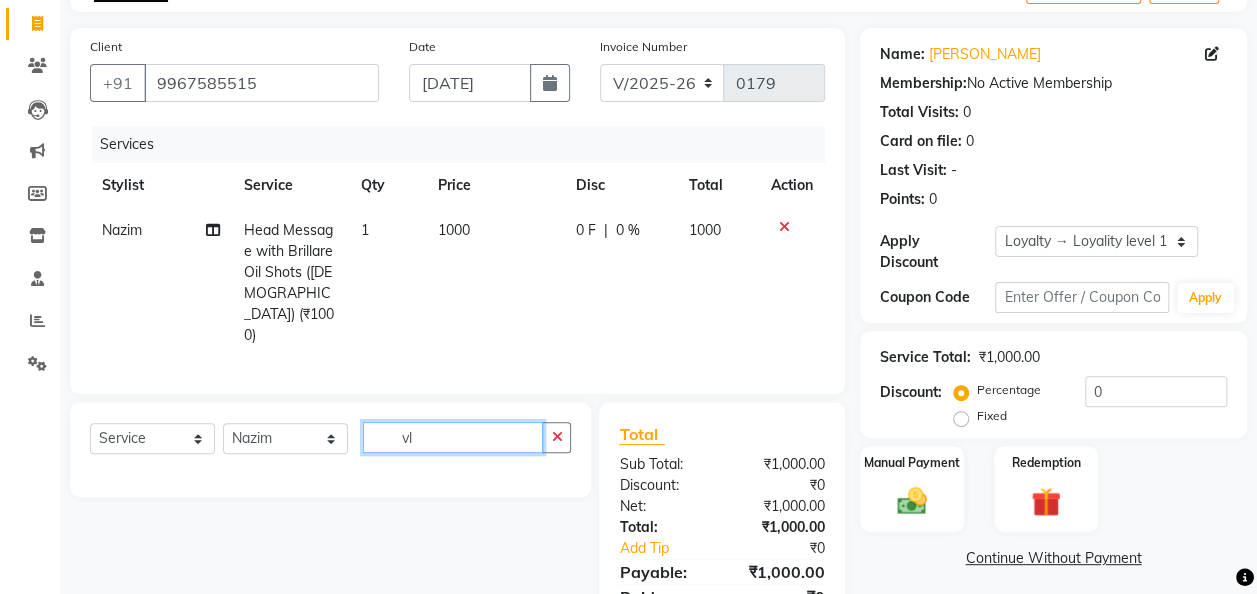 type on "v" 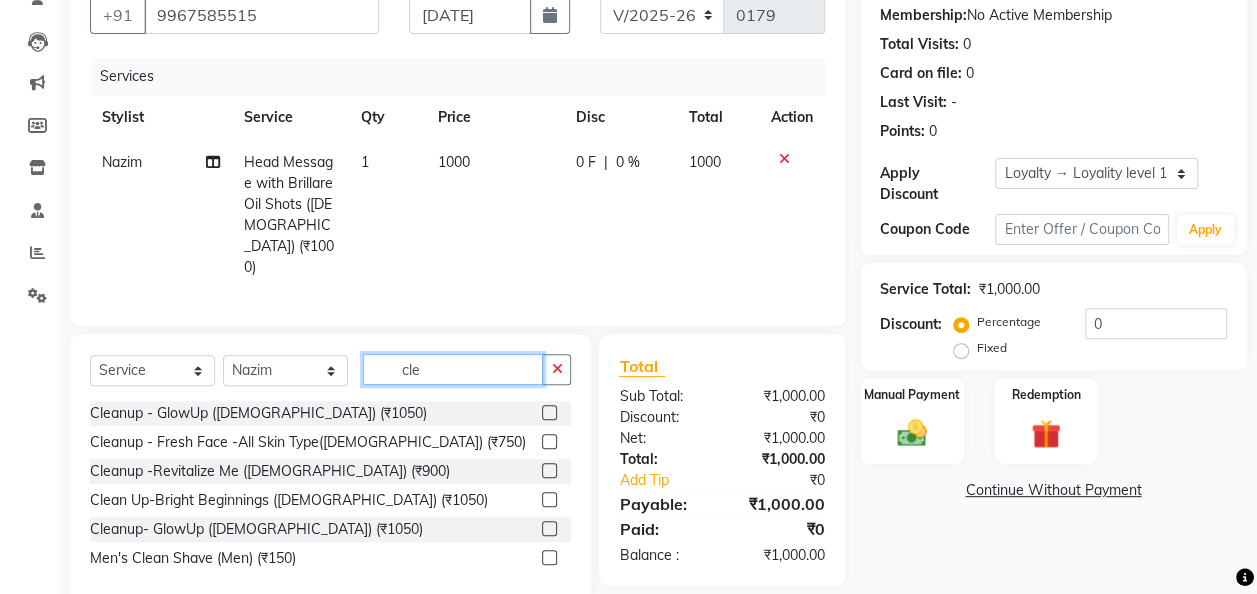 scroll, scrollTop: 190, scrollLeft: 0, axis: vertical 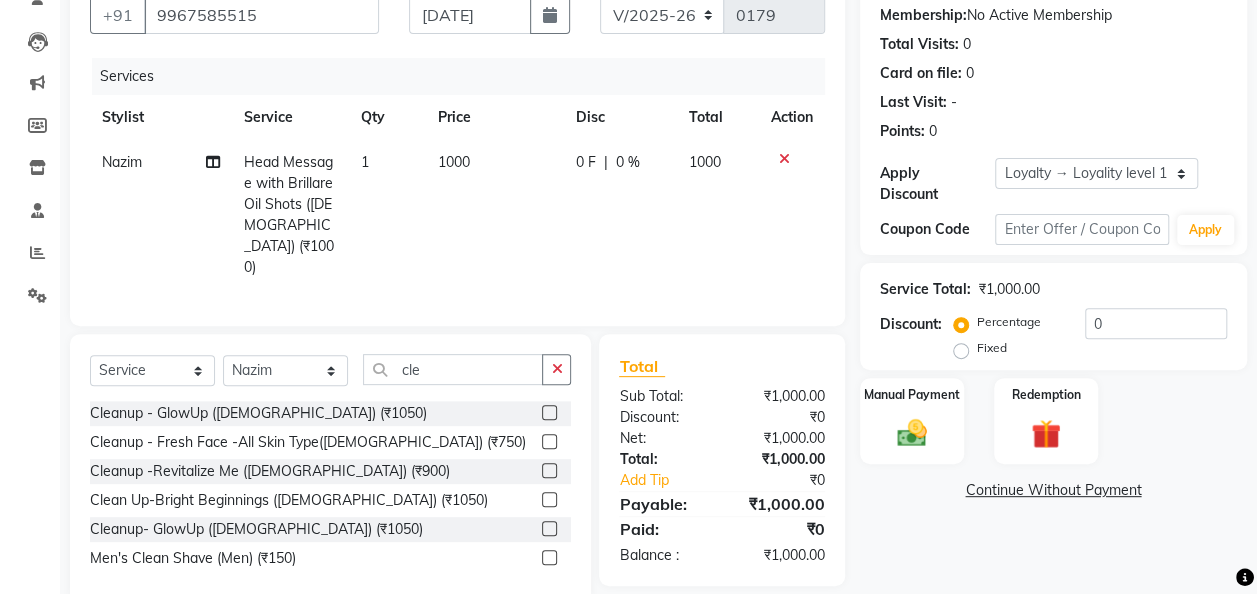click 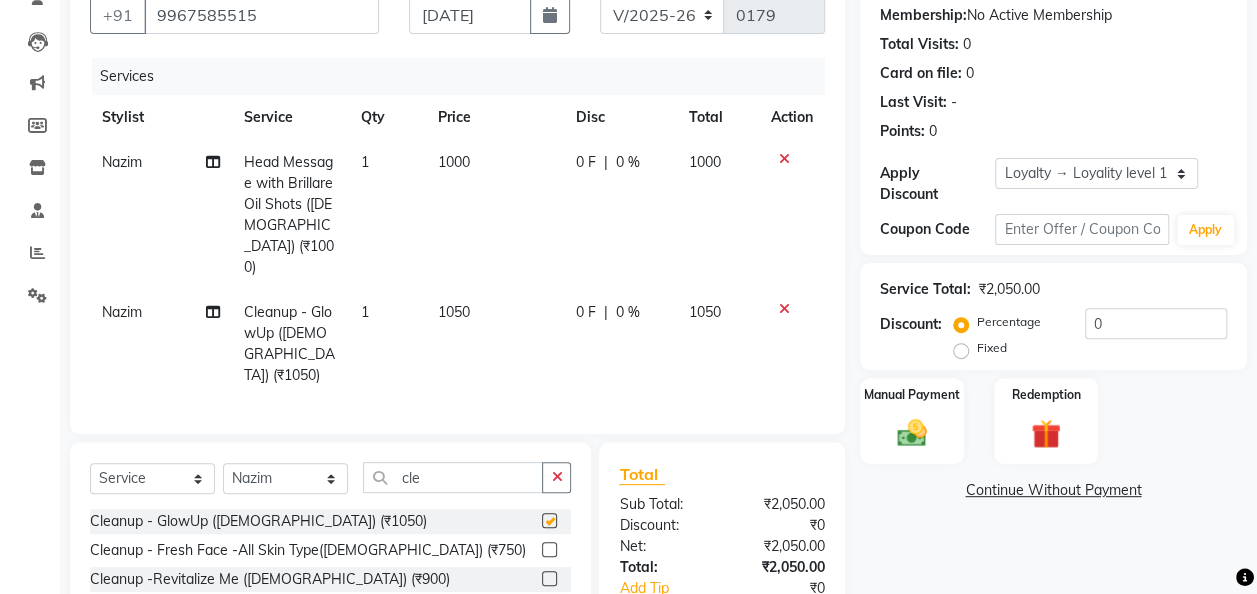 checkbox on "false" 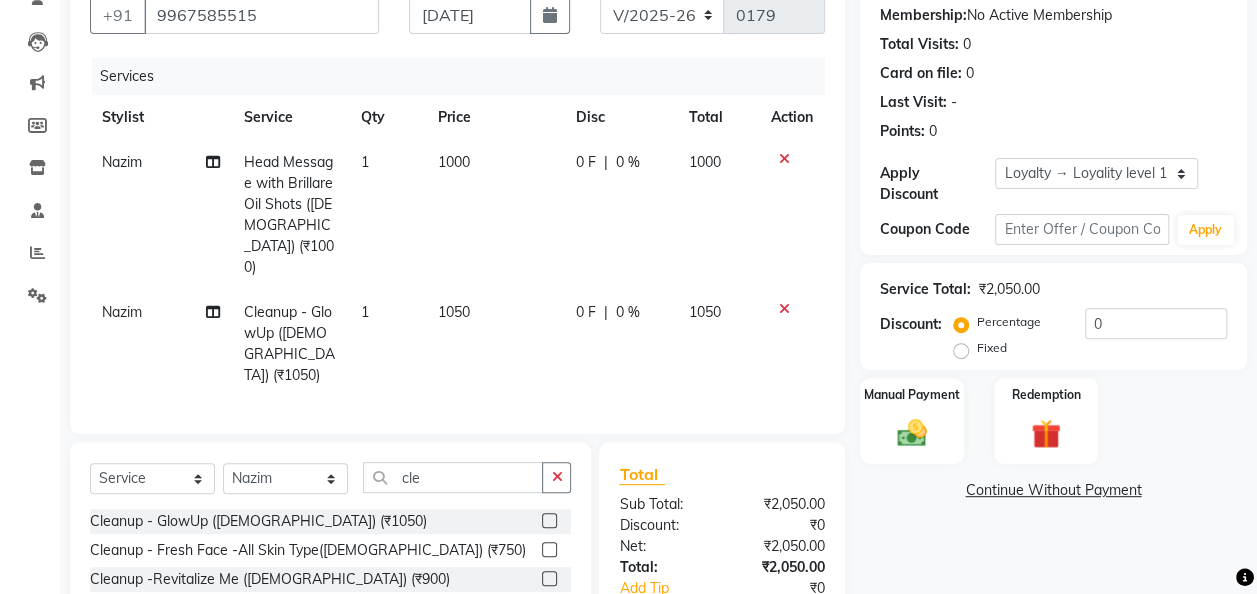 click on "1050" 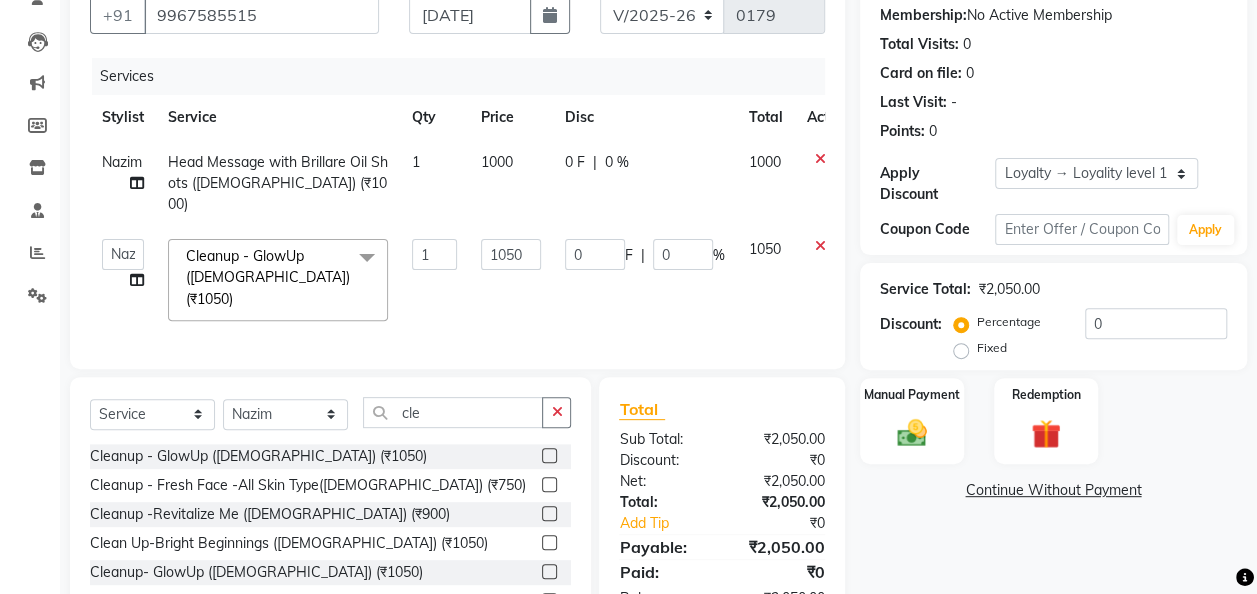 click on "1050" 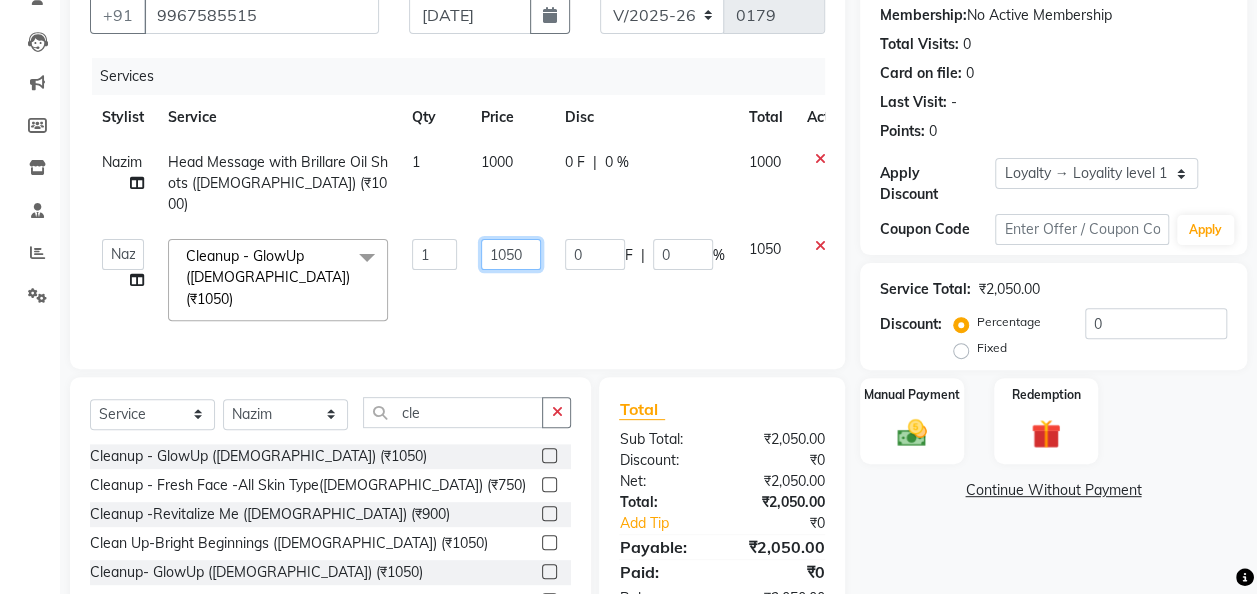 click on "1050" 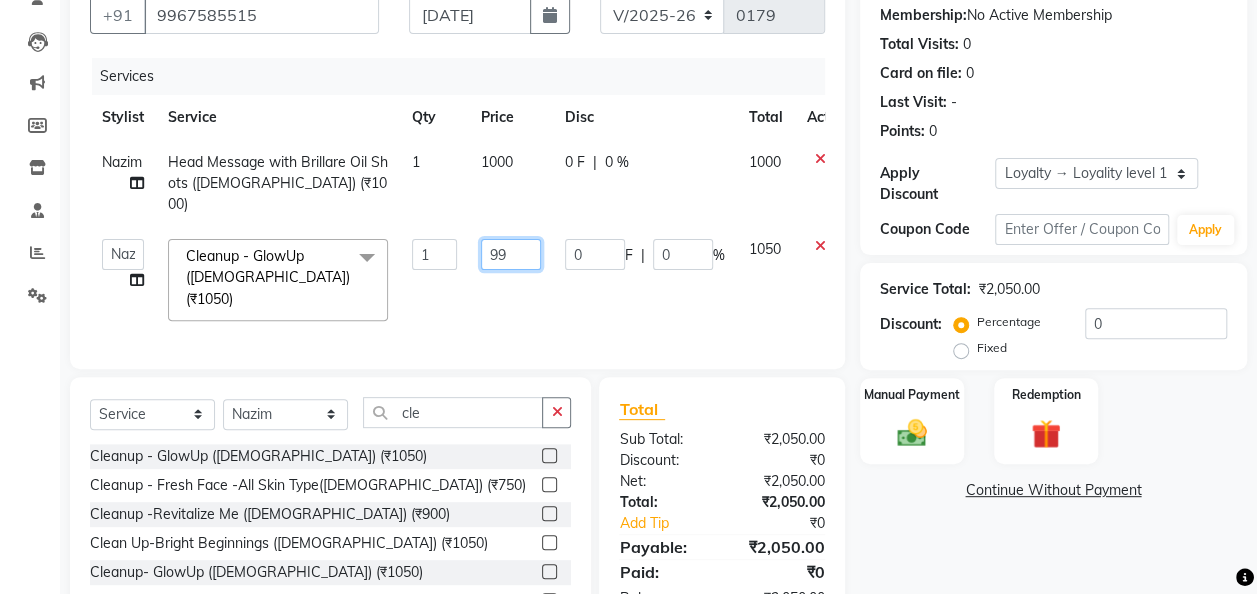 type on "999" 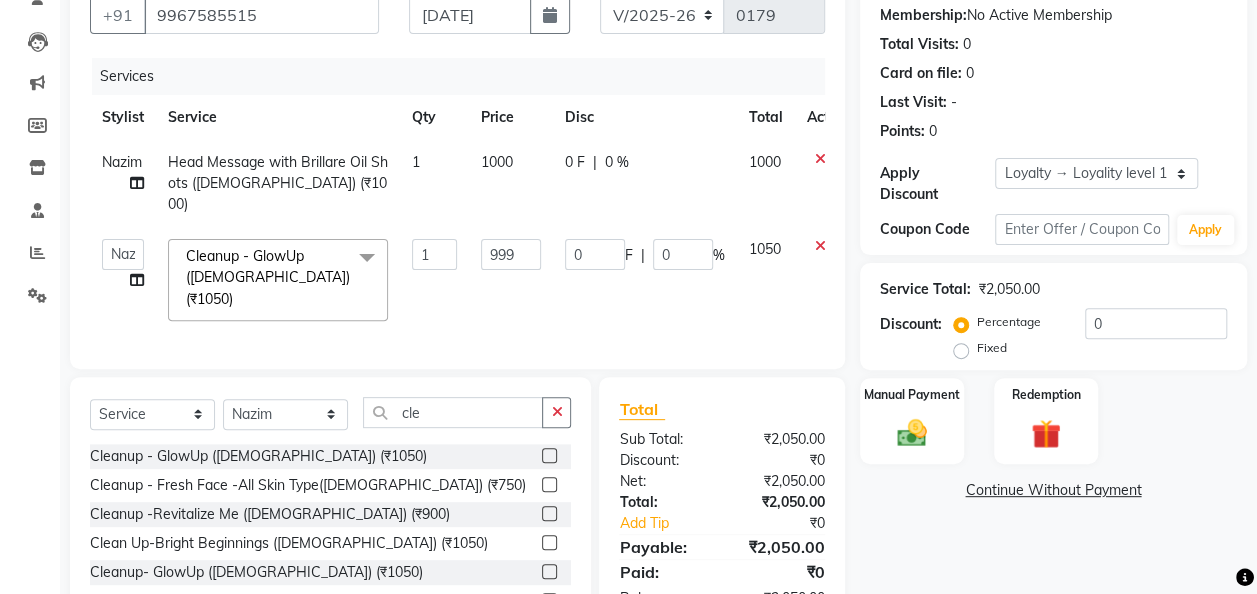 click on "Services Stylist Service Qty Price Disc Total Action Nazim Head Message with Brillare Oil Shots ([DEMOGRAPHIC_DATA]) (₹1000) 1 1000 0 F | 0 % 1000  Amit   [PERSON_NAME] [PERSON_NAME]   [PERSON_NAME]   [PERSON_NAME]   [PERSON_NAME] [PERSON_NAME]    [PERSON_NAME]  Cleanup - GlowUp ([DEMOGRAPHIC_DATA]) (₹1050)  x Waxing - Basic - Upper Lips / Lower Lips/ Chin ([DEMOGRAPHIC_DATA]) (₹100) Waxing - Basic - Face ([DEMOGRAPHIC_DATA]) (₹450) Waxing - Basic - Jawline / Side Locks / Under Arms ([DEMOGRAPHIC_DATA]) (₹200) Waxing - Basic - Full Arms ([DEMOGRAPHIC_DATA]) (₹400) Waxing - Basic - Full Back ([DEMOGRAPHIC_DATA]) (₹400) Waxing - Basic - Half Legs ([DEMOGRAPHIC_DATA]) (₹400) Waxing - Basic - Full Legs ([DEMOGRAPHIC_DATA]) (₹650) Waxing - Basic - Bikini ([DEMOGRAPHIC_DATA]) (₹1000) Waxing - Basic - Full Body (Excludes Bikini) ([DEMOGRAPHIC_DATA]) (₹0) Waxing - Basic - Full Arms ([DEMOGRAPHIC_DATA]) (₹400) Waxing - Basic - Half Legs ([DEMOGRAPHIC_DATA]) (₹400) Waxing - Flavoured (Imported) - Upper Lips ([DEMOGRAPHIC_DATA]) (₹120) Waxing - Flavoured (Imported) - Chin ([DEMOGRAPHIC_DATA]) (₹120) Waxing - Flavoured (Imported) - Feet ([DEMOGRAPHIC_DATA]) (₹200) Package- Groom  (₹4999)" 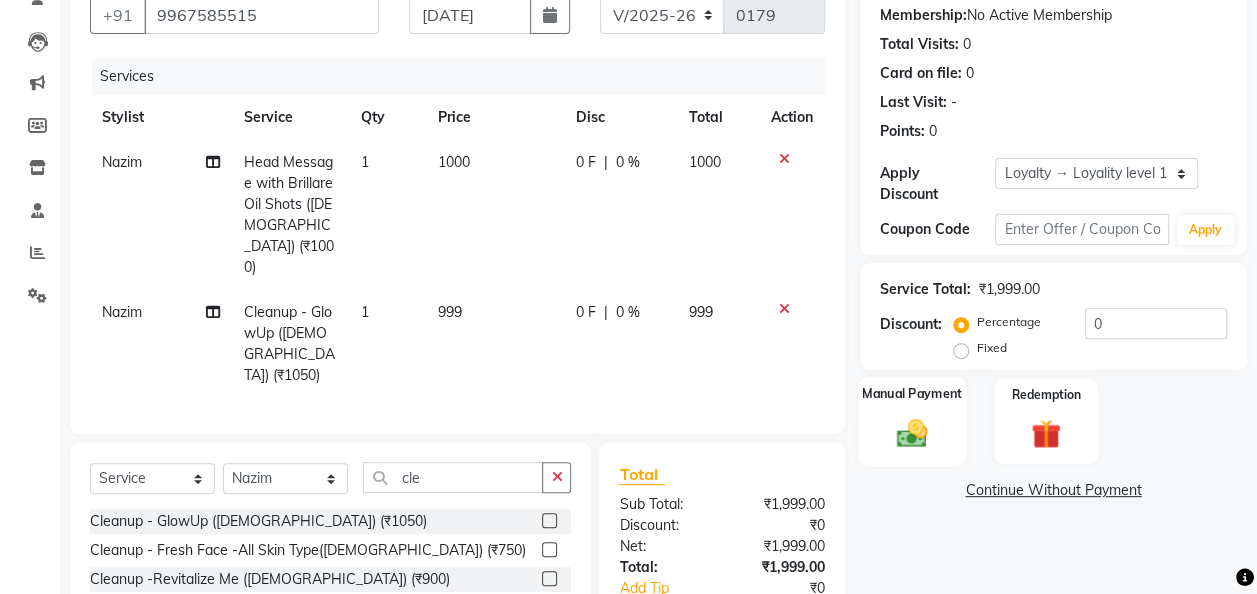 click 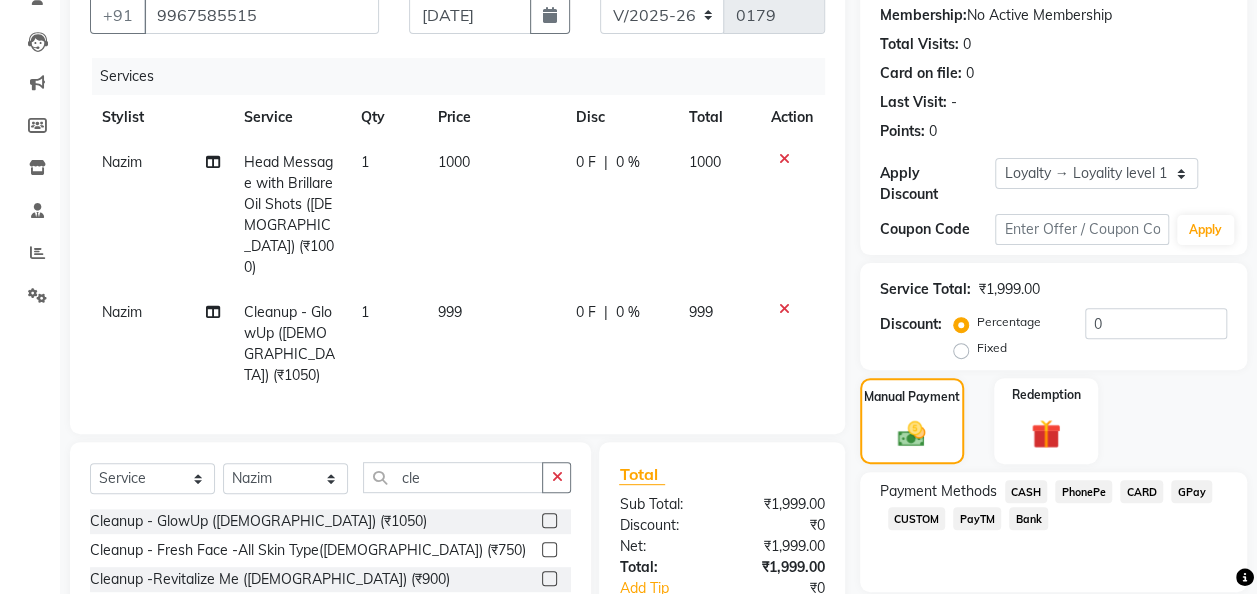 click on "GPay" 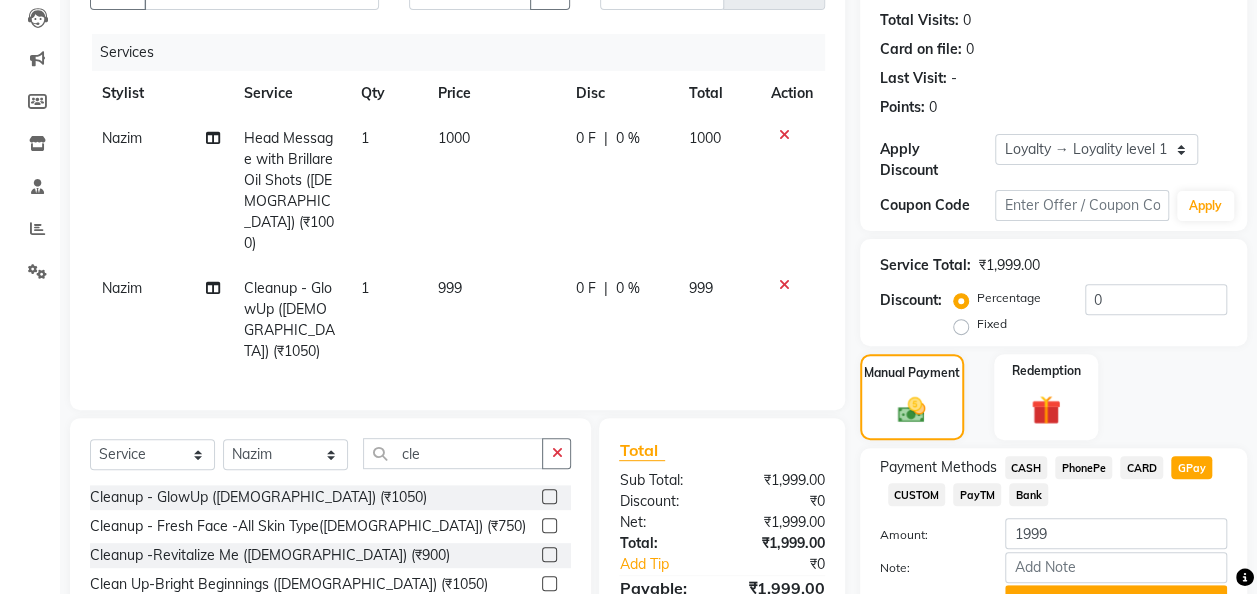 scroll, scrollTop: 314, scrollLeft: 0, axis: vertical 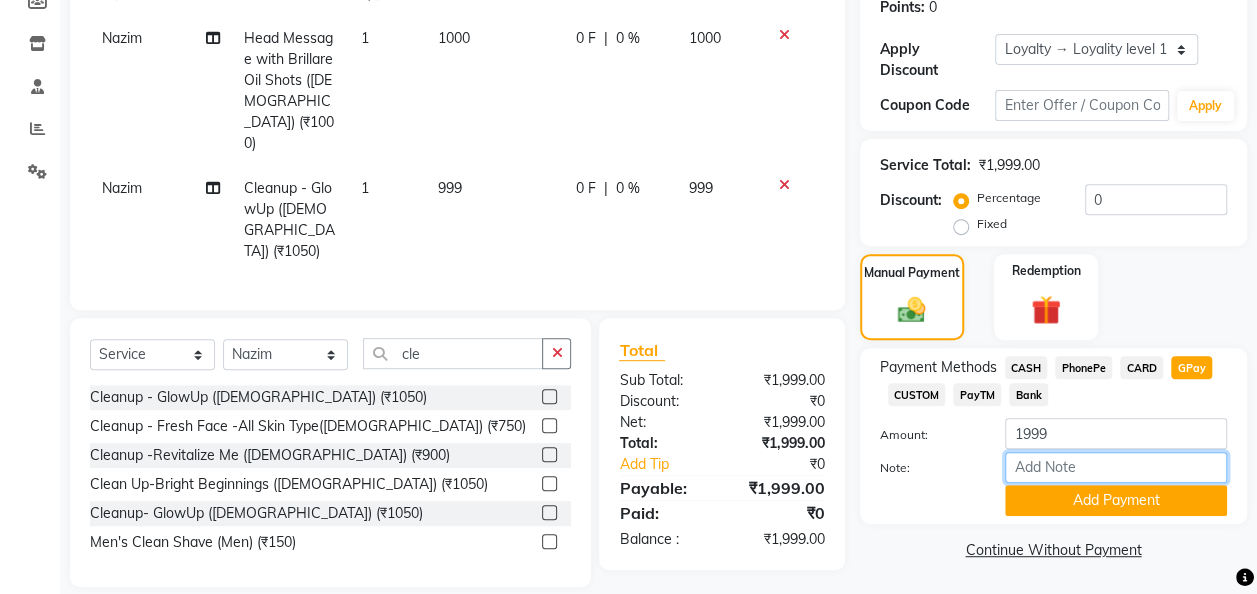 click on "Note:" at bounding box center (1116, 467) 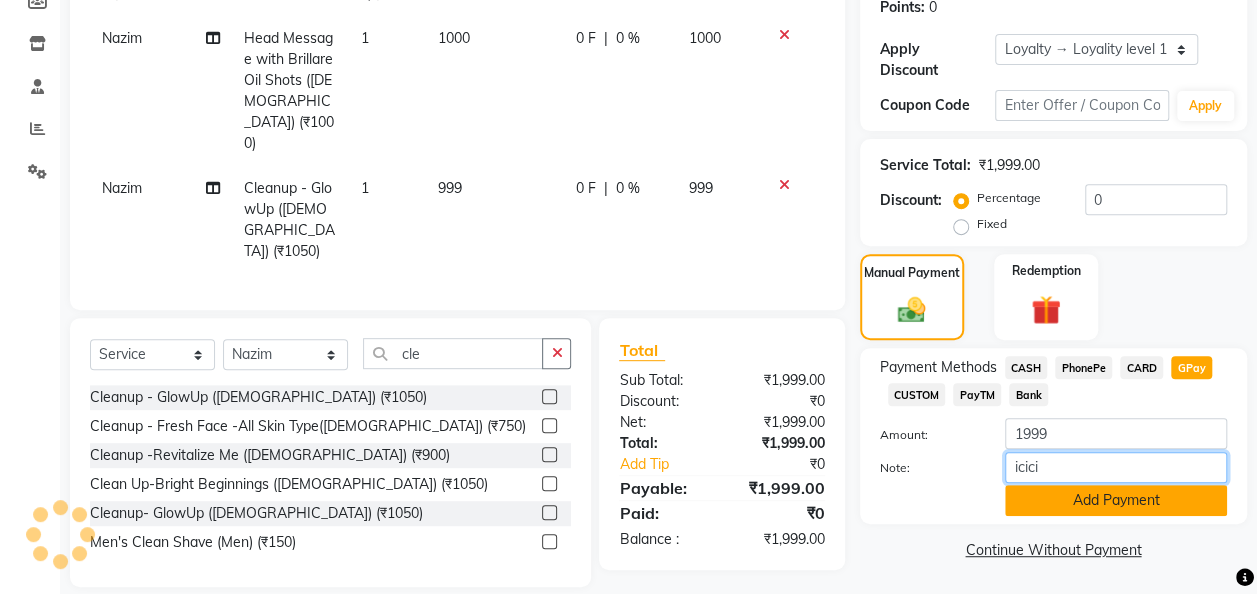 type on "icici" 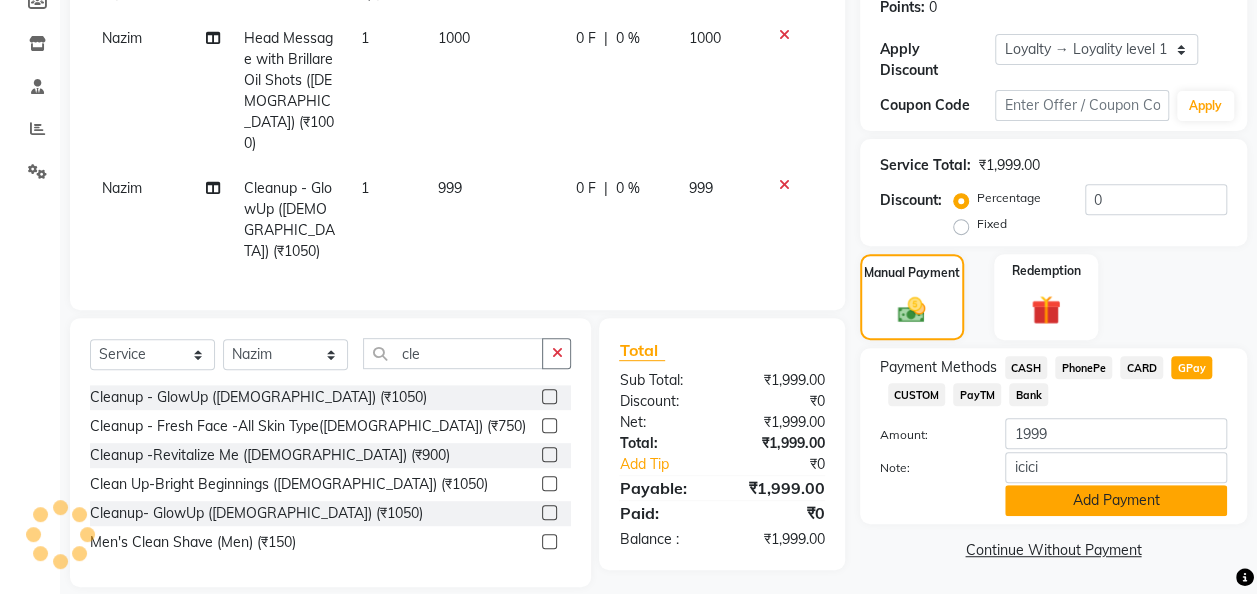 click on "Add Payment" 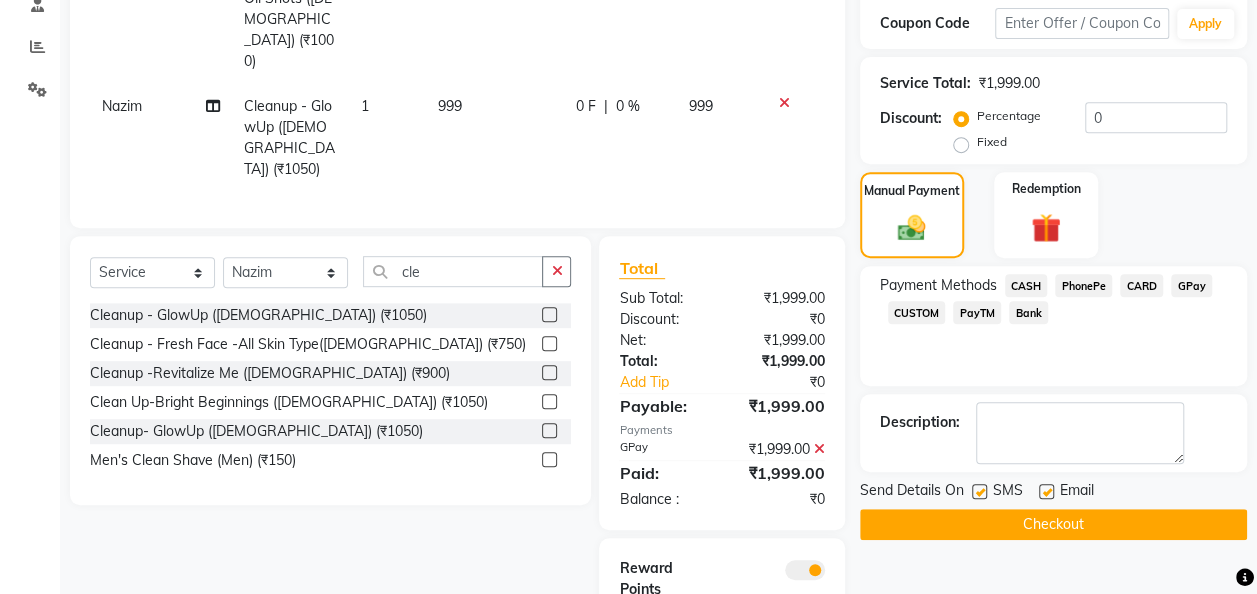 scroll, scrollTop: 474, scrollLeft: 0, axis: vertical 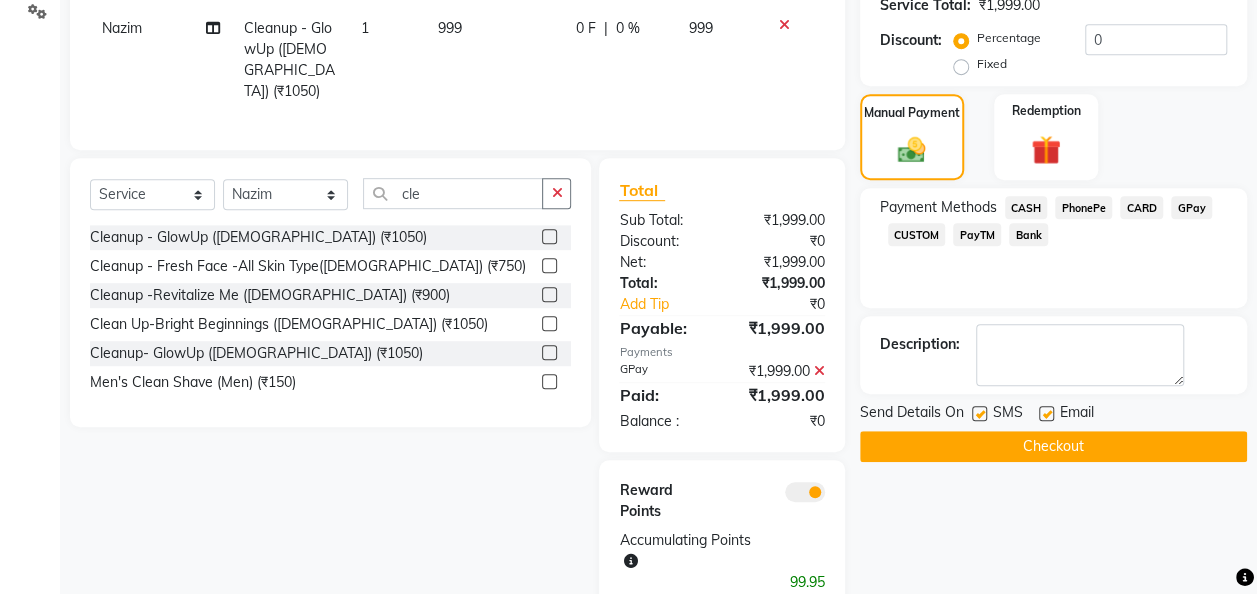 click on "Checkout" 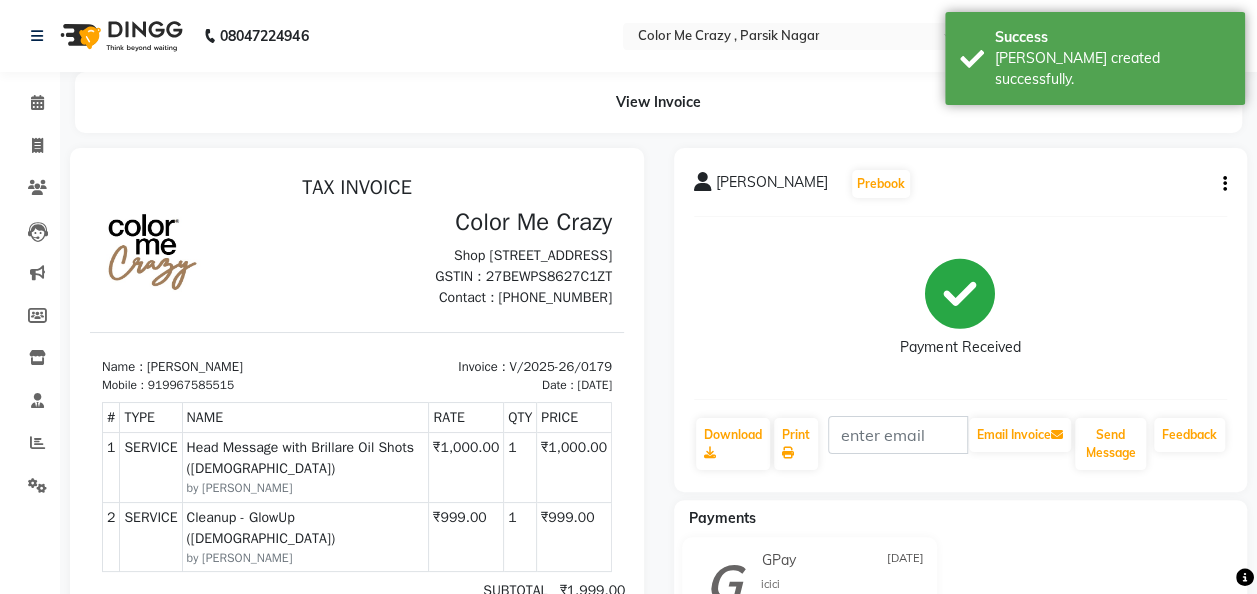 scroll, scrollTop: 0, scrollLeft: 0, axis: both 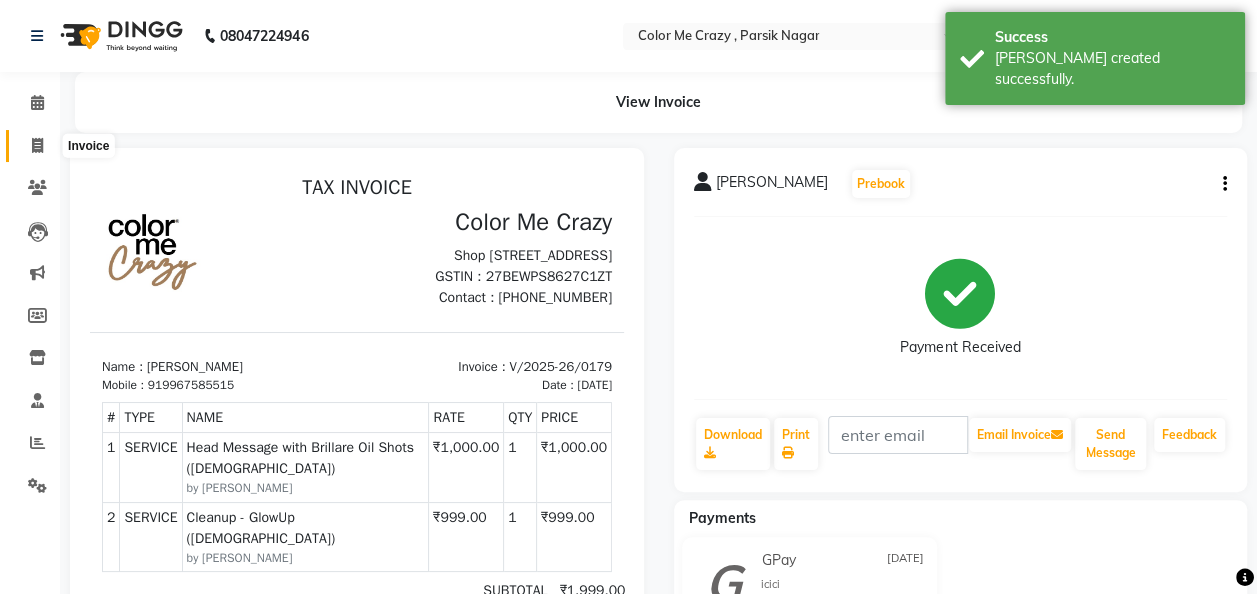 click 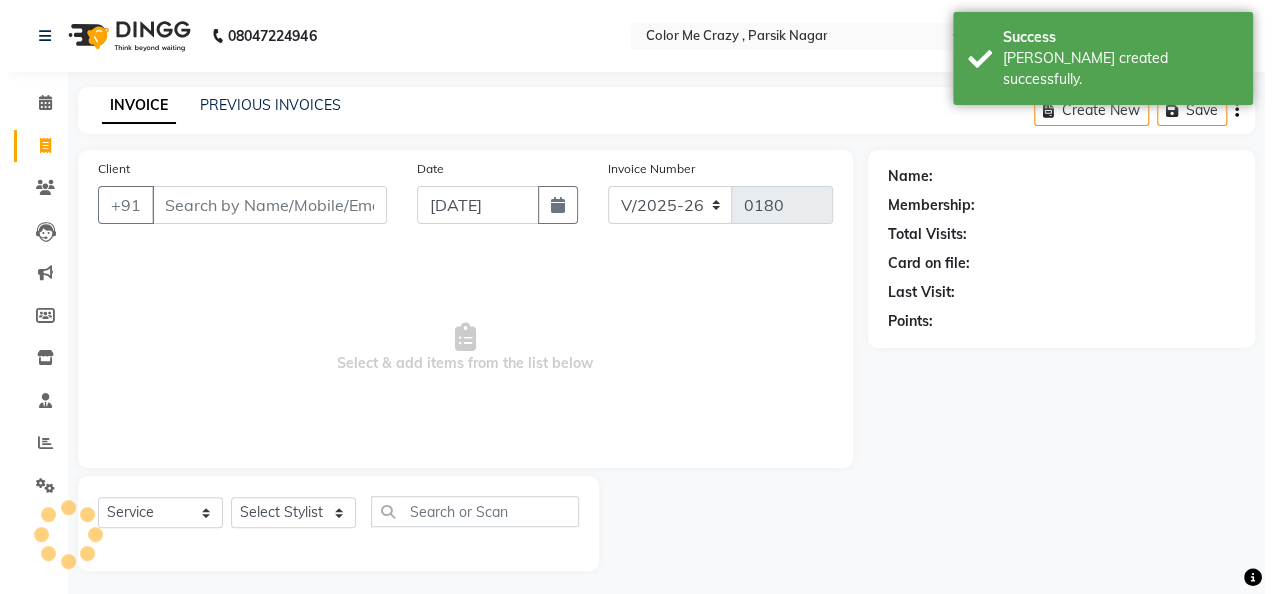 scroll, scrollTop: 6, scrollLeft: 0, axis: vertical 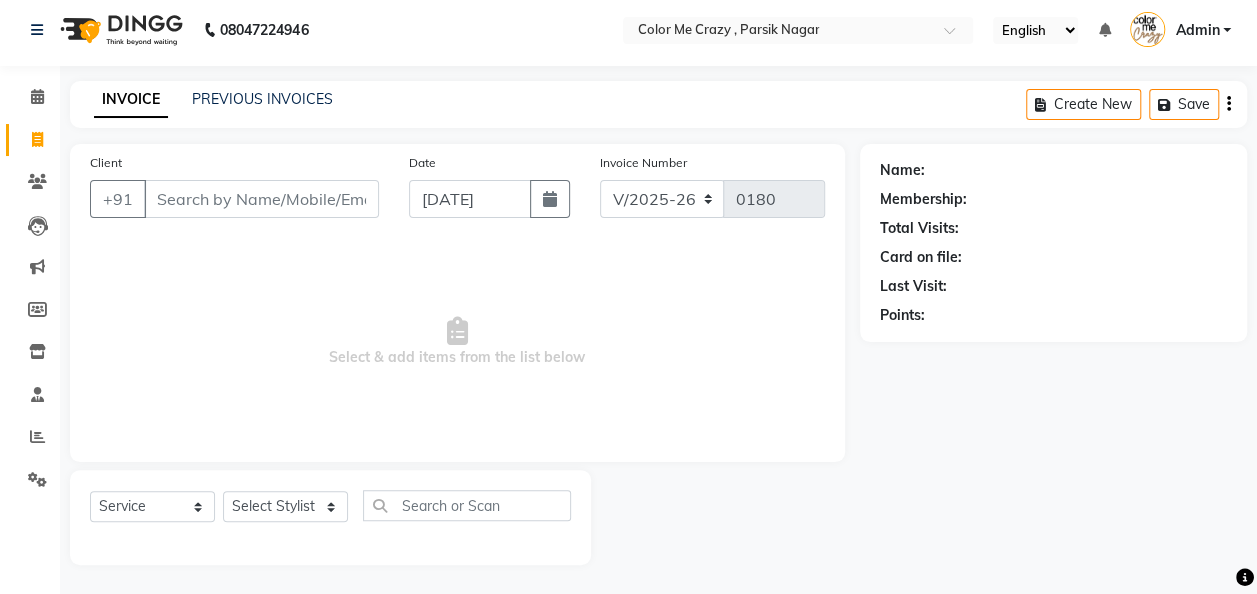 click on "Client" at bounding box center (261, 199) 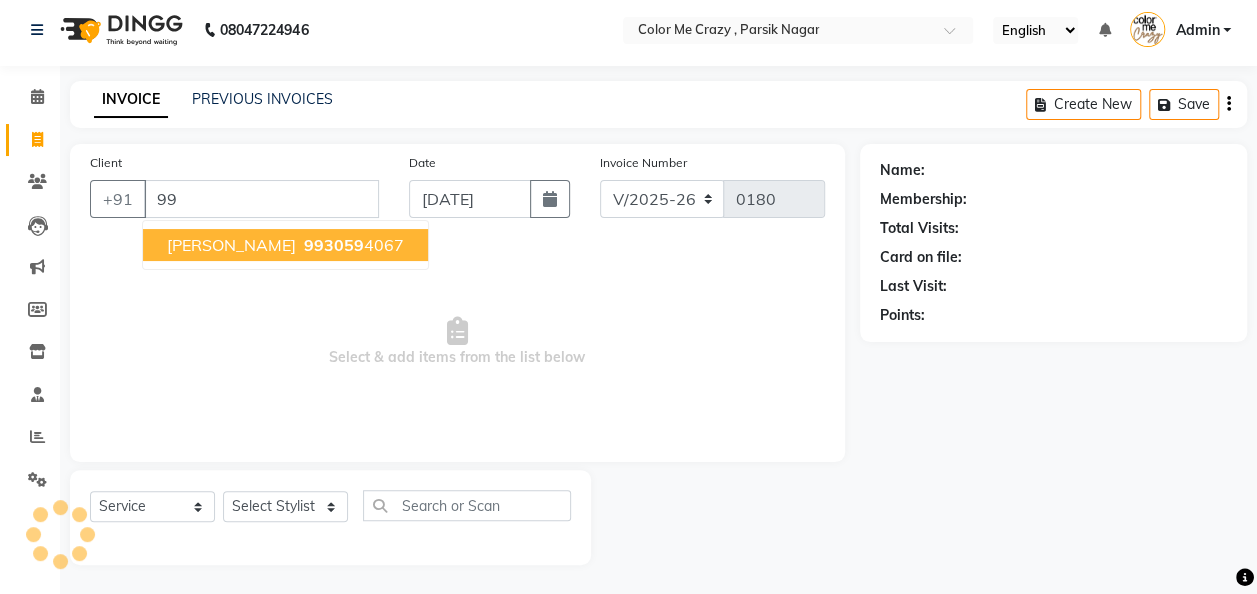 type on "9" 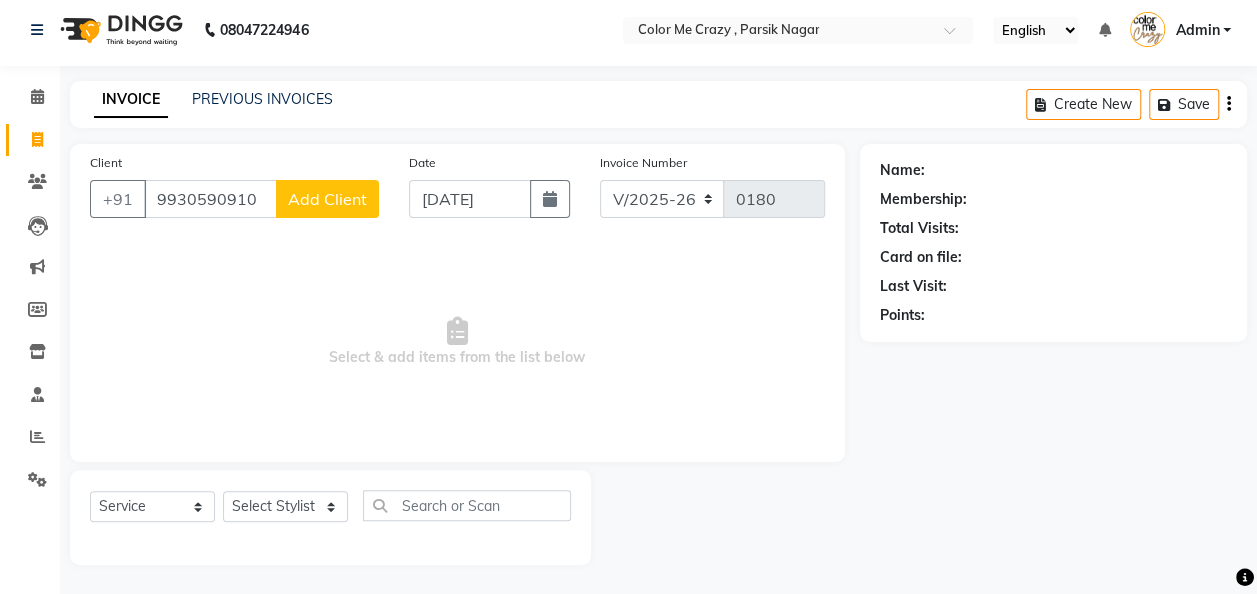 type on "9930590910" 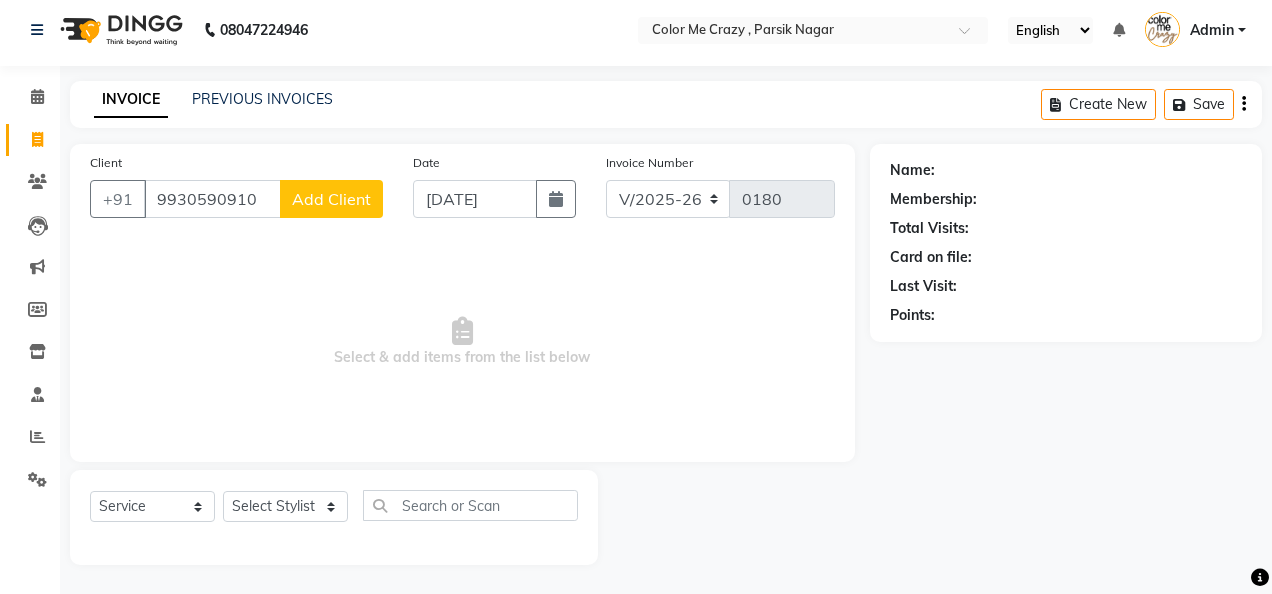 select on "22" 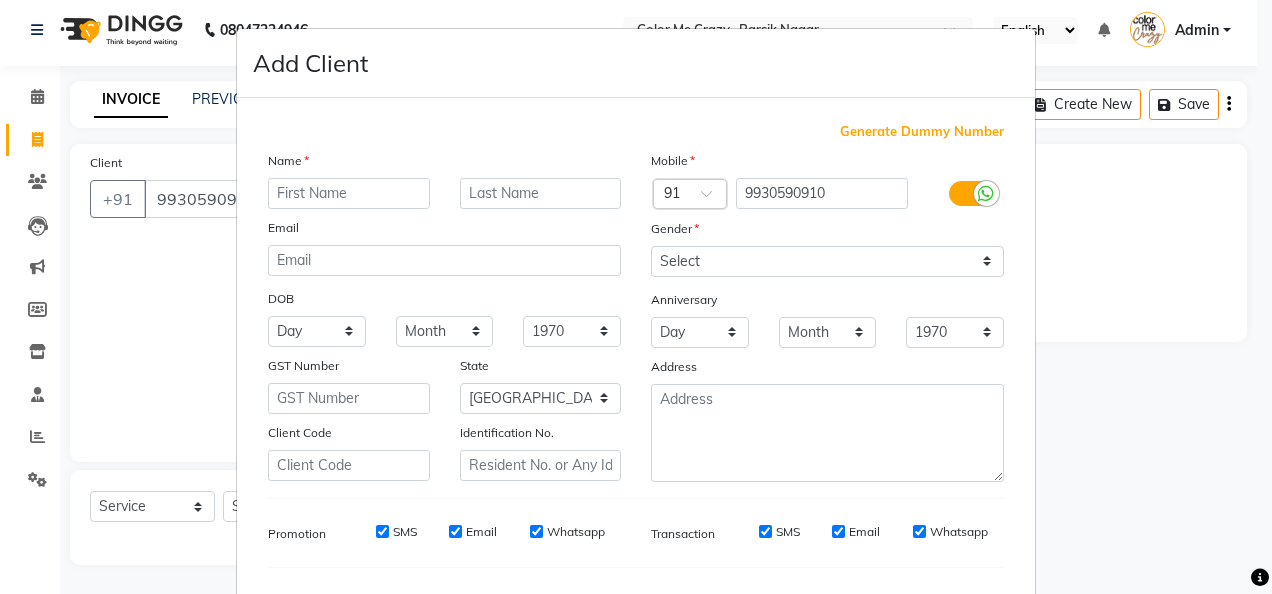 click at bounding box center [349, 193] 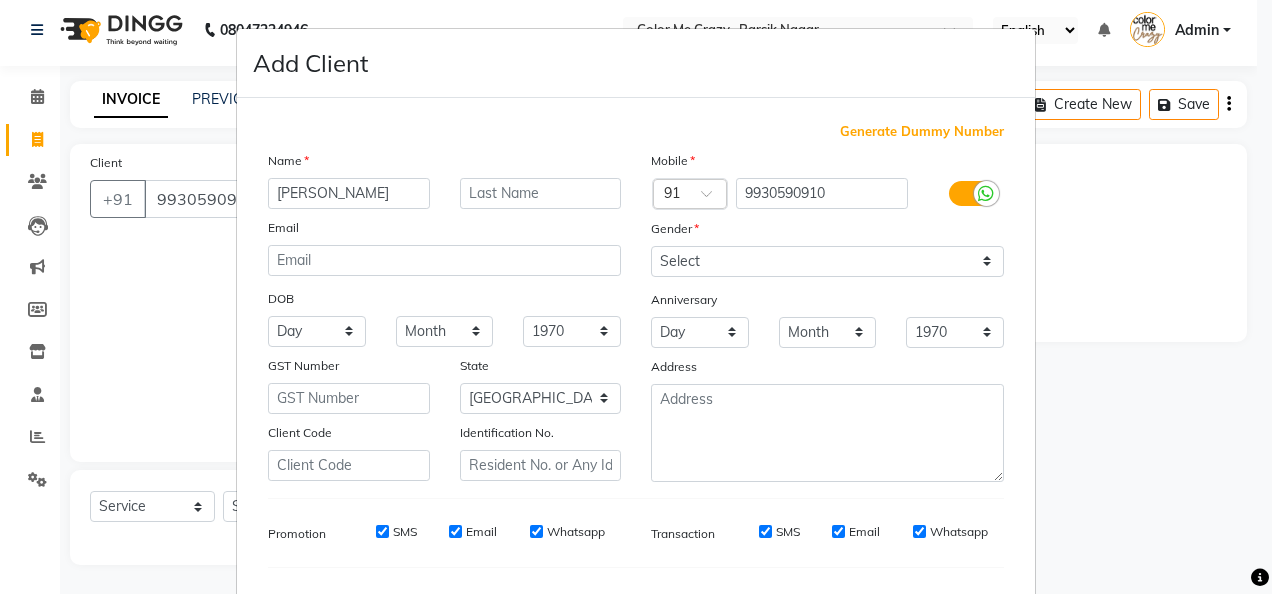 type on "[PERSON_NAME]" 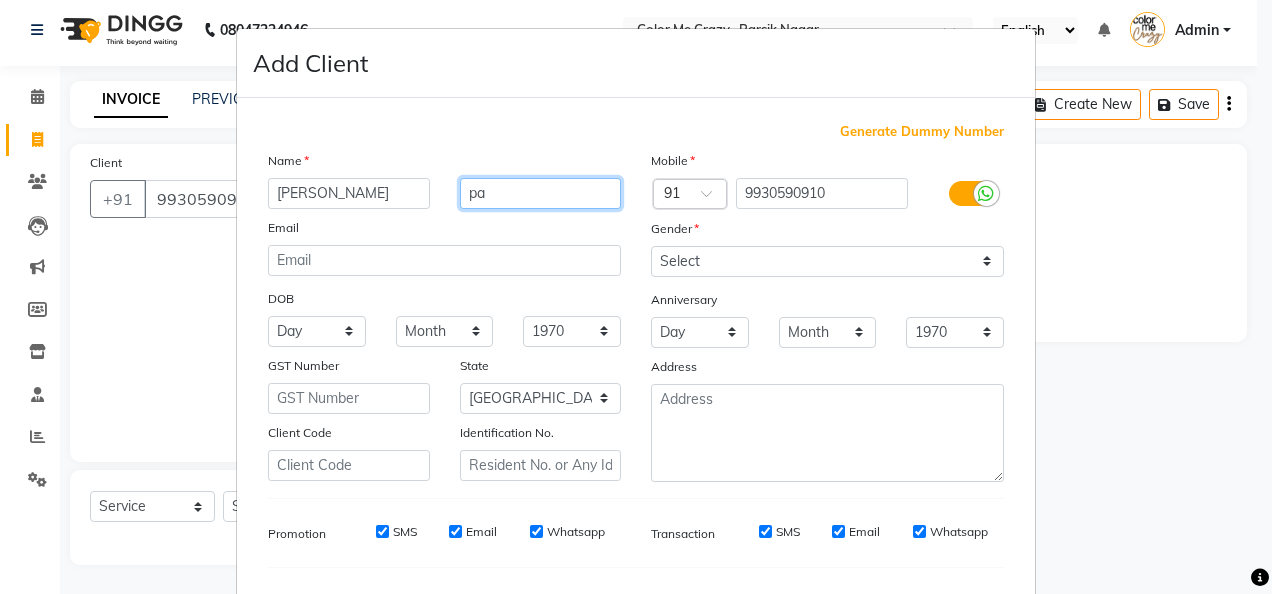 type on "p" 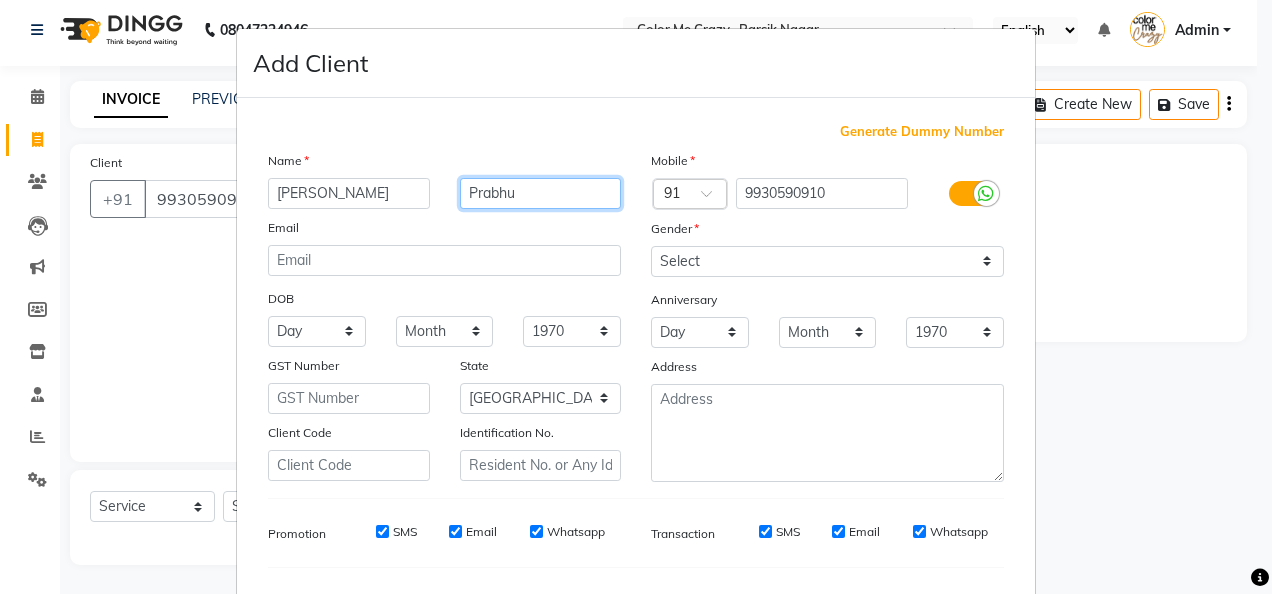type on "Prabhu" 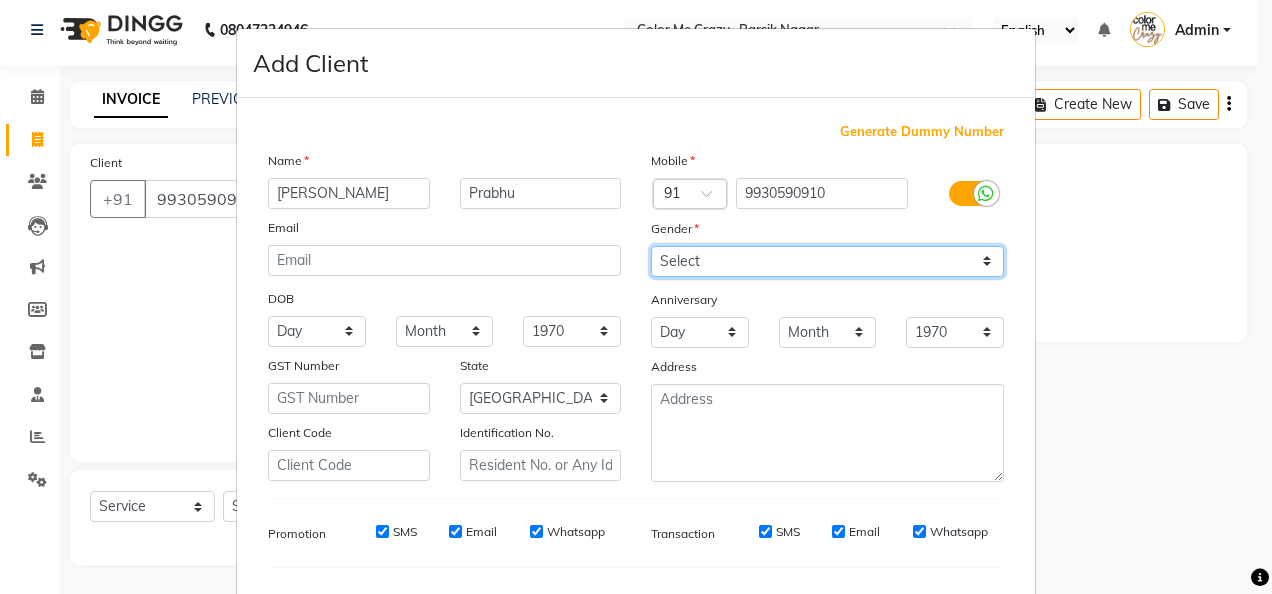 click on "Select [DEMOGRAPHIC_DATA] [DEMOGRAPHIC_DATA] Other Prefer Not To Say" at bounding box center [827, 261] 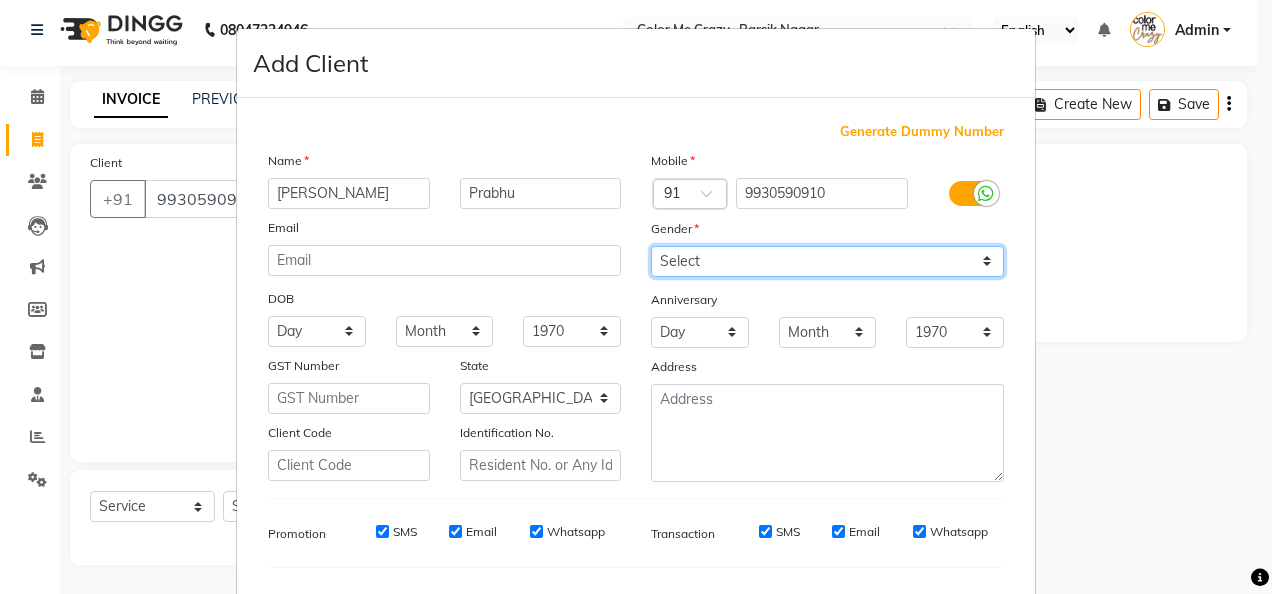 select on "[DEMOGRAPHIC_DATA]" 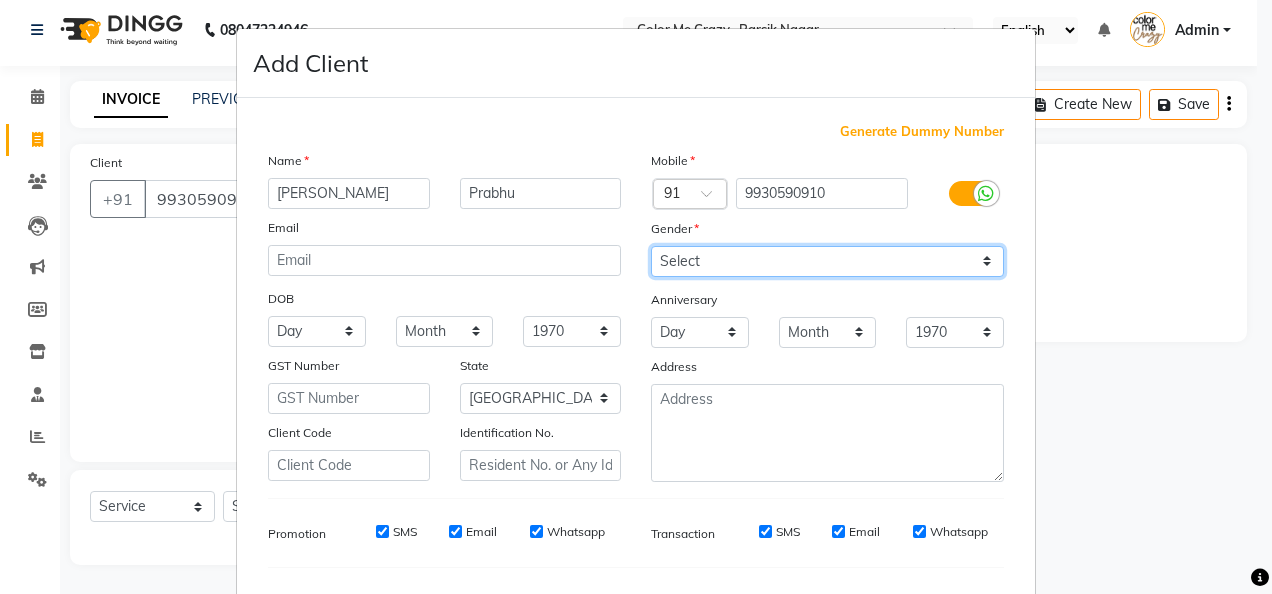 click on "Select [DEMOGRAPHIC_DATA] [DEMOGRAPHIC_DATA] Other Prefer Not To Say" at bounding box center [827, 261] 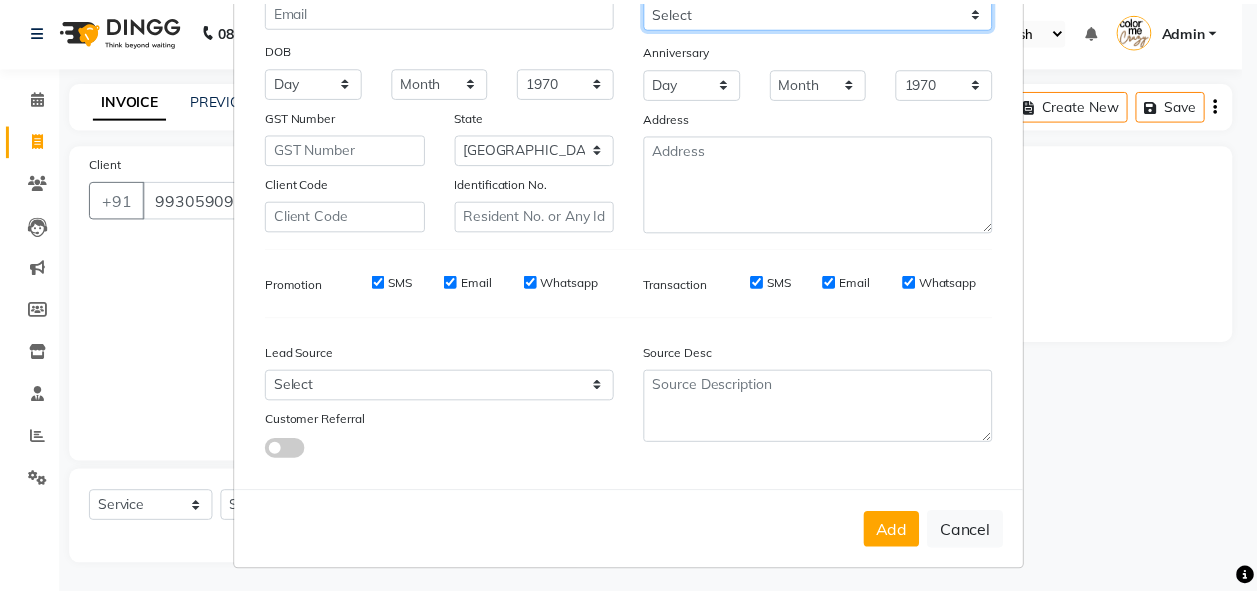 scroll, scrollTop: 251, scrollLeft: 0, axis: vertical 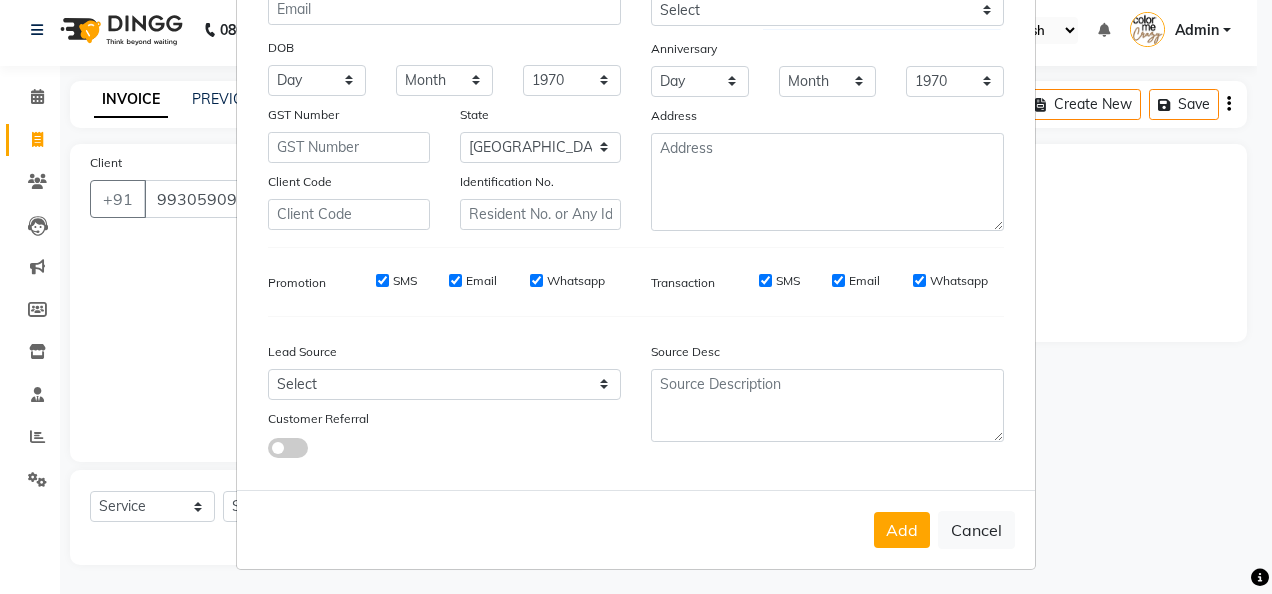 click on "Add" at bounding box center (902, 530) 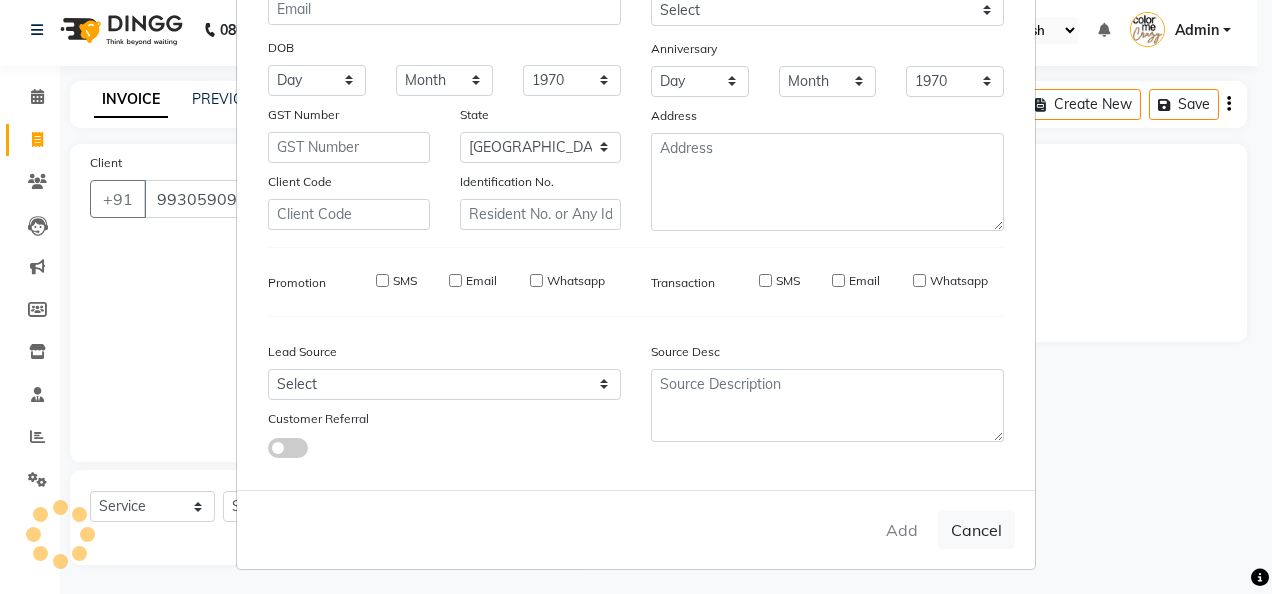 type 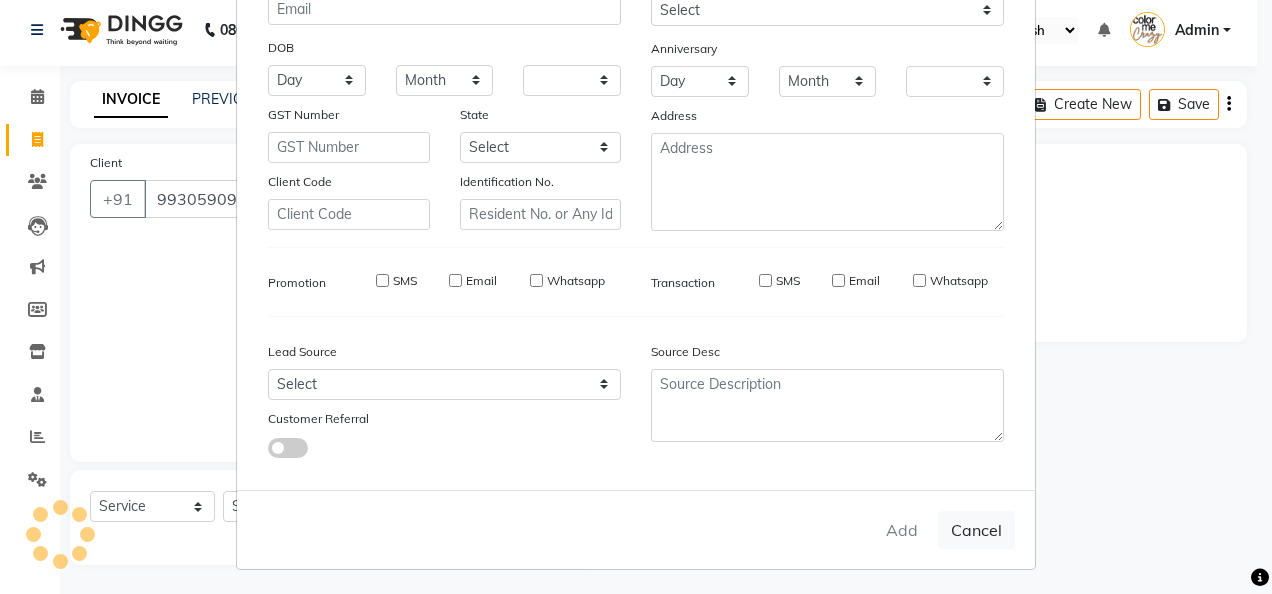 select on "1: Object" 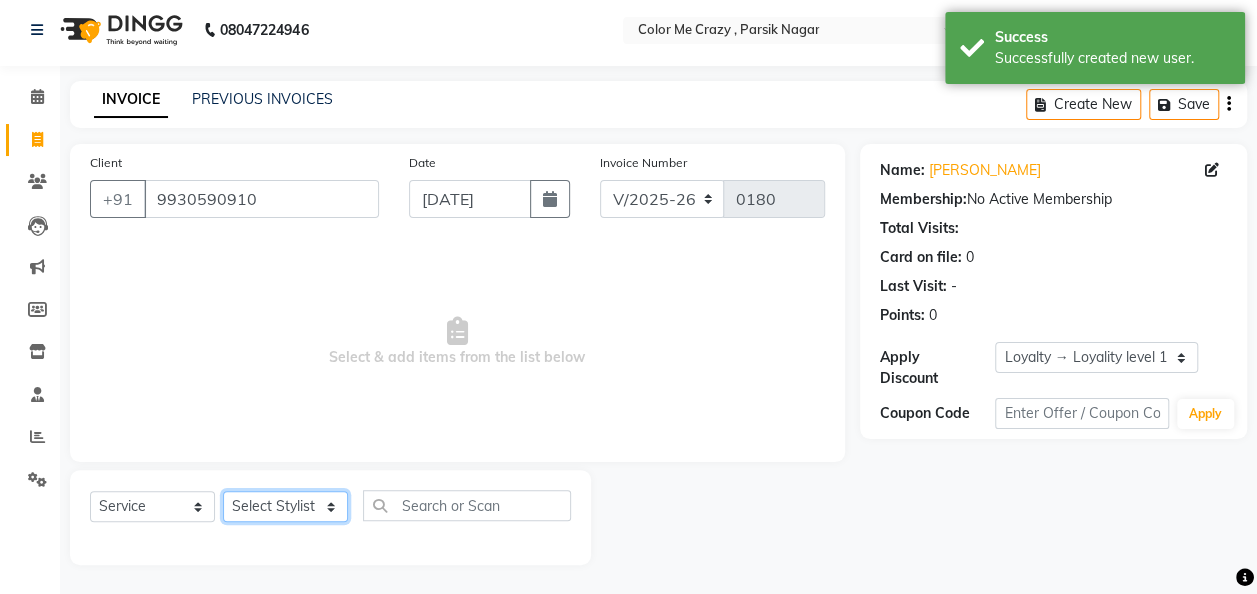 click on "Select Stylist Amit [PERSON_NAME] [PERSON_NAME] [PERSON_NAME] [PERSON_NAME] [PERSON_NAME] [PERSON_NAME]  [PERSON_NAME]" 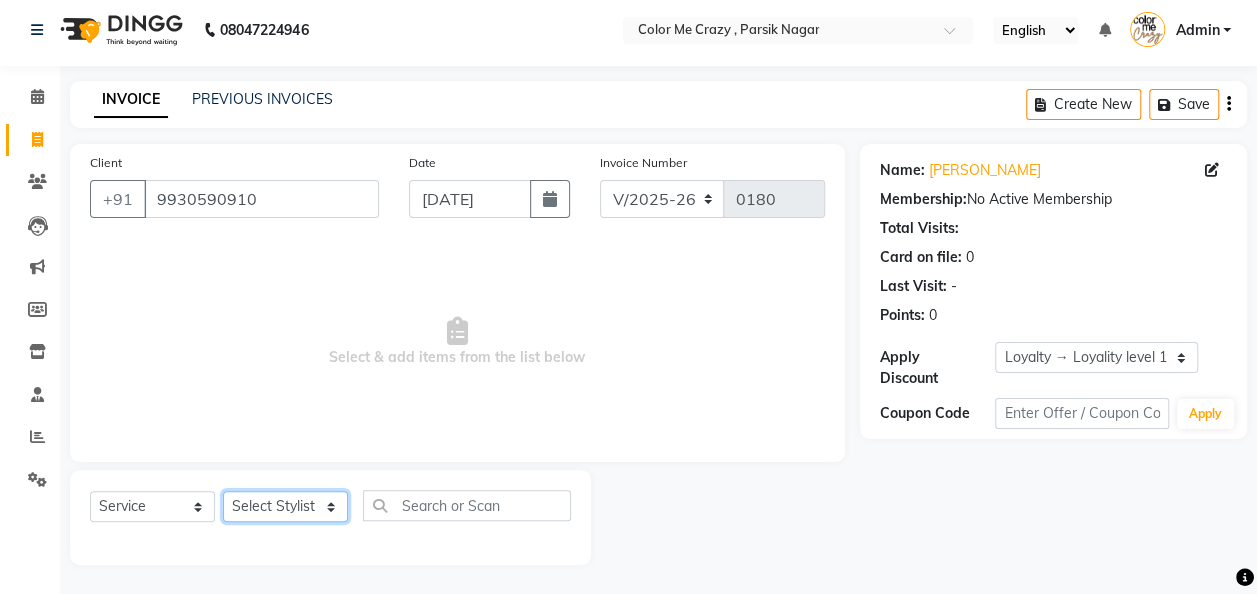 select on "54024" 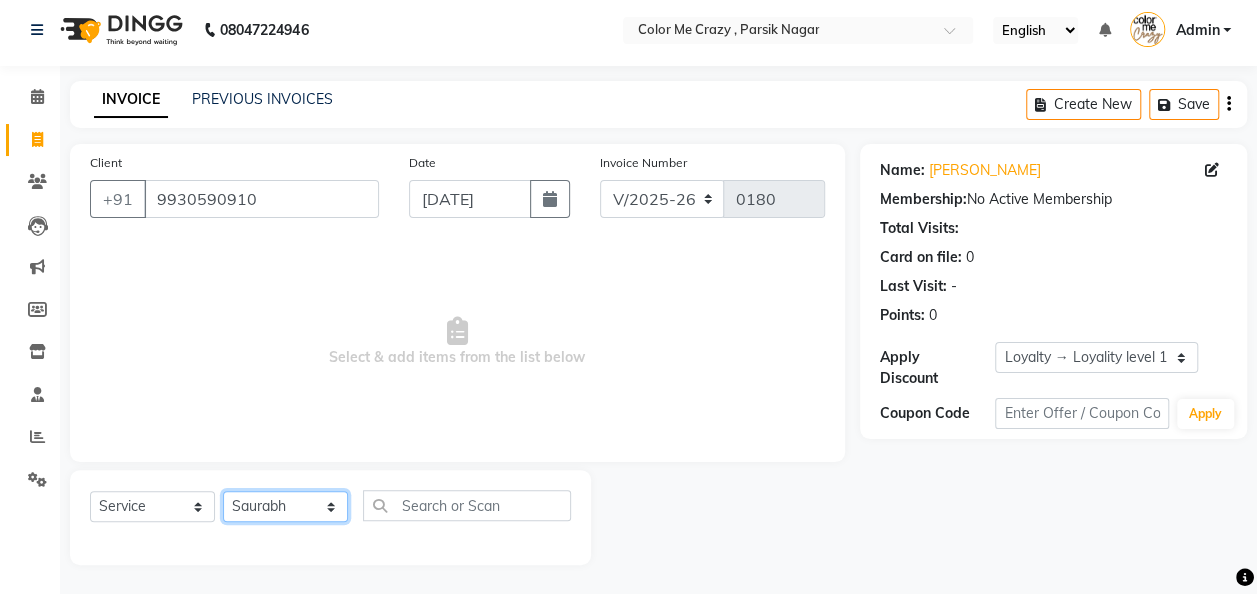 click on "Select Stylist Amit [PERSON_NAME] [PERSON_NAME] [PERSON_NAME] [PERSON_NAME] [PERSON_NAME] [PERSON_NAME]  [PERSON_NAME]" 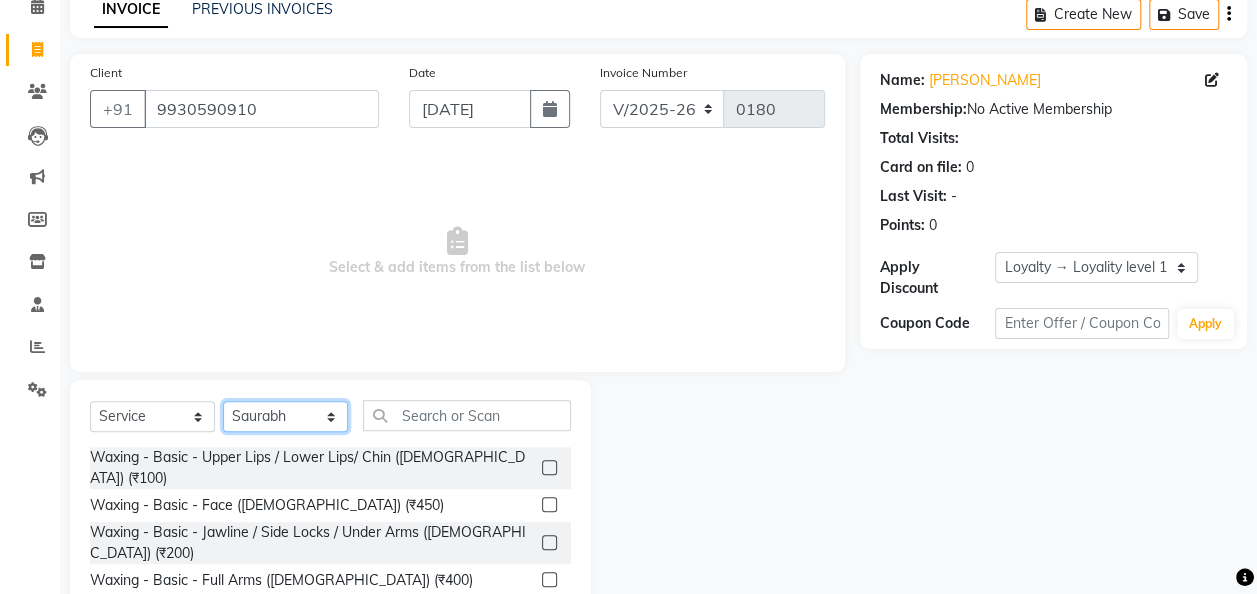 scroll, scrollTop: 206, scrollLeft: 0, axis: vertical 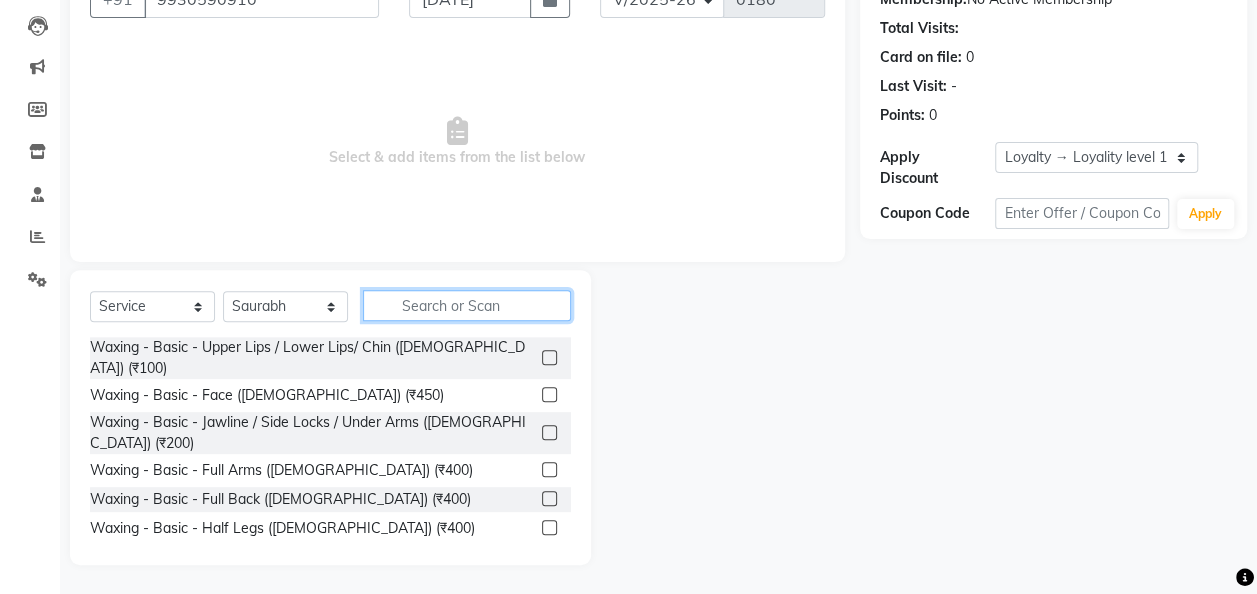 click 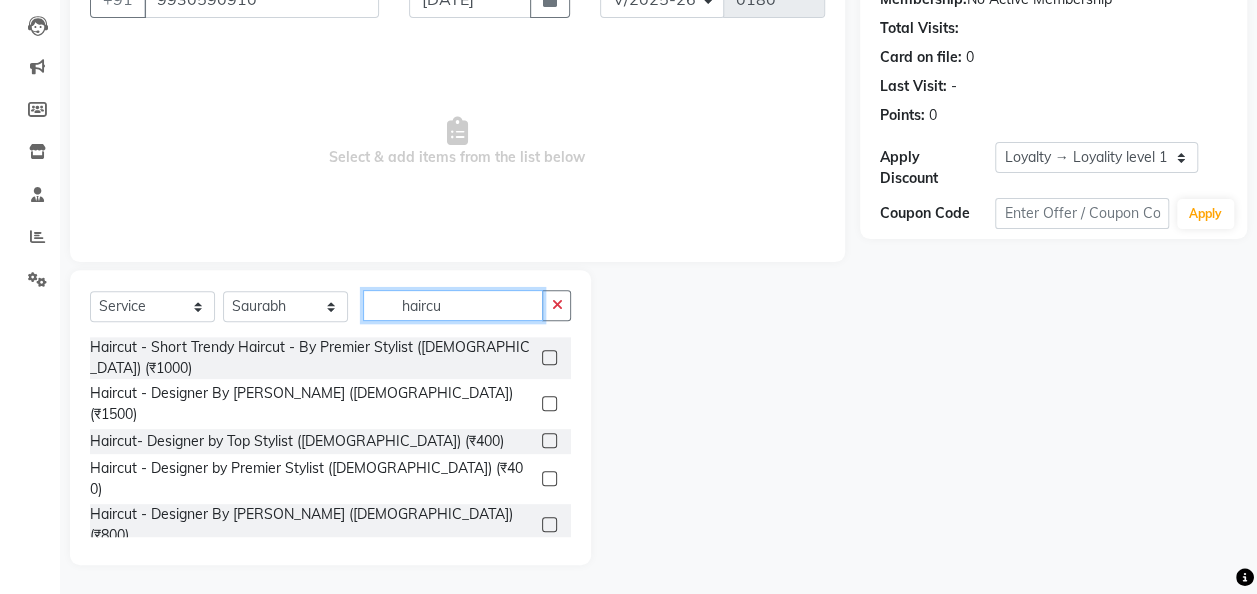 scroll, scrollTop: 180, scrollLeft: 0, axis: vertical 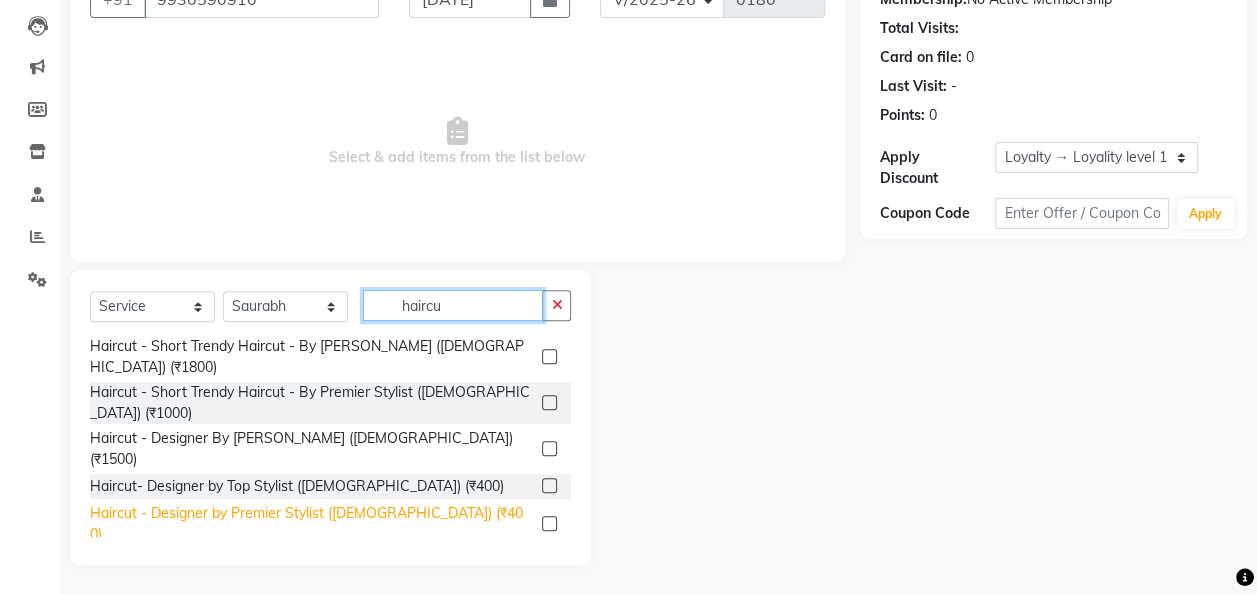 type on "haircu" 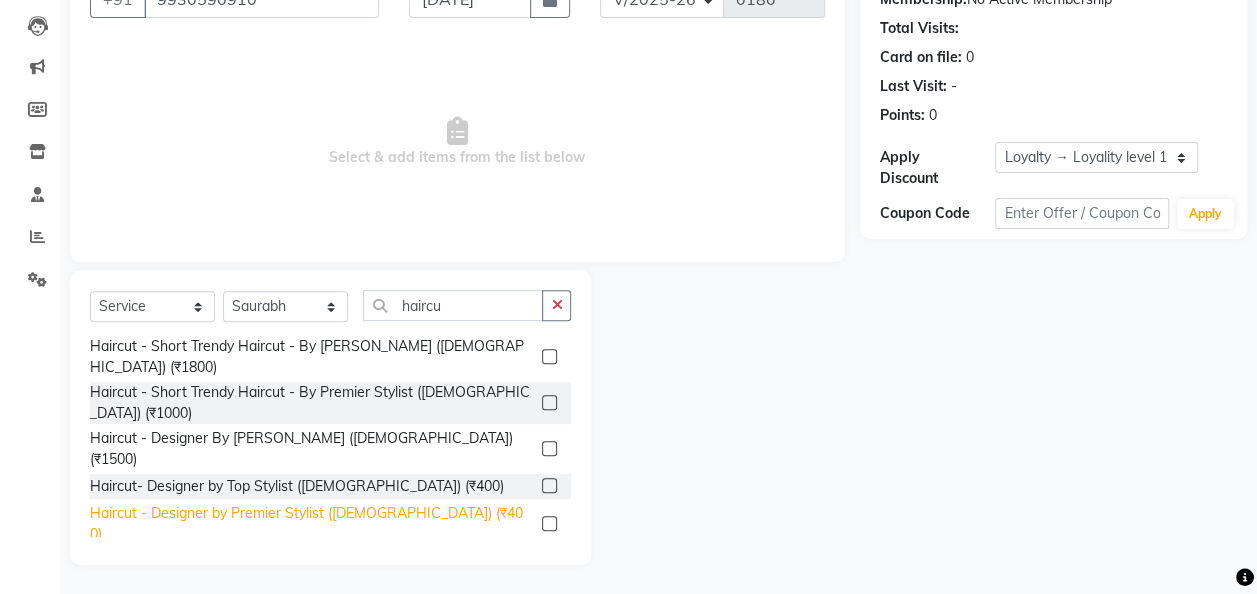 click on "Haircut - Designer by Premier Stylist ([DEMOGRAPHIC_DATA]) (₹400)" 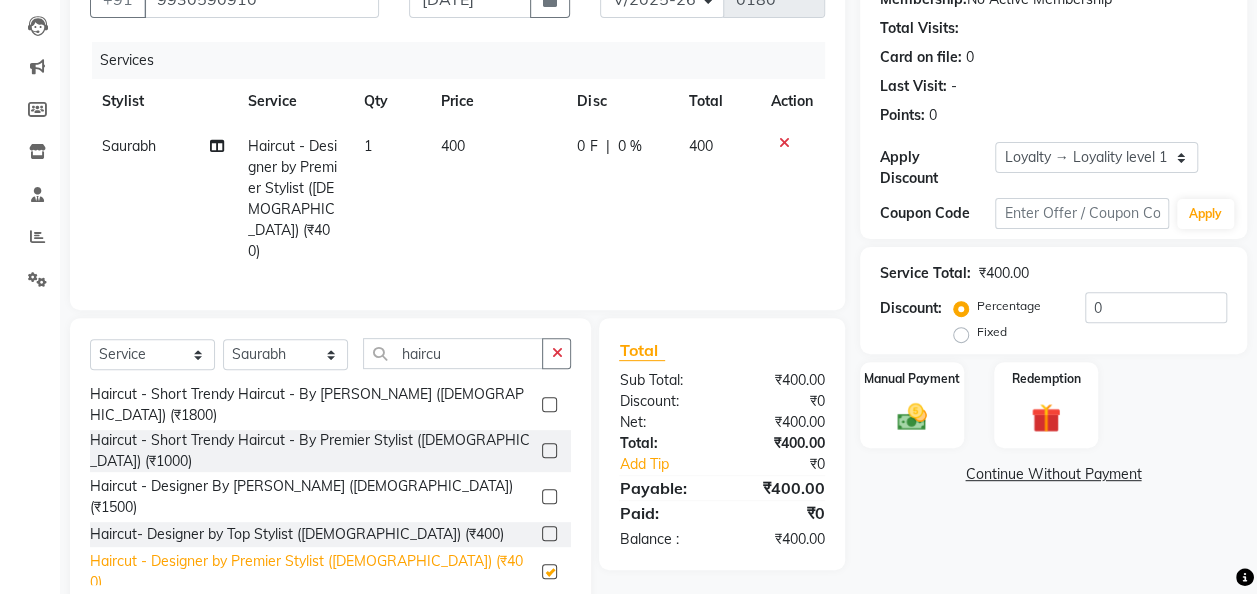 checkbox on "false" 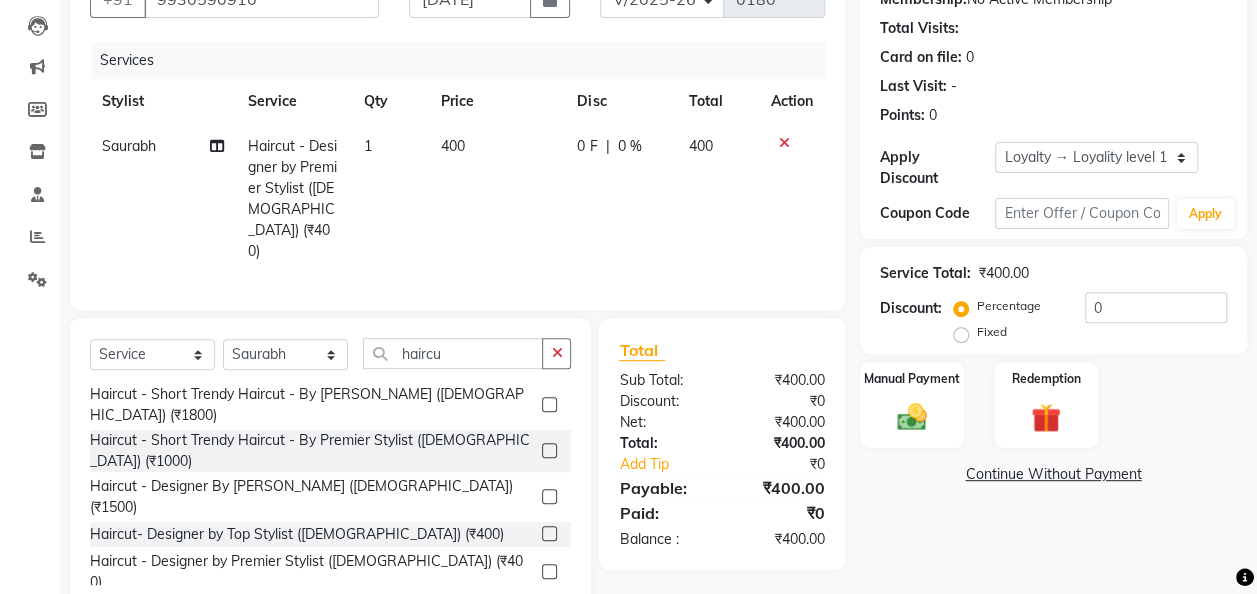 click on "400" 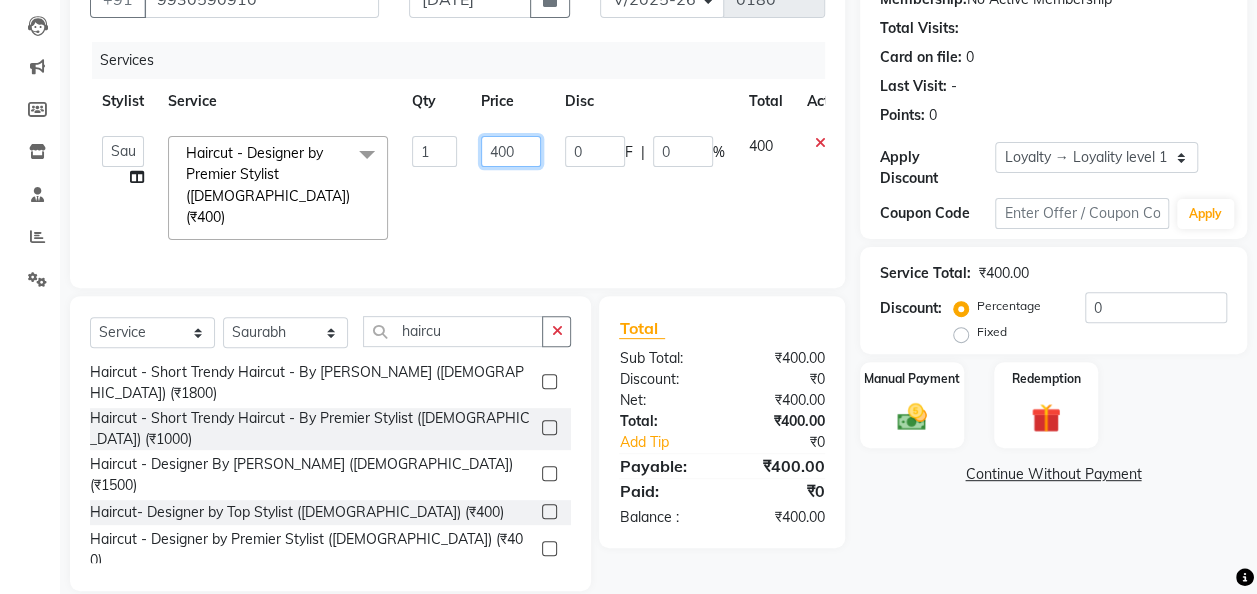 click on "400" 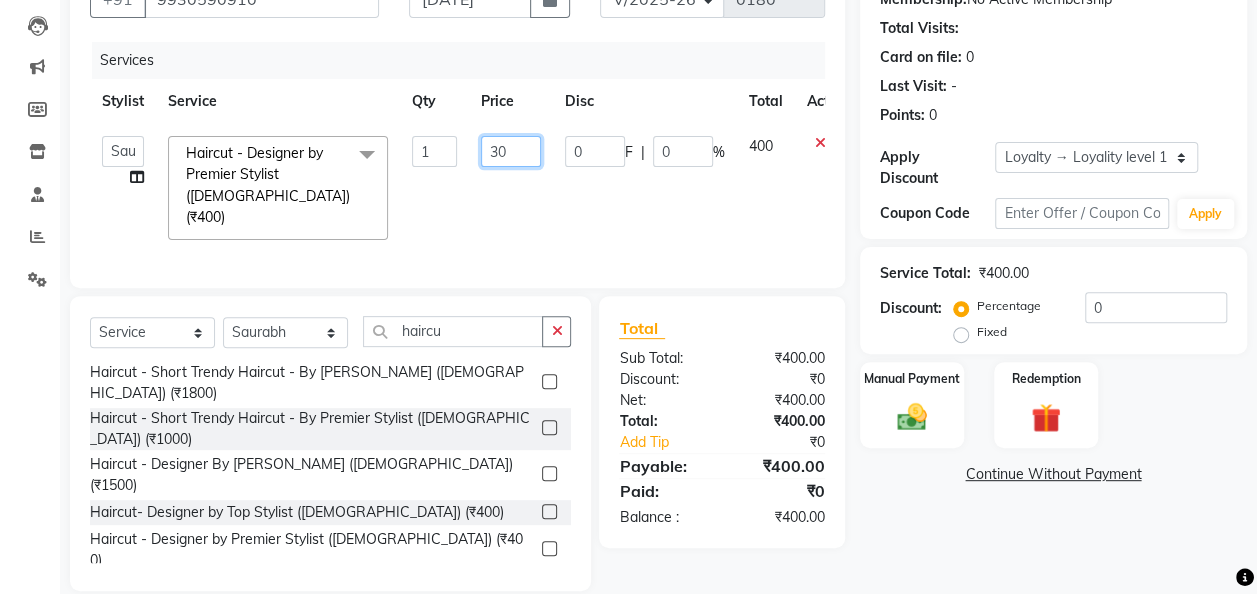 type on "300" 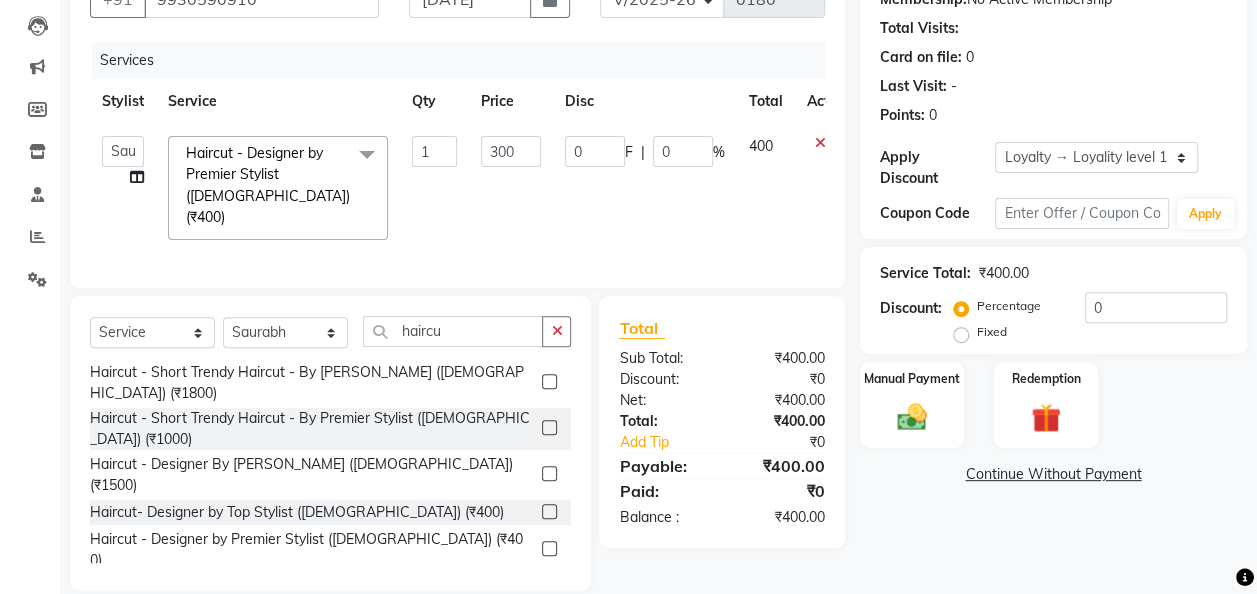click on "300" 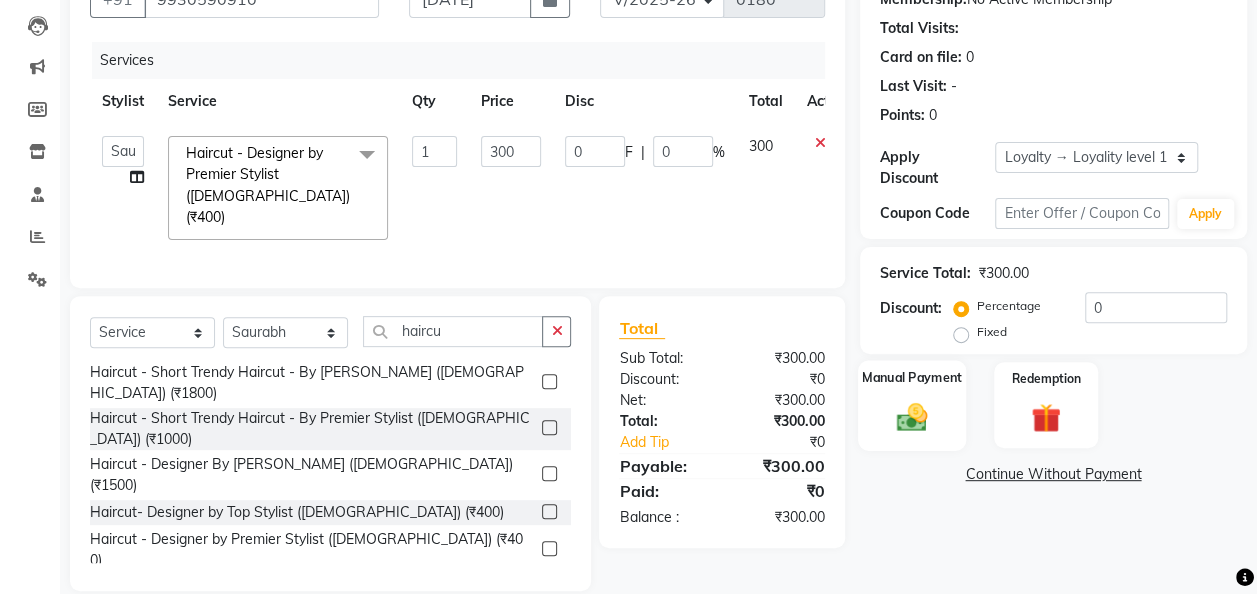 click on "Manual Payment" 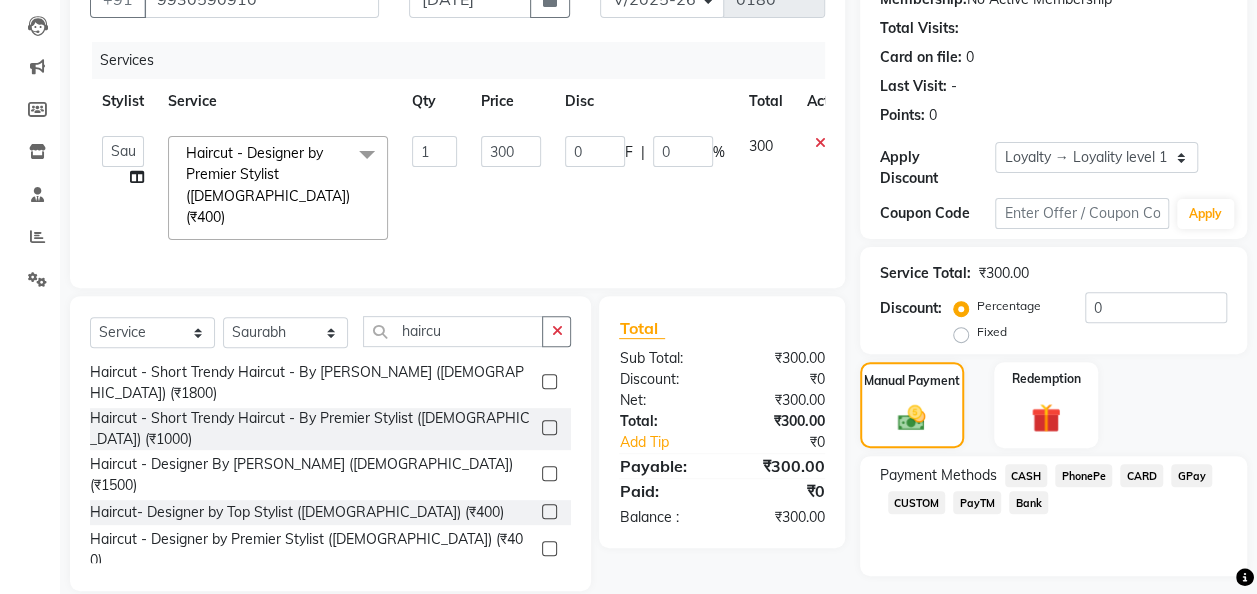 click on "Payment Methods  CASH   PhonePe   CARD   GPay   CUSTOM   PayTM   Bank" 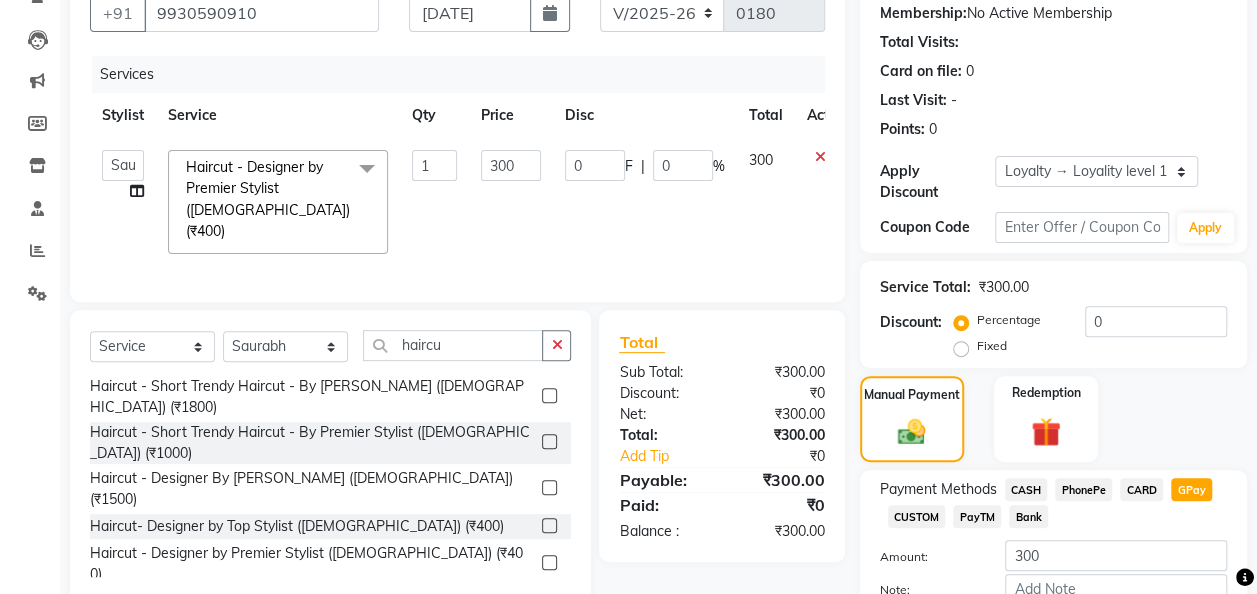 scroll, scrollTop: 314, scrollLeft: 0, axis: vertical 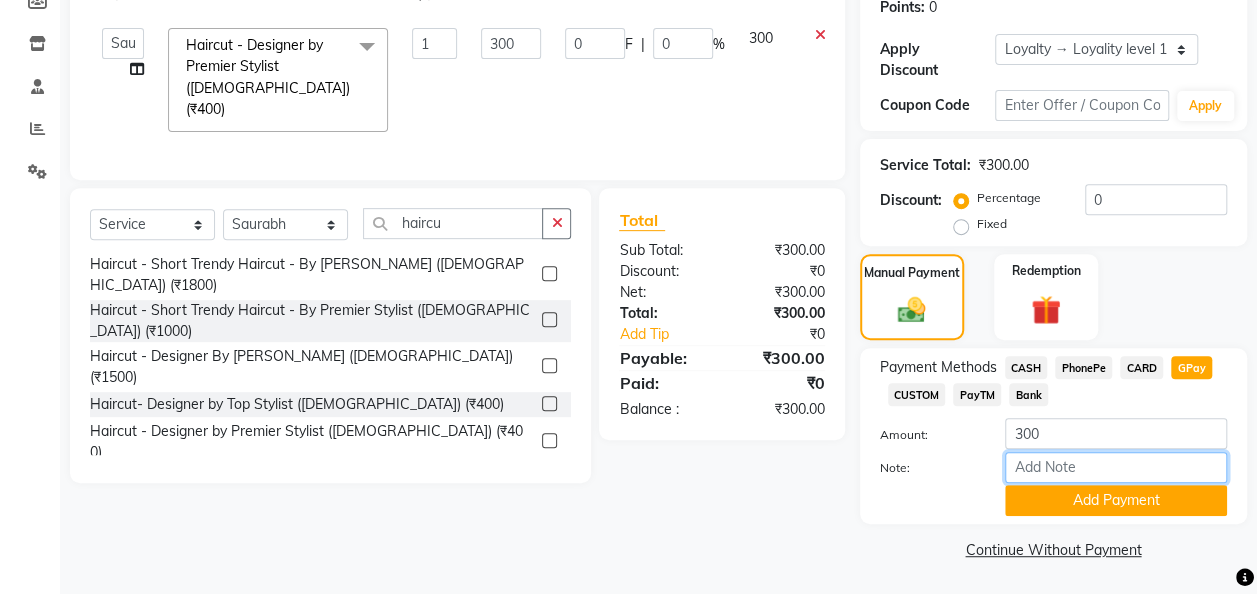 click on "Note:" at bounding box center [1116, 467] 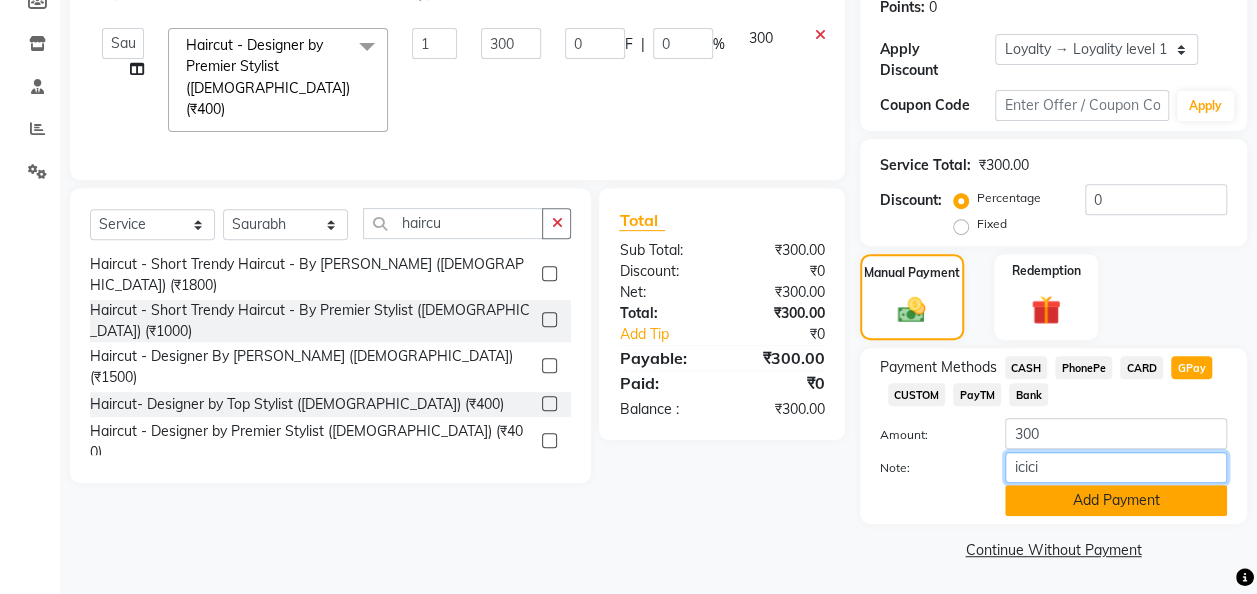 type on "icici" 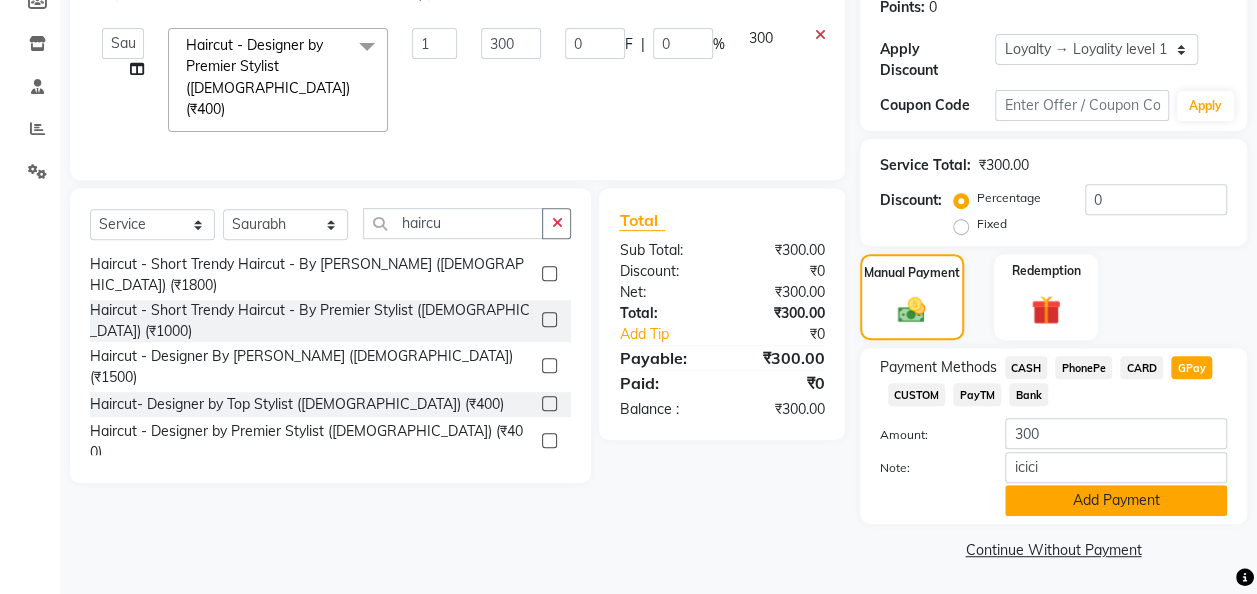 click on "Add Payment" 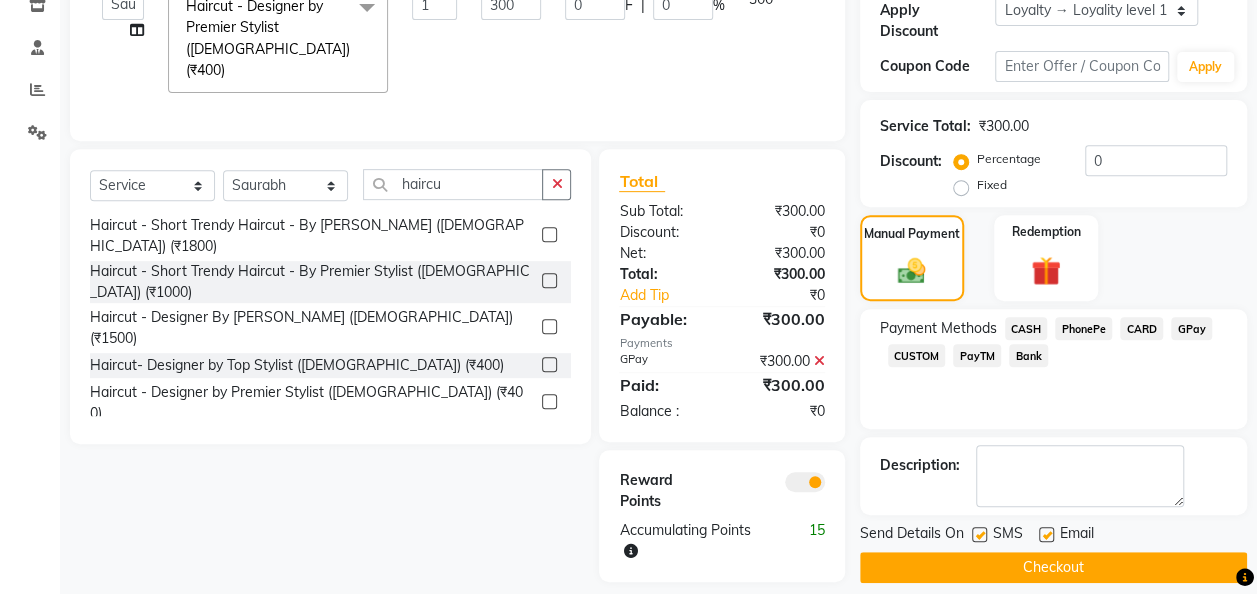 scroll, scrollTop: 370, scrollLeft: 0, axis: vertical 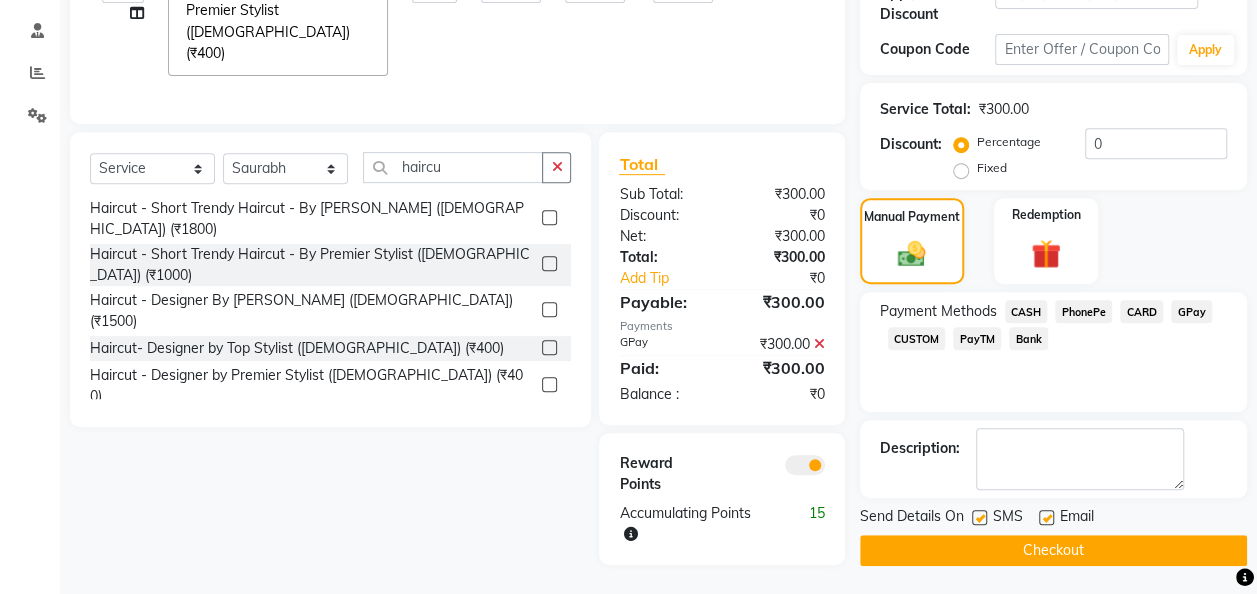 click on "Checkout" 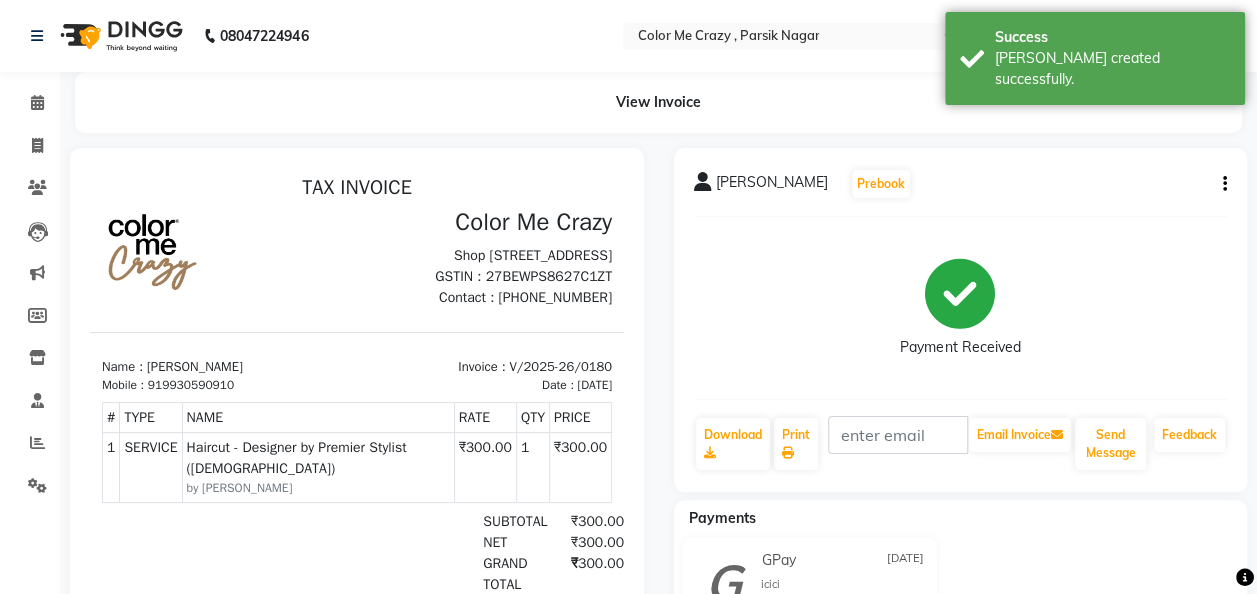scroll, scrollTop: 0, scrollLeft: 0, axis: both 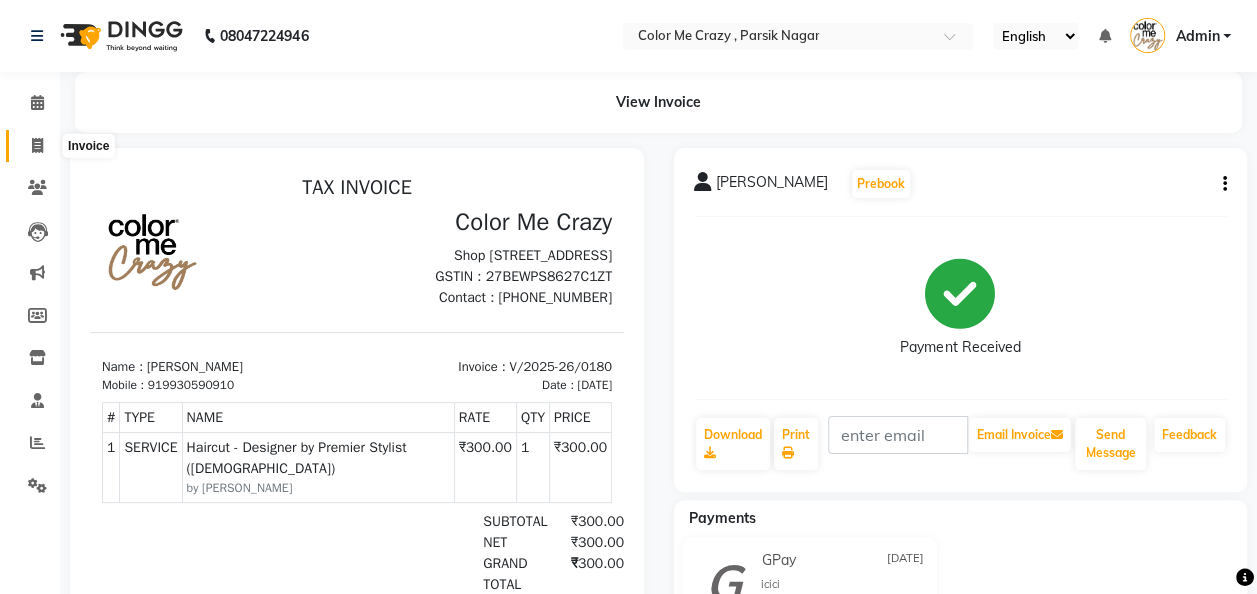 click 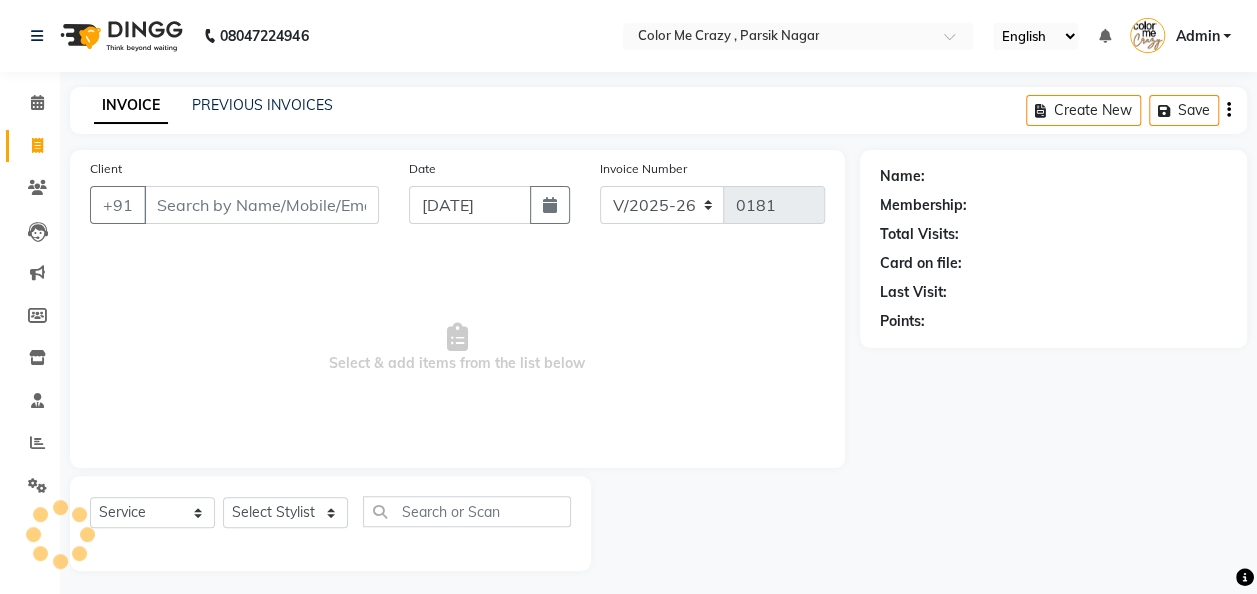 scroll, scrollTop: 6, scrollLeft: 0, axis: vertical 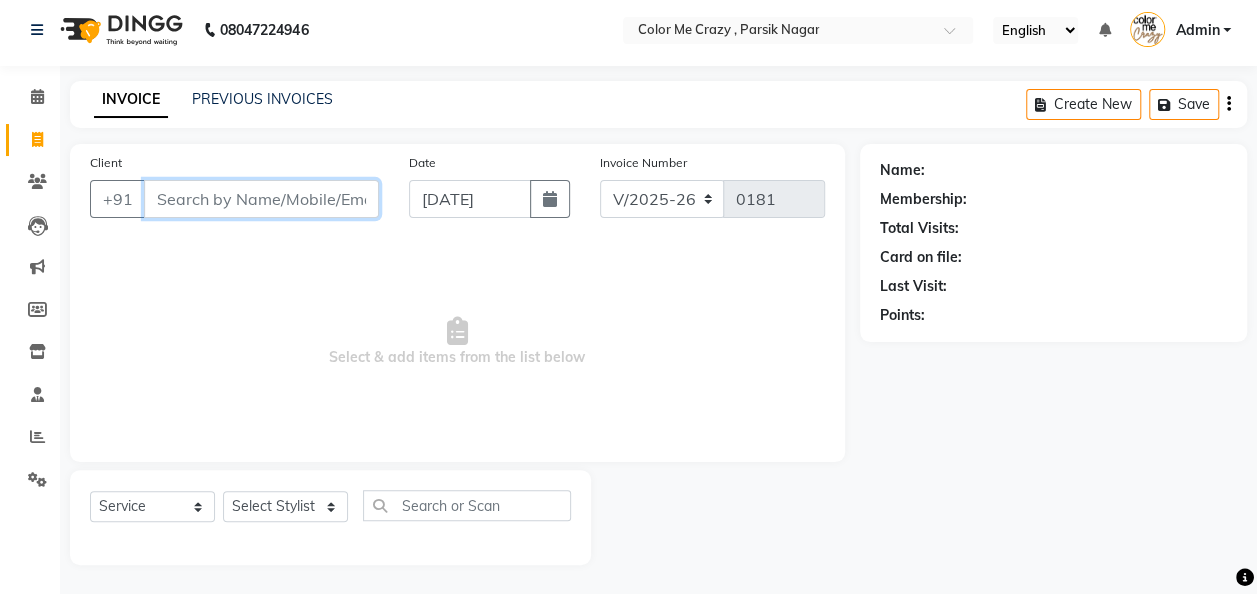 click on "Client" at bounding box center [261, 199] 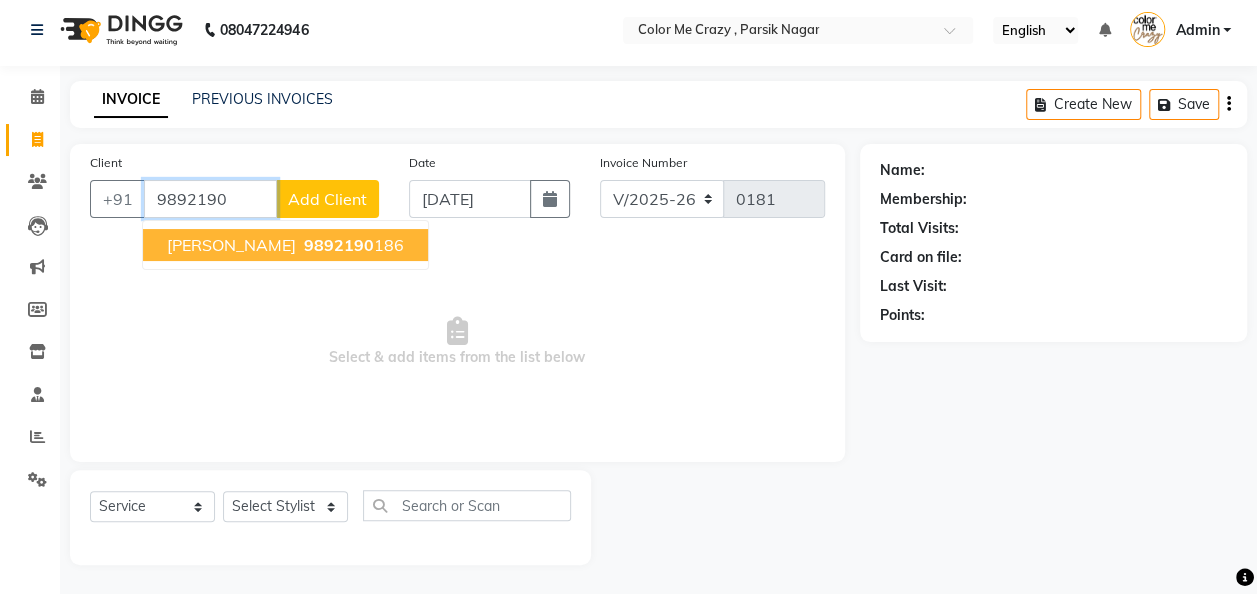 click on "9892190 186" at bounding box center [352, 245] 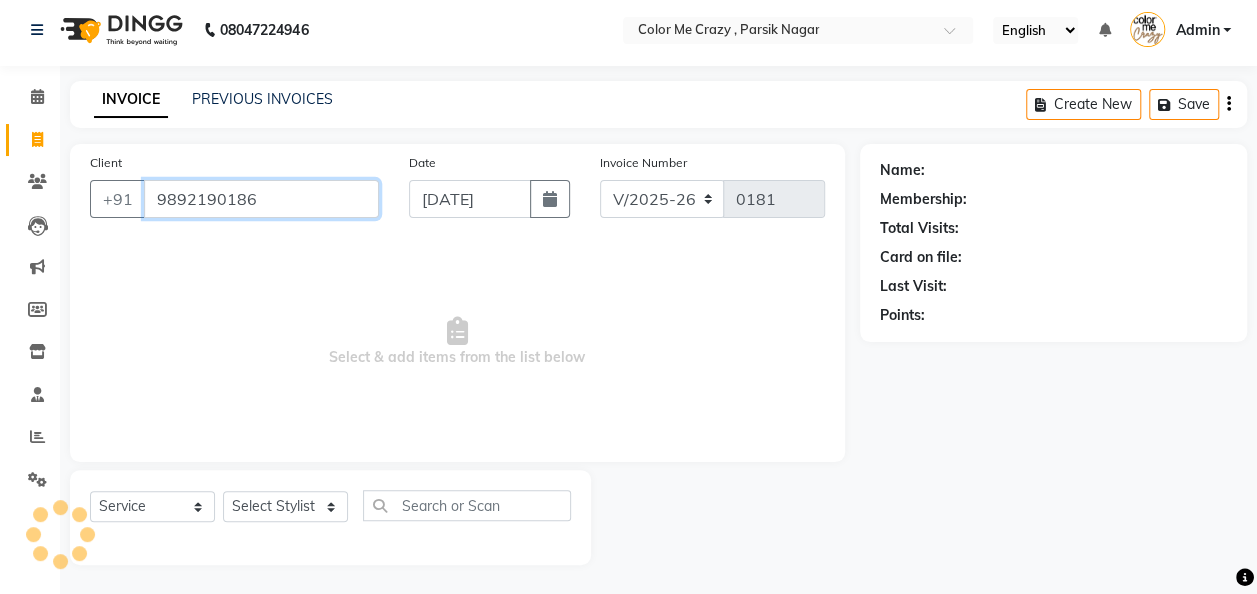 type on "9892190186" 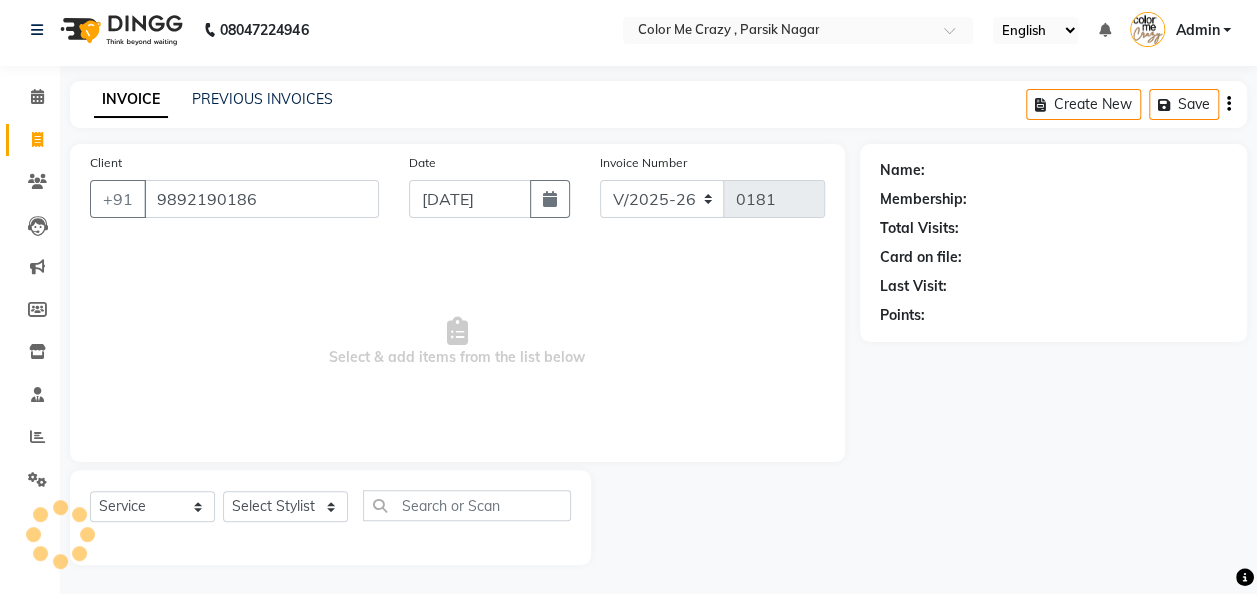 select on "1: Object" 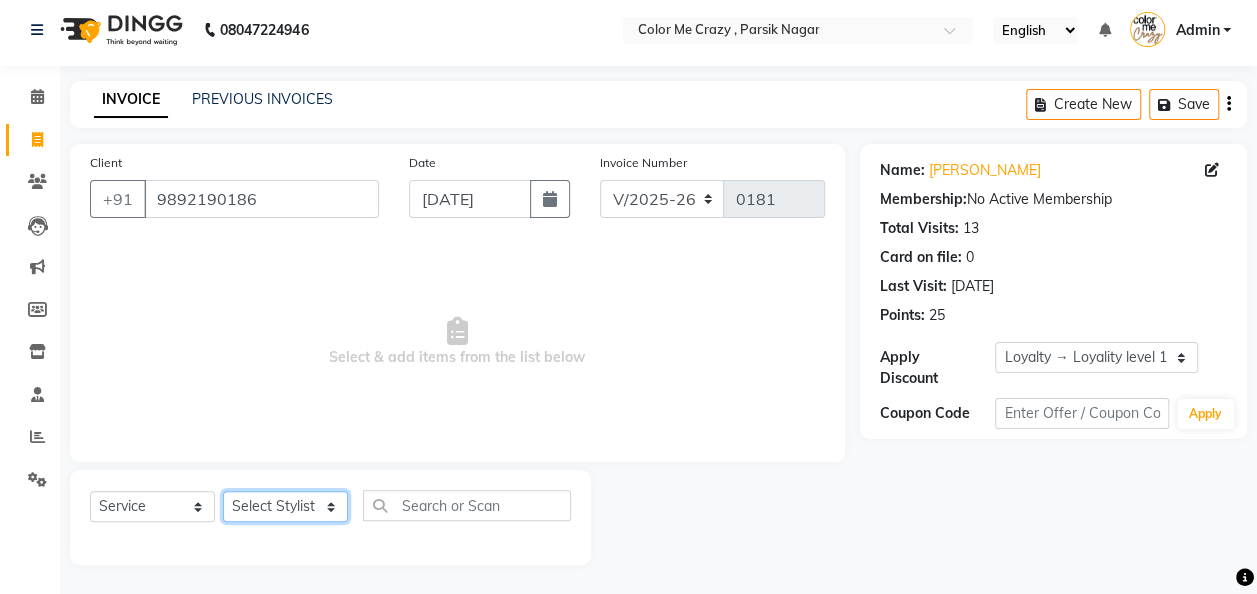 click on "Select Stylist Amit [PERSON_NAME] [PERSON_NAME] [PERSON_NAME] [PERSON_NAME] [PERSON_NAME] [PERSON_NAME]  [PERSON_NAME]" 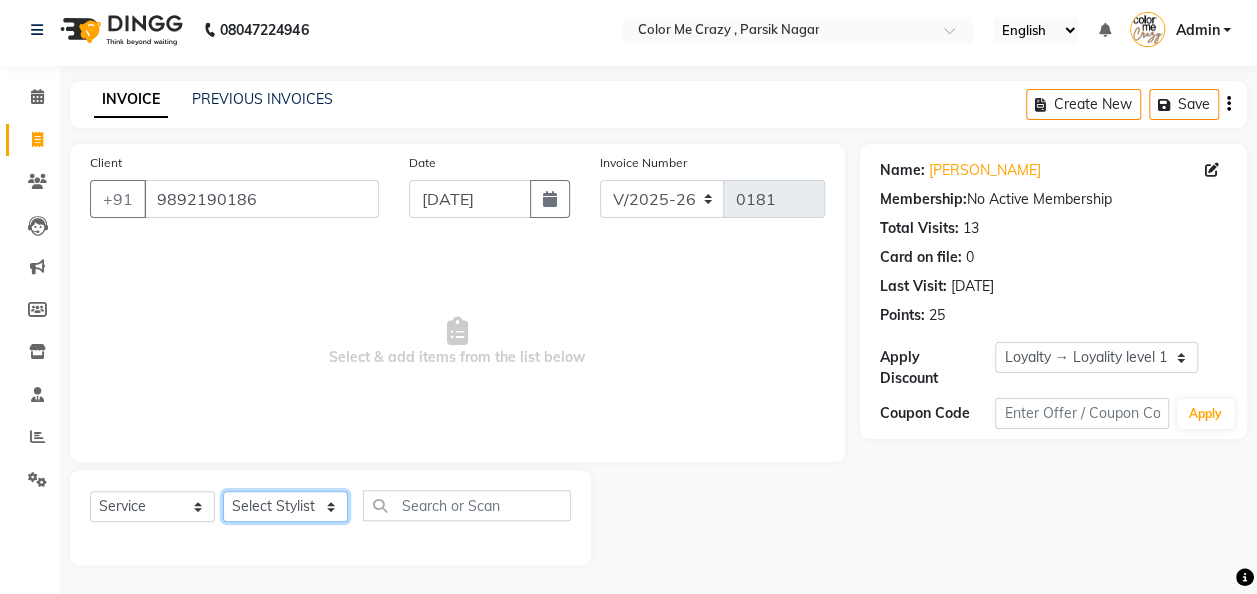 select on "54024" 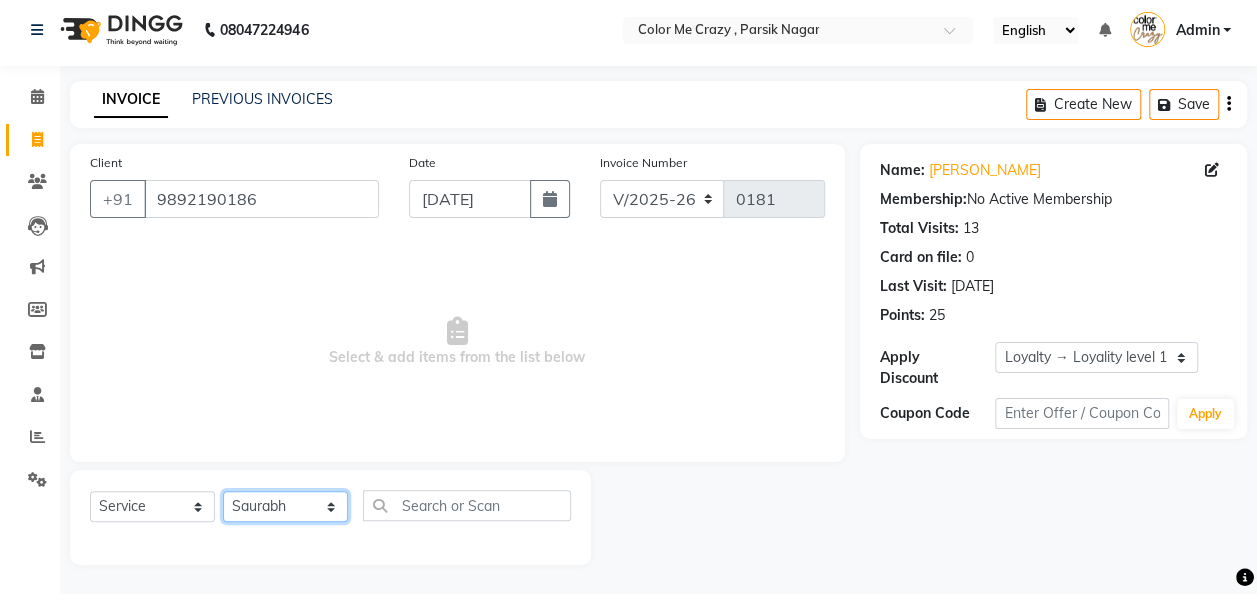 click on "Select Stylist Amit [PERSON_NAME] [PERSON_NAME] [PERSON_NAME] [PERSON_NAME] [PERSON_NAME] [PERSON_NAME]  [PERSON_NAME]" 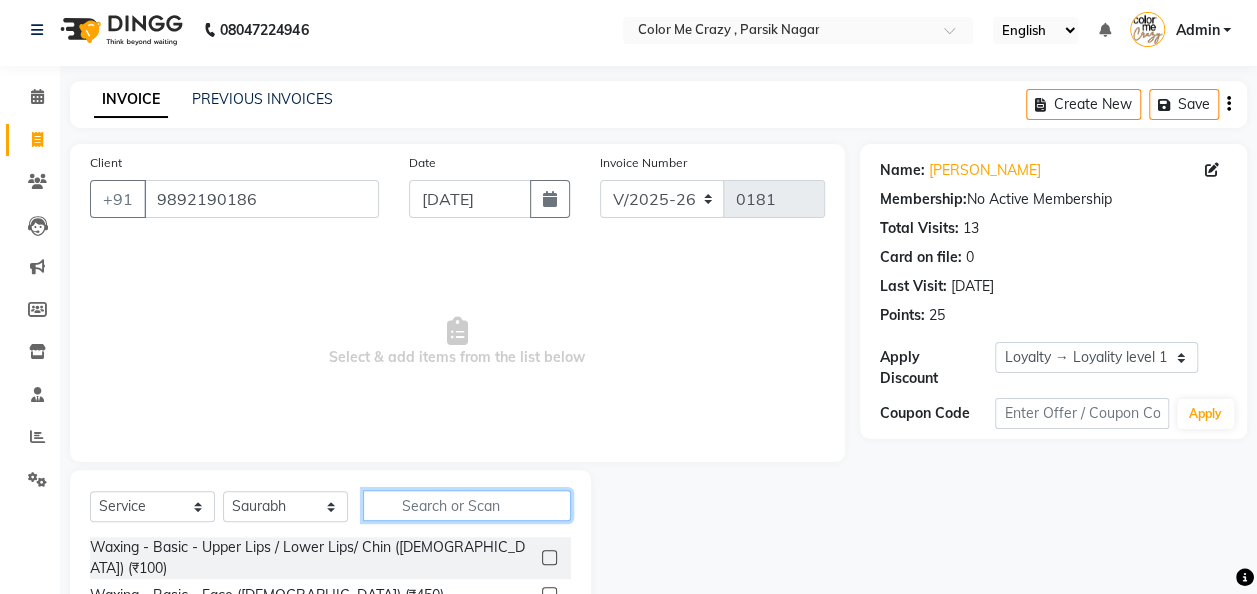 click 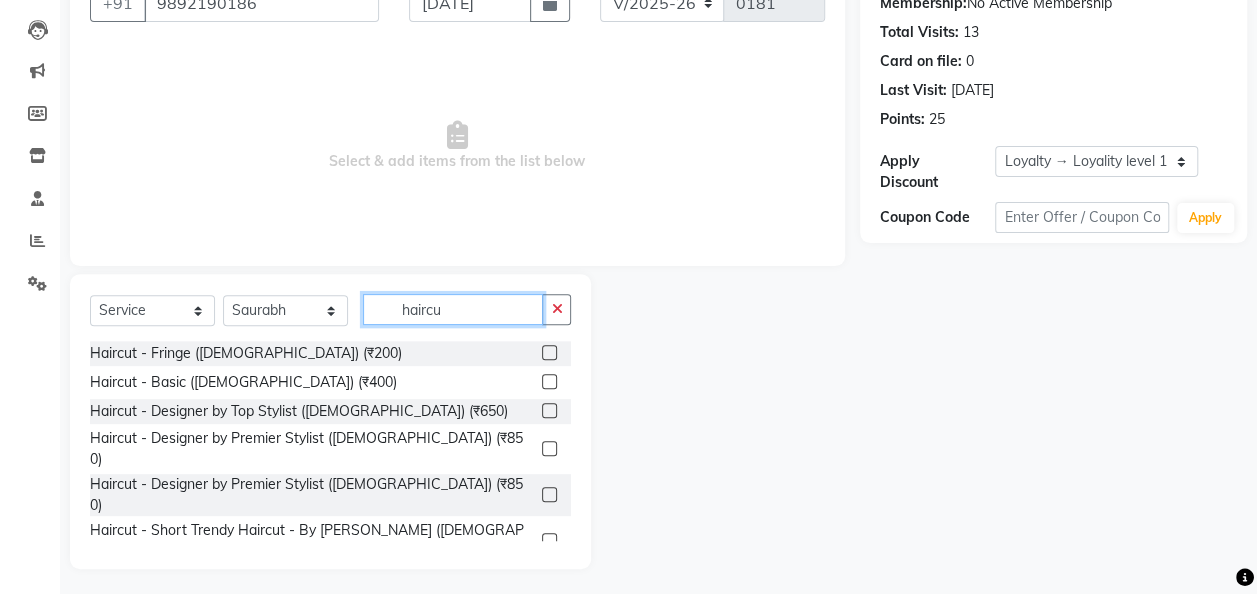 scroll, scrollTop: 206, scrollLeft: 0, axis: vertical 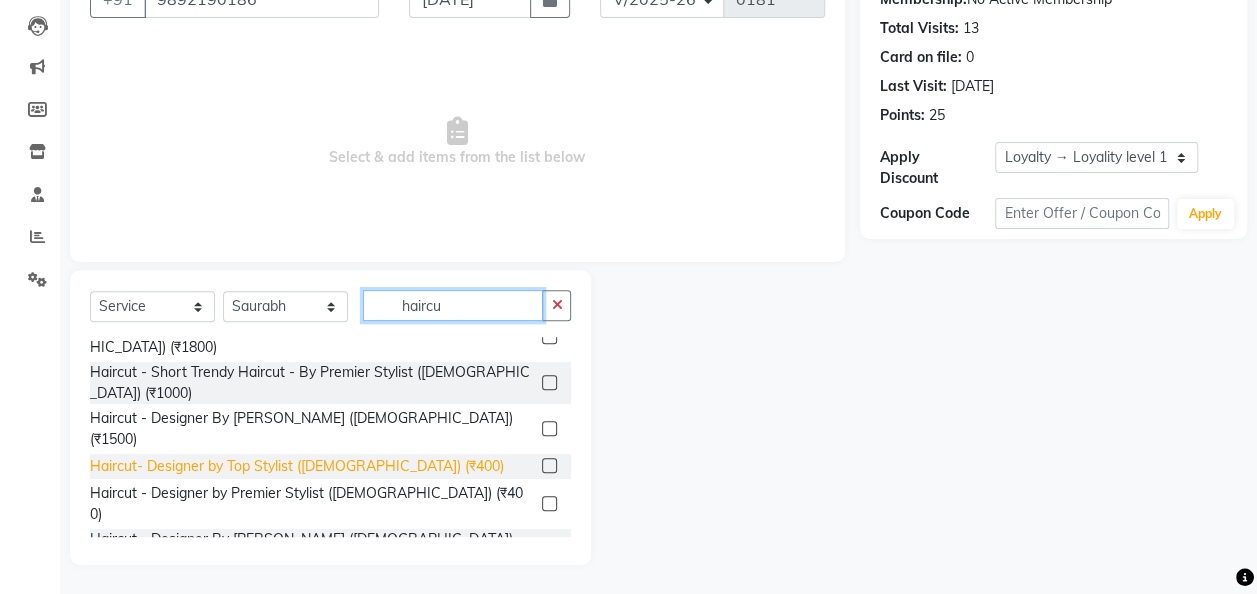 type on "haircu" 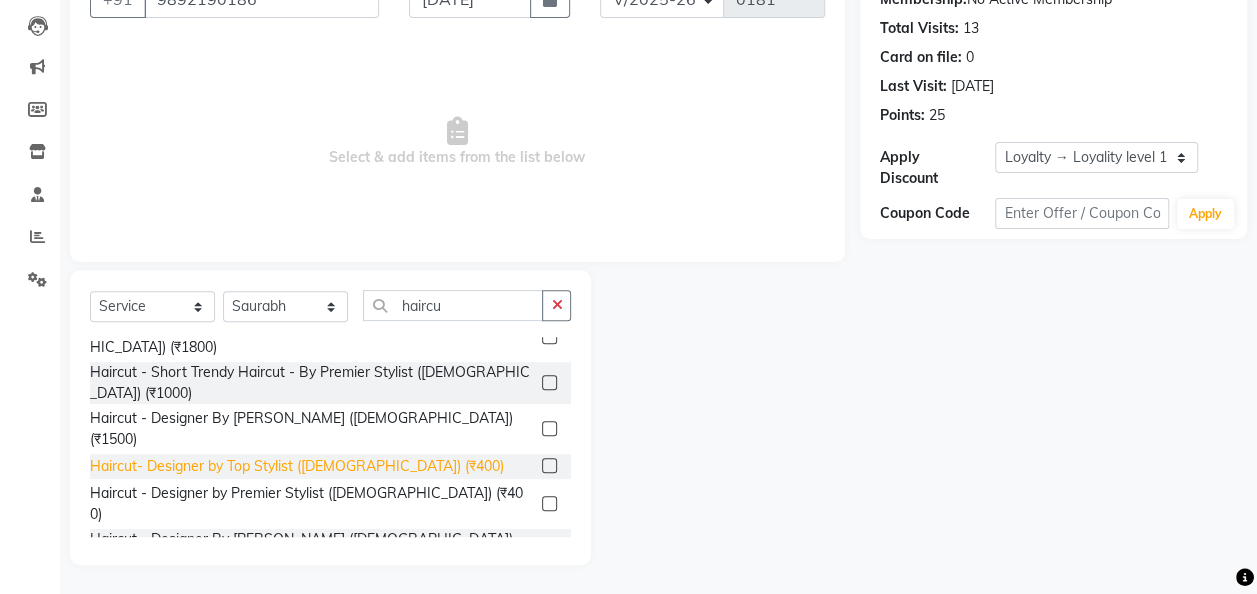 click on "Haircut- Designer by Top Stylist ([DEMOGRAPHIC_DATA]) (₹400)" 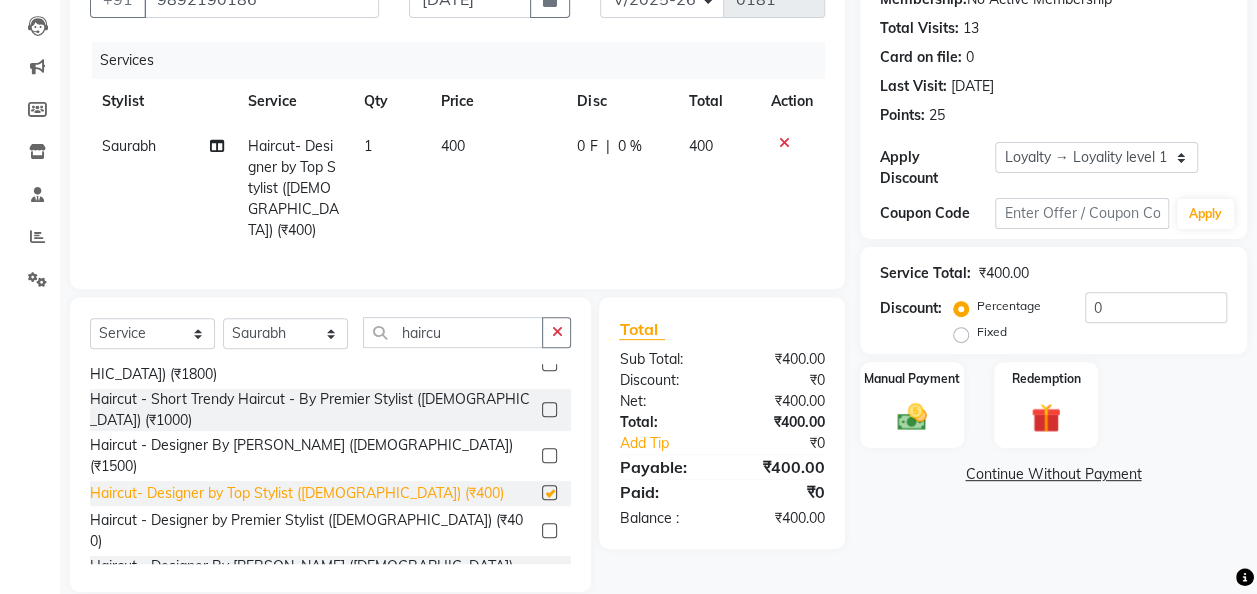 checkbox on "false" 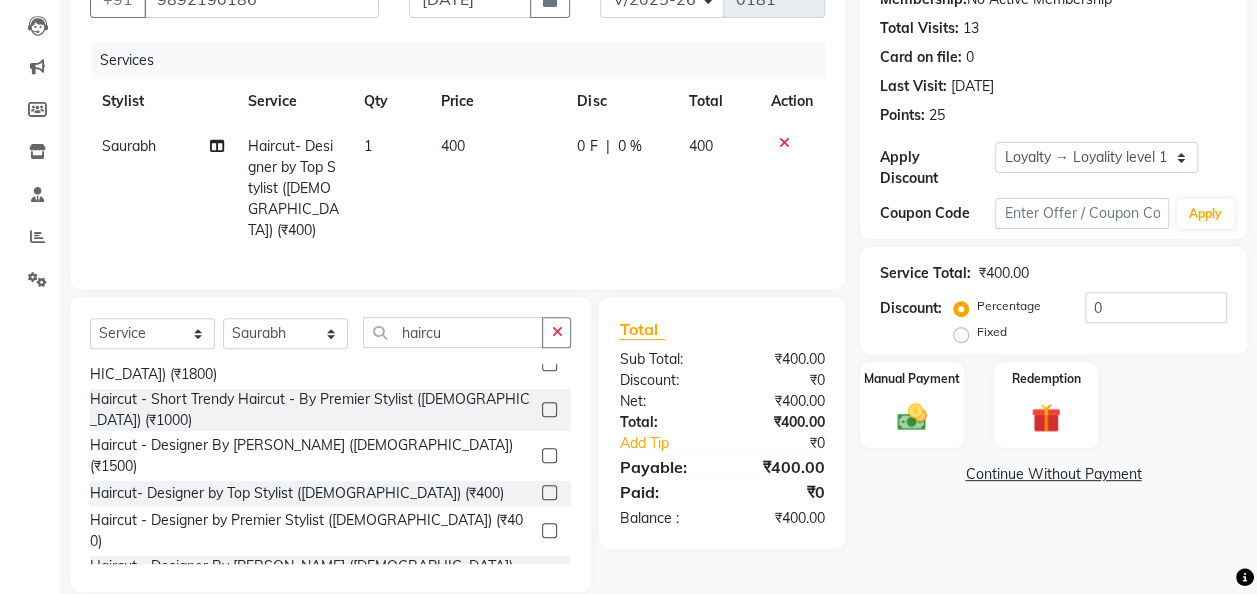 click on "400" 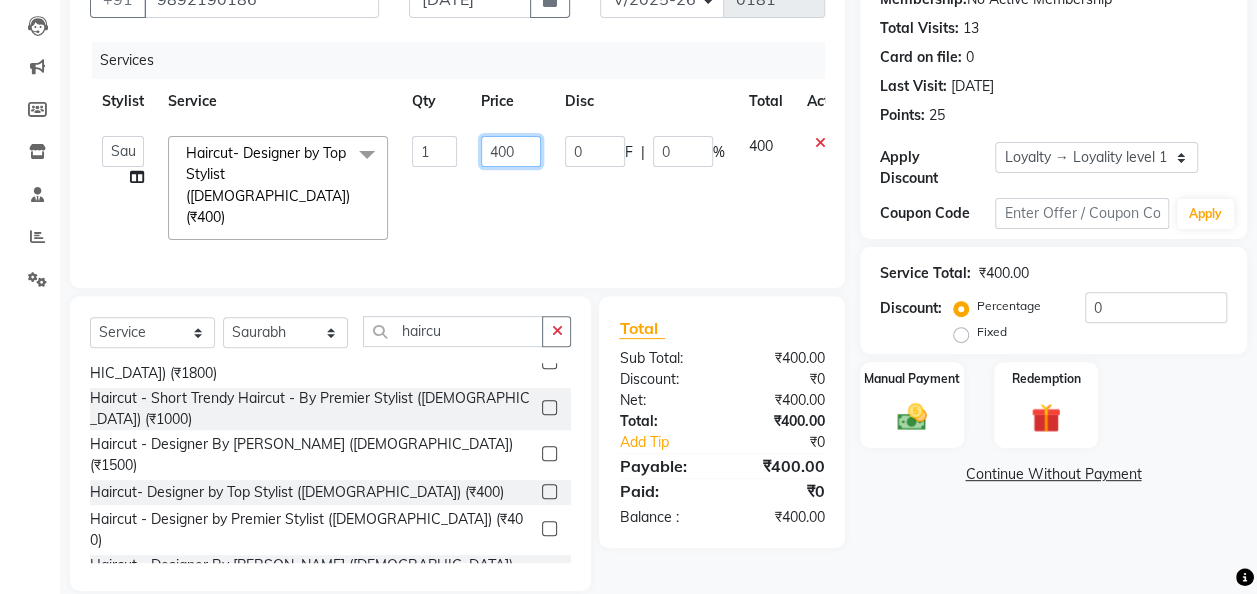 click on "400" 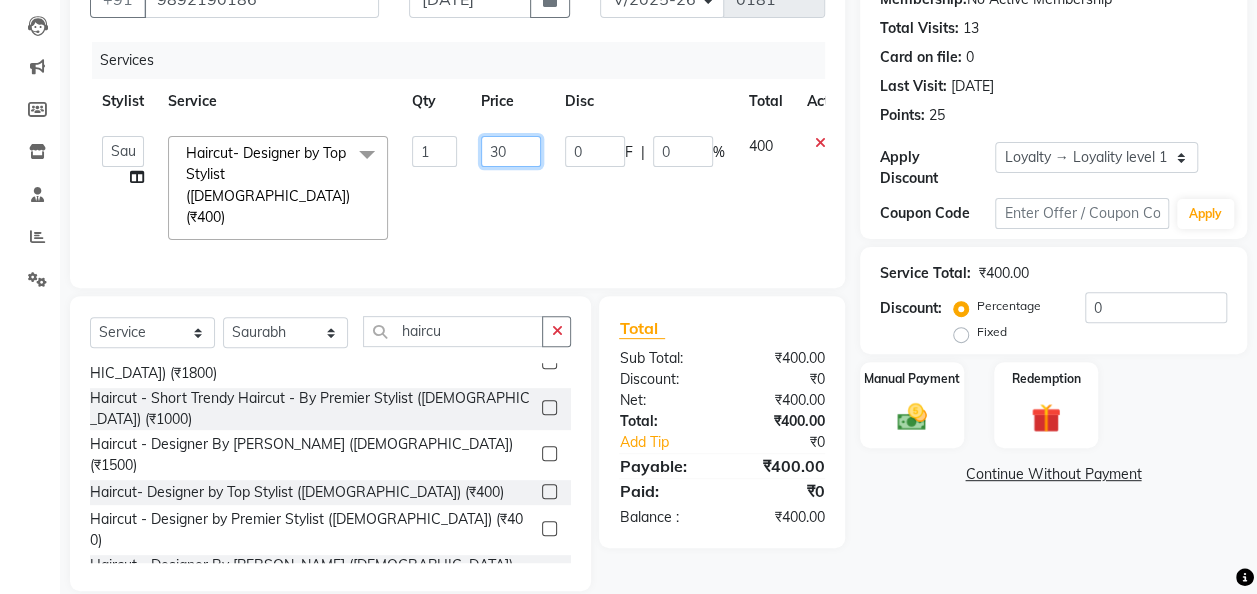 type on "300" 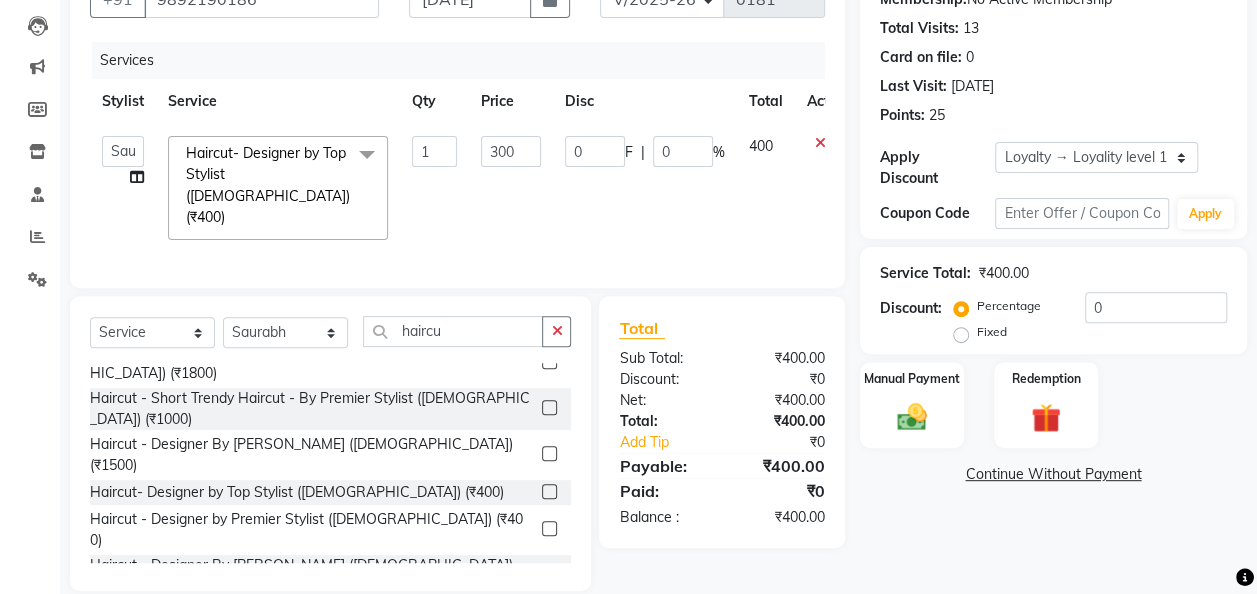click on "Name: [PERSON_NAME] Membership:  No Active Membership  Total Visits:  13 Card on file:  0 Last Visit:   [DATE] Points:   25  Apply Discount Select  Loyalty → Loyality level 1  Coupon Code Apply Service Total:  ₹400.00  Discount:  Percentage   Fixed  0 Manual Payment Redemption  Continue Without Payment" 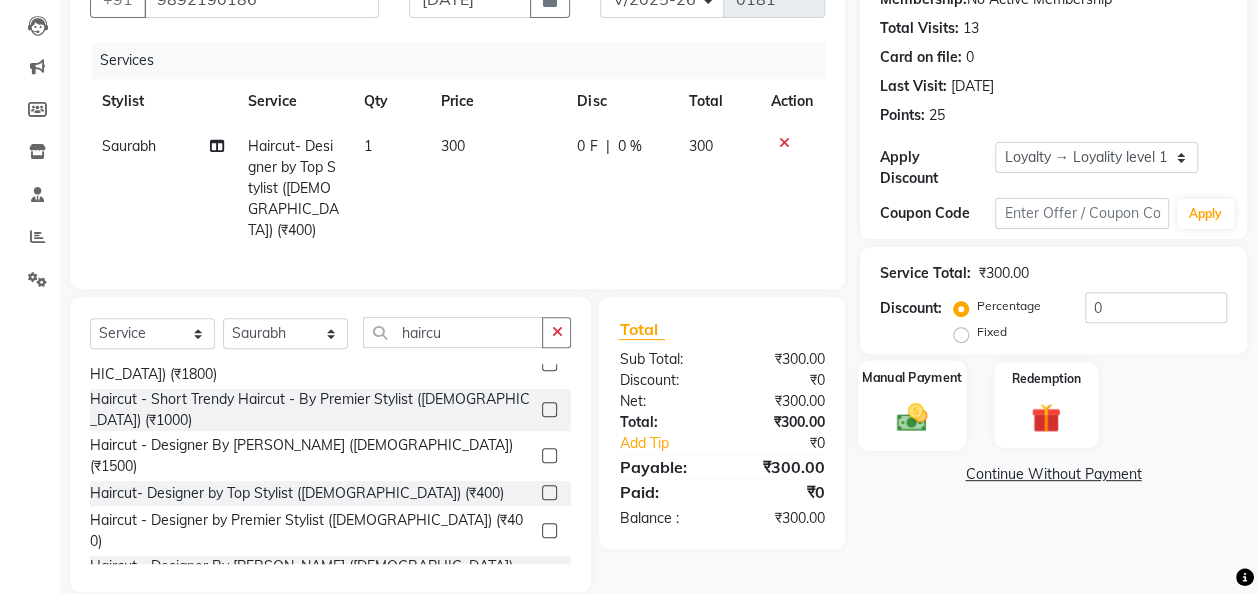 click on "Manual Payment" 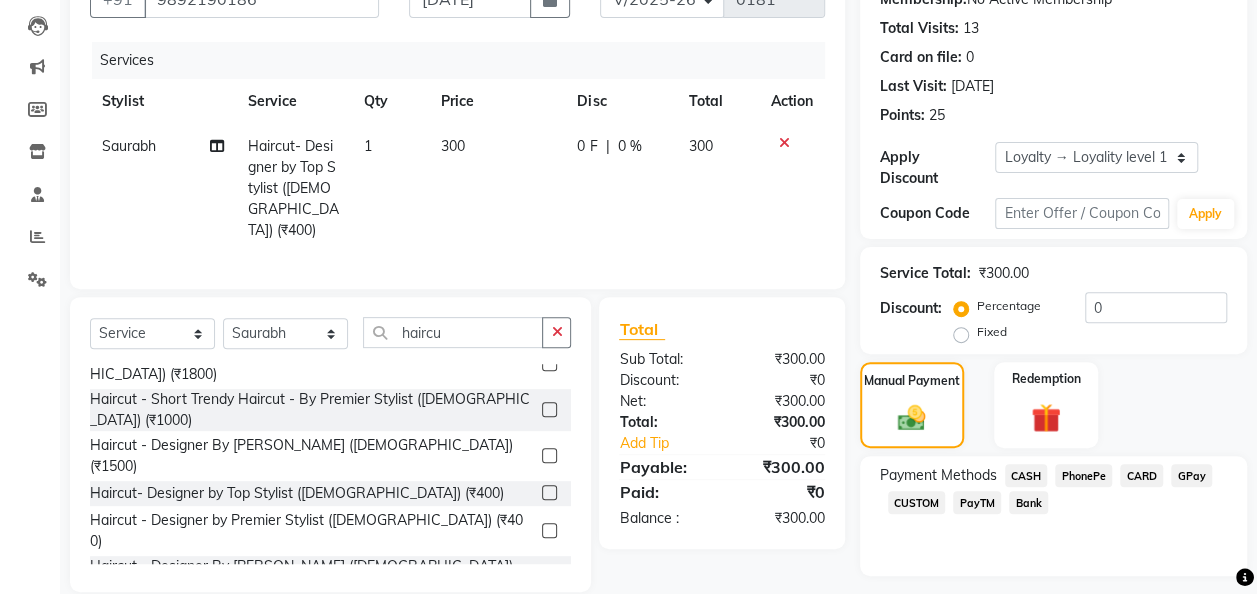 click on "CASH" 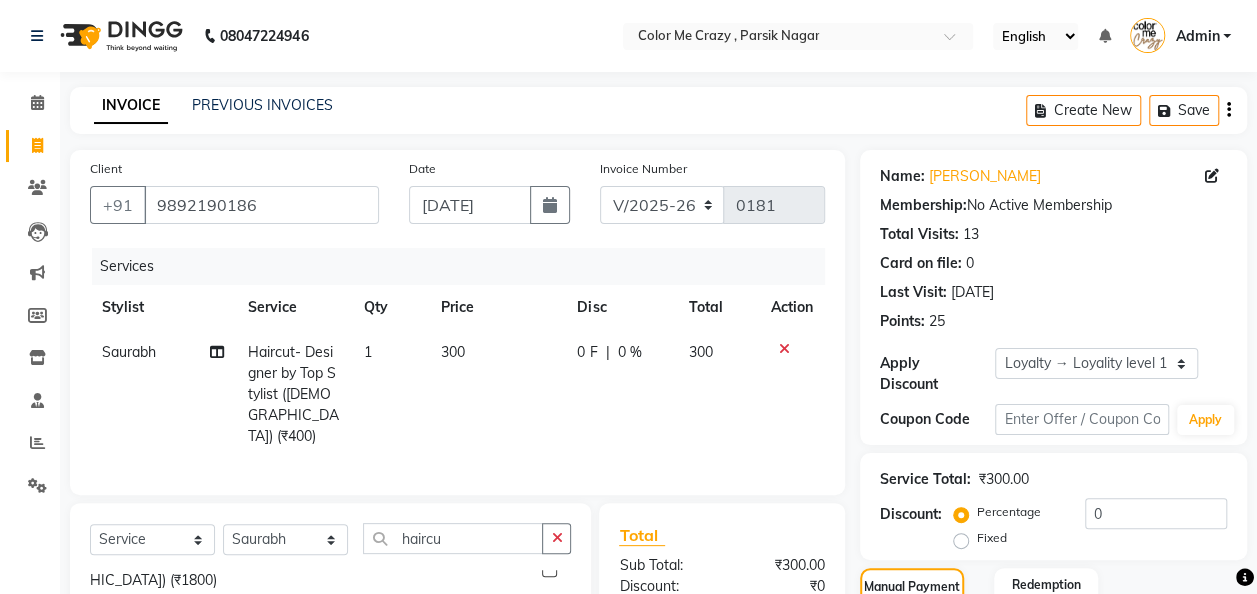 scroll, scrollTop: 314, scrollLeft: 0, axis: vertical 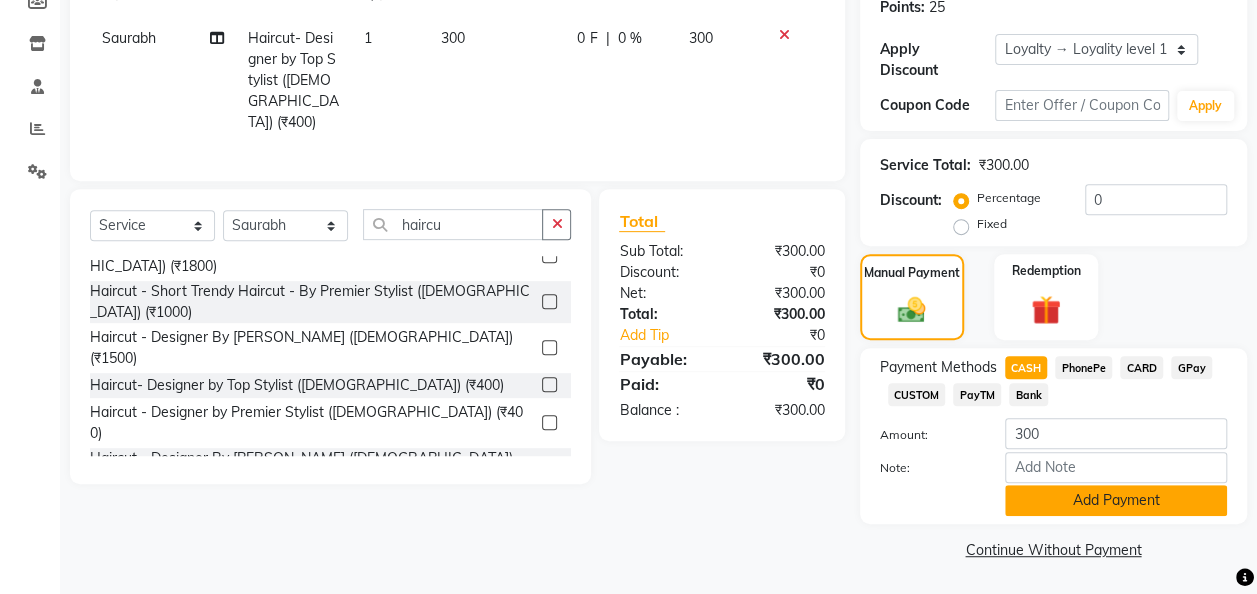 click on "Add Payment" 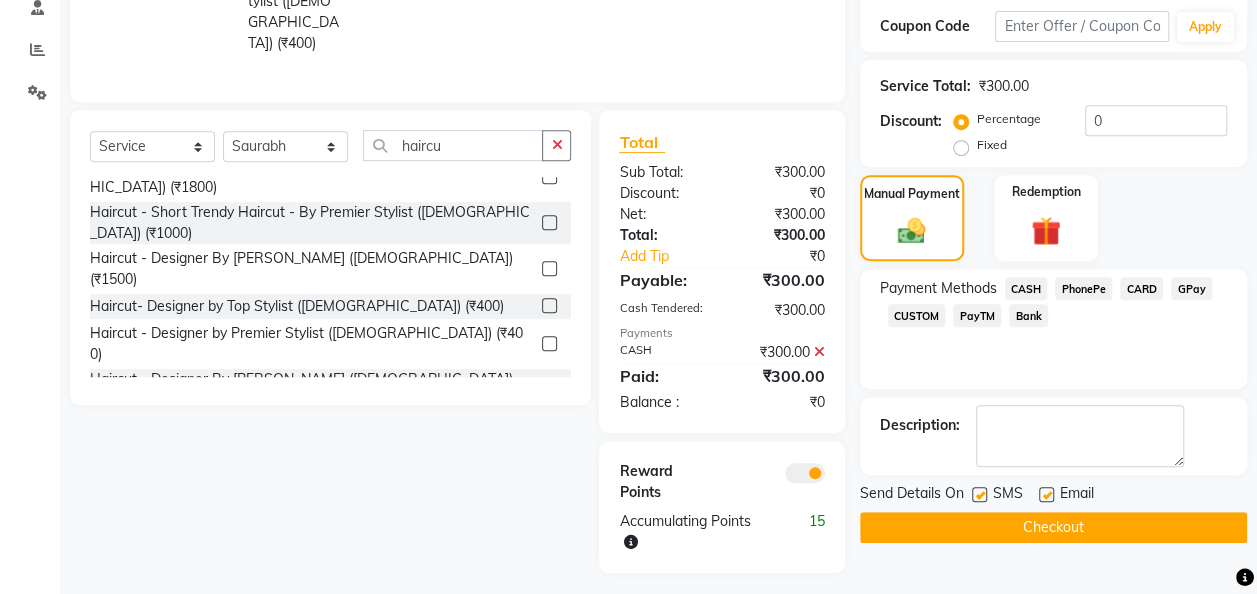 scroll, scrollTop: 394, scrollLeft: 0, axis: vertical 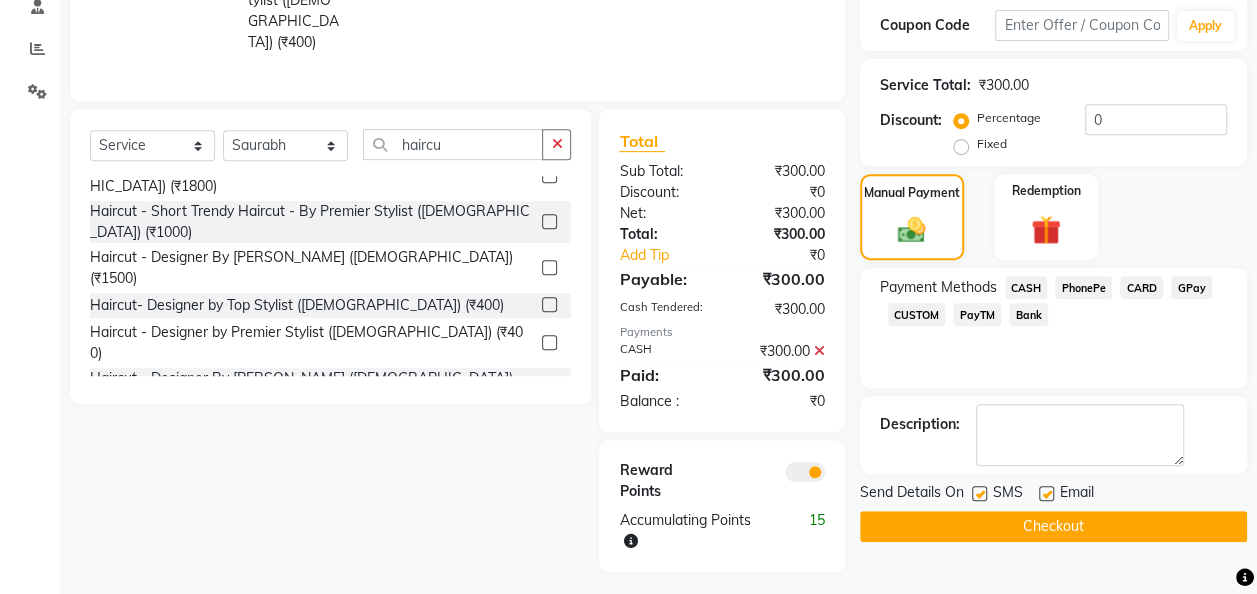 click on "Checkout" 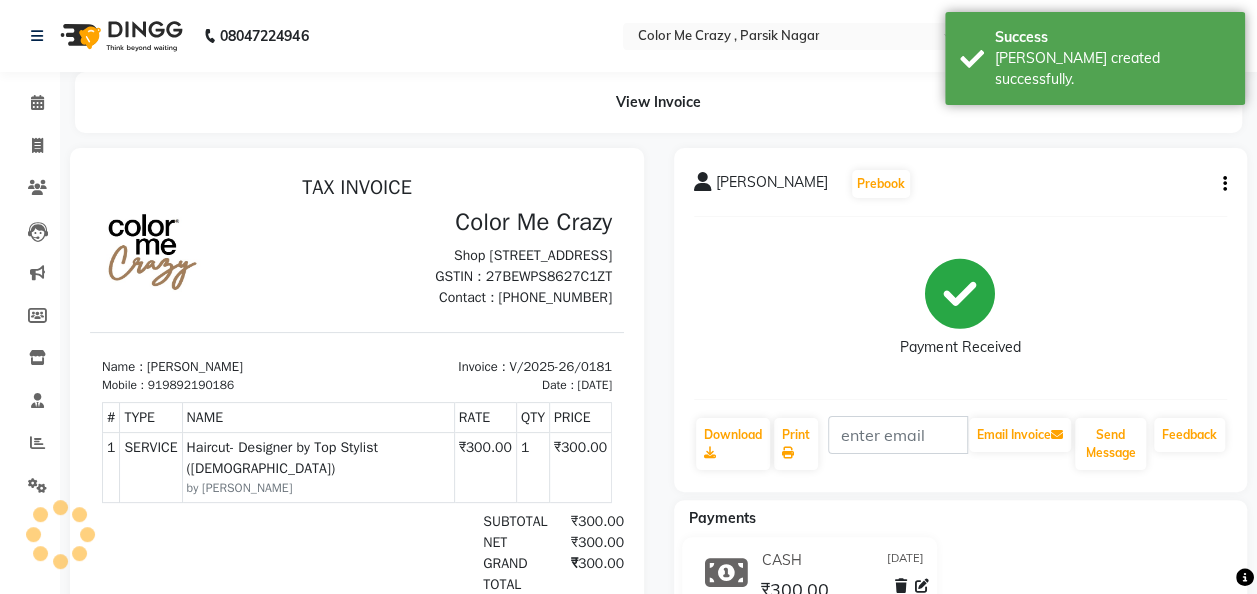 scroll, scrollTop: 0, scrollLeft: 0, axis: both 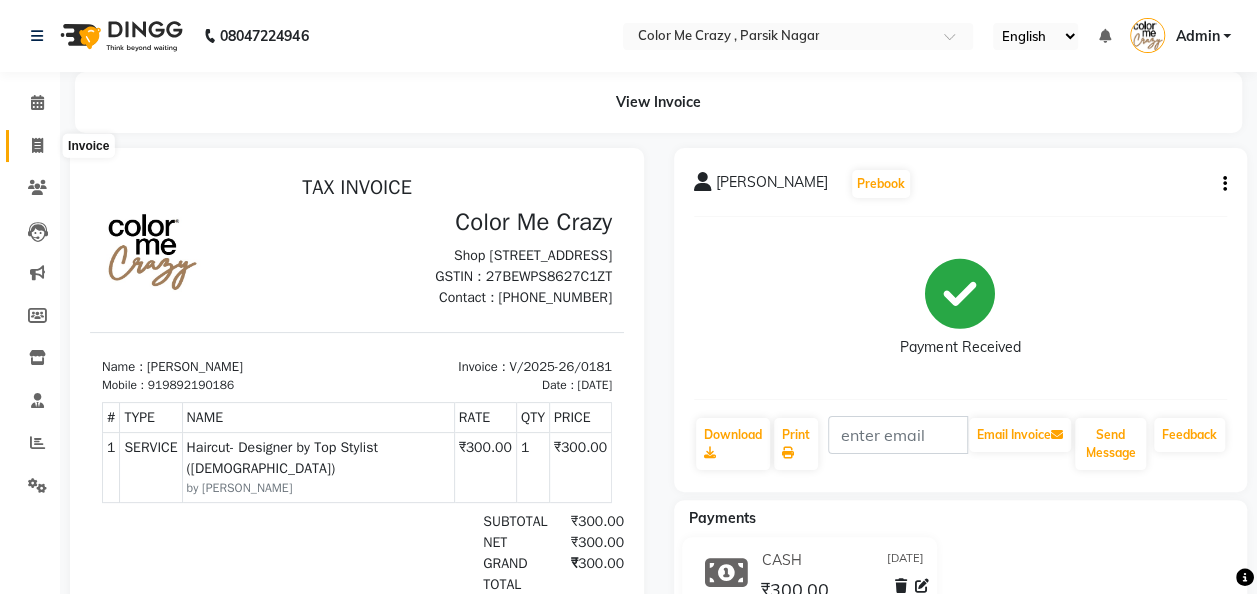 click 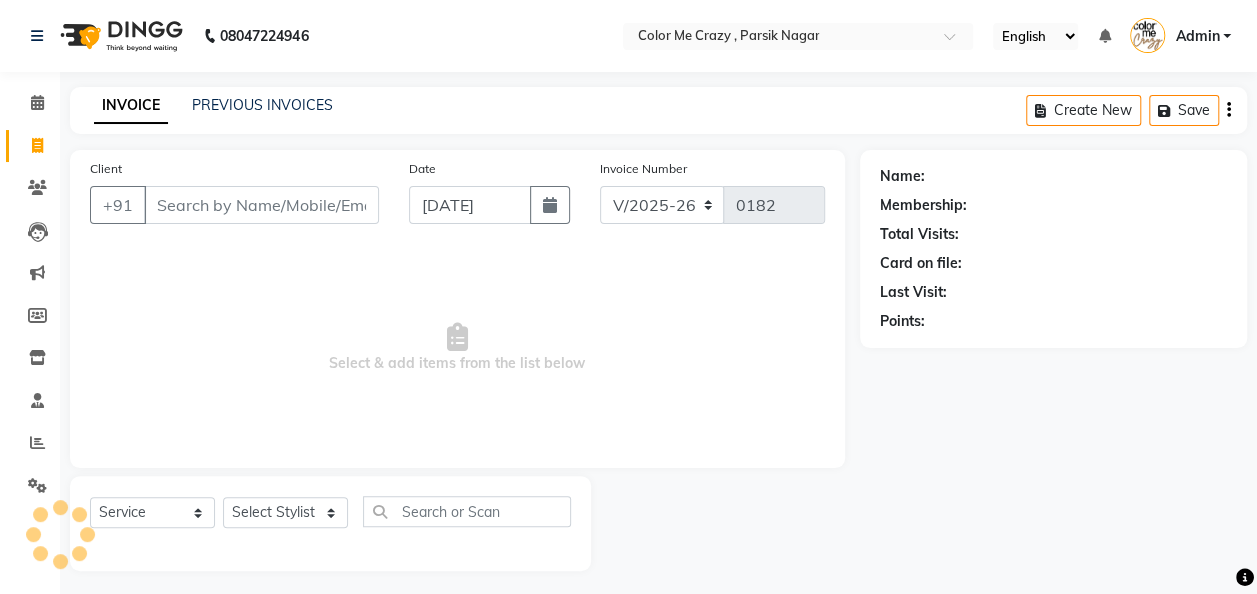 scroll, scrollTop: 6, scrollLeft: 0, axis: vertical 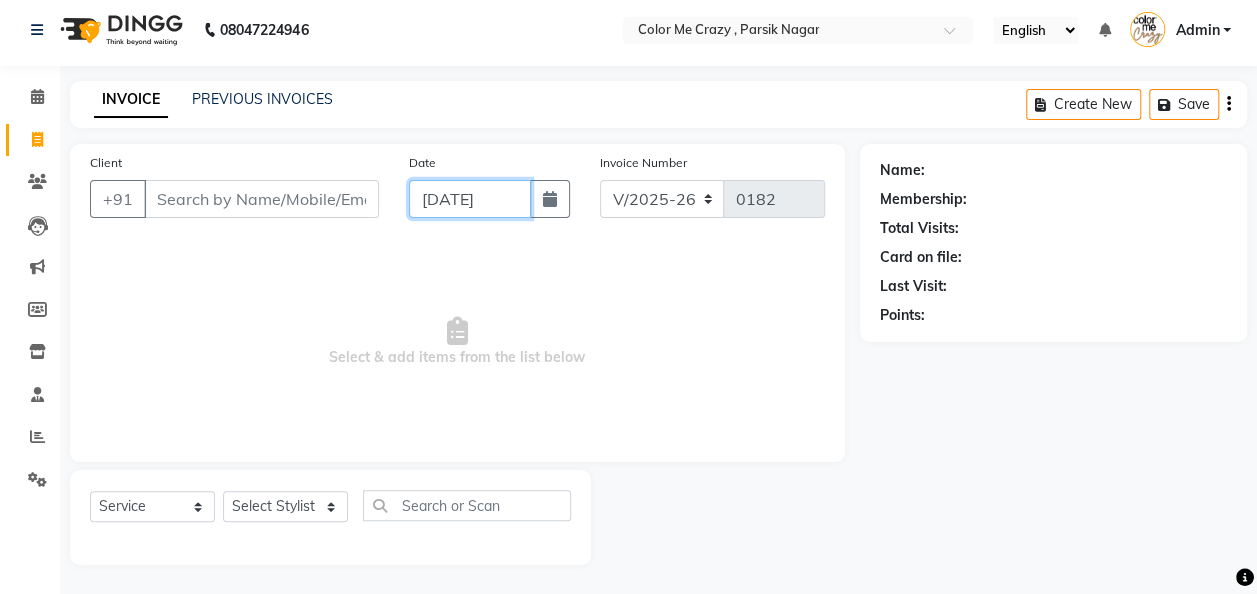 click on "[DATE]" 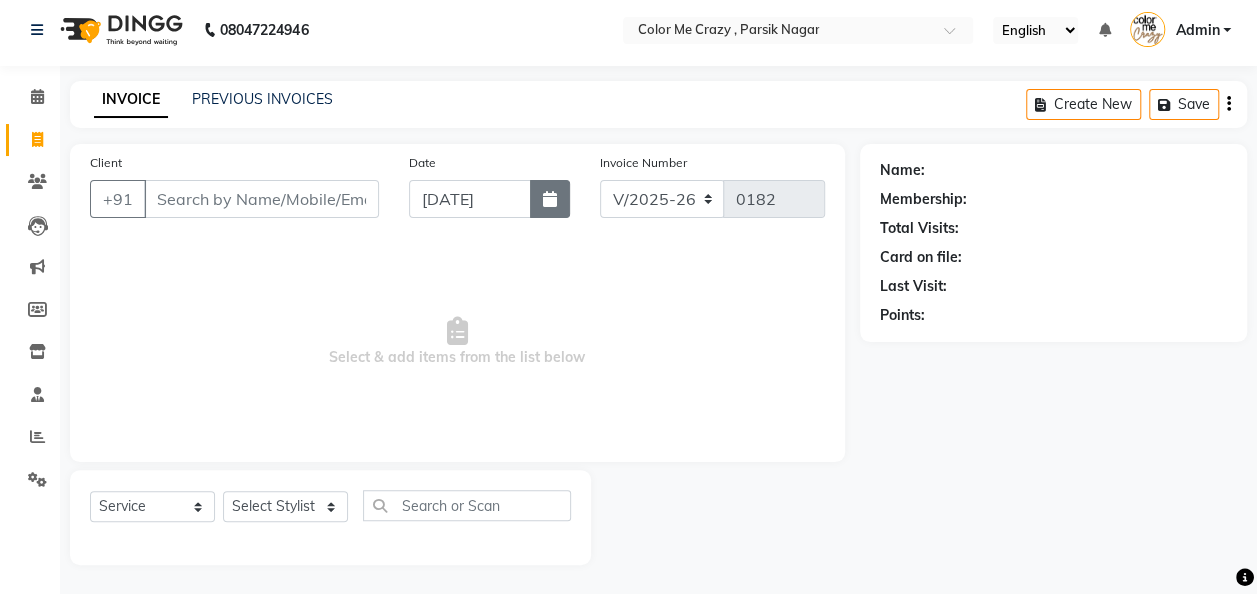 select on "7" 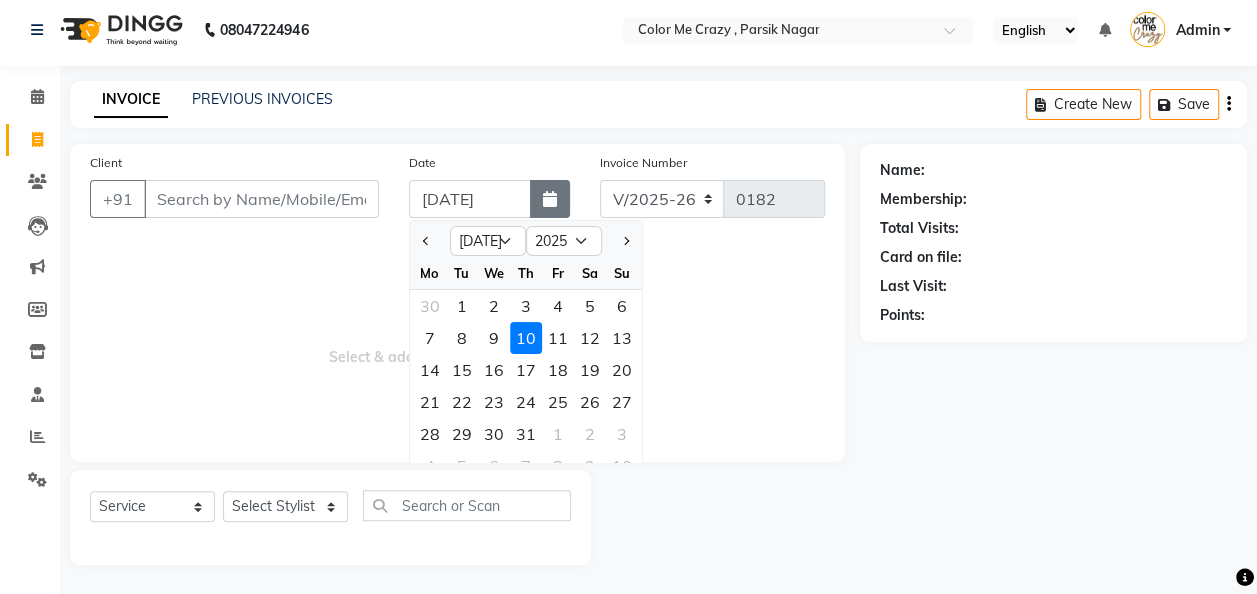 click 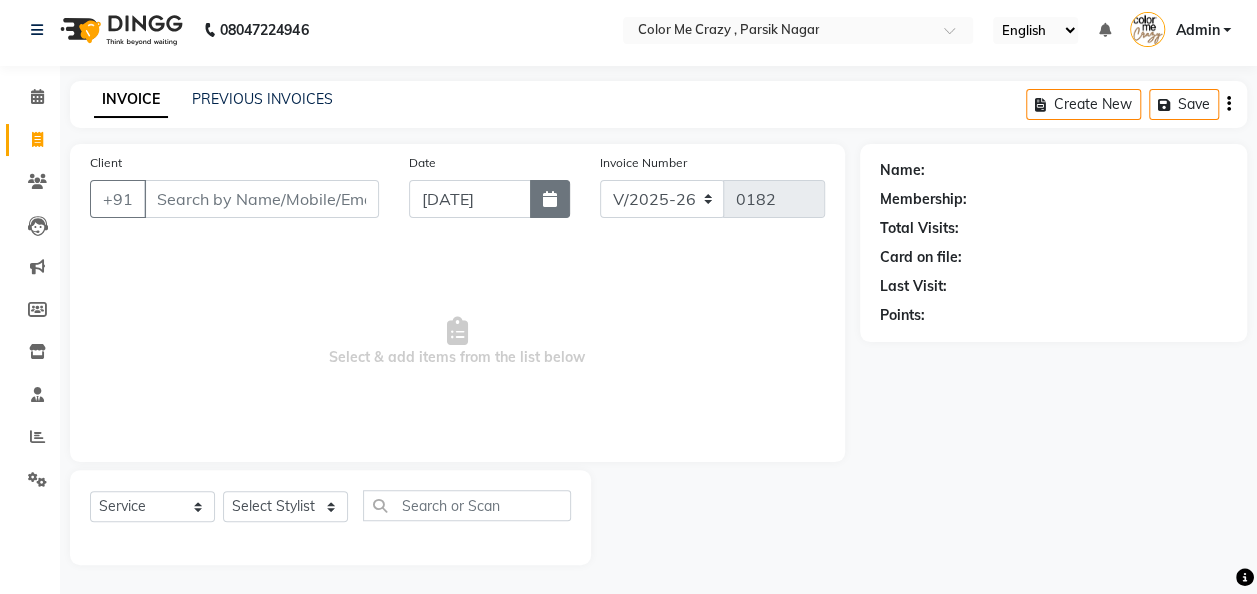 click 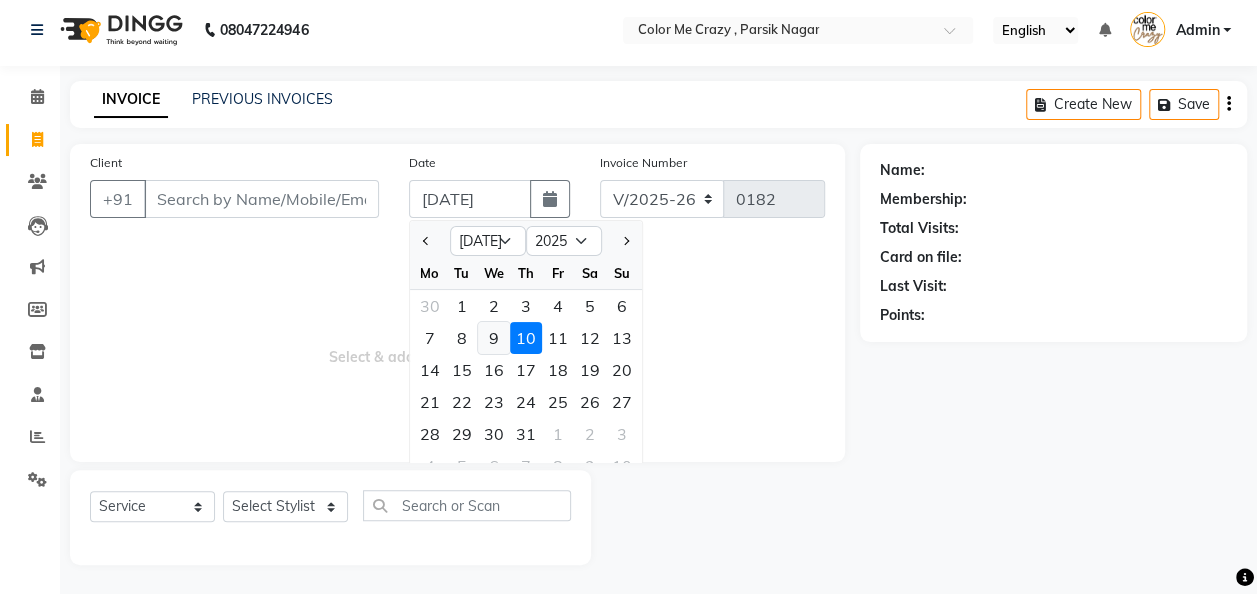 click on "9" 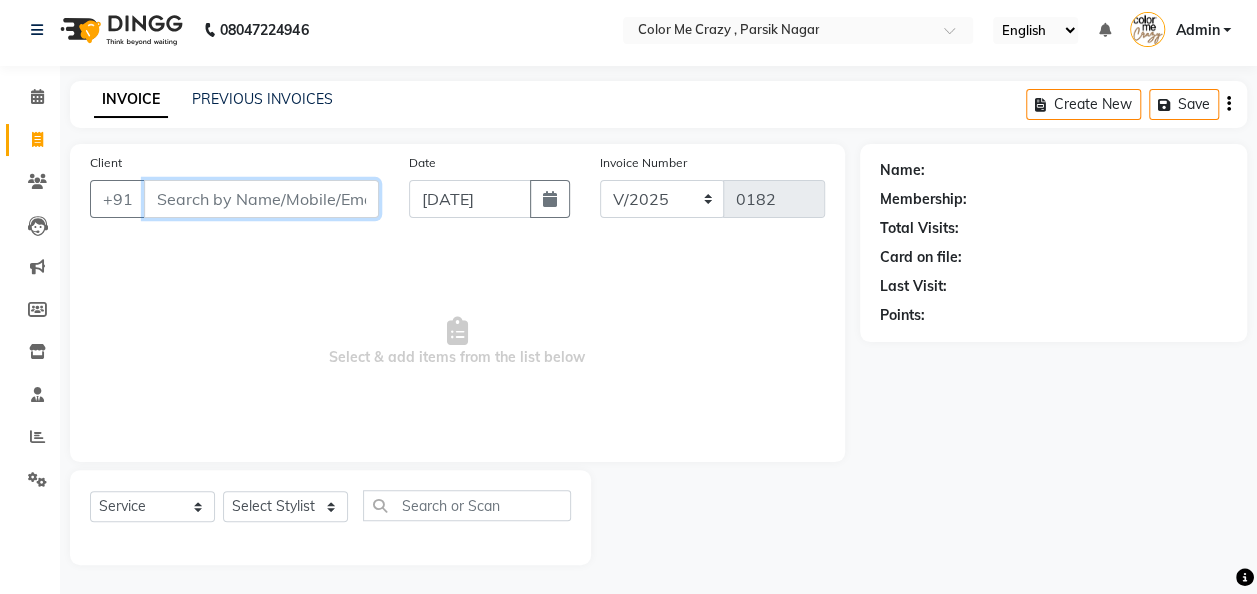 click on "Client" at bounding box center [261, 199] 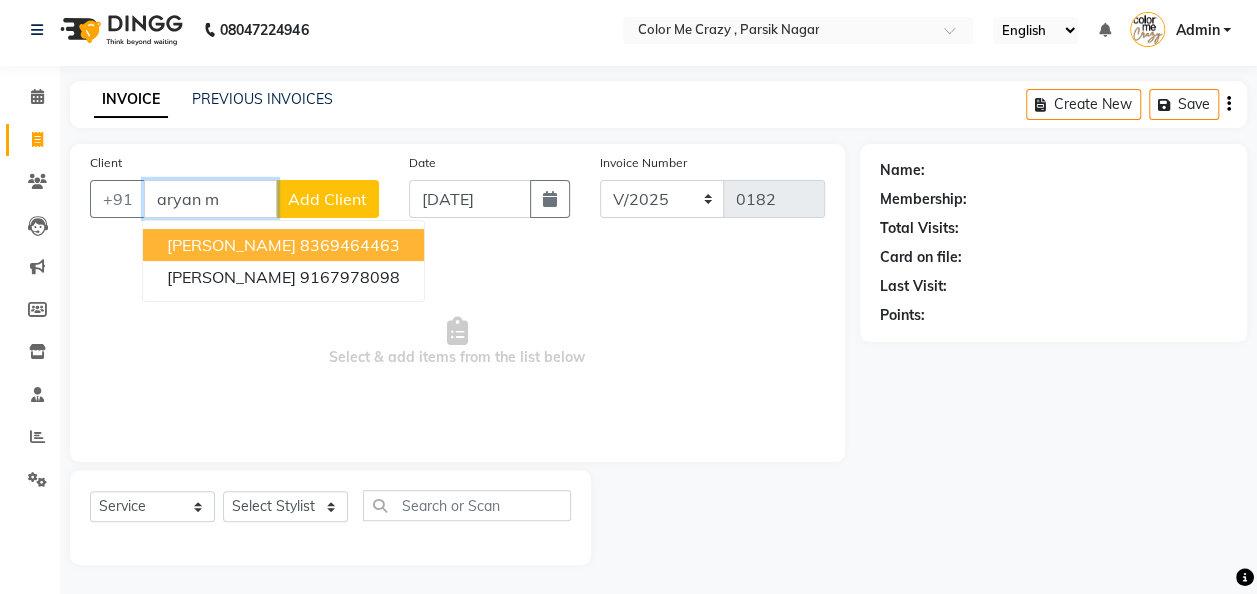 click on "[PERSON_NAME]" at bounding box center (231, 245) 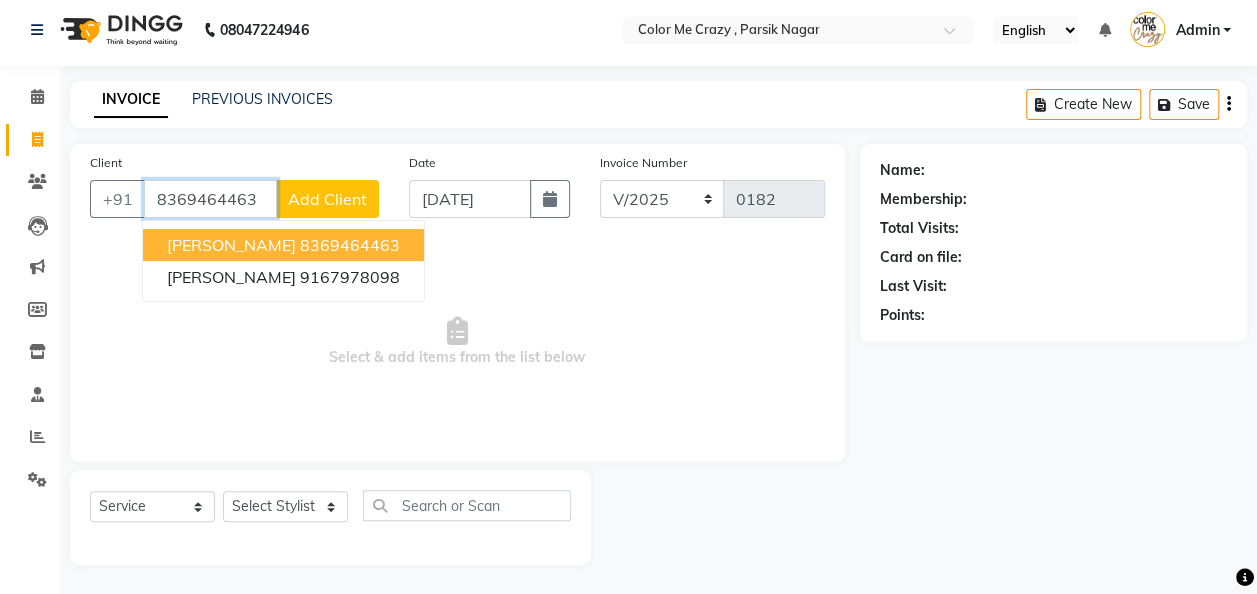 type on "8369464463" 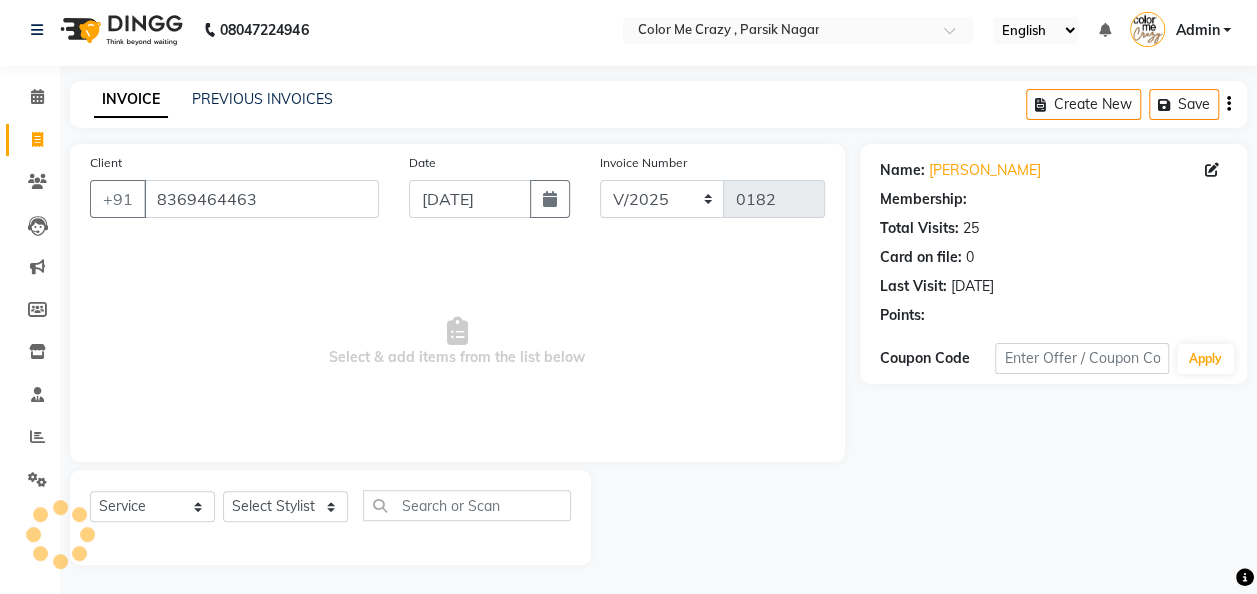 select on "1: Object" 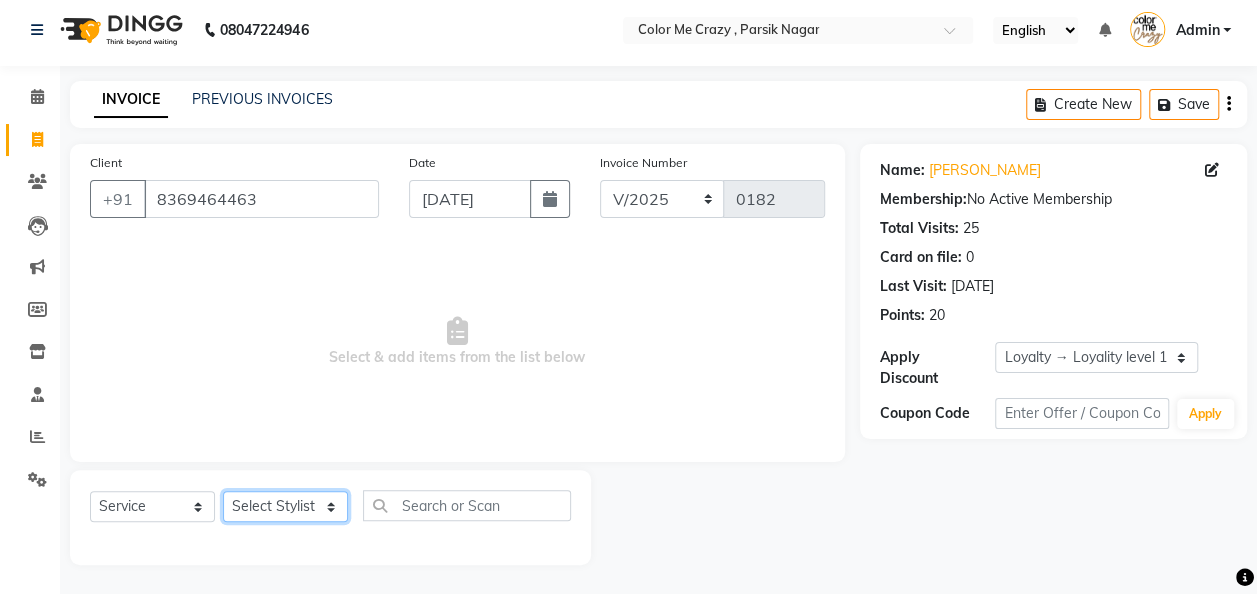 click on "Select Stylist Amit [PERSON_NAME] [PERSON_NAME] [PERSON_NAME] [PERSON_NAME] [PERSON_NAME] [PERSON_NAME]  [PERSON_NAME]" 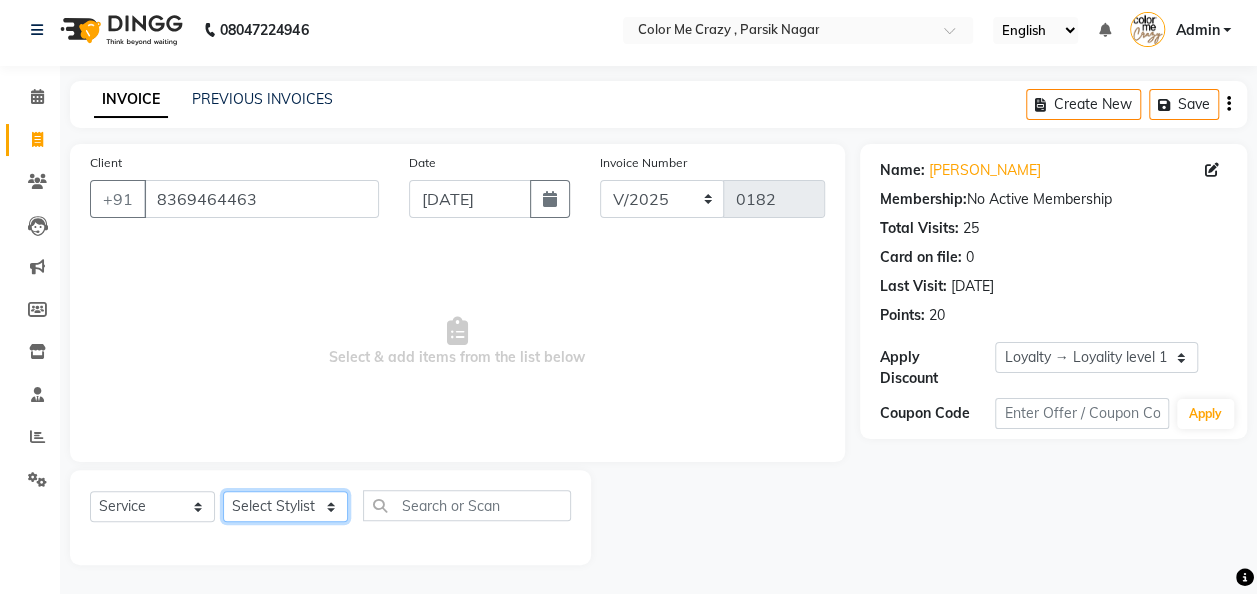 select on "54024" 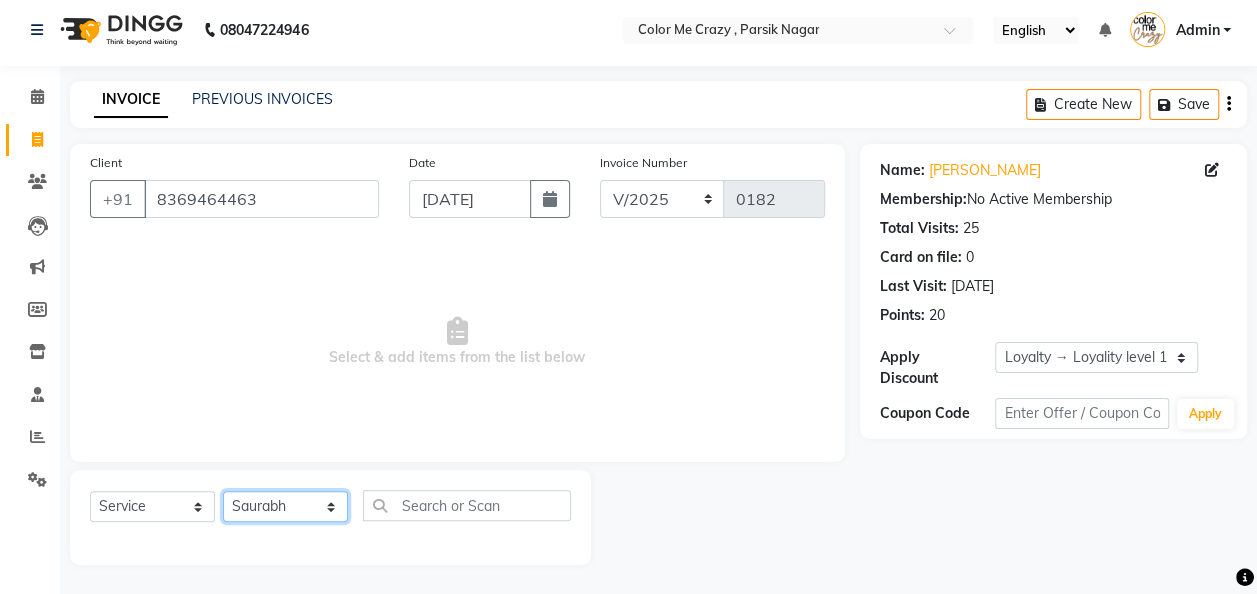 click on "Select Stylist Amit [PERSON_NAME] [PERSON_NAME] [PERSON_NAME] [PERSON_NAME] [PERSON_NAME] [PERSON_NAME]  [PERSON_NAME]" 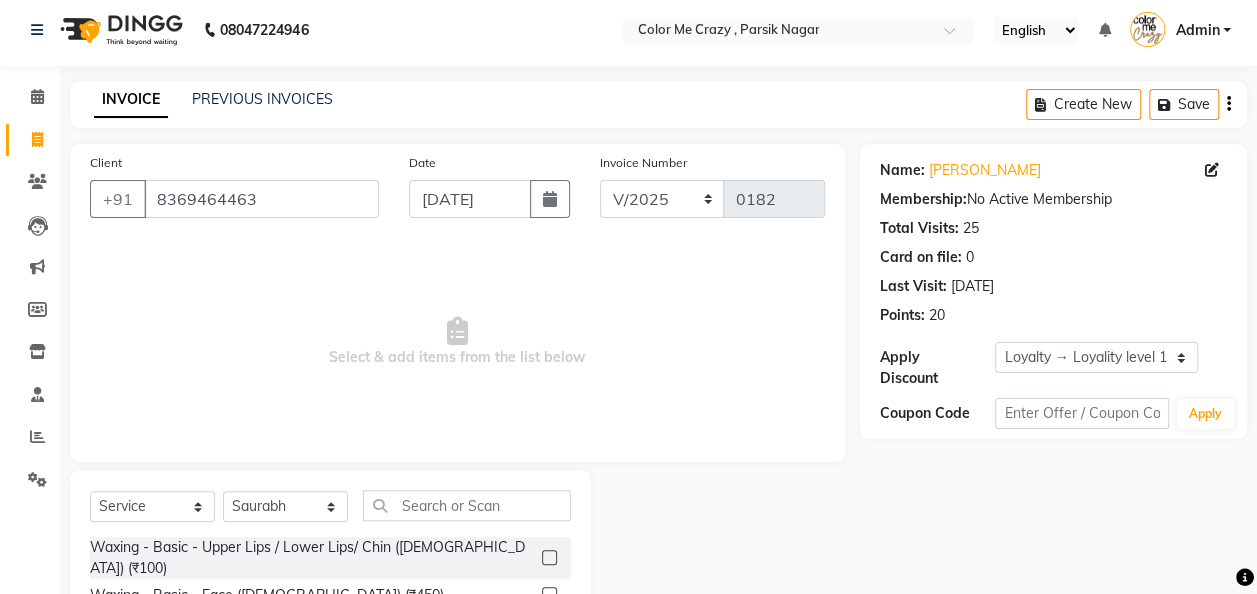 click on "Select  Service  Product  Membership  Package Voucher Prepaid Gift Card  Select Stylist Amit [PERSON_NAME] [PERSON_NAME] [PERSON_NAME] [PERSON_NAME] [PERSON_NAME] [PERSON_NAME]  [PERSON_NAME]" 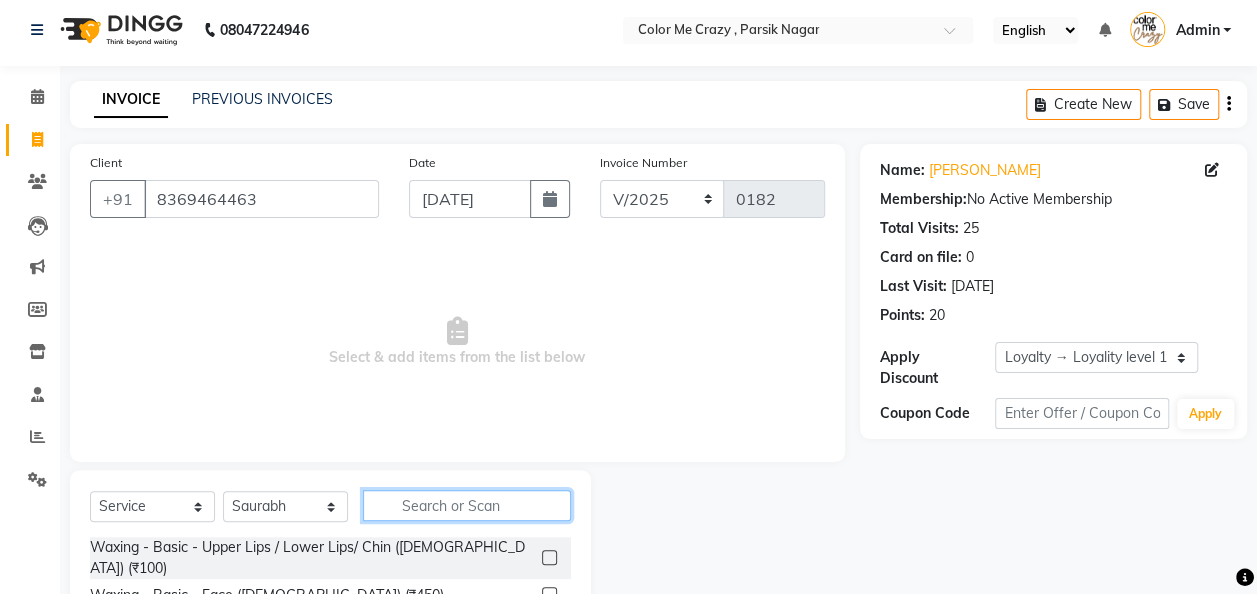click 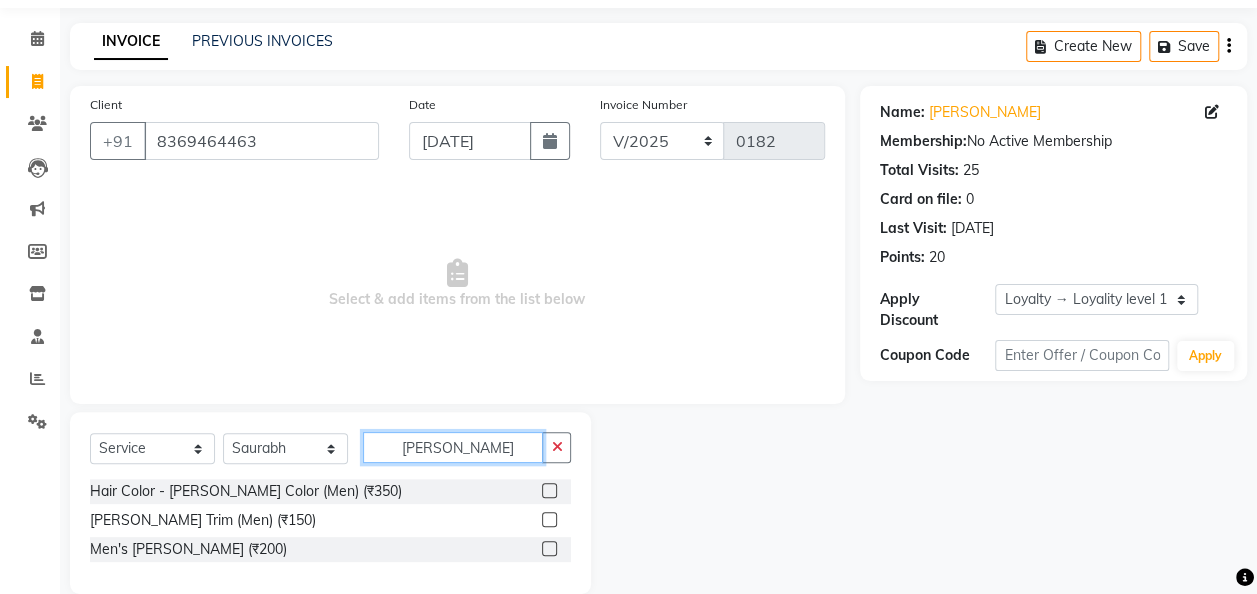 scroll, scrollTop: 93, scrollLeft: 0, axis: vertical 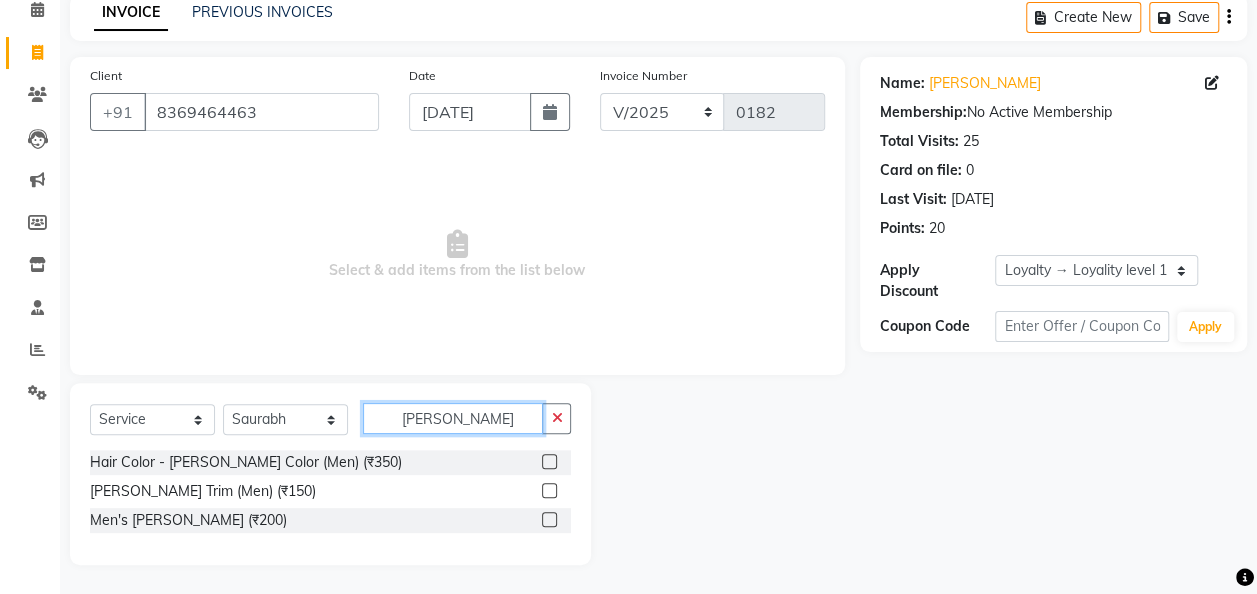 type on "[PERSON_NAME]" 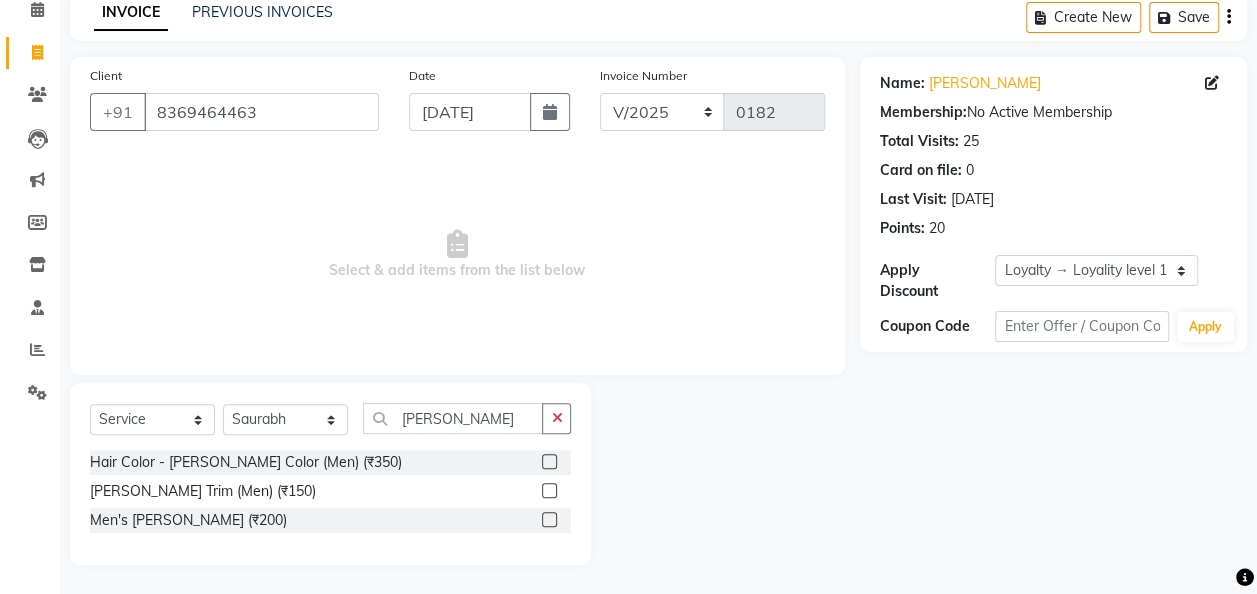 click 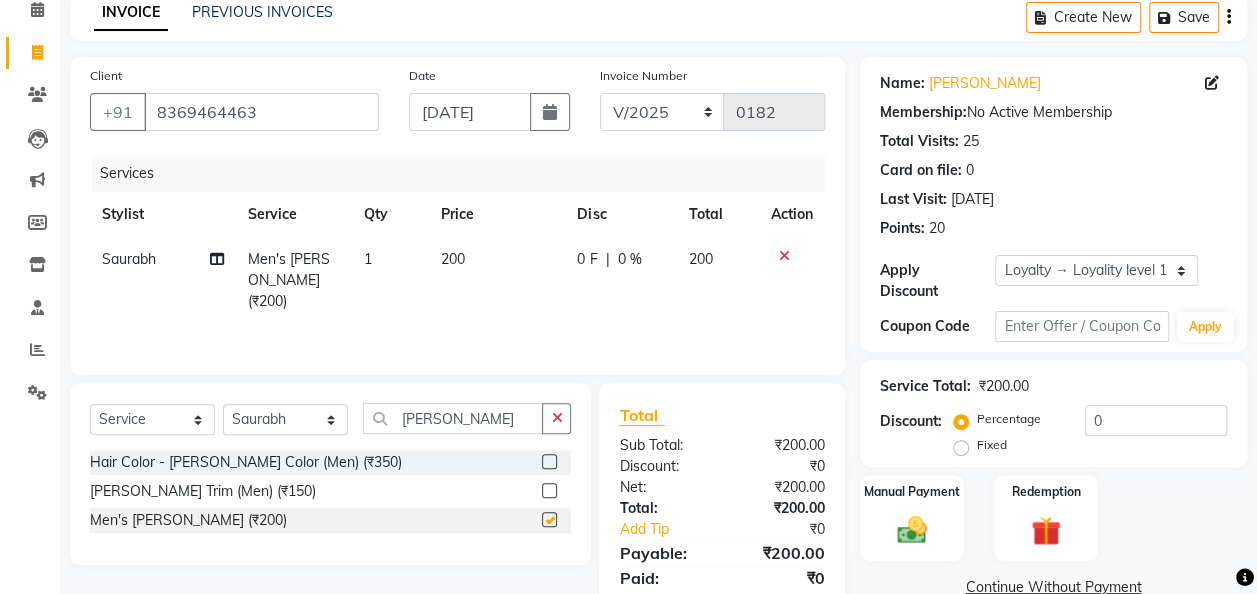 checkbox on "false" 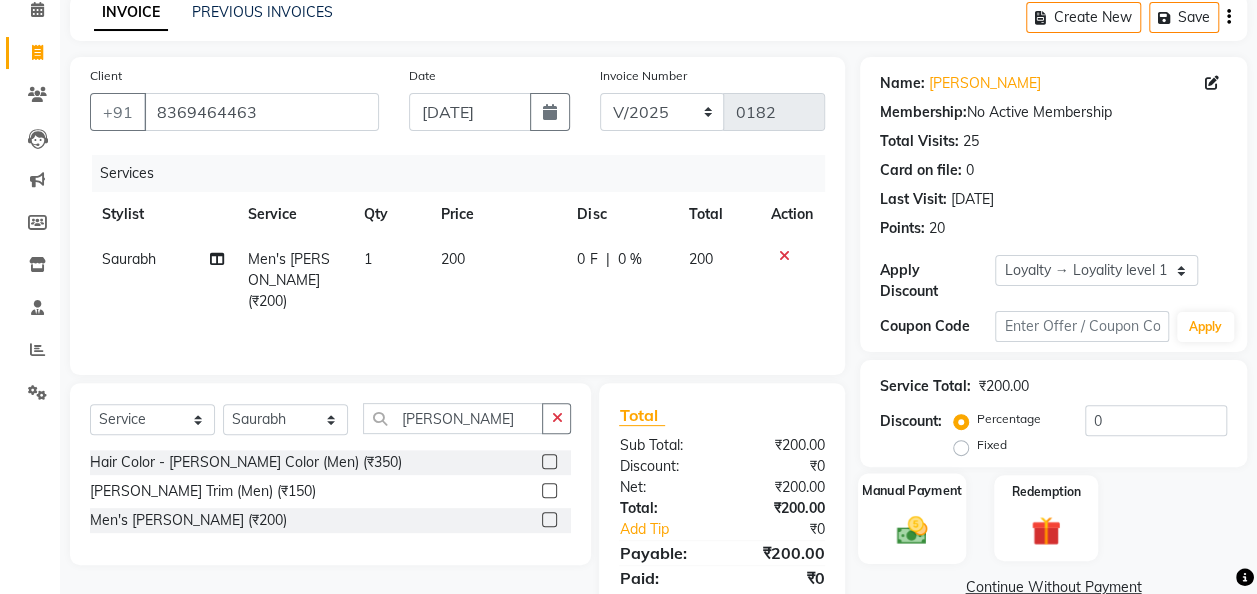 click 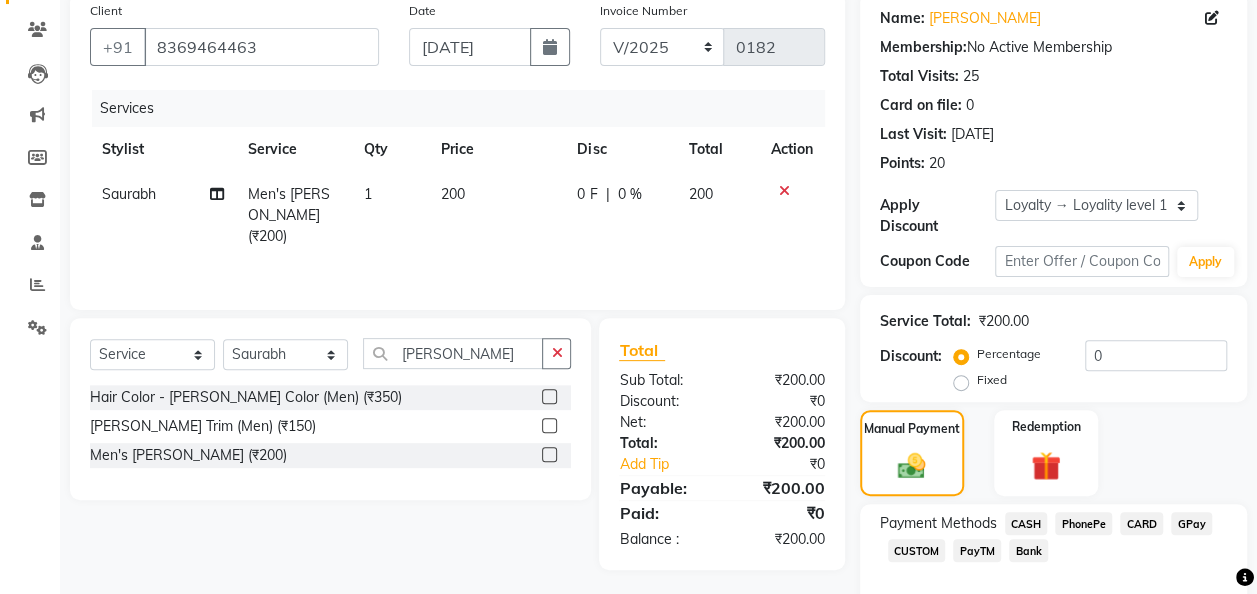 scroll, scrollTop: 259, scrollLeft: 0, axis: vertical 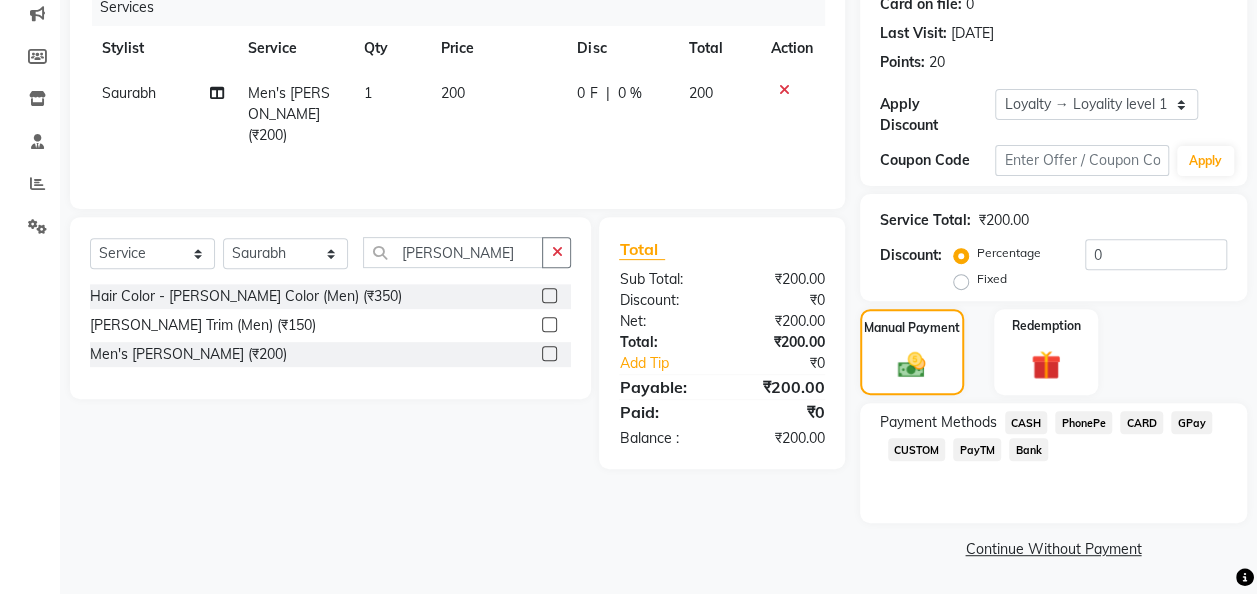 click on "CASH" 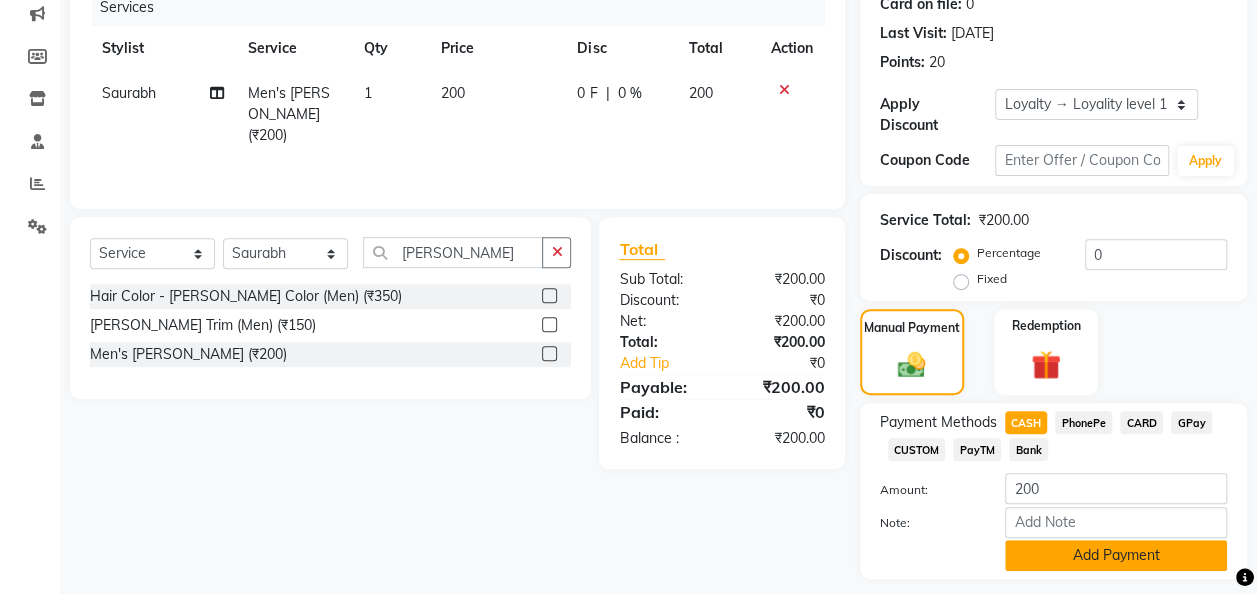 click on "Add Payment" 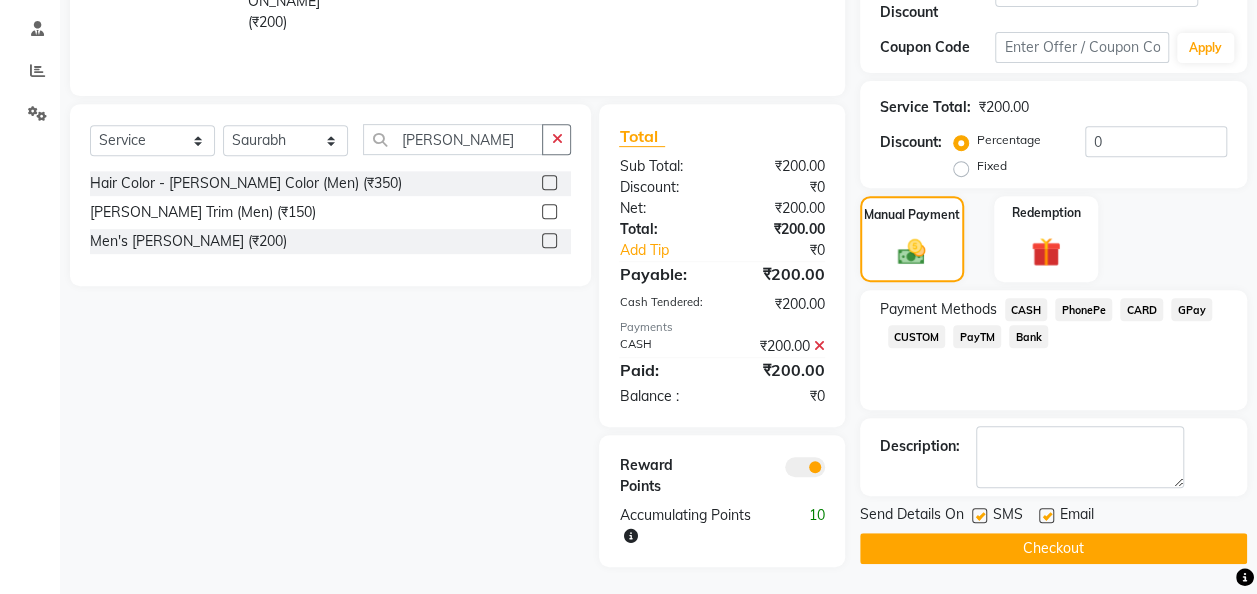 scroll, scrollTop: 373, scrollLeft: 0, axis: vertical 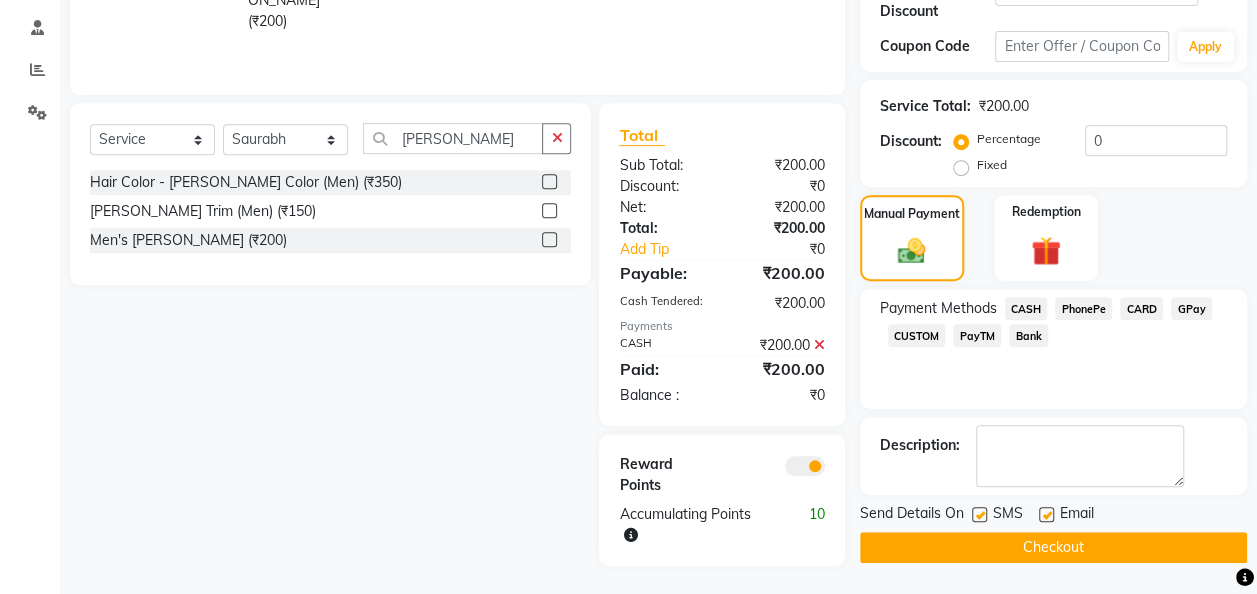 click on "Checkout" 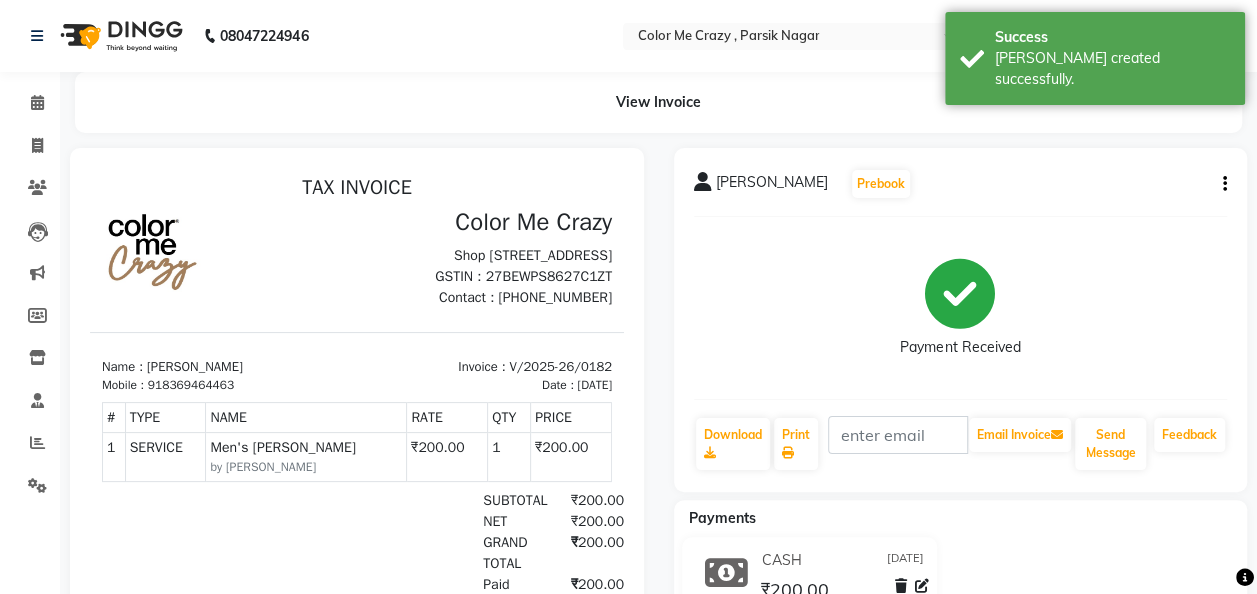 scroll, scrollTop: 0, scrollLeft: 0, axis: both 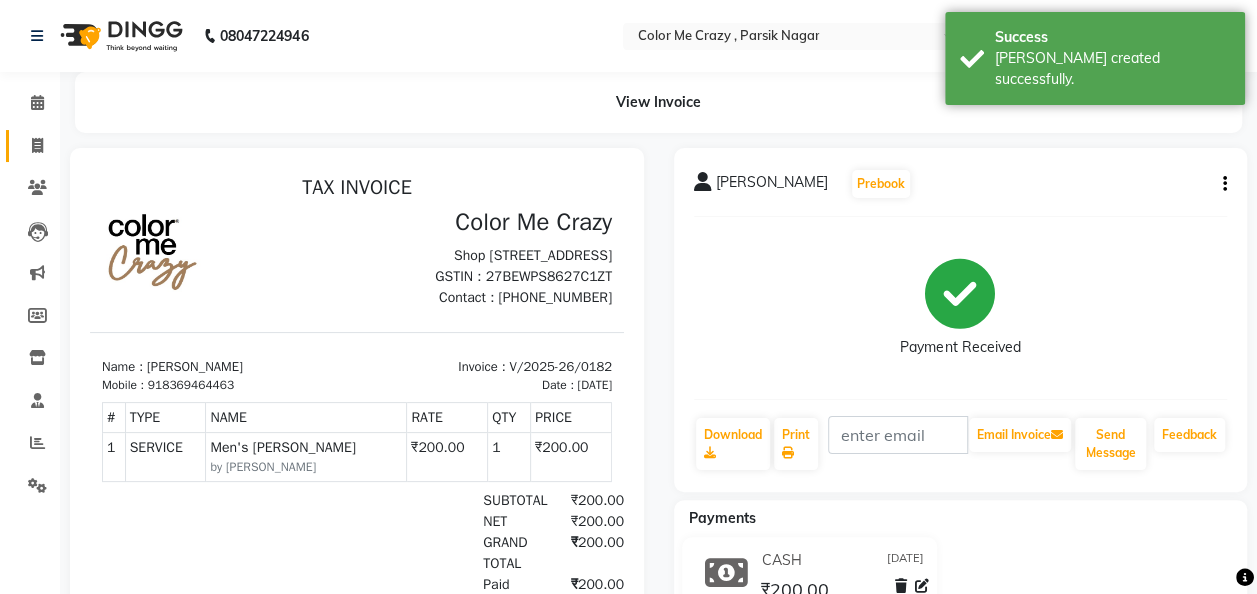 click on "Invoice" 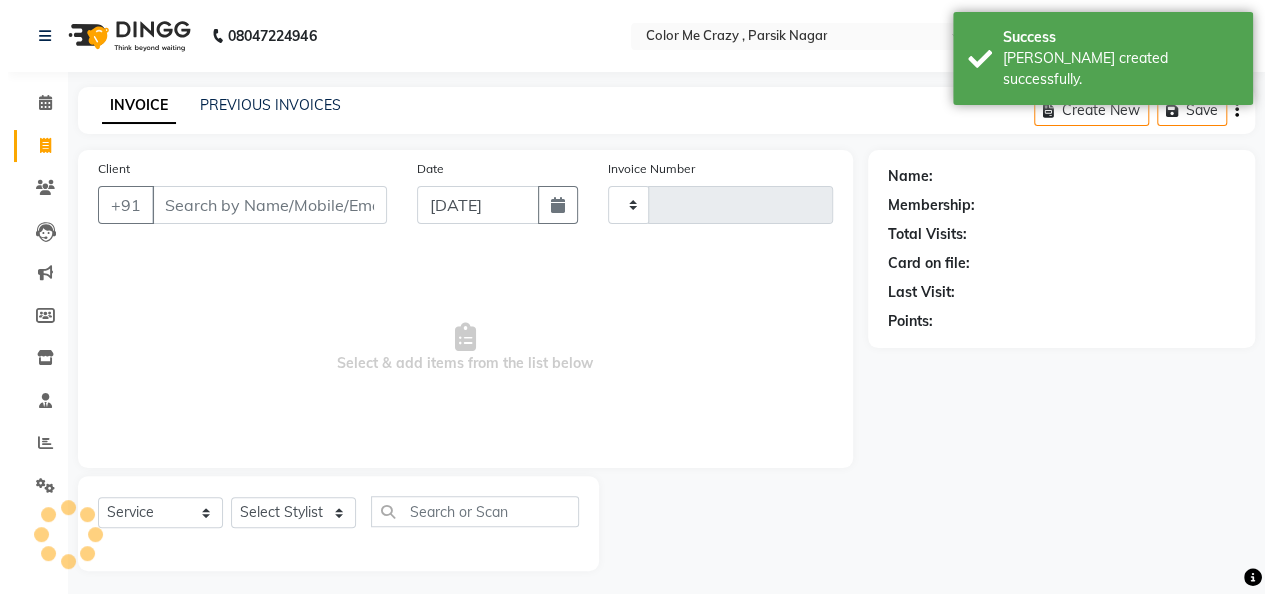 scroll, scrollTop: 6, scrollLeft: 0, axis: vertical 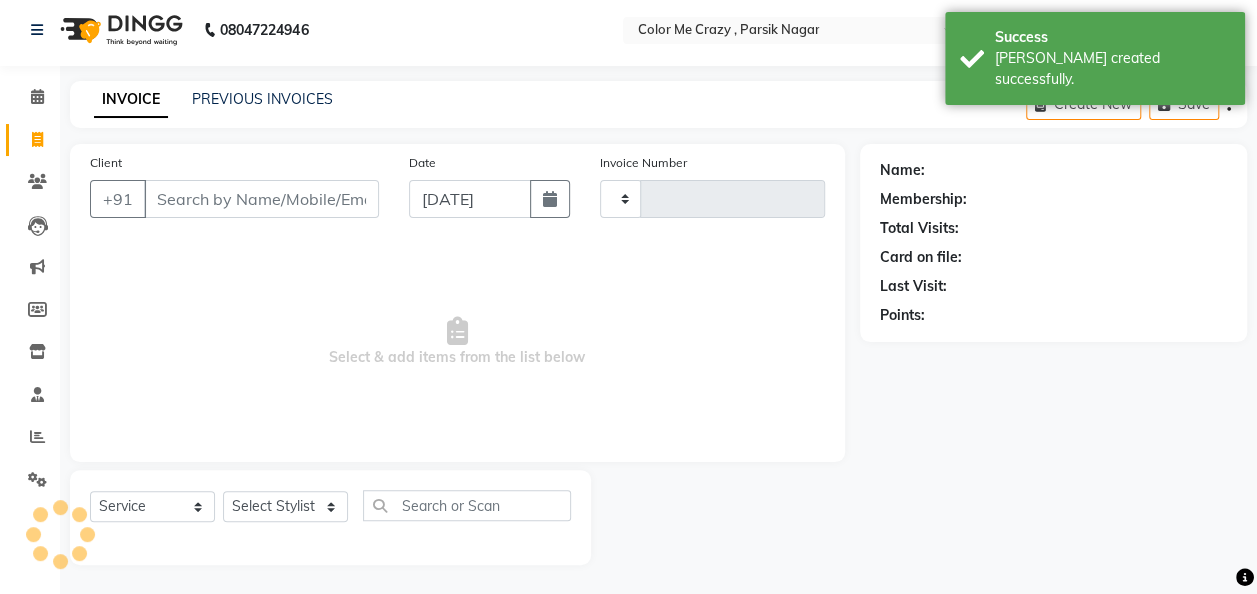 type on "r" 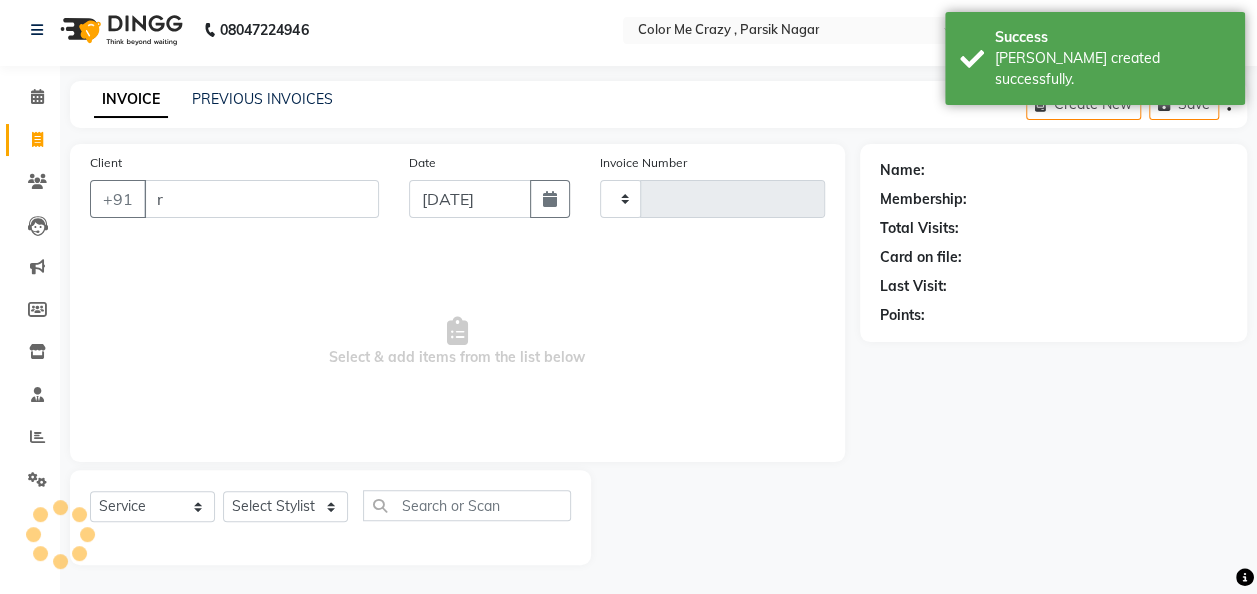 type on "0183" 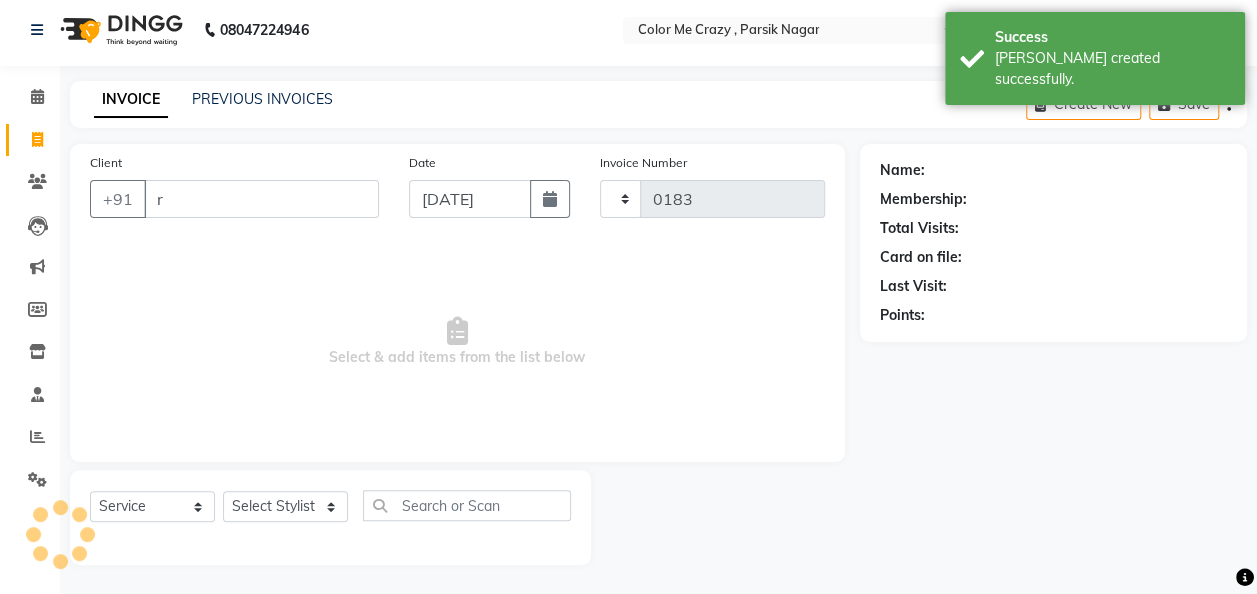 type on "ra" 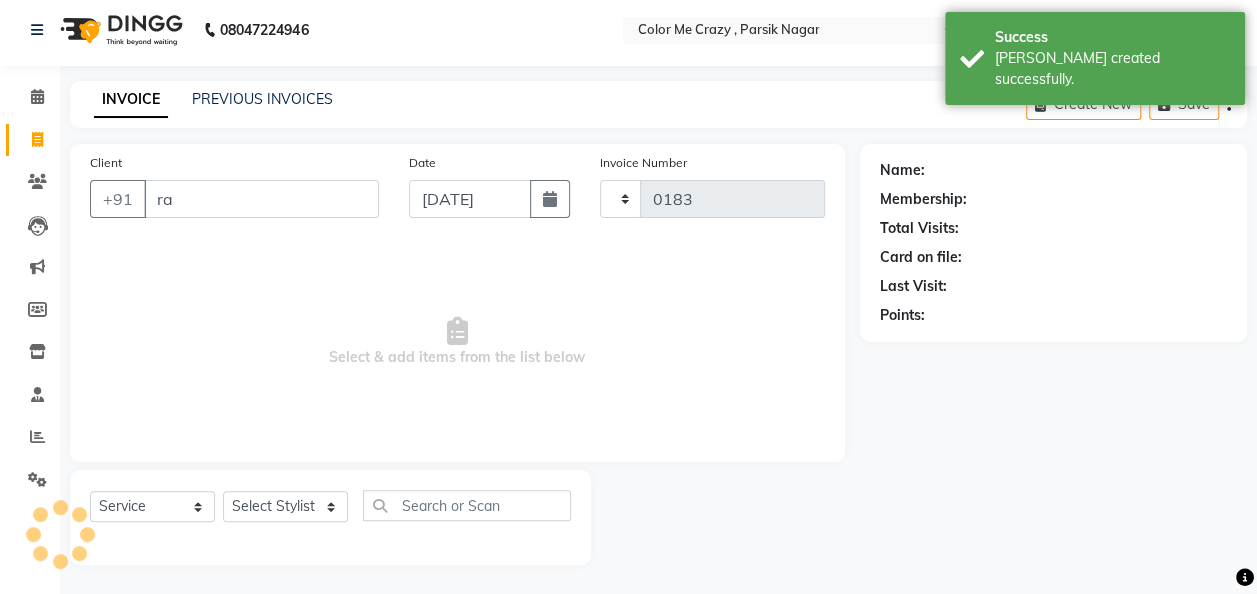 select on "120" 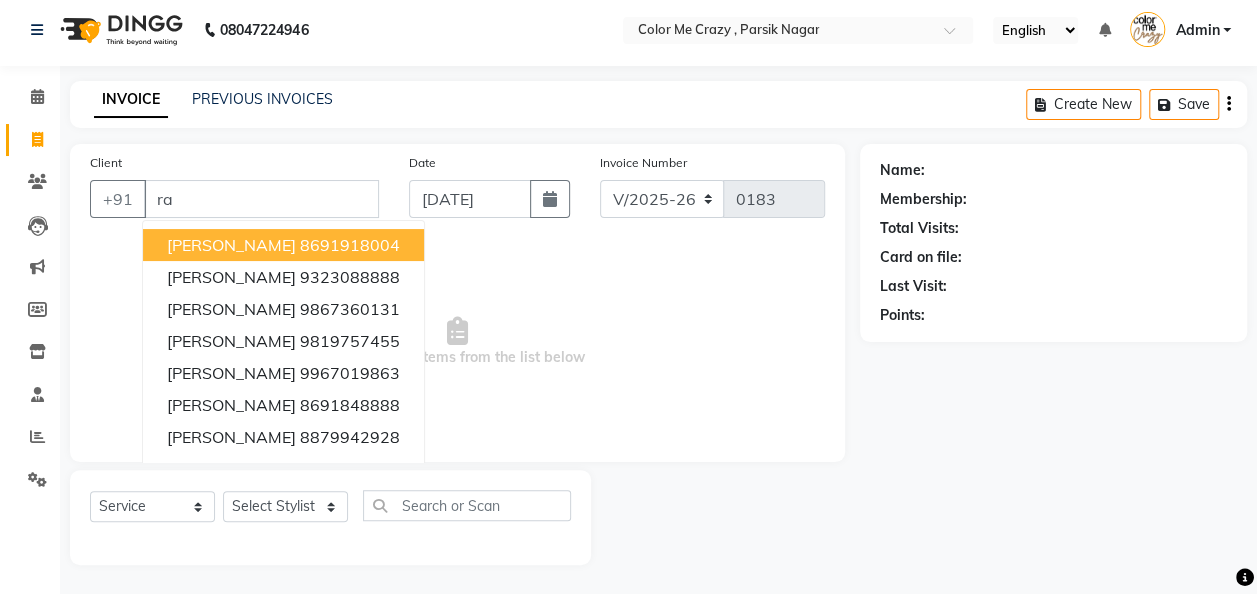 type on "r" 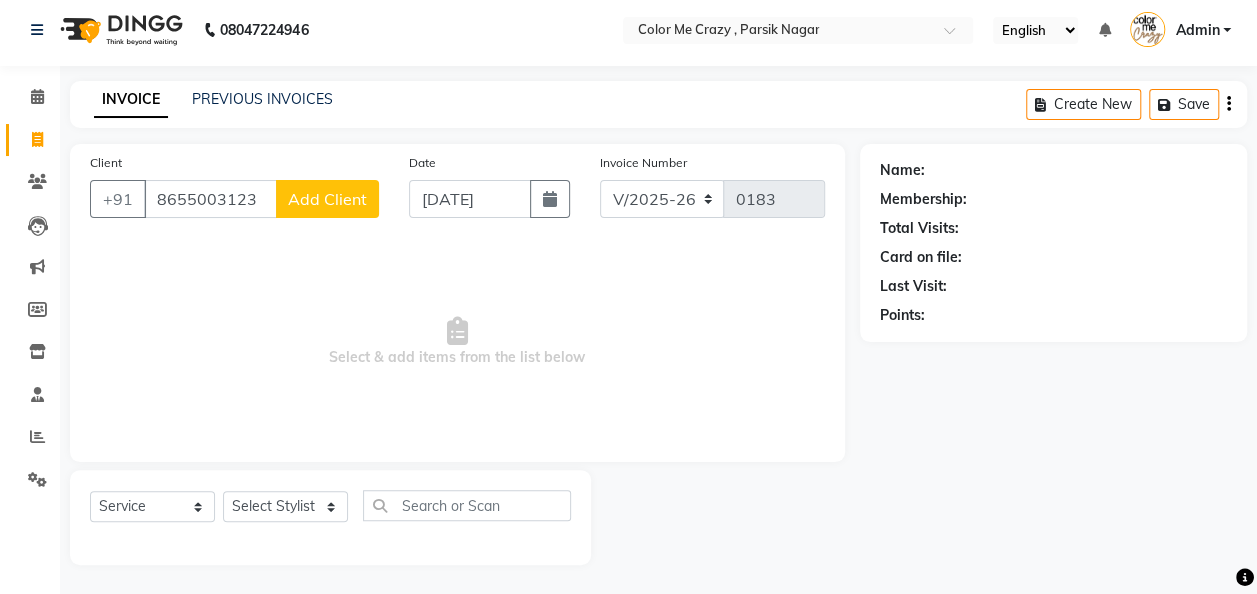 type on "8655003123" 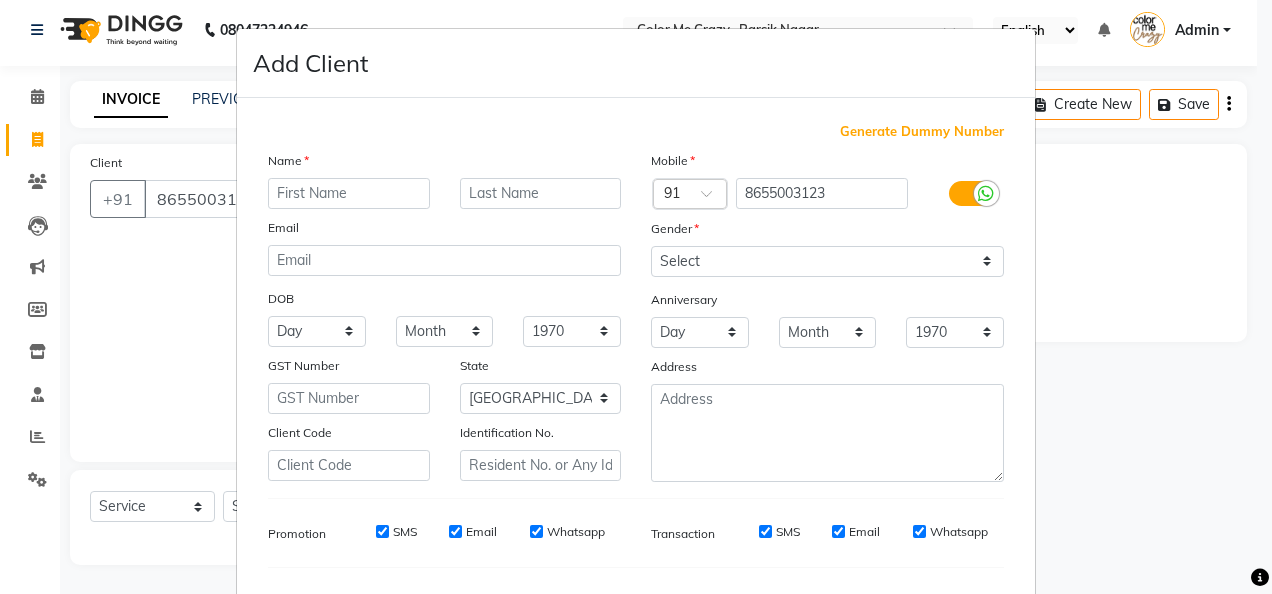 click at bounding box center (349, 193) 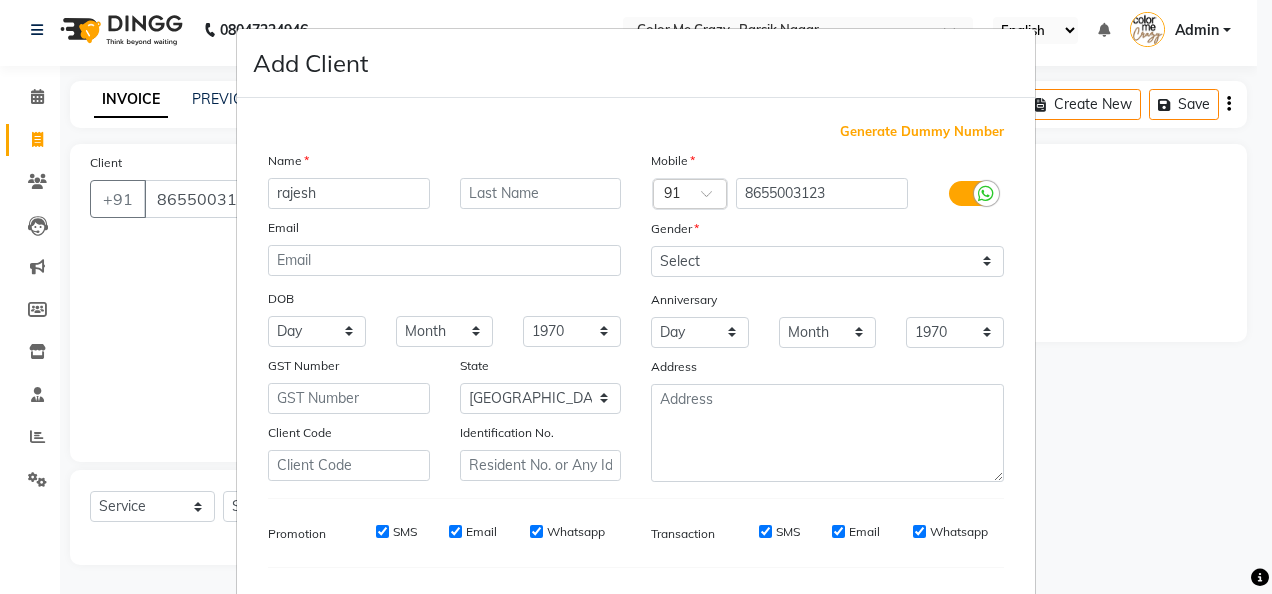 type on "rajesh" 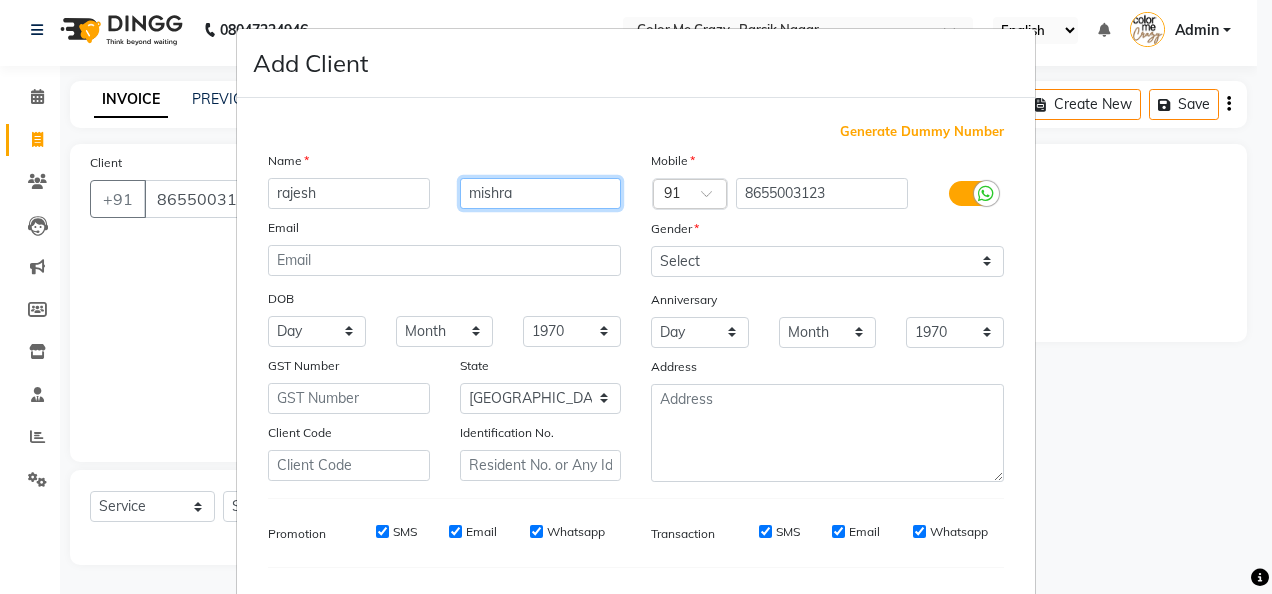 type on "mishra" 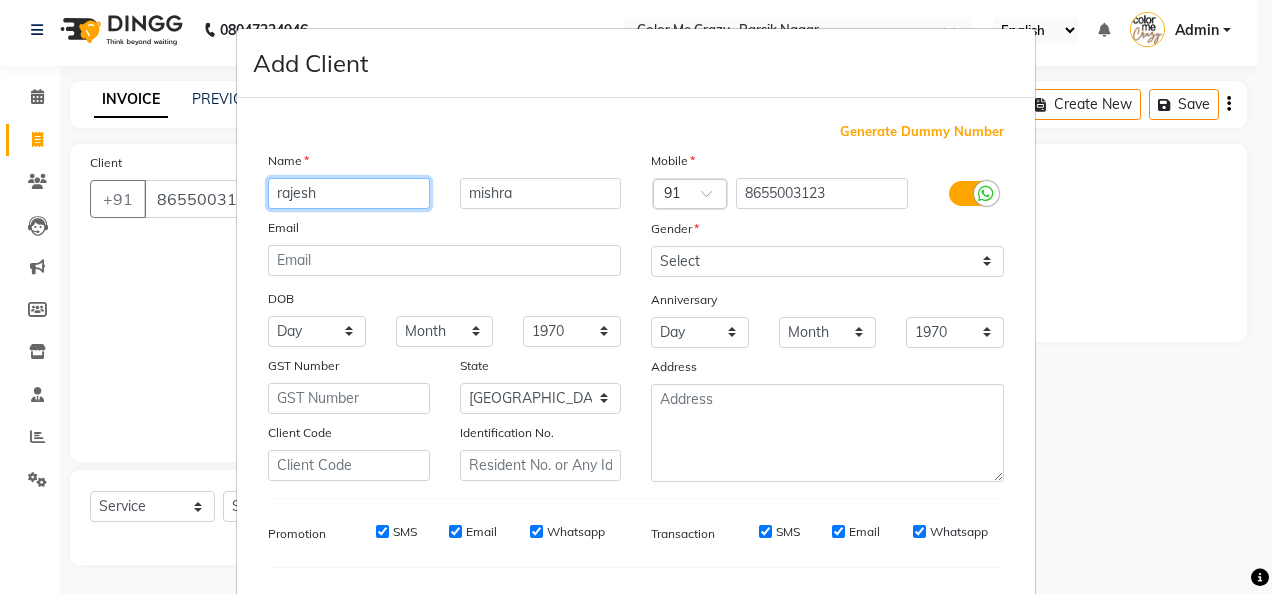 click on "rajesh" at bounding box center (349, 193) 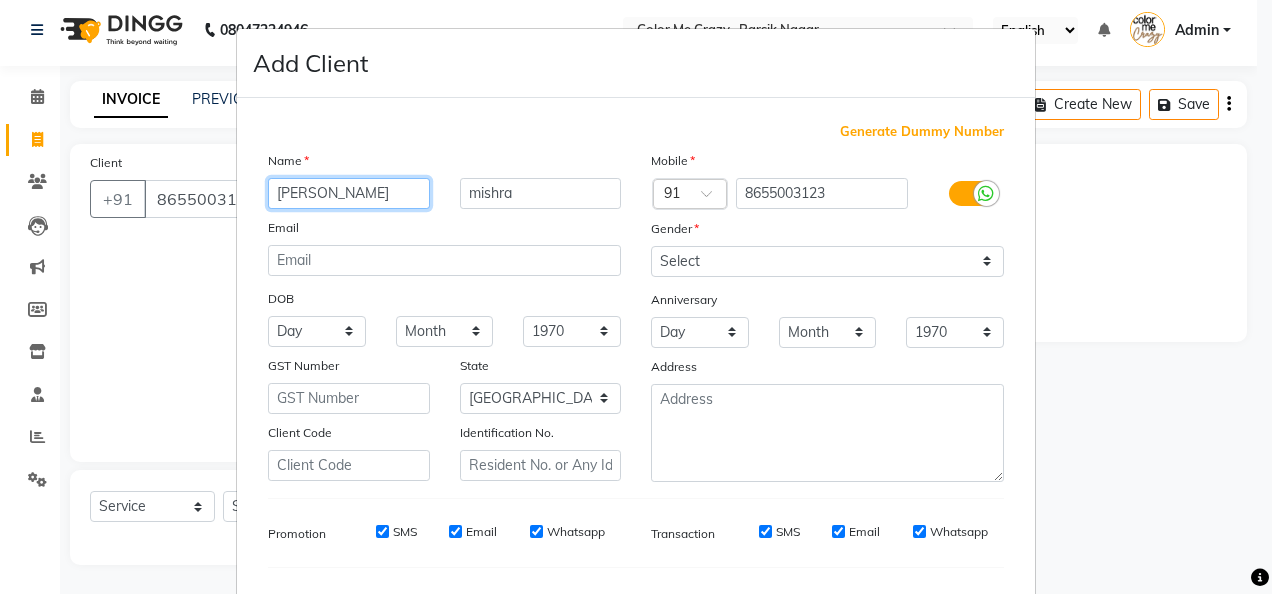 type on "[PERSON_NAME]" 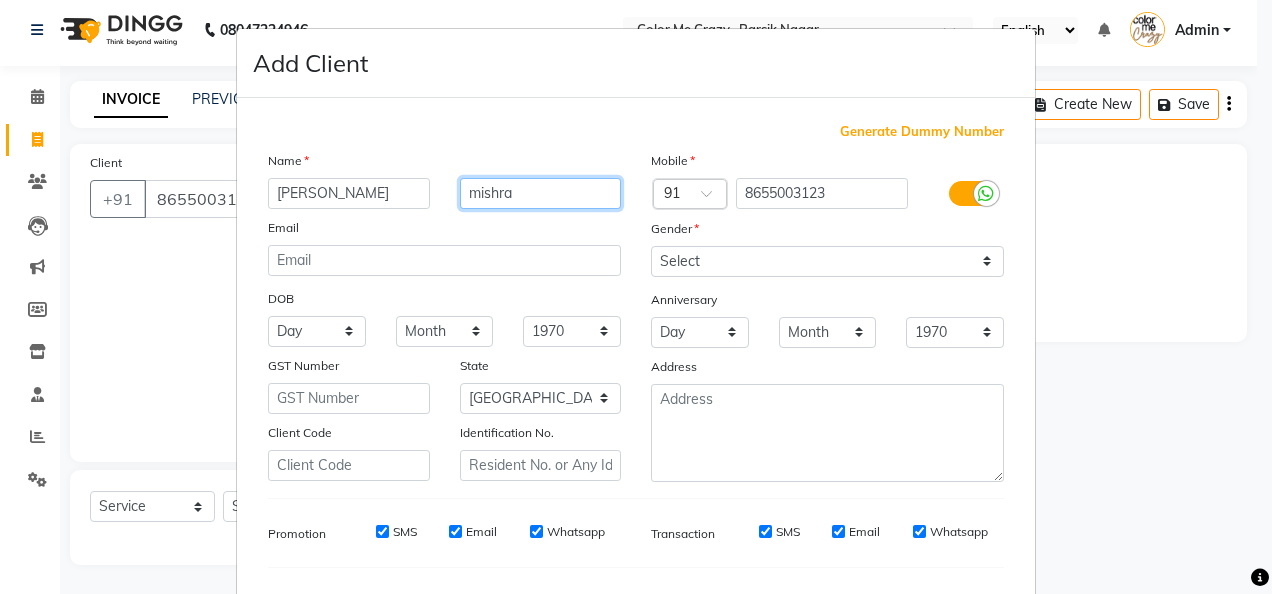 click on "mishra" at bounding box center (541, 193) 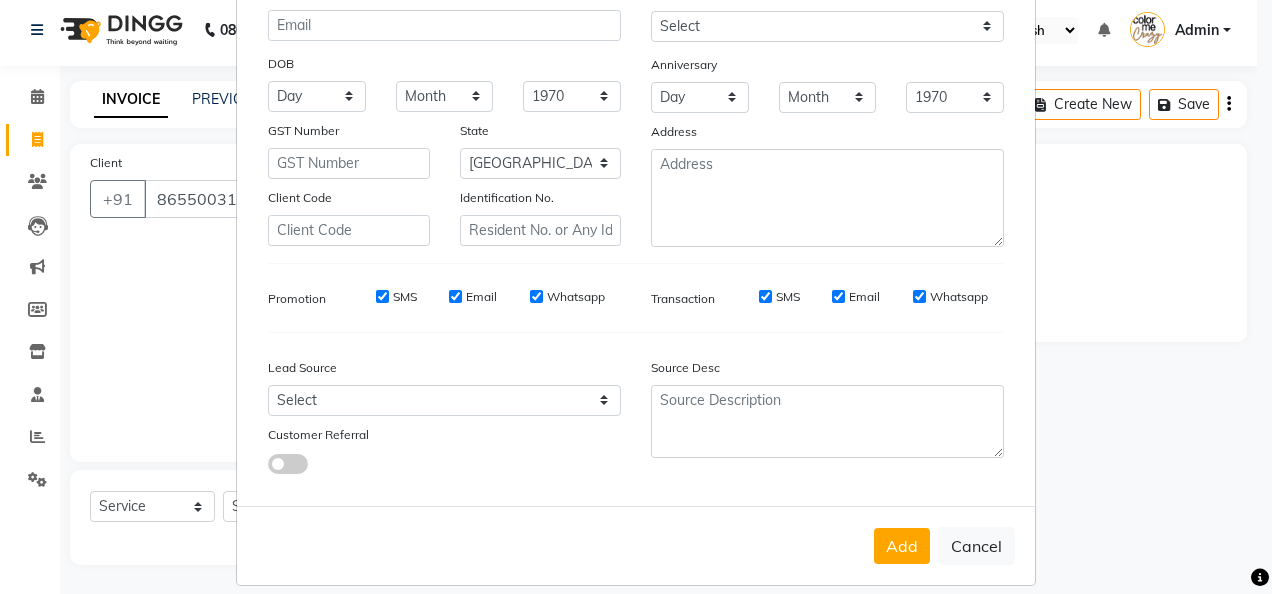 scroll, scrollTop: 0, scrollLeft: 0, axis: both 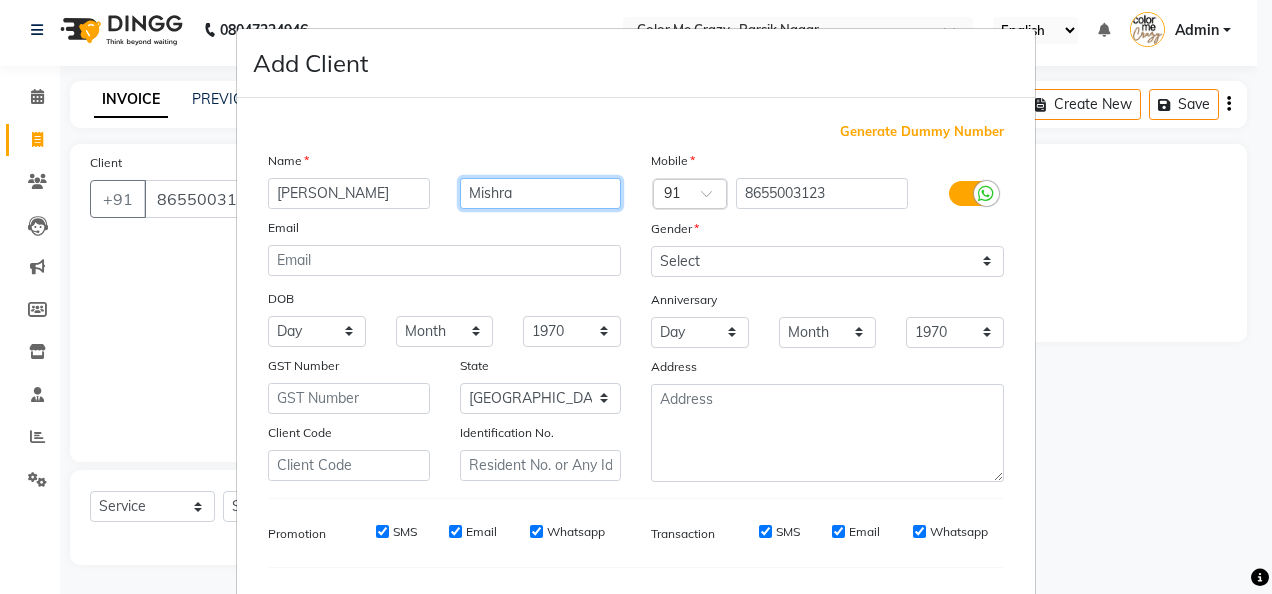 type on "Mishra" 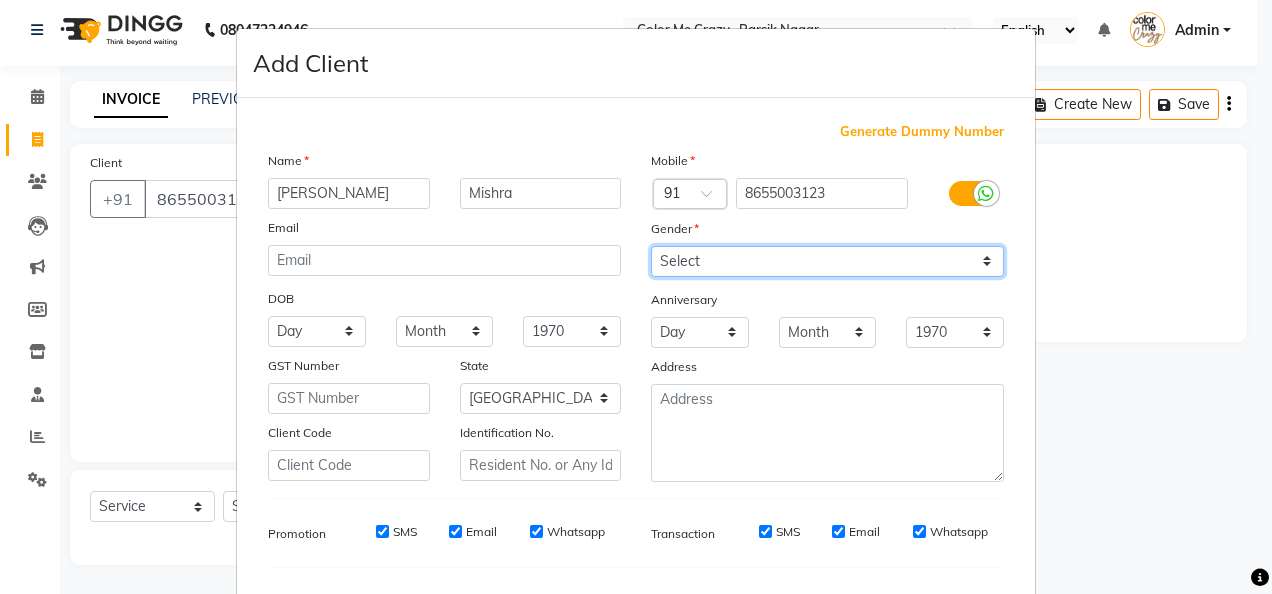 click on "Select [DEMOGRAPHIC_DATA] [DEMOGRAPHIC_DATA] Other Prefer Not To Say" at bounding box center (827, 261) 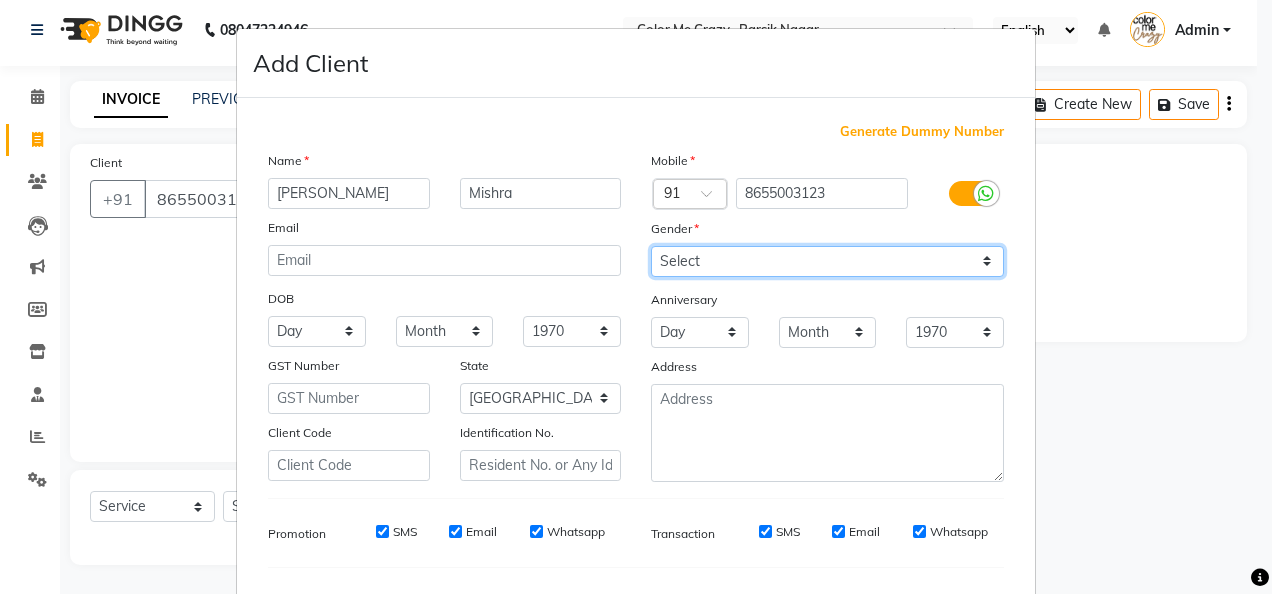 select on "[DEMOGRAPHIC_DATA]" 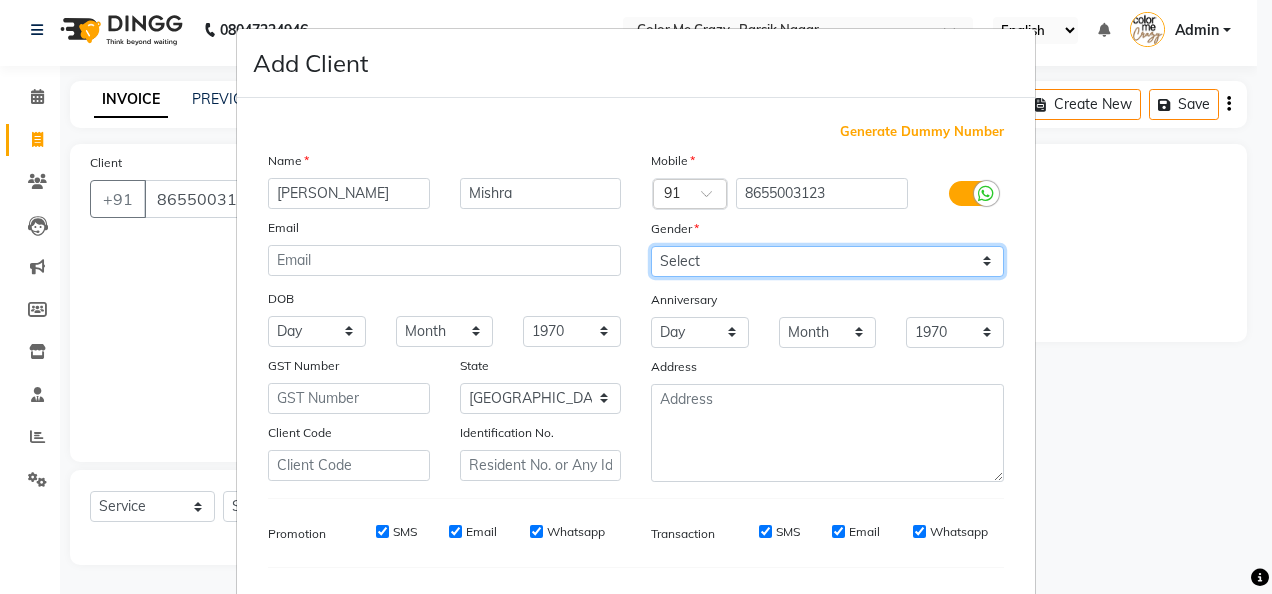 click on "Select [DEMOGRAPHIC_DATA] [DEMOGRAPHIC_DATA] Other Prefer Not To Say" at bounding box center [827, 261] 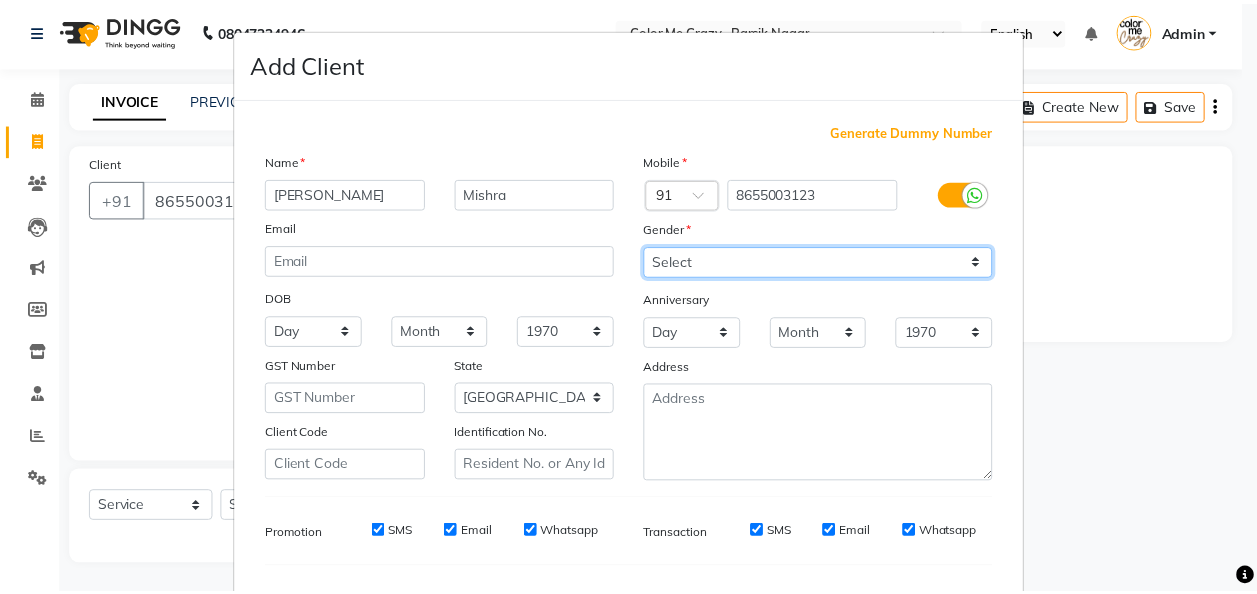 scroll, scrollTop: 251, scrollLeft: 0, axis: vertical 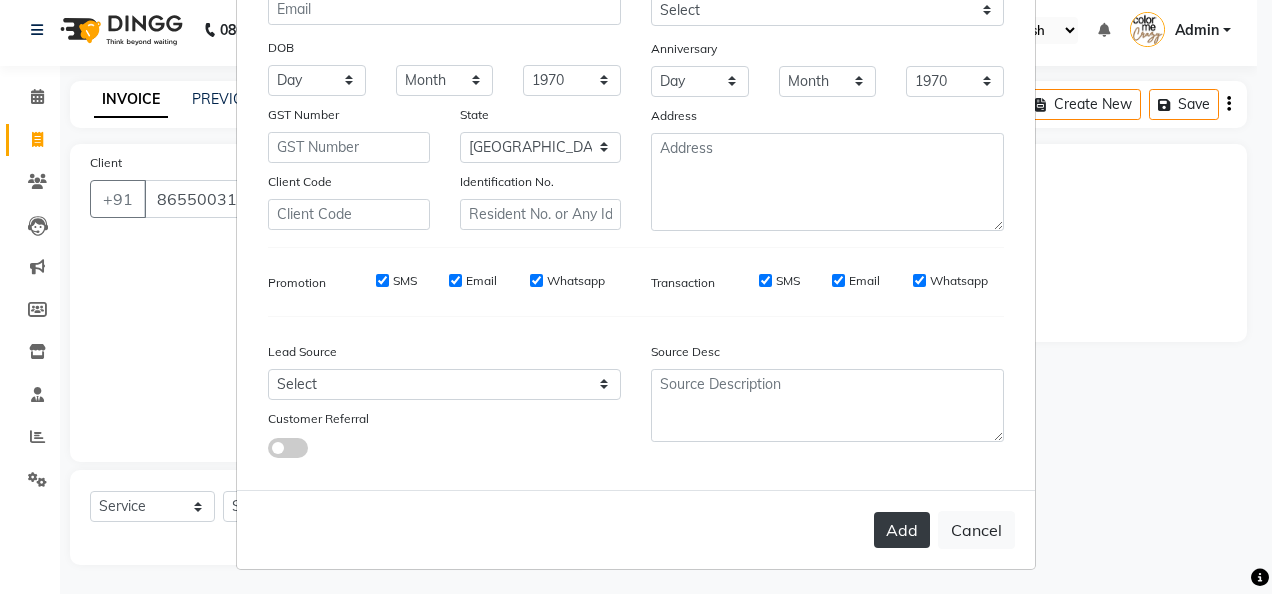 click on "Add" at bounding box center (902, 530) 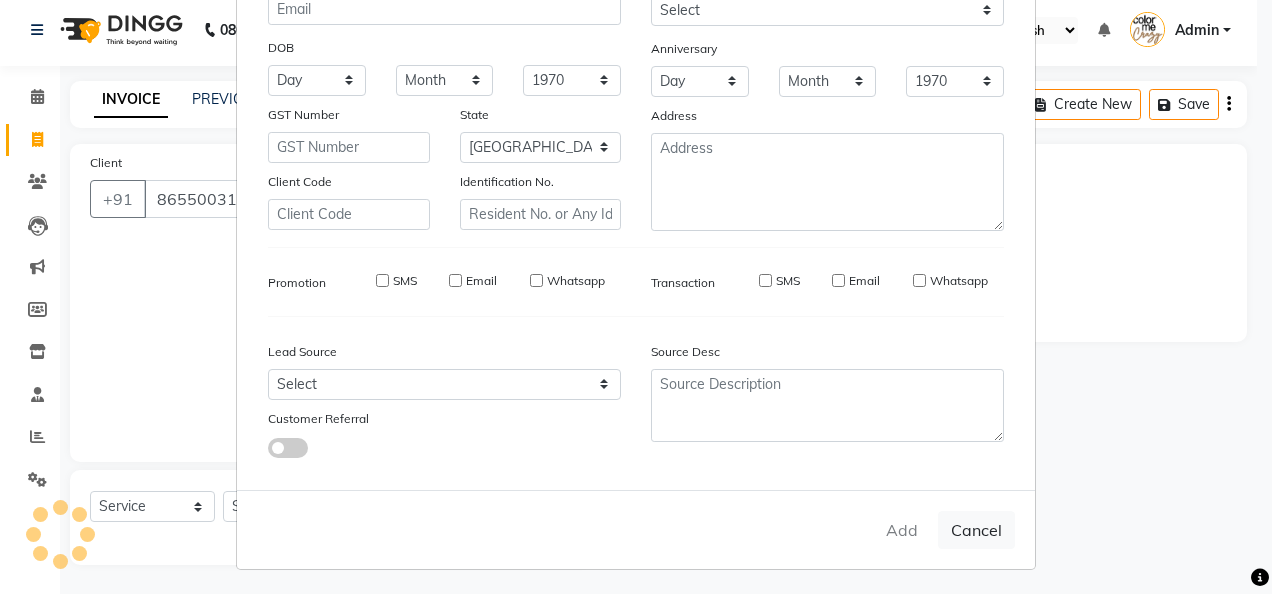 type 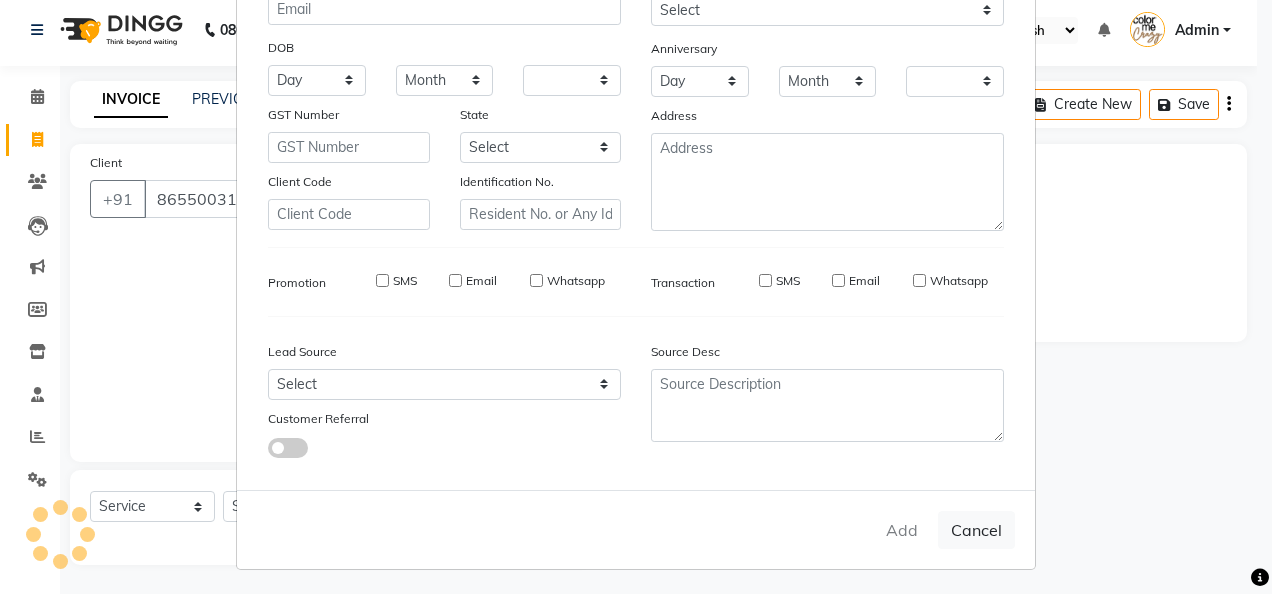 checkbox on "false" 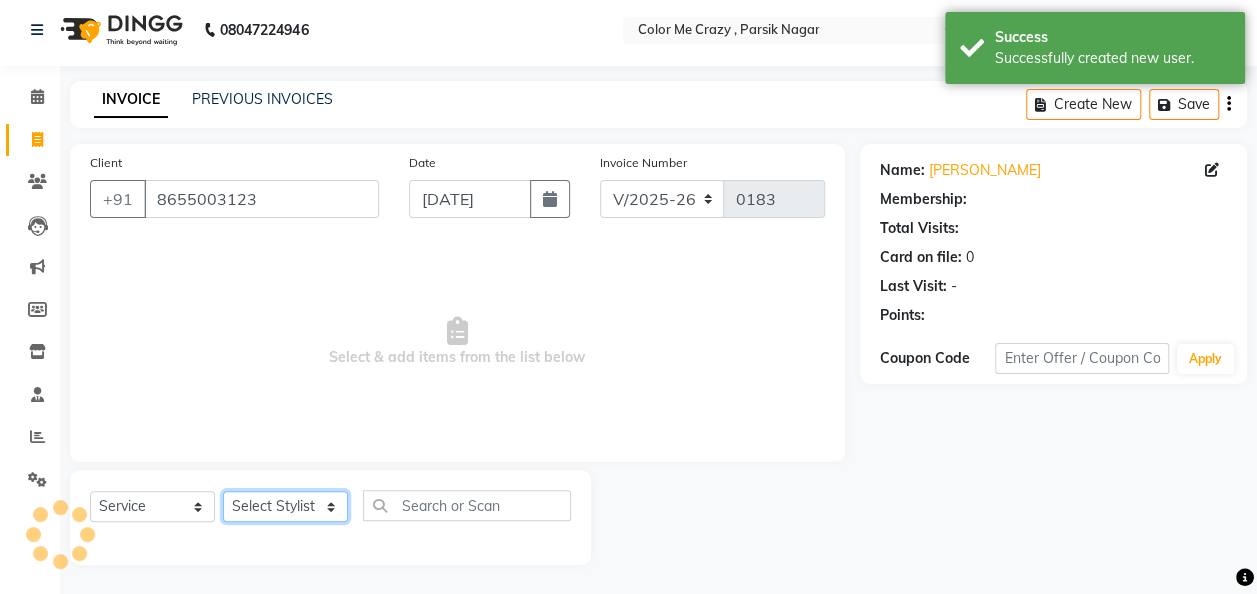 click on "Select Stylist Amit [PERSON_NAME] [PERSON_NAME] [PERSON_NAME] [PERSON_NAME] [PERSON_NAME] [PERSON_NAME]  [PERSON_NAME]" 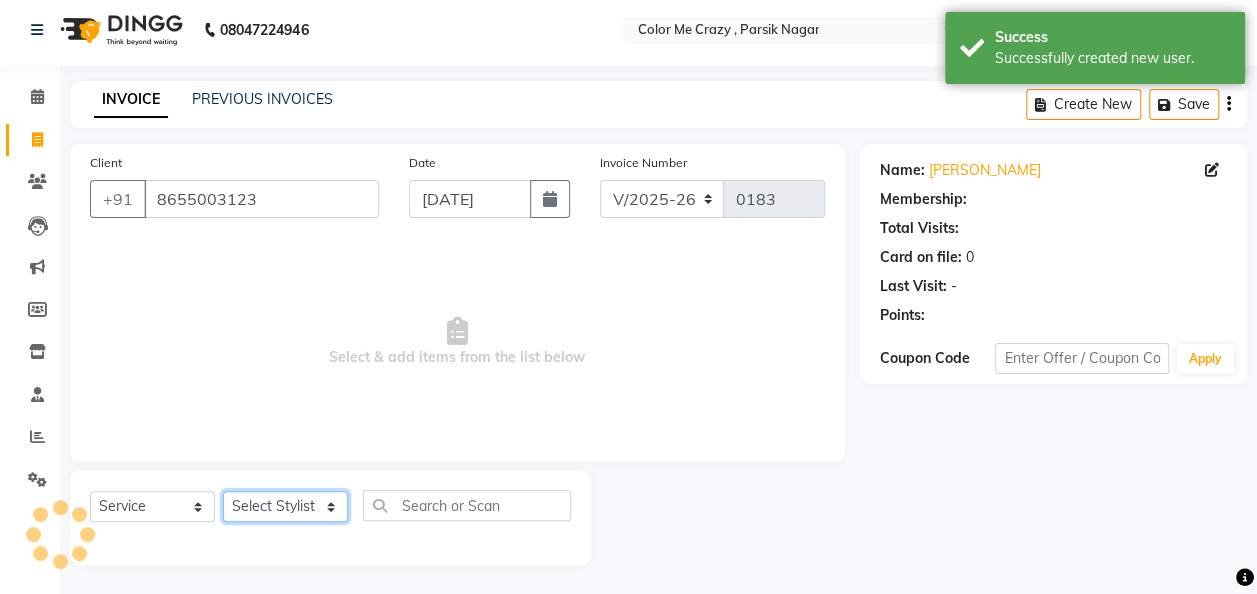 select on "1: Object" 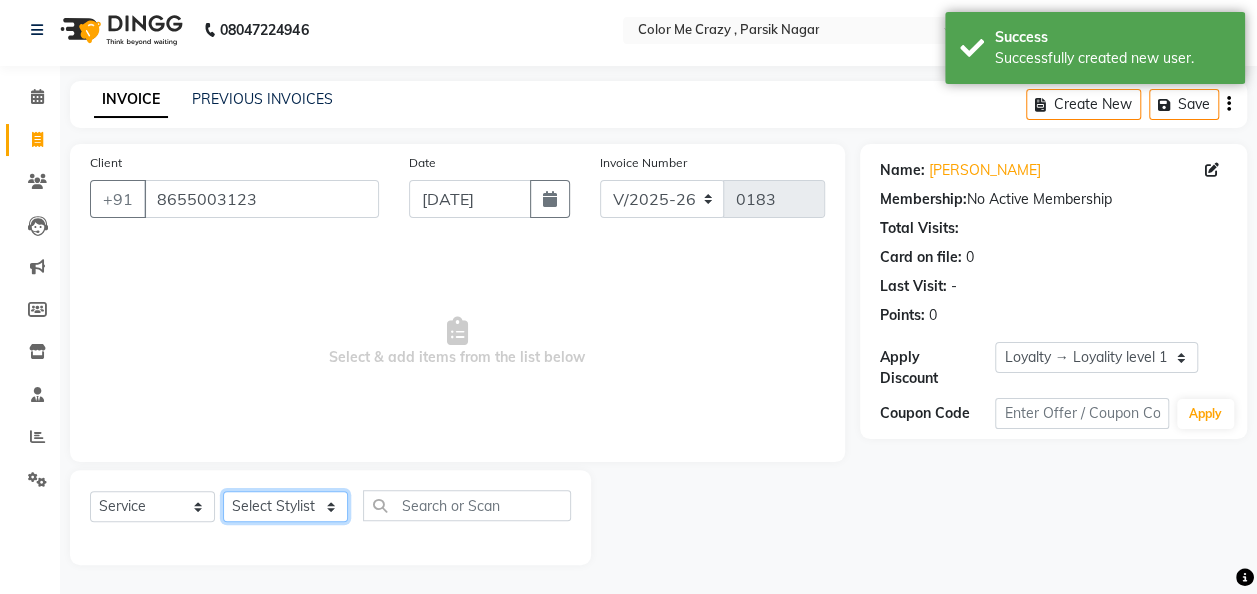 select on "78166" 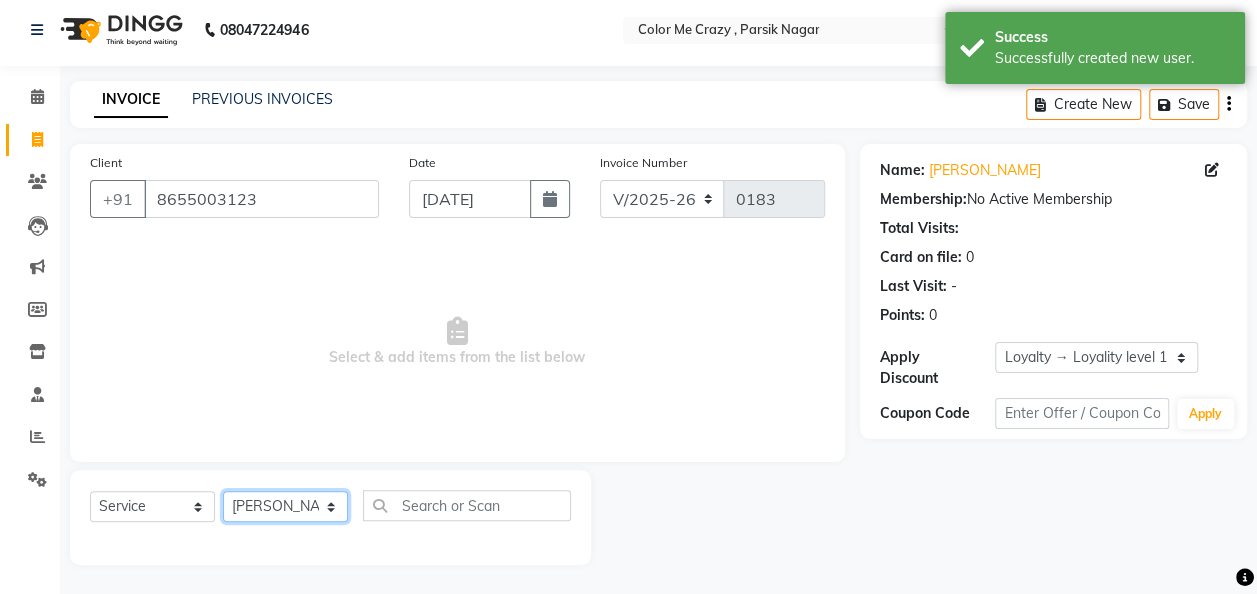 click on "Select Stylist Amit [PERSON_NAME] [PERSON_NAME] [PERSON_NAME] [PERSON_NAME] [PERSON_NAME] [PERSON_NAME]  [PERSON_NAME]" 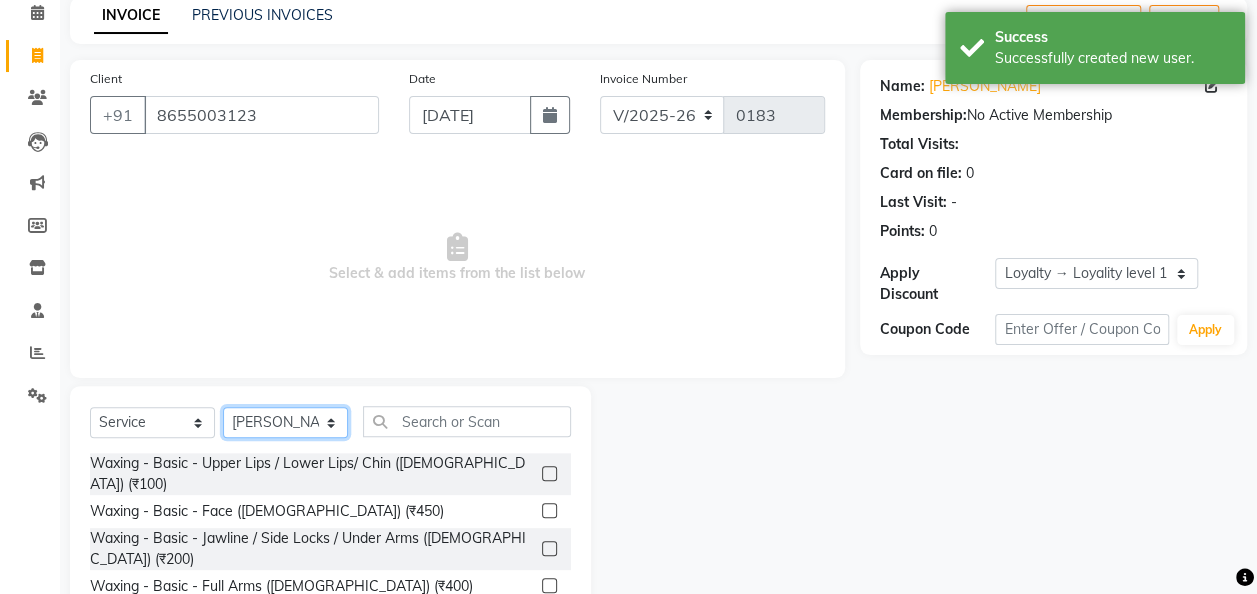 scroll, scrollTop: 206, scrollLeft: 0, axis: vertical 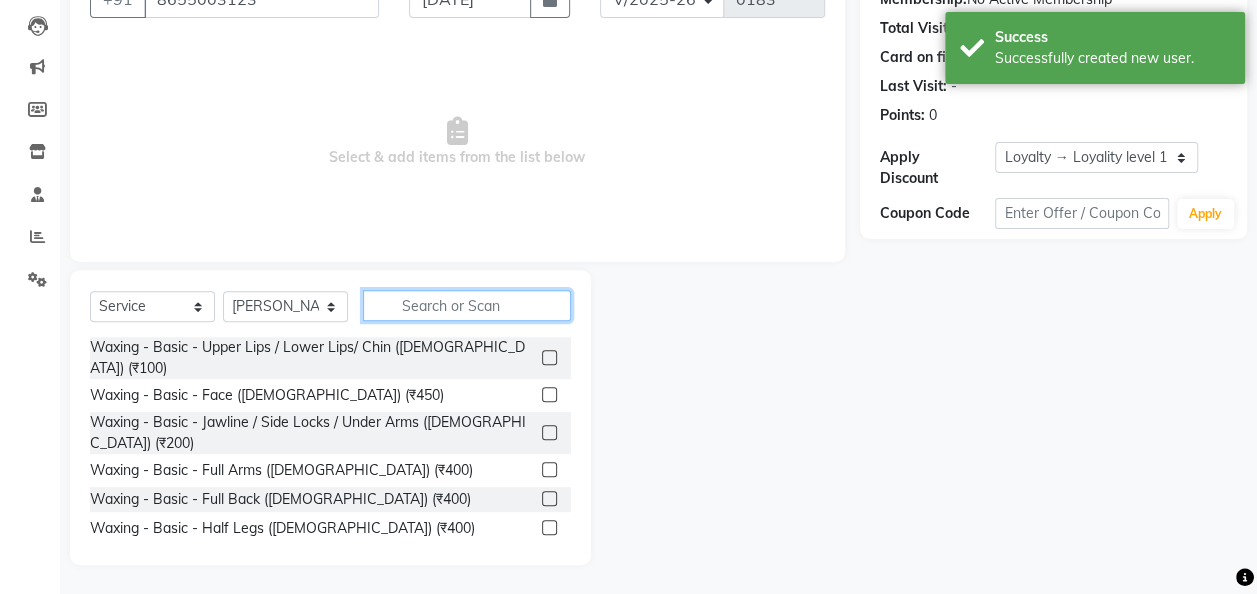 click 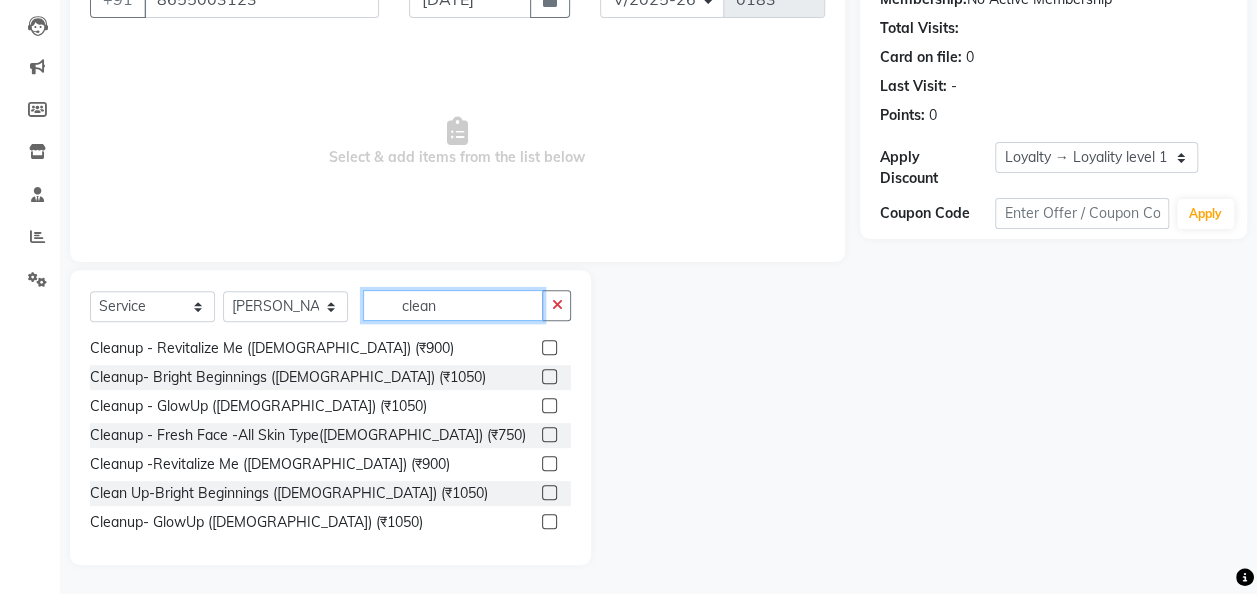 scroll, scrollTop: 60, scrollLeft: 0, axis: vertical 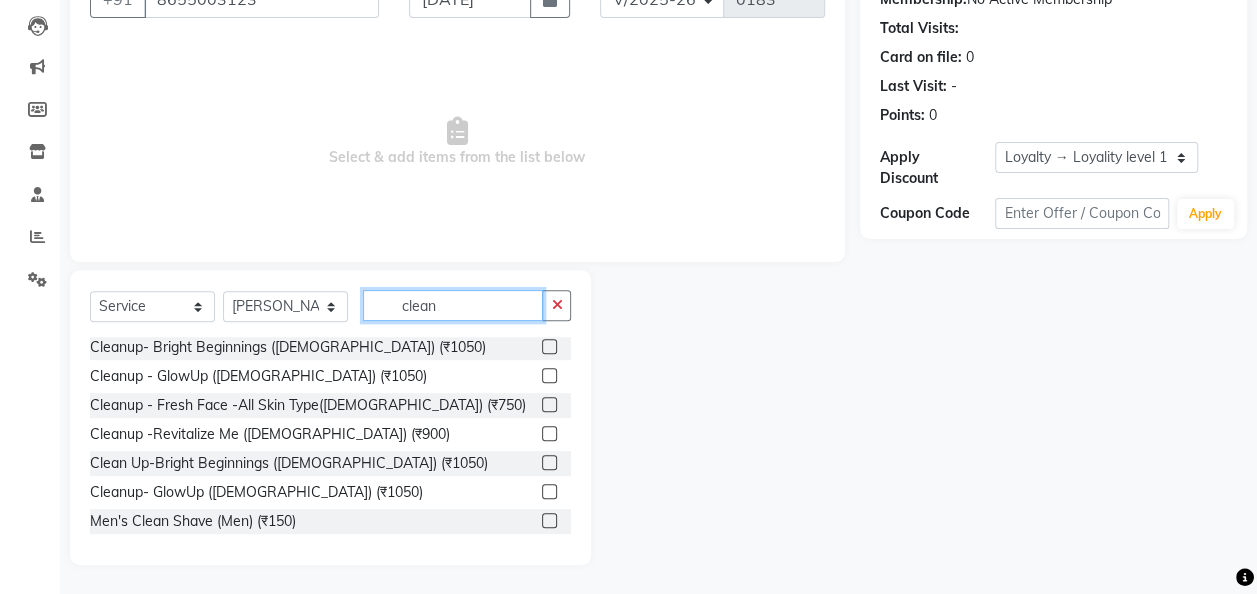 type on "clean" 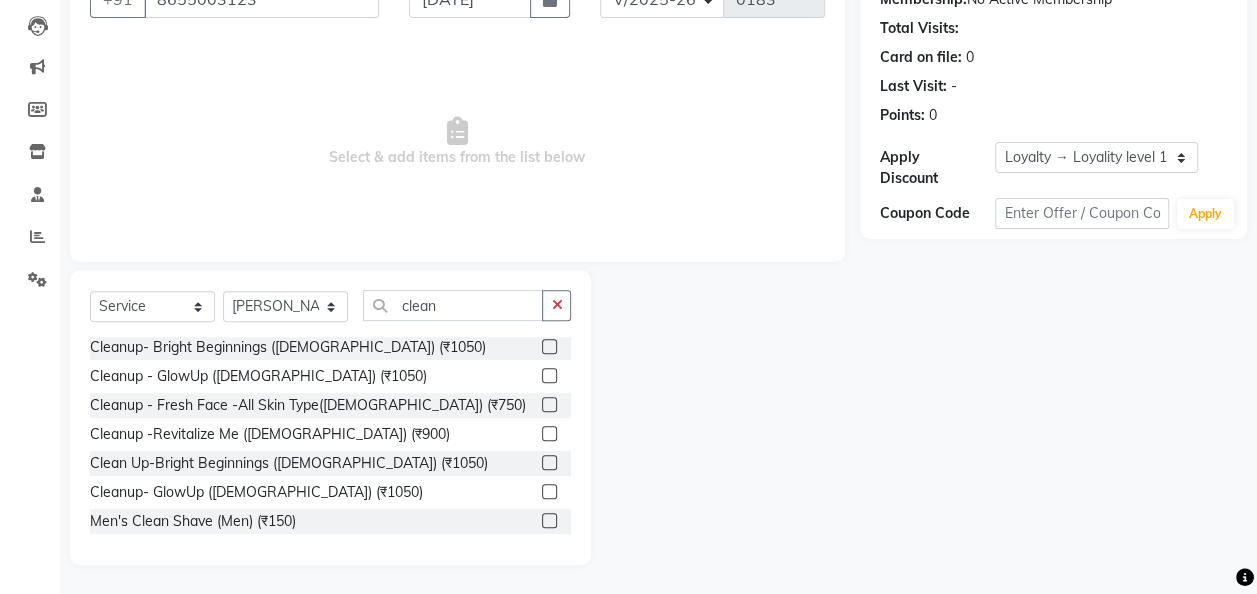 click 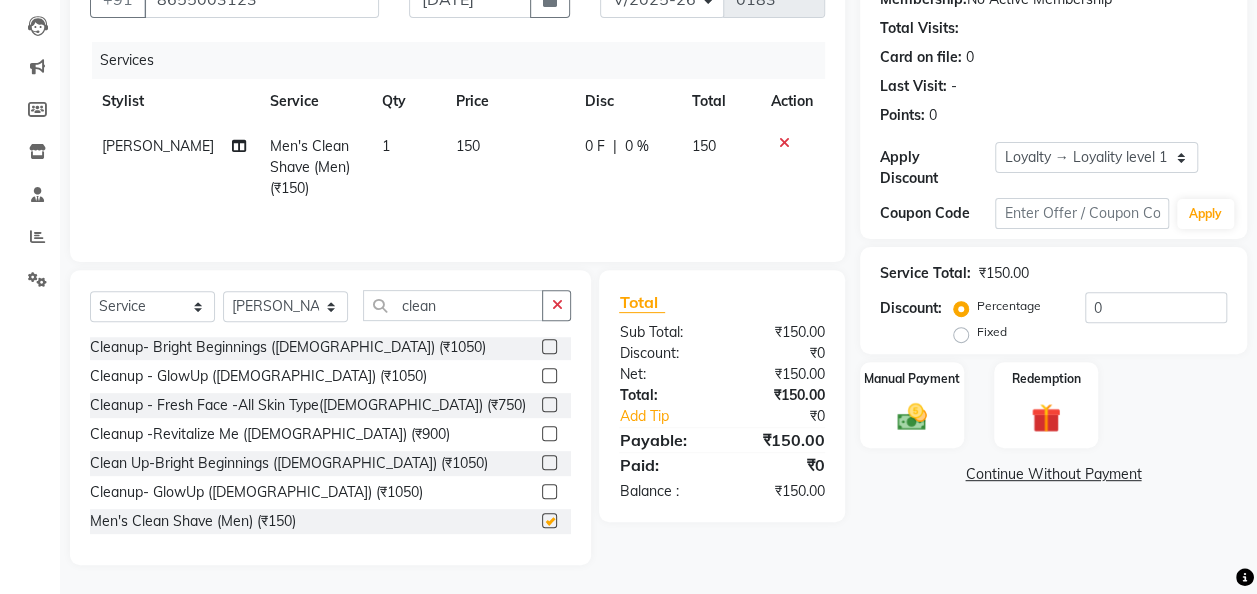 checkbox on "false" 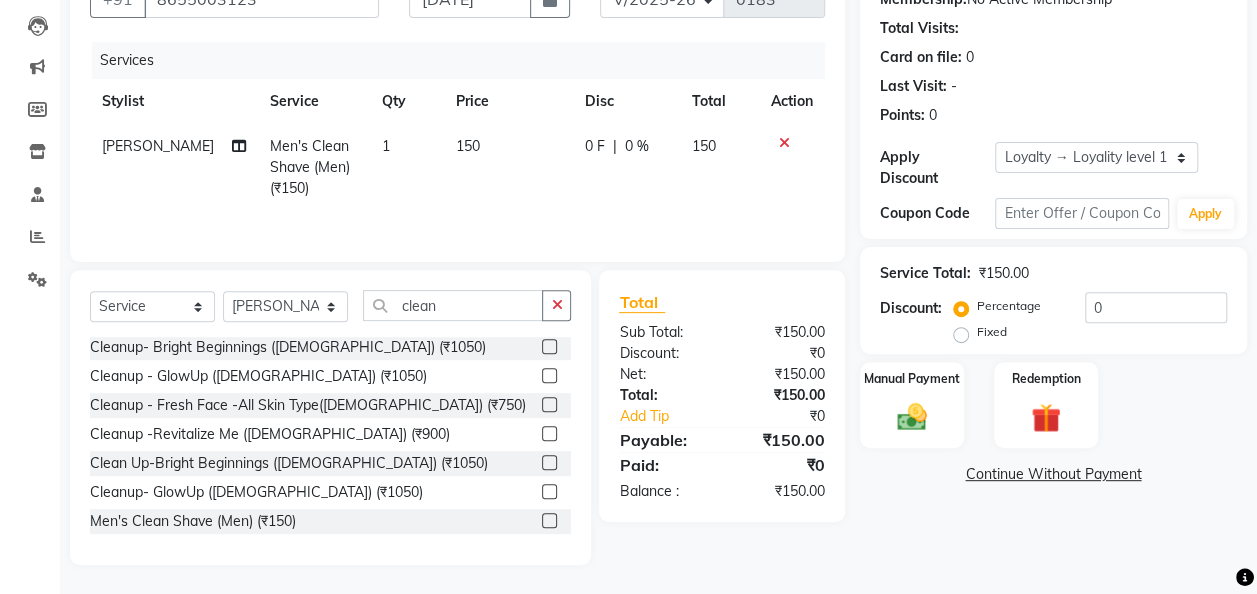 scroll, scrollTop: 61, scrollLeft: 0, axis: vertical 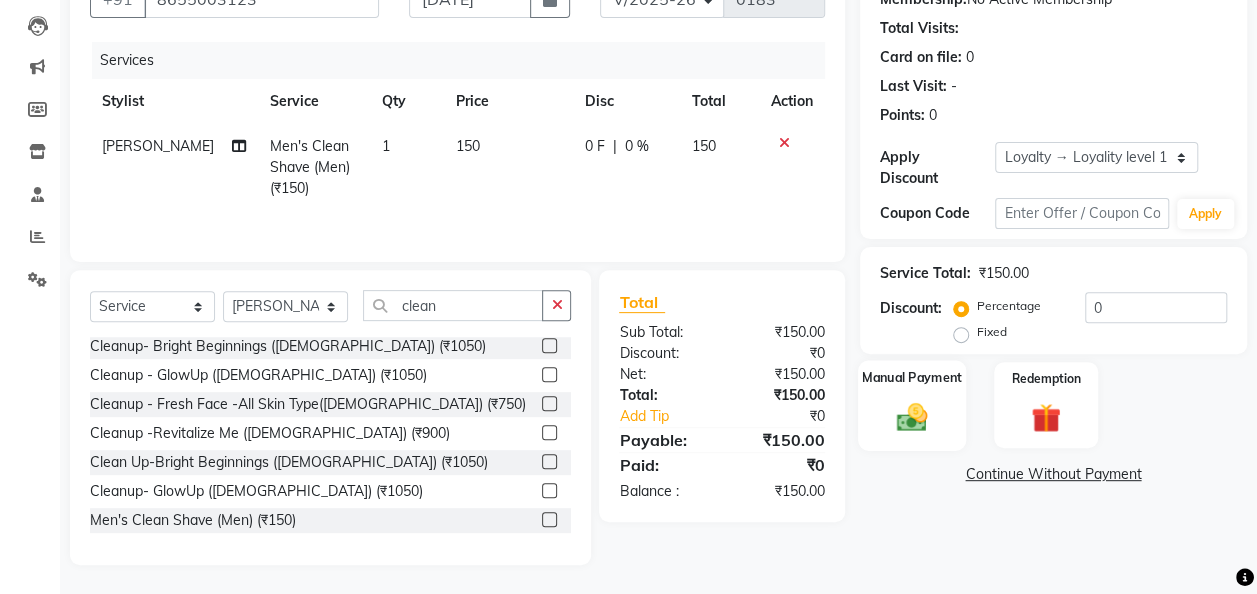 click 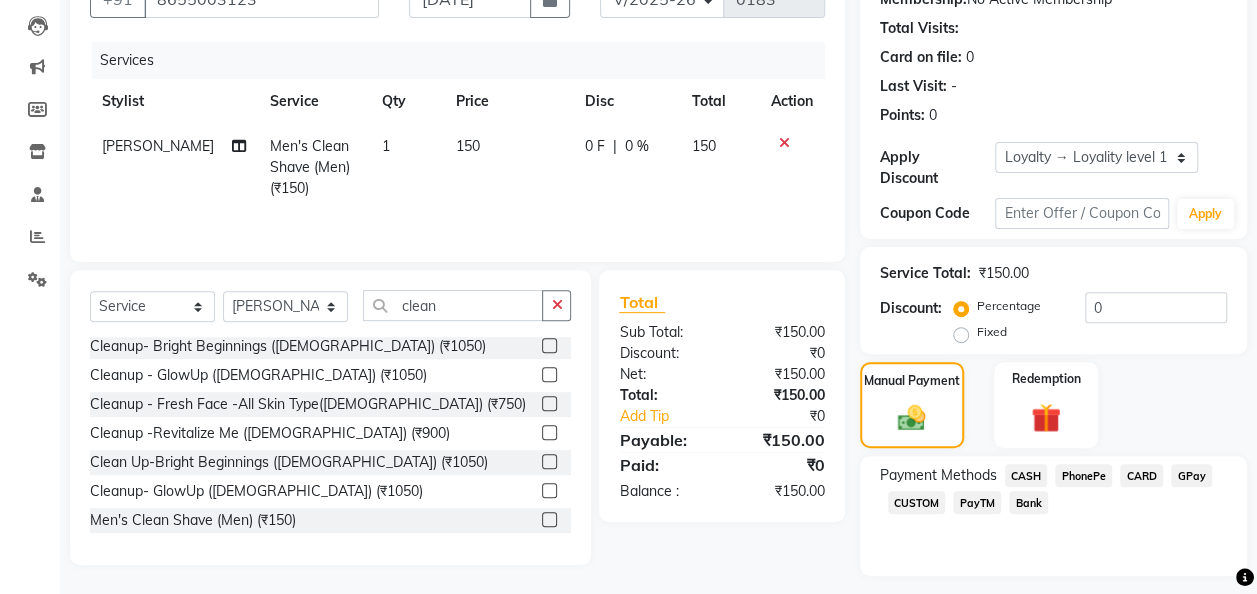 click on "GPay" 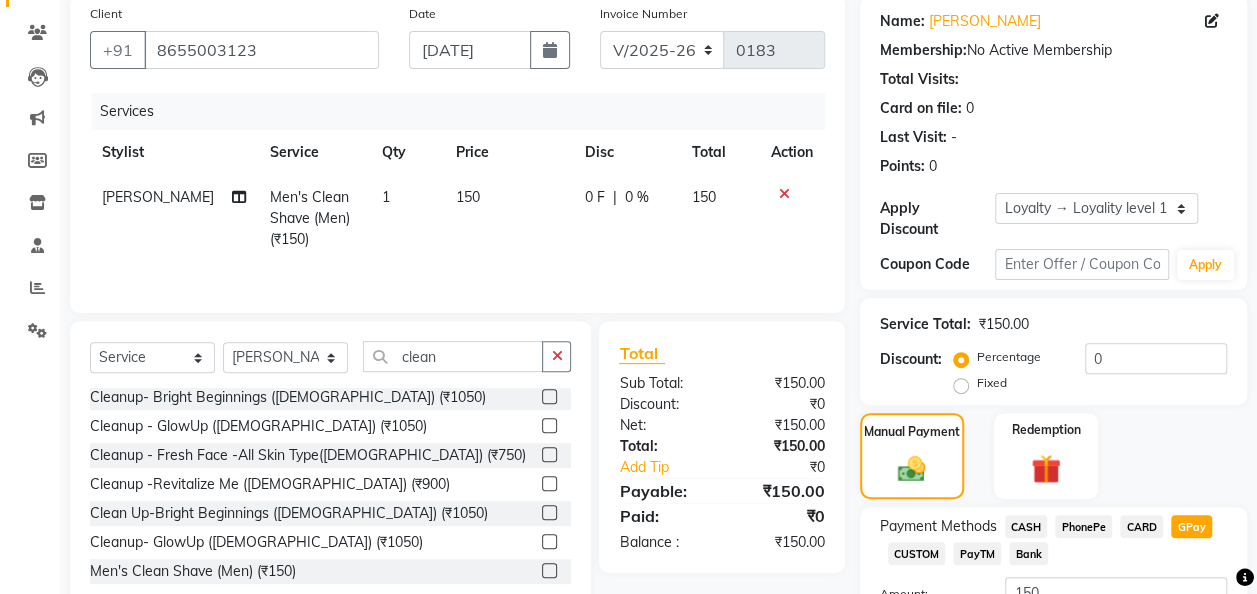 scroll, scrollTop: 314, scrollLeft: 0, axis: vertical 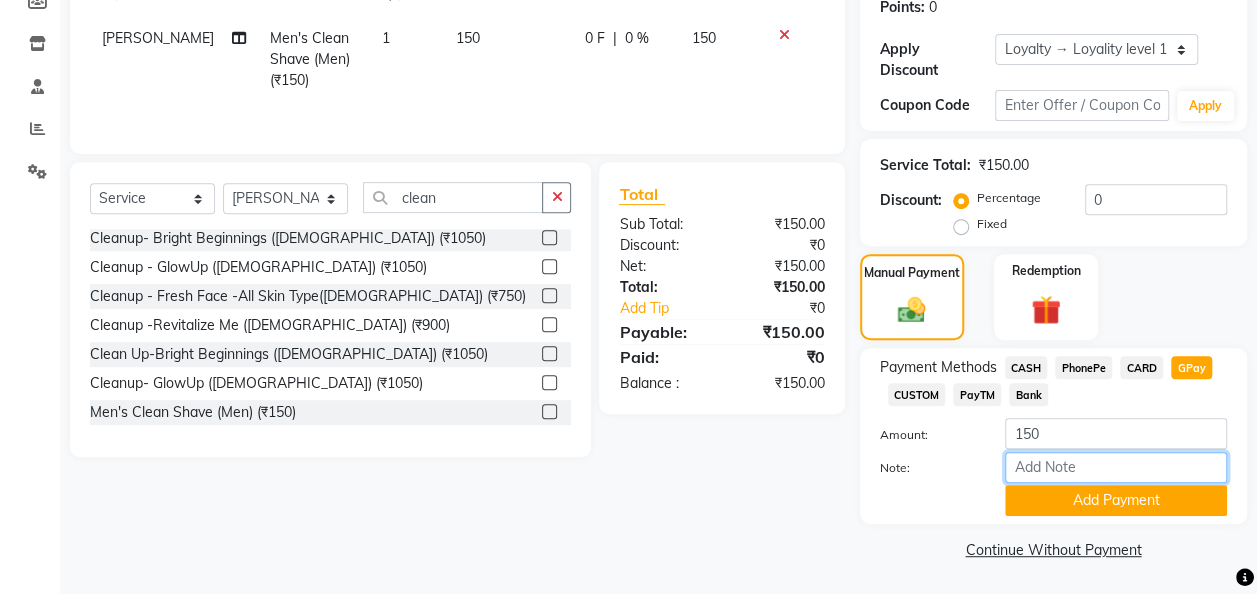click on "Note:" at bounding box center (1116, 467) 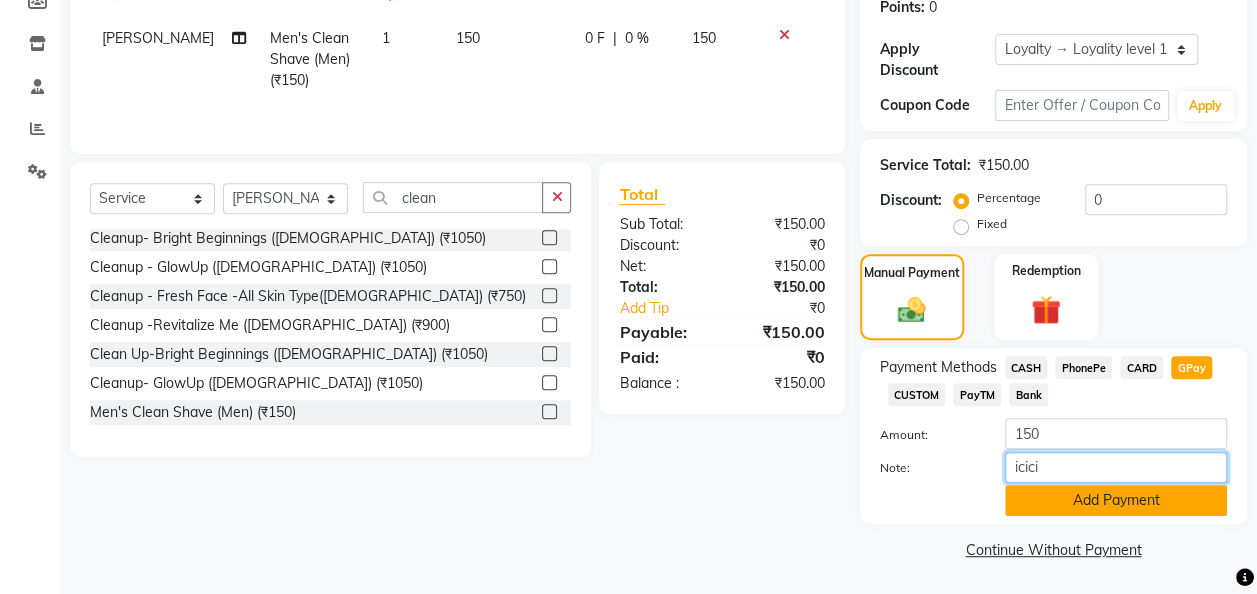 type on "icici" 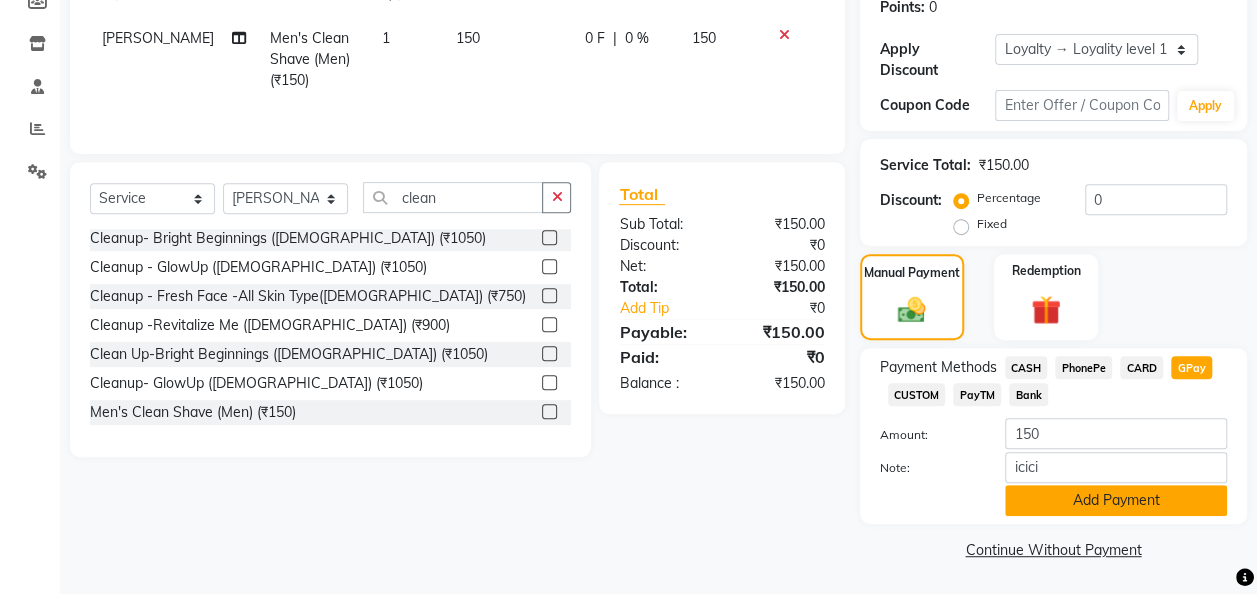 click on "Add Payment" 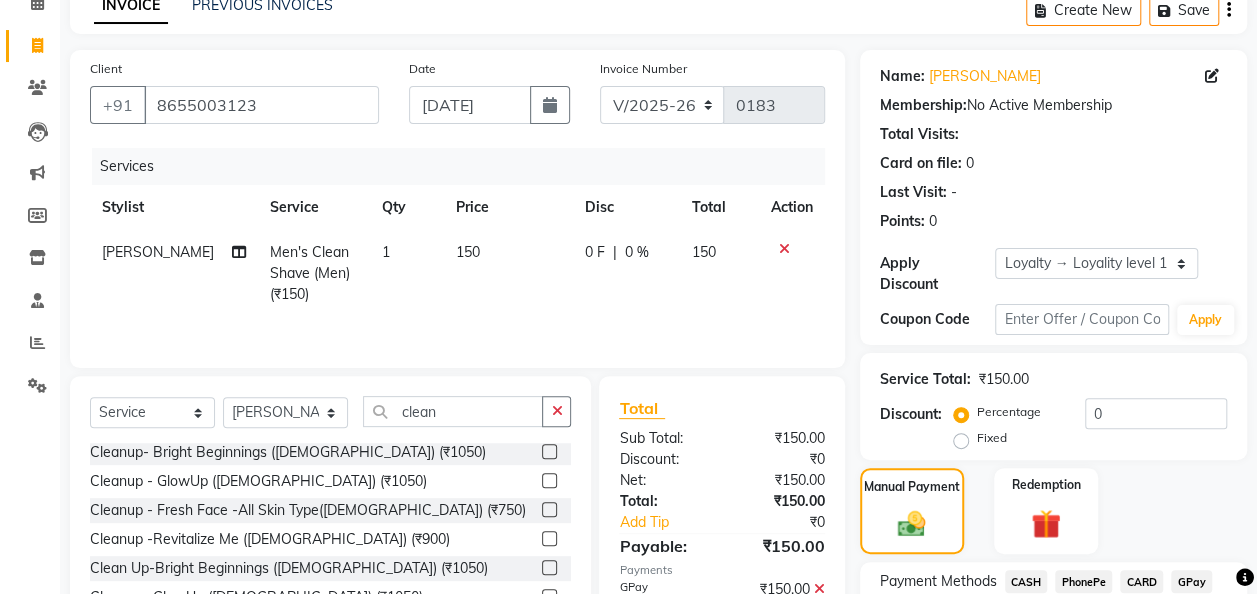 scroll, scrollTop: 0, scrollLeft: 0, axis: both 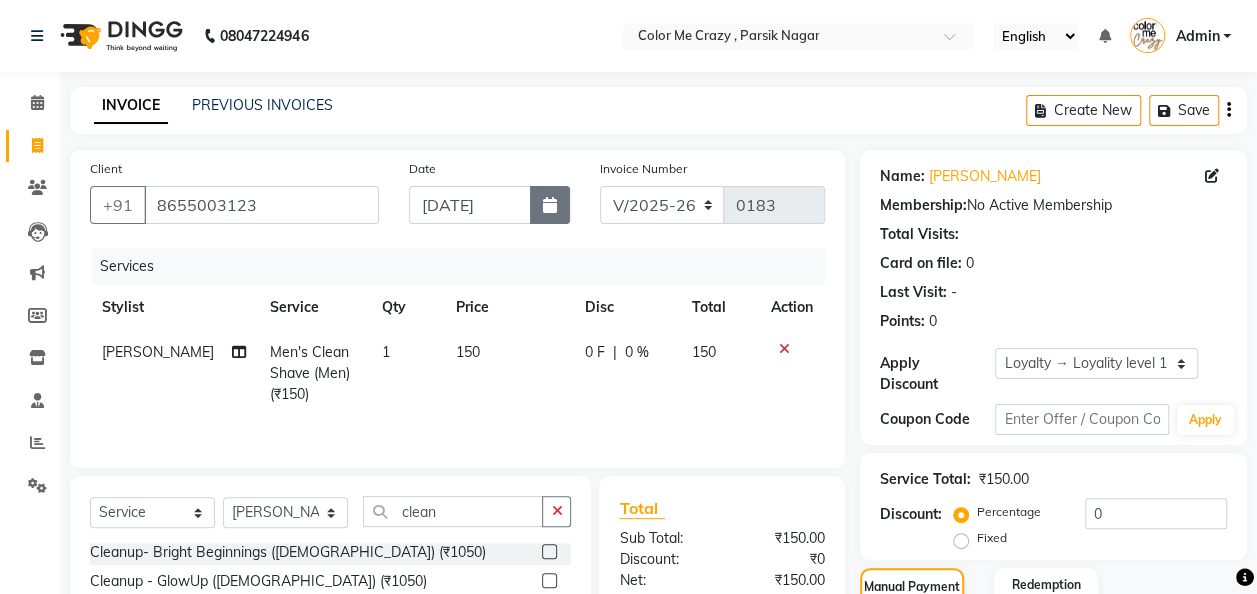 click 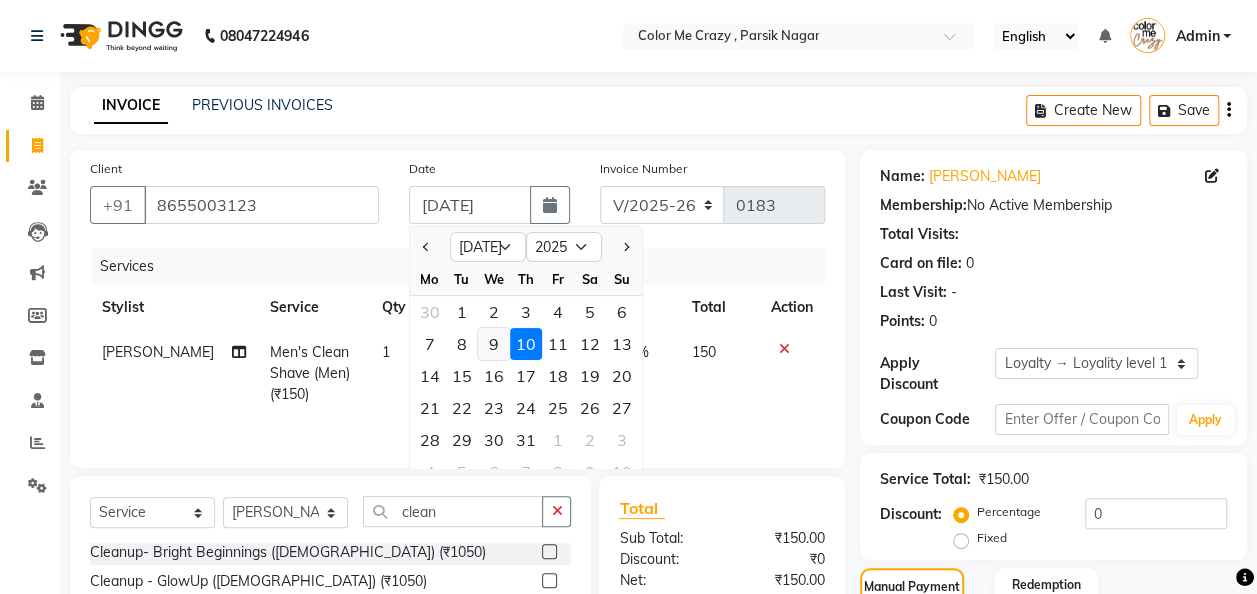 click on "9" 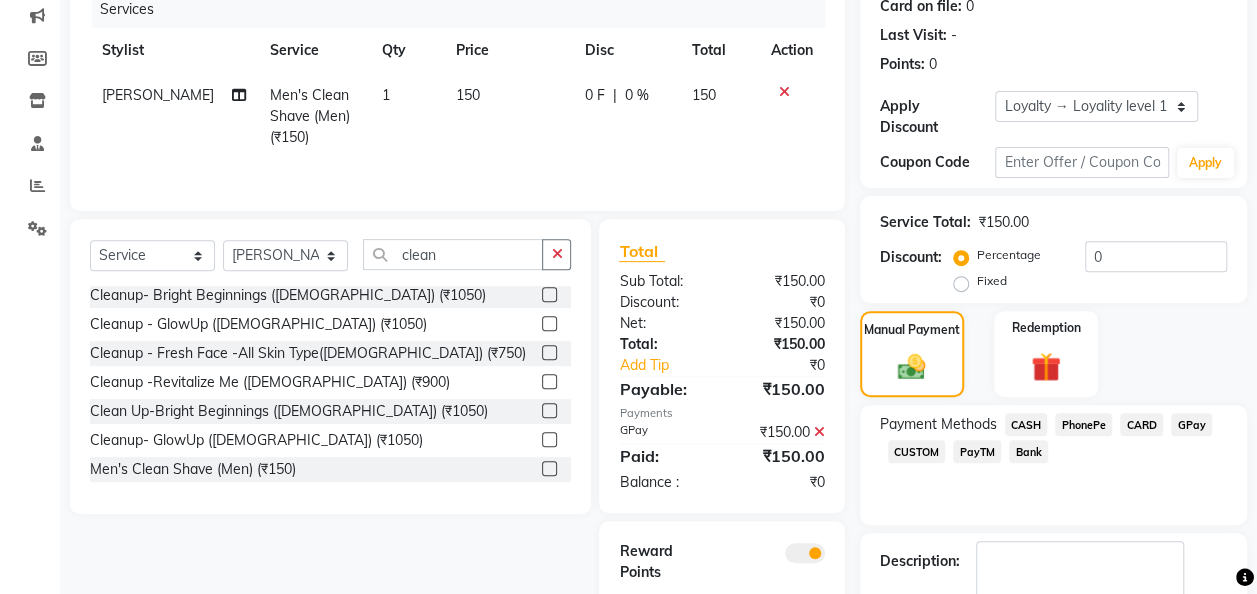 scroll, scrollTop: 370, scrollLeft: 0, axis: vertical 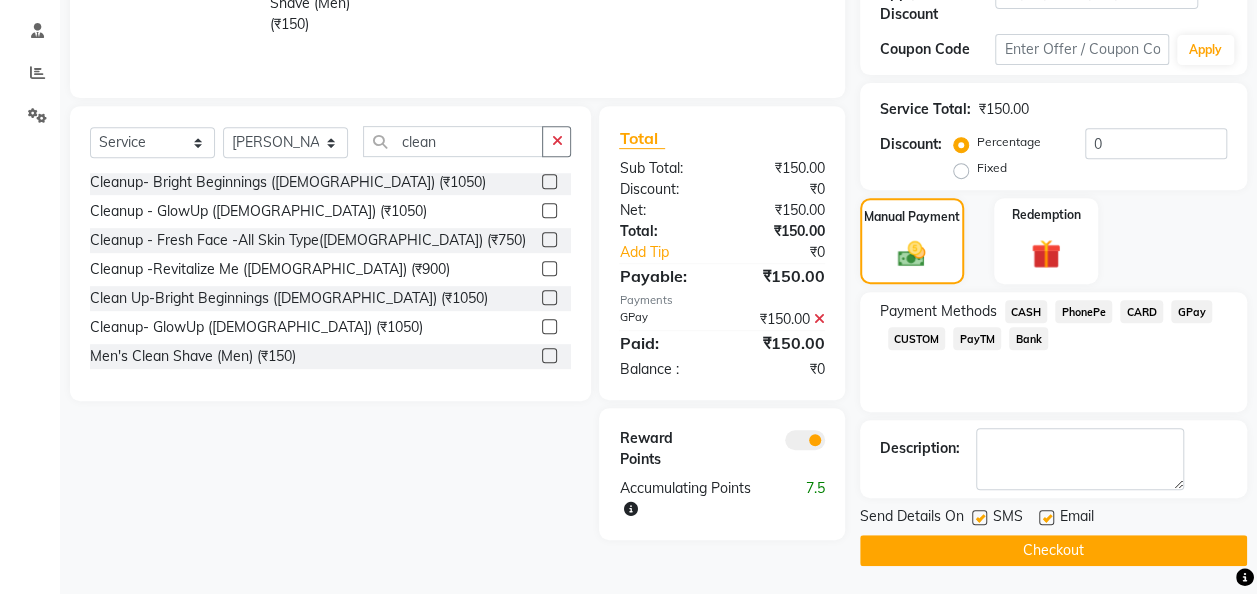 click on "Checkout" 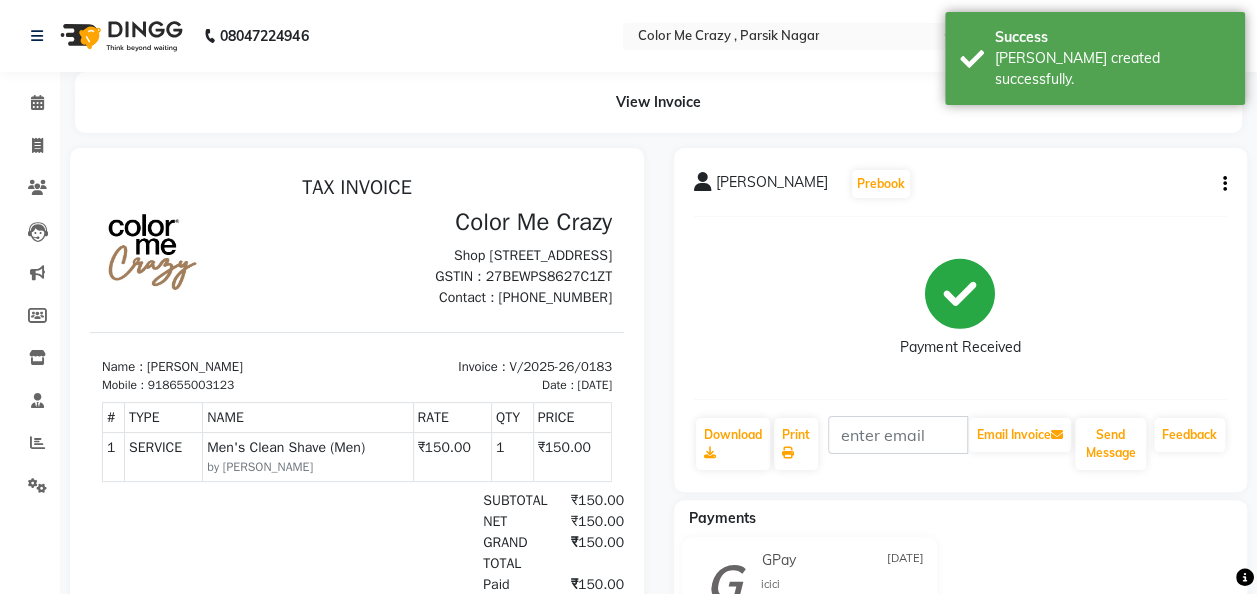 scroll, scrollTop: 0, scrollLeft: 0, axis: both 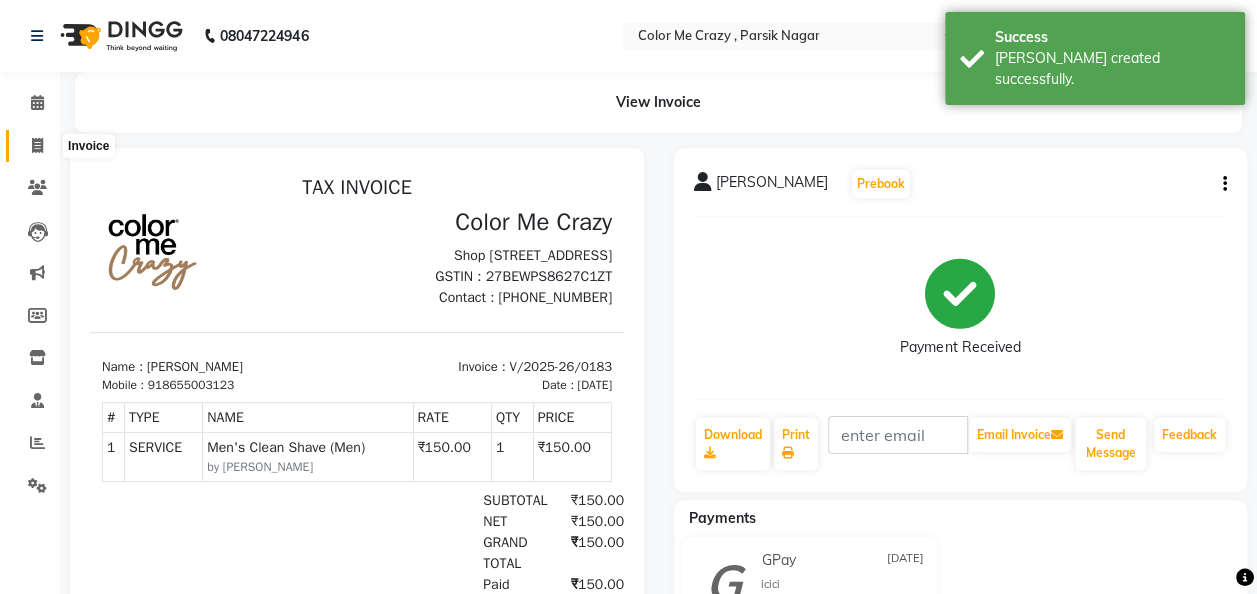 click 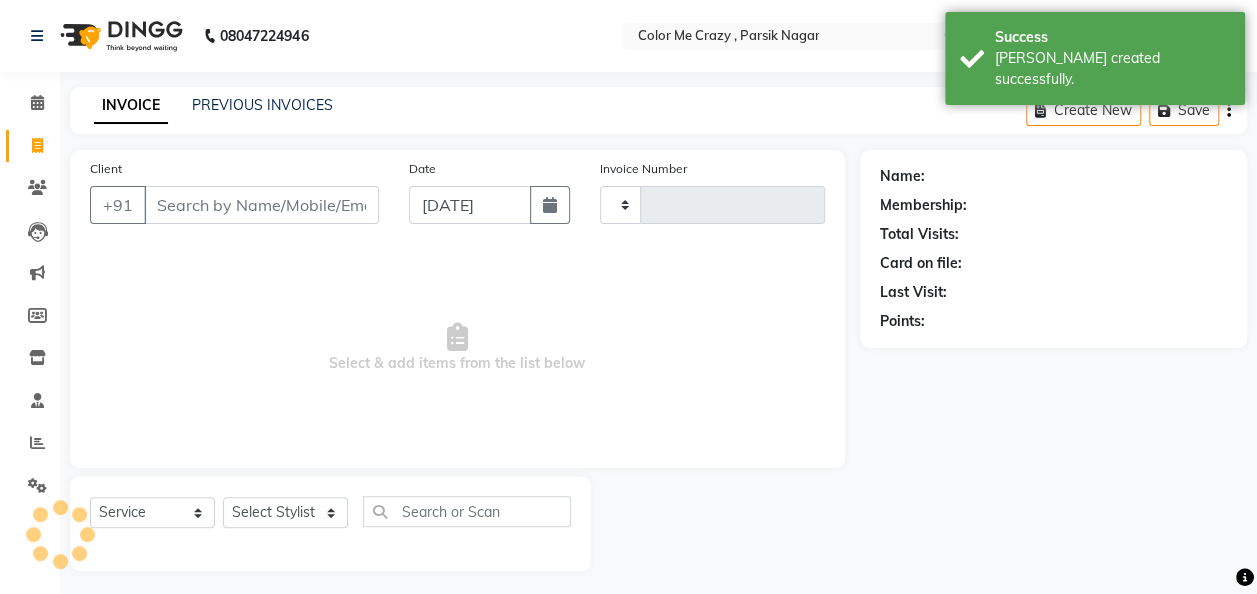 type on "0184" 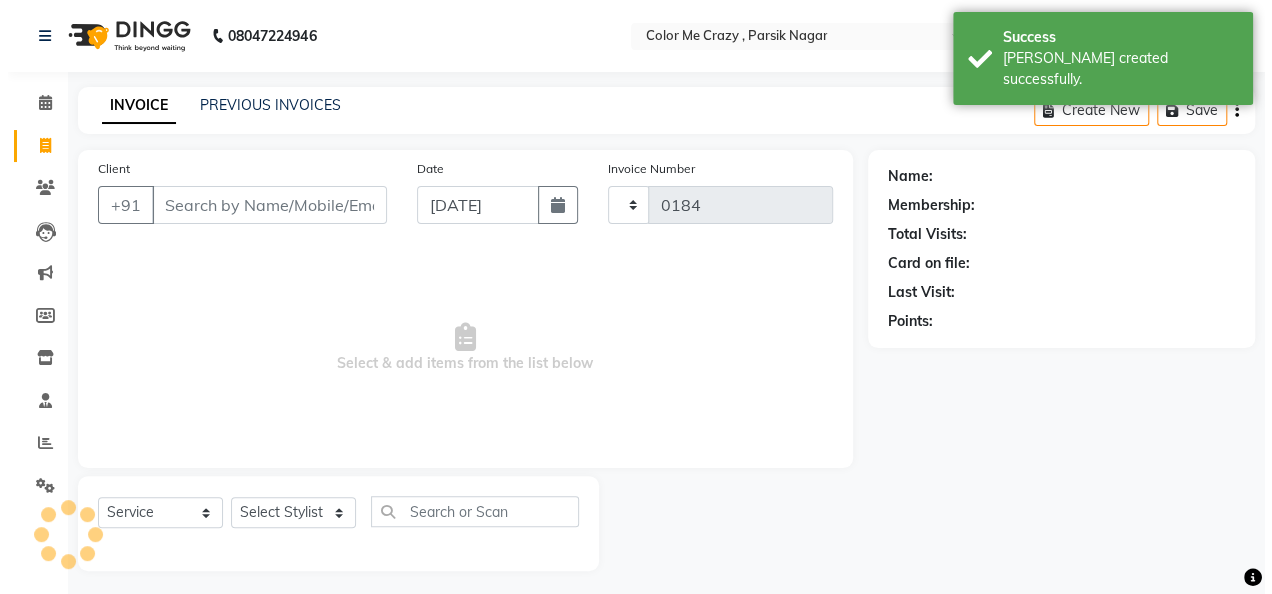scroll, scrollTop: 6, scrollLeft: 0, axis: vertical 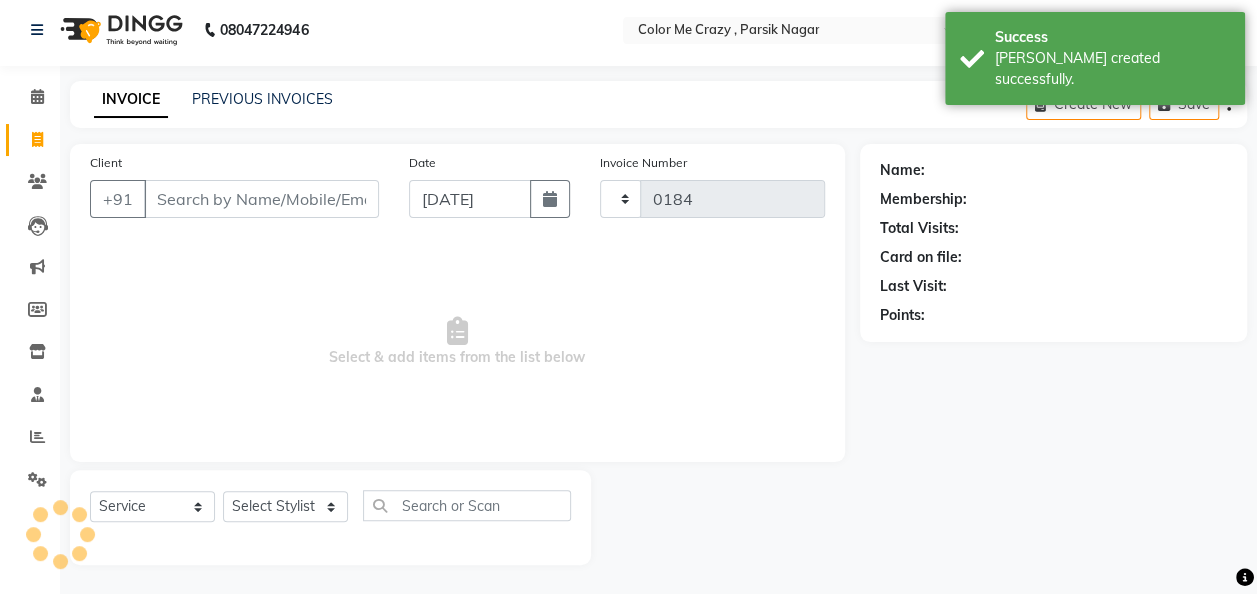 select on "120" 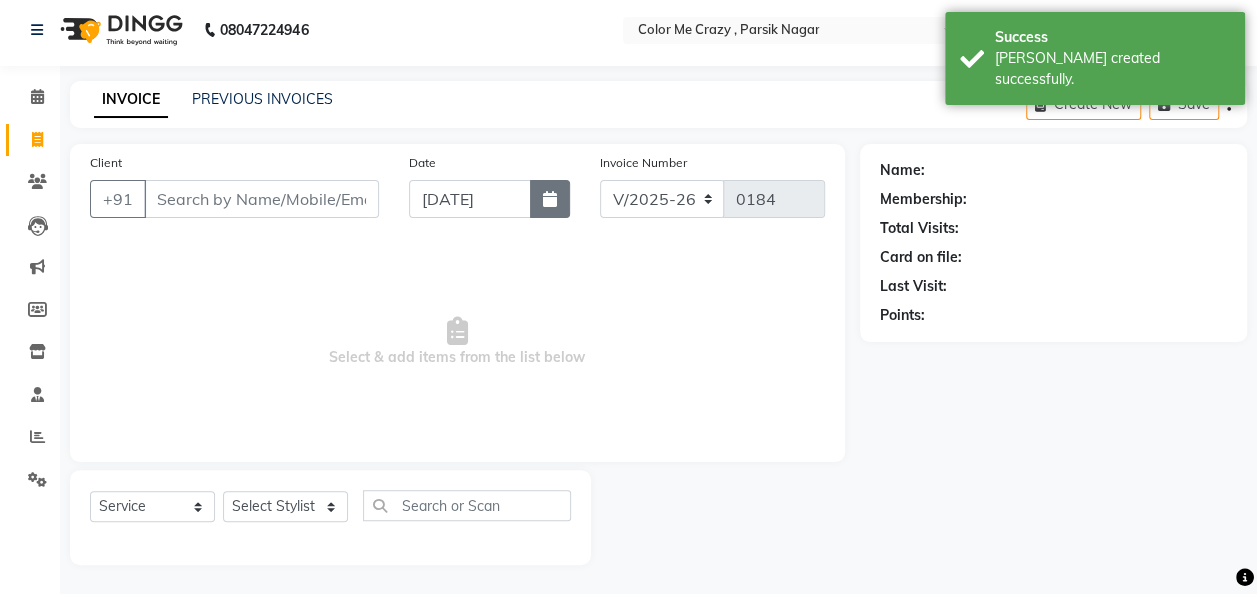 click 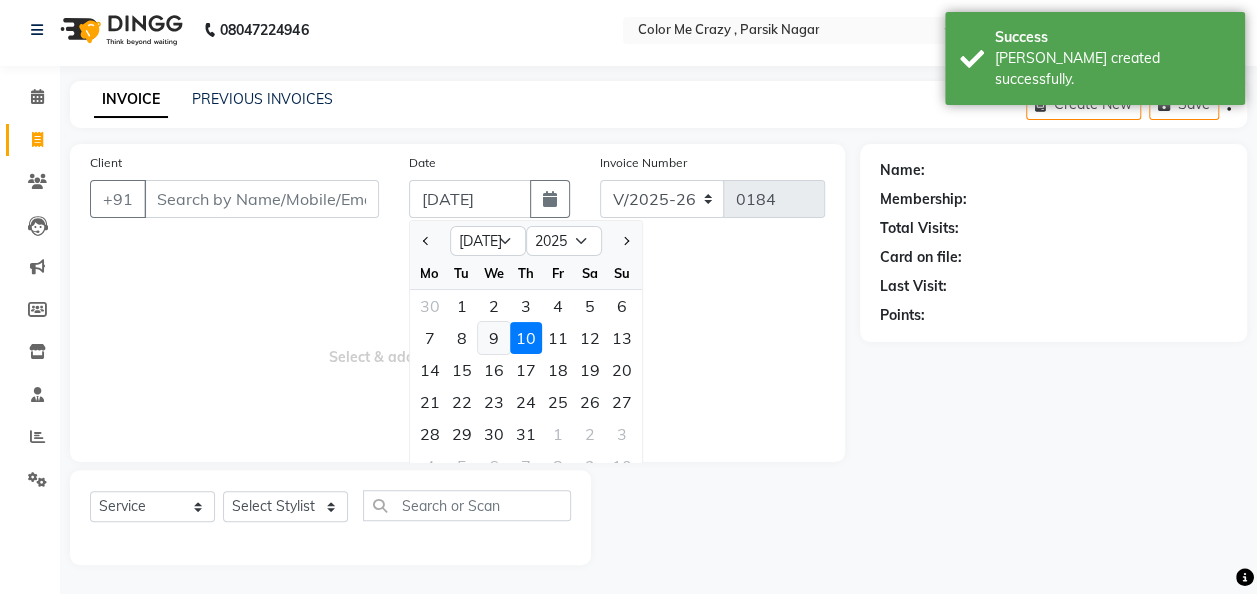 click on "9" 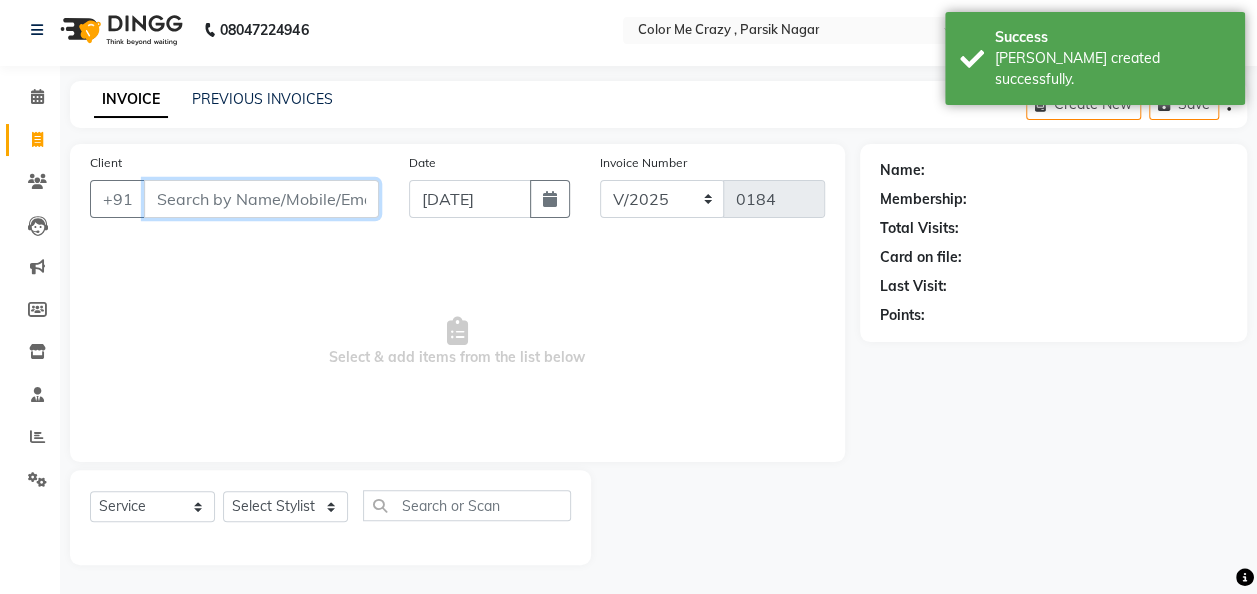 click on "Client" at bounding box center [261, 199] 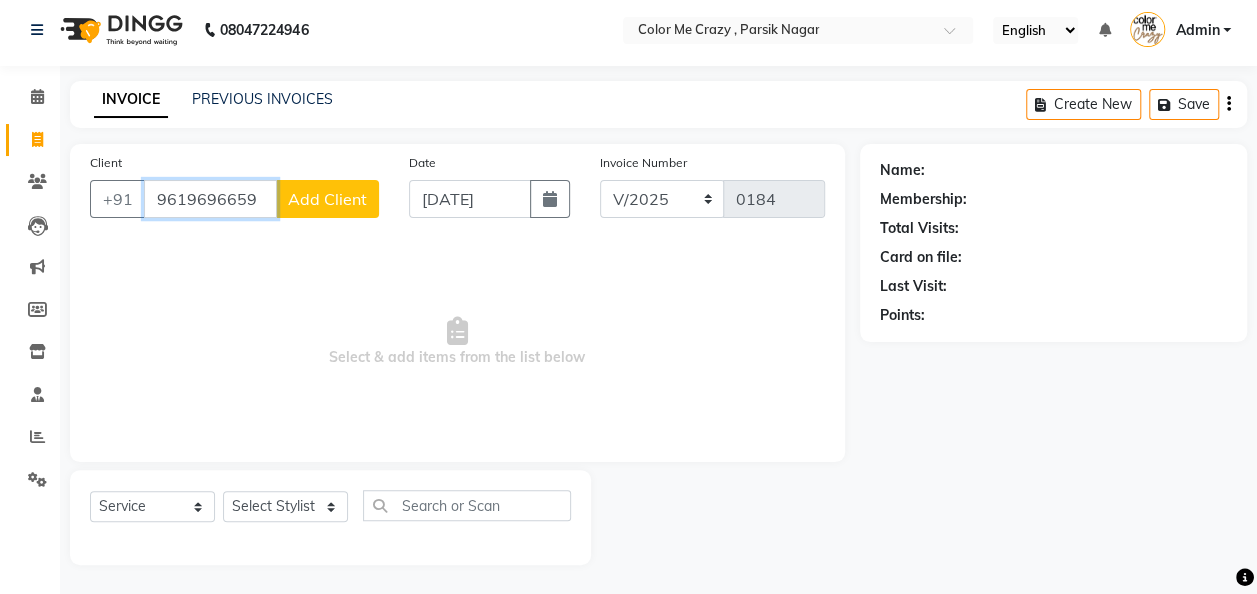 type on "9619696659" 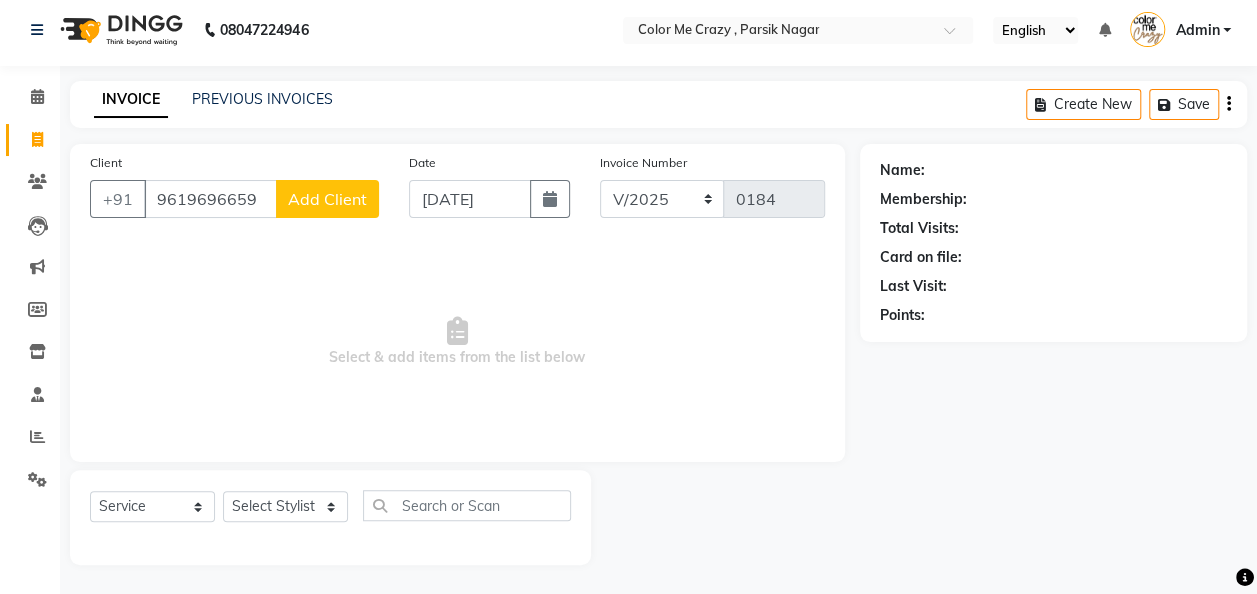click on "Add Client" 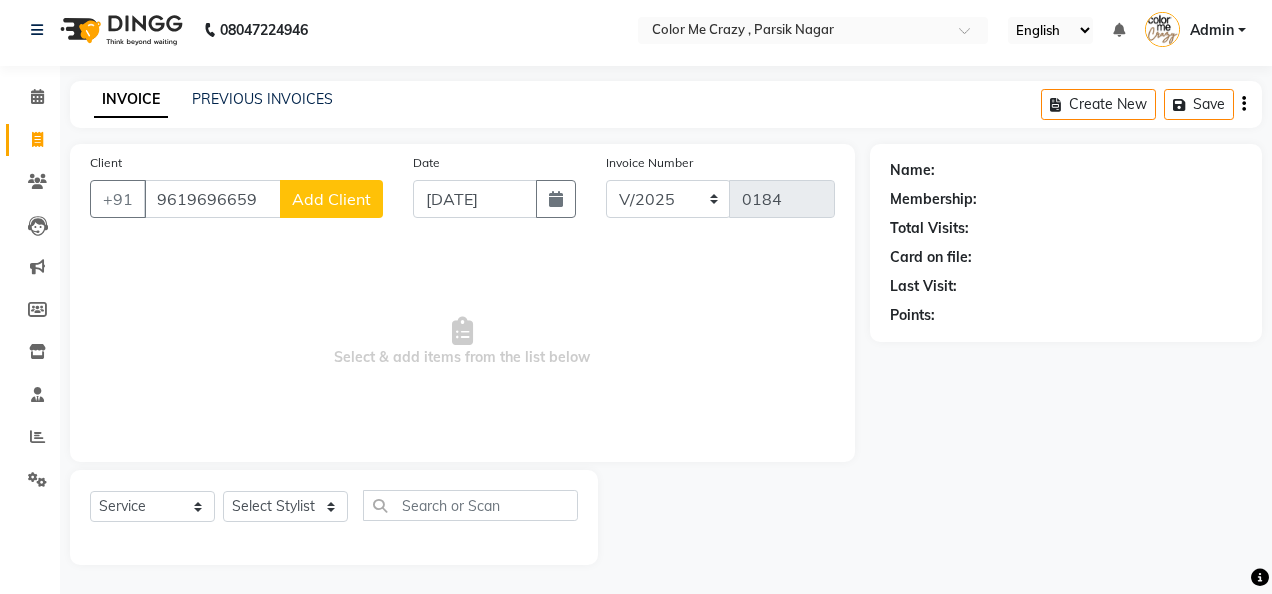 select on "22" 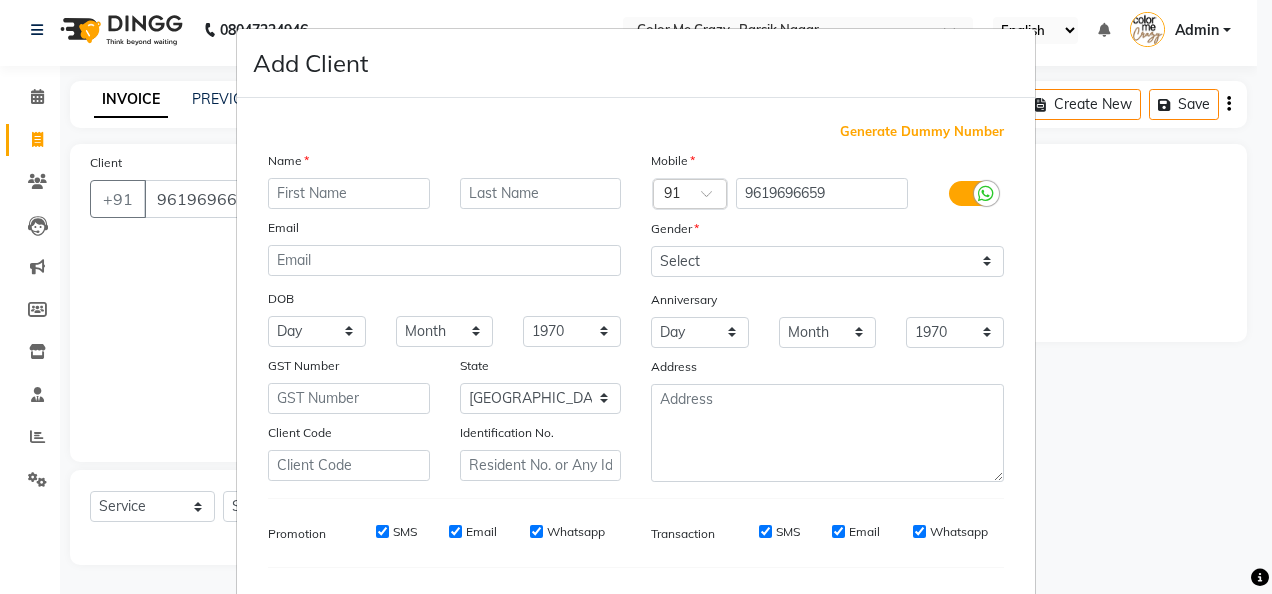 click at bounding box center [349, 193] 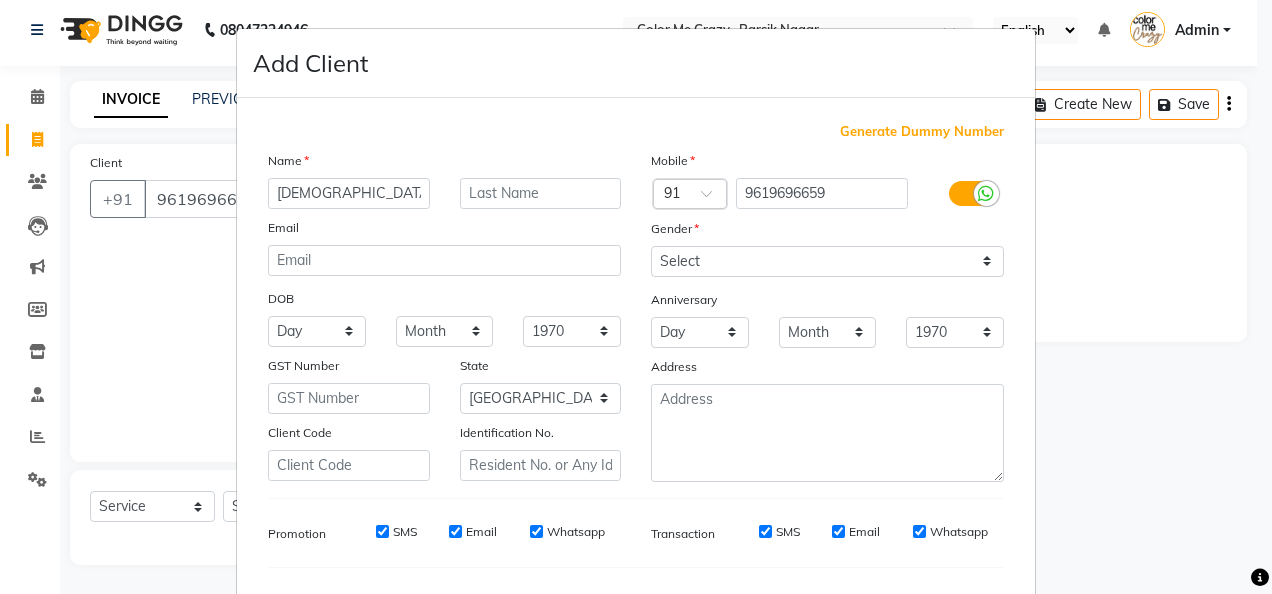 type on "[DEMOGRAPHIC_DATA]" 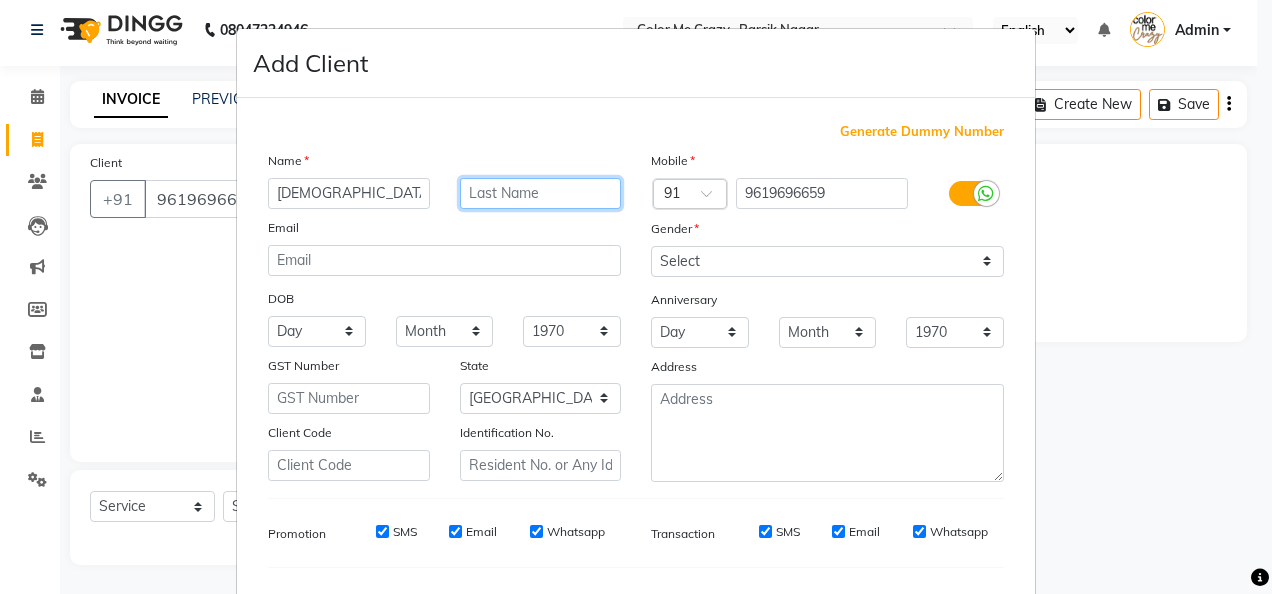 click at bounding box center [541, 193] 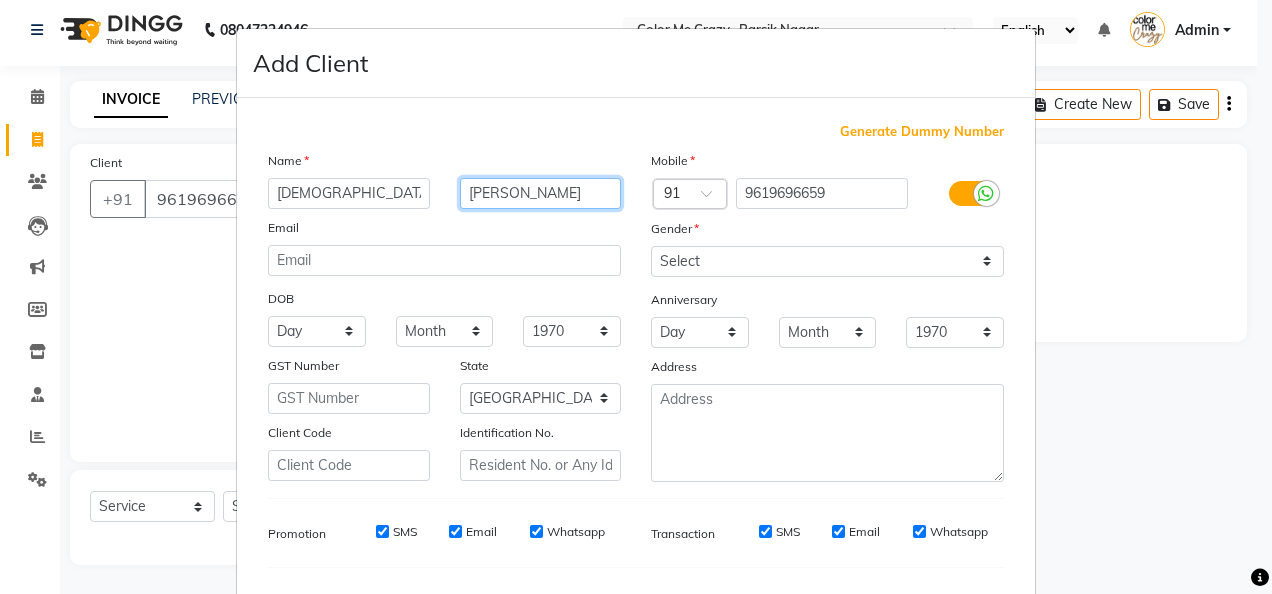 type on "[PERSON_NAME]" 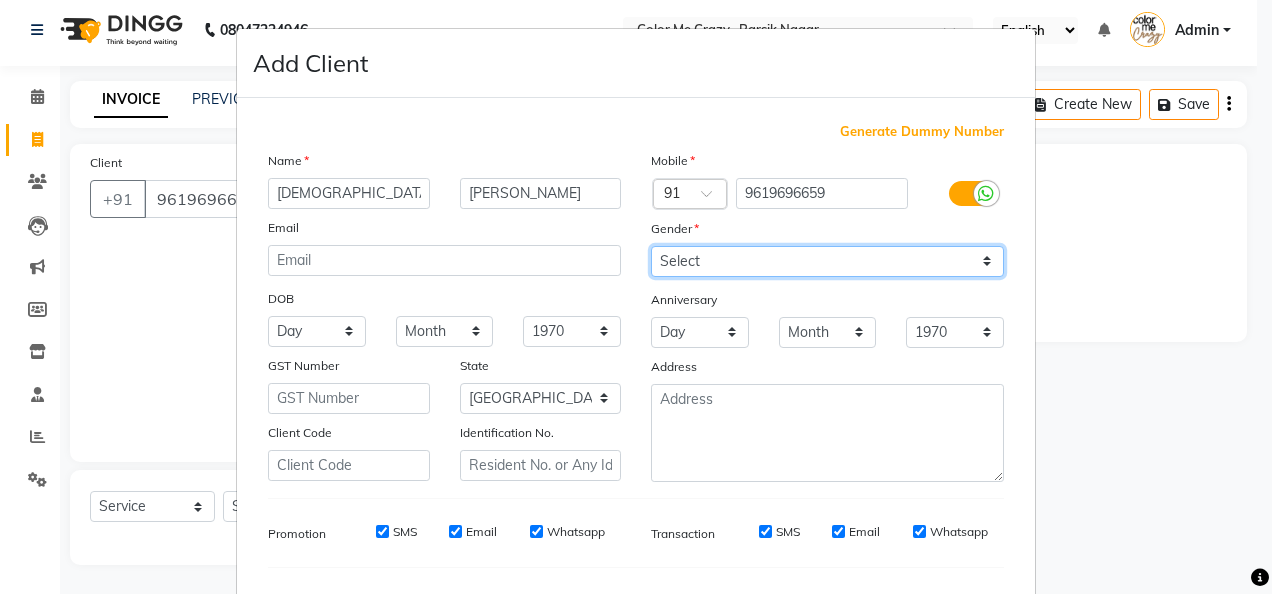 click on "Select [DEMOGRAPHIC_DATA] [DEMOGRAPHIC_DATA] Other Prefer Not To Say" at bounding box center (827, 261) 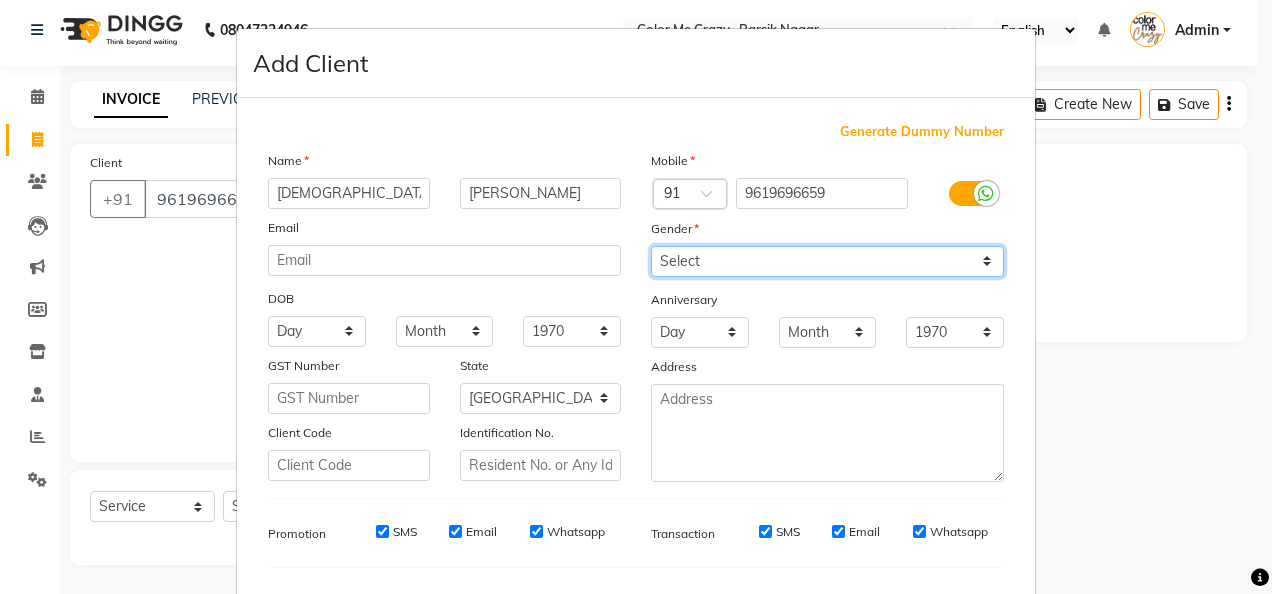 select on "[DEMOGRAPHIC_DATA]" 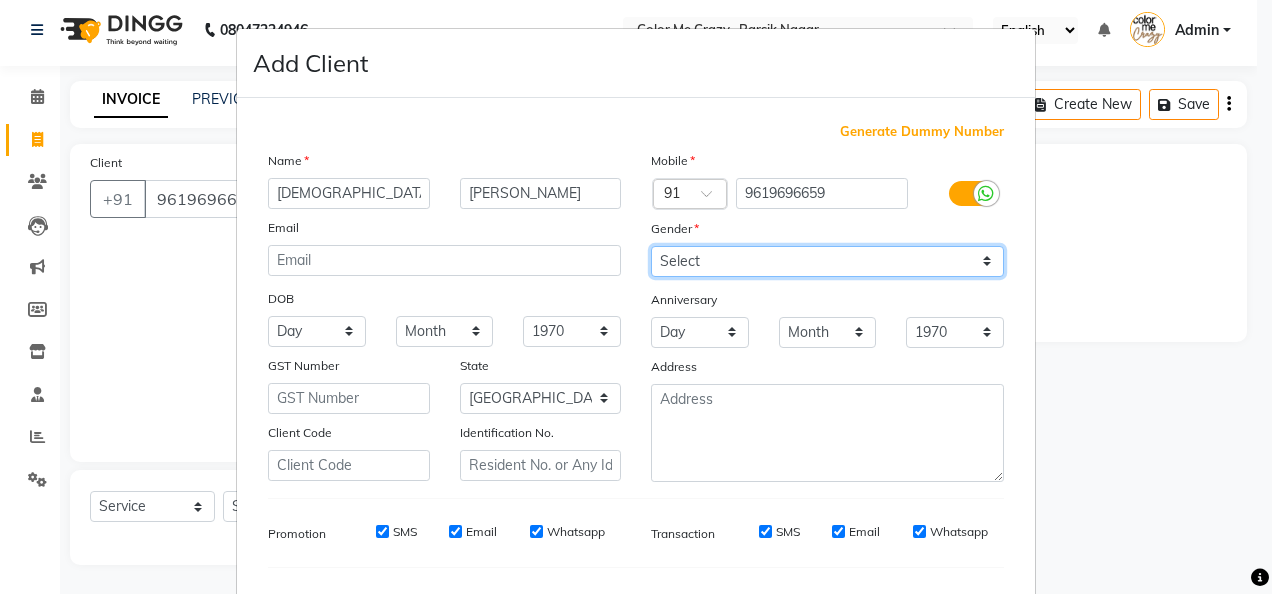 click on "Select [DEMOGRAPHIC_DATA] [DEMOGRAPHIC_DATA] Other Prefer Not To Say" at bounding box center [827, 261] 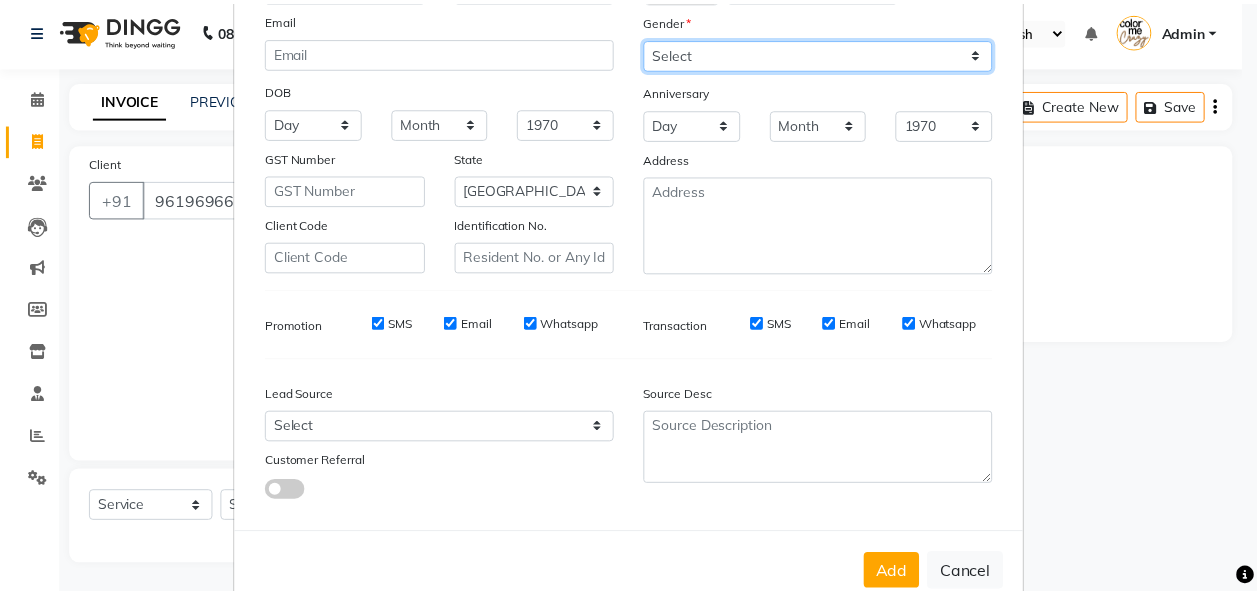 scroll, scrollTop: 251, scrollLeft: 0, axis: vertical 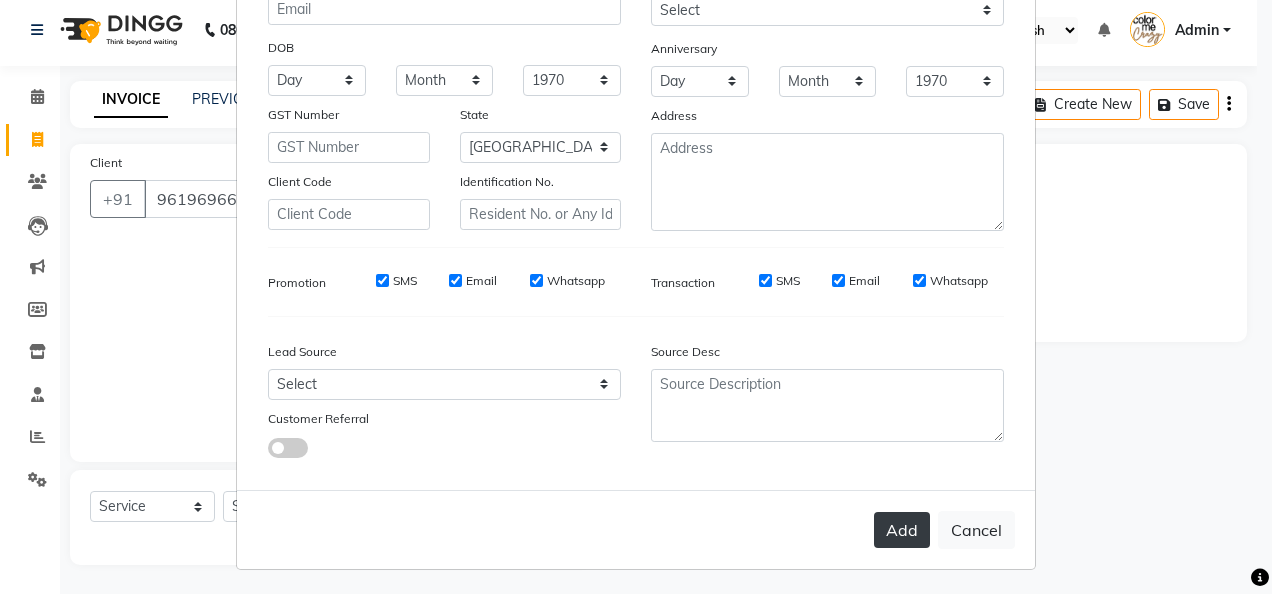 click on "Add" at bounding box center [902, 530] 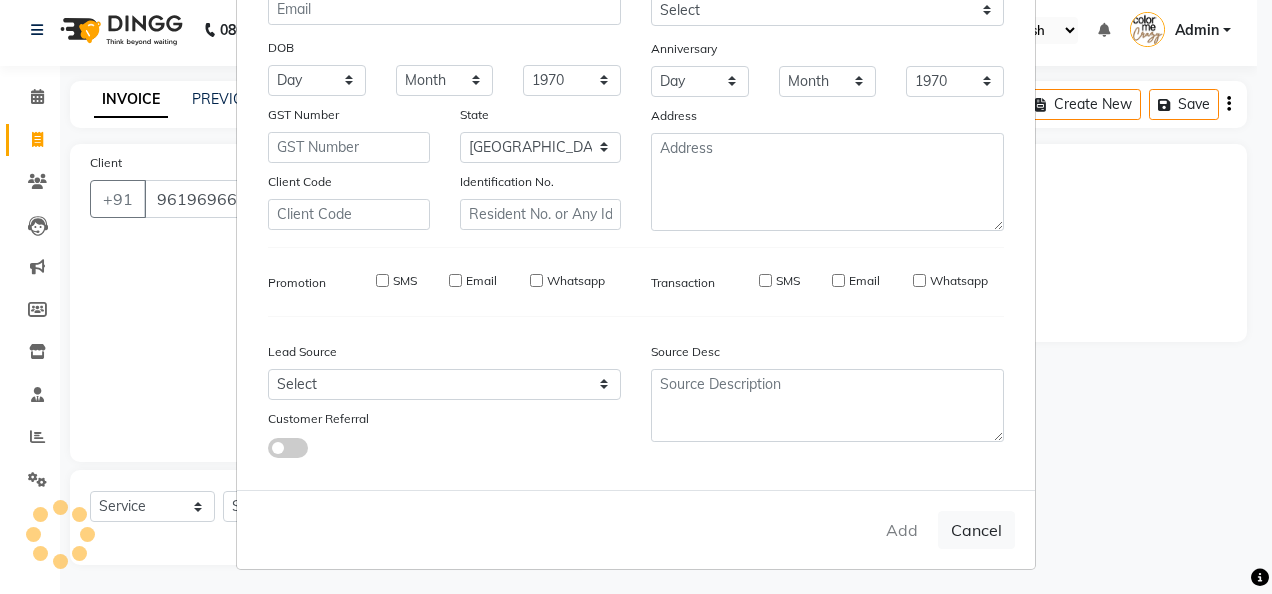 type 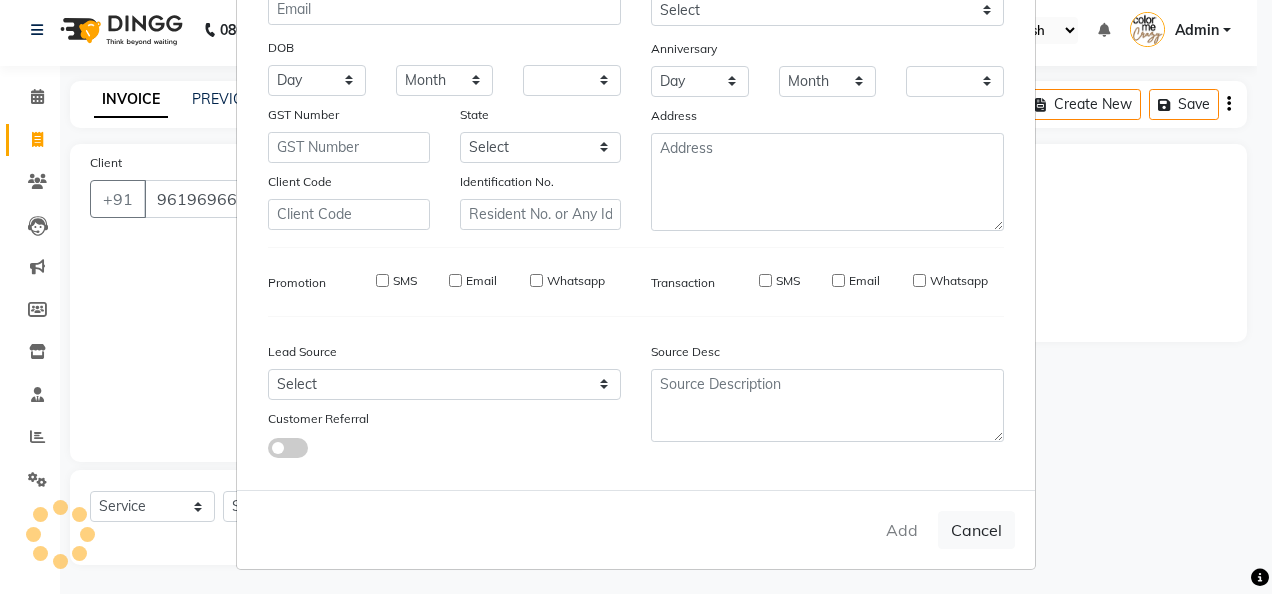 select on "1: Object" 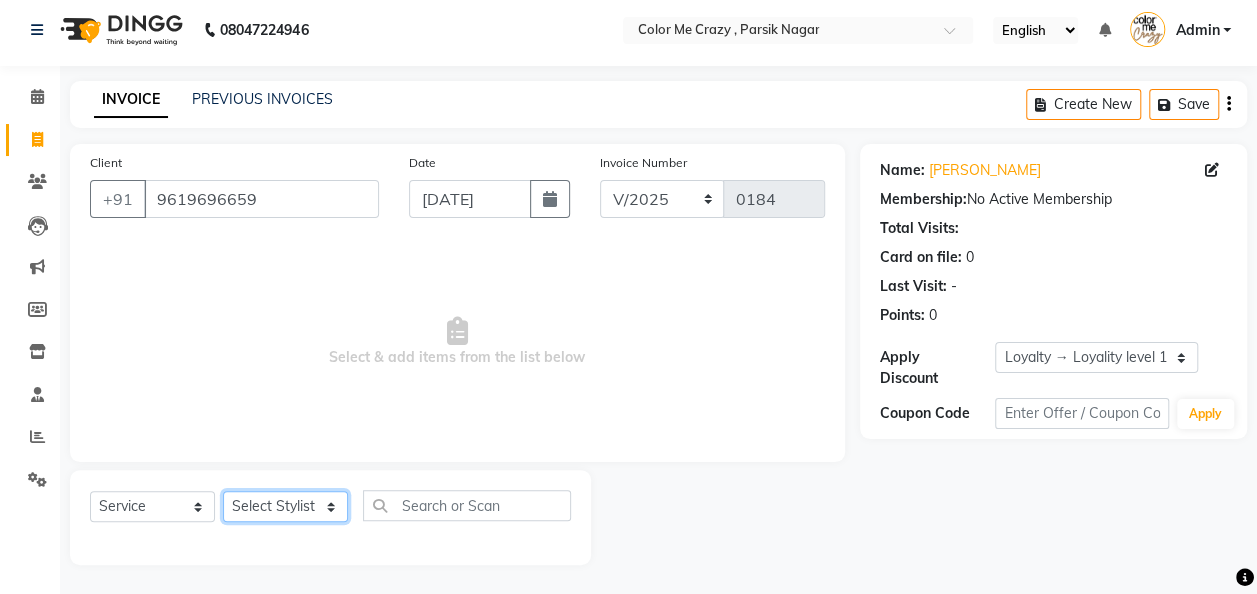 click on "Select Stylist Amit [PERSON_NAME] [PERSON_NAME] [PERSON_NAME] [PERSON_NAME] [PERSON_NAME] [PERSON_NAME]  [PERSON_NAME]" 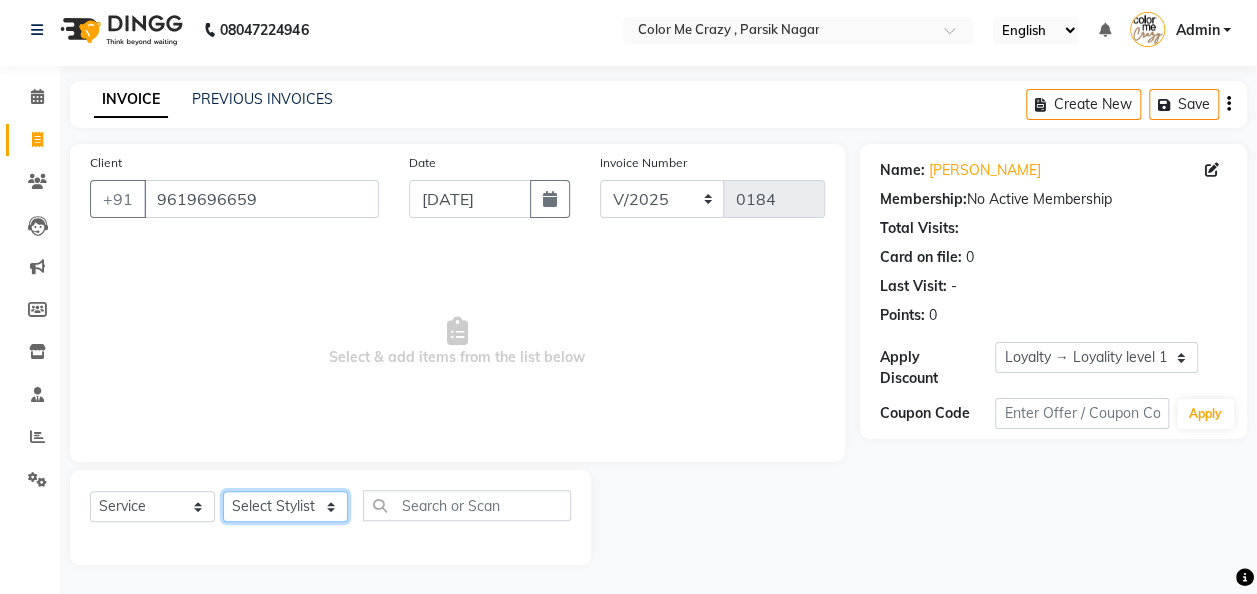 select on "54024" 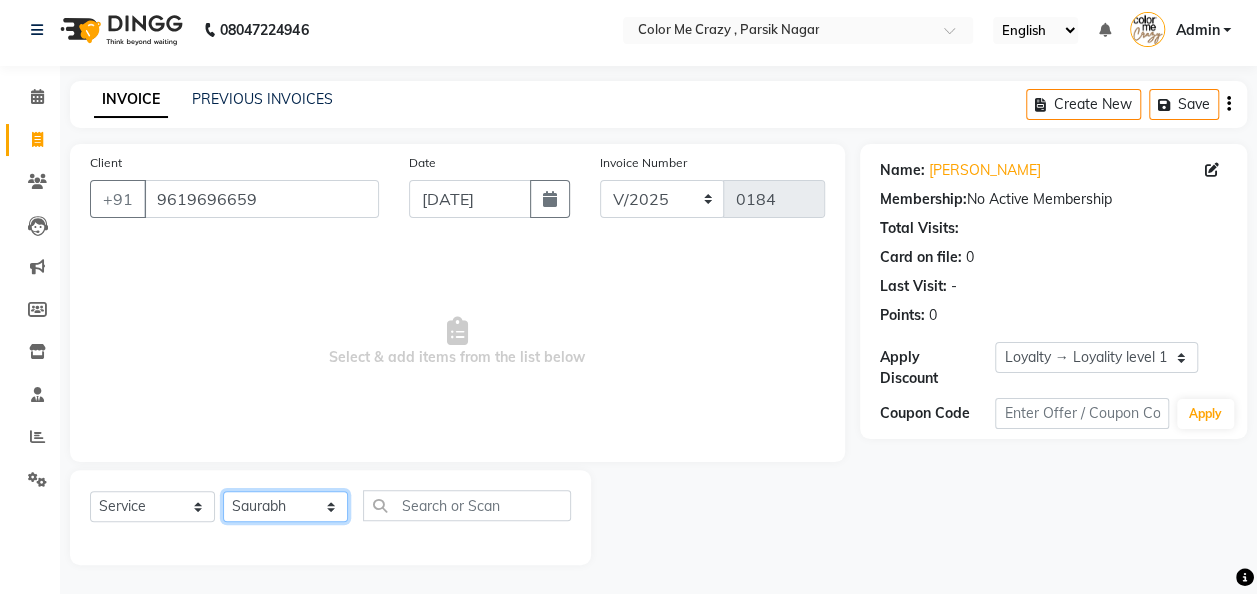 click on "Select Stylist Amit [PERSON_NAME] [PERSON_NAME] [PERSON_NAME] [PERSON_NAME] [PERSON_NAME] [PERSON_NAME]  [PERSON_NAME]" 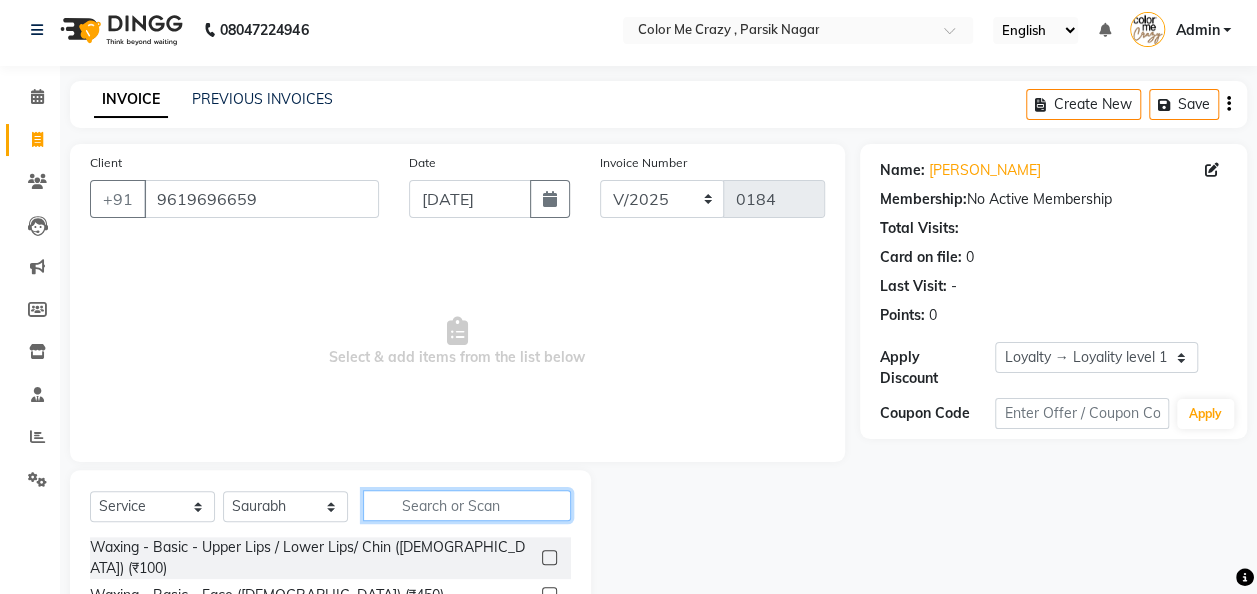 click 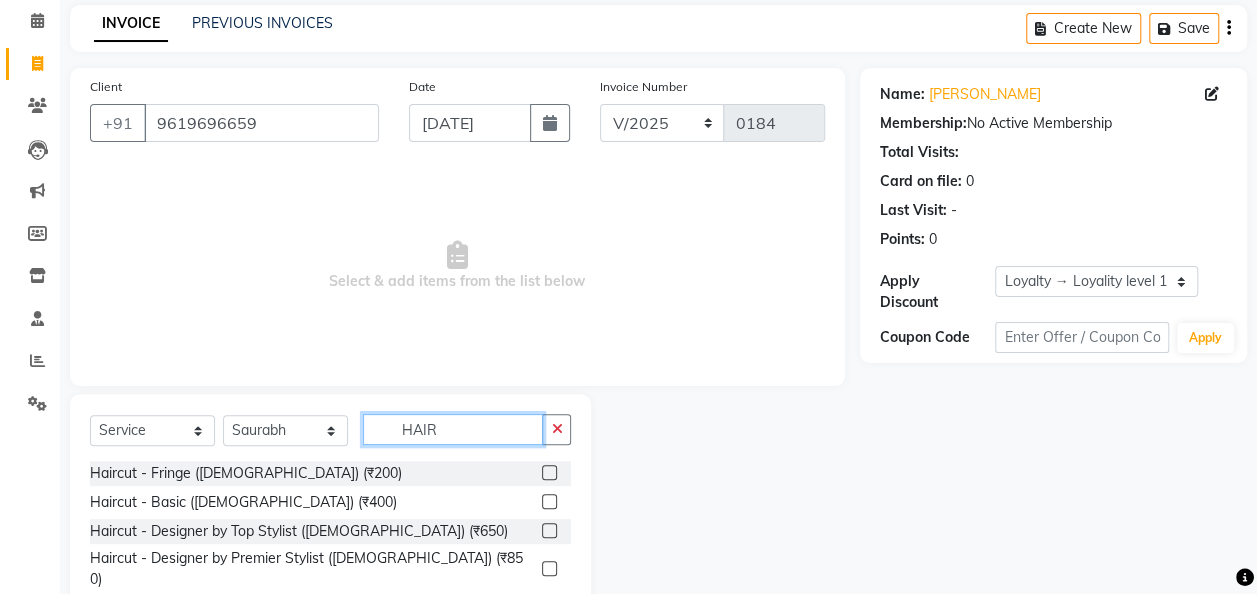 scroll, scrollTop: 206, scrollLeft: 0, axis: vertical 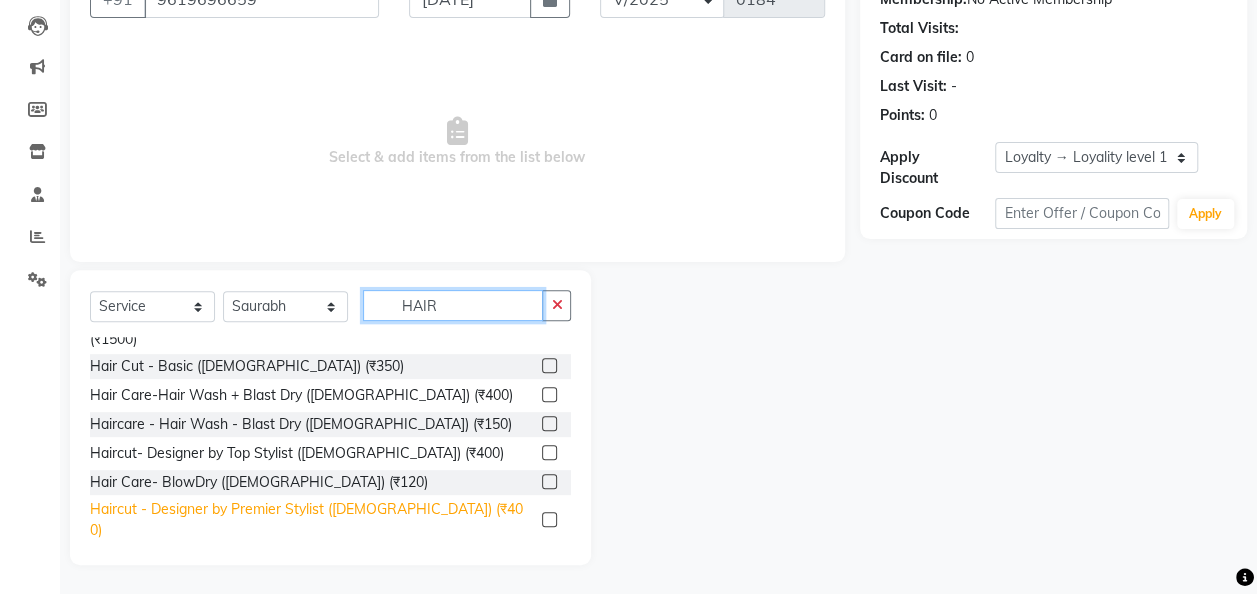 type on "HAIR" 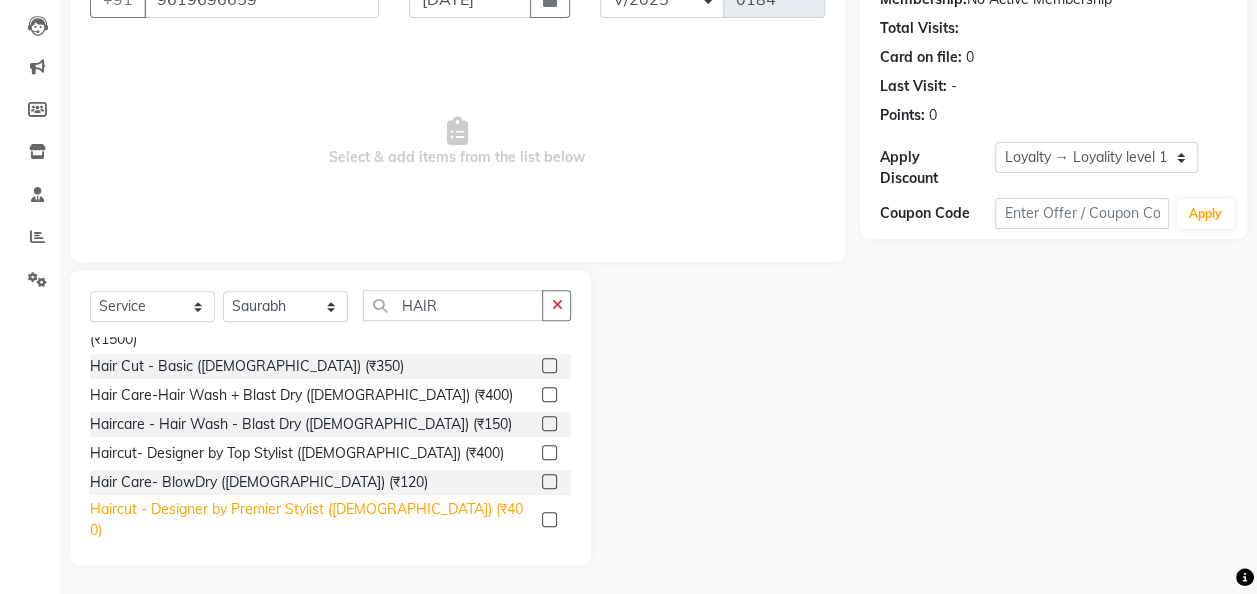 click on "Haircut - Designer by Premier Stylist ([DEMOGRAPHIC_DATA]) (₹400)" 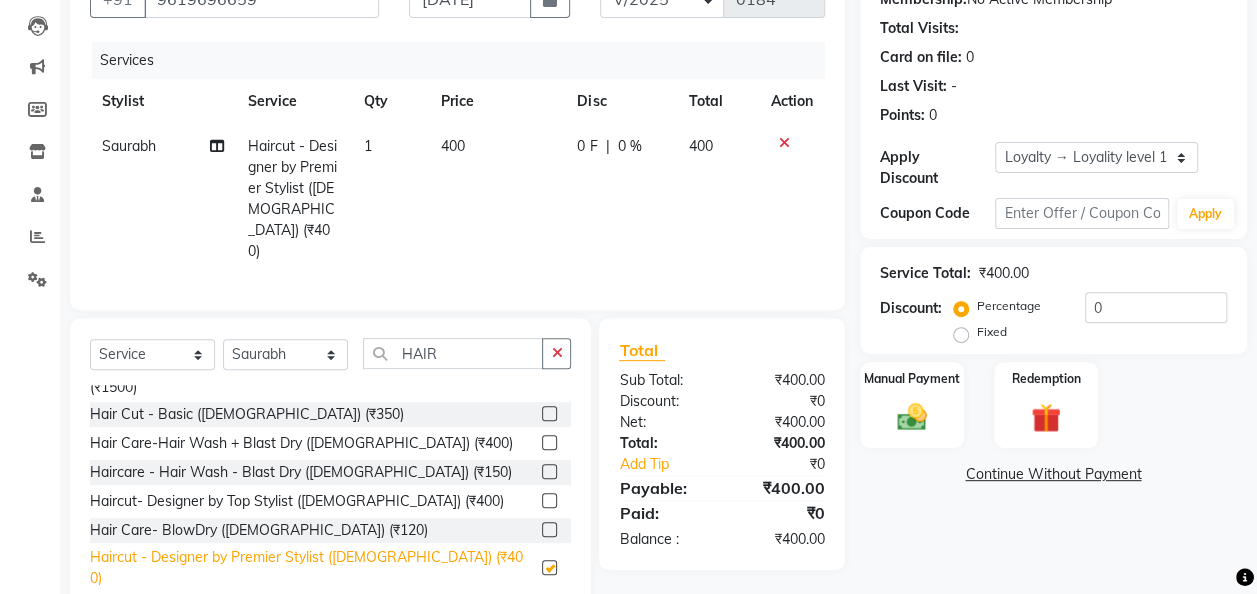 checkbox on "false" 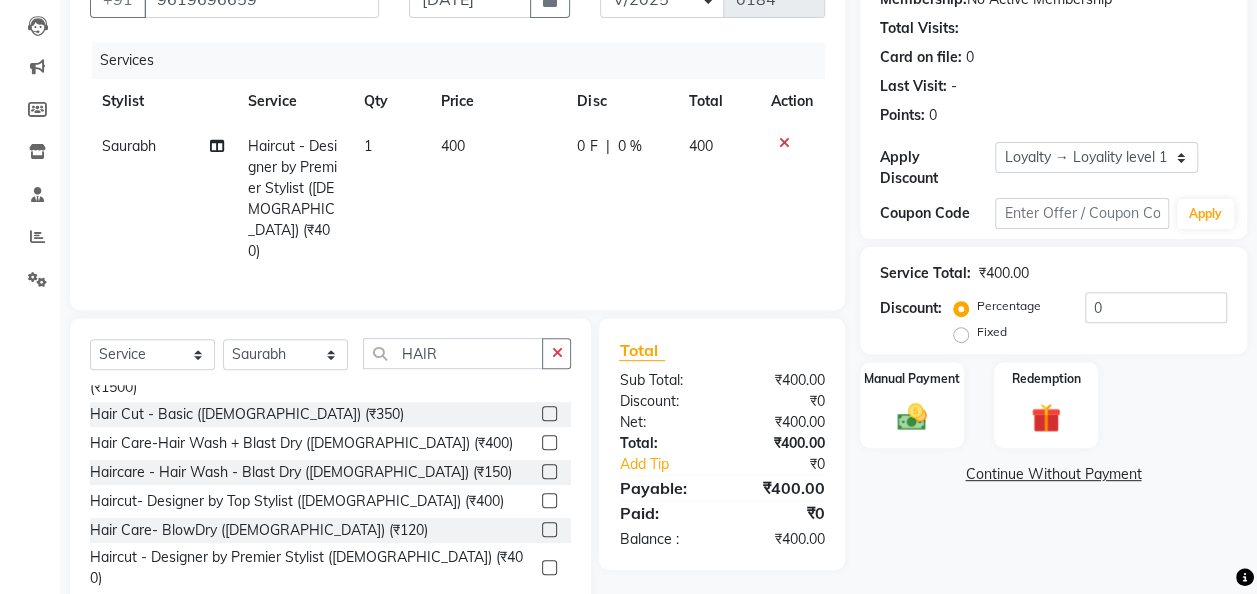 drag, startPoint x: 758, startPoint y: 139, endPoint x: 543, endPoint y: 150, distance: 215.2812 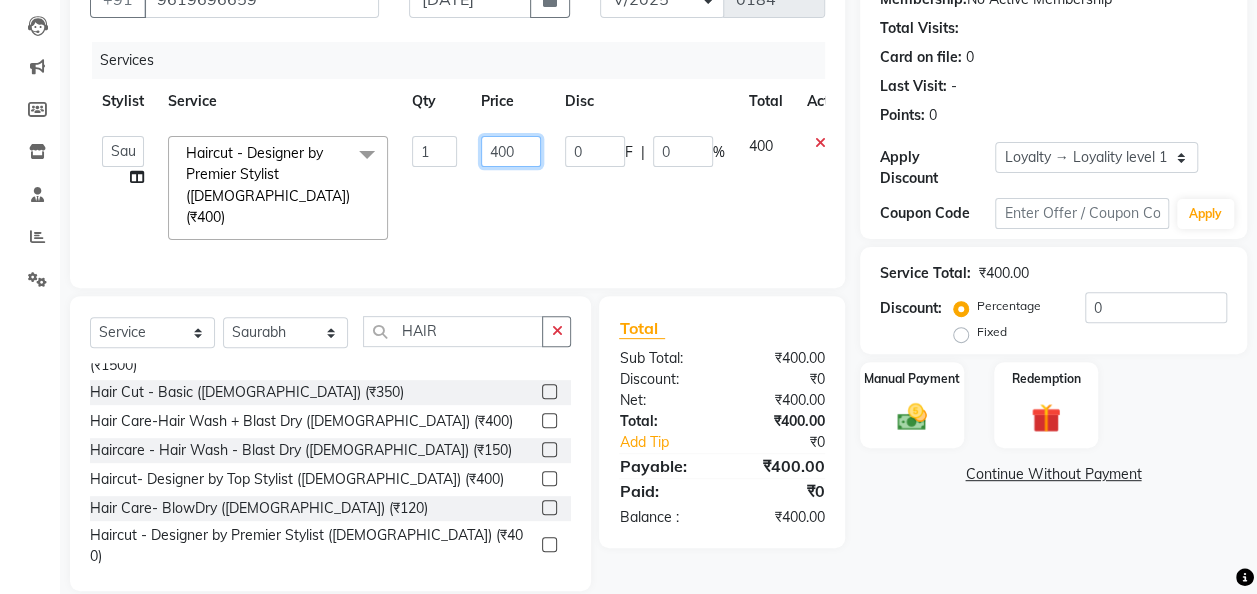 click on "400" 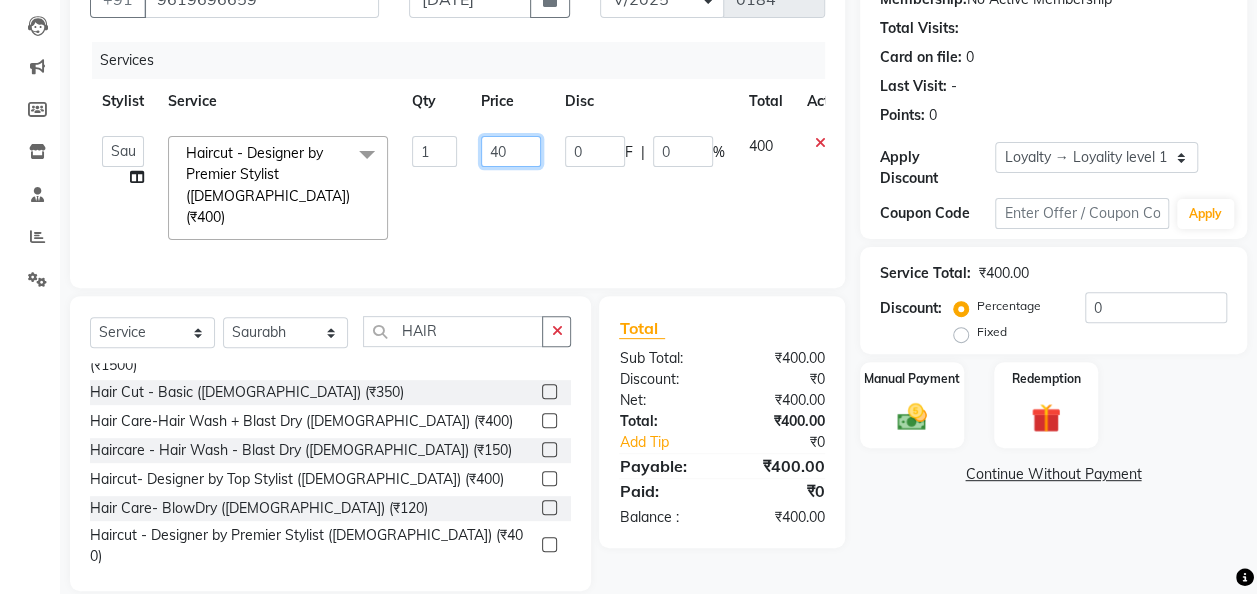 type on "4" 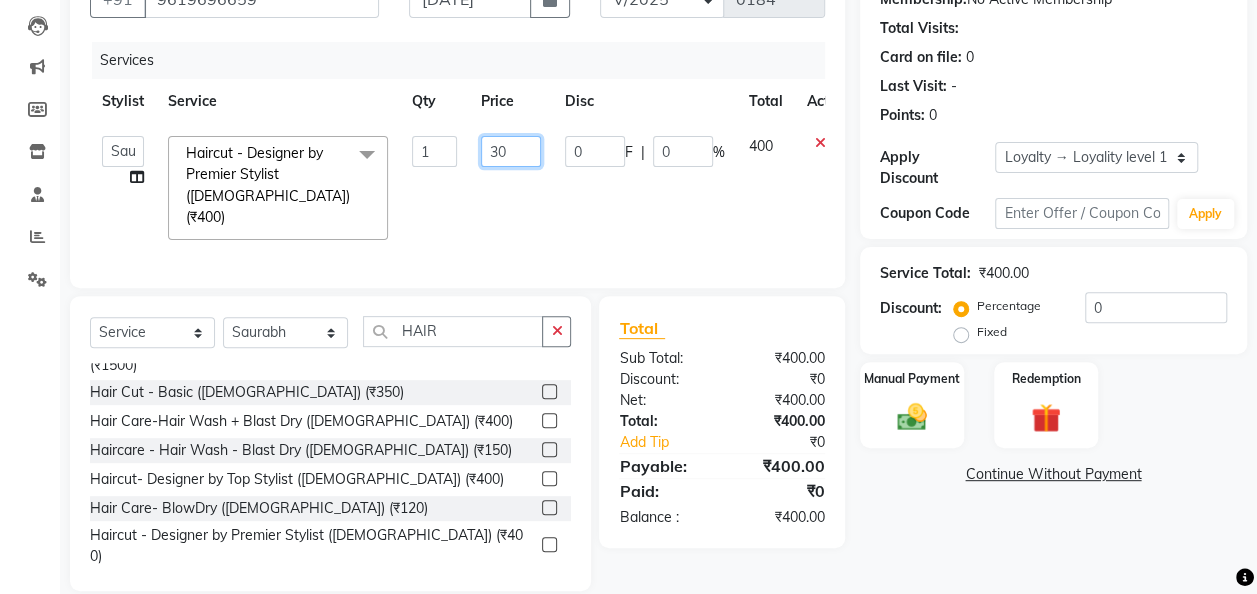 type on "300" 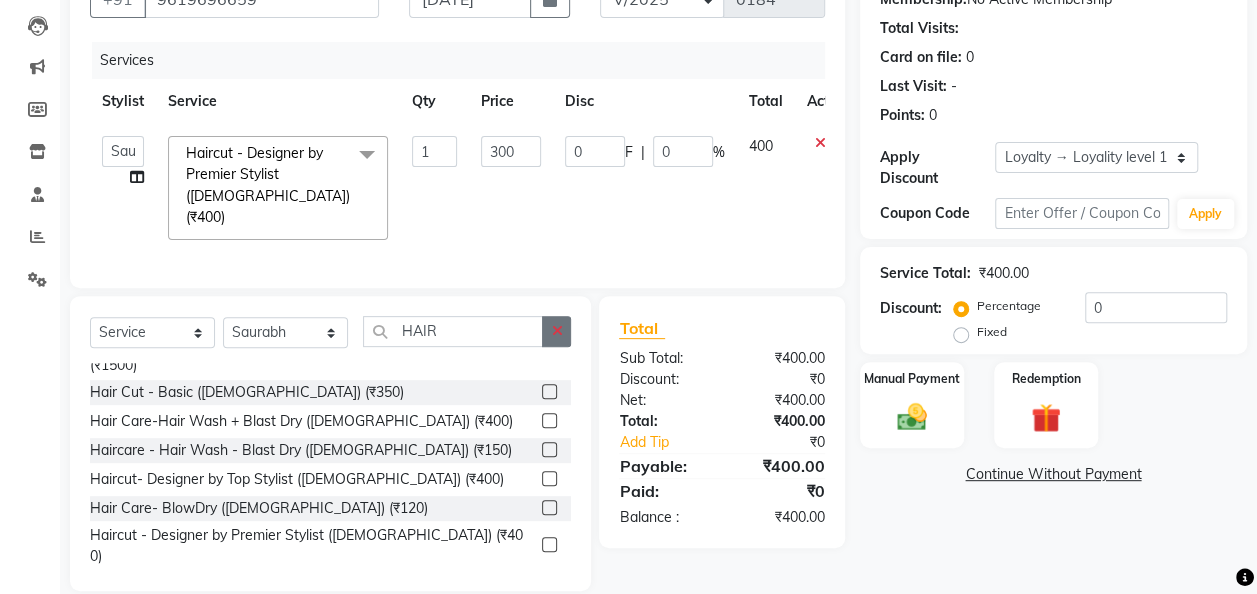 click 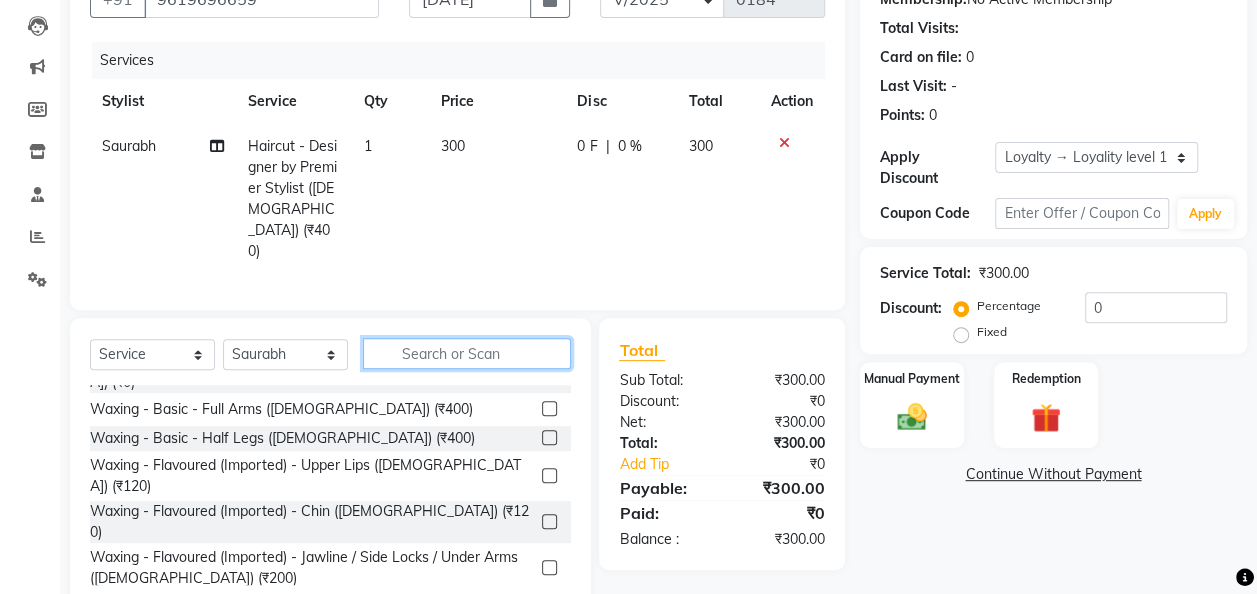 click 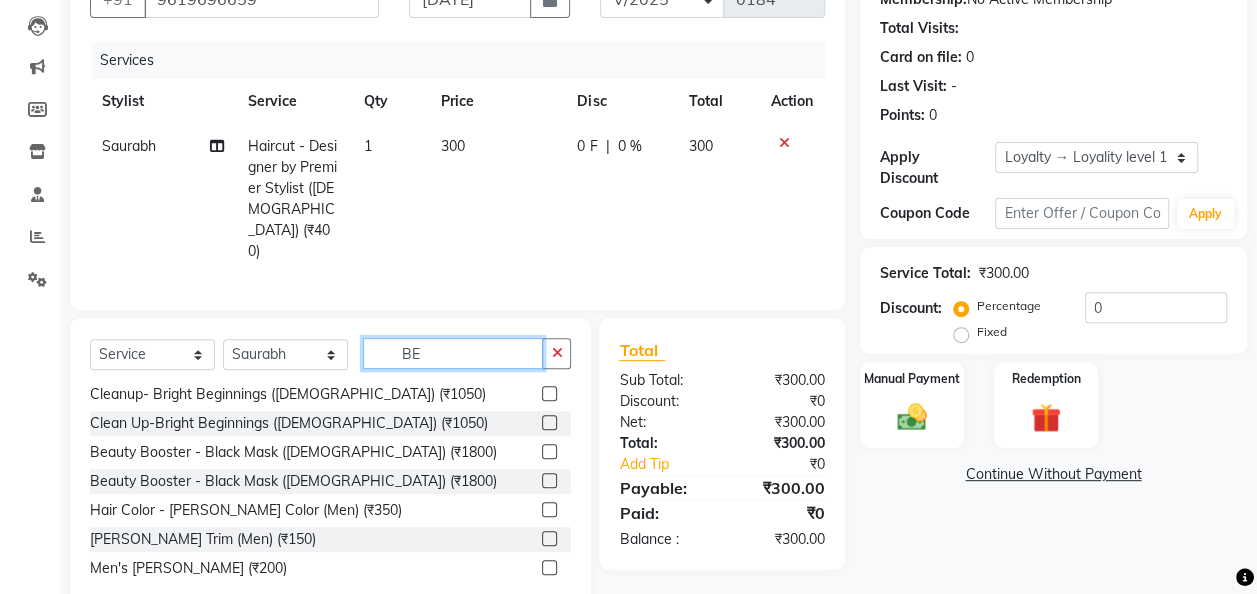 scroll, scrollTop: 0, scrollLeft: 0, axis: both 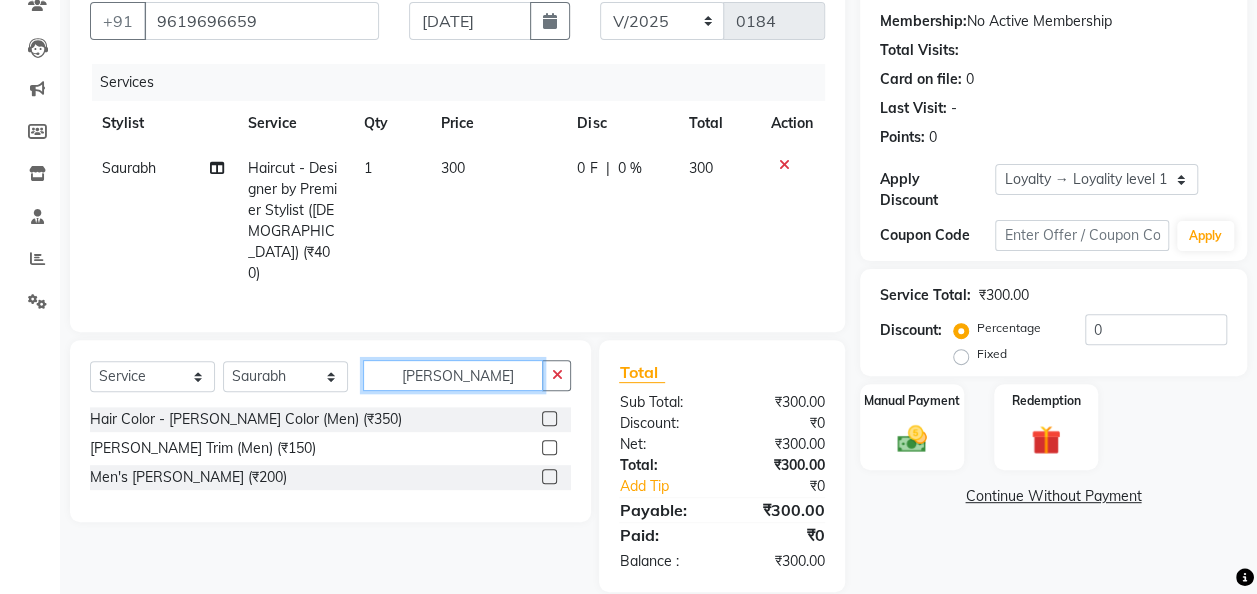 type on "[PERSON_NAME]" 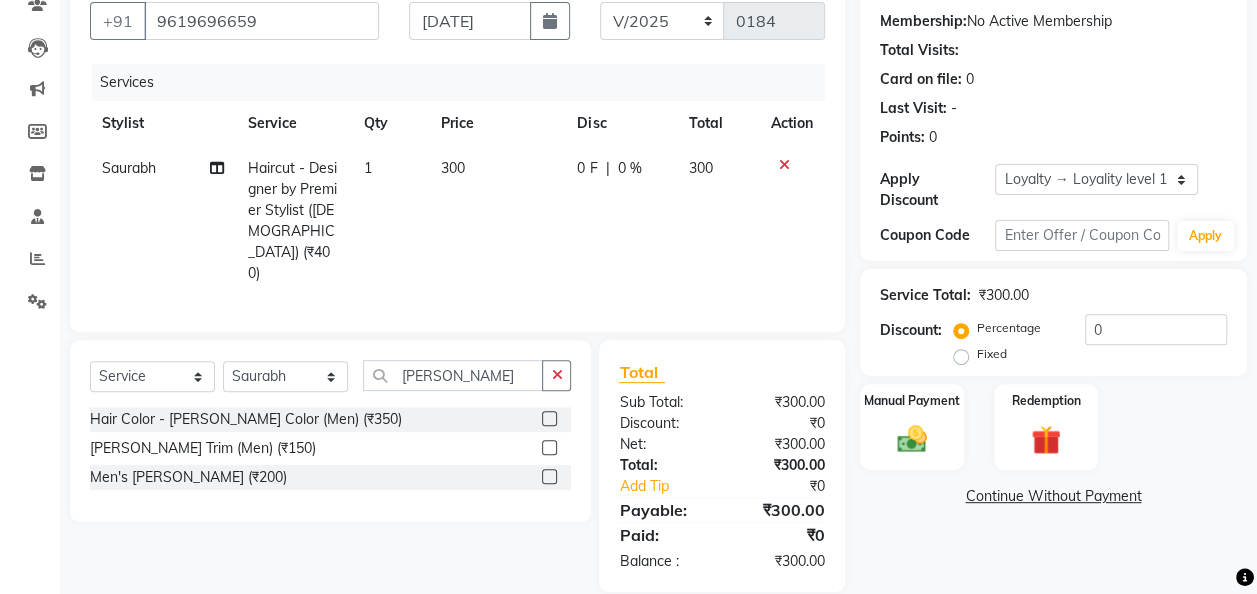 click 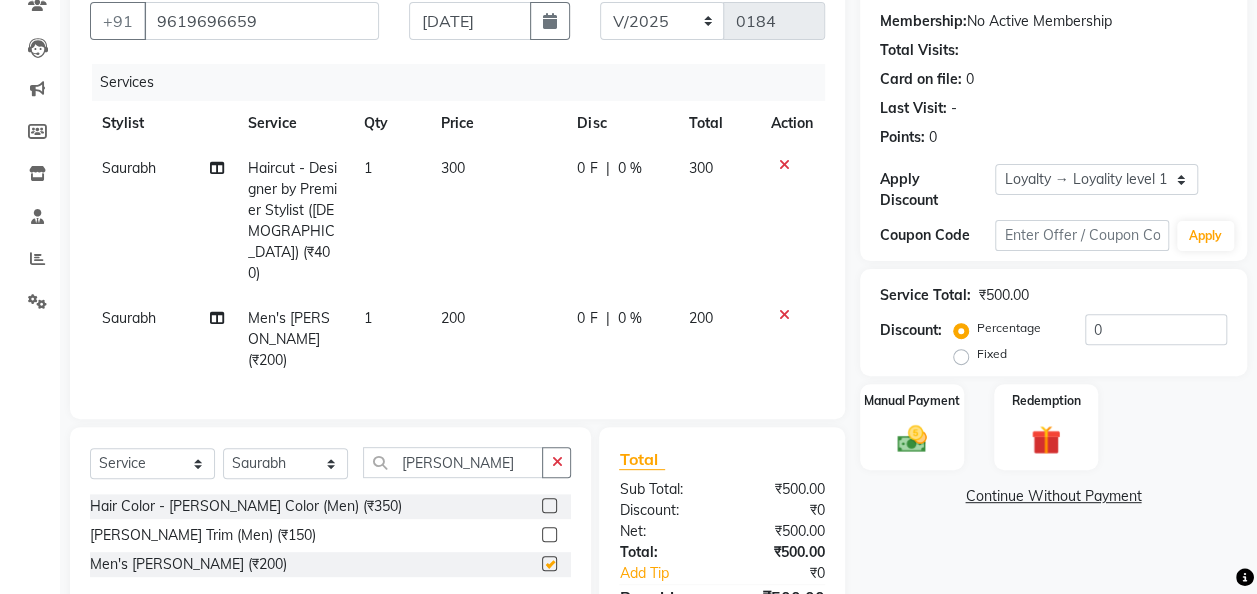checkbox on "false" 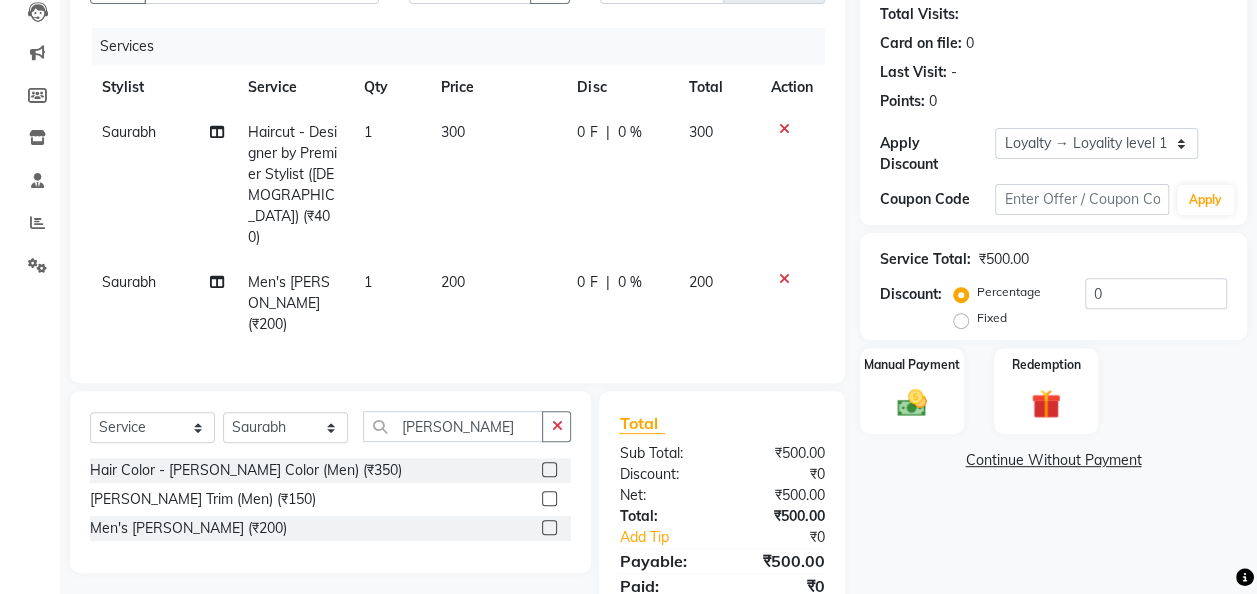 scroll, scrollTop: 250, scrollLeft: 0, axis: vertical 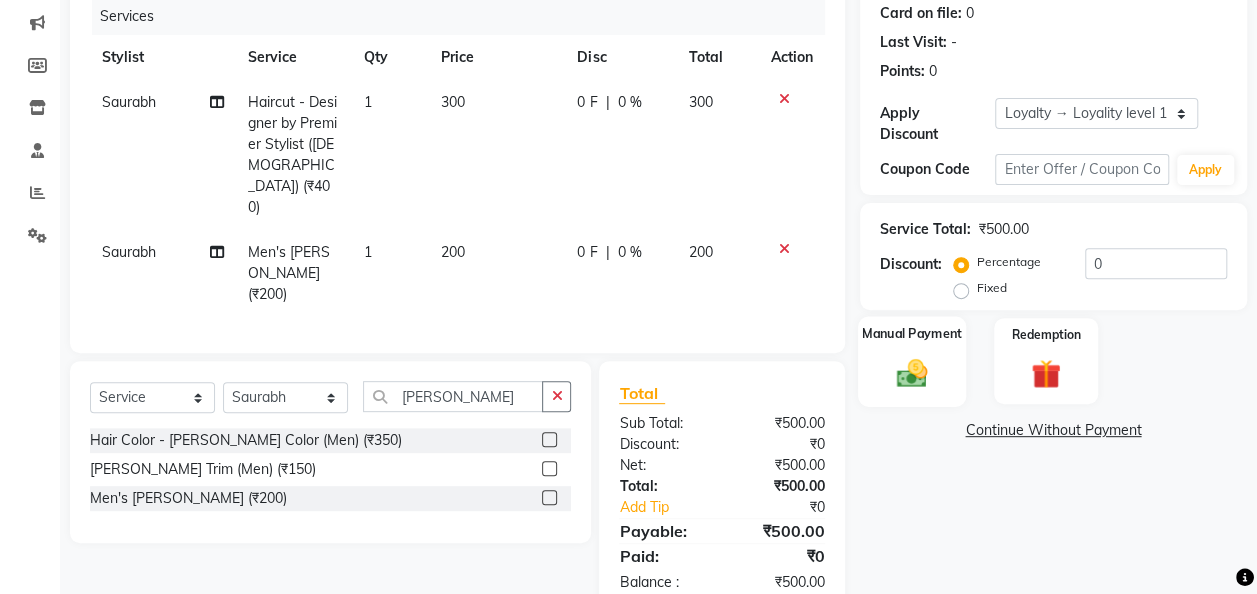 click 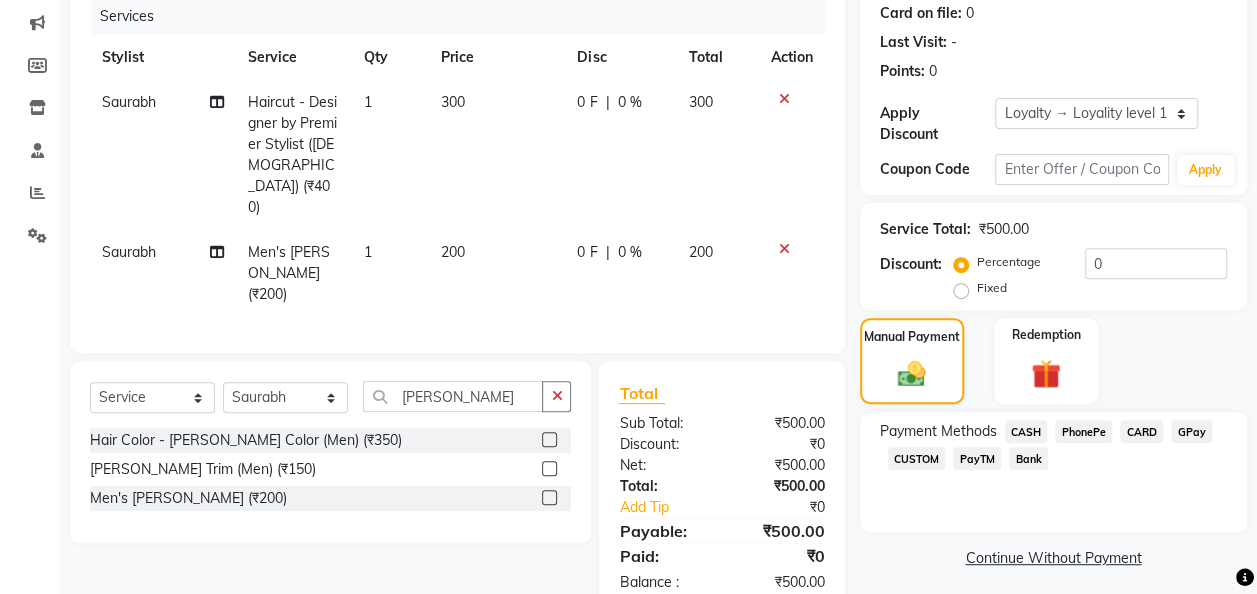 click on "GPay" 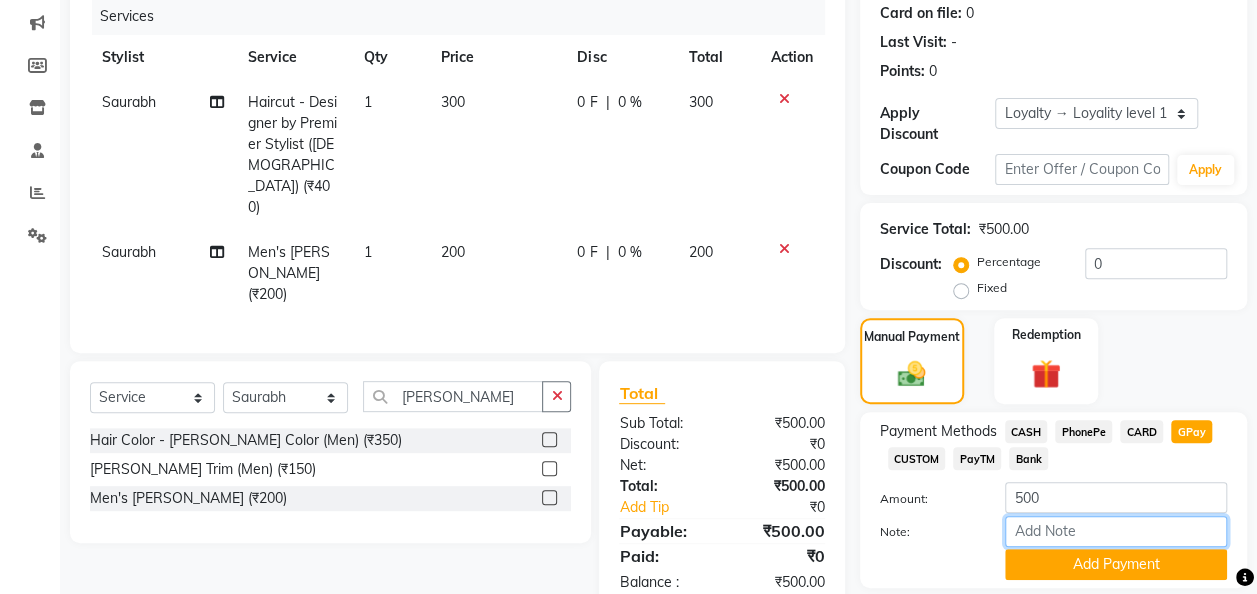 click on "Note:" at bounding box center [1116, 531] 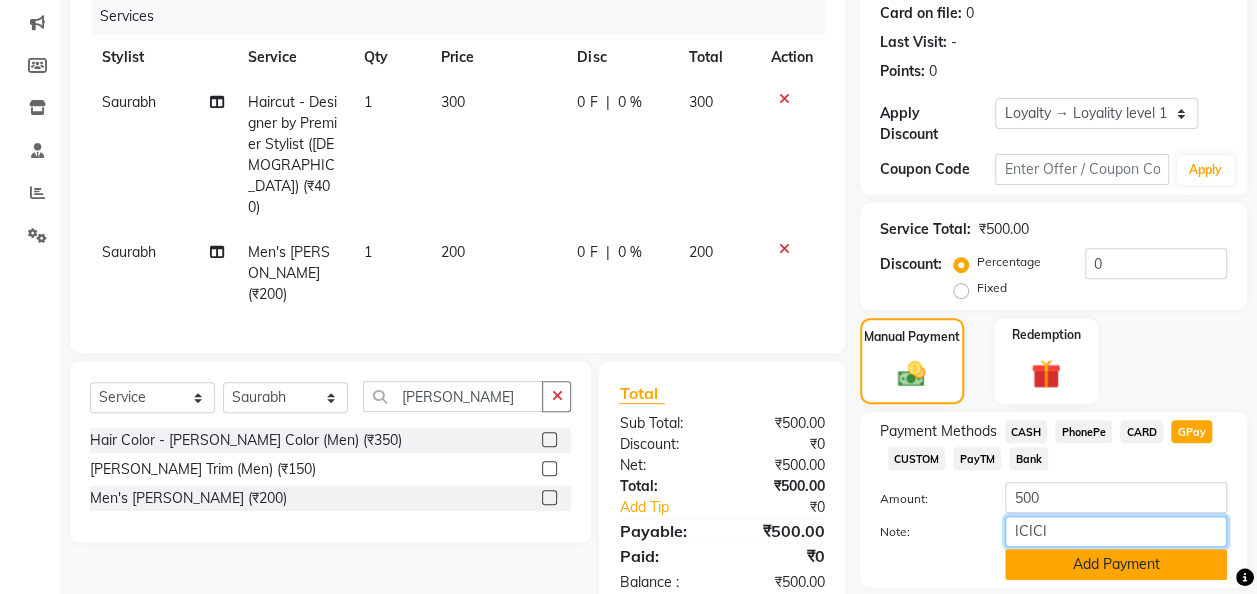 type on "ICICI" 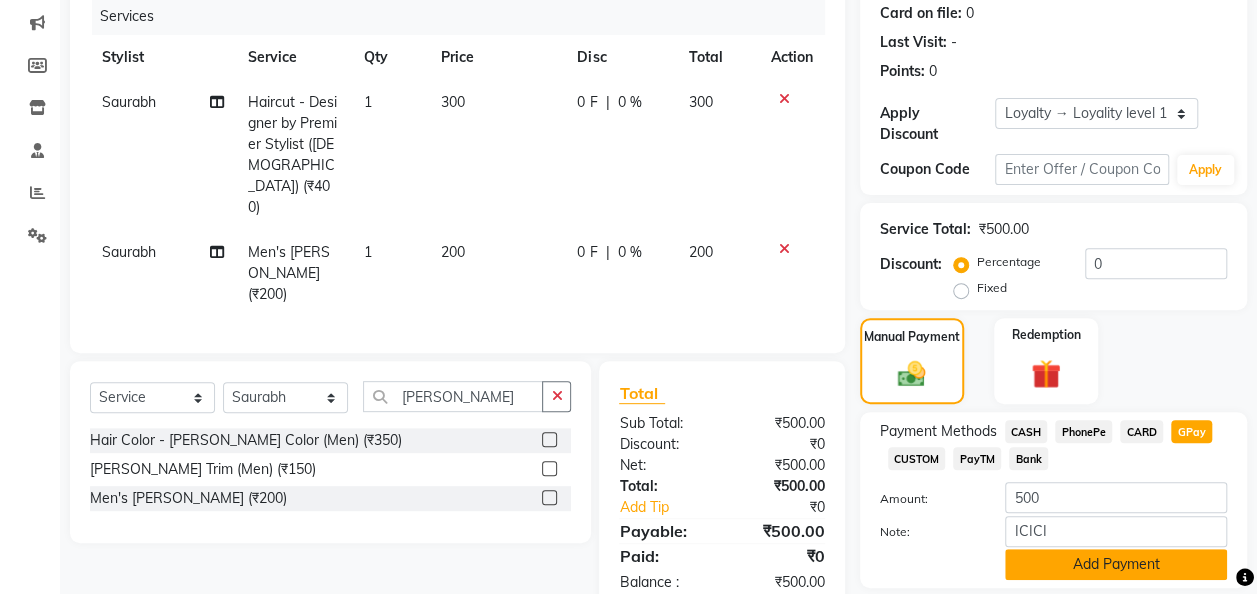 click on "Add Payment" 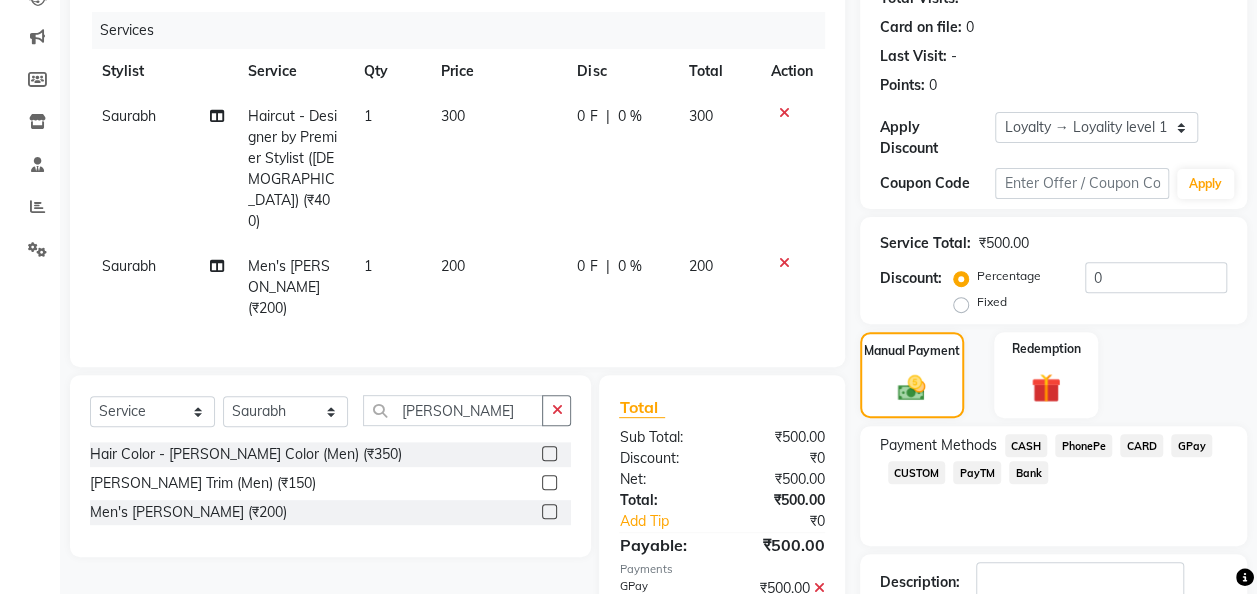 scroll, scrollTop: 432, scrollLeft: 0, axis: vertical 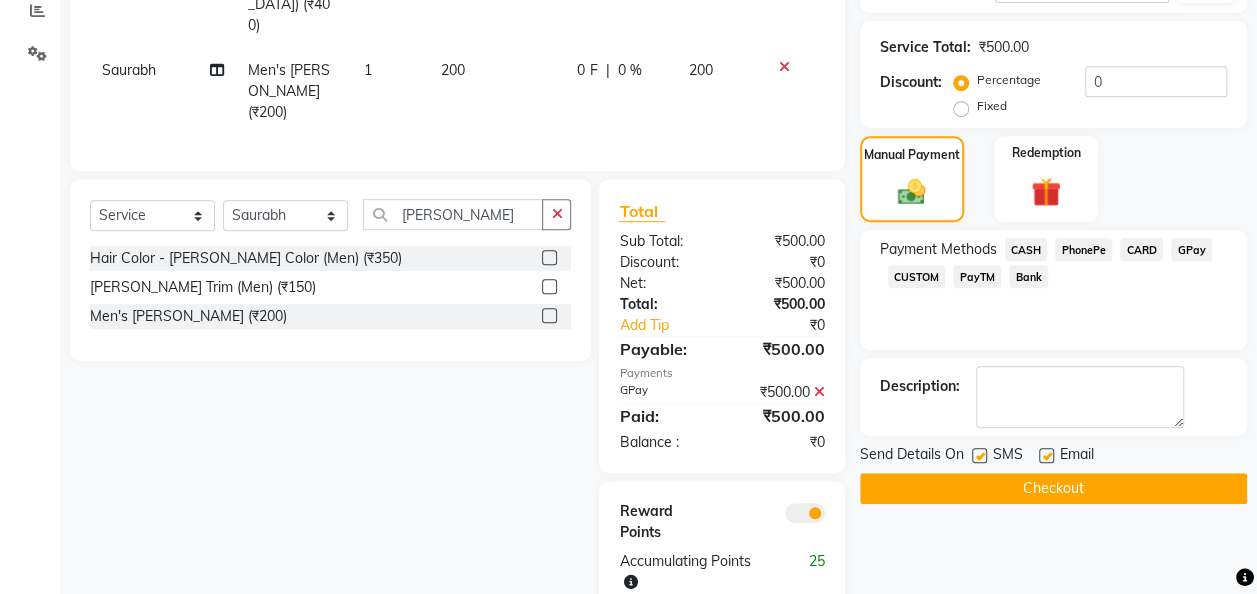 click on "Checkout" 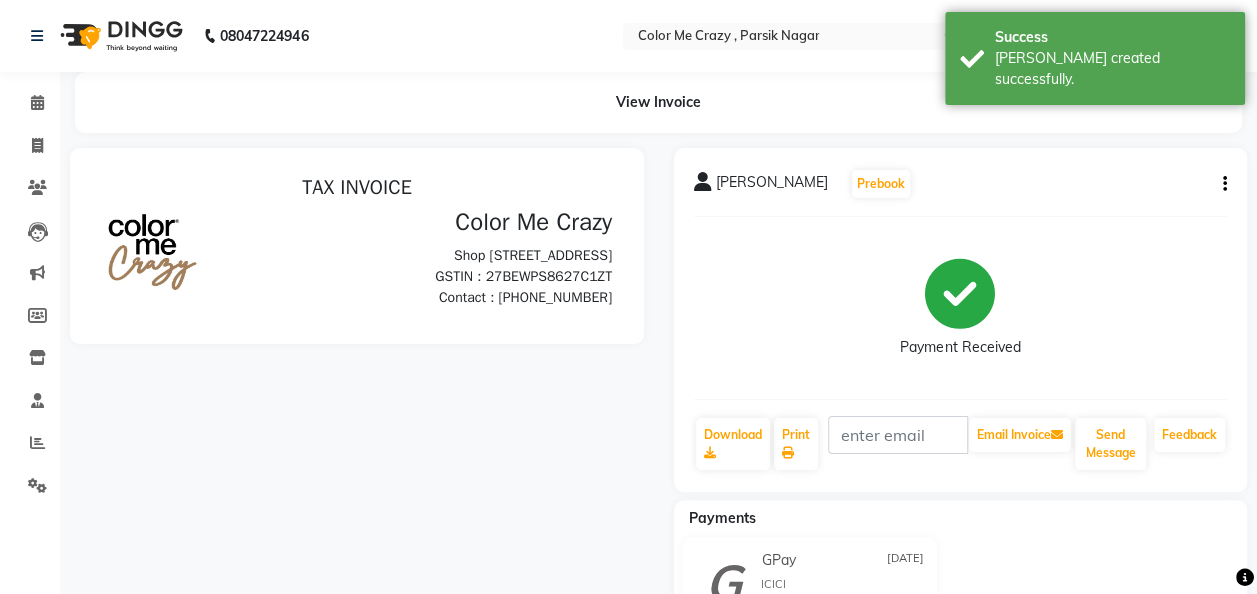 scroll, scrollTop: 0, scrollLeft: 0, axis: both 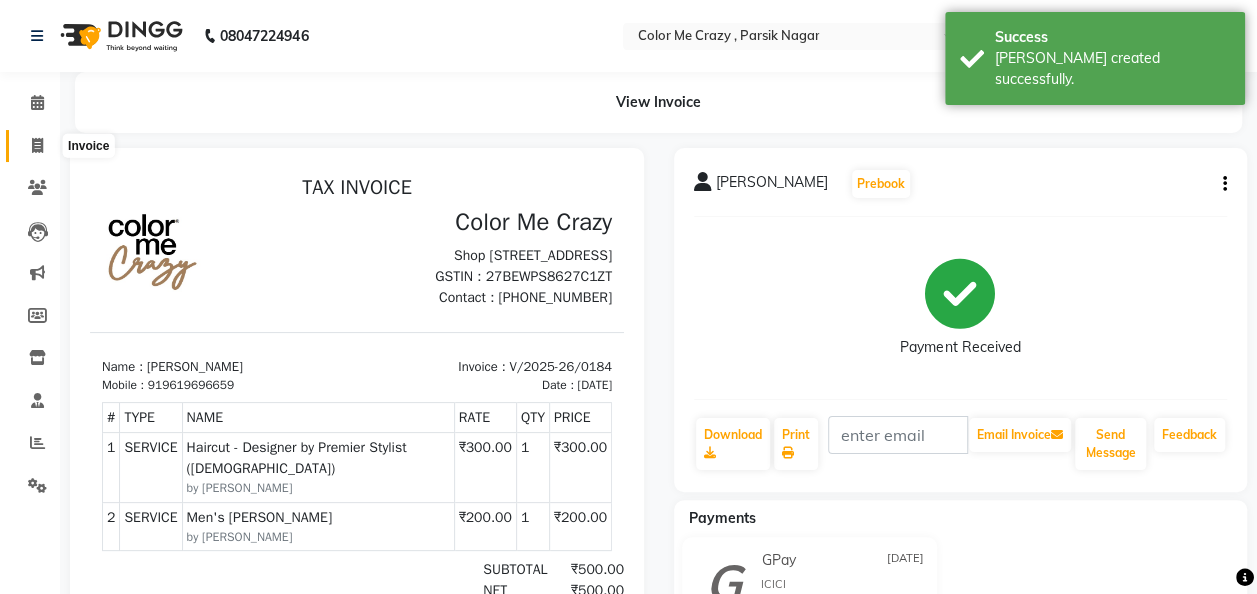 click 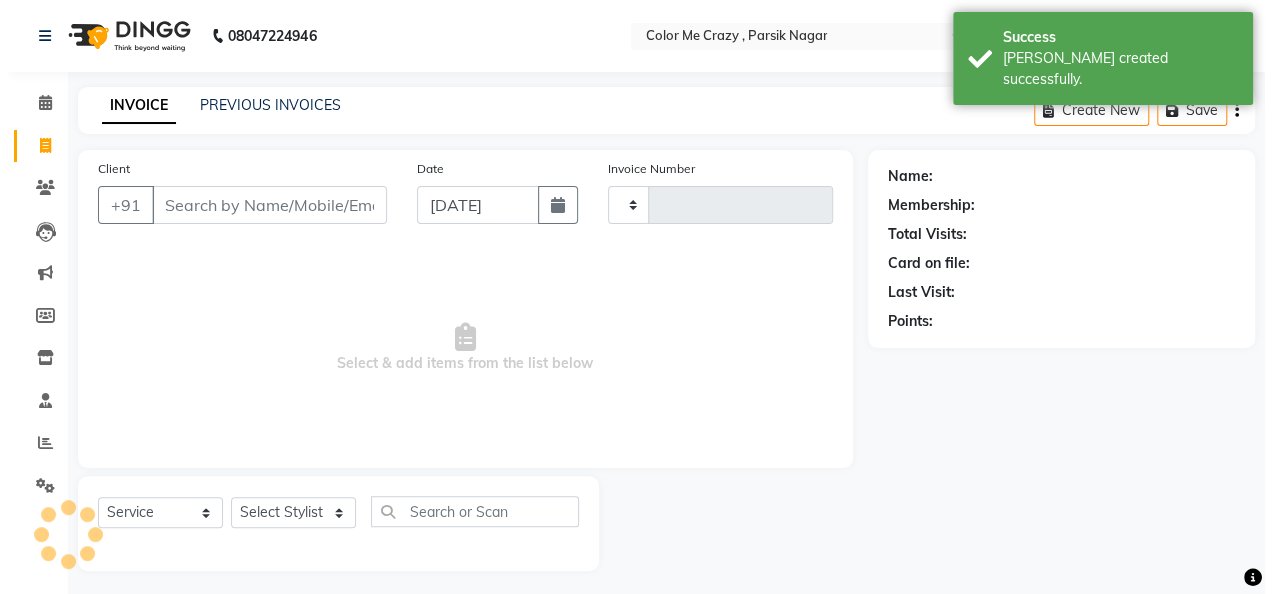 scroll, scrollTop: 6, scrollLeft: 0, axis: vertical 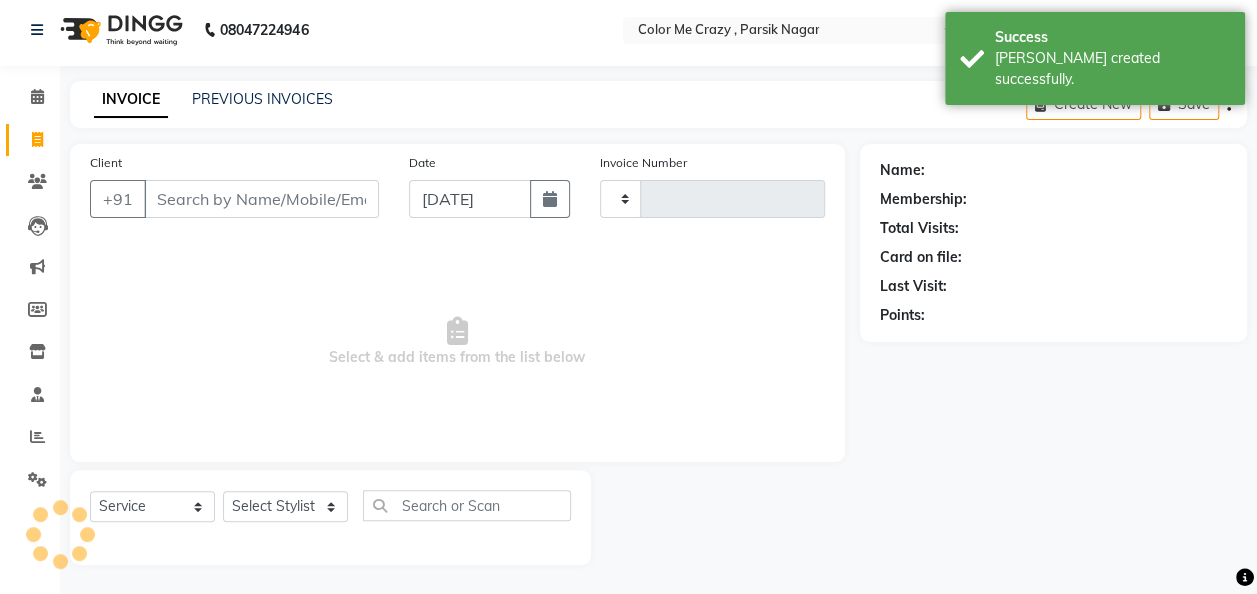 type on "0185" 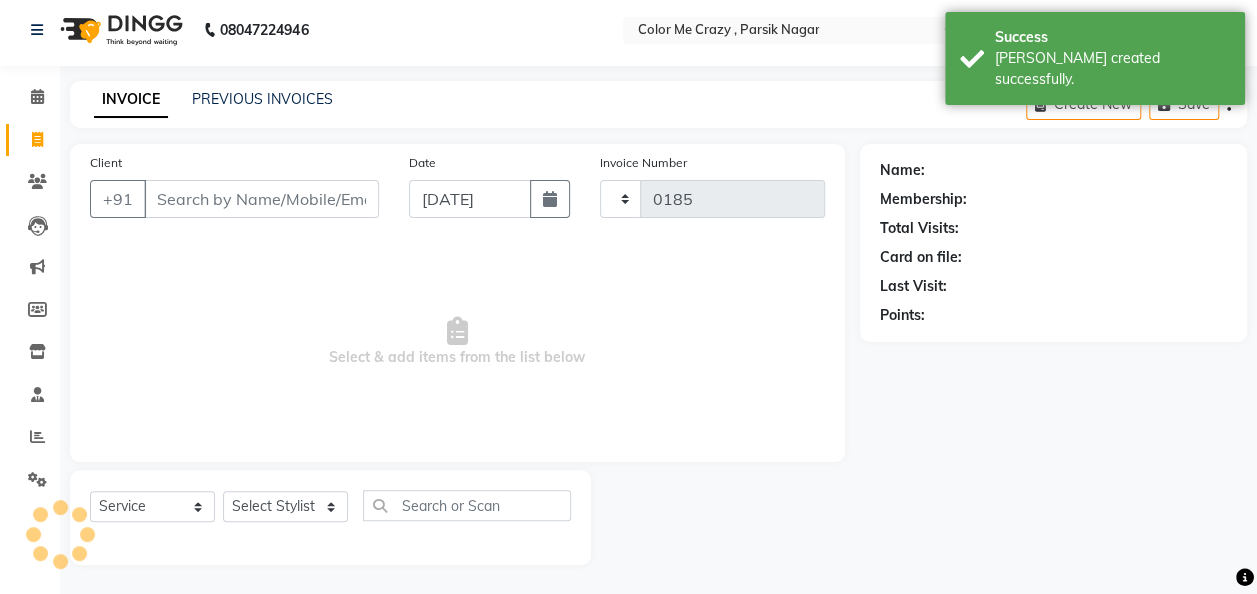 select on "120" 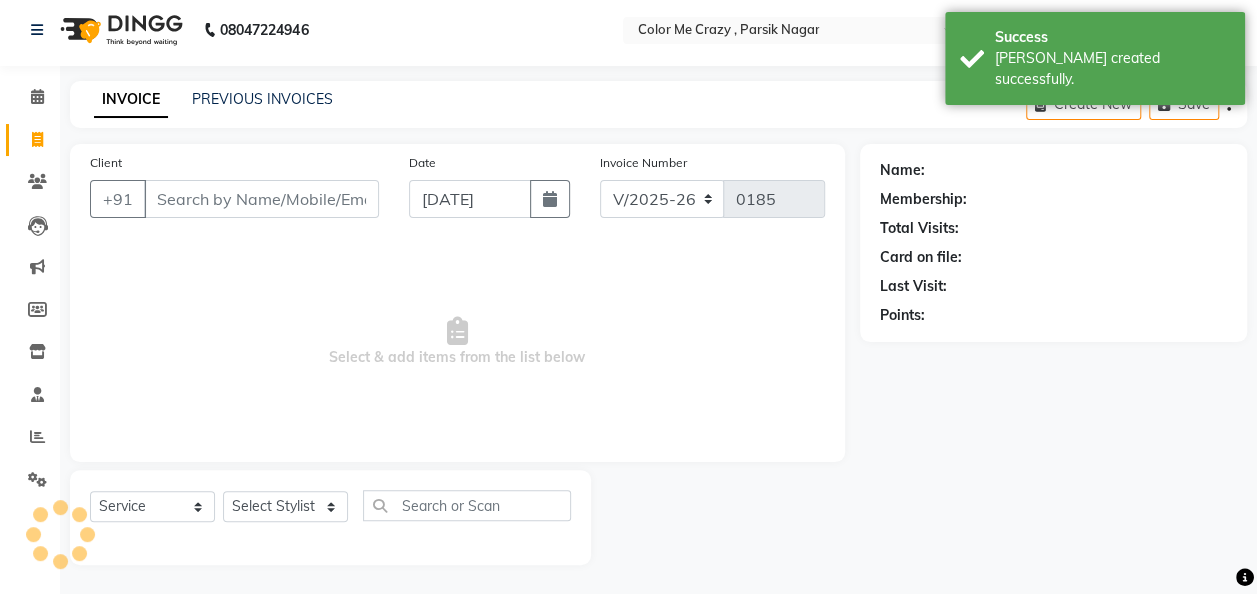 click on "Client" at bounding box center (261, 199) 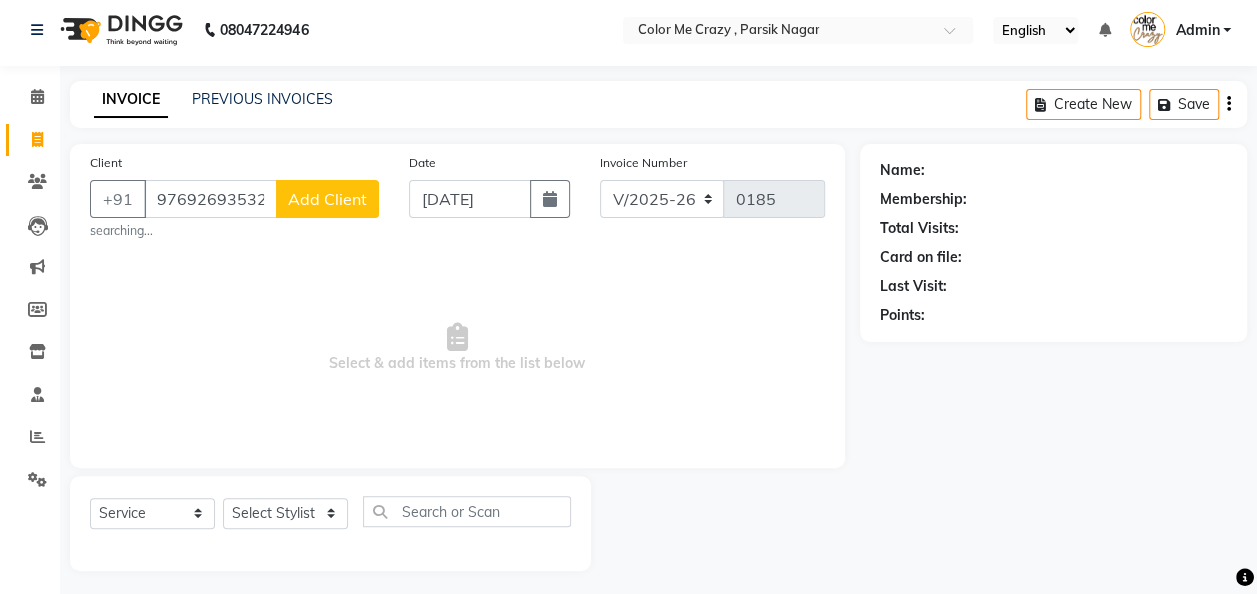 type on "97692693532" 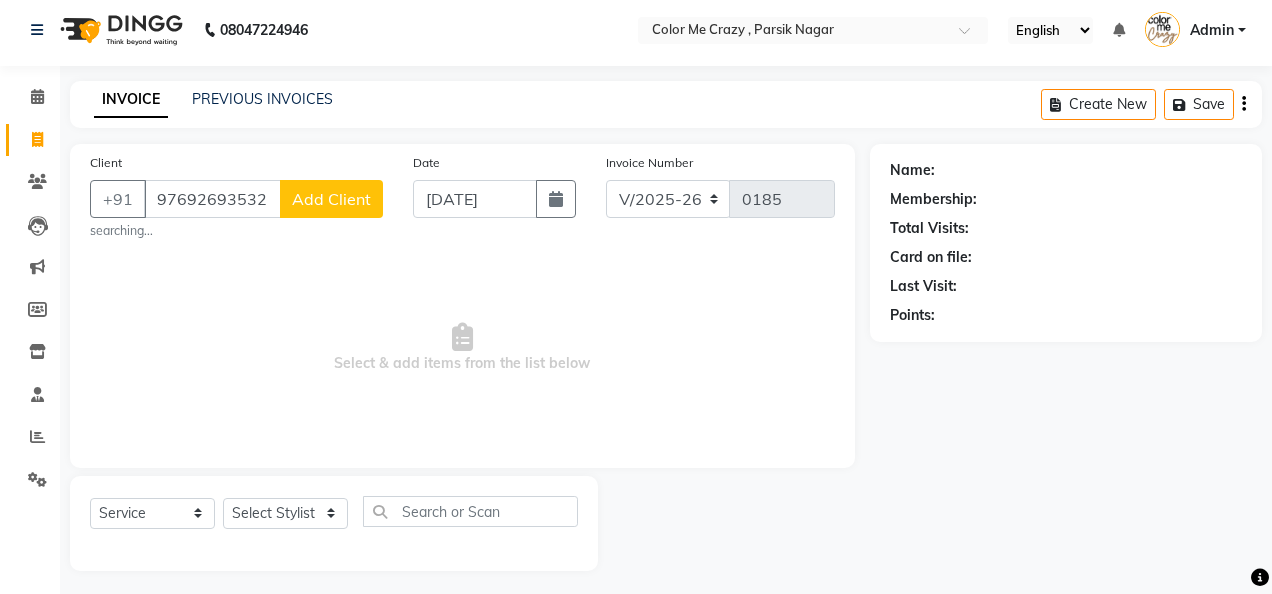 select on "22" 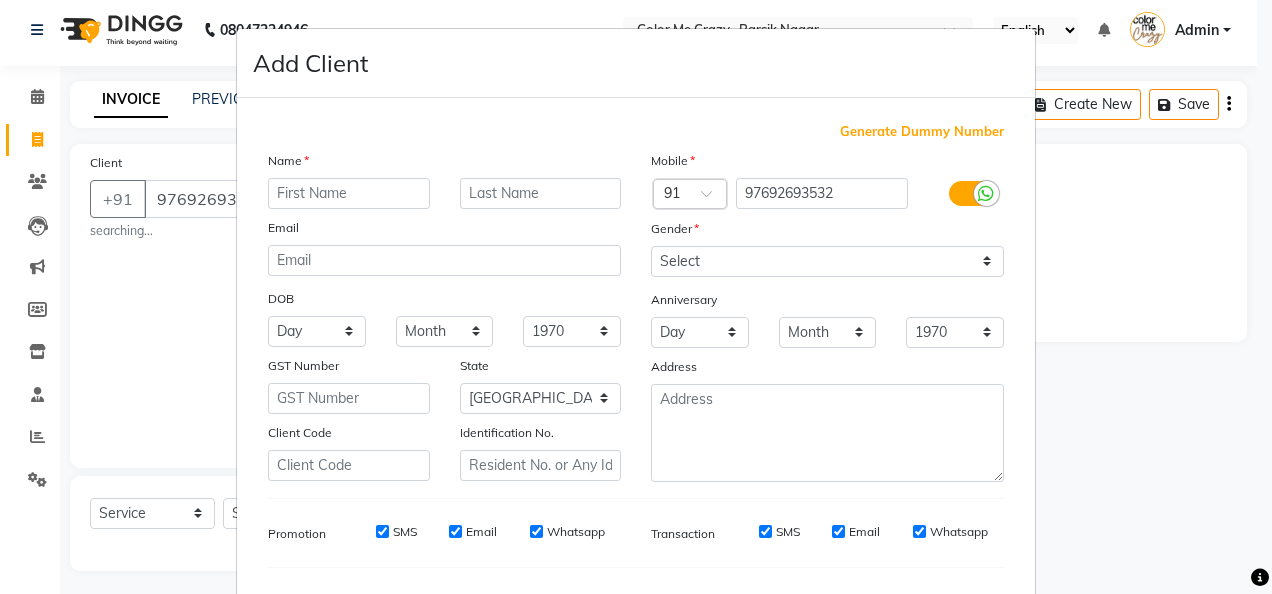 click at bounding box center (349, 193) 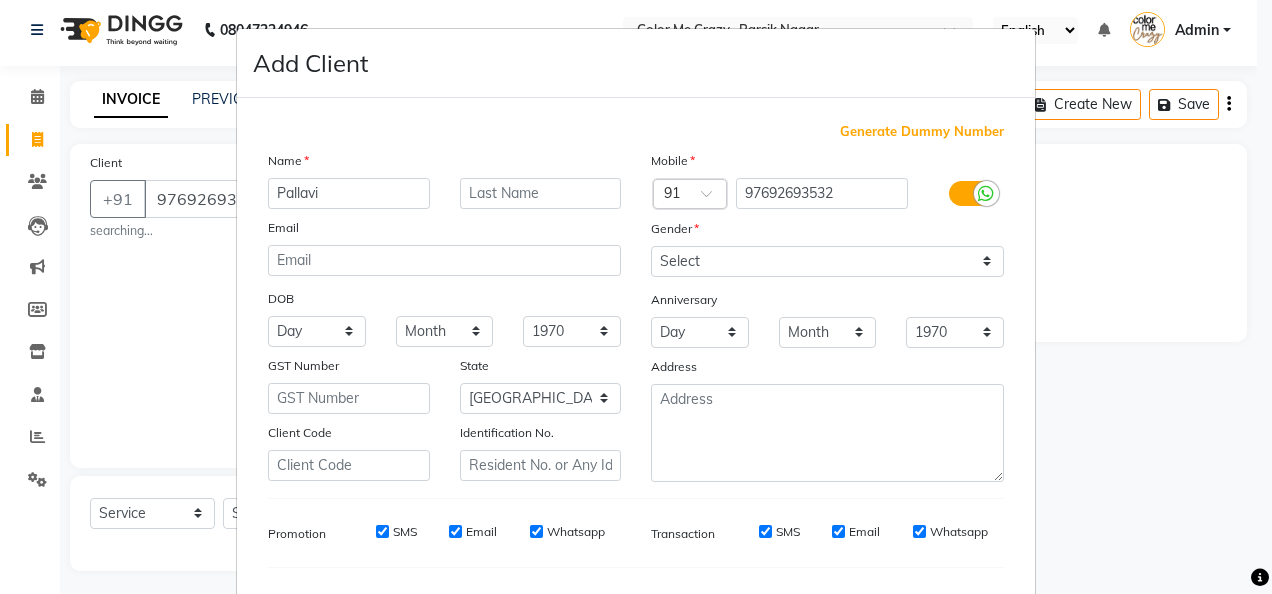 type on "Pallavi" 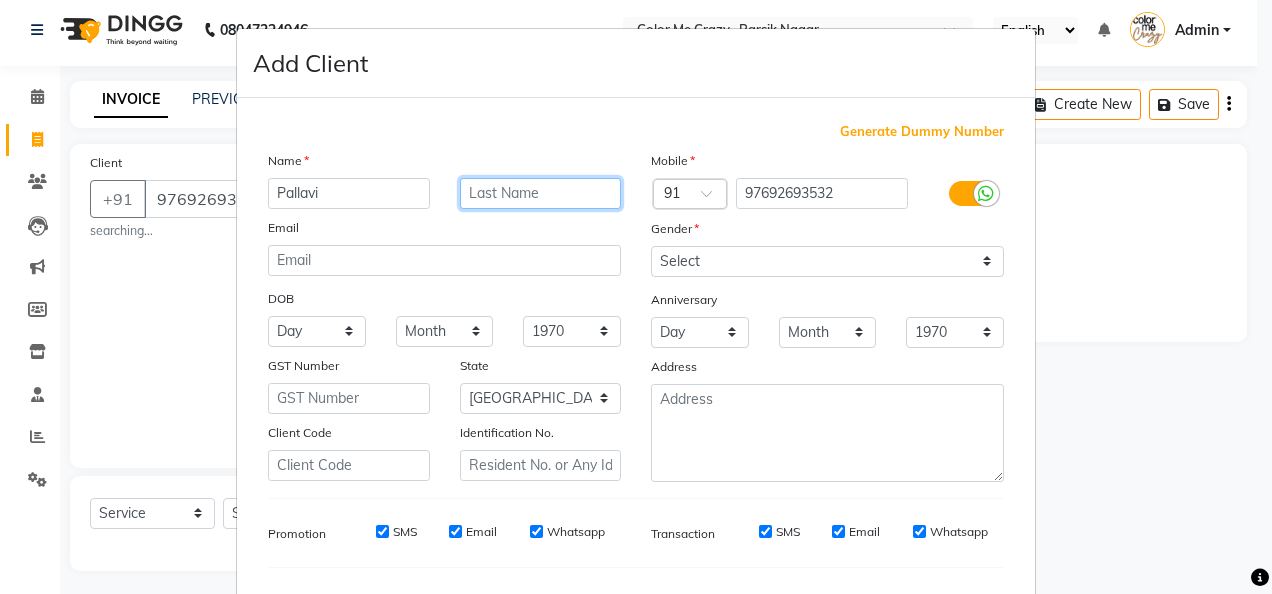 type on "k" 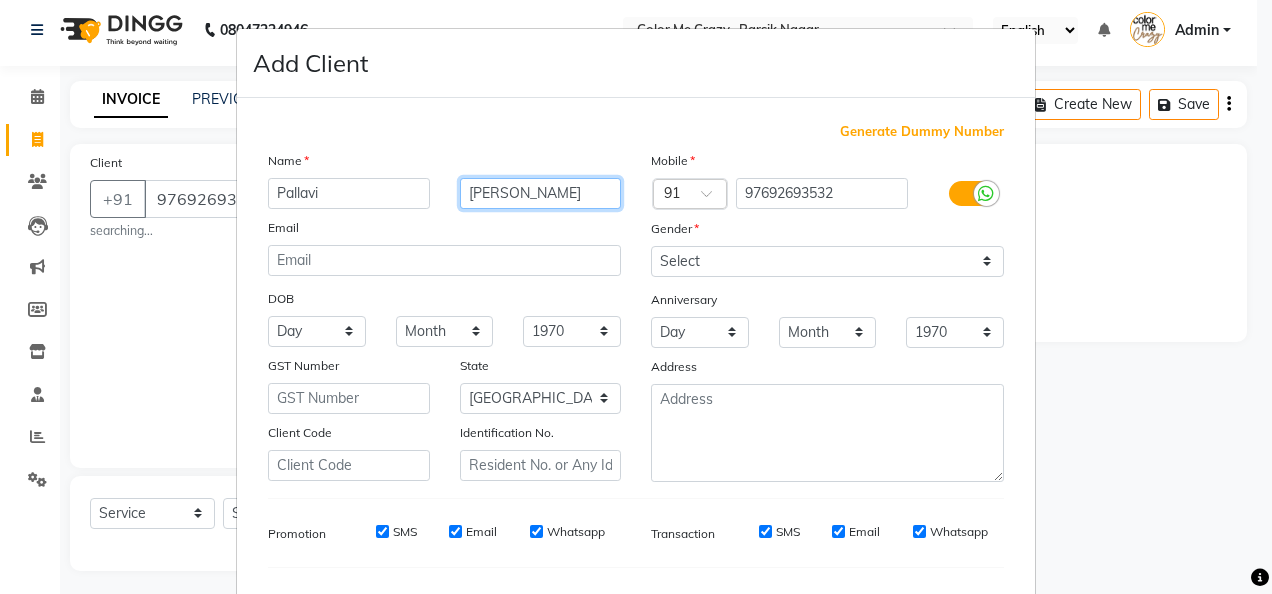 type on "[PERSON_NAME]" 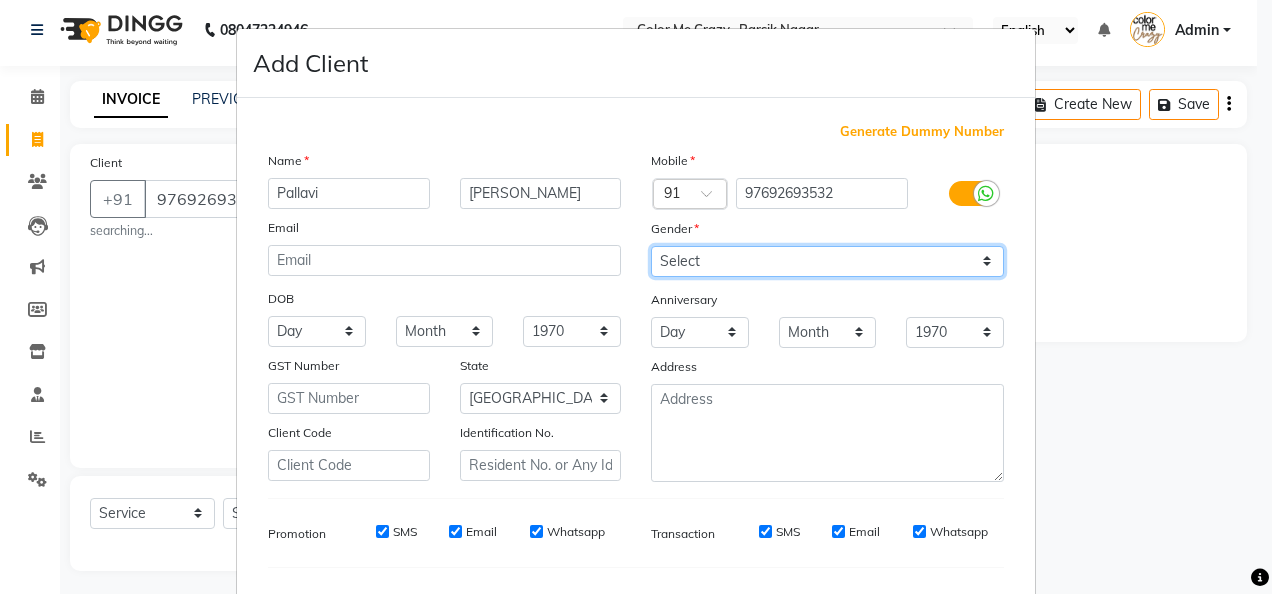 click on "Select [DEMOGRAPHIC_DATA] [DEMOGRAPHIC_DATA] Other Prefer Not To Say" at bounding box center [827, 261] 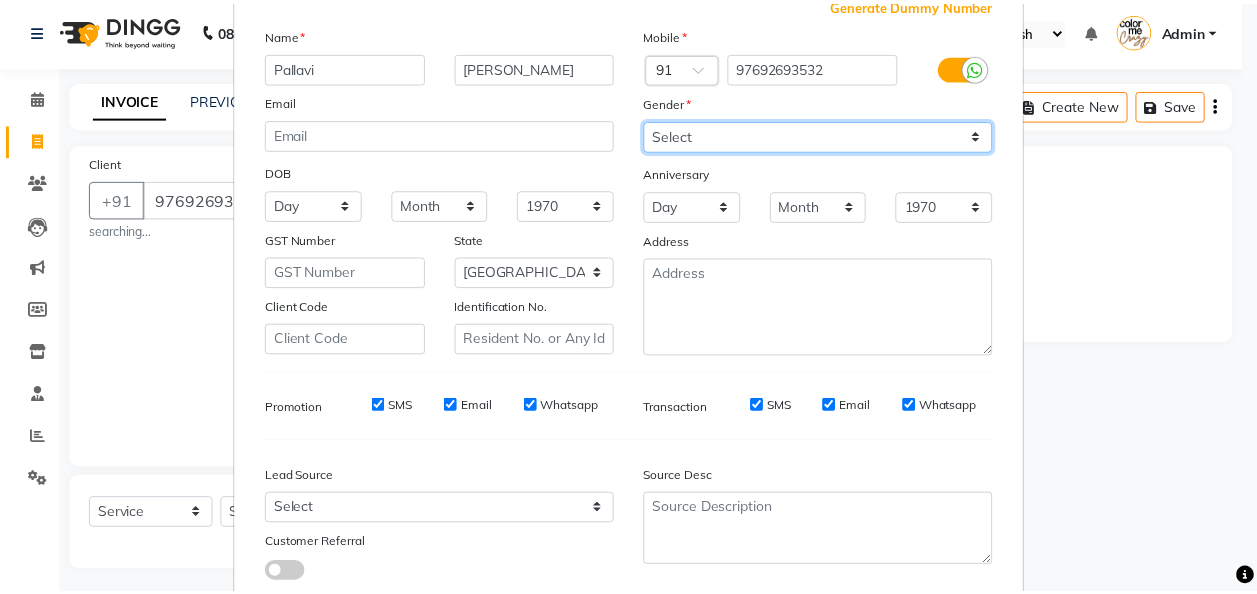 scroll, scrollTop: 251, scrollLeft: 0, axis: vertical 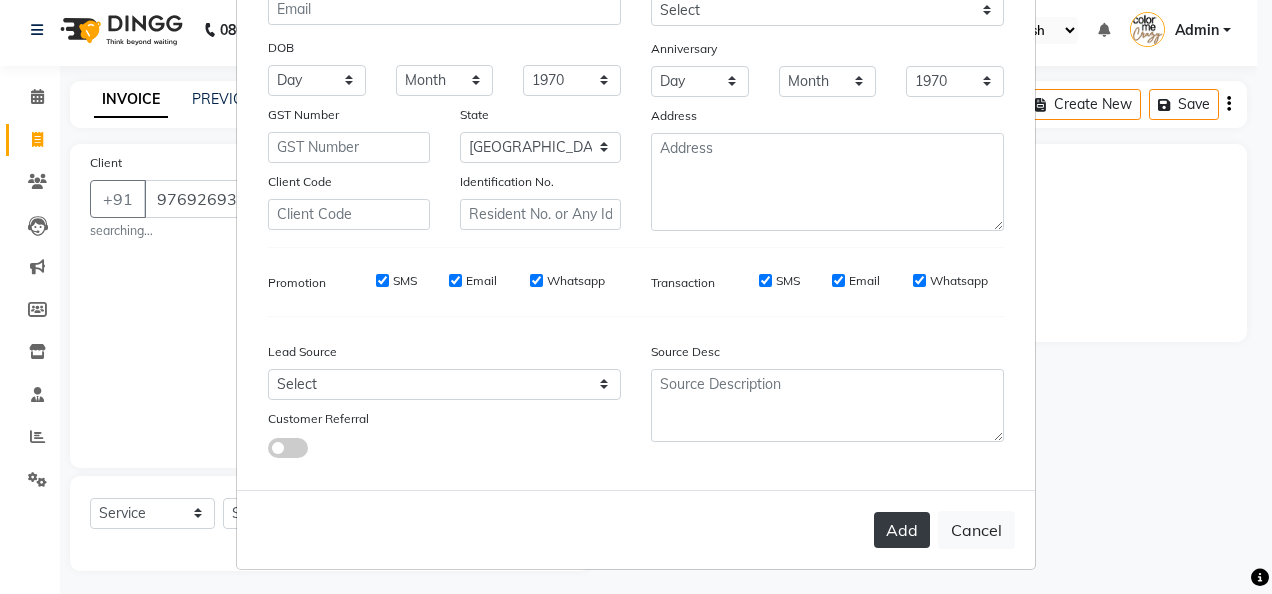 click on "Add" at bounding box center (902, 530) 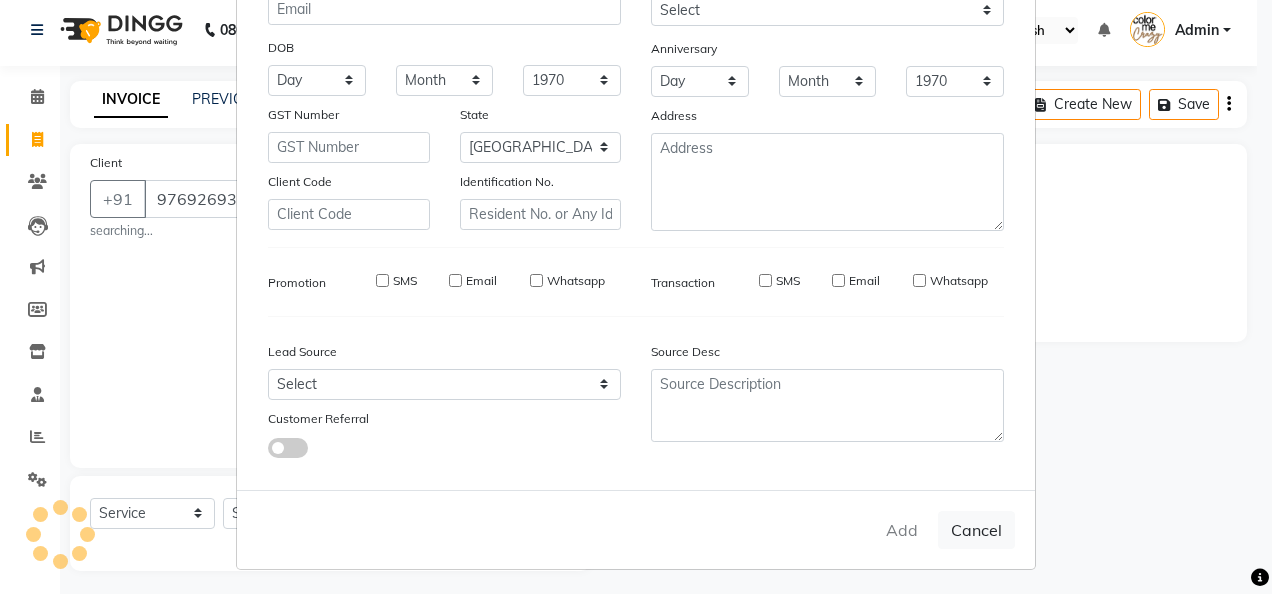 type 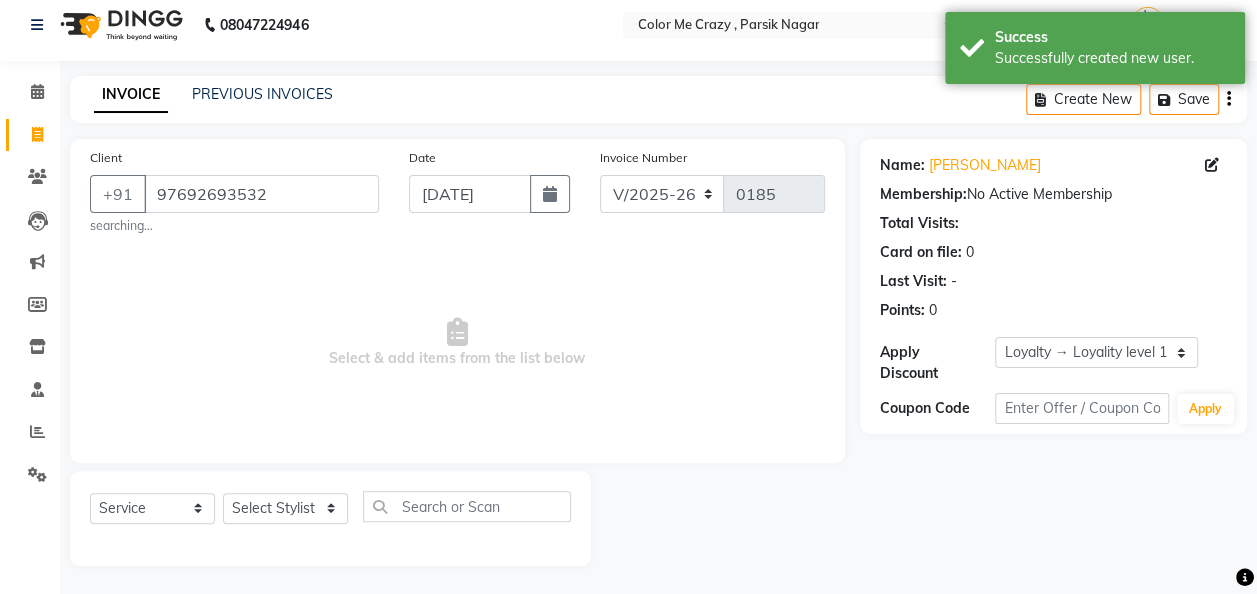 scroll, scrollTop: 12, scrollLeft: 0, axis: vertical 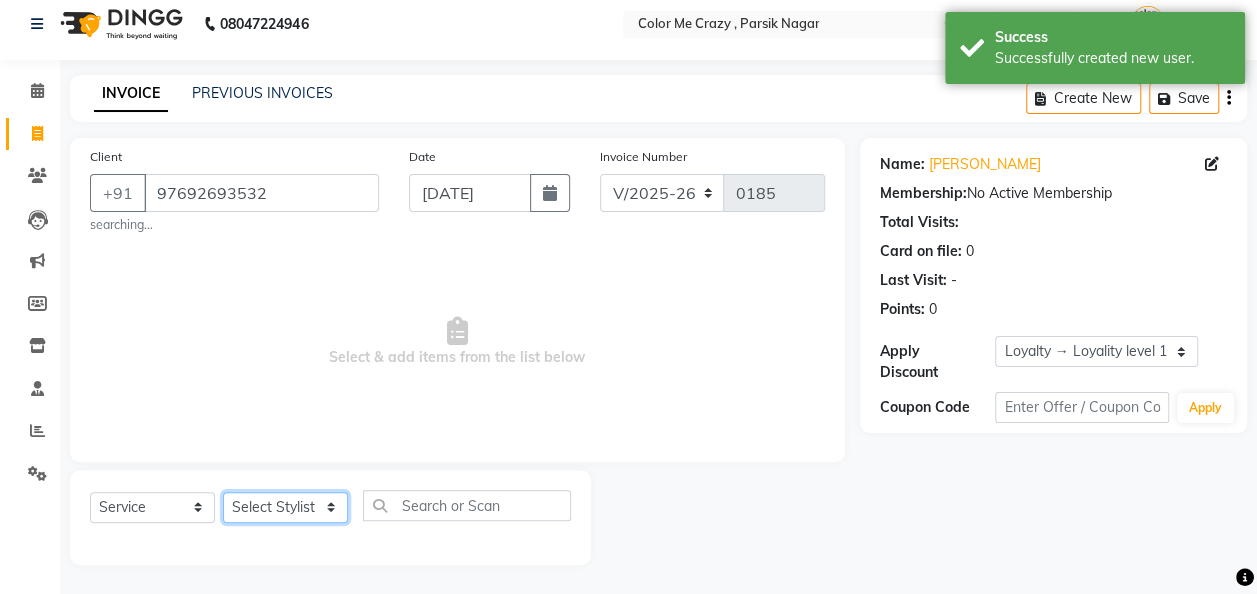 click on "Select Stylist Amit [PERSON_NAME] [PERSON_NAME] [PERSON_NAME] [PERSON_NAME] [PERSON_NAME] [PERSON_NAME]  [PERSON_NAME]" 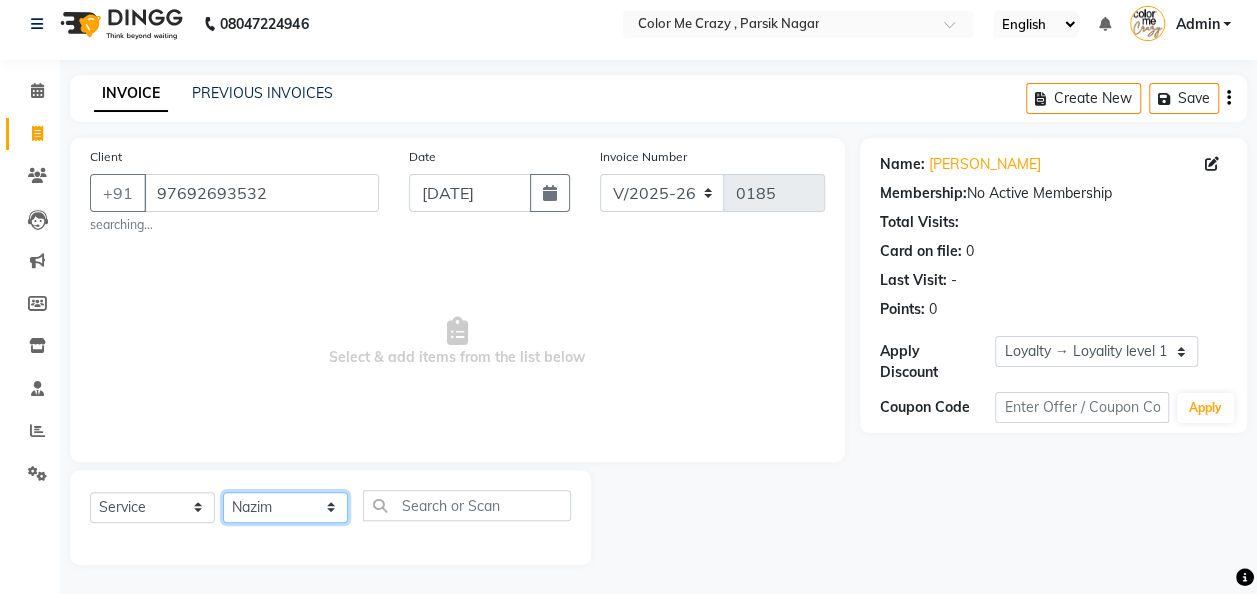 click on "Select Stylist Amit [PERSON_NAME] [PERSON_NAME] [PERSON_NAME] [PERSON_NAME] [PERSON_NAME] [PERSON_NAME]  [PERSON_NAME]" 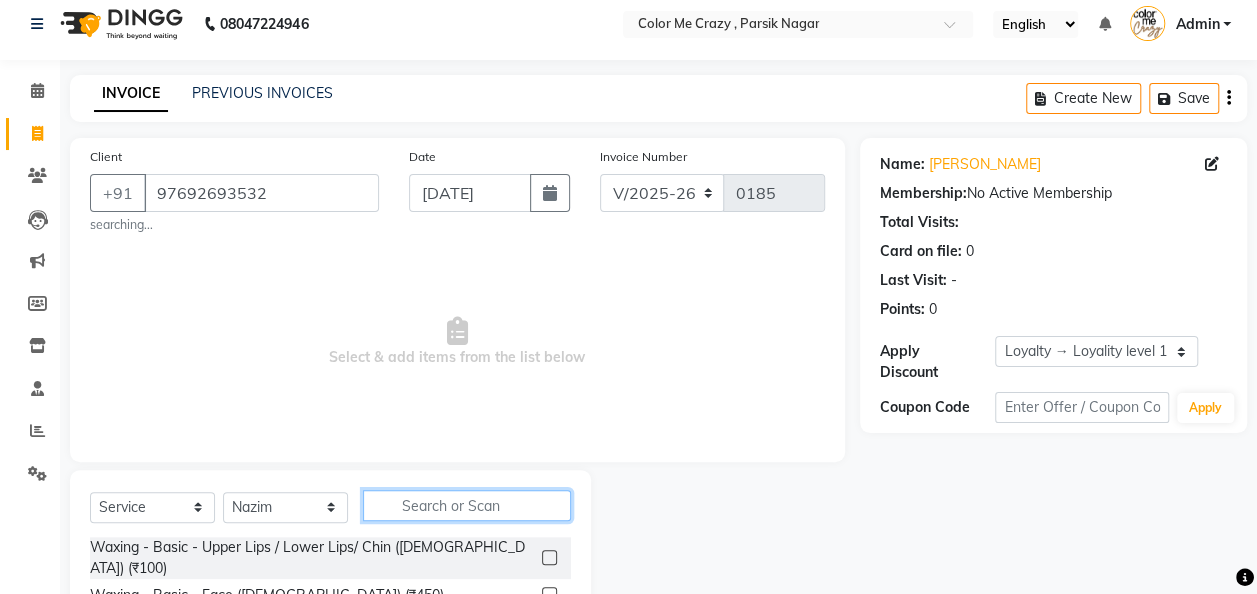 click 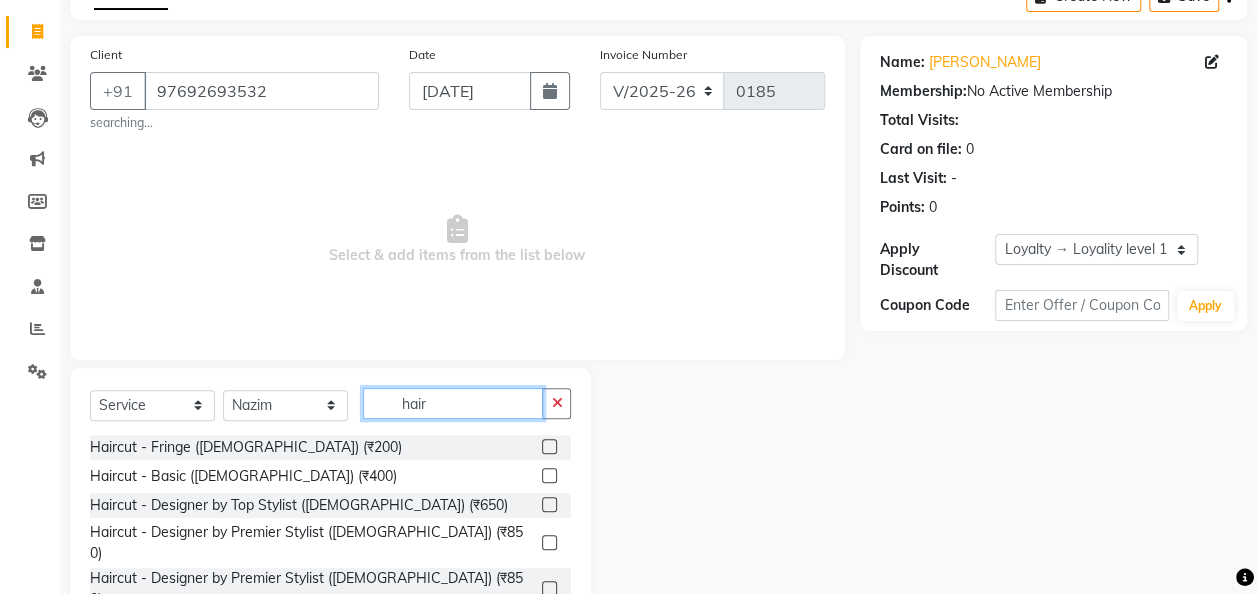 scroll, scrollTop: 212, scrollLeft: 0, axis: vertical 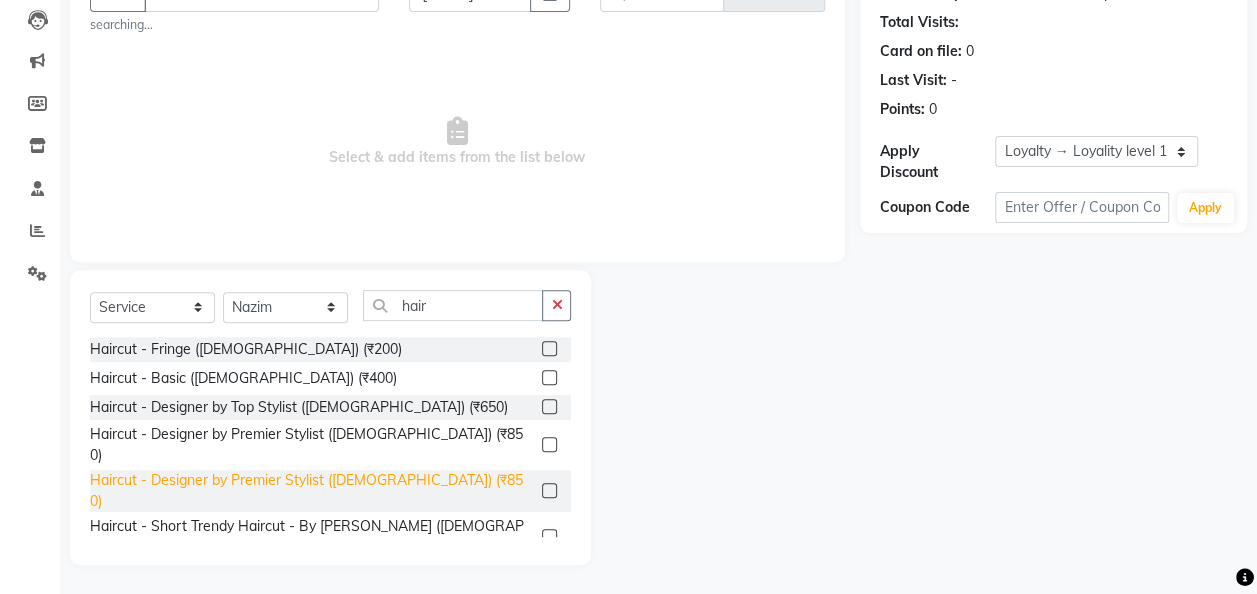 click on "Haircut - Designer by Premier Stylist ([DEMOGRAPHIC_DATA]) (₹850)" 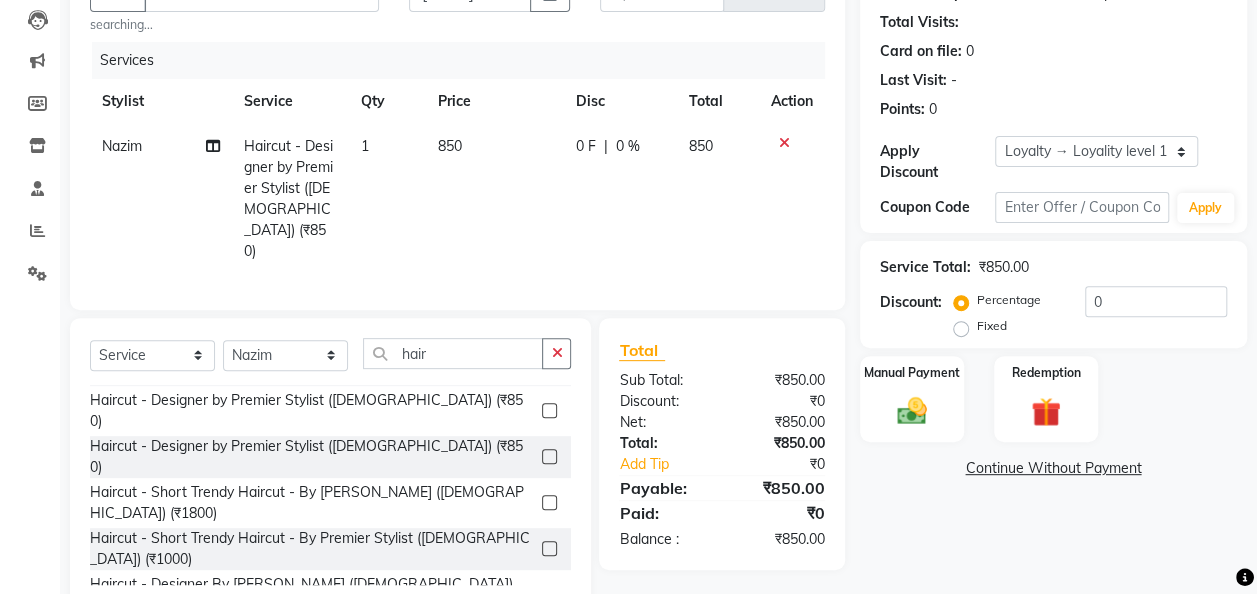 scroll, scrollTop: 200, scrollLeft: 0, axis: vertical 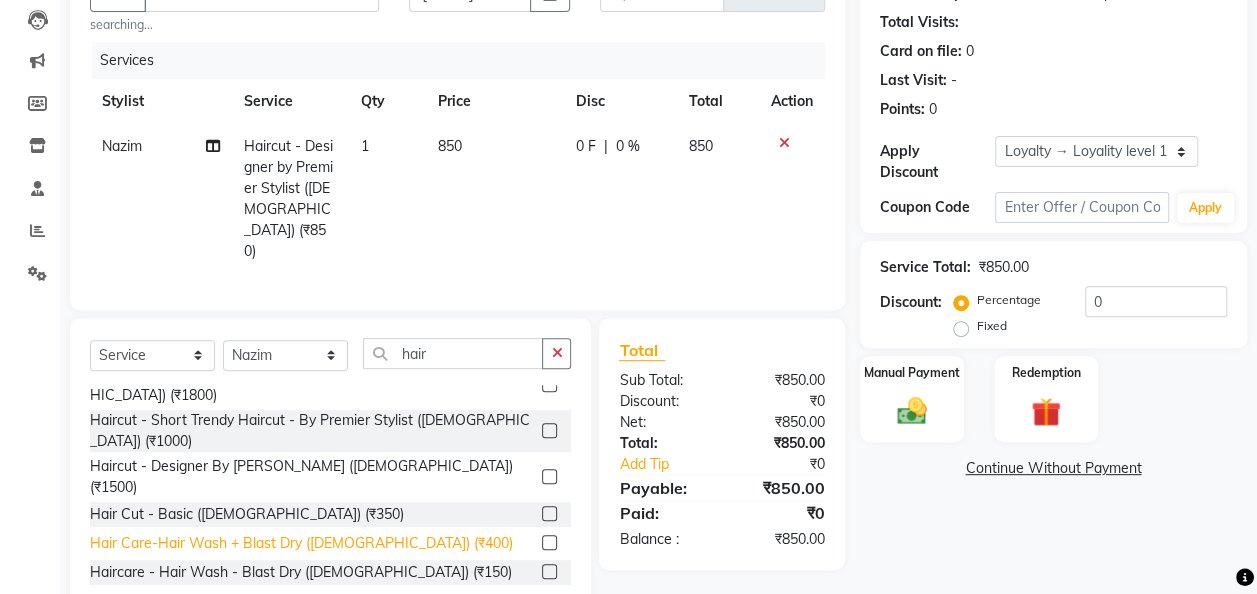 click on "Hair Care-Hair Wash + Blast Dry ([DEMOGRAPHIC_DATA]) (₹400)" 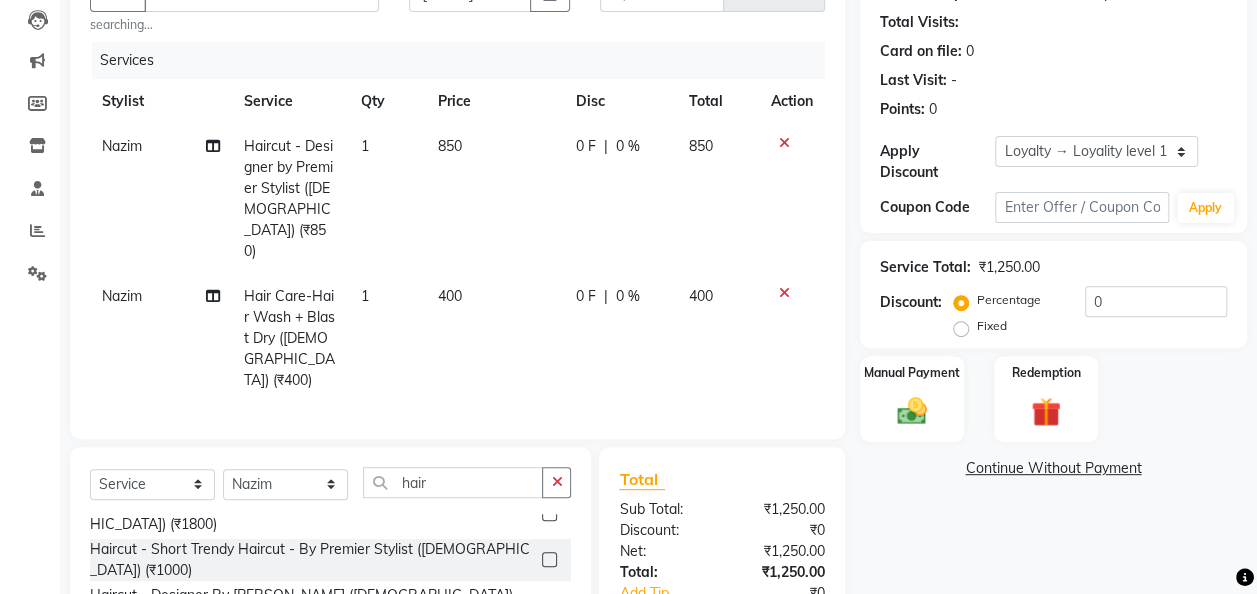 click on "400" 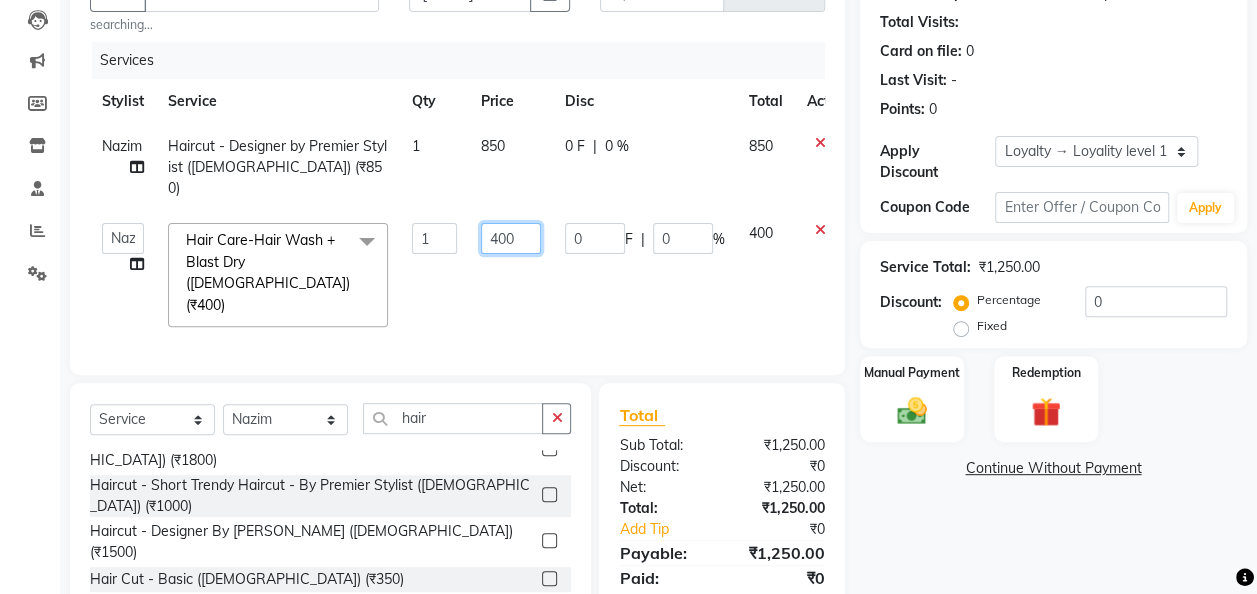 click on "400" 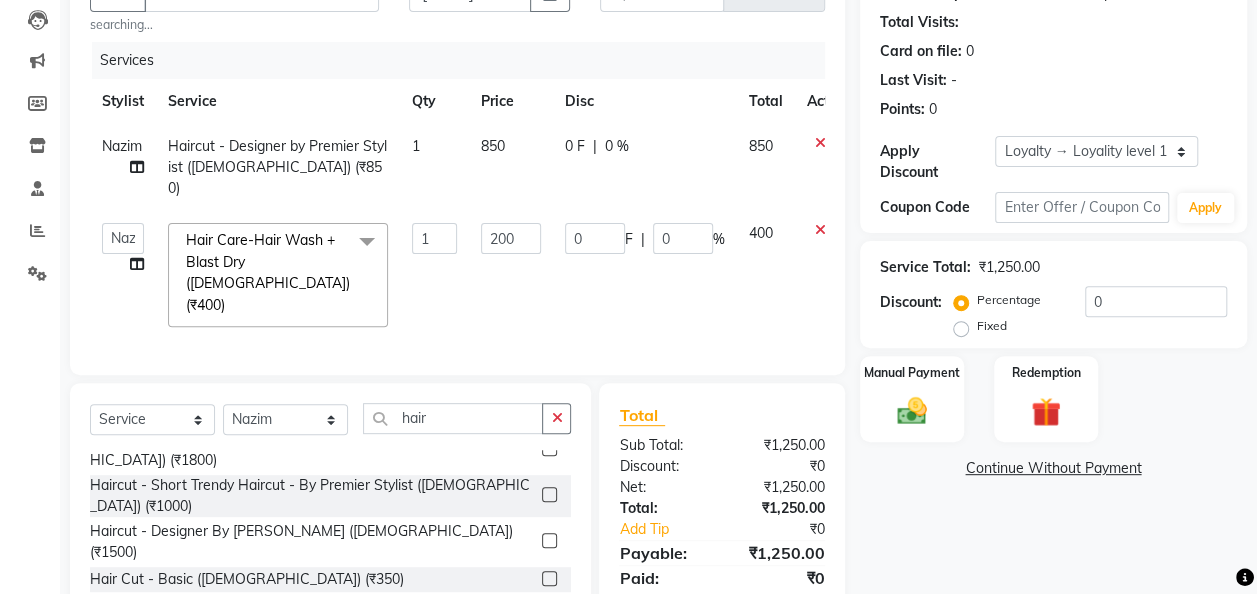 click on "200" 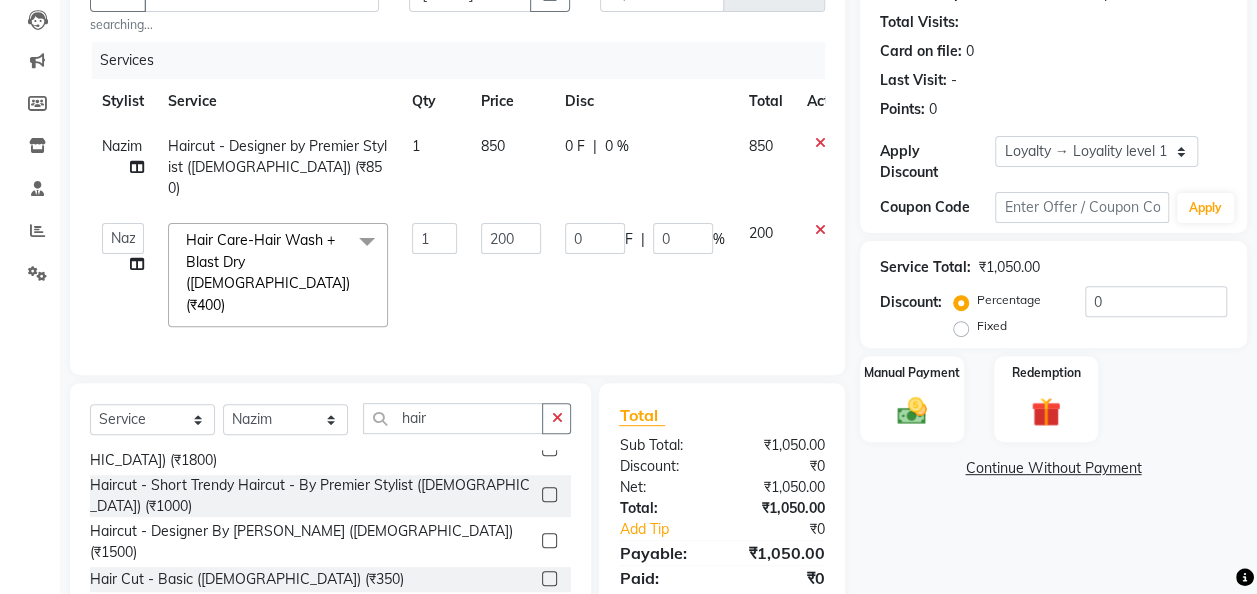 click on "850" 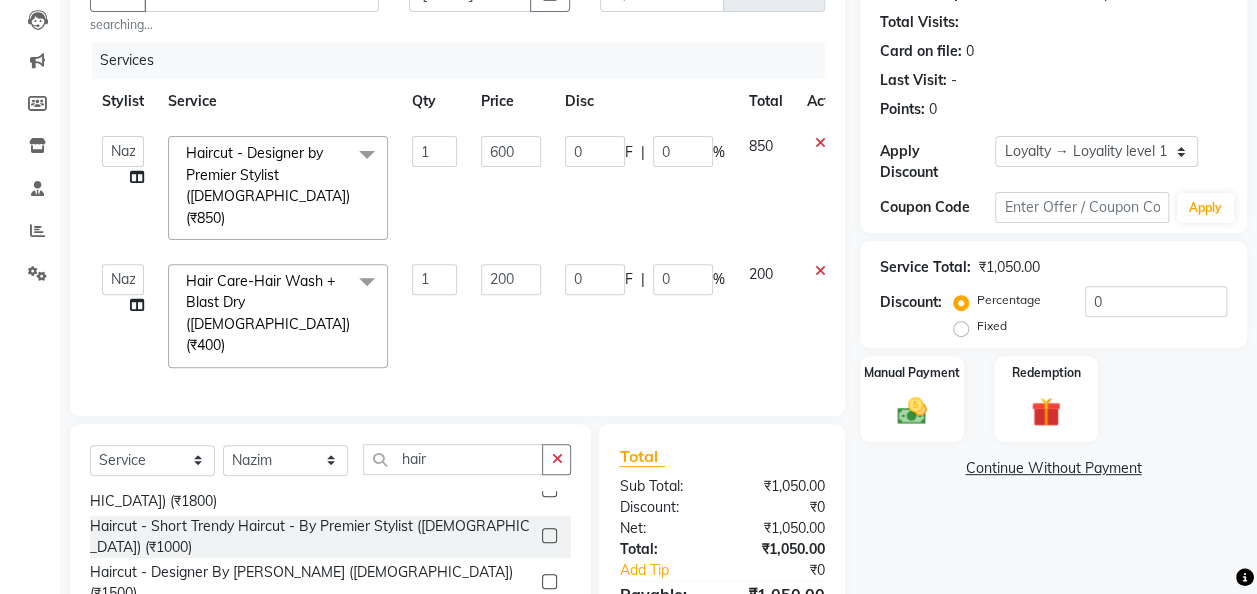 click on "Amit   [PERSON_NAME] [PERSON_NAME]   [PERSON_NAME]   [PERSON_NAME]   [PERSON_NAME] [PERSON_NAME]    [PERSON_NAME]  Haircut - Designer by Premier Stylist ([DEMOGRAPHIC_DATA]) (₹850)  x Waxing - Basic - Upper Lips / Lower Lips/ Chin ([DEMOGRAPHIC_DATA]) (₹100) Waxing - Basic - Face ([DEMOGRAPHIC_DATA]) (₹450) Waxing - Basic - Jawline / Side Locks / Under Arms ([DEMOGRAPHIC_DATA]) (₹200) Waxing - Basic - Full Arms ([DEMOGRAPHIC_DATA]) (₹400) Waxing - Basic - Full Back ([DEMOGRAPHIC_DATA]) (₹400) Waxing - Basic - Half Legs ([DEMOGRAPHIC_DATA]) (₹400) Waxing - Basic - Full Legs ([DEMOGRAPHIC_DATA]) (₹650) Waxing - Basic - Bikini ([DEMOGRAPHIC_DATA]) (₹1000) Waxing - Basic - Full Body (Excludes Bikini) ([DEMOGRAPHIC_DATA]) (₹0) Waxing - Basic - Full Arms ([DEMOGRAPHIC_DATA]) (₹400) Waxing - Basic - Half Legs ([DEMOGRAPHIC_DATA]) (₹400) Waxing - Flavoured (Imported) - Upper Lips ([DEMOGRAPHIC_DATA]) (₹120) Waxing - Flavoured (Imported) - Chin ([DEMOGRAPHIC_DATA]) (₹120) Waxing - Flavoured (Imported) - Jawline / Side Locks / Under Arms ([DEMOGRAPHIC_DATA]) (₹200) Waxing - Flavoured (Imported) - Feet ([DEMOGRAPHIC_DATA]) (₹200) Waxing - Flavoured (Imported) - Face ([DEMOGRAPHIC_DATA]) (₹650) 1 0" 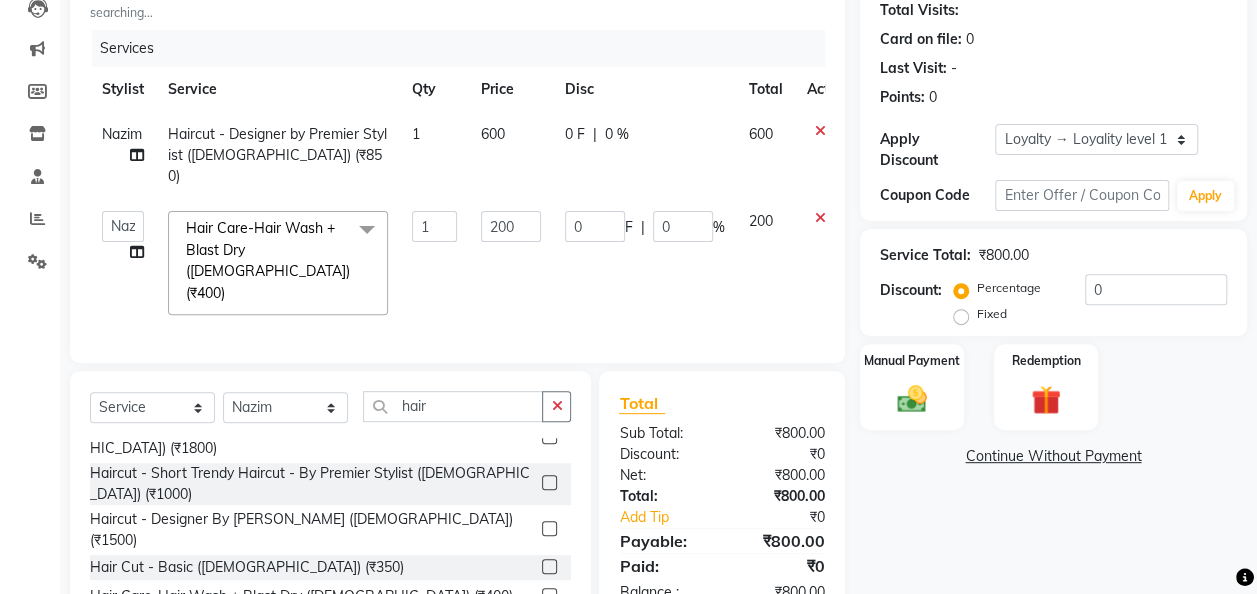 scroll, scrollTop: 297, scrollLeft: 0, axis: vertical 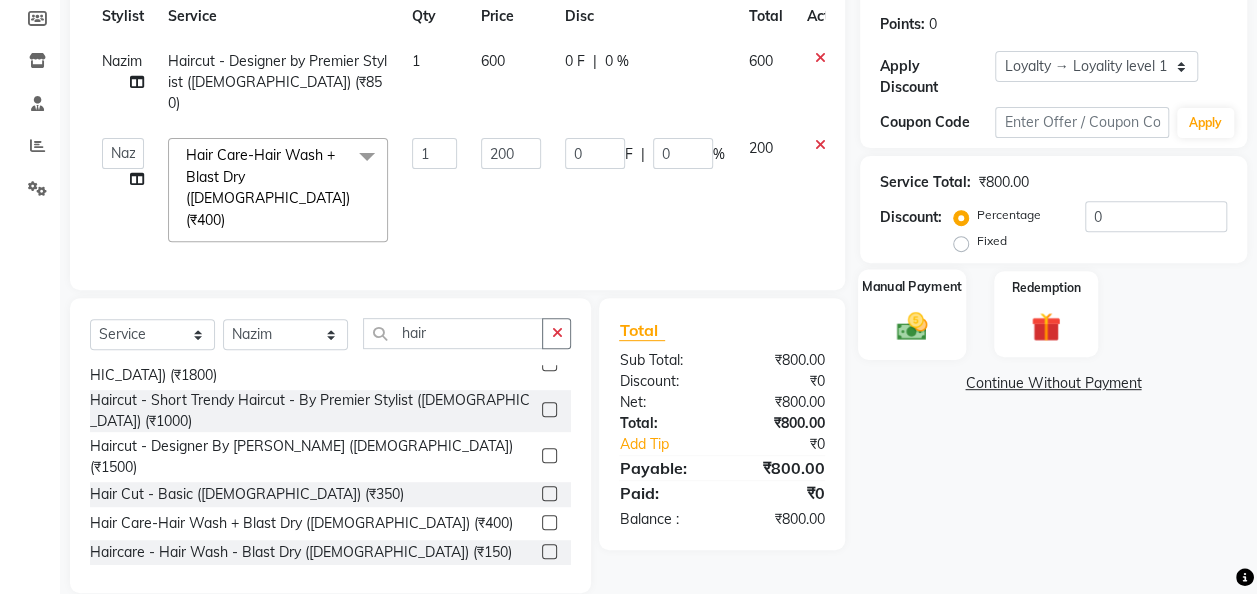 click on "Manual Payment" 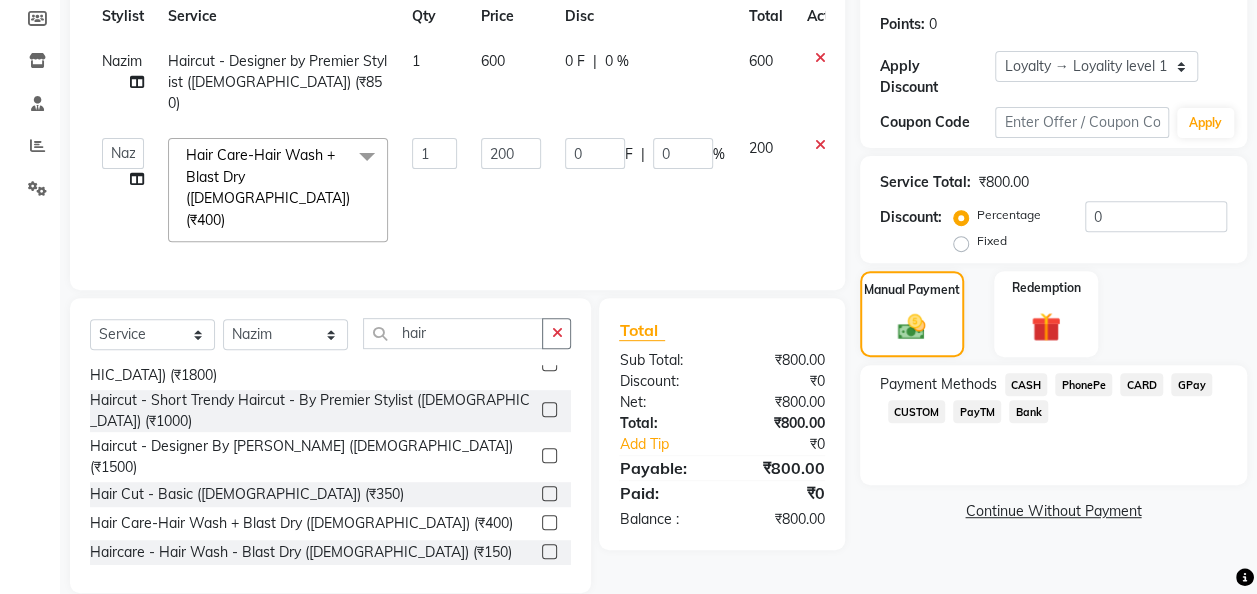 scroll, scrollTop: 0, scrollLeft: 0, axis: both 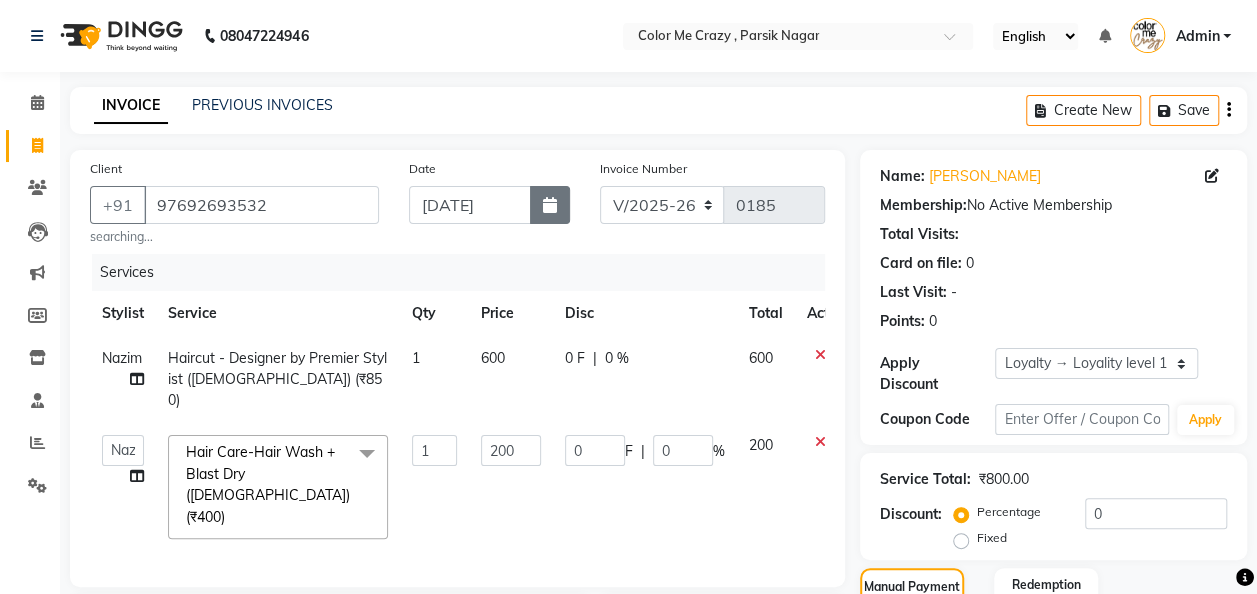 click 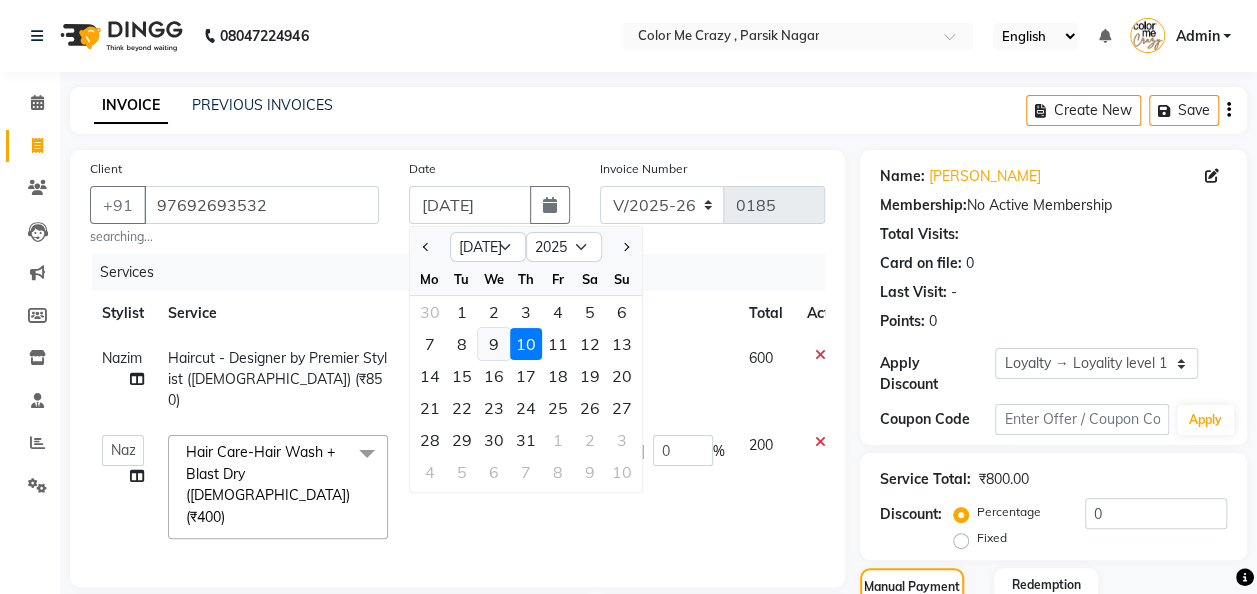 click on "9" 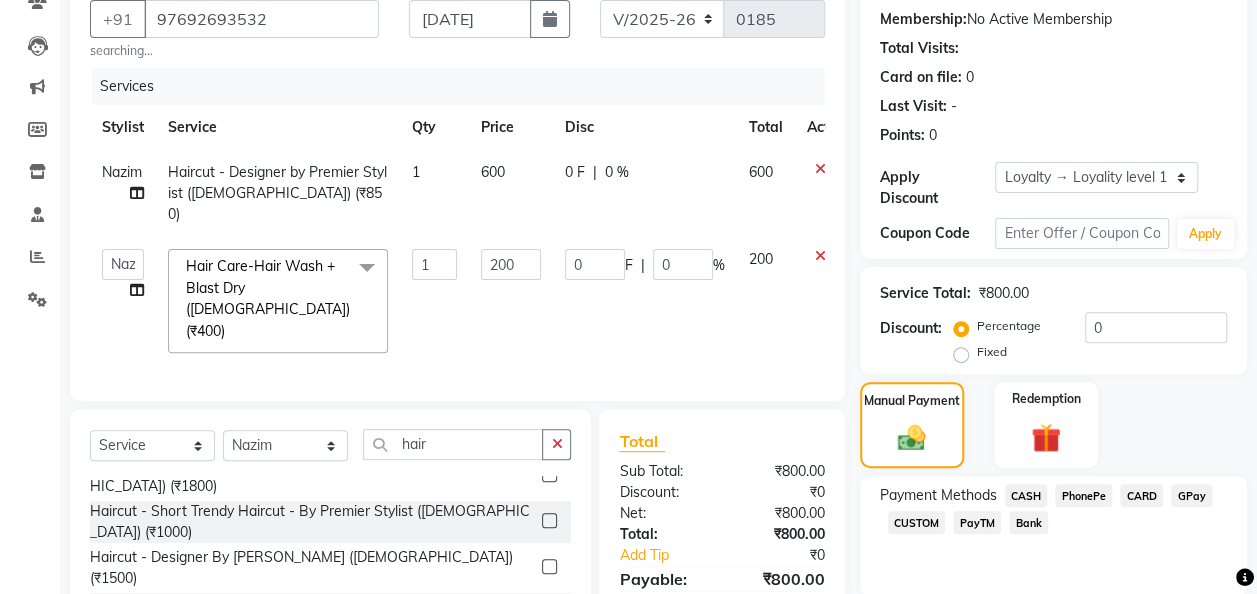 scroll, scrollTop: 297, scrollLeft: 0, axis: vertical 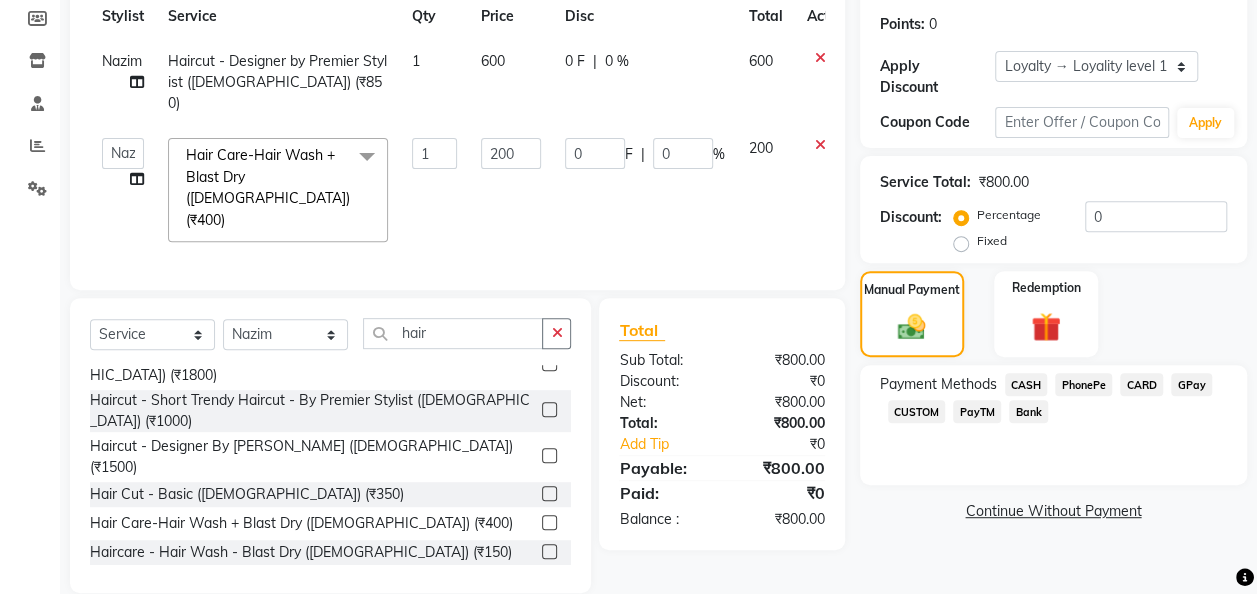 click on "GPay" 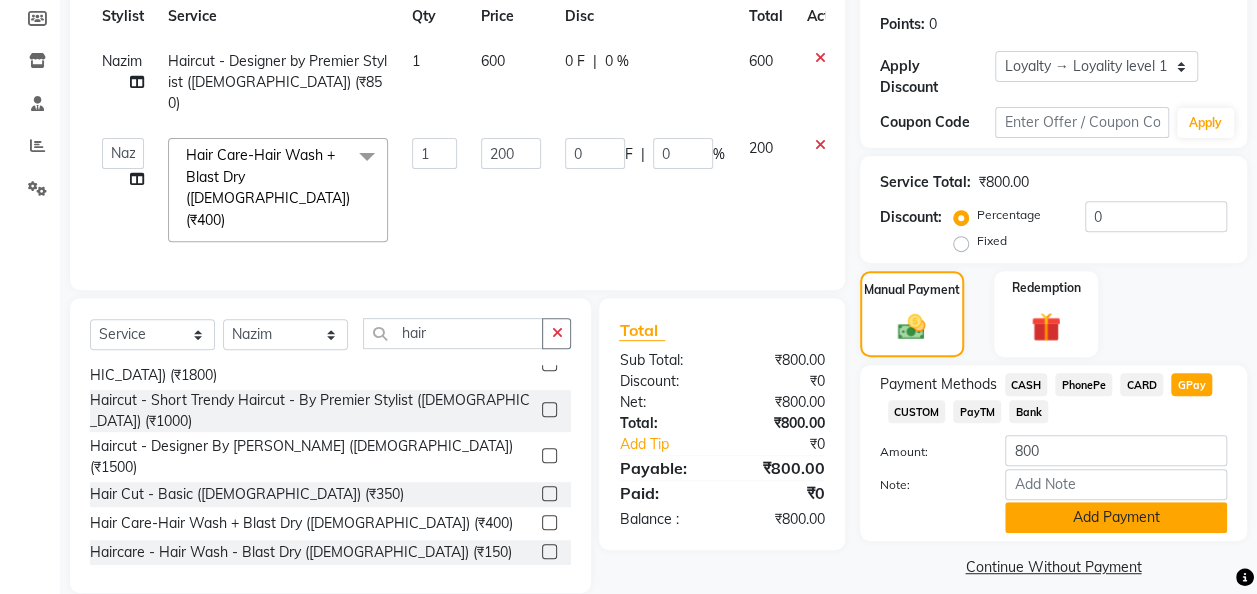 click on "Add Payment" 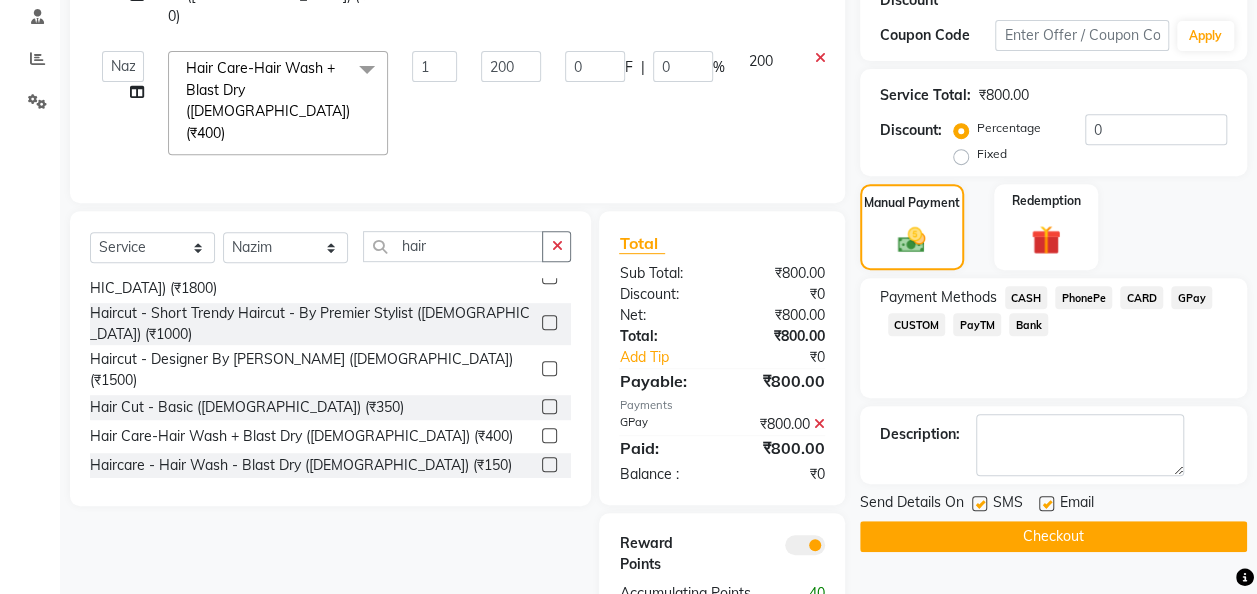 scroll, scrollTop: 436, scrollLeft: 0, axis: vertical 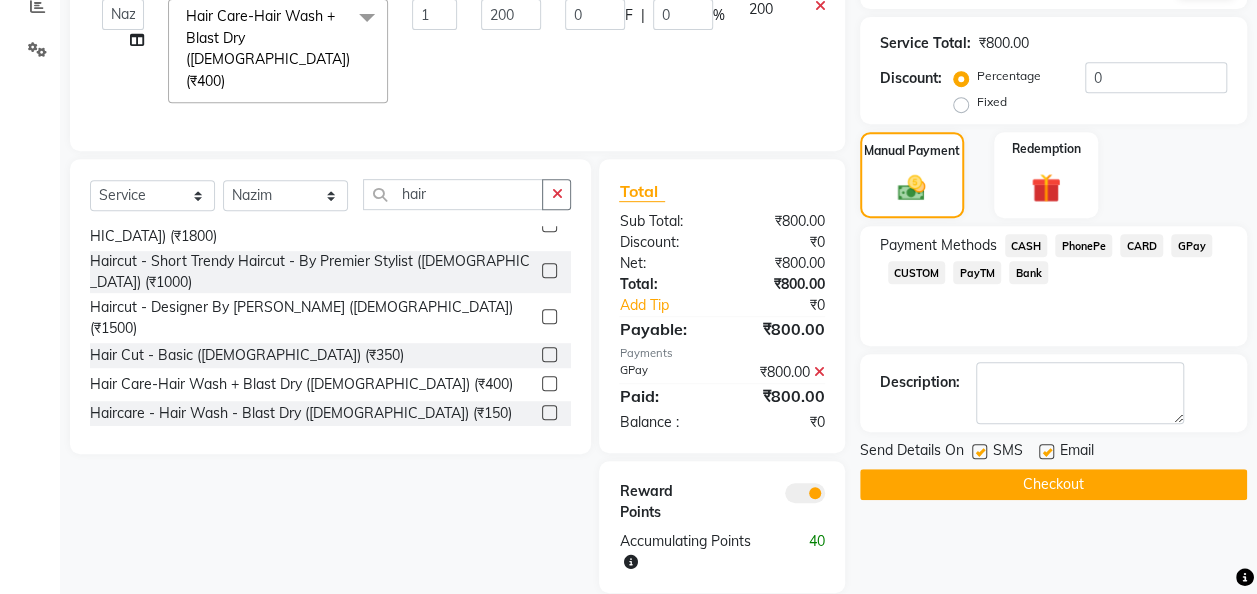 click on "Checkout" 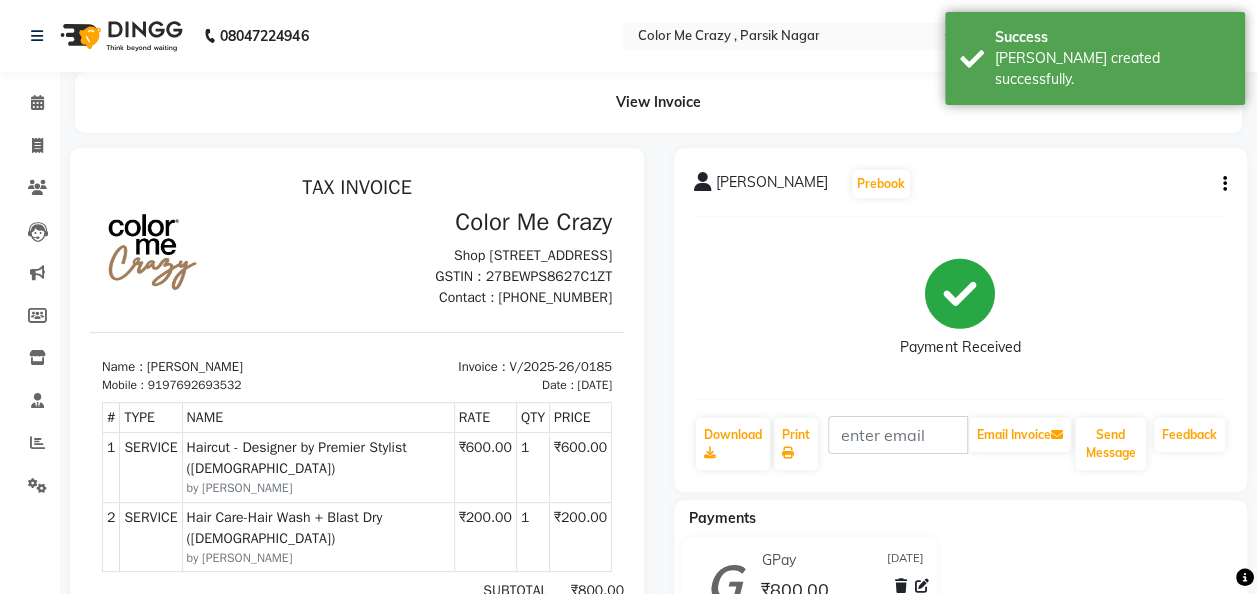 scroll, scrollTop: 16, scrollLeft: 0, axis: vertical 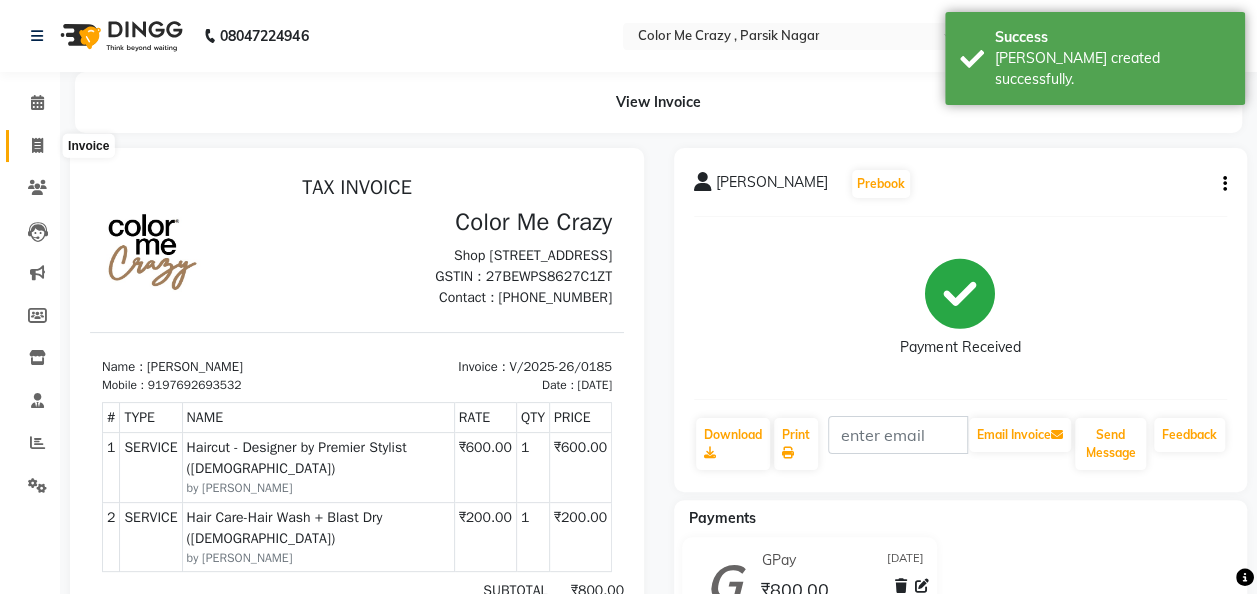click 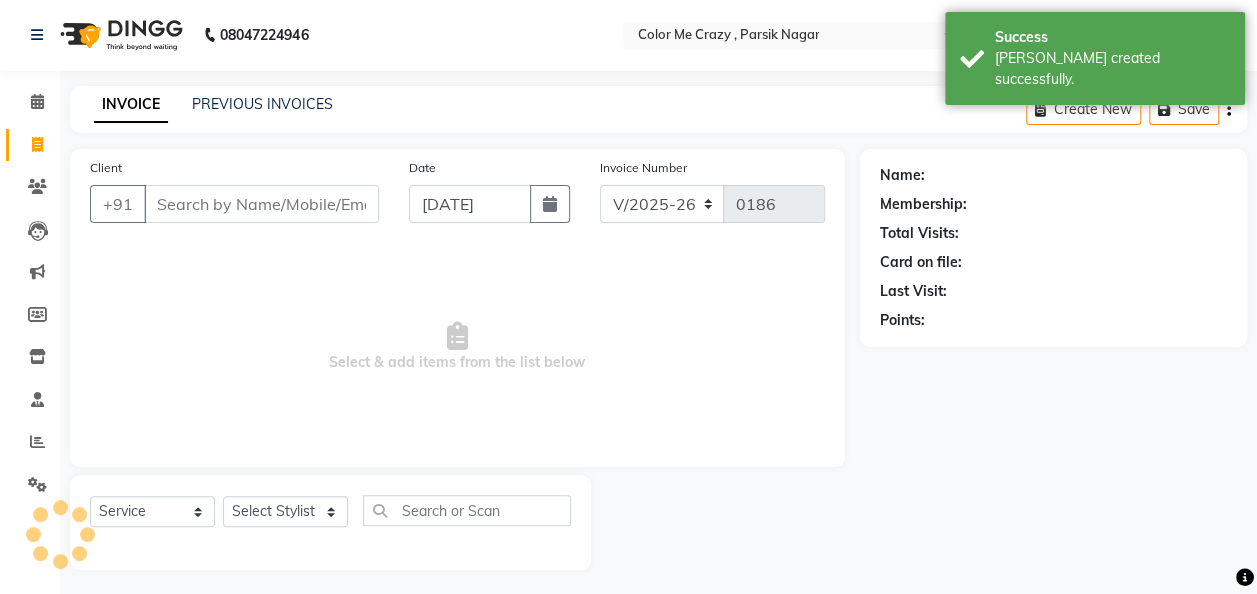 scroll, scrollTop: 6, scrollLeft: 0, axis: vertical 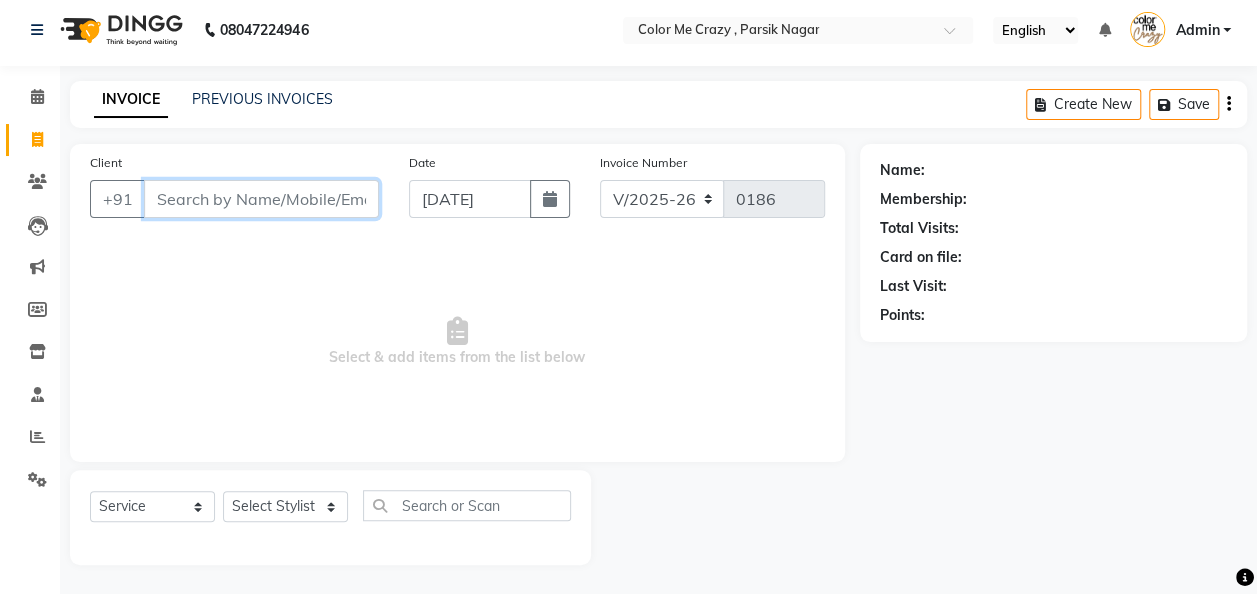 click on "Client" at bounding box center [261, 199] 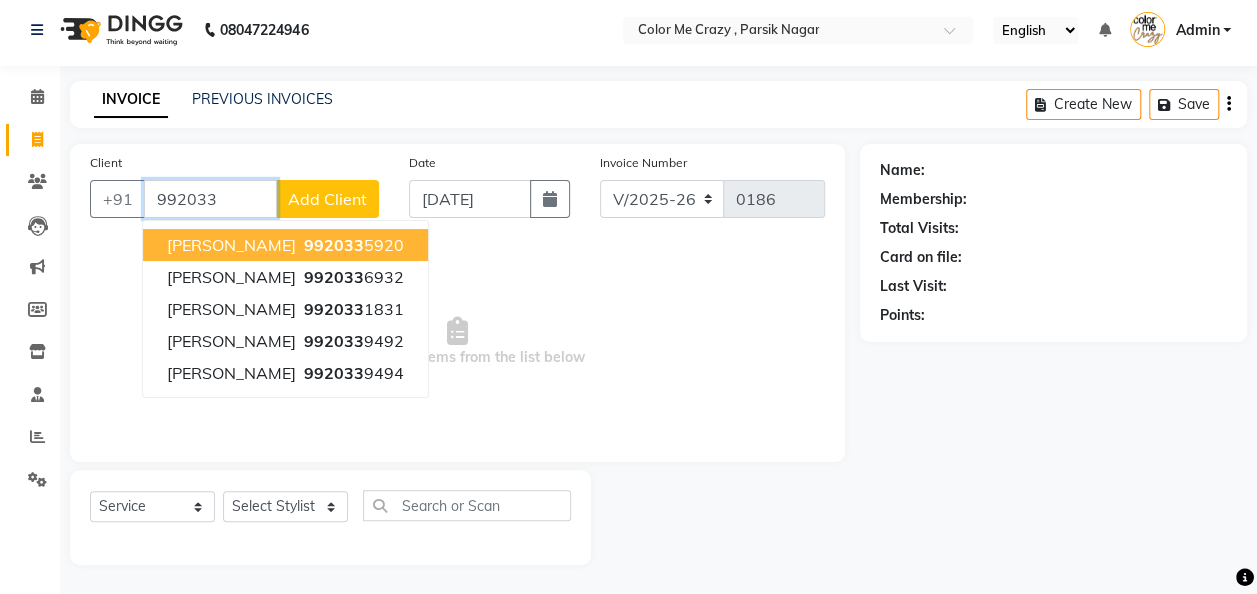 click on "[PERSON_NAME]" at bounding box center [231, 245] 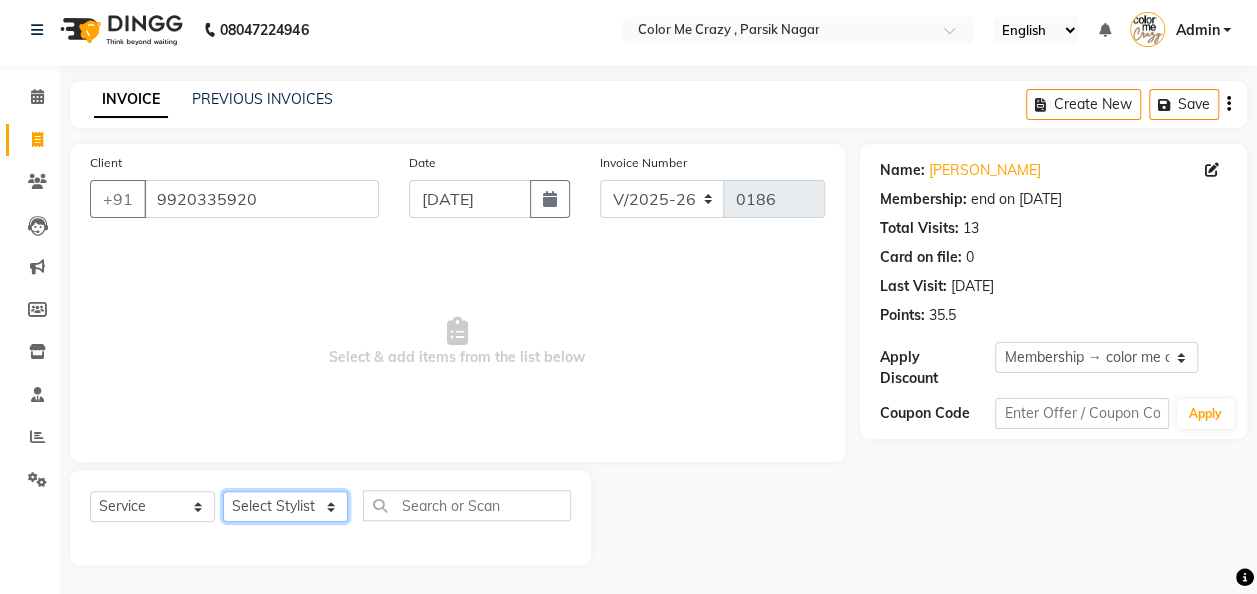 click on "Select Stylist Amit [PERSON_NAME] [PERSON_NAME] [PERSON_NAME] [PERSON_NAME] [PERSON_NAME] [PERSON_NAME]  [PERSON_NAME]" 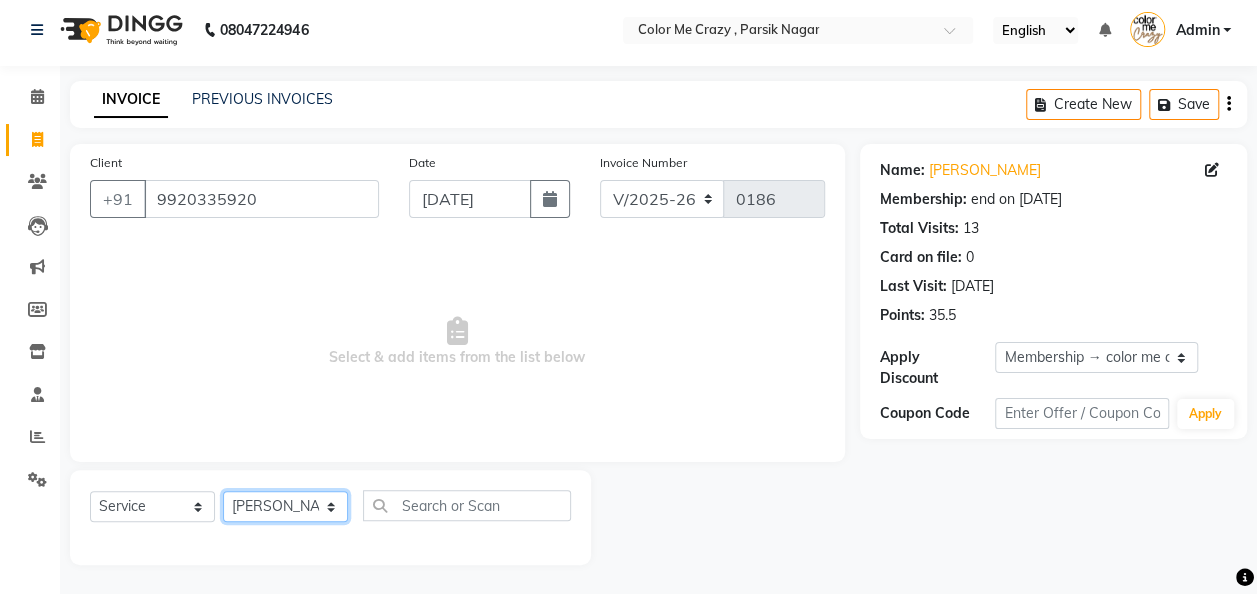 click on "Select Stylist Amit [PERSON_NAME] [PERSON_NAME] [PERSON_NAME] [PERSON_NAME] [PERSON_NAME] [PERSON_NAME]  [PERSON_NAME]" 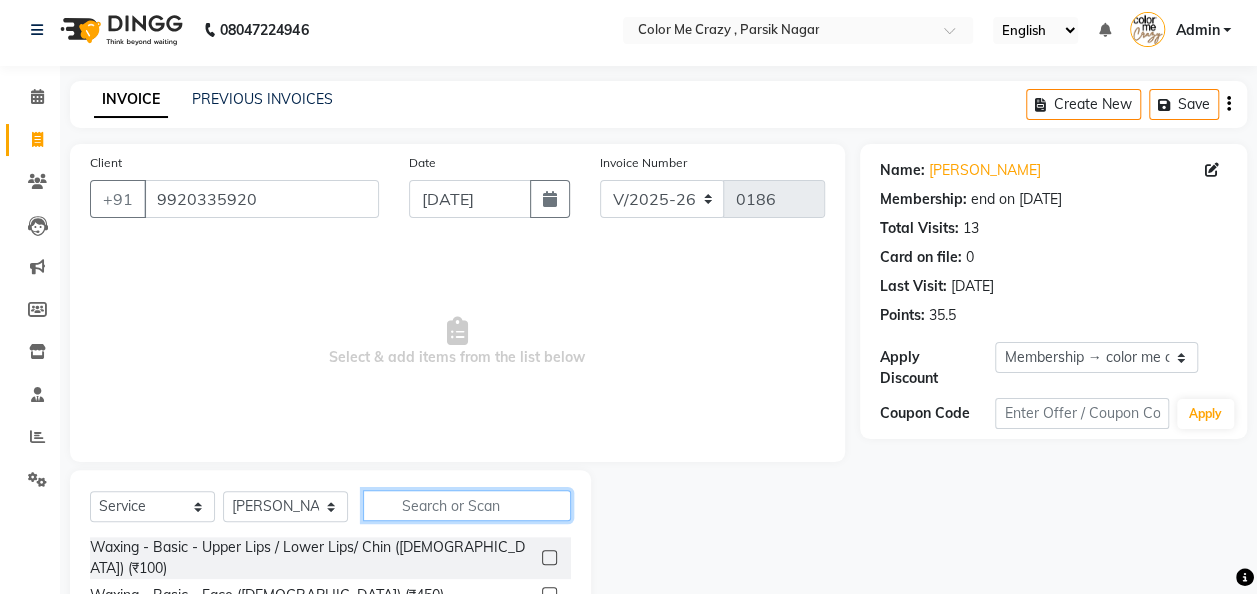 click 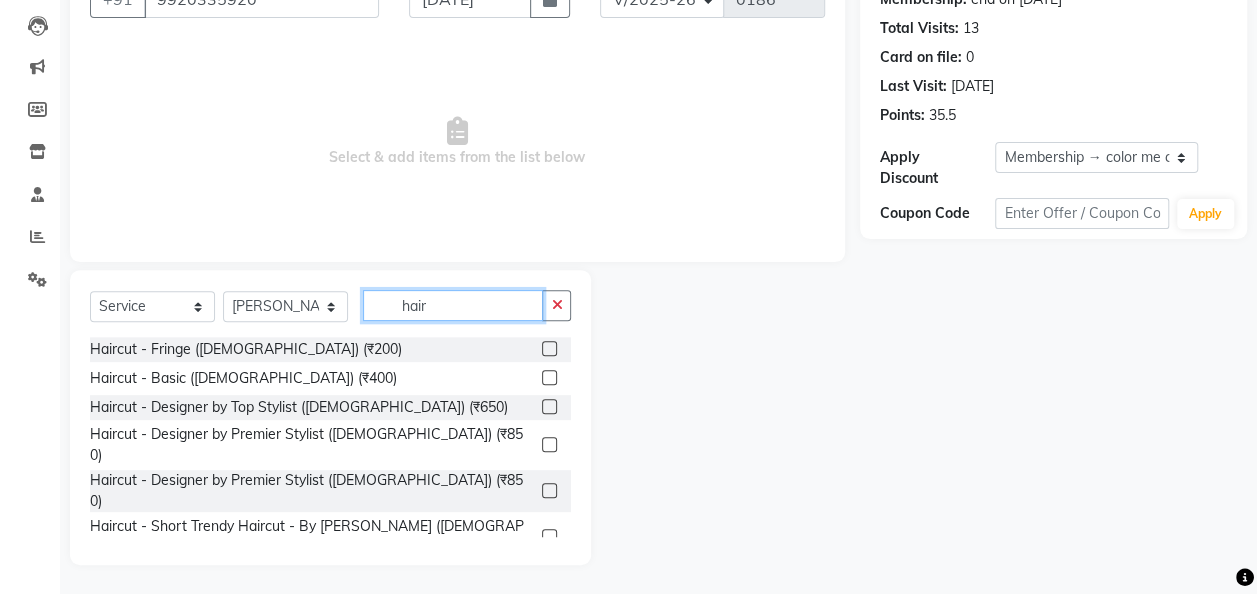 scroll, scrollTop: 206, scrollLeft: 0, axis: vertical 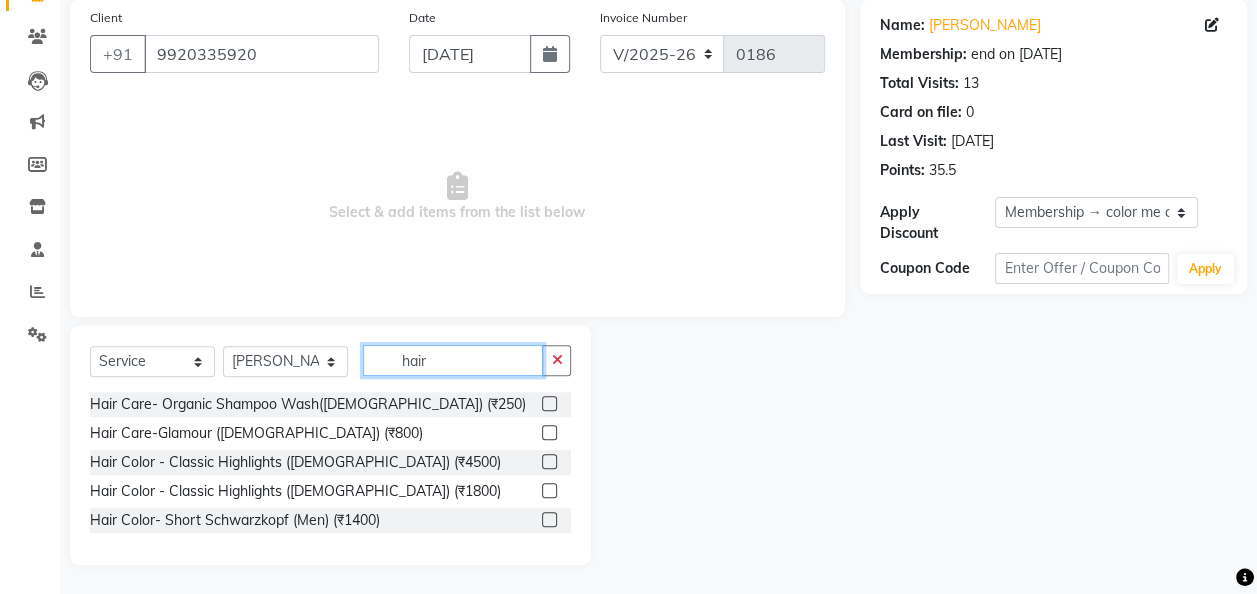 click on "hair" 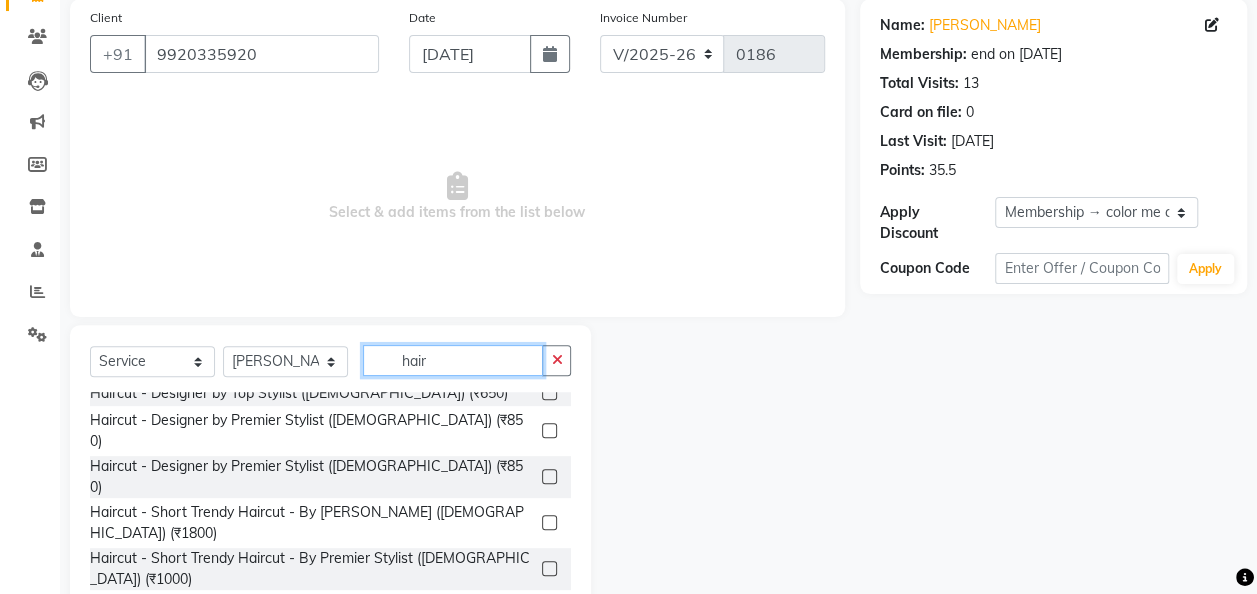 scroll, scrollTop: 100, scrollLeft: 0, axis: vertical 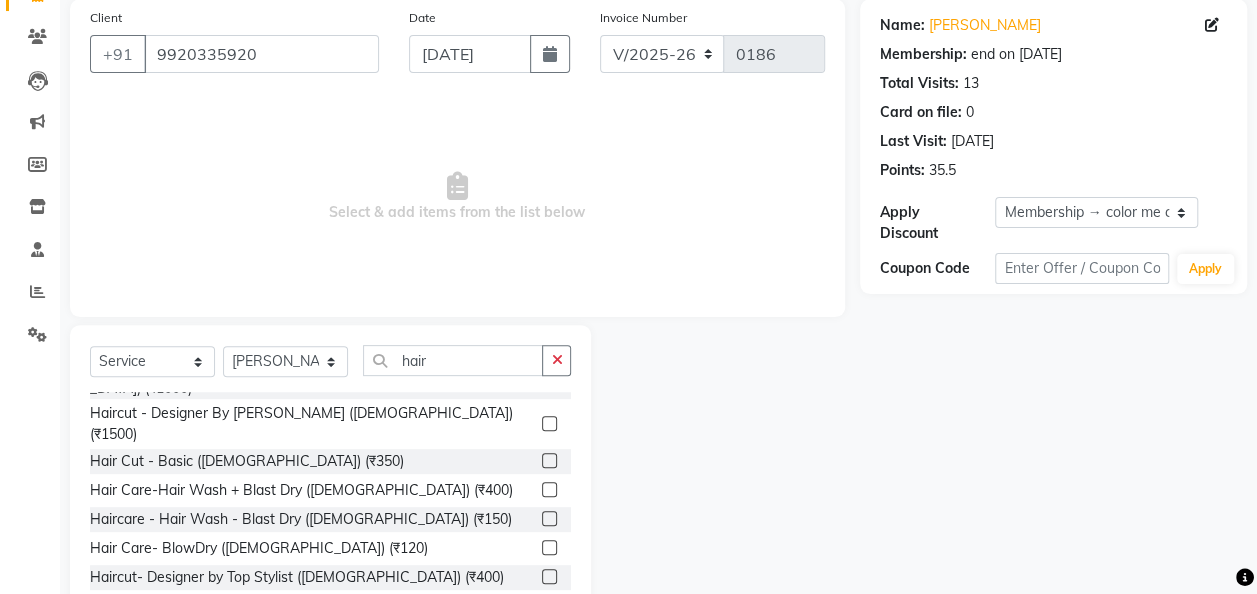 click on "Haircut - Designer by Premier Stylist ([DEMOGRAPHIC_DATA]) (₹400)" 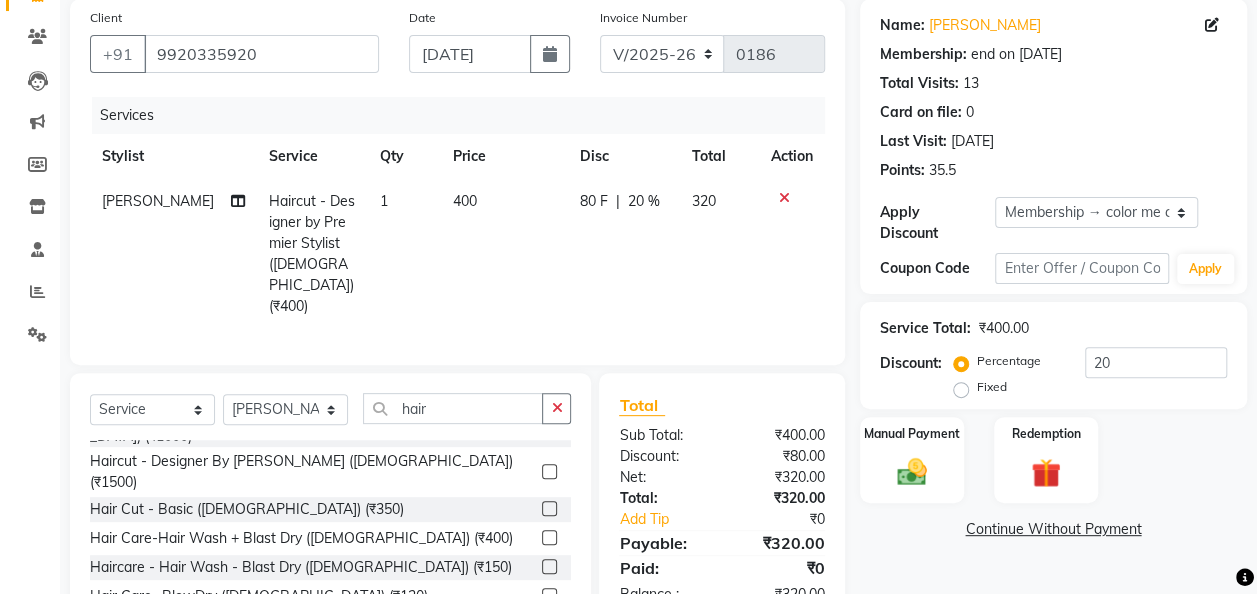 click on "20 %" 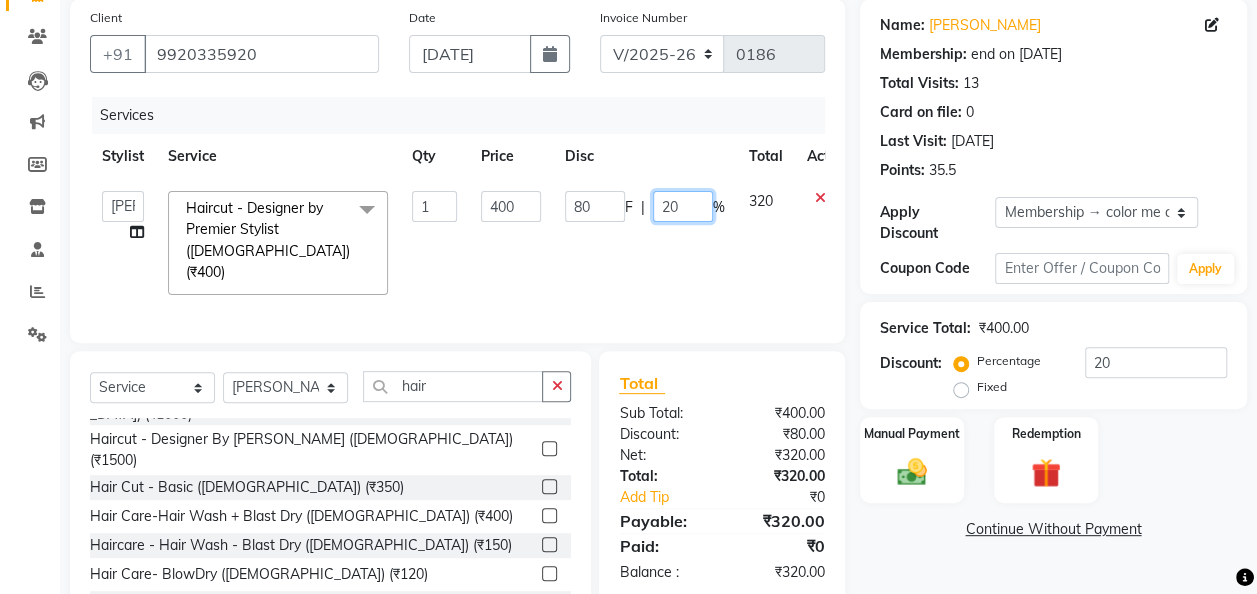 click on "20" 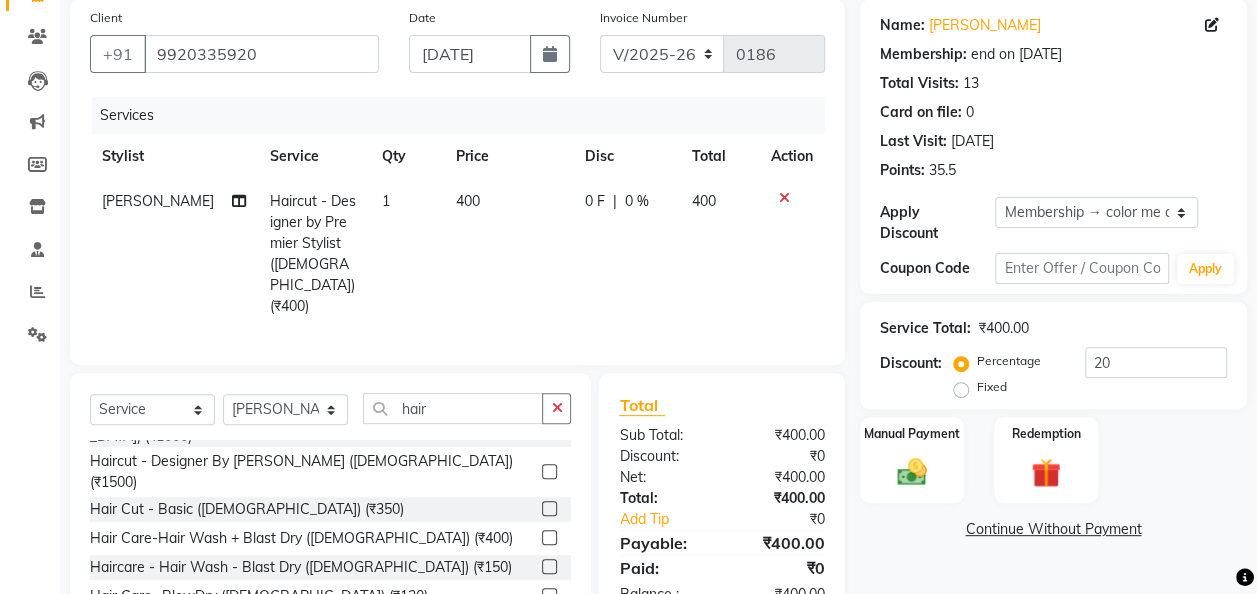 click on "400" 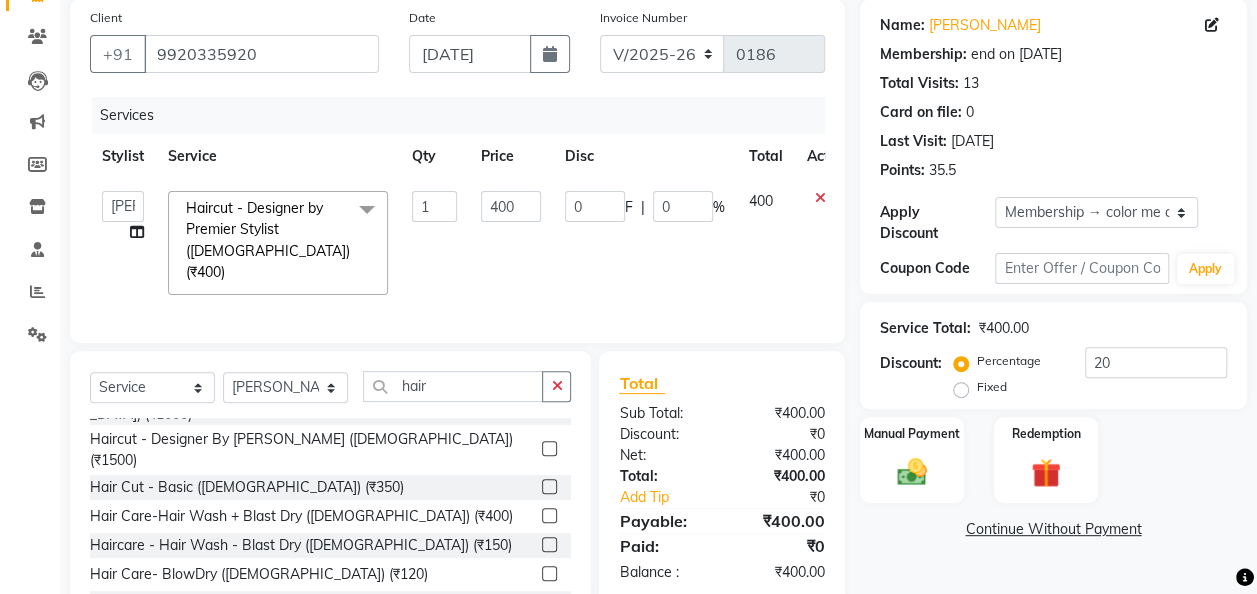 click on "400" 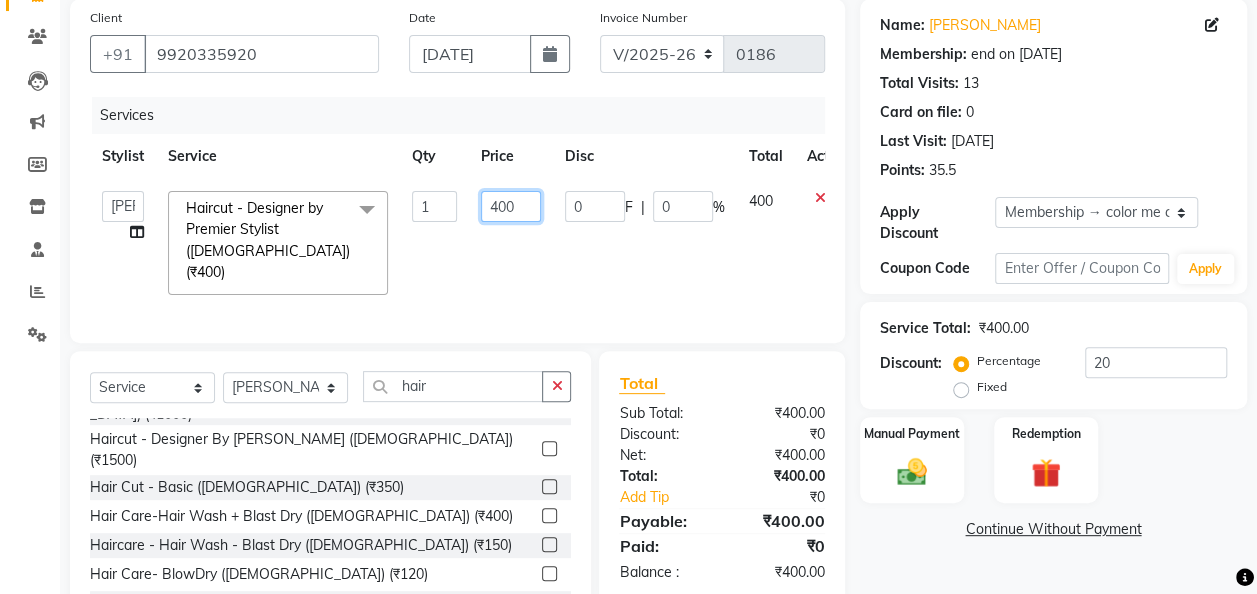 click on "400" 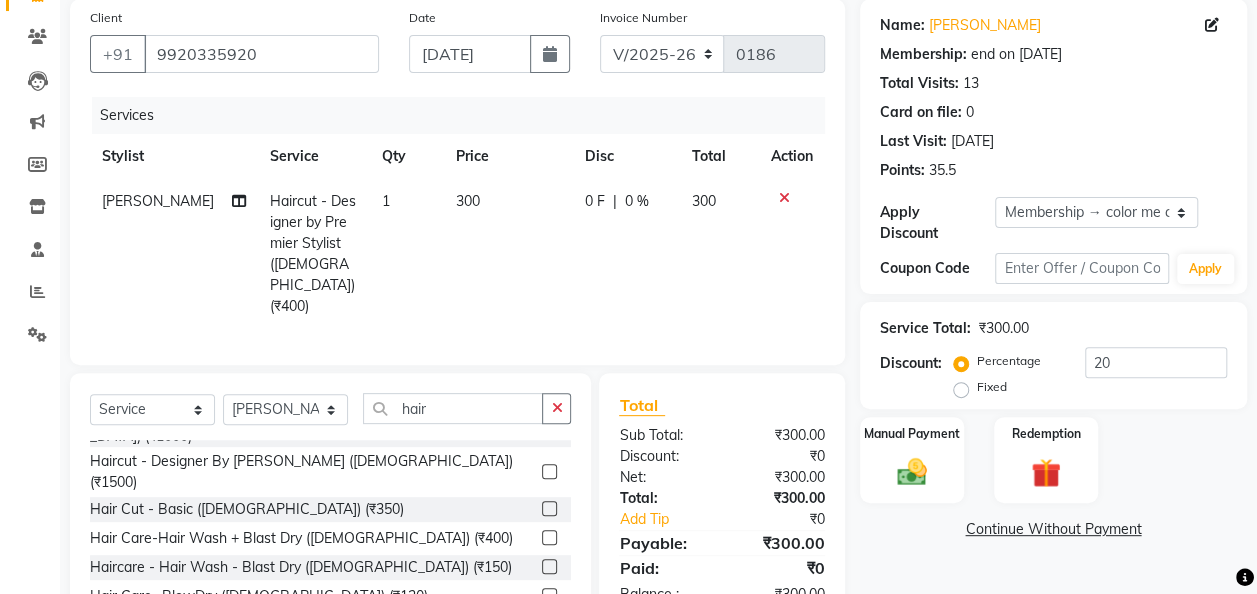 click on "0 F | 0 %" 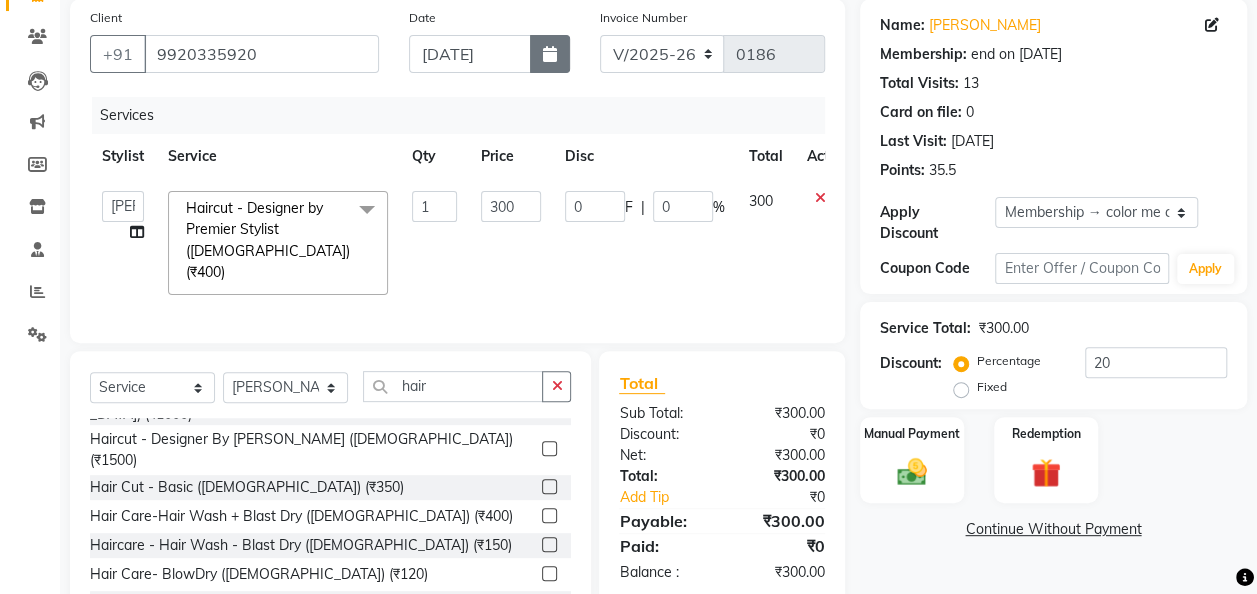 click 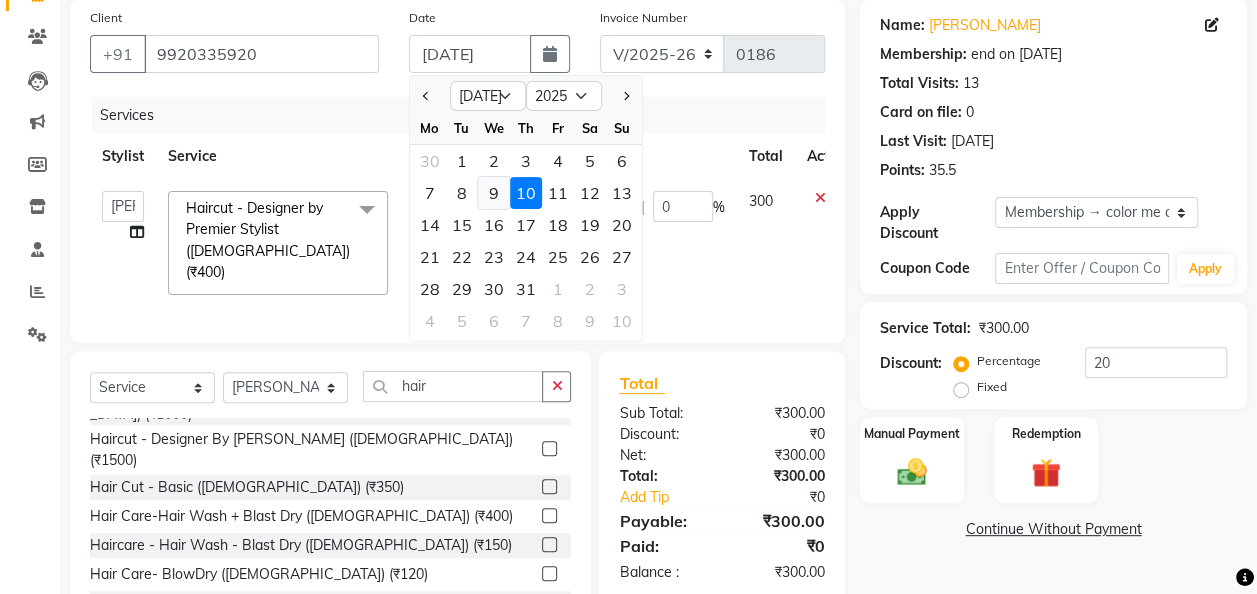 click on "9" 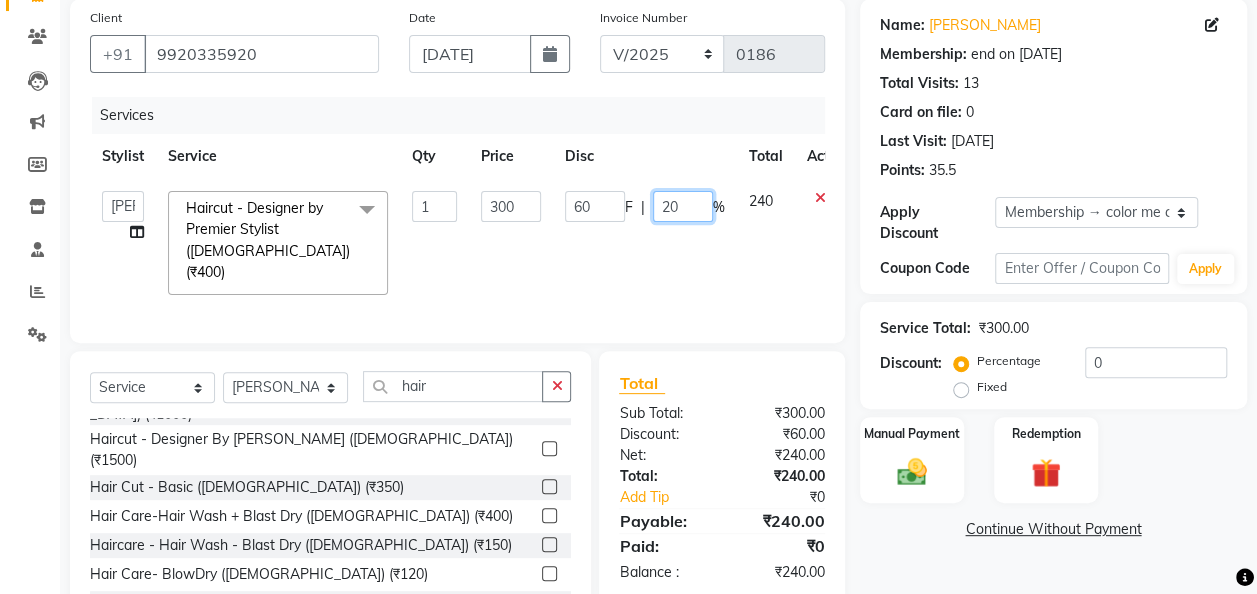 click on "20" 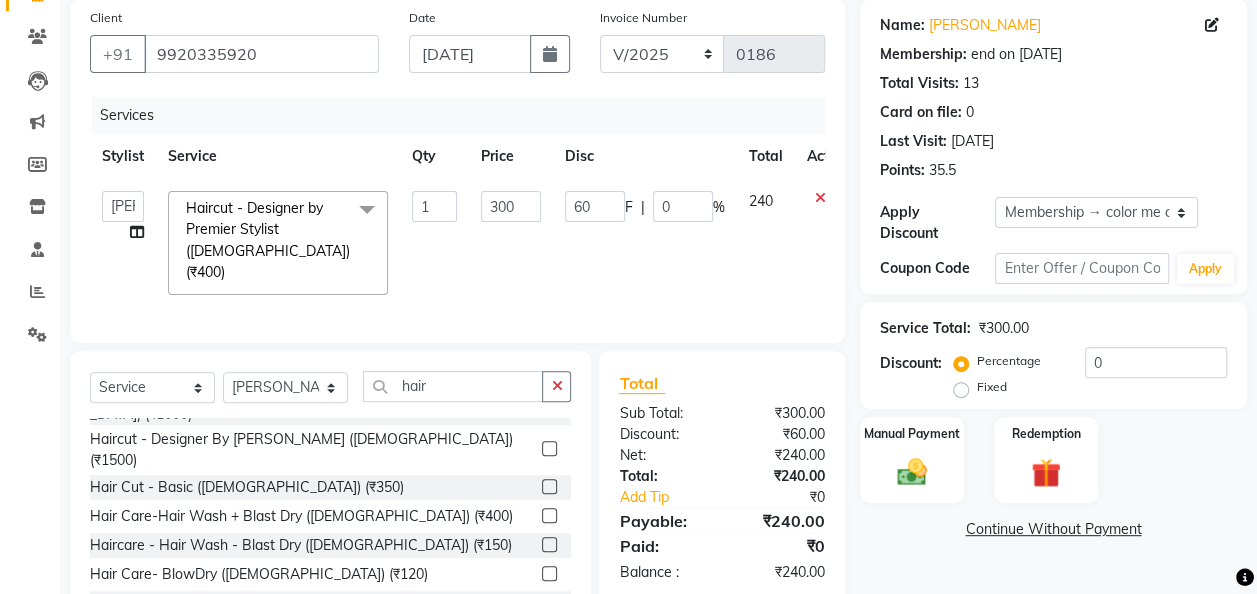 click on "Amit   [PERSON_NAME] [PERSON_NAME]   [PERSON_NAME]   [PERSON_NAME]   [PERSON_NAME] [PERSON_NAME]    [PERSON_NAME]  Haircut - Designer by Premier Stylist ([DEMOGRAPHIC_DATA]) (₹400)  x Waxing - Basic - Upper Lips / Lower Lips/ Chin ([DEMOGRAPHIC_DATA]) (₹100) Waxing - Basic - Face ([DEMOGRAPHIC_DATA]) (₹450) Waxing - Basic - Jawline / Side Locks / Under Arms ([DEMOGRAPHIC_DATA]) (₹200) Waxing - Basic - Full Arms ([DEMOGRAPHIC_DATA]) (₹400) Waxing - Basic - Full Back ([DEMOGRAPHIC_DATA]) (₹400) Waxing - Basic - Half Legs ([DEMOGRAPHIC_DATA]) (₹400) Waxing - Basic - Full Legs ([DEMOGRAPHIC_DATA]) (₹650) Waxing - Basic - Bikini ([DEMOGRAPHIC_DATA]) (₹1000) Waxing - Basic - Full Body (Excludes Bikini) ([DEMOGRAPHIC_DATA]) (₹0) Waxing - Basic - Full Arms ([DEMOGRAPHIC_DATA]) (₹400) Waxing - Basic - Half Legs ([DEMOGRAPHIC_DATA]) (₹400) Waxing - Flavoured (Imported) - Upper Lips ([DEMOGRAPHIC_DATA]) (₹120) Waxing - Flavoured (Imported) - Chin ([DEMOGRAPHIC_DATA]) (₹120) Waxing - Flavoured (Imported) - Jawline / Side Locks / Under Arms ([DEMOGRAPHIC_DATA]) (₹200) Waxing - Flavoured (Imported) - Feet ([DEMOGRAPHIC_DATA]) (₹200) Waxing - Flavoured (Imported) - Half Hands ([DEMOGRAPHIC_DATA]) (₹400)" 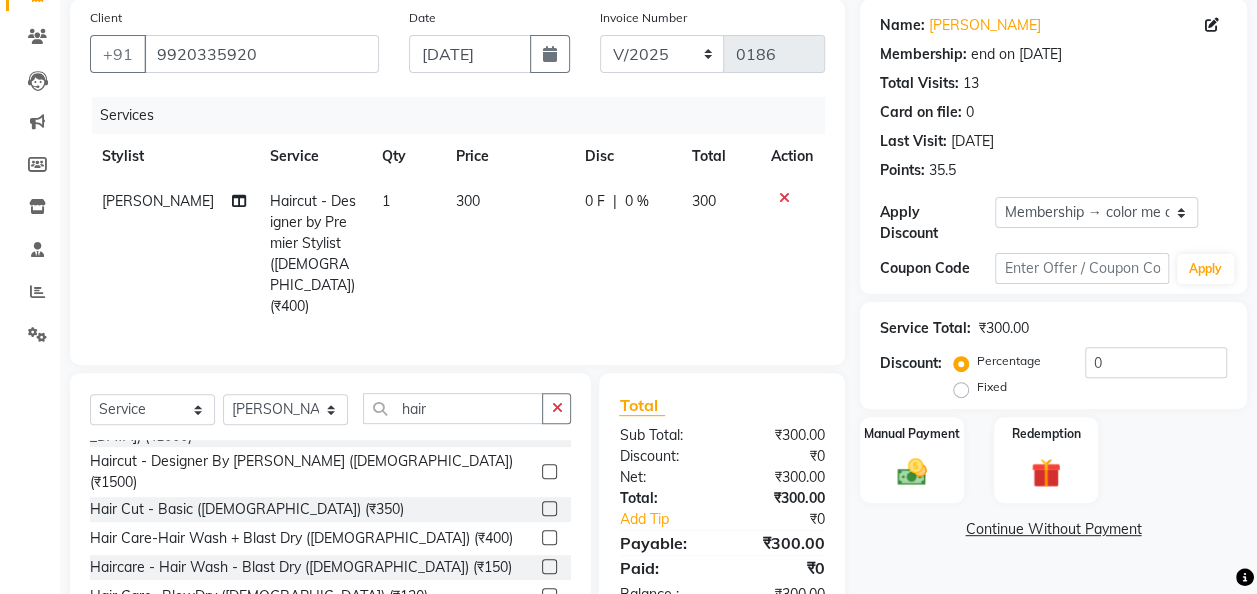 scroll, scrollTop: 228, scrollLeft: 0, axis: vertical 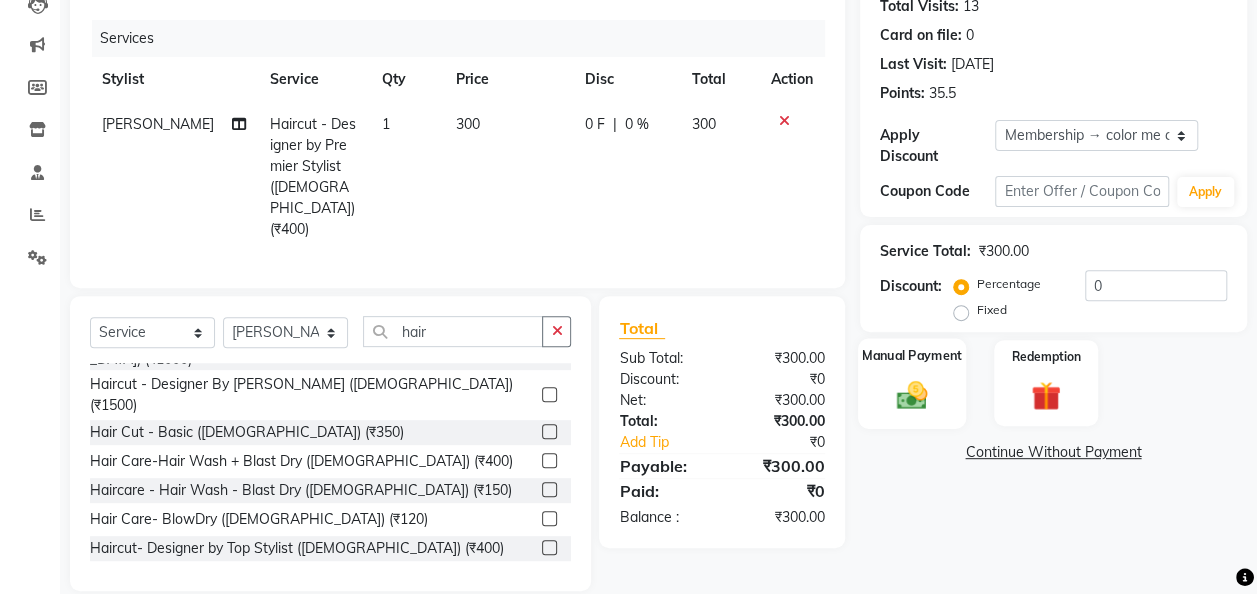 click 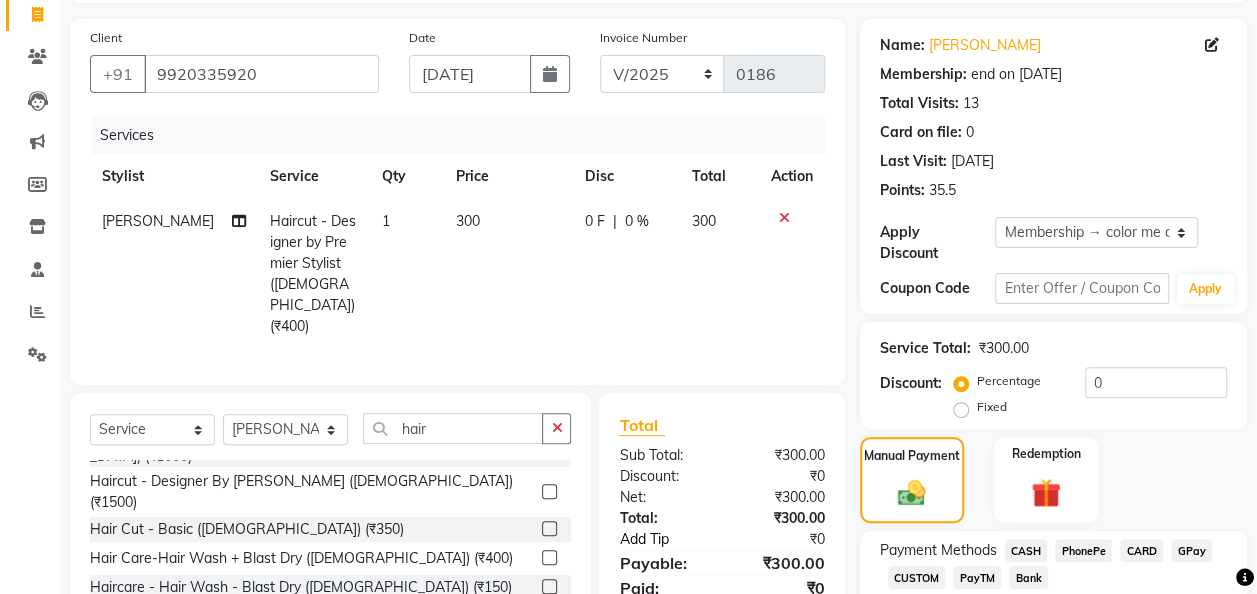 scroll, scrollTop: 259, scrollLeft: 0, axis: vertical 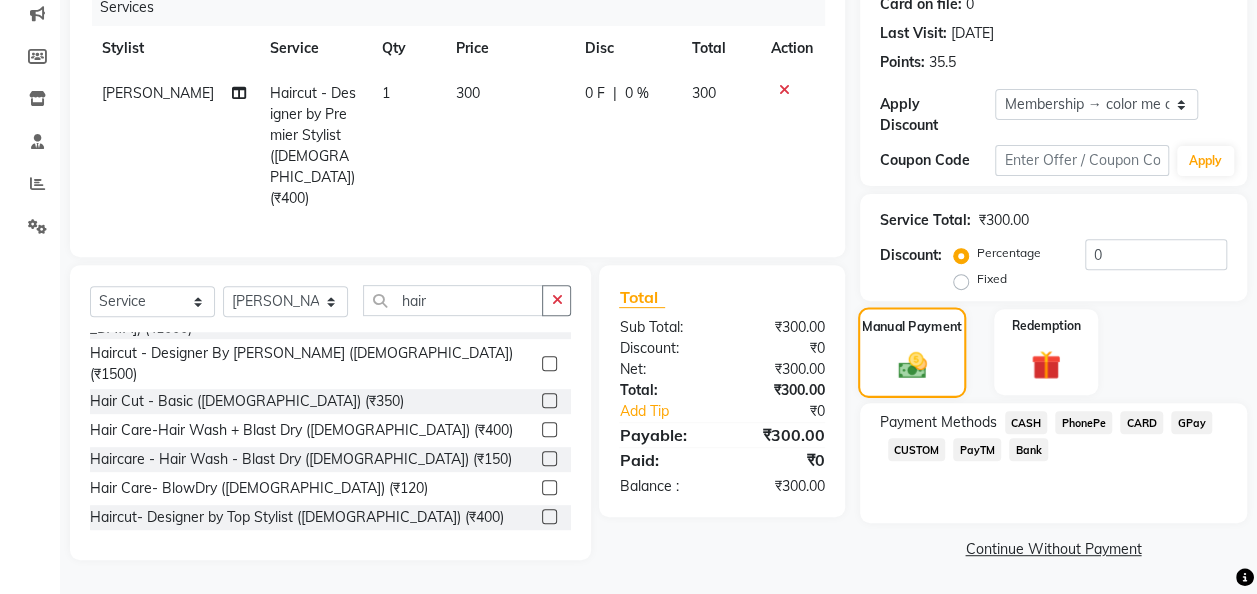 click on "Manual Payment" 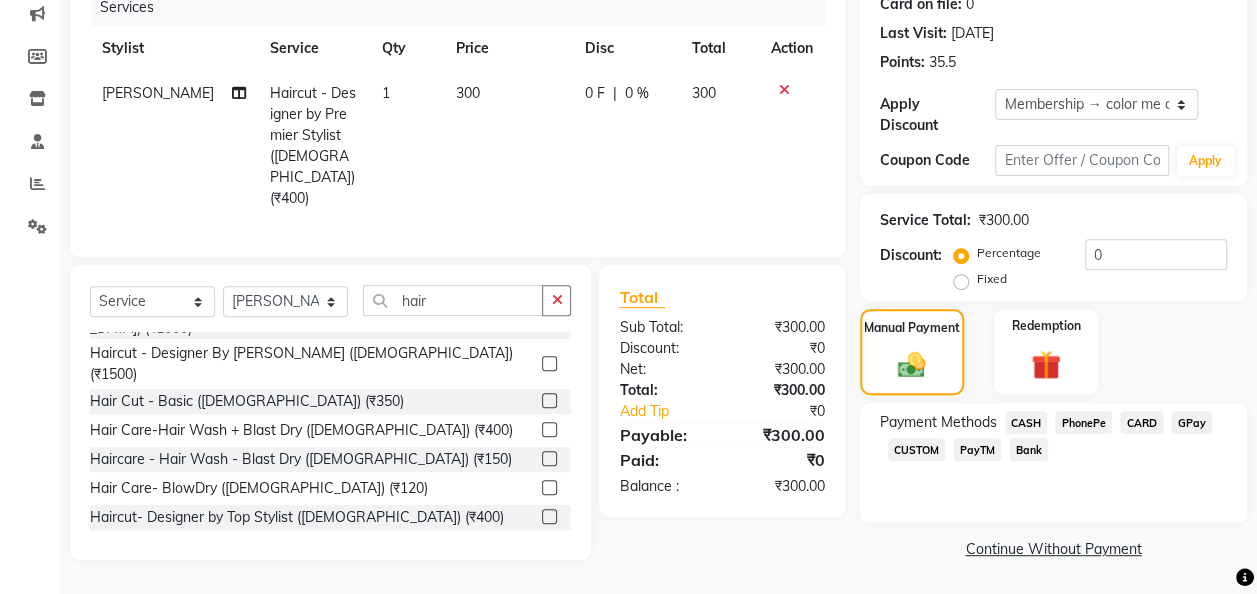 click on "GPay" 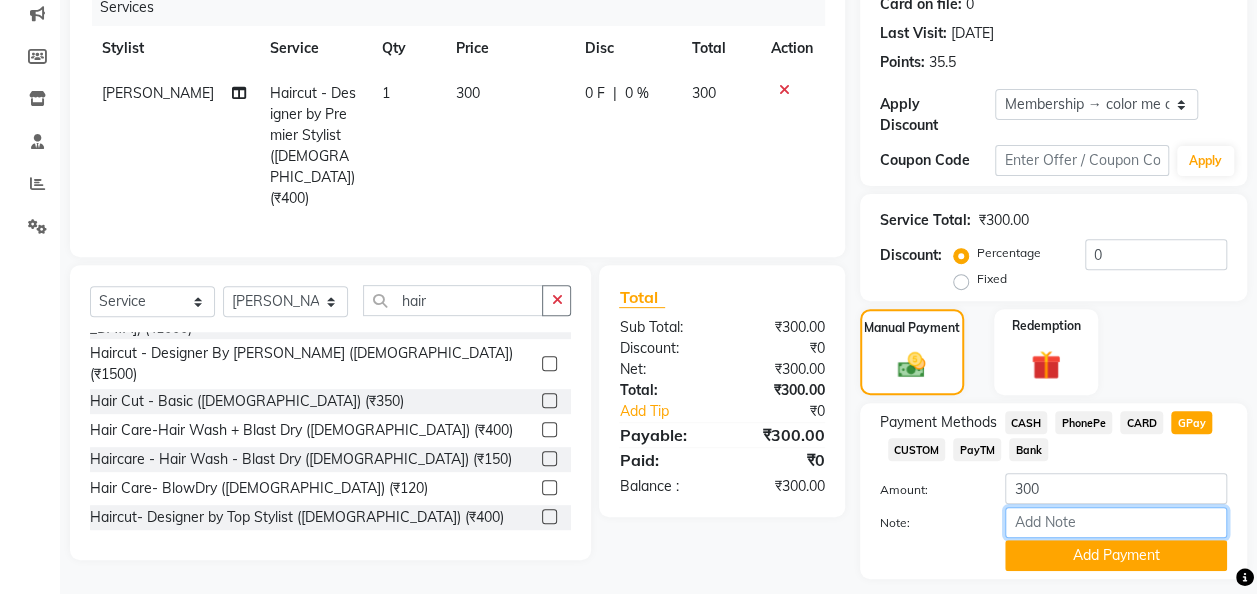 click on "Note:" at bounding box center [1116, 522] 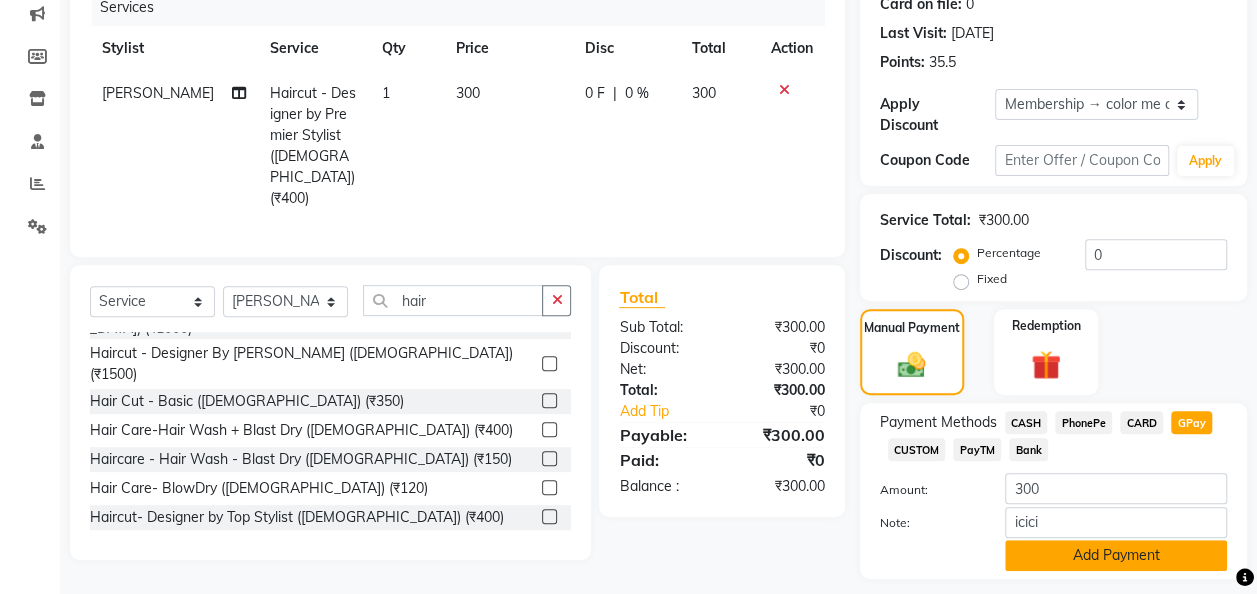 click on "Add Payment" 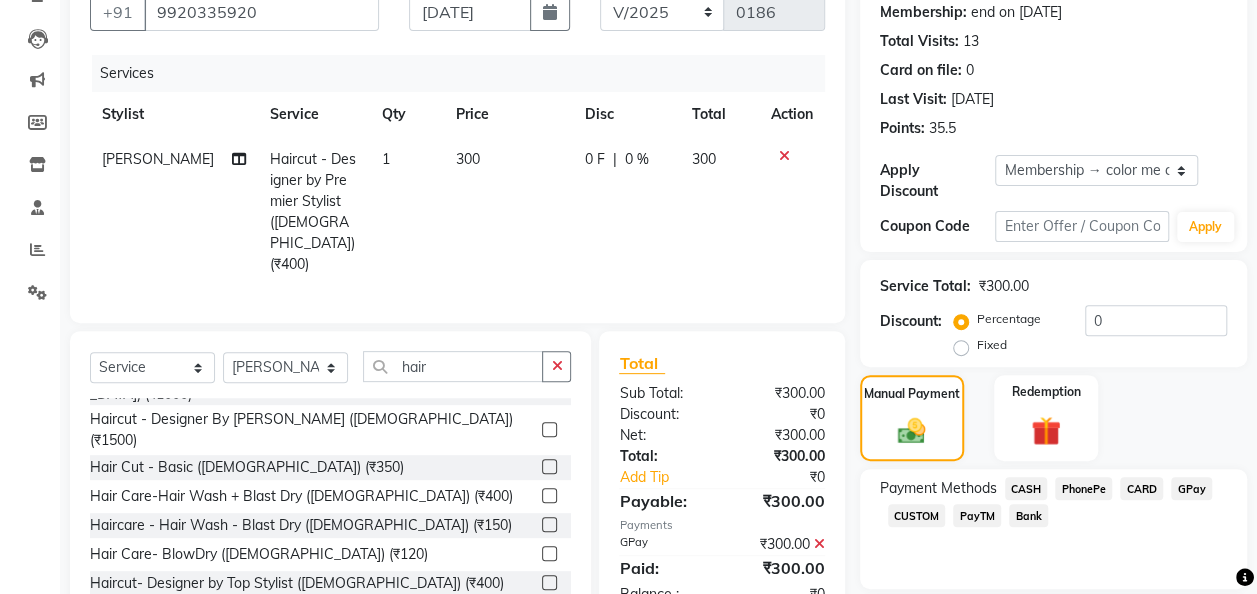 scroll, scrollTop: 370, scrollLeft: 0, axis: vertical 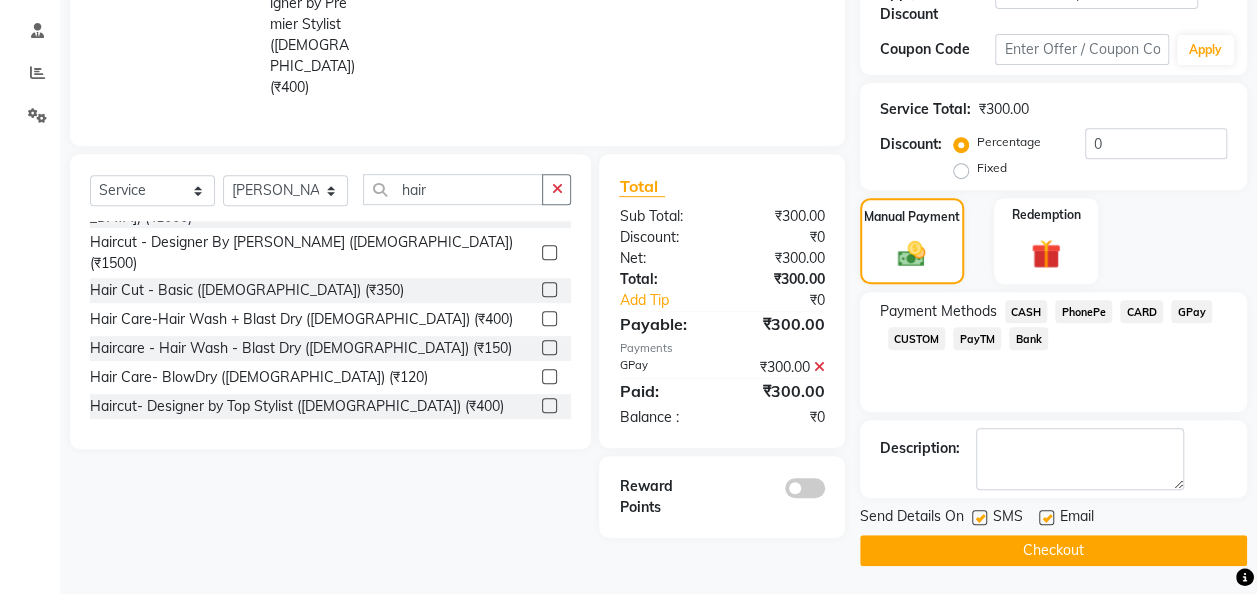 click on "Checkout" 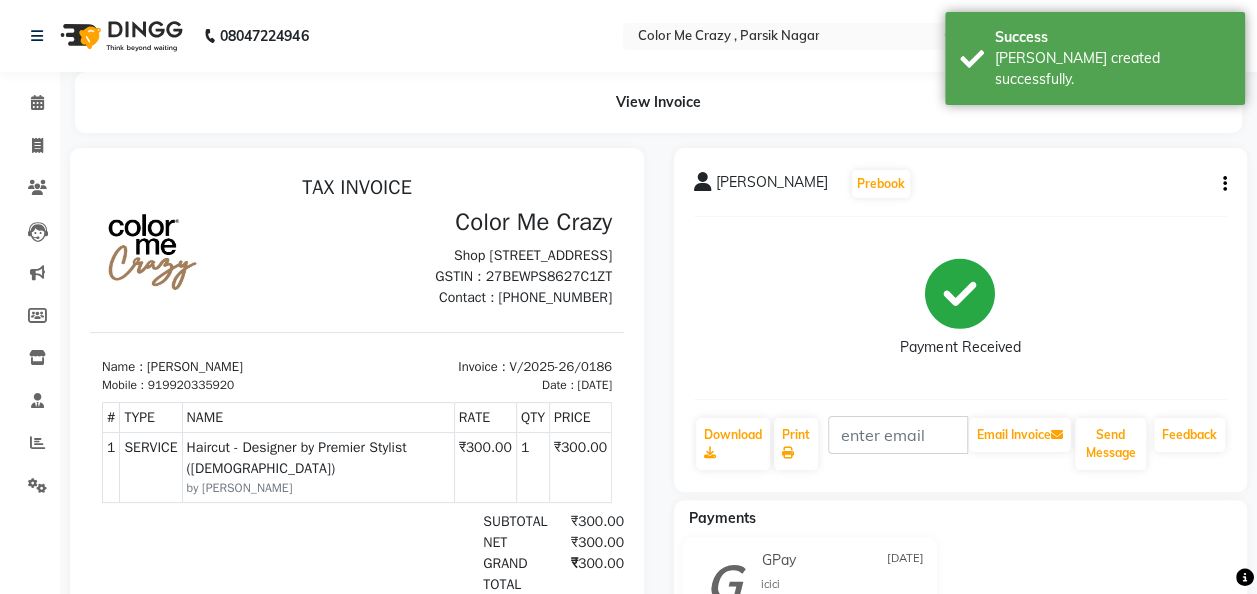 scroll, scrollTop: 0, scrollLeft: 0, axis: both 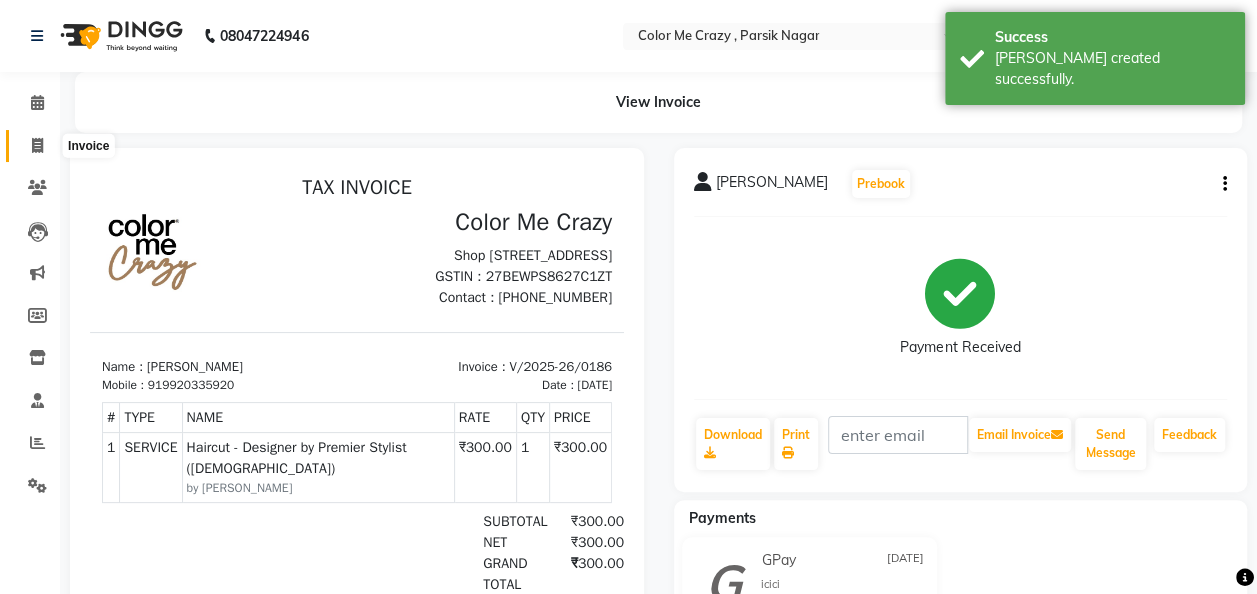 click 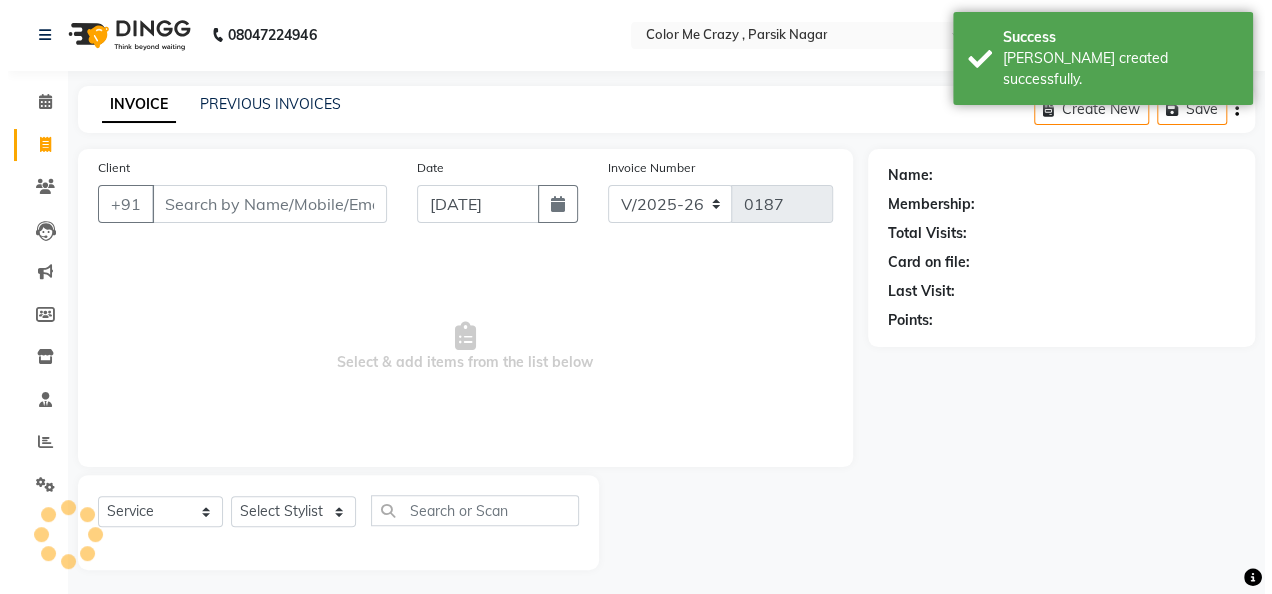 scroll, scrollTop: 6, scrollLeft: 0, axis: vertical 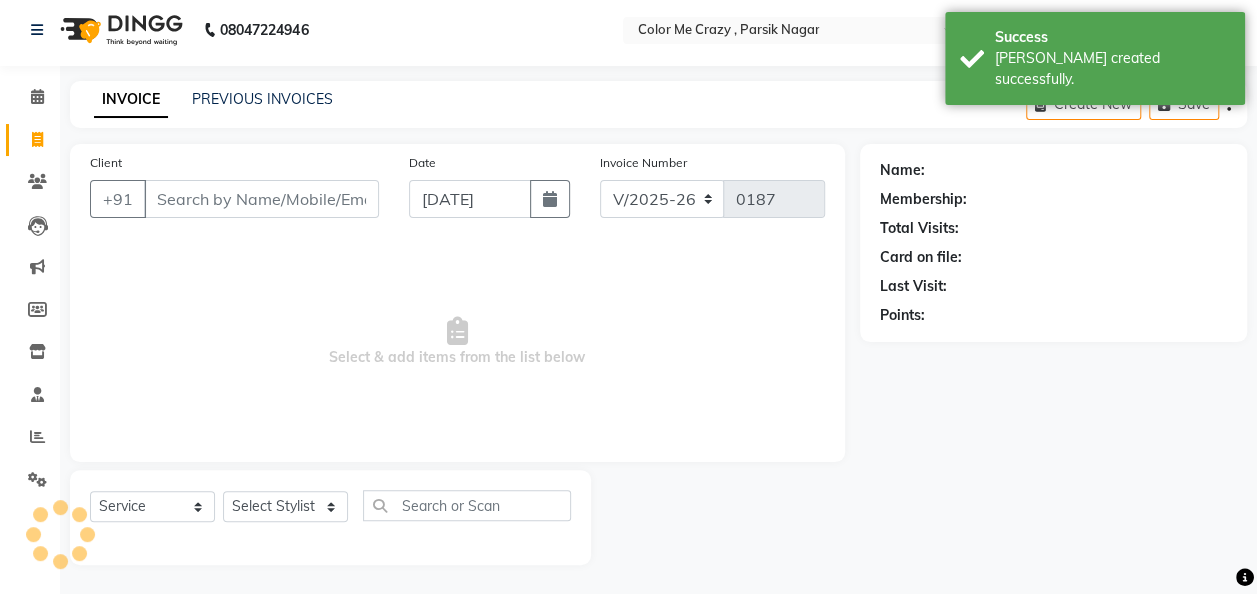 click on "Client" at bounding box center [261, 199] 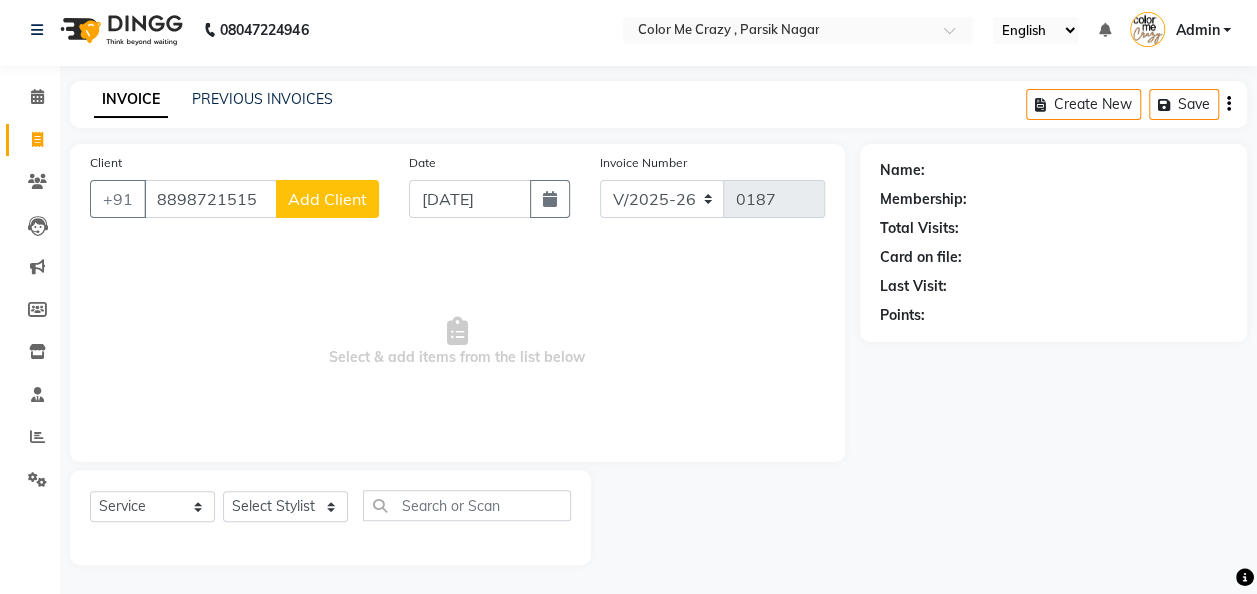 click on "Add Client" 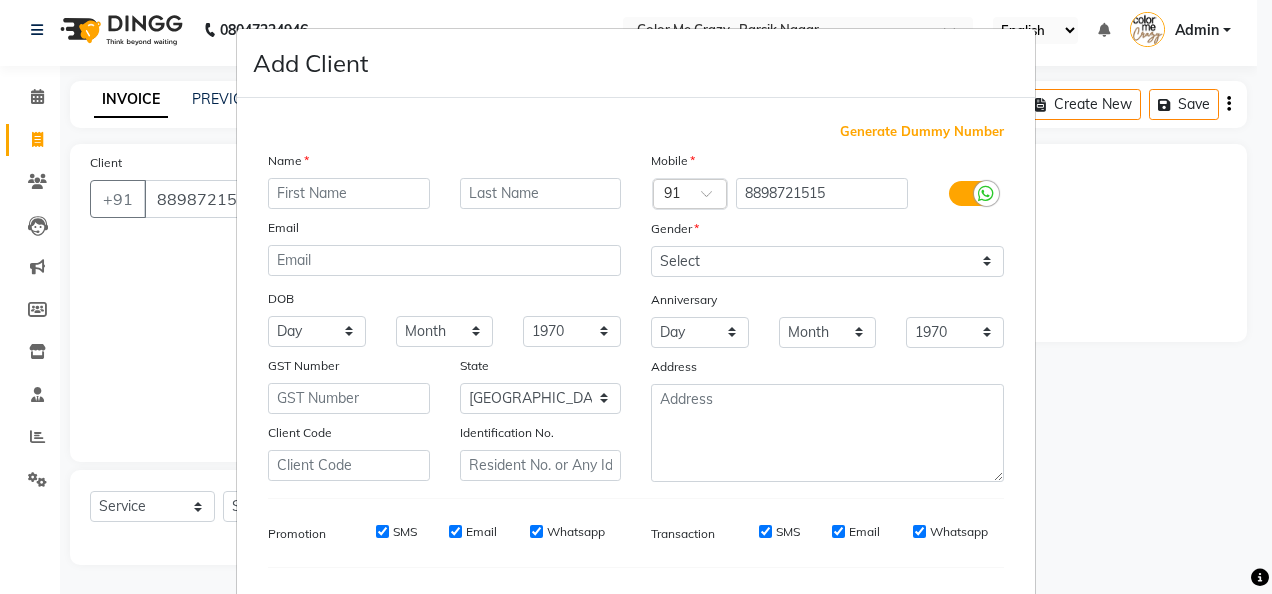 click at bounding box center [349, 193] 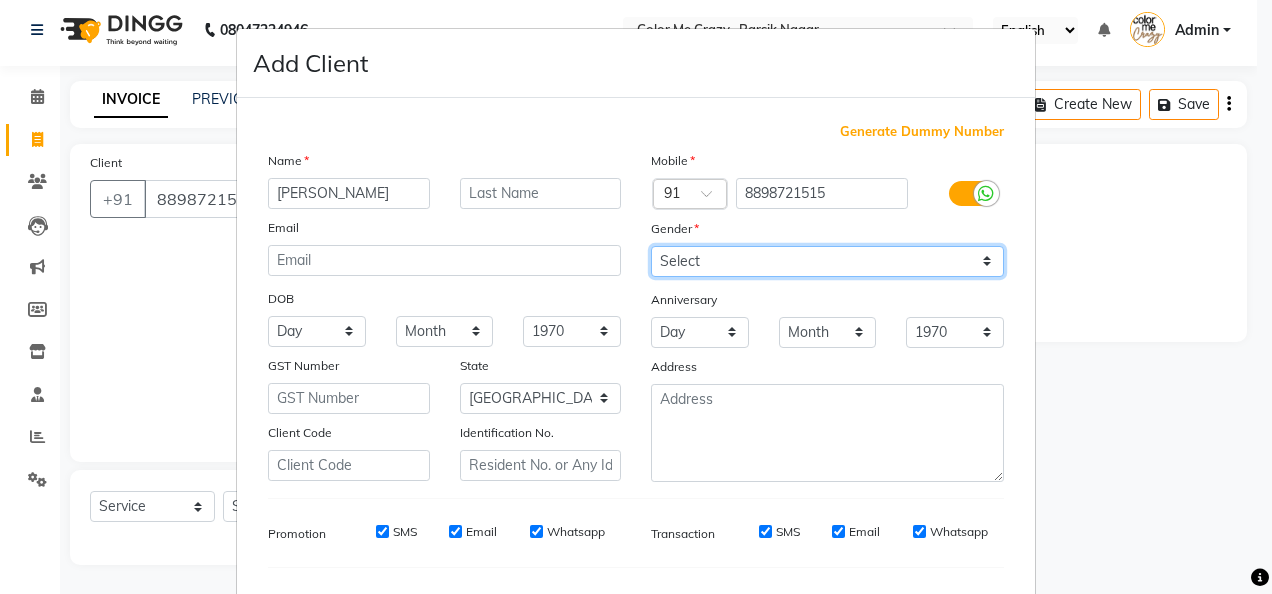 click on "Select [DEMOGRAPHIC_DATA] [DEMOGRAPHIC_DATA] Other Prefer Not To Say" at bounding box center [827, 261] 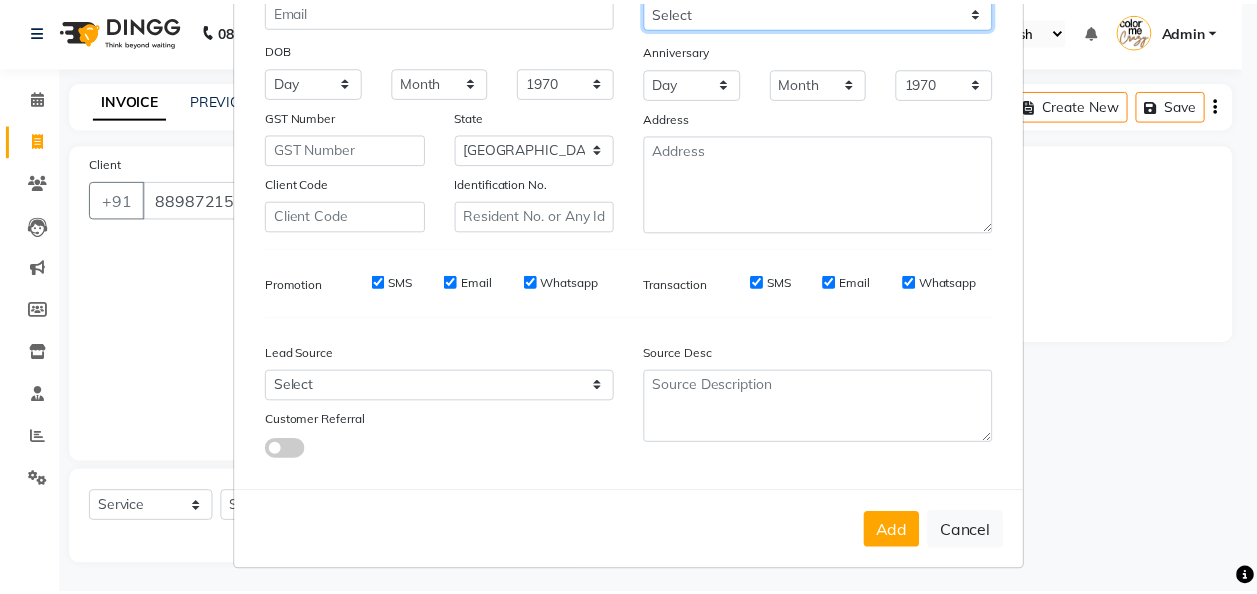 scroll, scrollTop: 251, scrollLeft: 0, axis: vertical 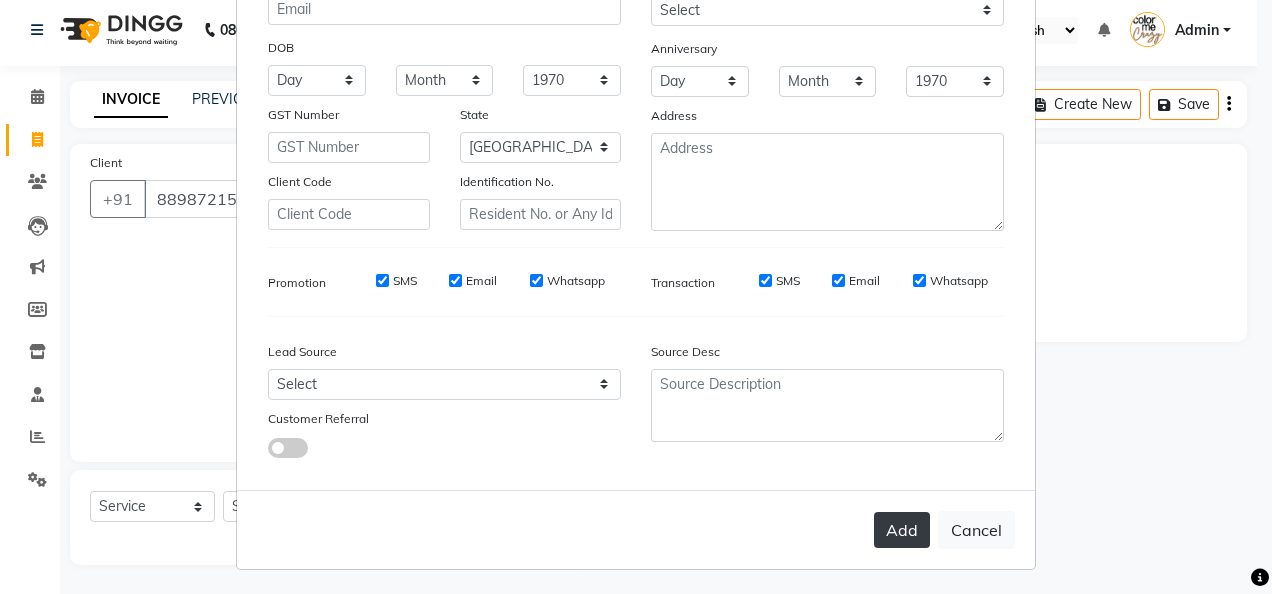click on "Add" at bounding box center [902, 530] 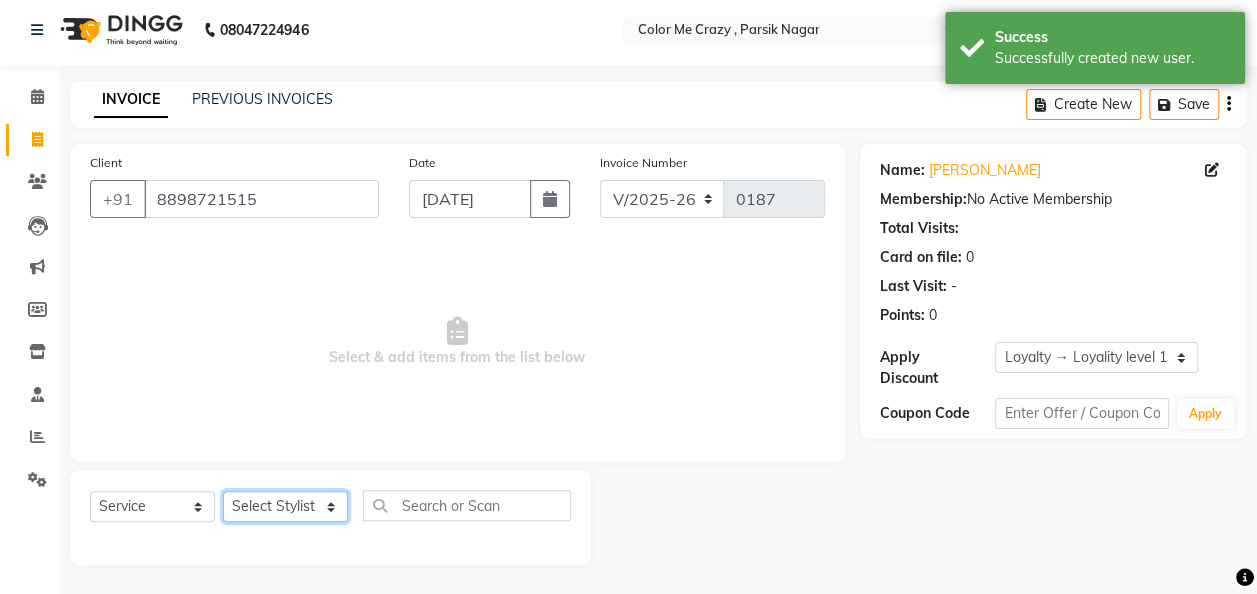 click on "Select Stylist Amit [PERSON_NAME] [PERSON_NAME] [PERSON_NAME] [PERSON_NAME] [PERSON_NAME] [PERSON_NAME]  [PERSON_NAME]" 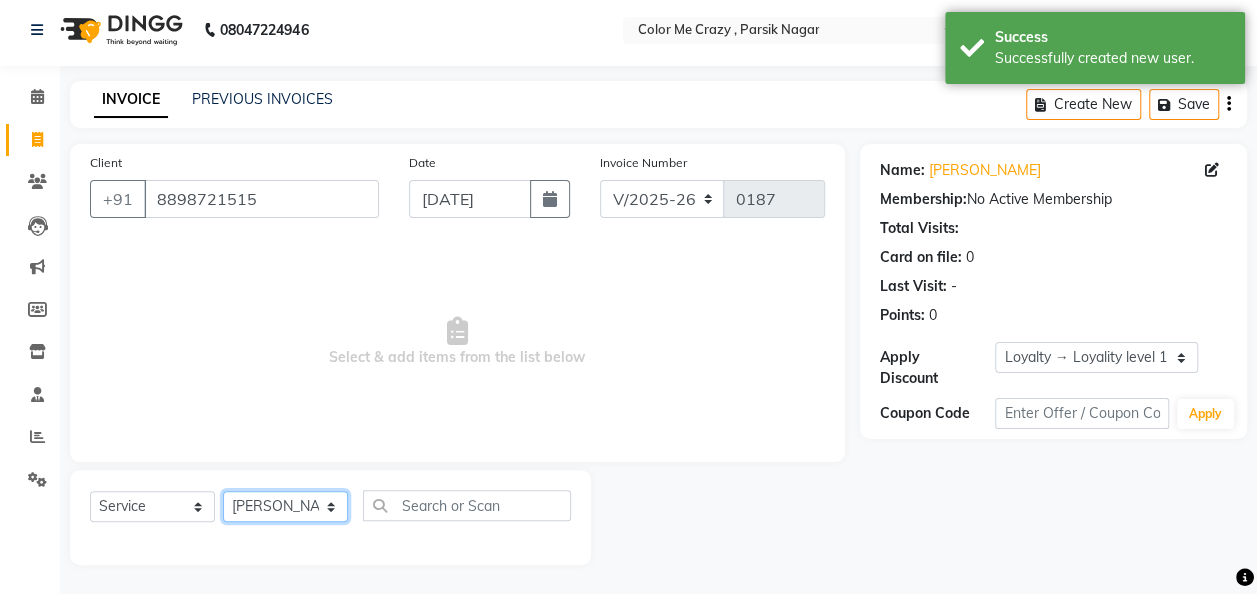 click on "Select Stylist Amit [PERSON_NAME] [PERSON_NAME] [PERSON_NAME] [PERSON_NAME] [PERSON_NAME] [PERSON_NAME]  [PERSON_NAME]" 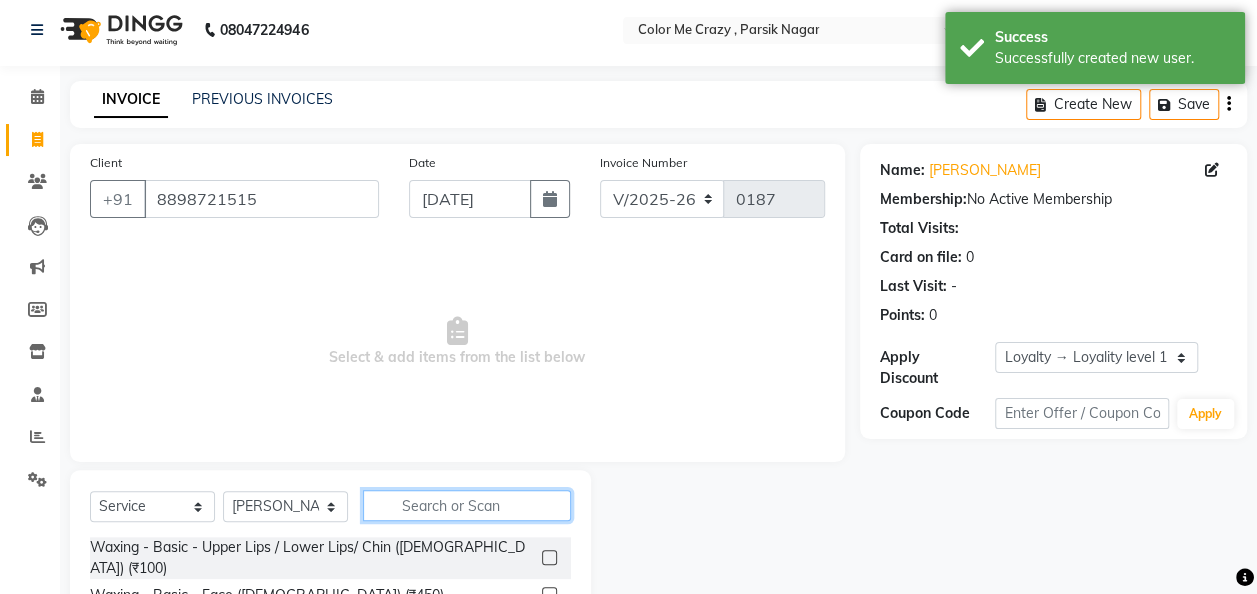 click 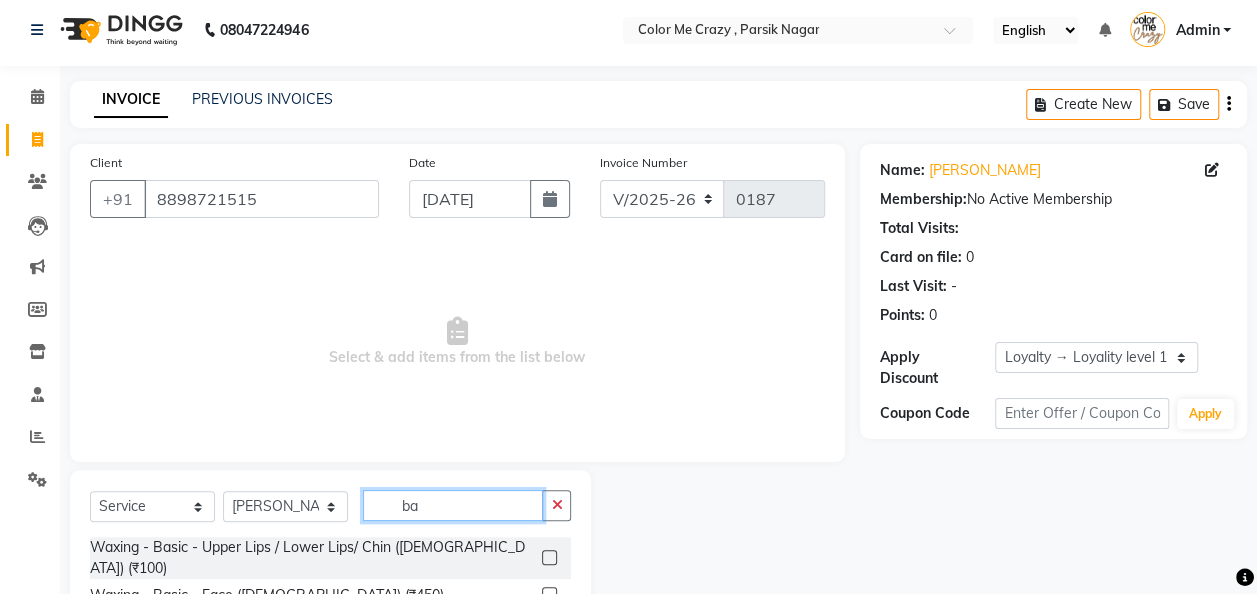 scroll, scrollTop: 206, scrollLeft: 0, axis: vertical 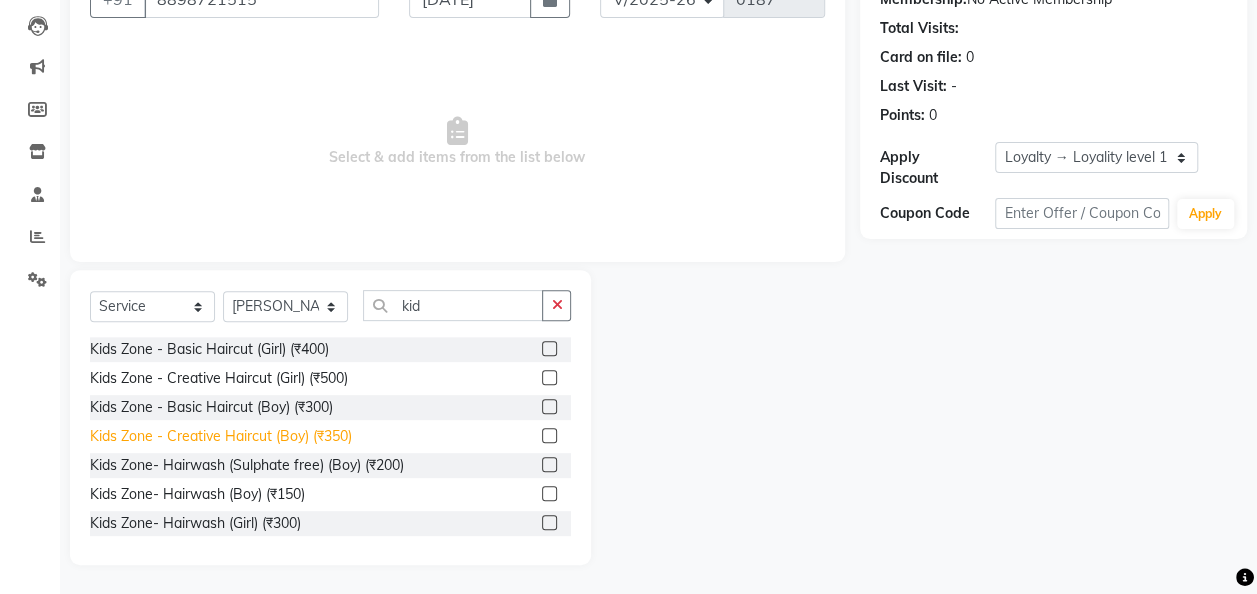 click on "Kids Zone - Creative Haircut (Boy) (₹350)" 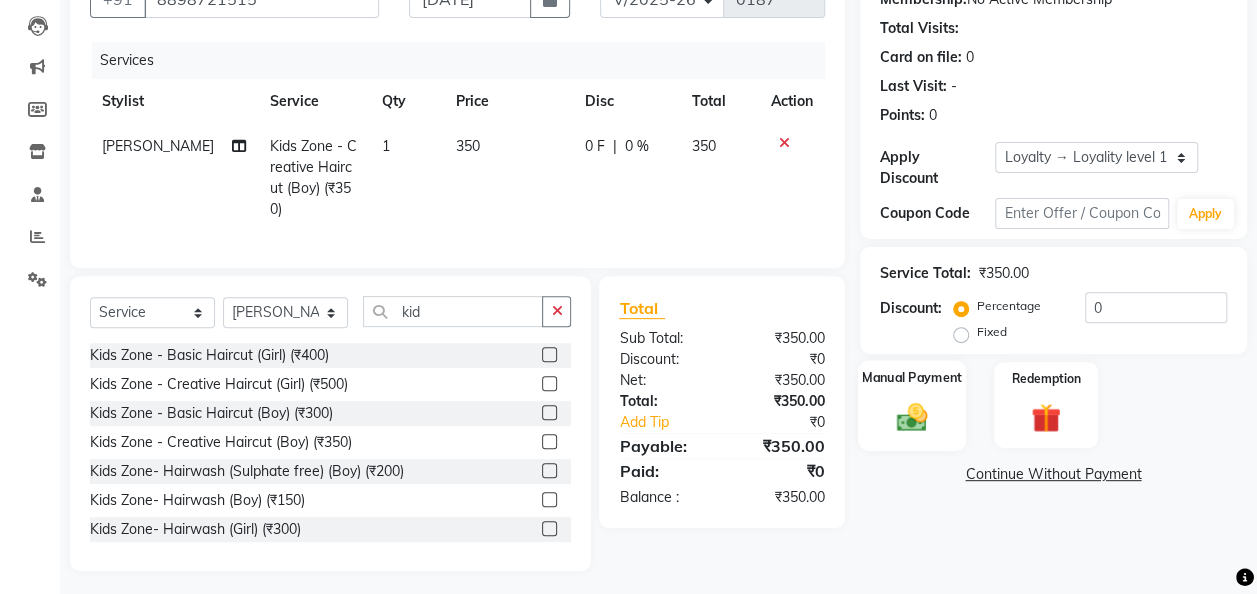 click on "Manual Payment" 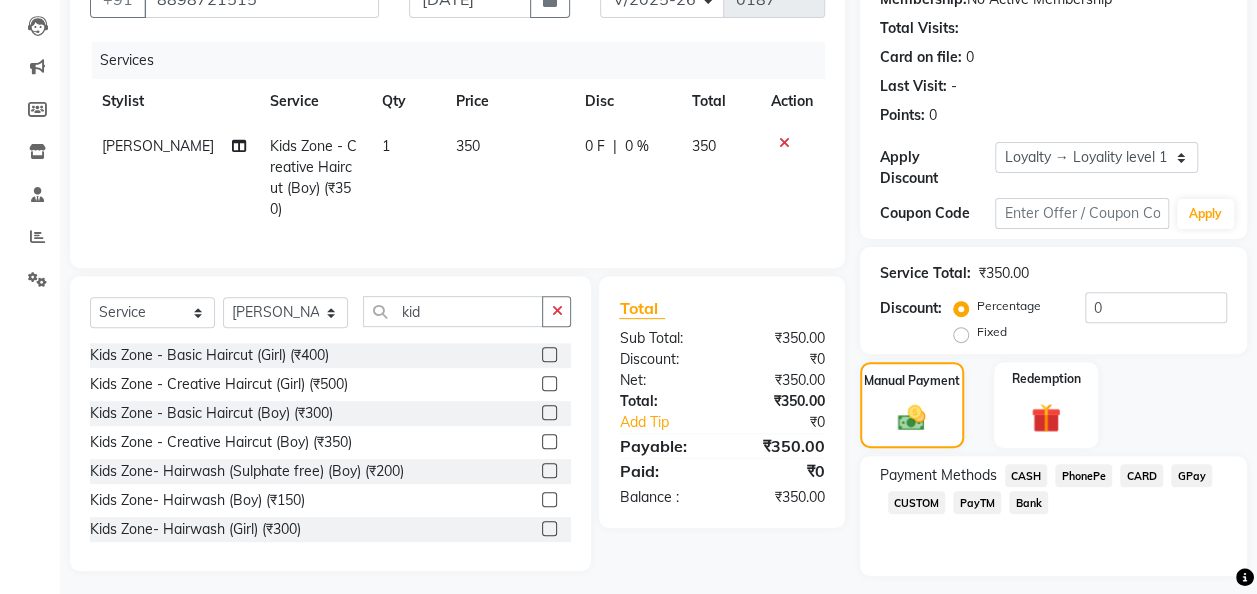 click on "GPay" 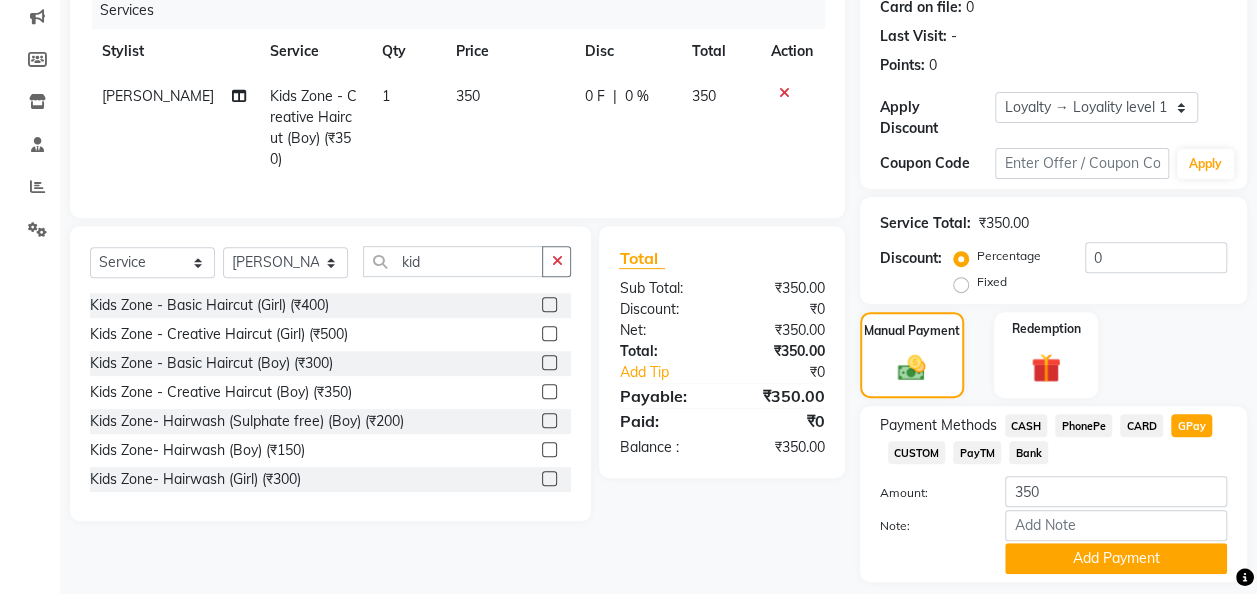 scroll, scrollTop: 314, scrollLeft: 0, axis: vertical 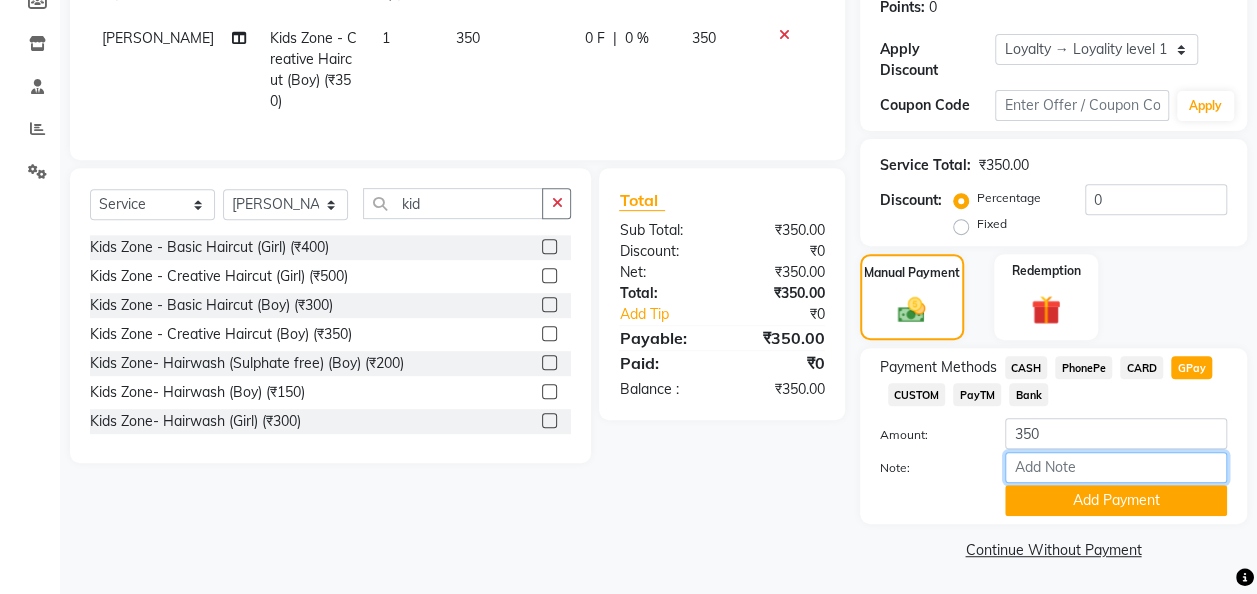click on "Note:" at bounding box center (1116, 467) 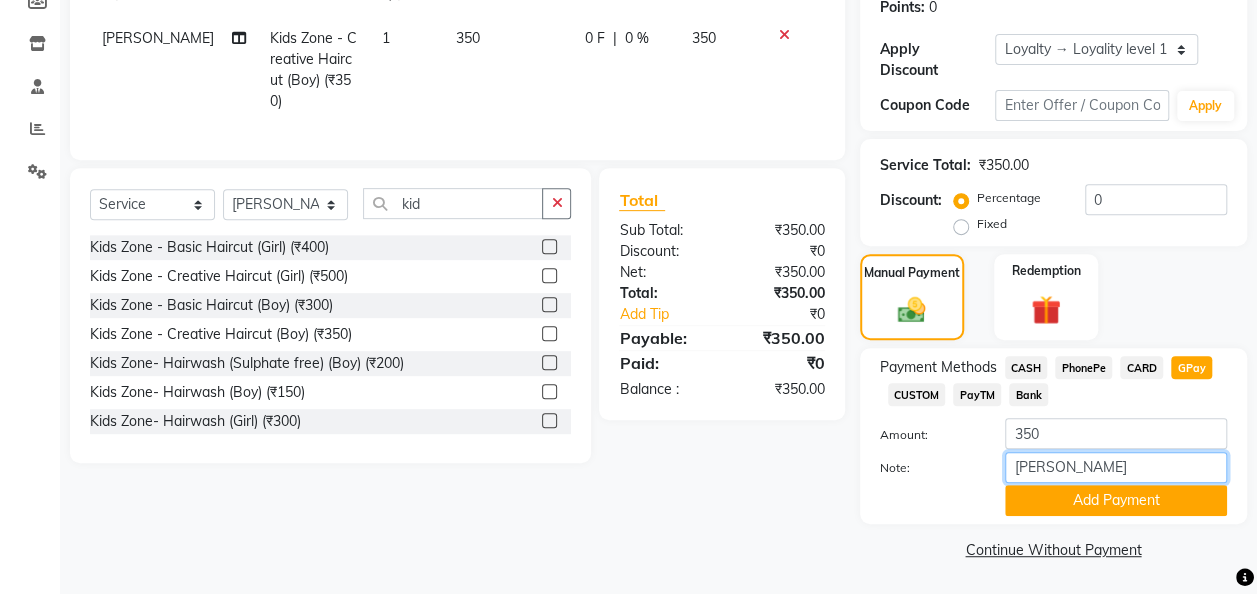 click on "[PERSON_NAME]" at bounding box center (1116, 467) 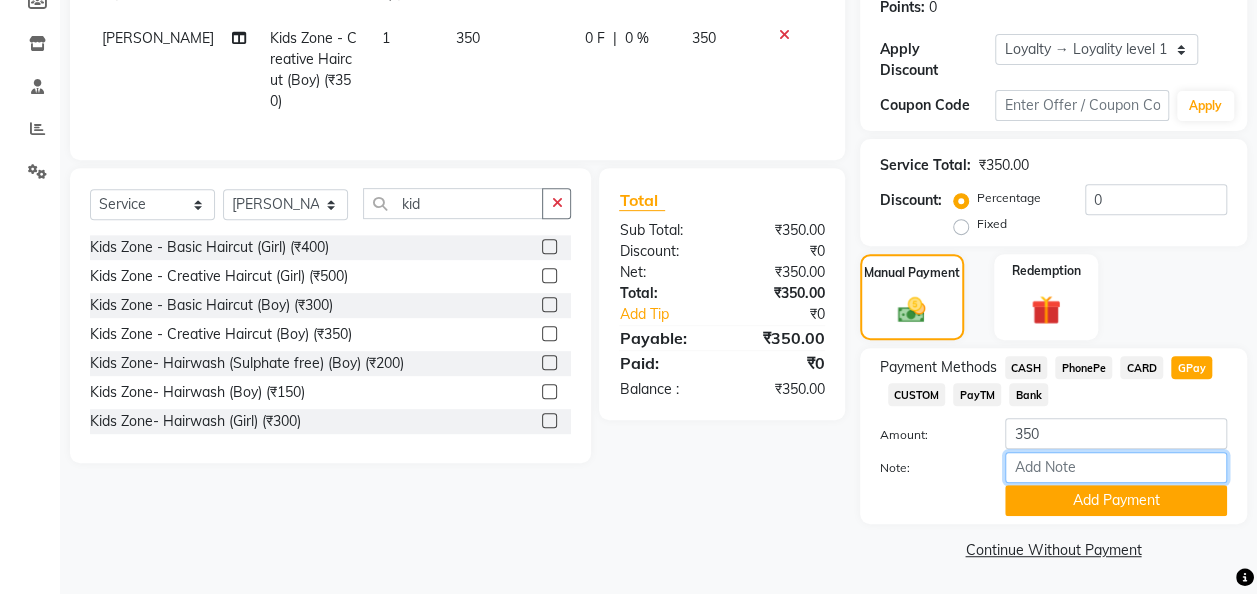click on "Note:" at bounding box center (1116, 467) 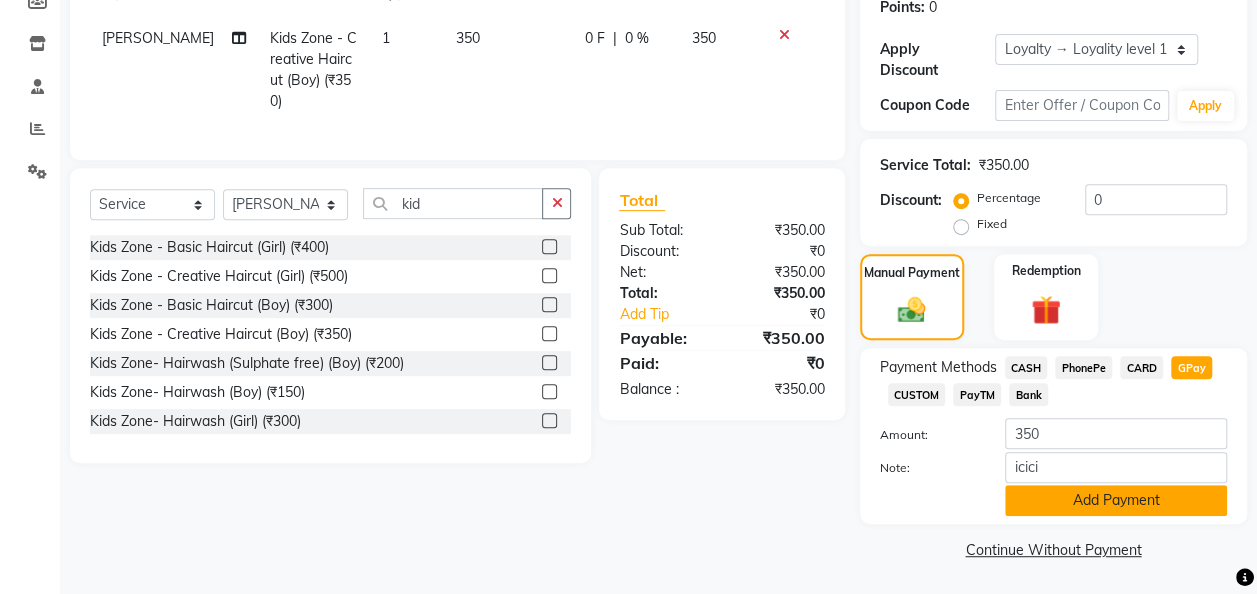 click on "Add Payment" 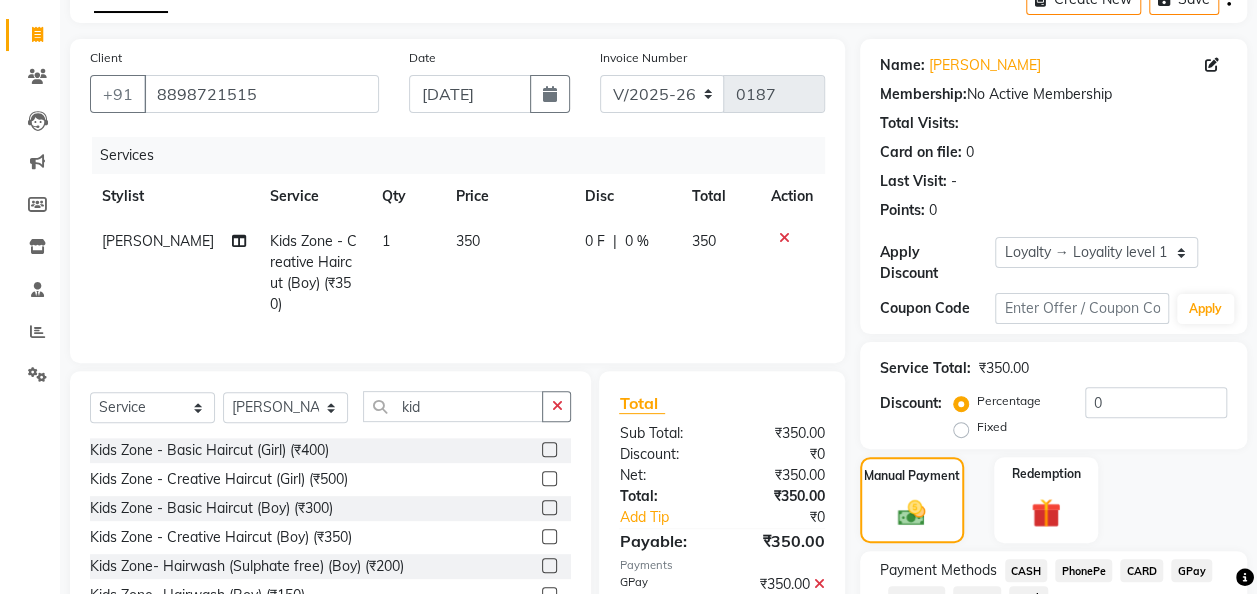 scroll, scrollTop: 0, scrollLeft: 0, axis: both 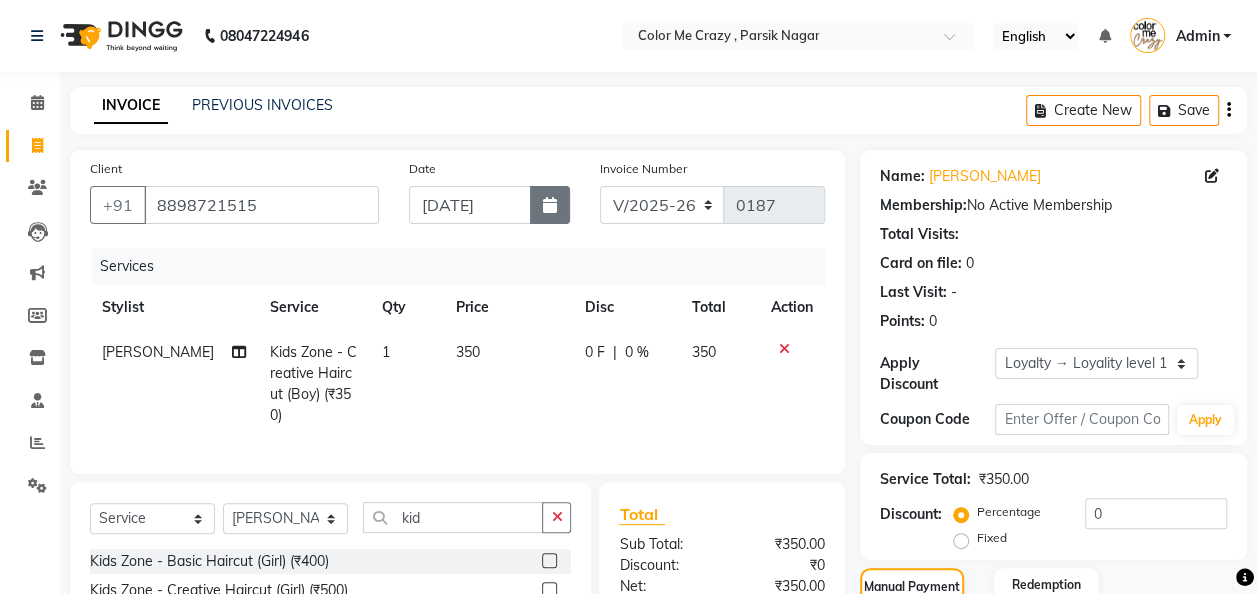 click 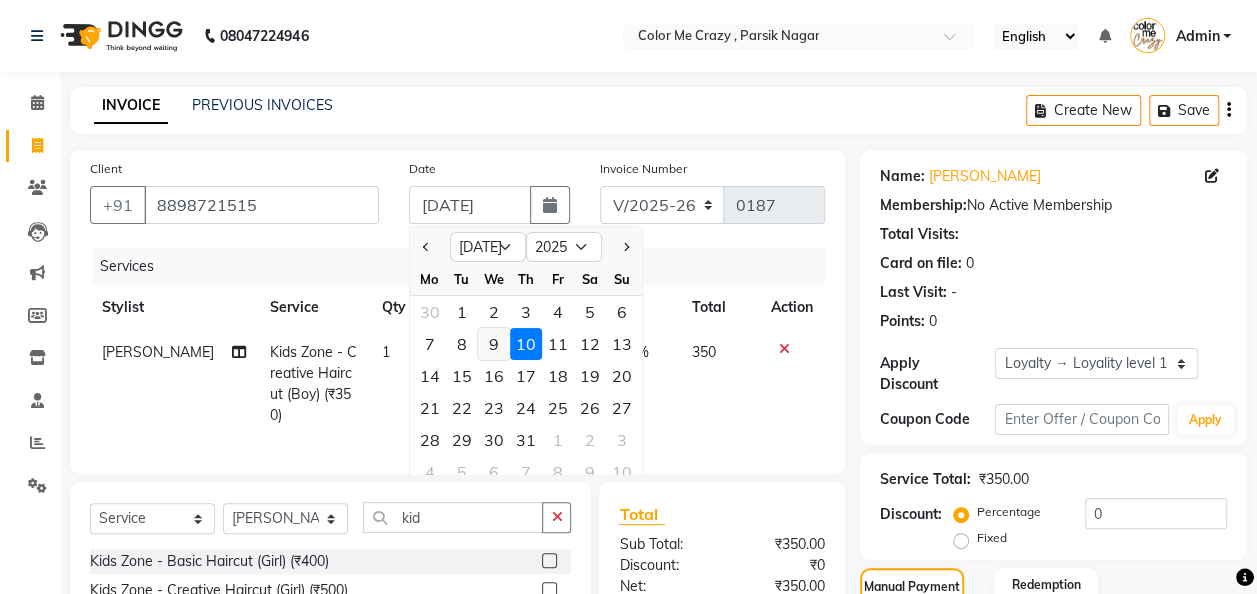click on "9" 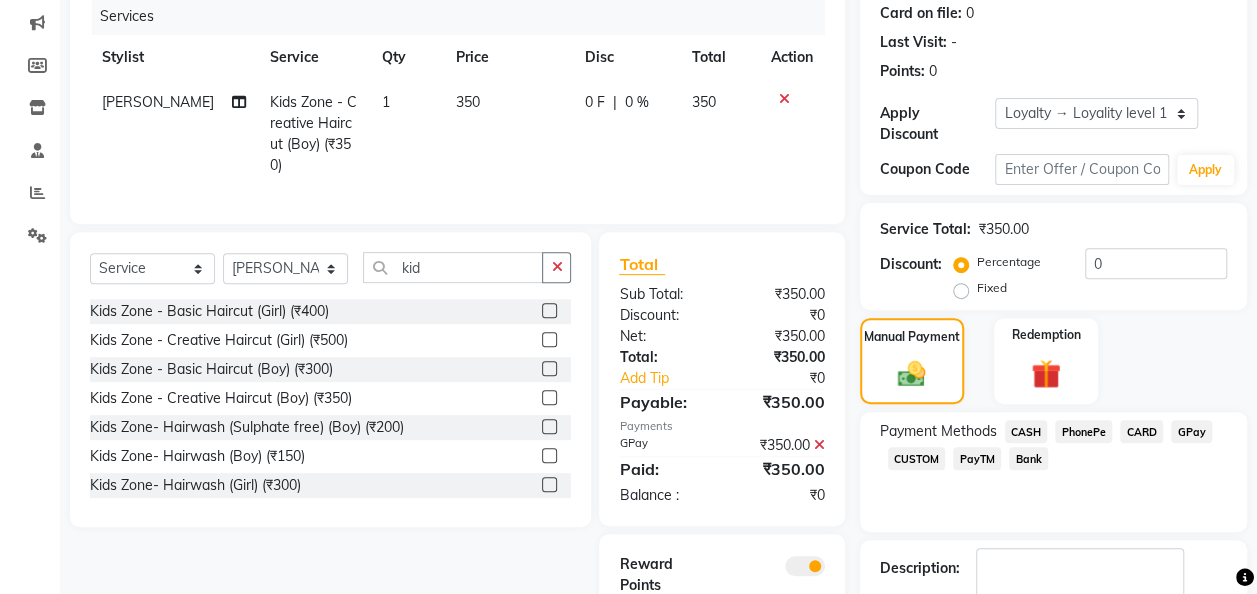 scroll, scrollTop: 370, scrollLeft: 0, axis: vertical 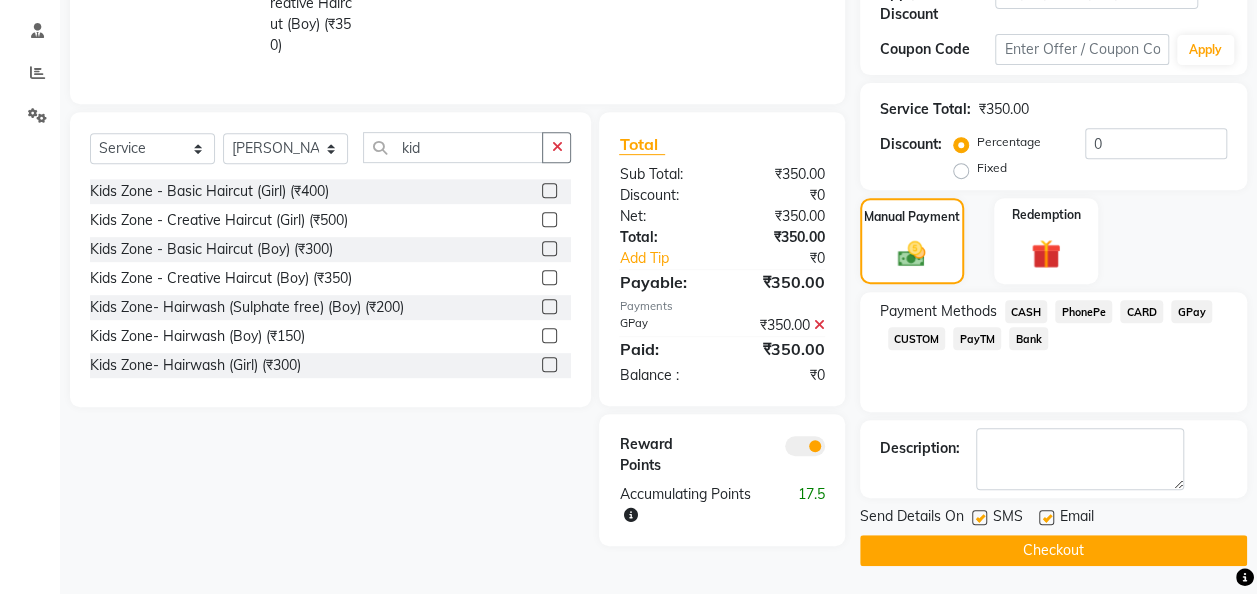 click on "Checkout" 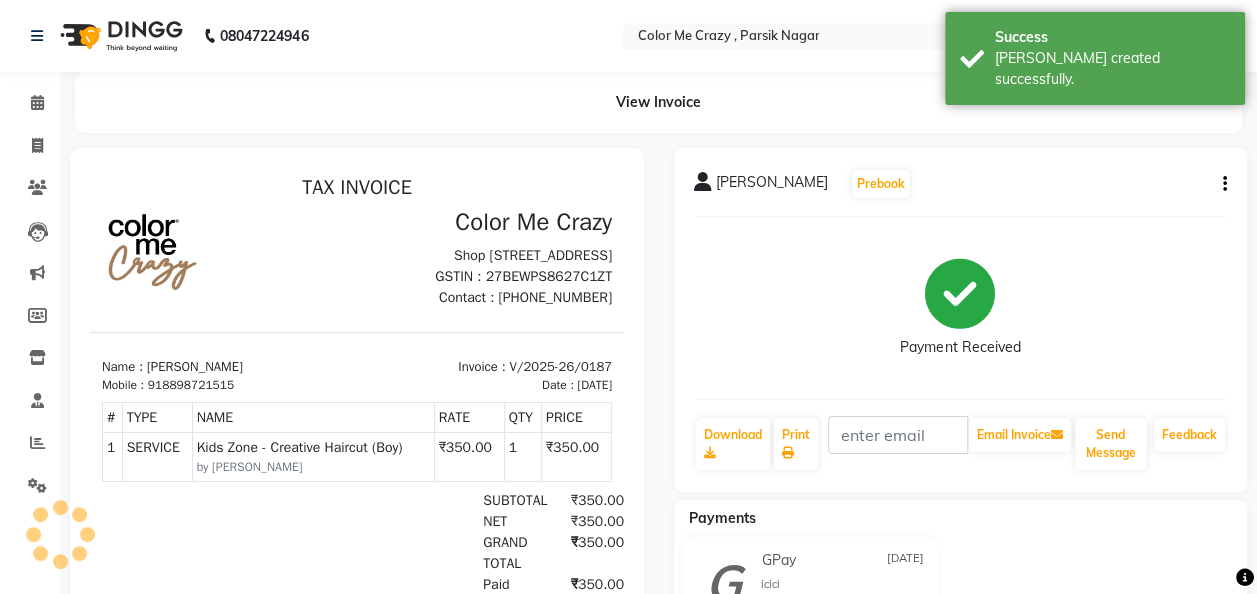 scroll, scrollTop: 0, scrollLeft: 0, axis: both 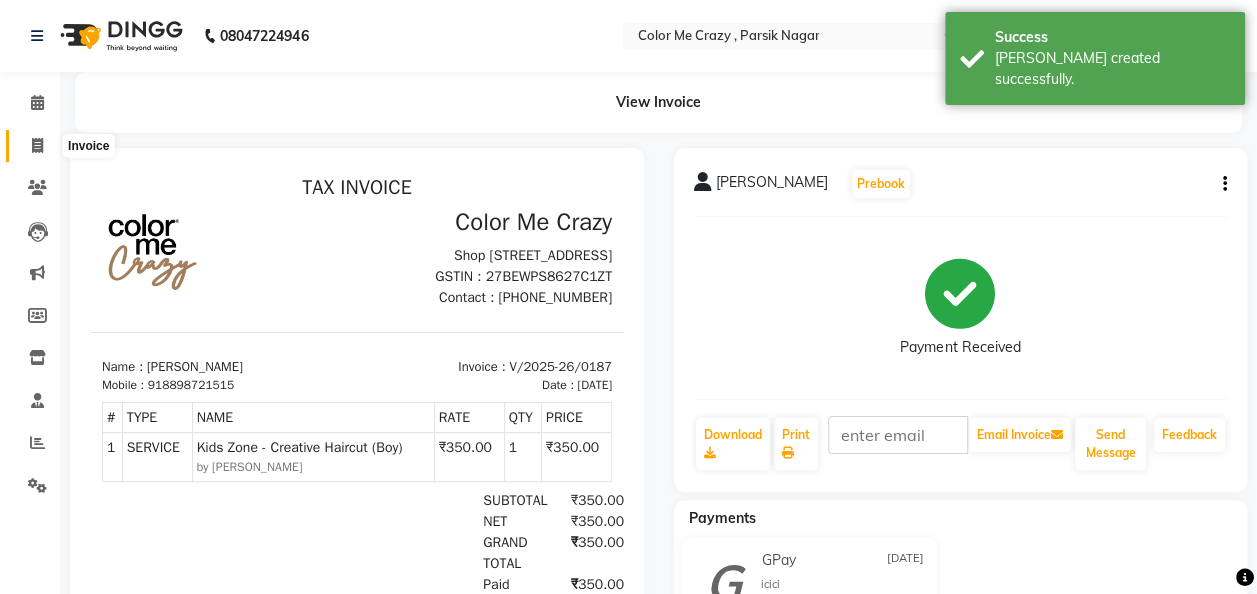click 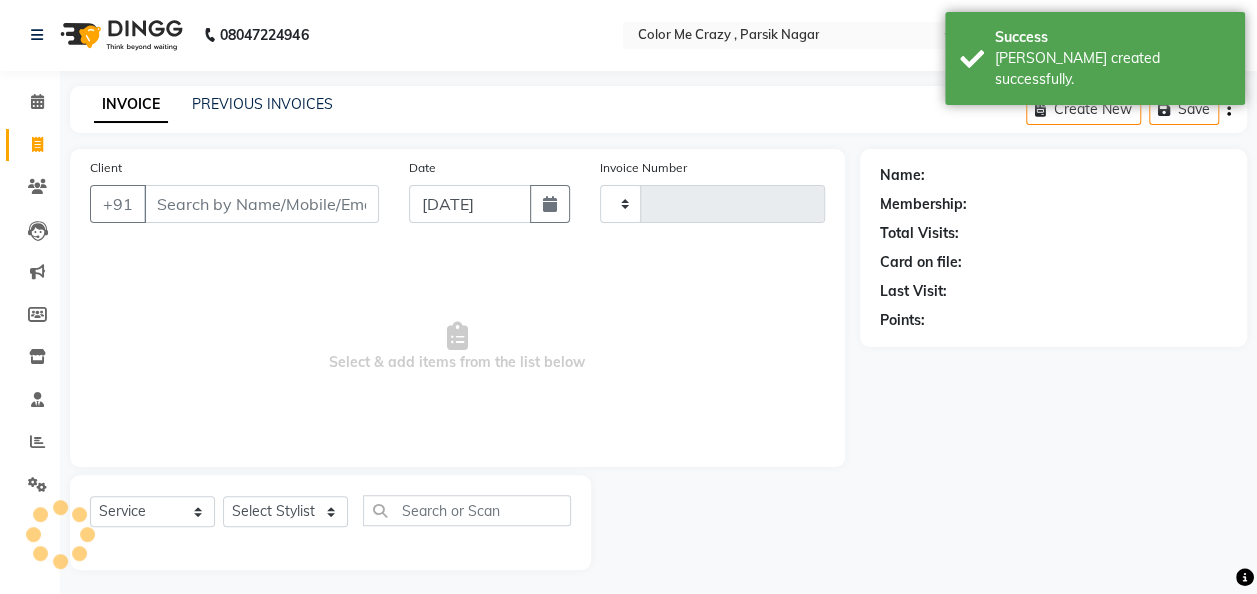 scroll, scrollTop: 6, scrollLeft: 0, axis: vertical 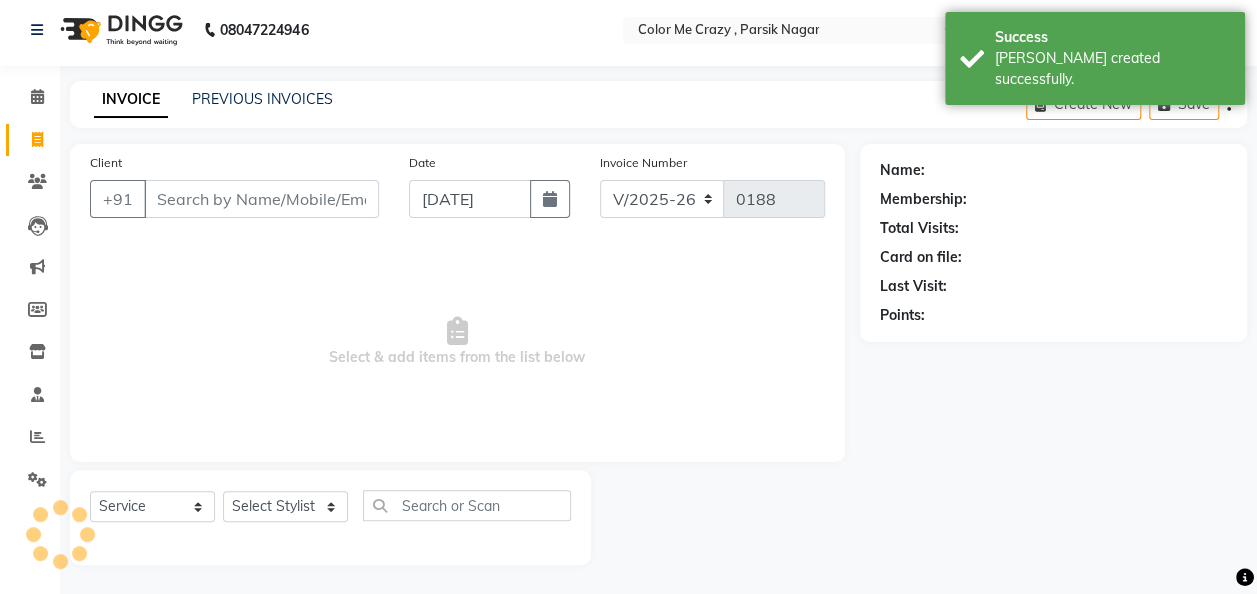 click on "Client" at bounding box center [261, 199] 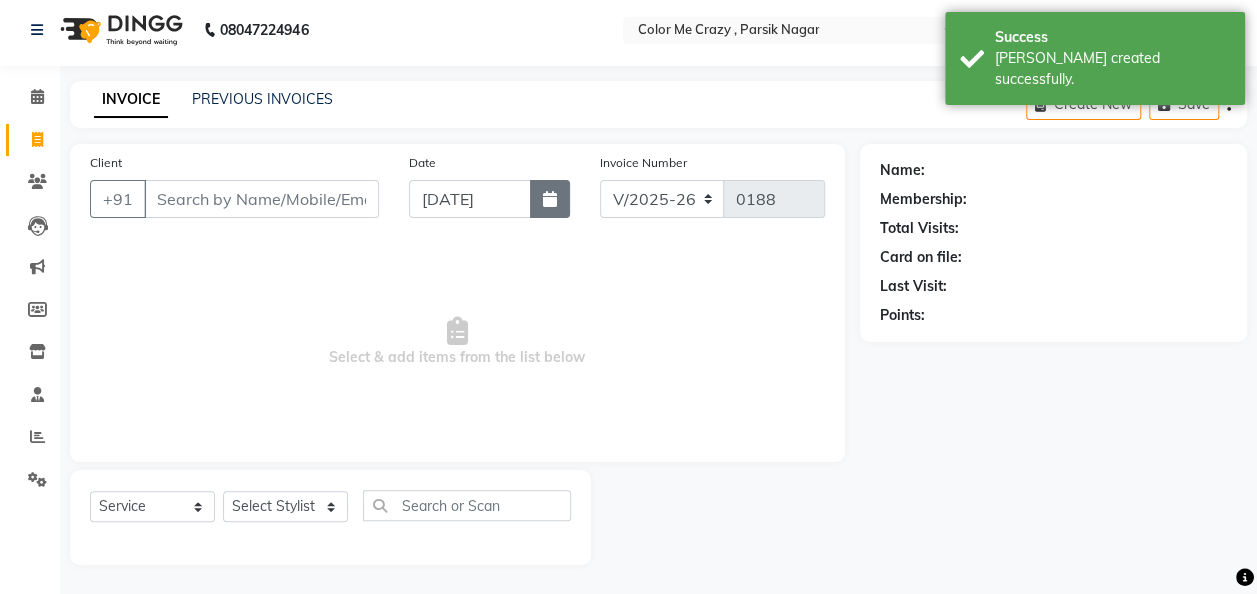 click 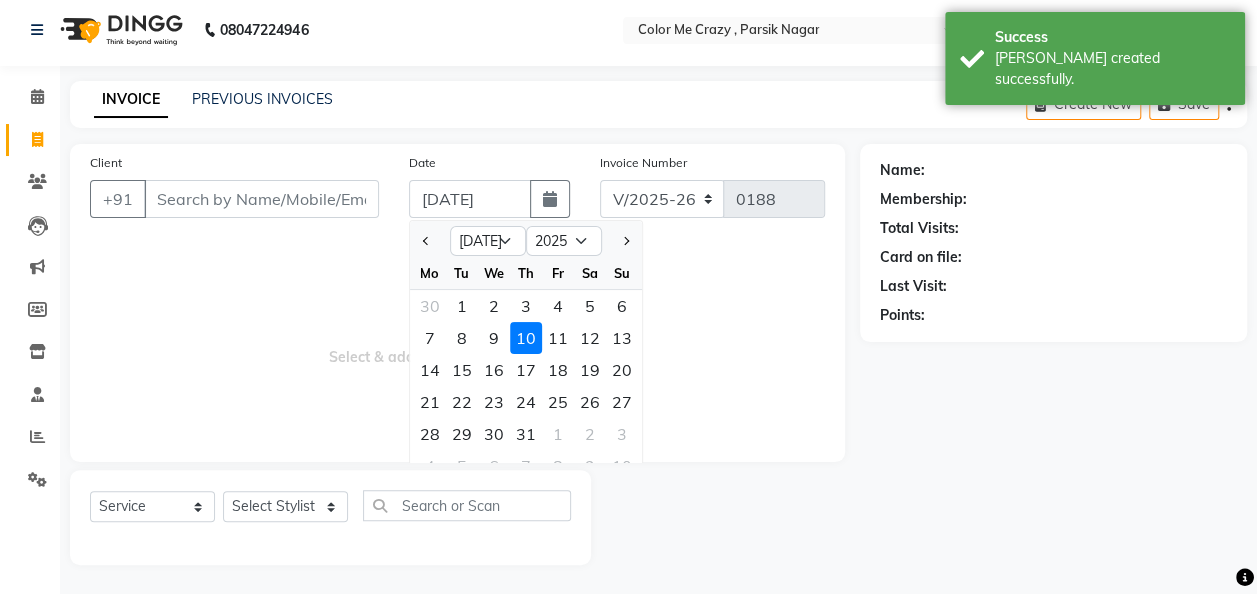 click on "9" 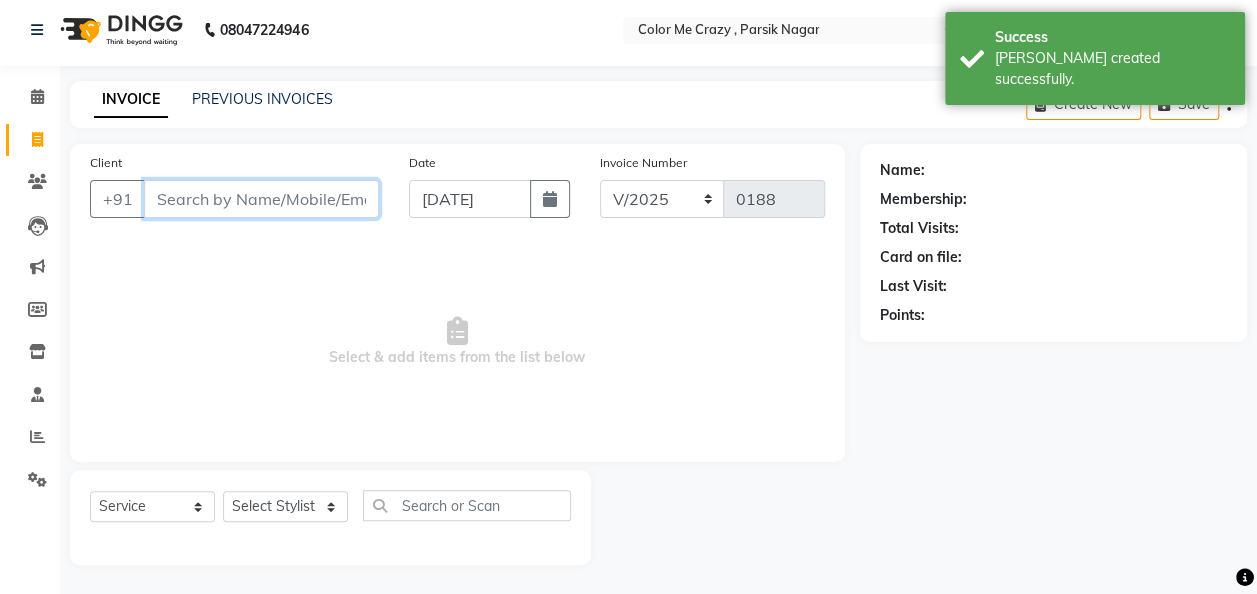 click on "Client" at bounding box center [261, 199] 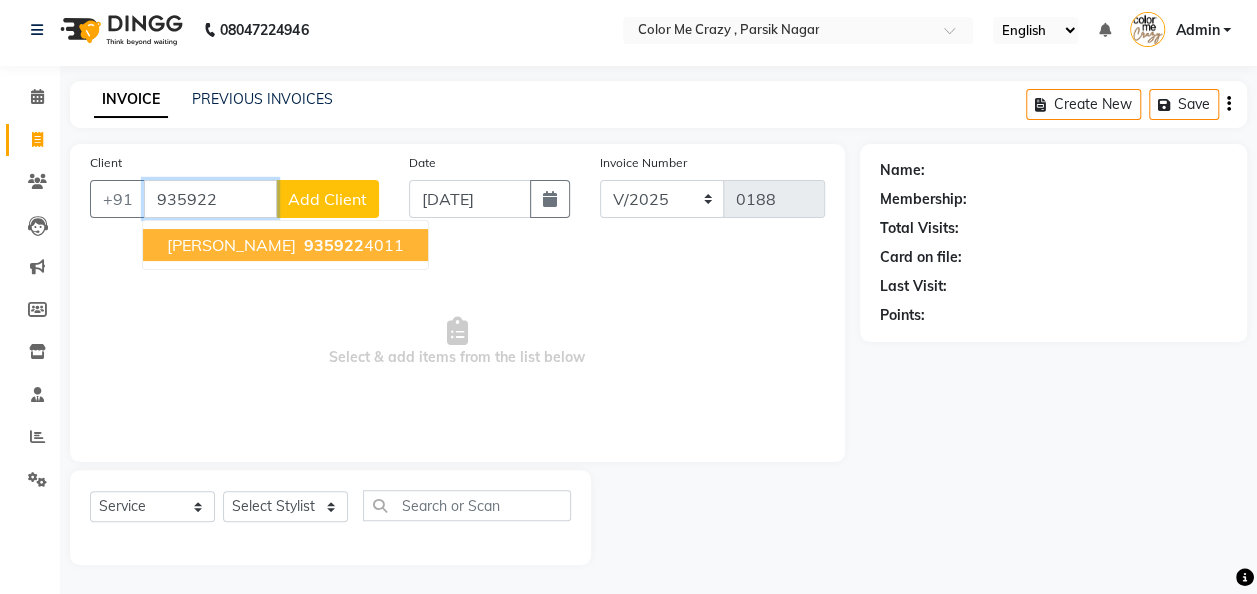 click on "935922" at bounding box center [334, 245] 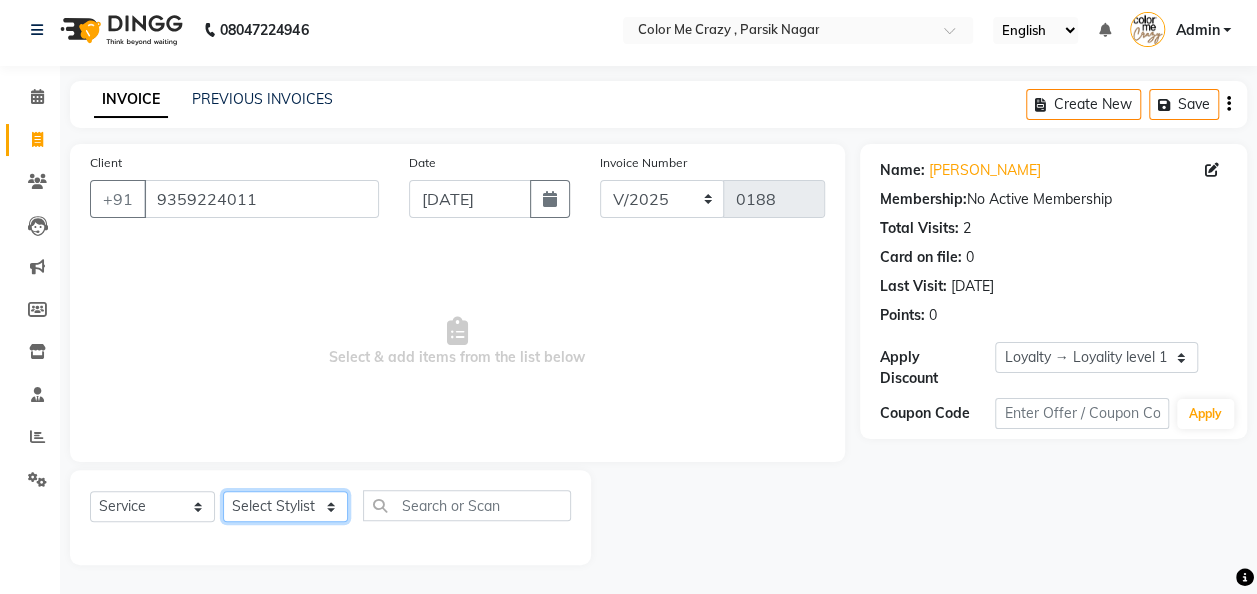 click on "Select Stylist Amit [PERSON_NAME] [PERSON_NAME] [PERSON_NAME] [PERSON_NAME] [PERSON_NAME] [PERSON_NAME]  [PERSON_NAME]" 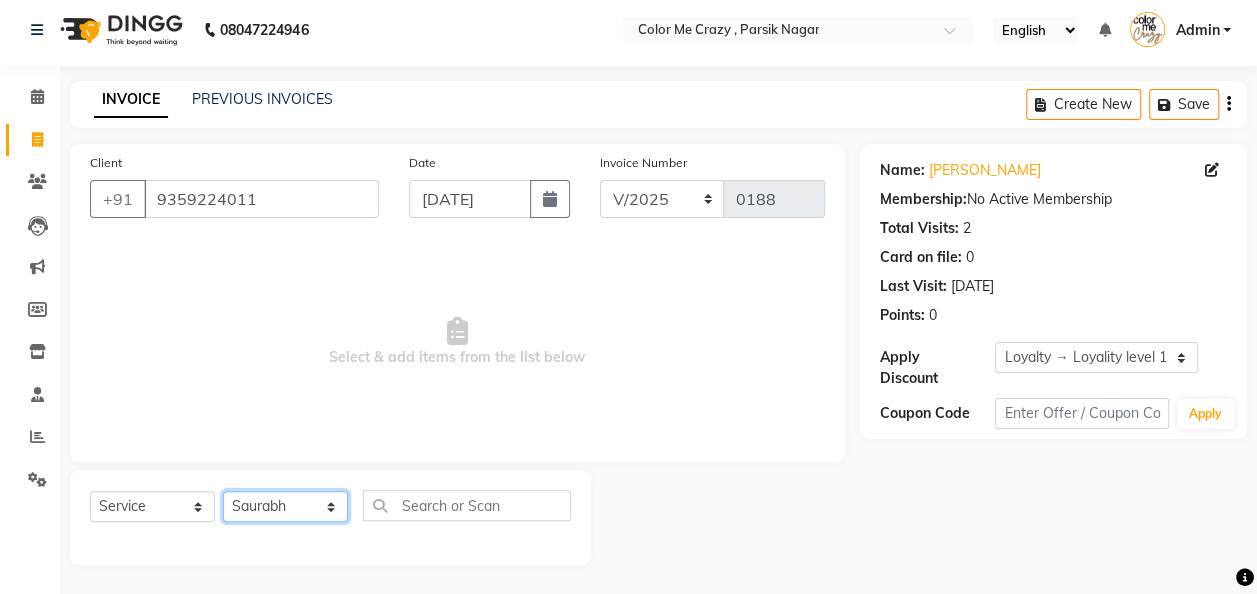 click on "Select Stylist Amit [PERSON_NAME] [PERSON_NAME] [PERSON_NAME] [PERSON_NAME] [PERSON_NAME] [PERSON_NAME]  [PERSON_NAME]" 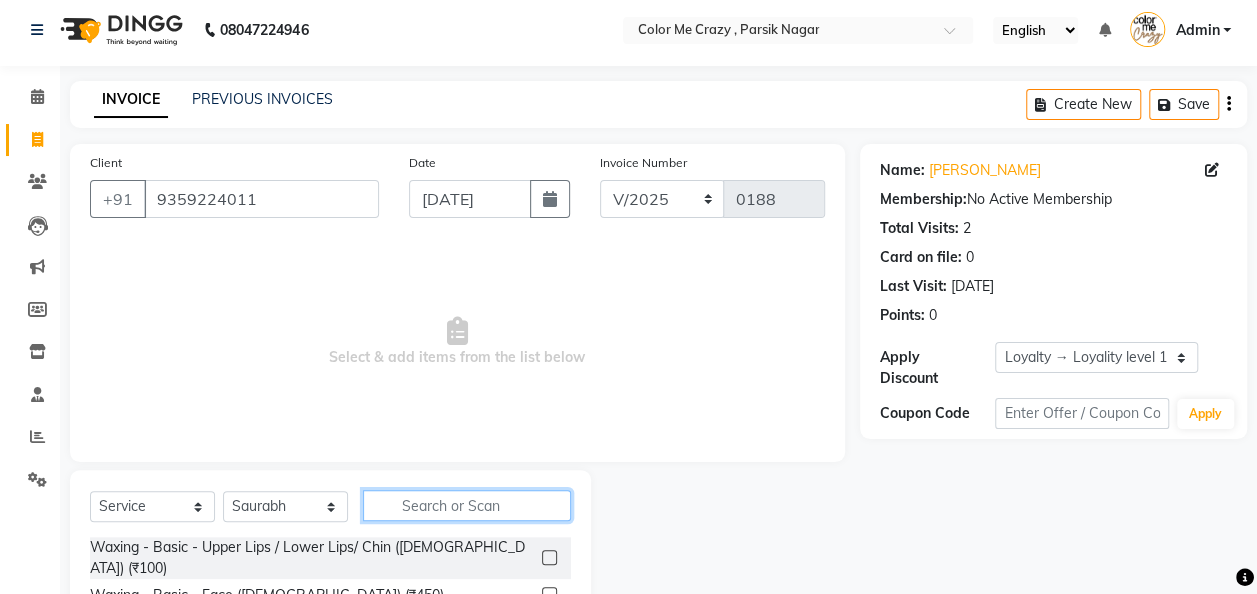 click 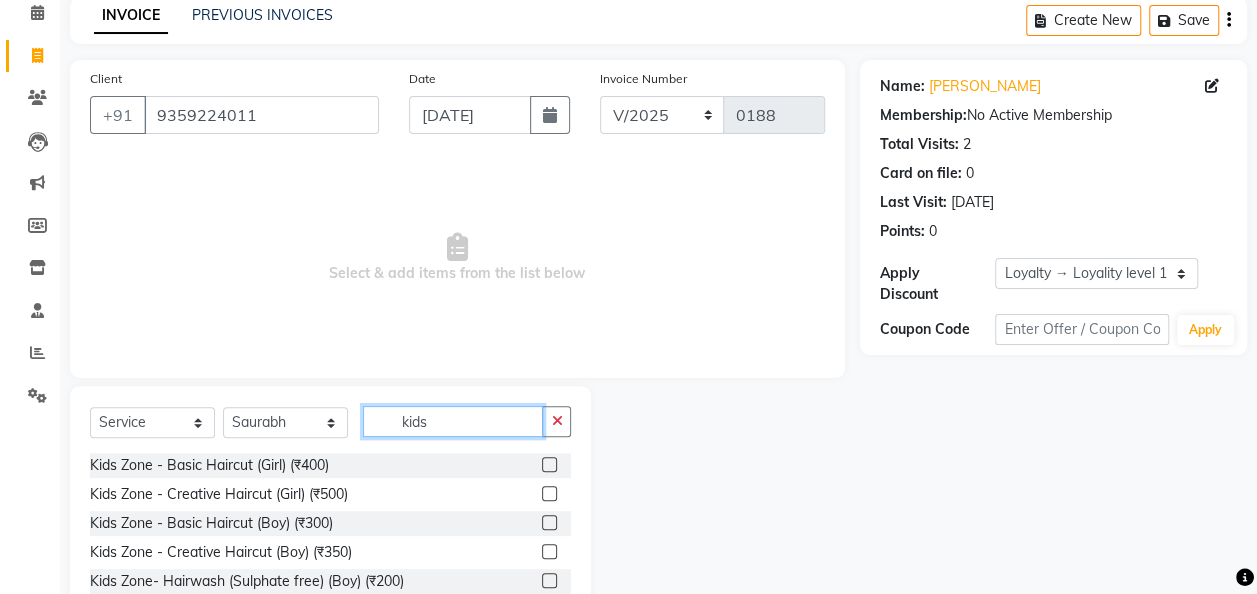 scroll, scrollTop: 206, scrollLeft: 0, axis: vertical 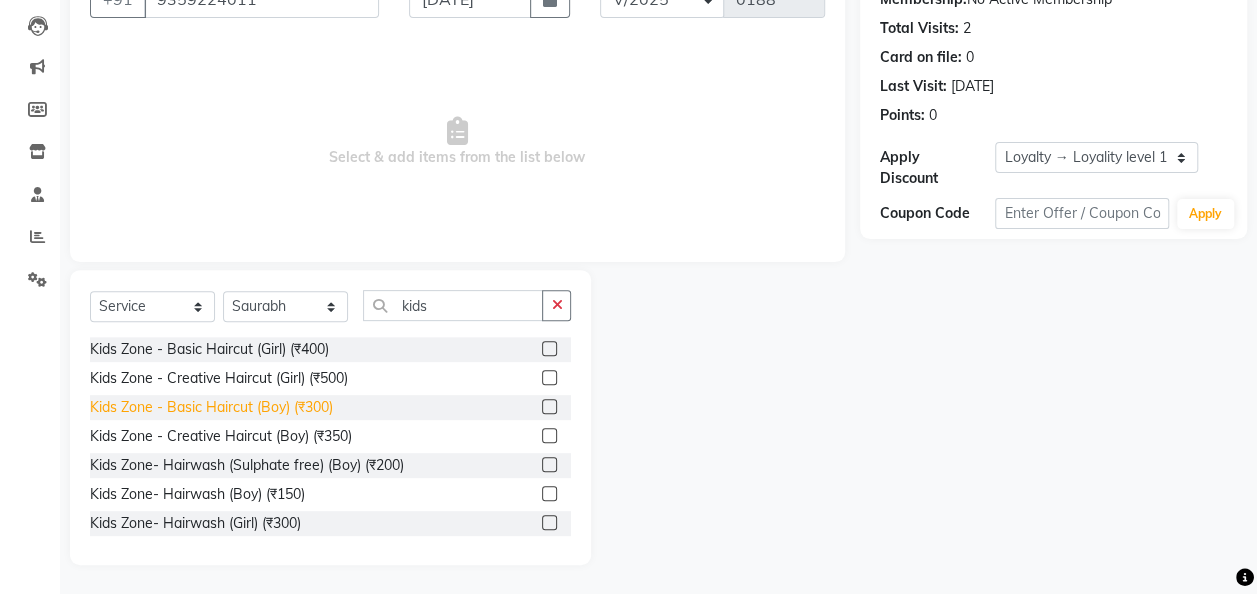click on "Kids Zone -  Basic Haircut (Boy) (₹300)" 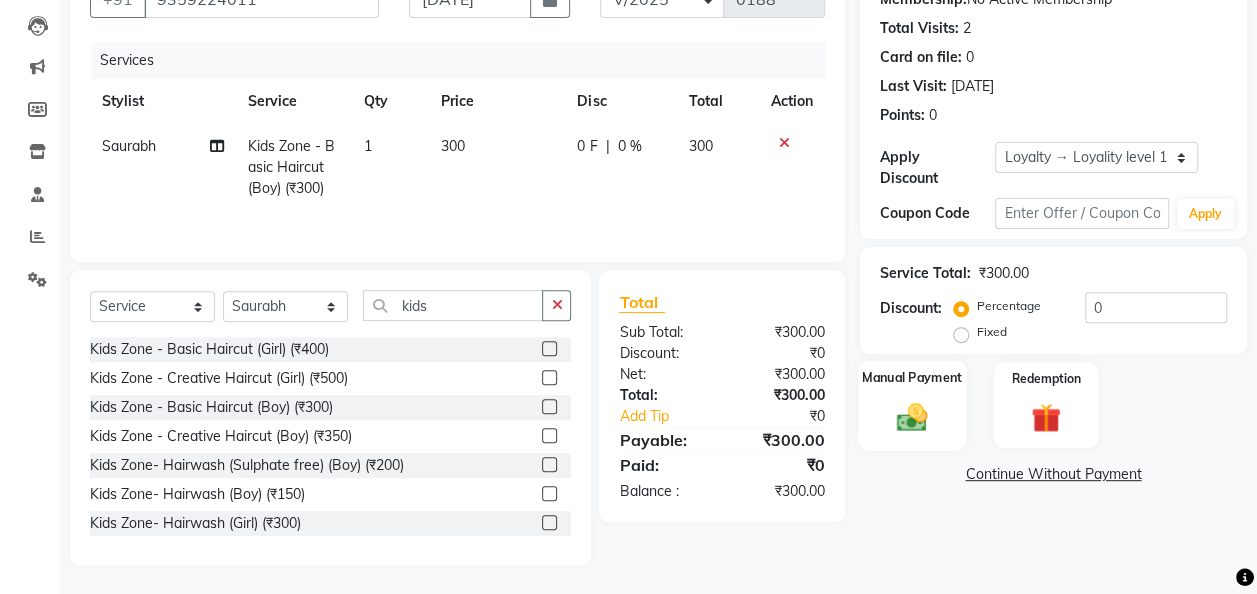 click 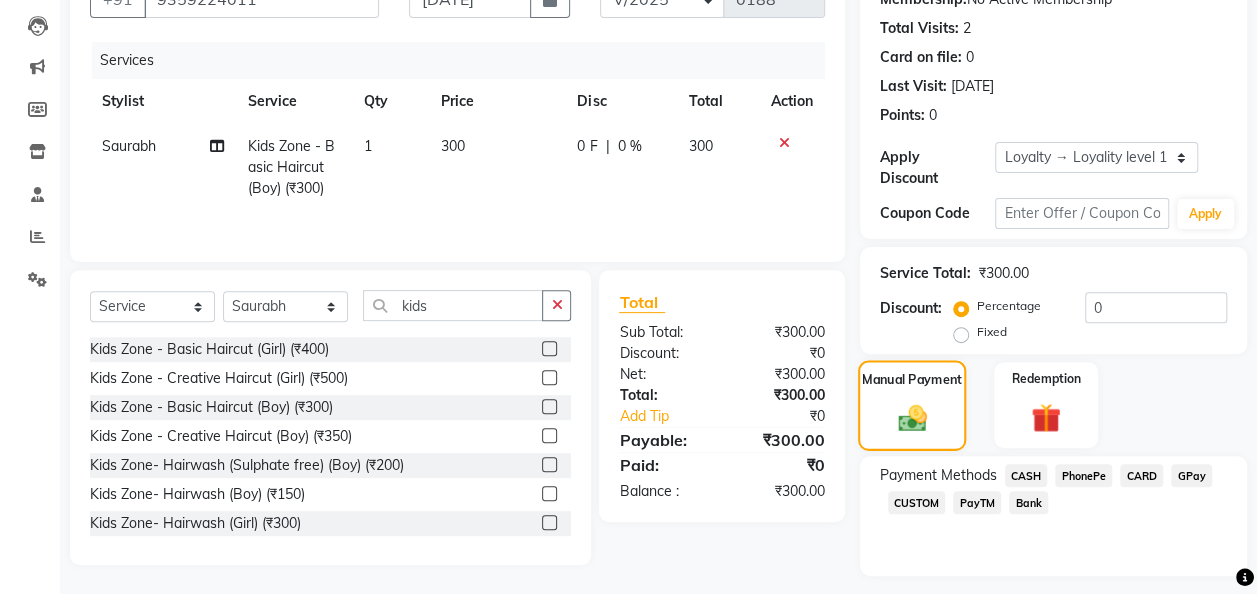 scroll, scrollTop: 259, scrollLeft: 0, axis: vertical 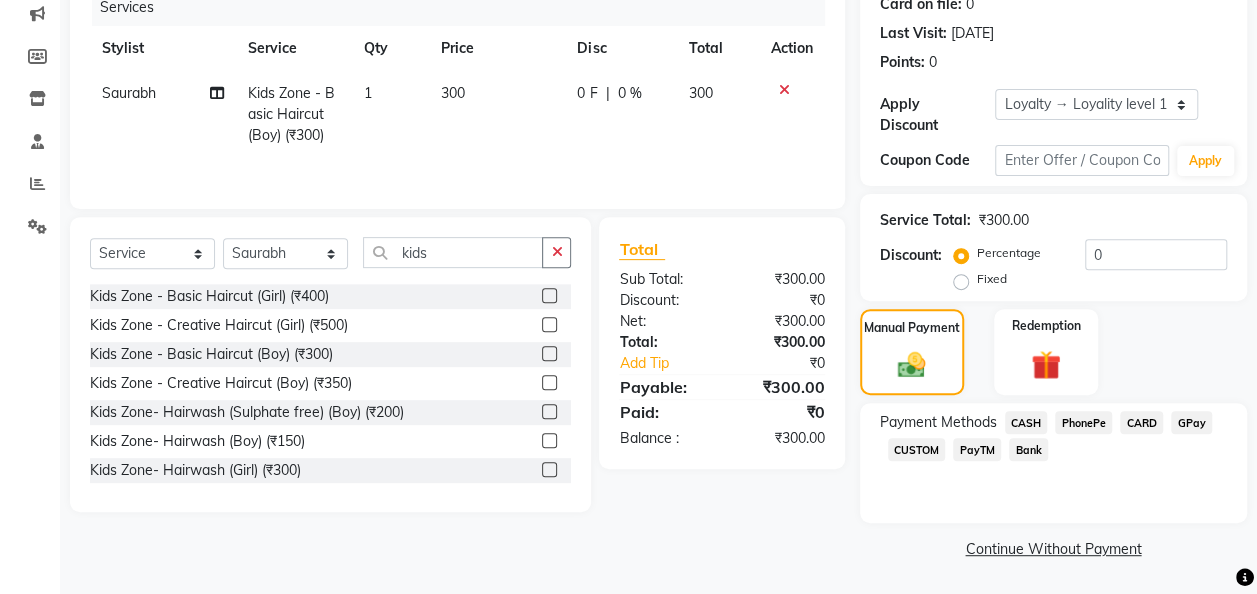 click on "GPay" 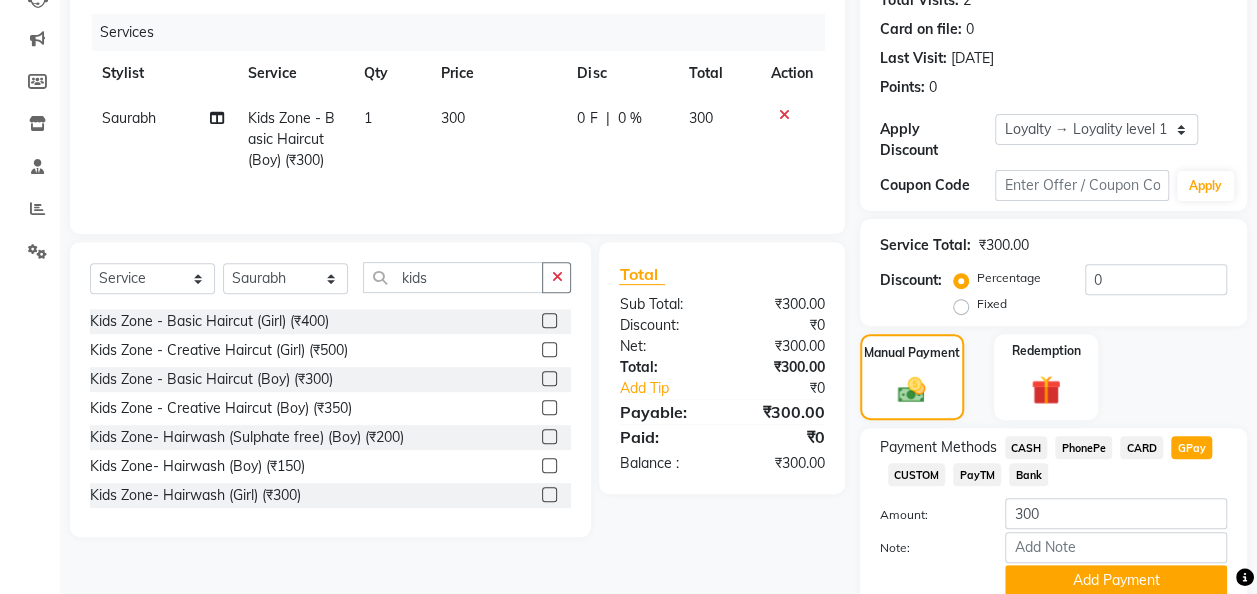 scroll, scrollTop: 314, scrollLeft: 0, axis: vertical 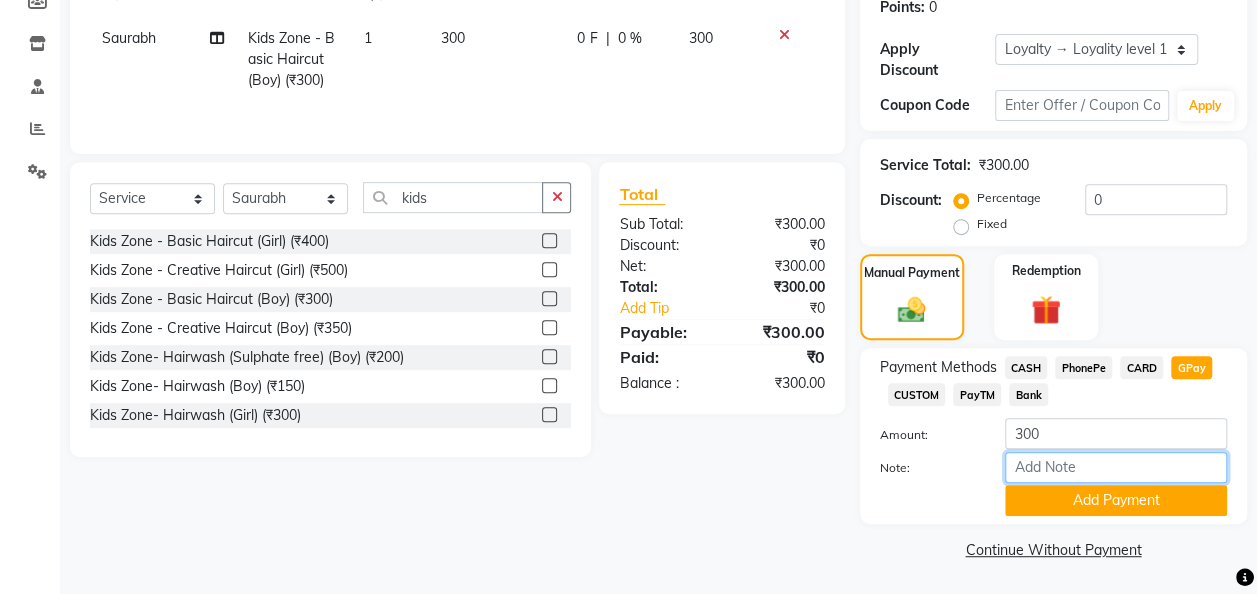 click on "Note:" at bounding box center (1116, 467) 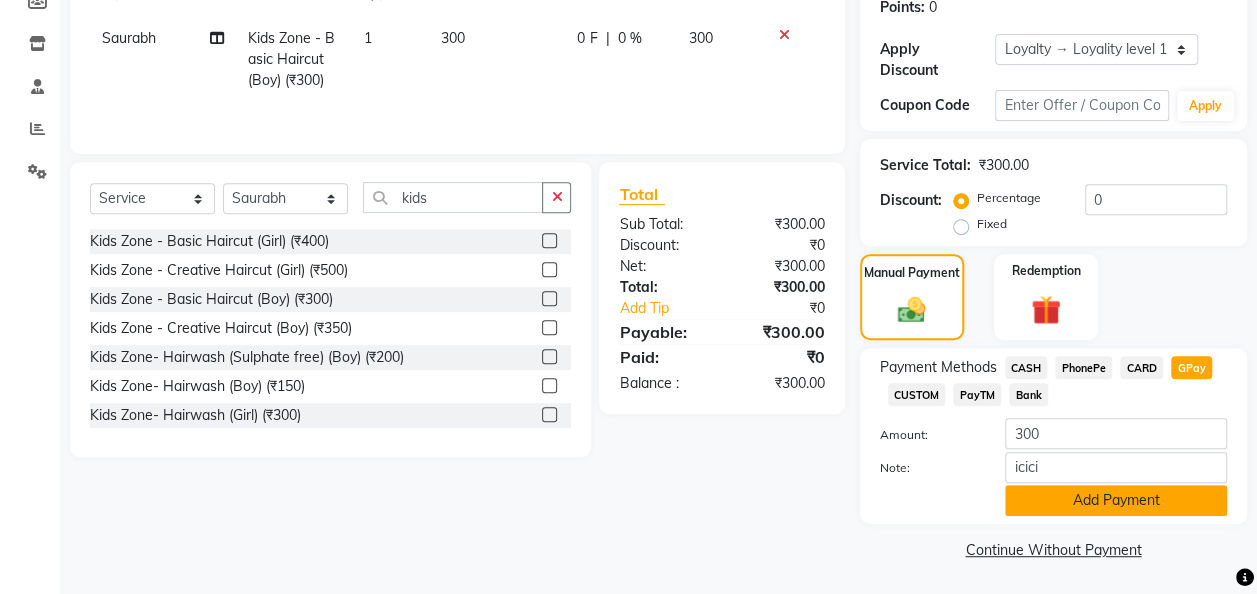 click on "Add Payment" 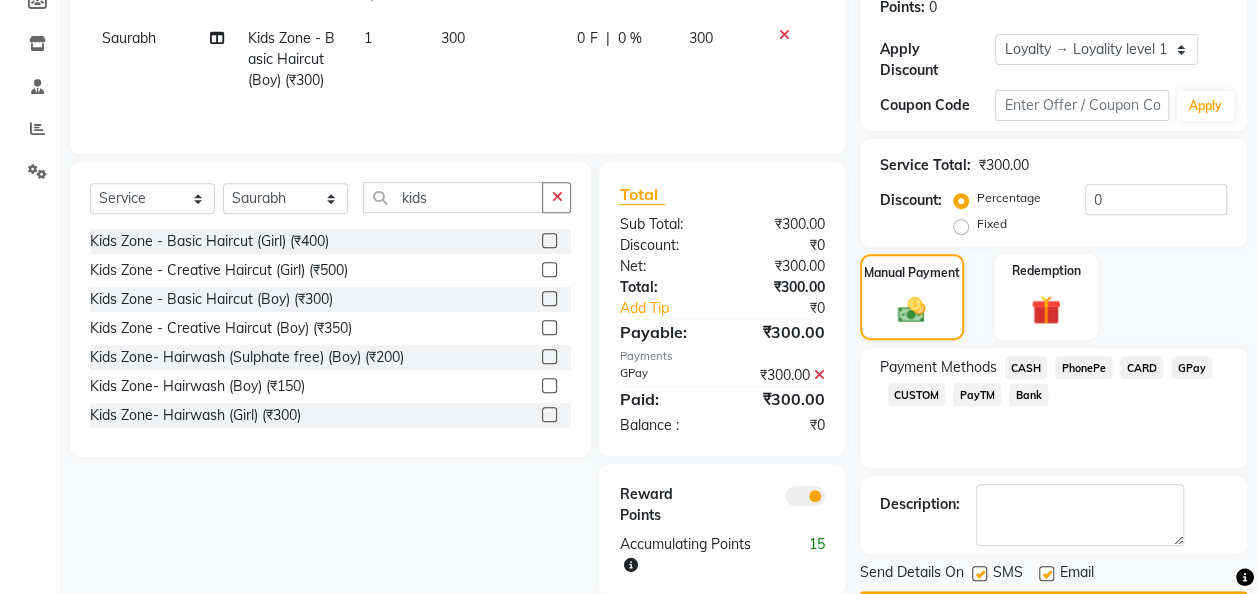 scroll, scrollTop: 370, scrollLeft: 0, axis: vertical 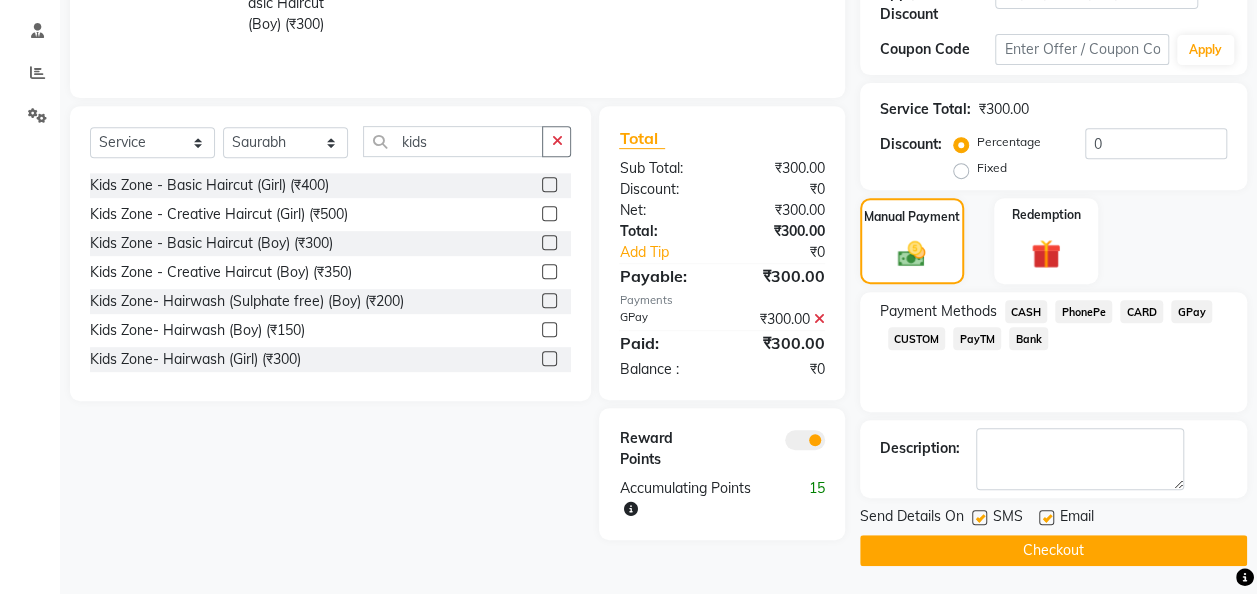 click on "Checkout" 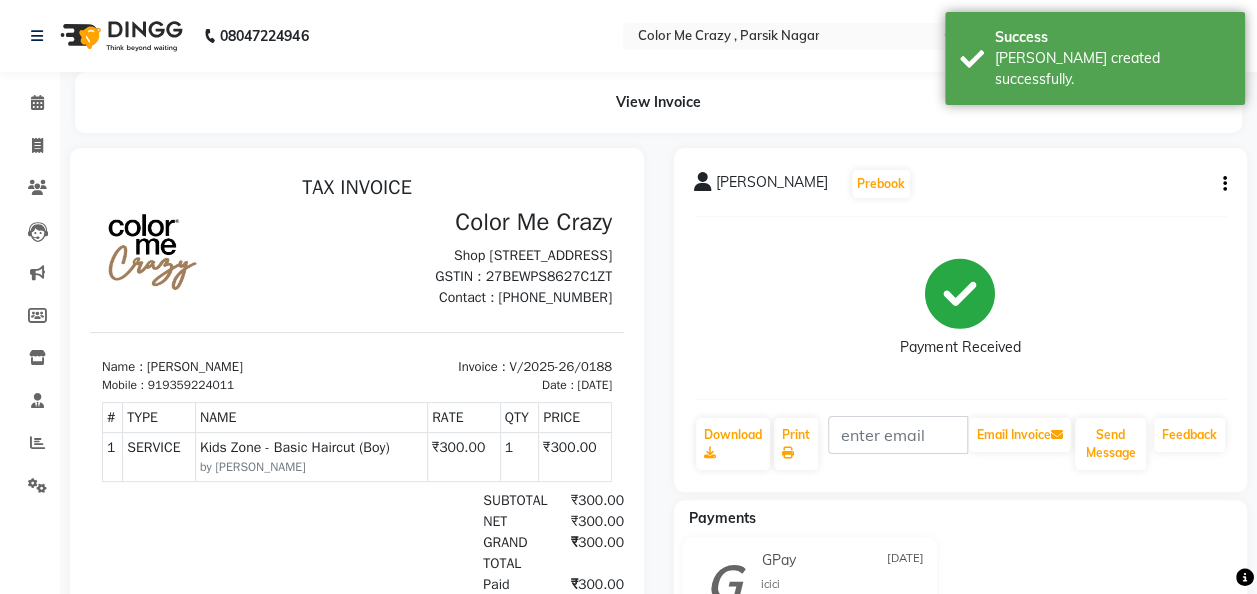 scroll, scrollTop: 0, scrollLeft: 0, axis: both 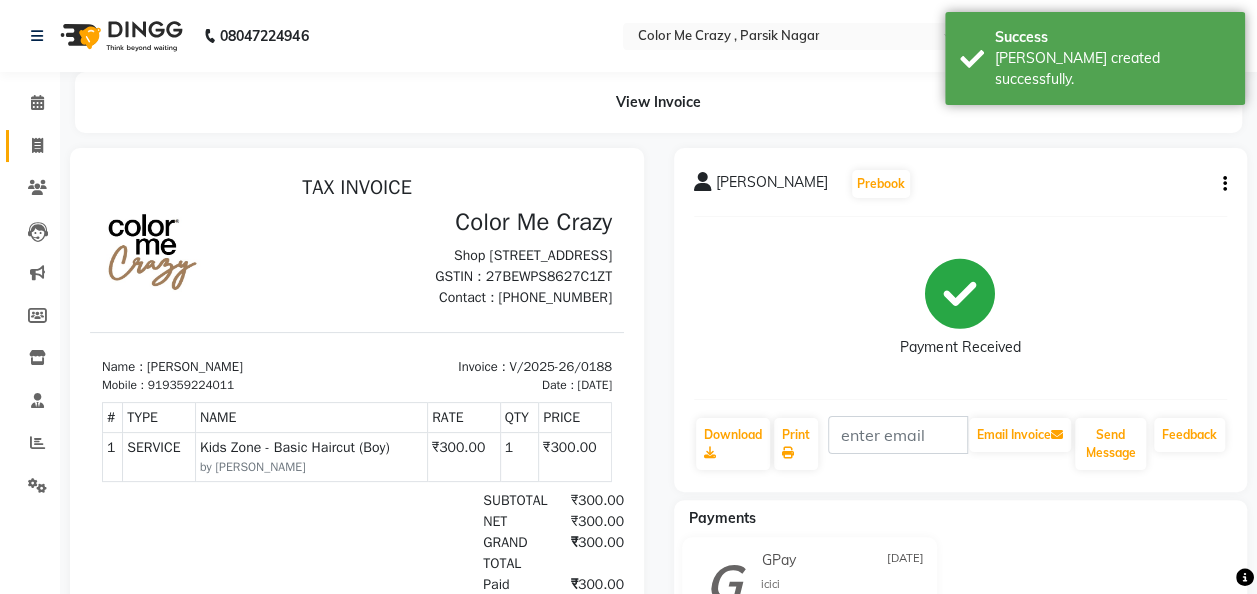 click on "Invoice" 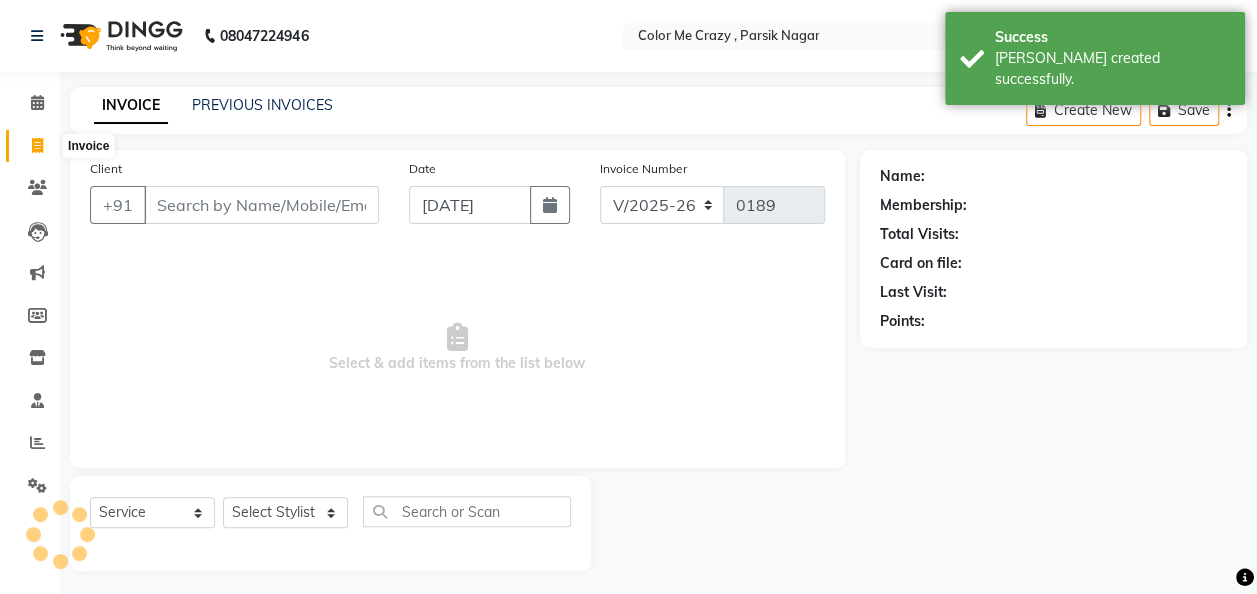 scroll, scrollTop: 6, scrollLeft: 0, axis: vertical 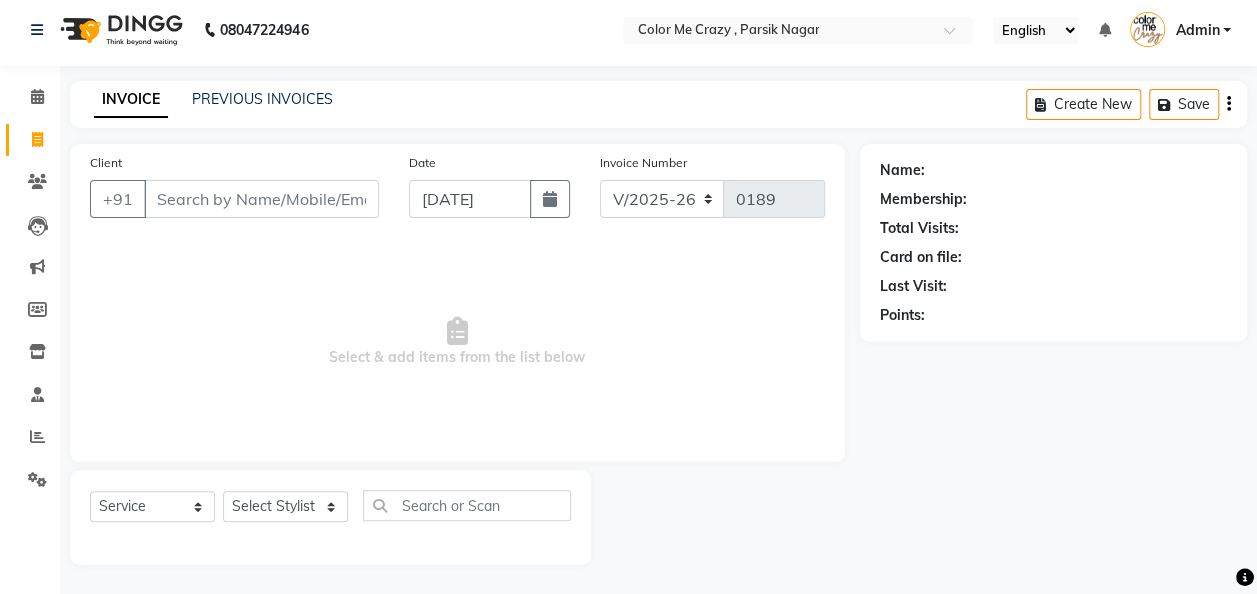 click on "Client" at bounding box center (261, 199) 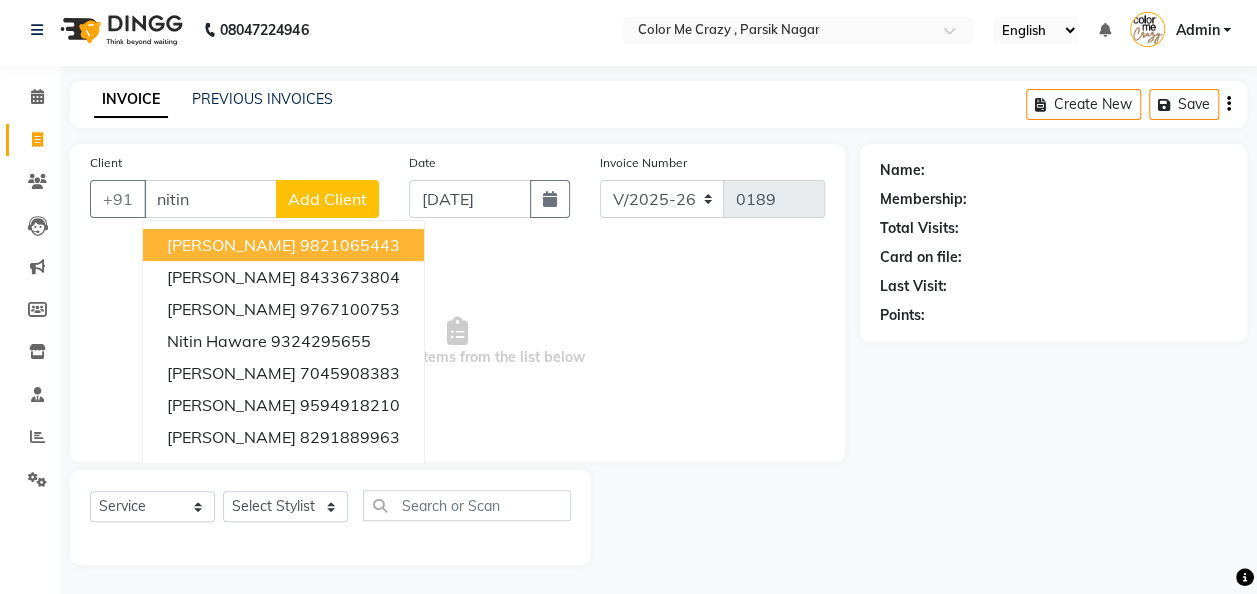 click on "[PERSON_NAME]  9821065443" at bounding box center (283, 245) 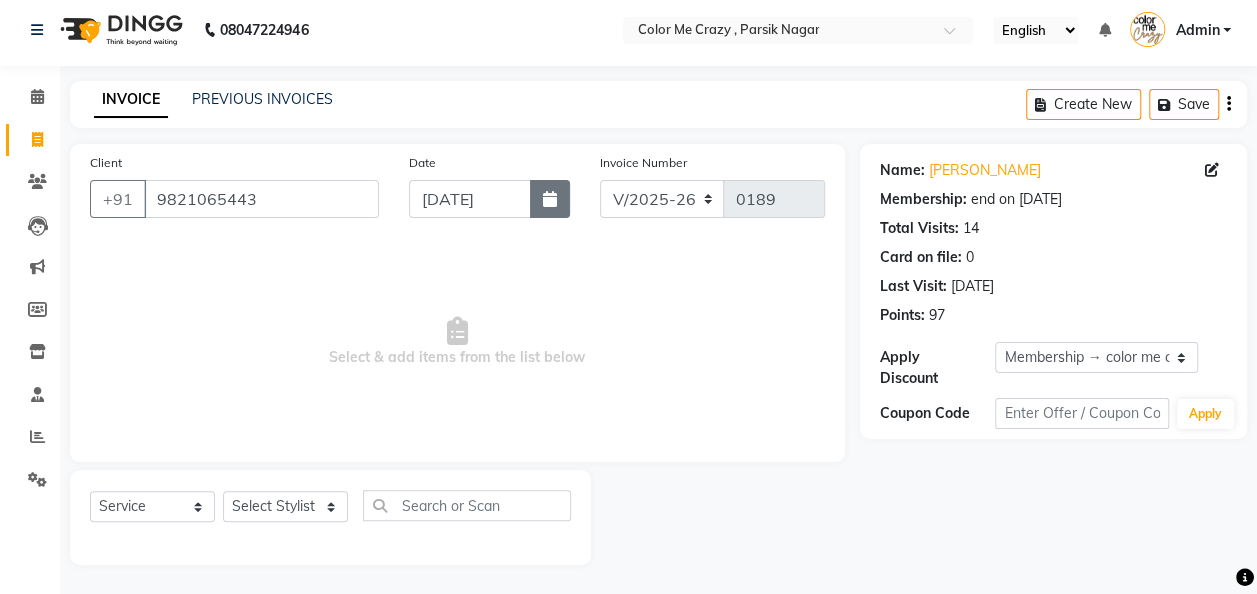 click 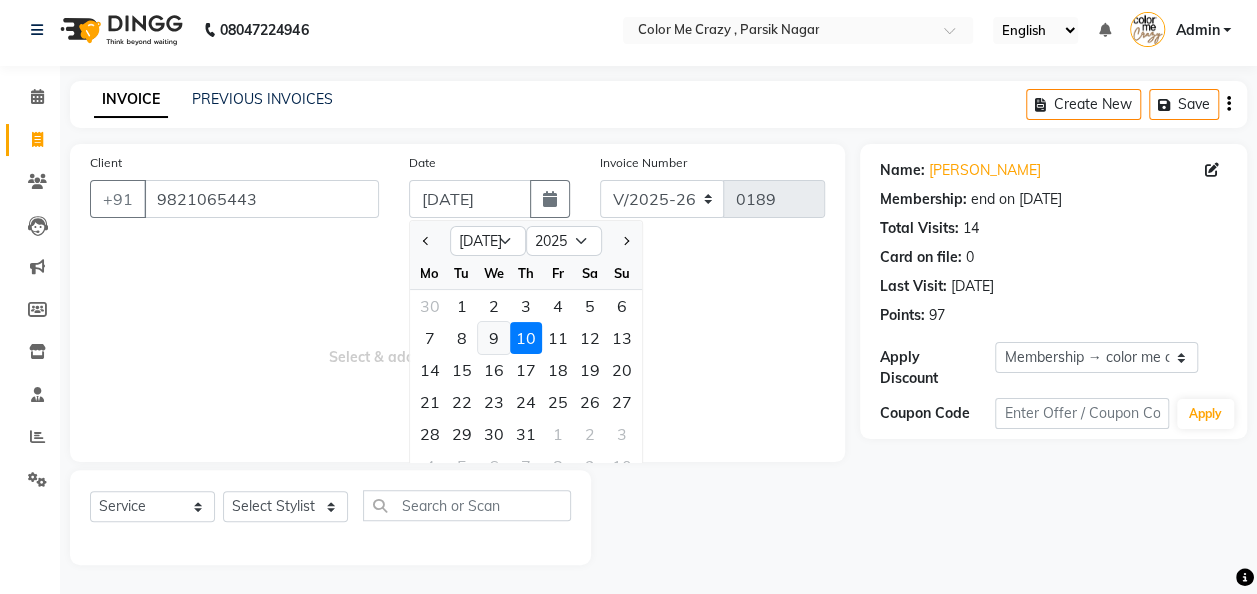 click on "9" 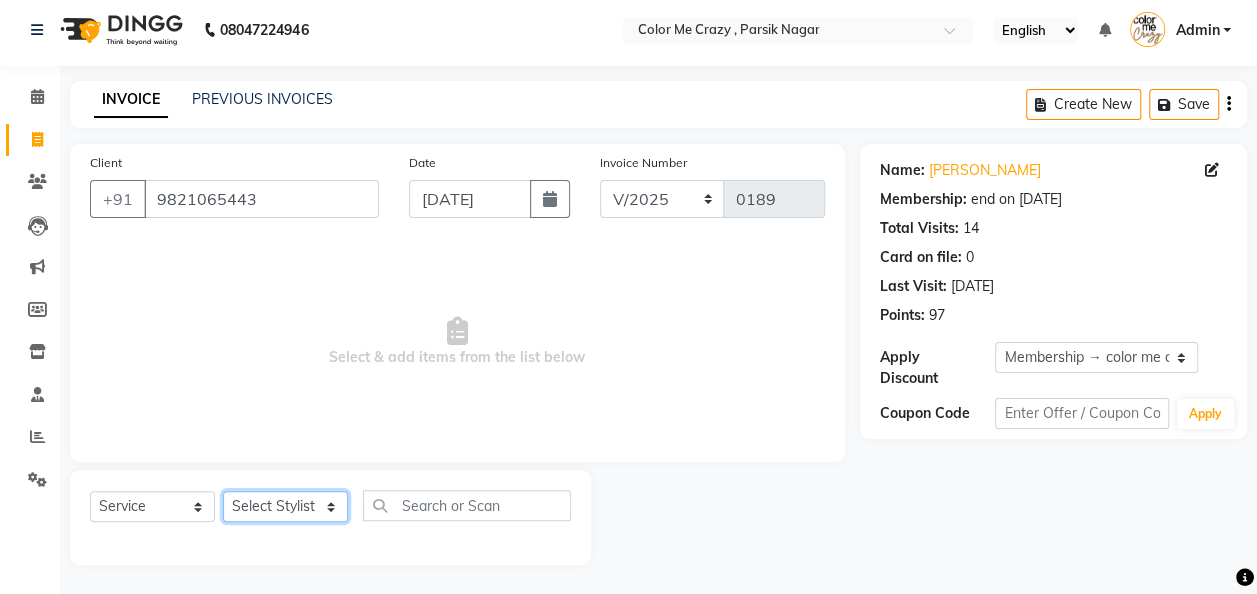 click on "Select Stylist Amit [PERSON_NAME] [PERSON_NAME] [PERSON_NAME] [PERSON_NAME] [PERSON_NAME] [PERSON_NAME]  [PERSON_NAME]" 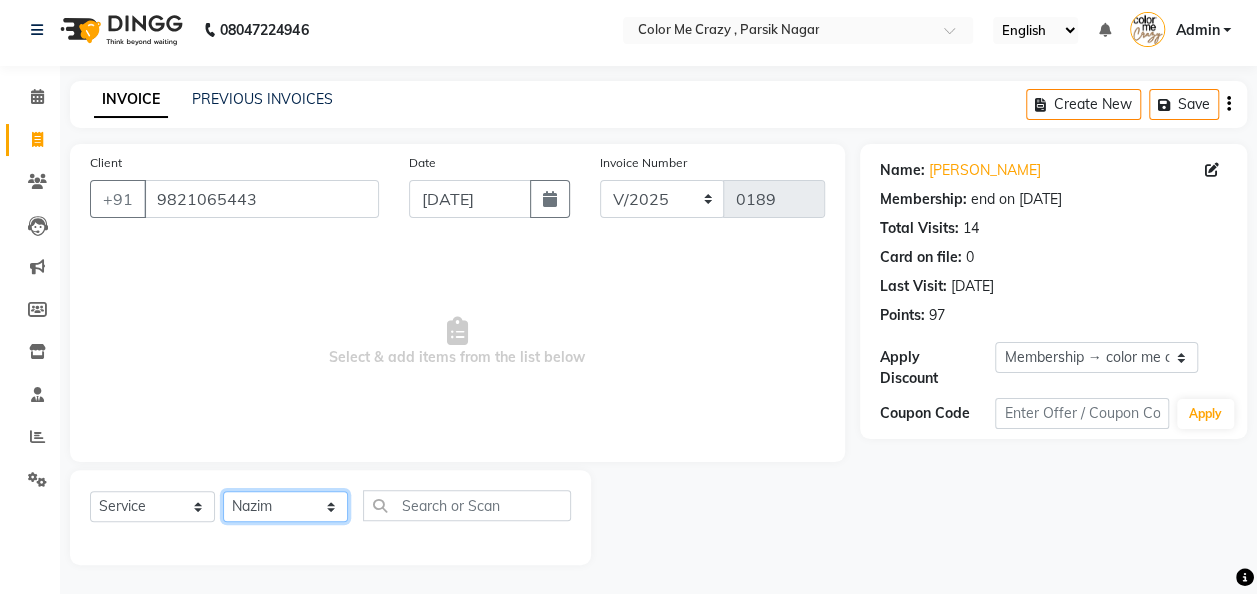 click on "Select Stylist Amit [PERSON_NAME] [PERSON_NAME] [PERSON_NAME] [PERSON_NAME] [PERSON_NAME] [PERSON_NAME]  [PERSON_NAME]" 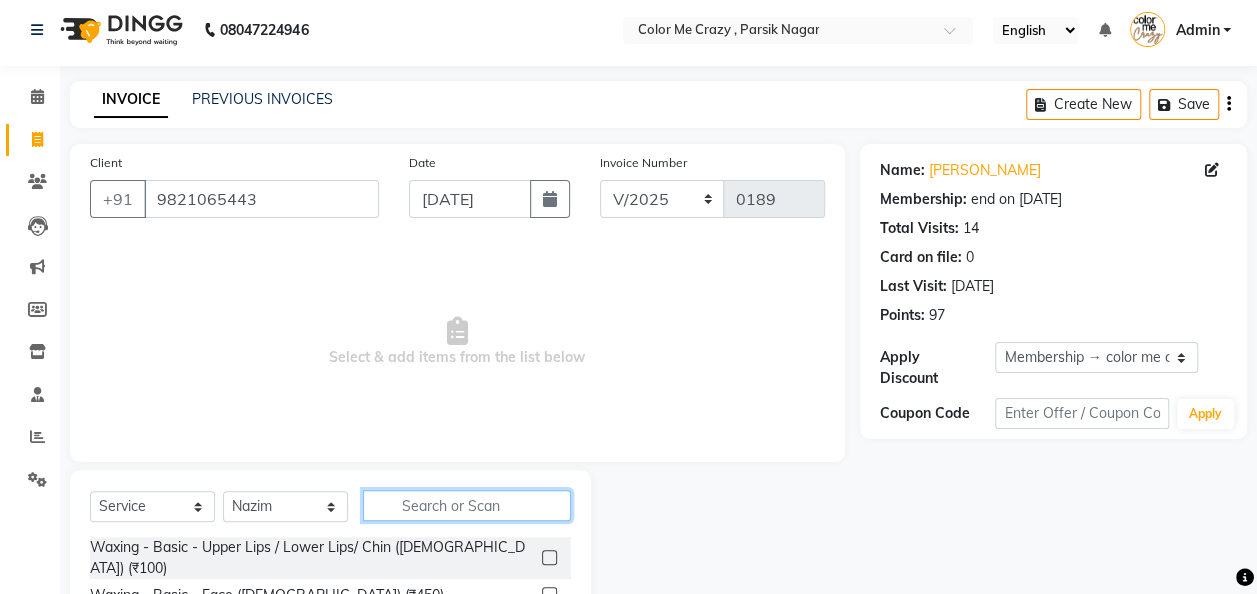 click 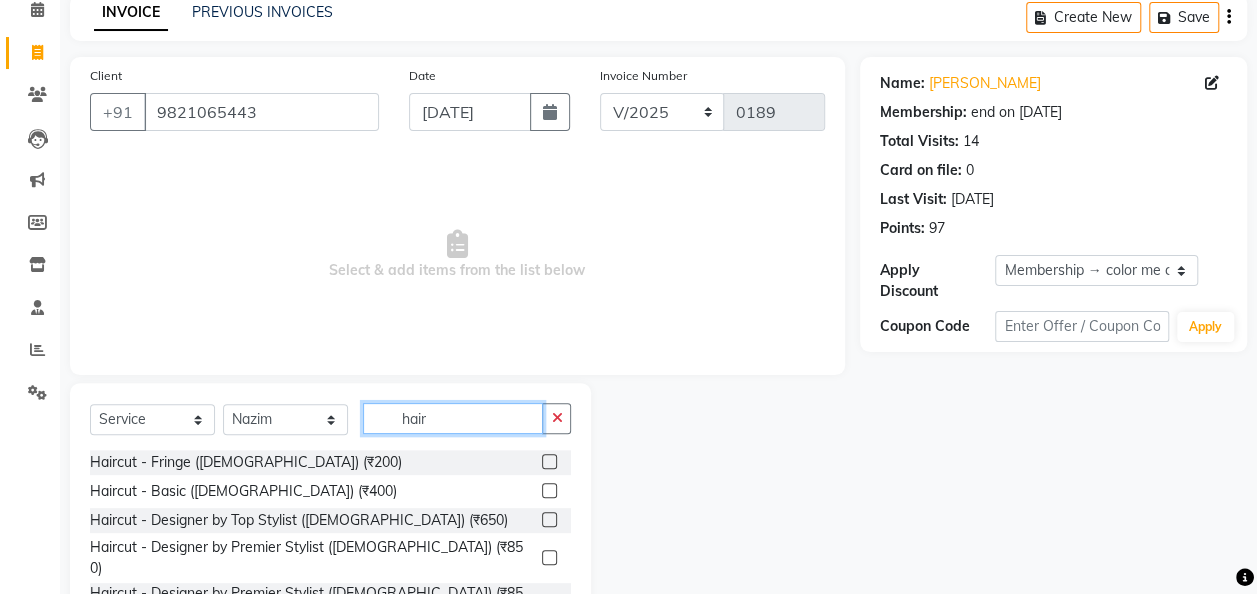 scroll, scrollTop: 206, scrollLeft: 0, axis: vertical 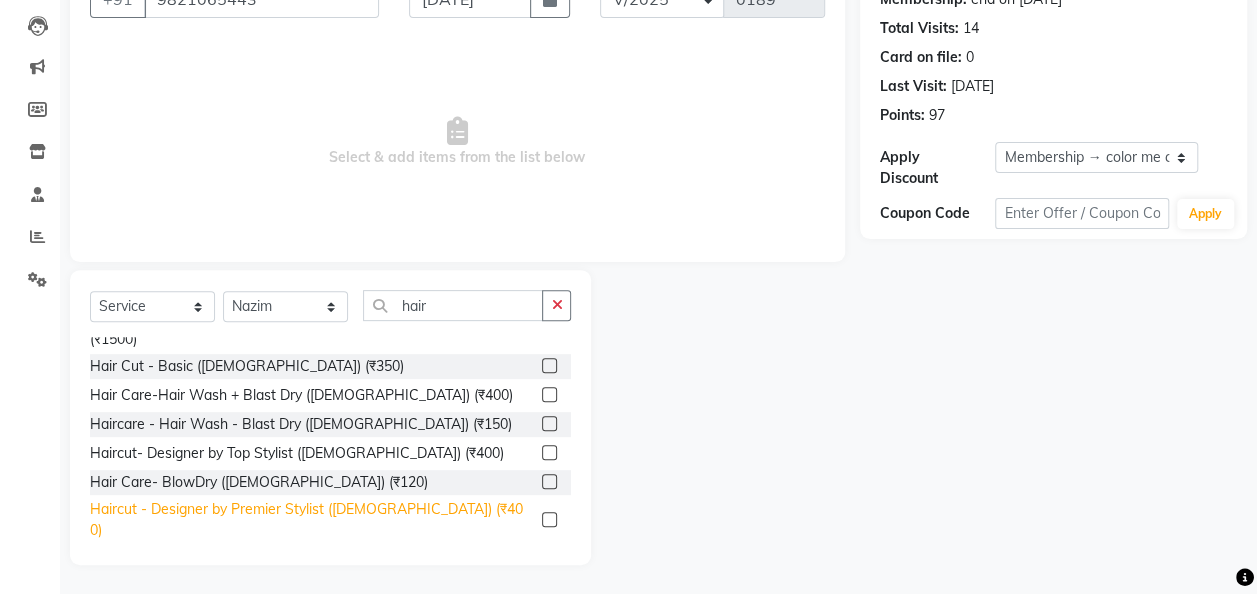 click on "Haircut - Designer by Premier Stylist ([DEMOGRAPHIC_DATA]) (₹400)" 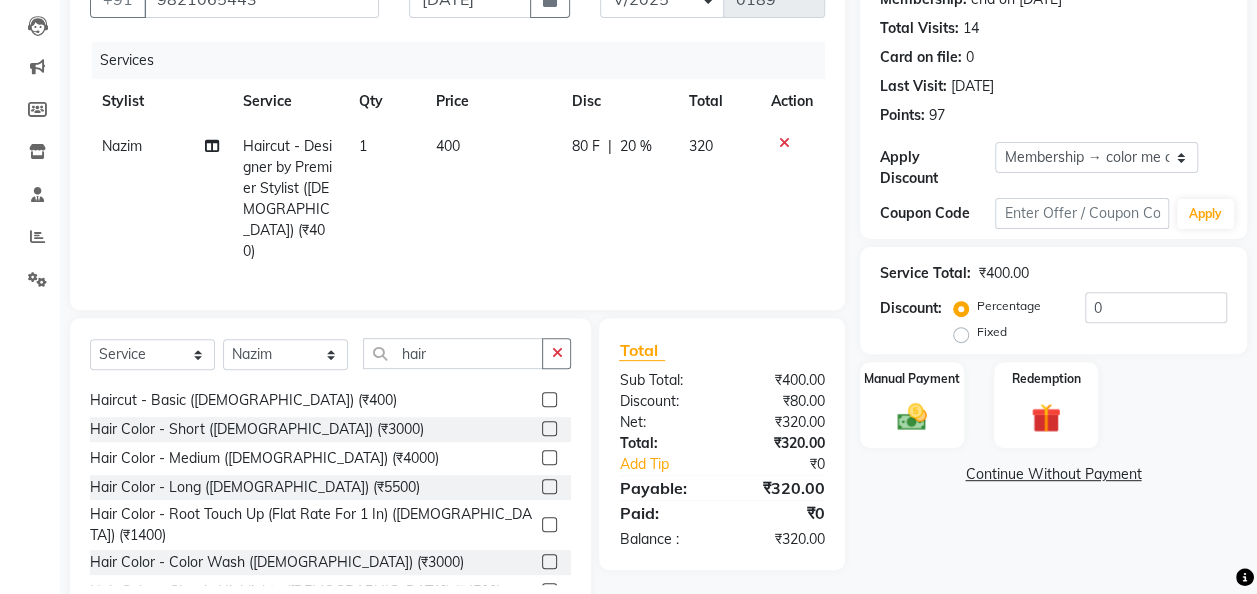 scroll, scrollTop: 900, scrollLeft: 0, axis: vertical 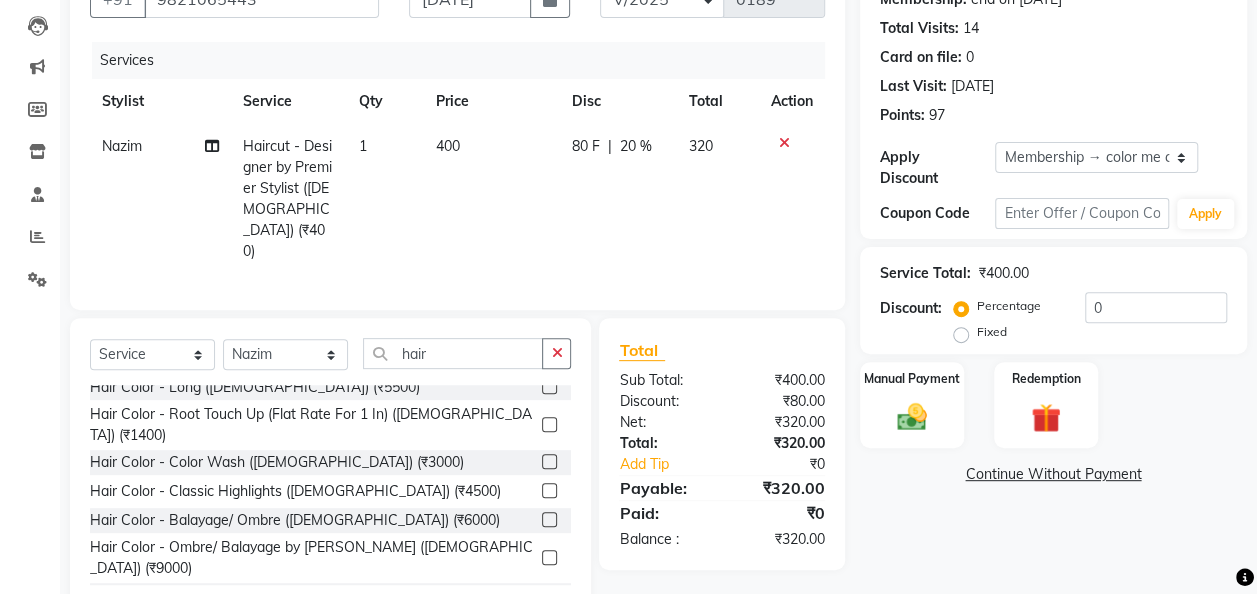 click on "Hair Color - [PERSON_NAME] Color (Men) (₹350)" 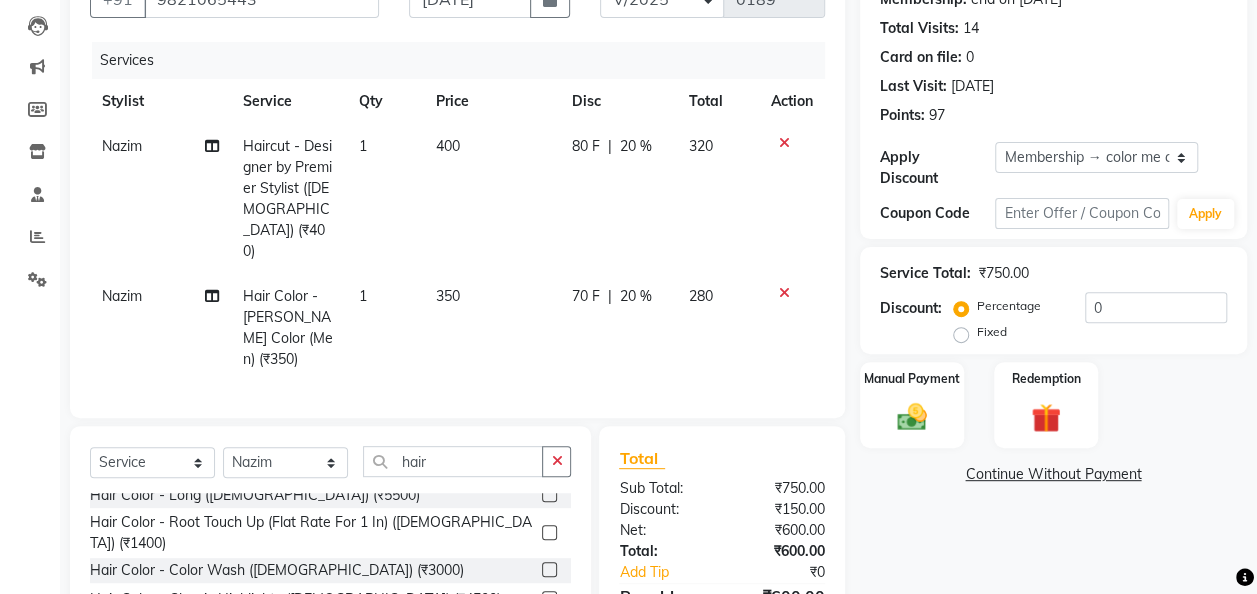 scroll, scrollTop: 1000, scrollLeft: 0, axis: vertical 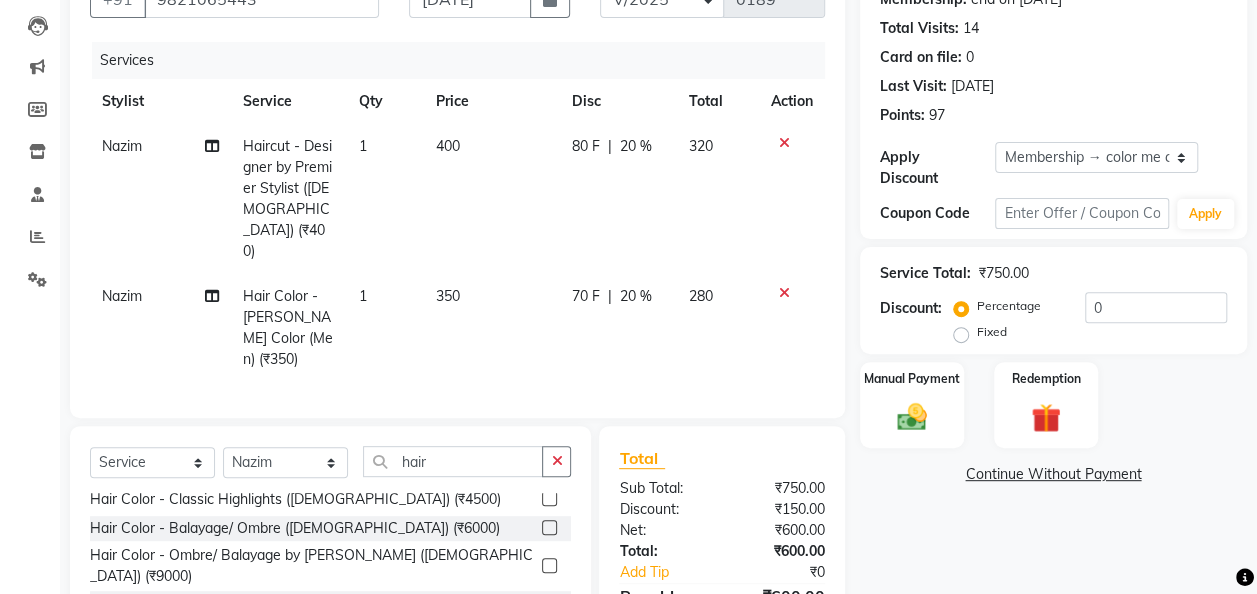 click on "Hair Color - Short (Men) (₹1100)" 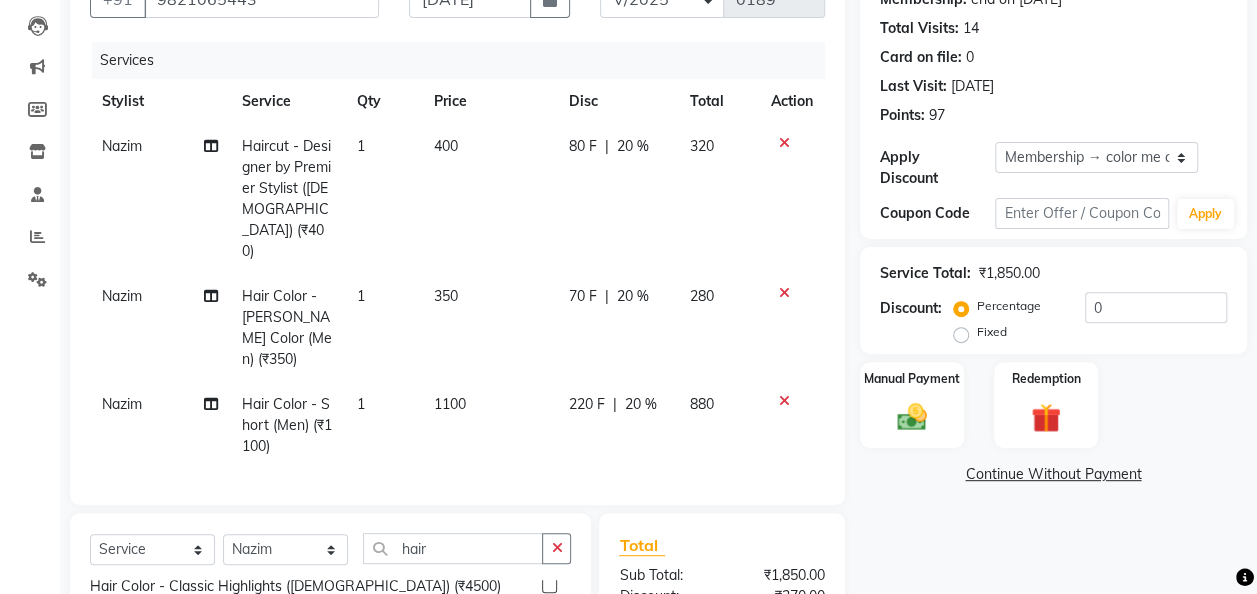 click on "350" 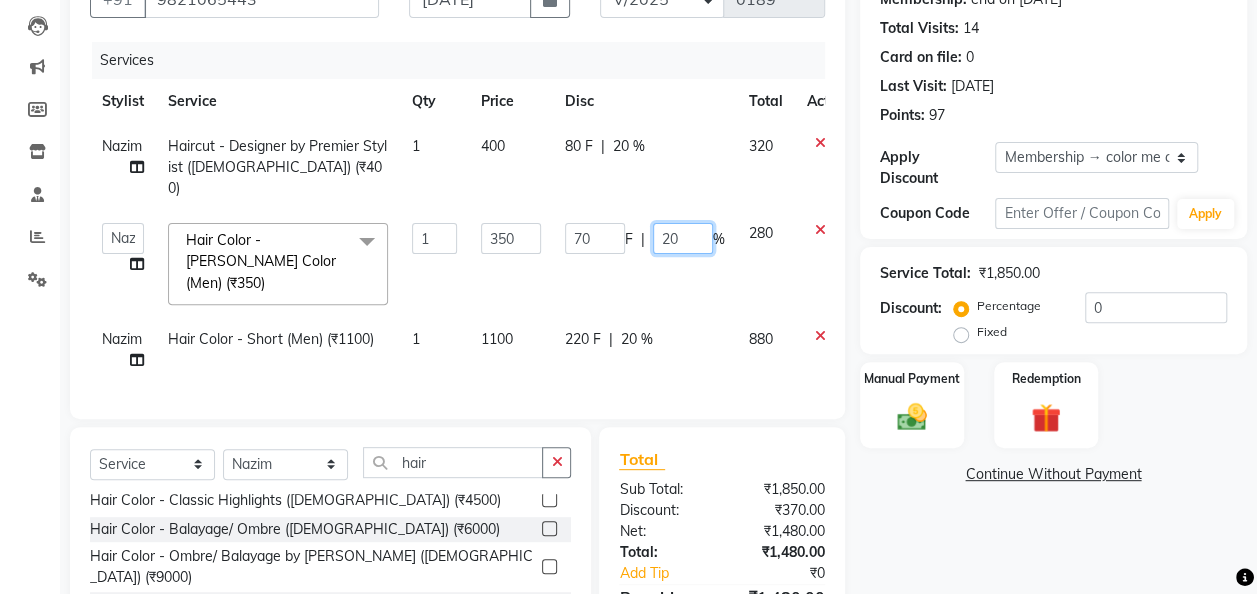 click on "20" 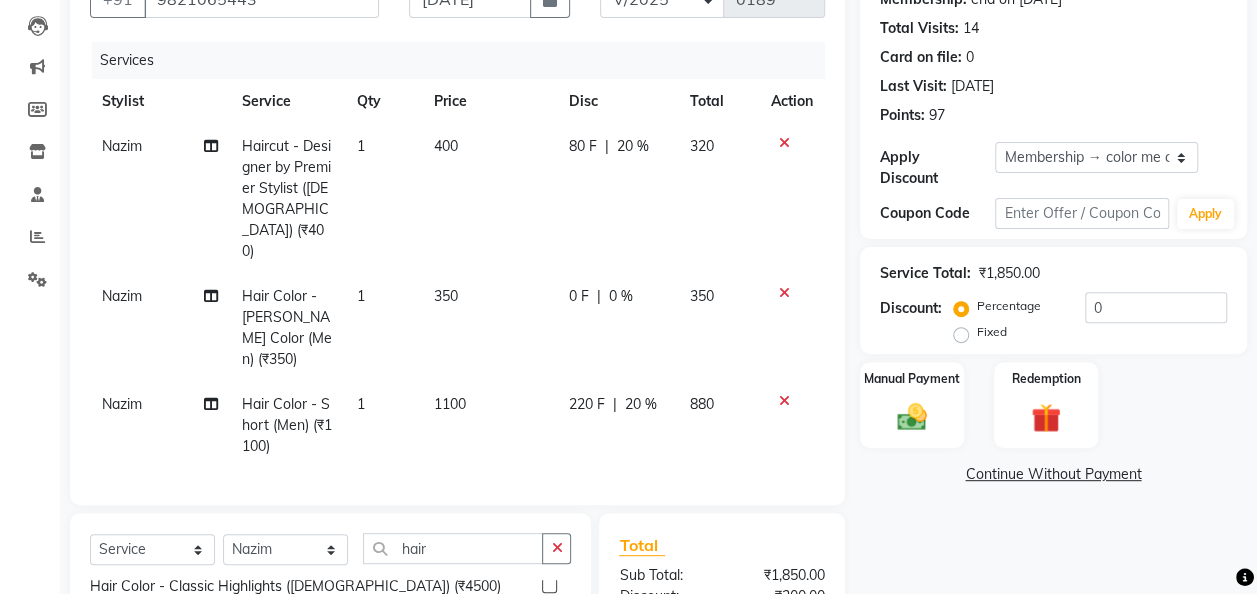 click on "350" 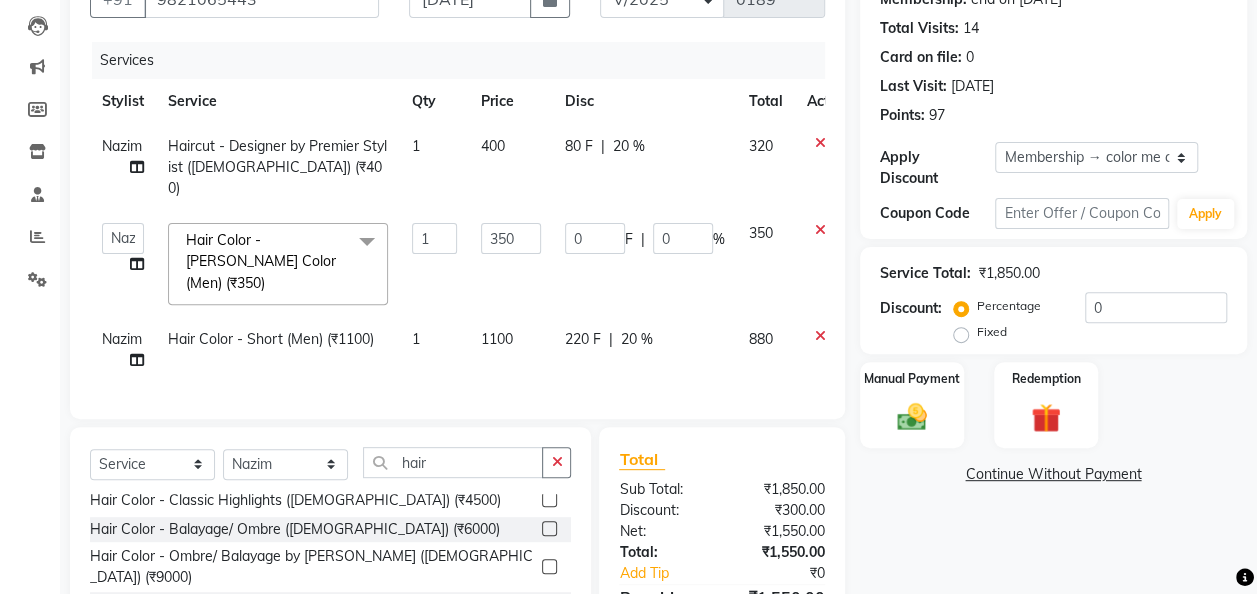 click on "1" 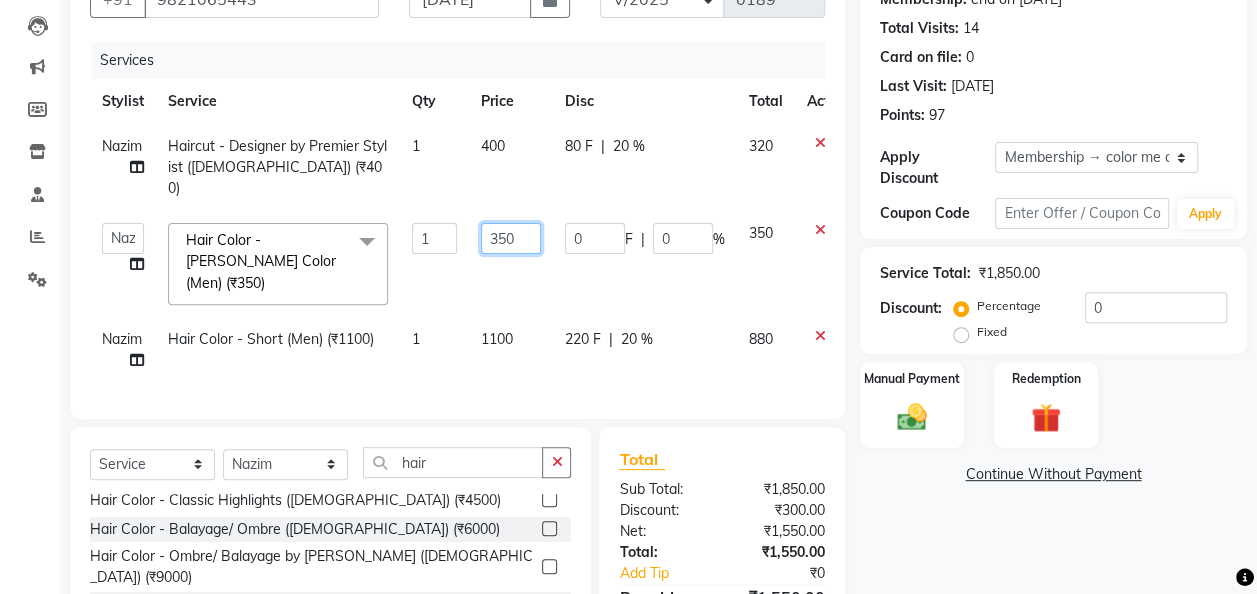 click on "350" 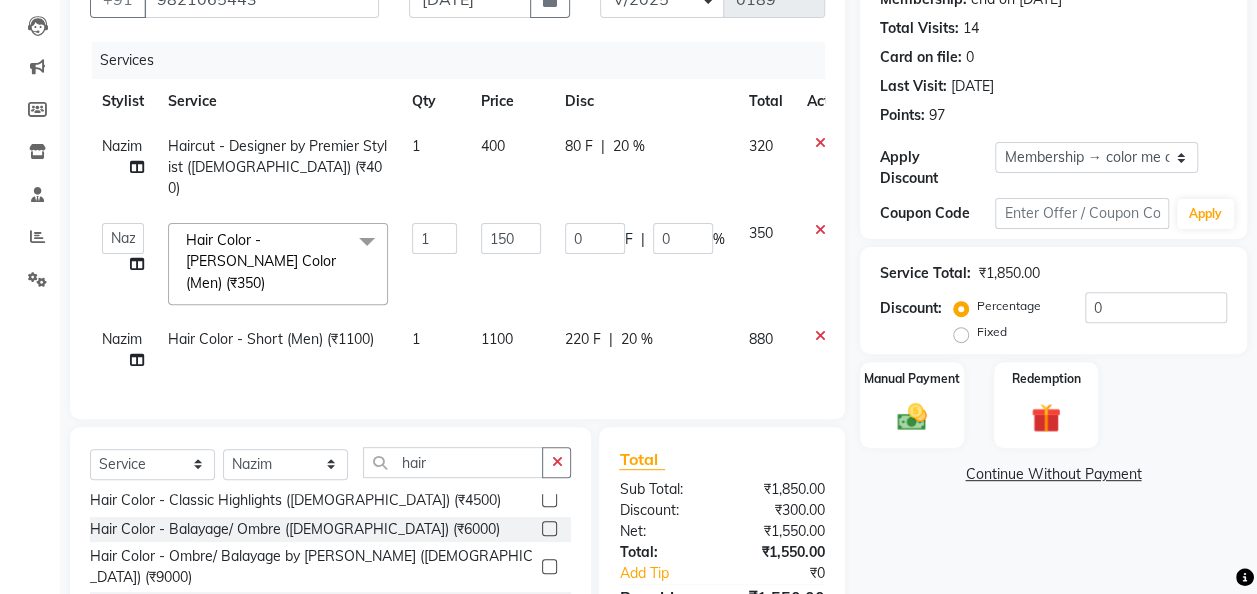 click on "Name: [PERSON_NAME] Membership: end on [DATE] Total Visits:  14 Card on file:  0 Last Visit:   [DATE] Points:   97  Apply Discount Select Membership → color me crazy membership  Loyalty → Loyality level 1  Coupon Code Apply Service Total:  ₹1,850.00  Discount:  Percentage   Fixed  0 Manual Payment Redemption  Continue Without Payment" 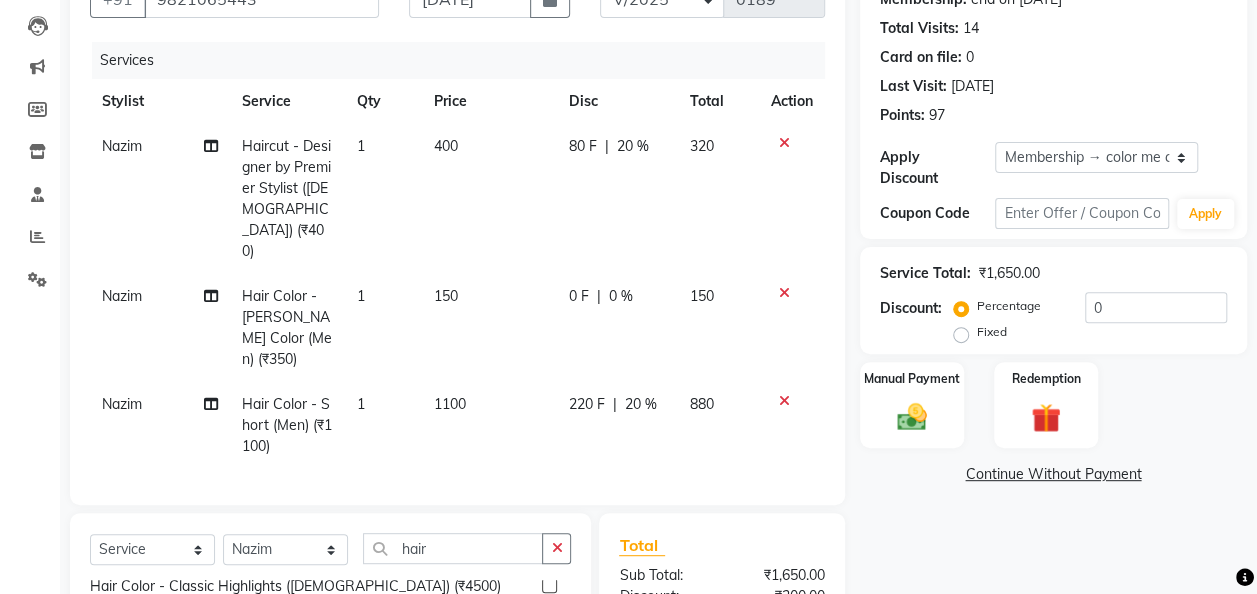 click on "320" 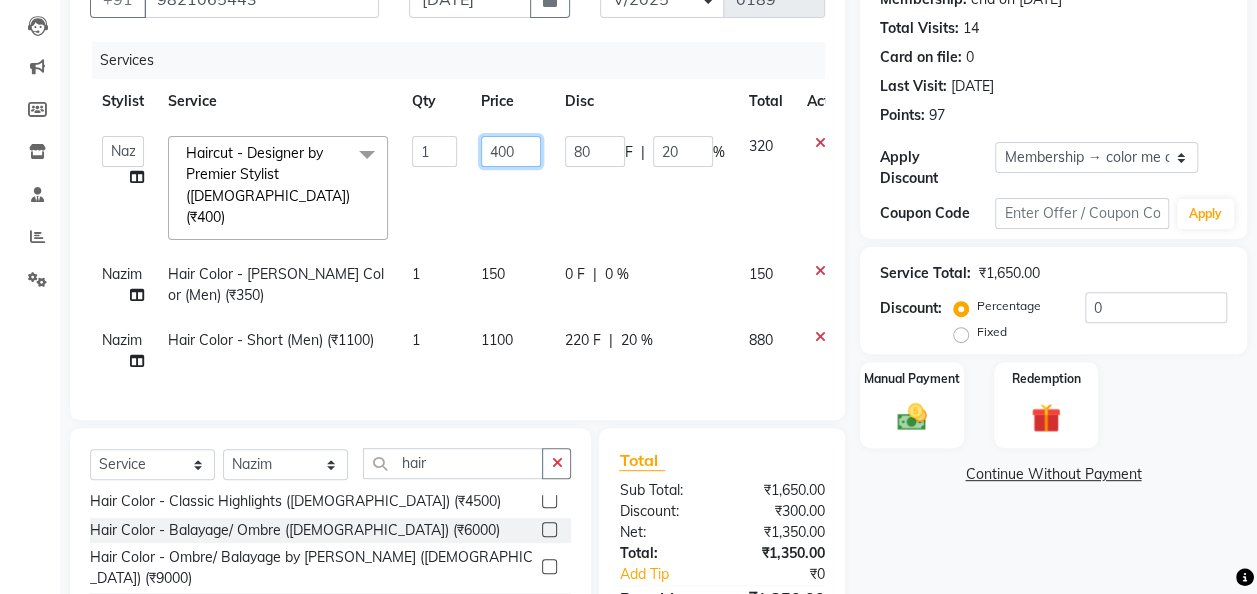 click on "400" 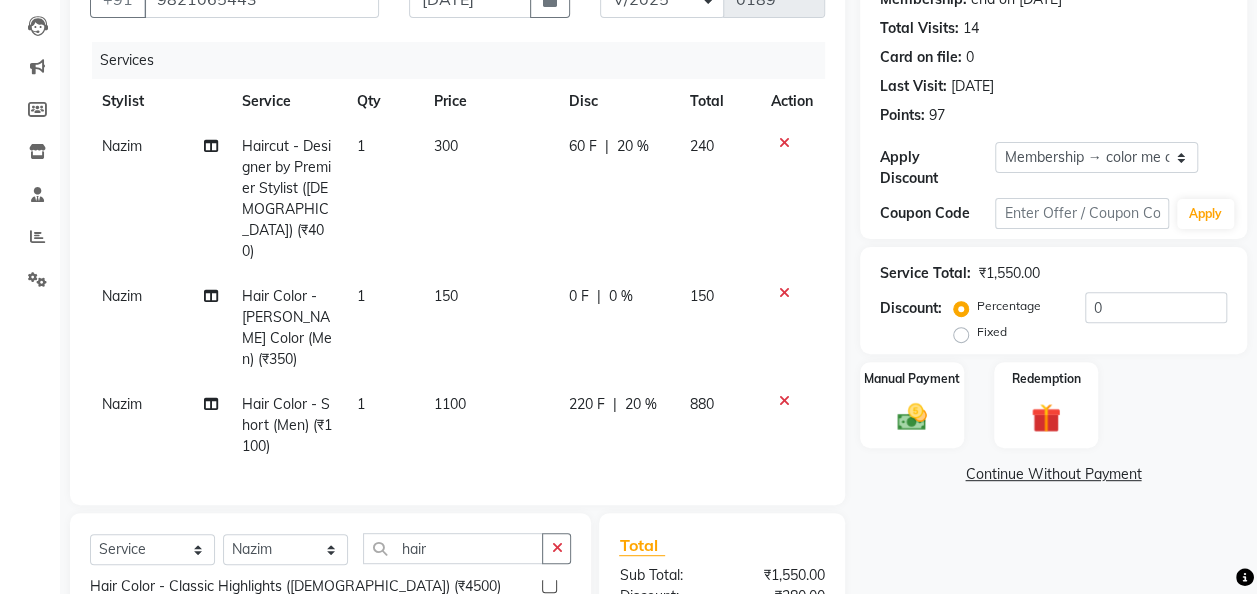 click on "20 %" 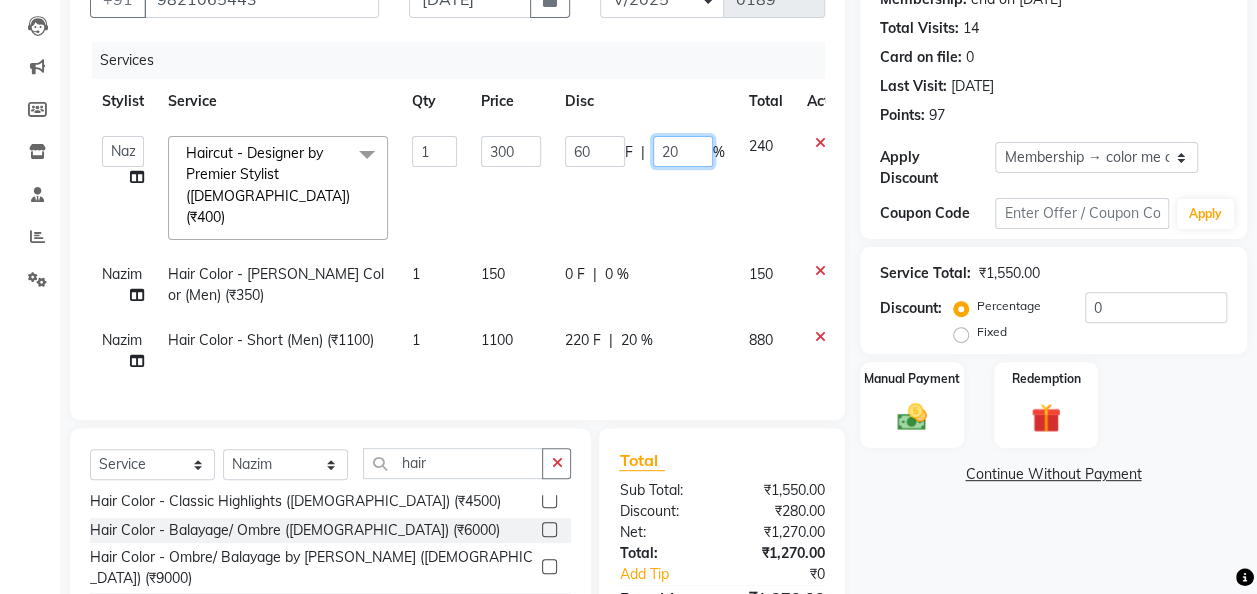 click on "20" 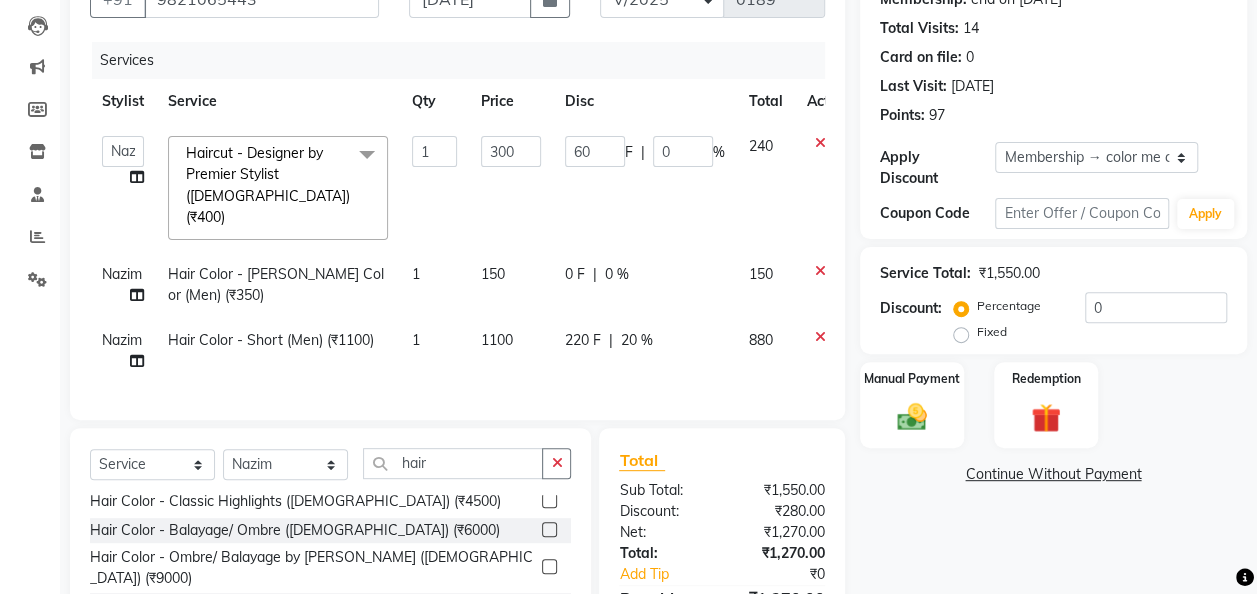 click on "Services" 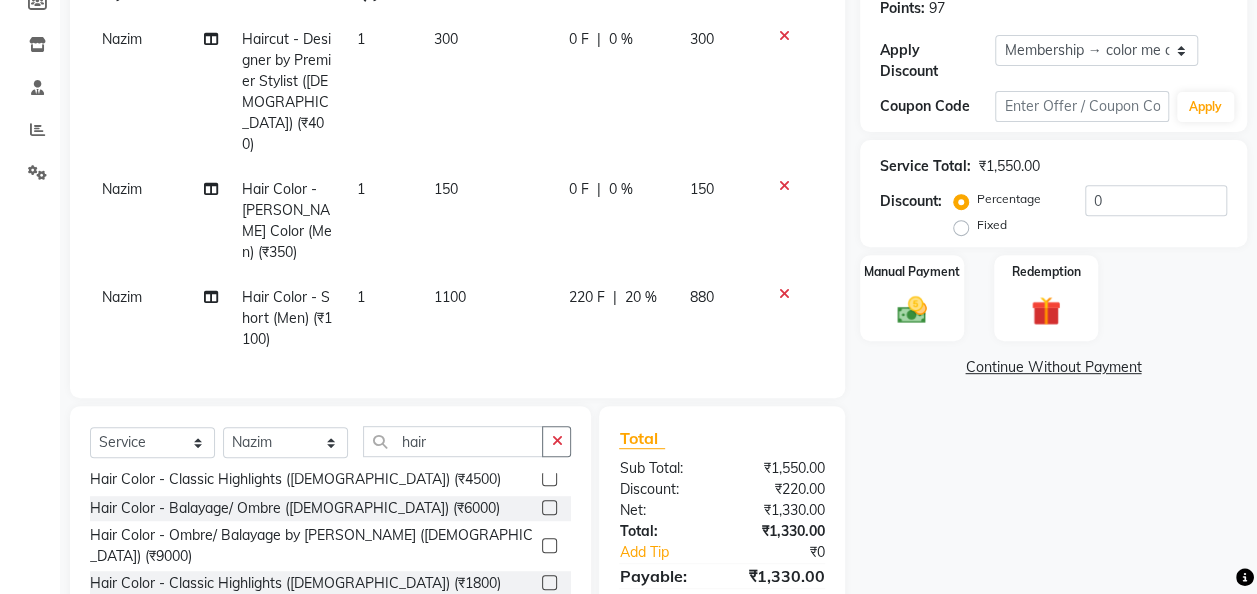 scroll, scrollTop: 402, scrollLeft: 0, axis: vertical 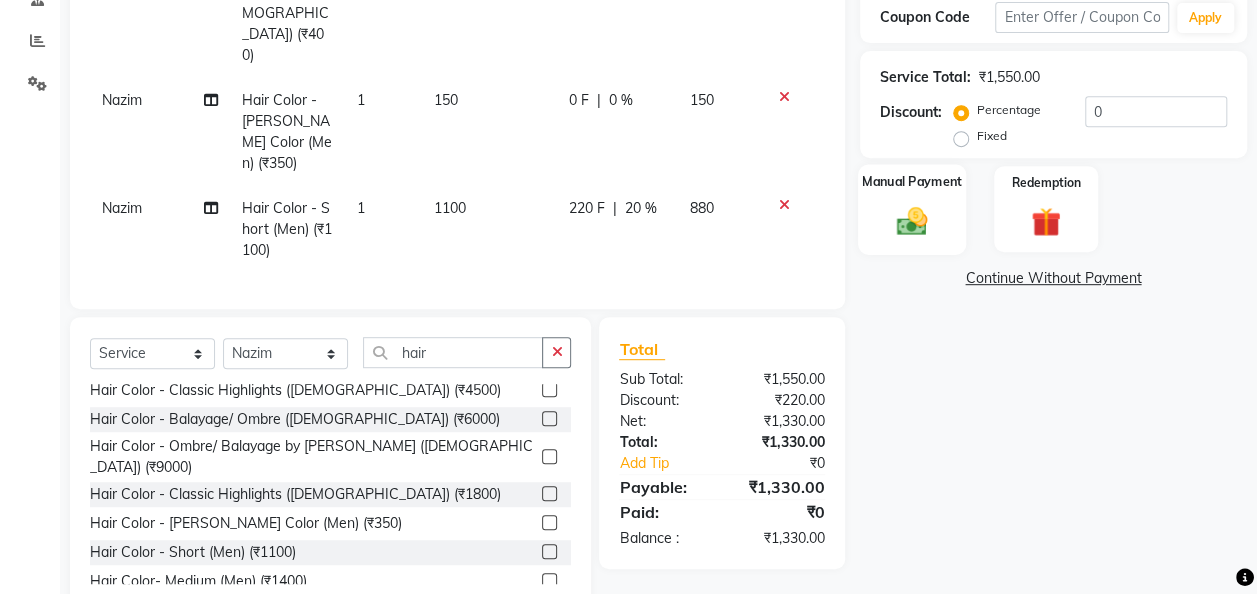 click 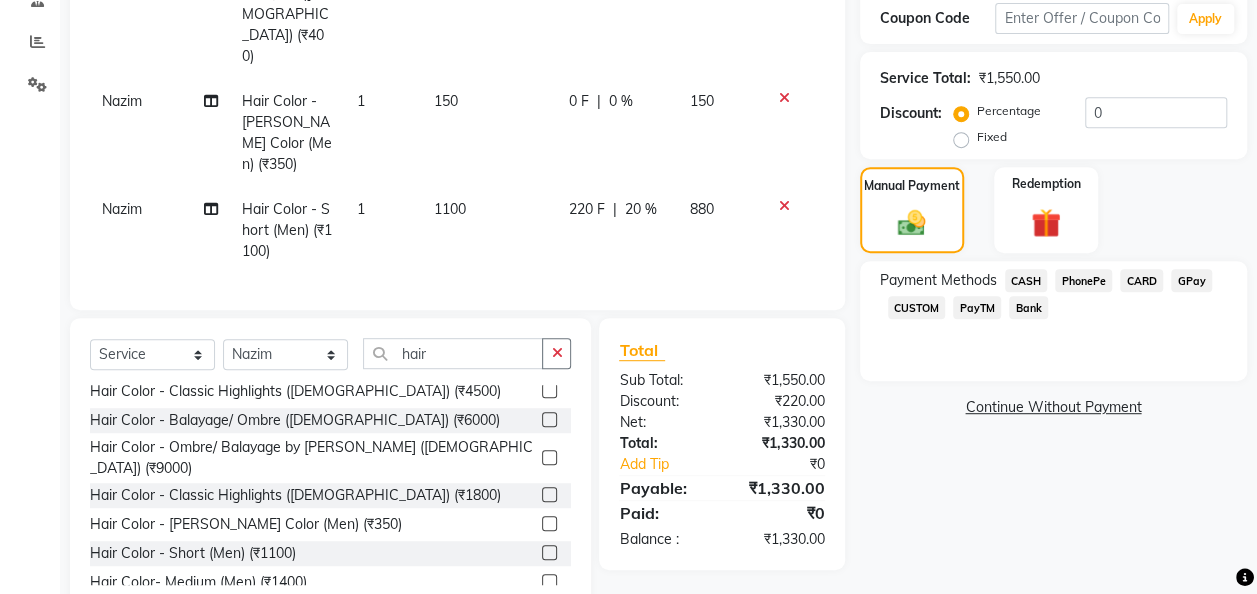scroll, scrollTop: 402, scrollLeft: 0, axis: vertical 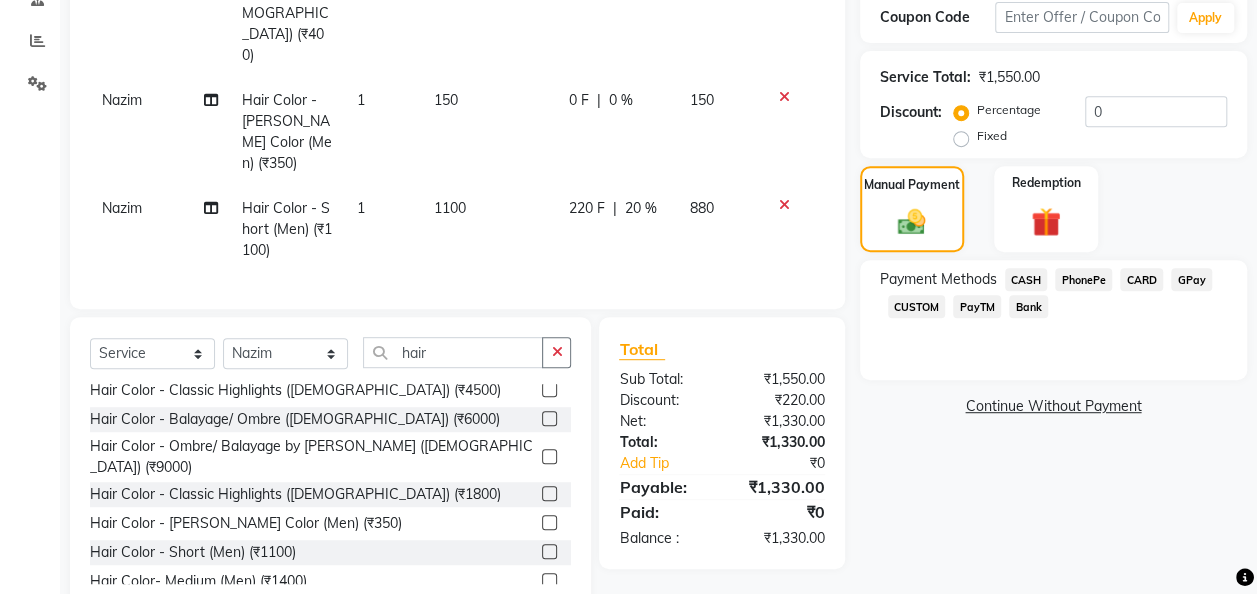 click on "GPay" 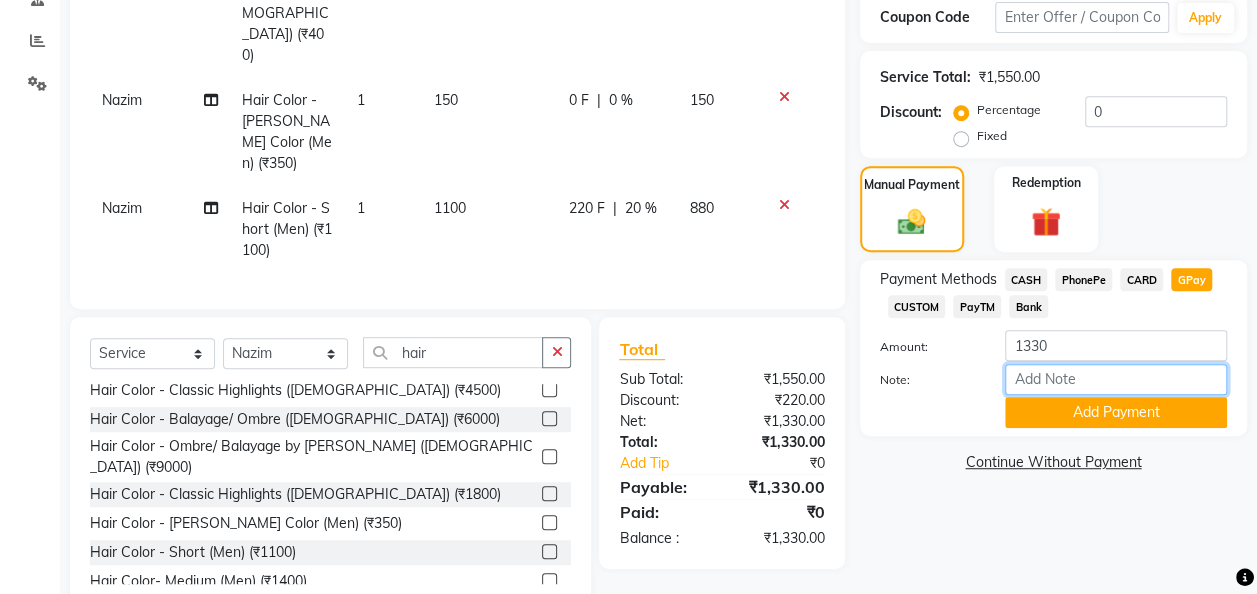 click on "Note:" at bounding box center (1116, 379) 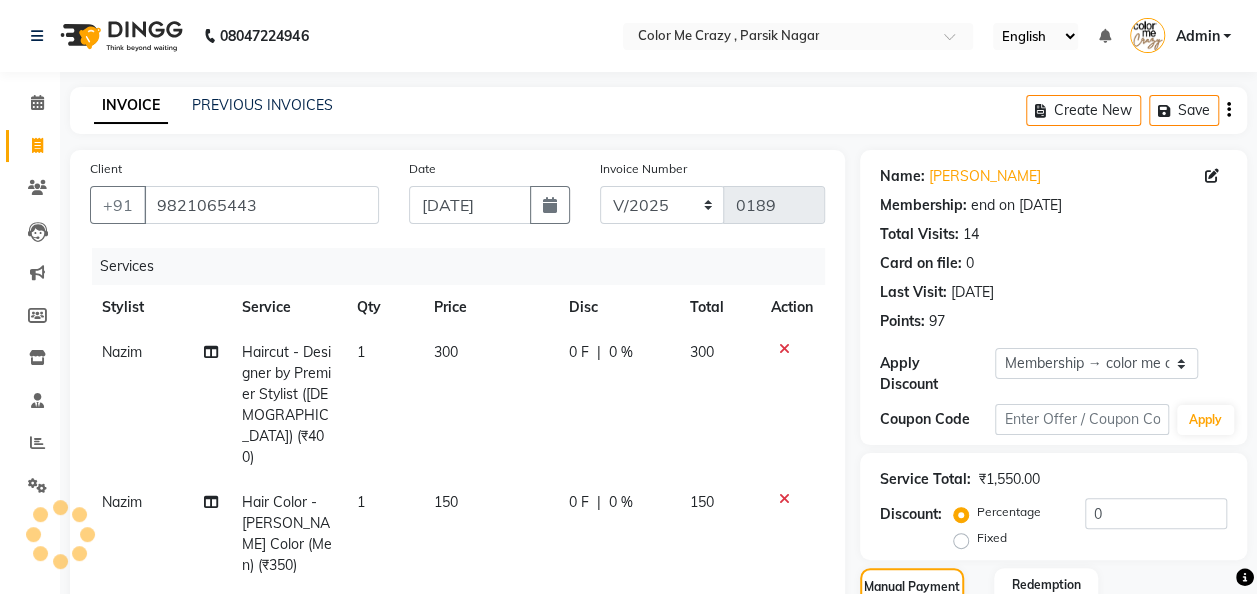 scroll, scrollTop: 400, scrollLeft: 0, axis: vertical 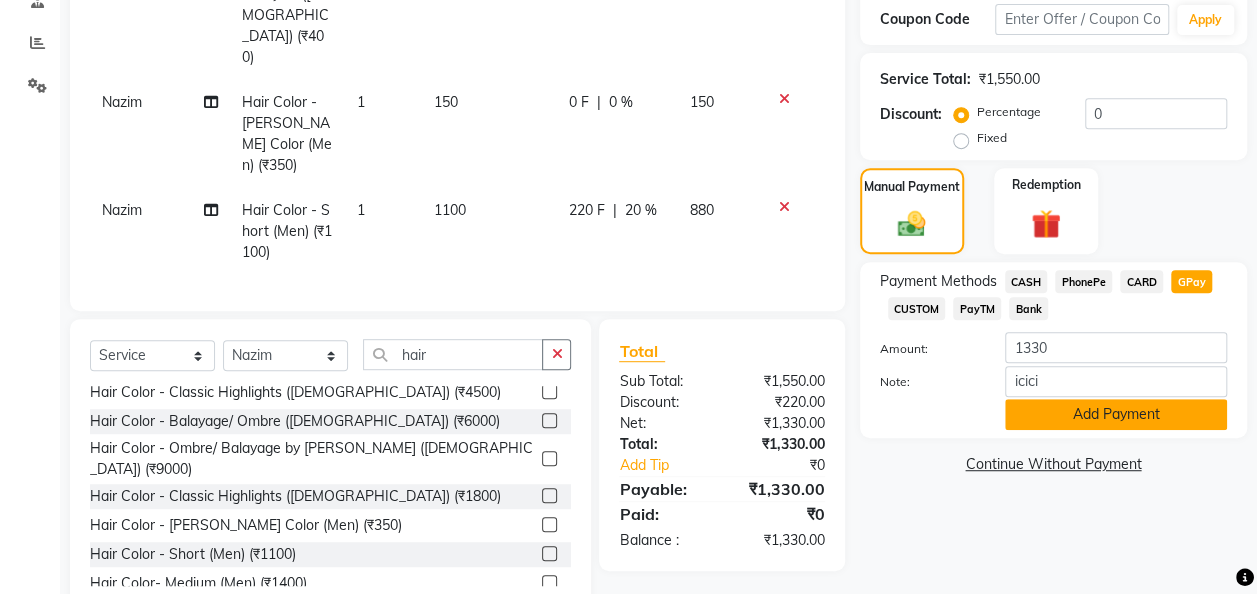 click on "Add Payment" 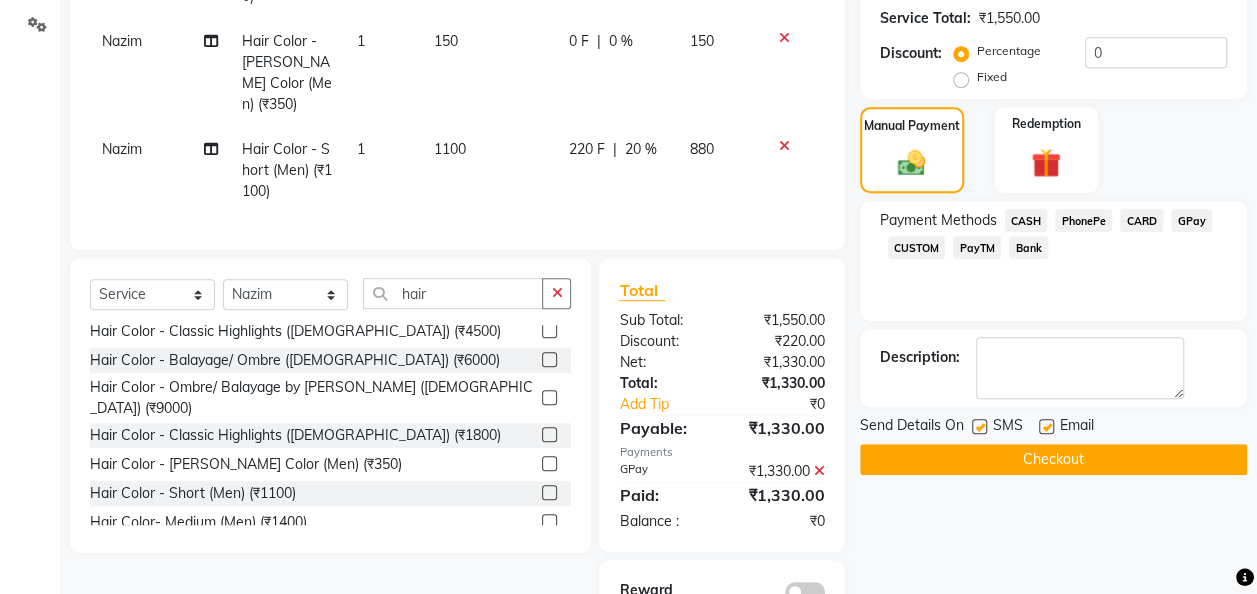 scroll, scrollTop: 490, scrollLeft: 0, axis: vertical 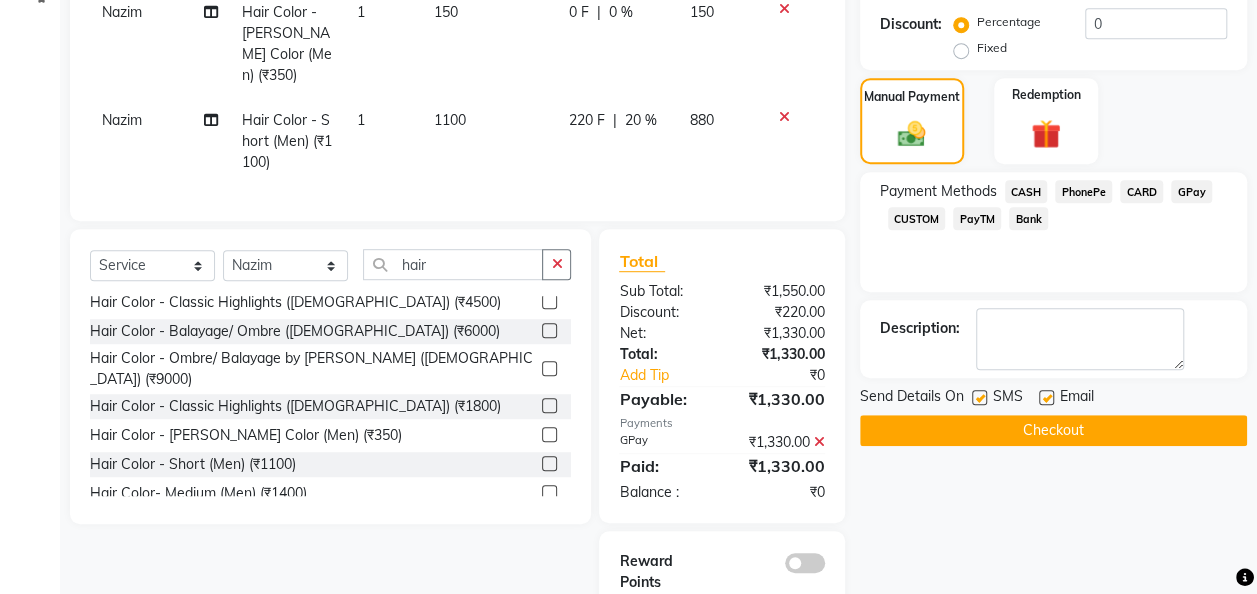 click on "Checkout" 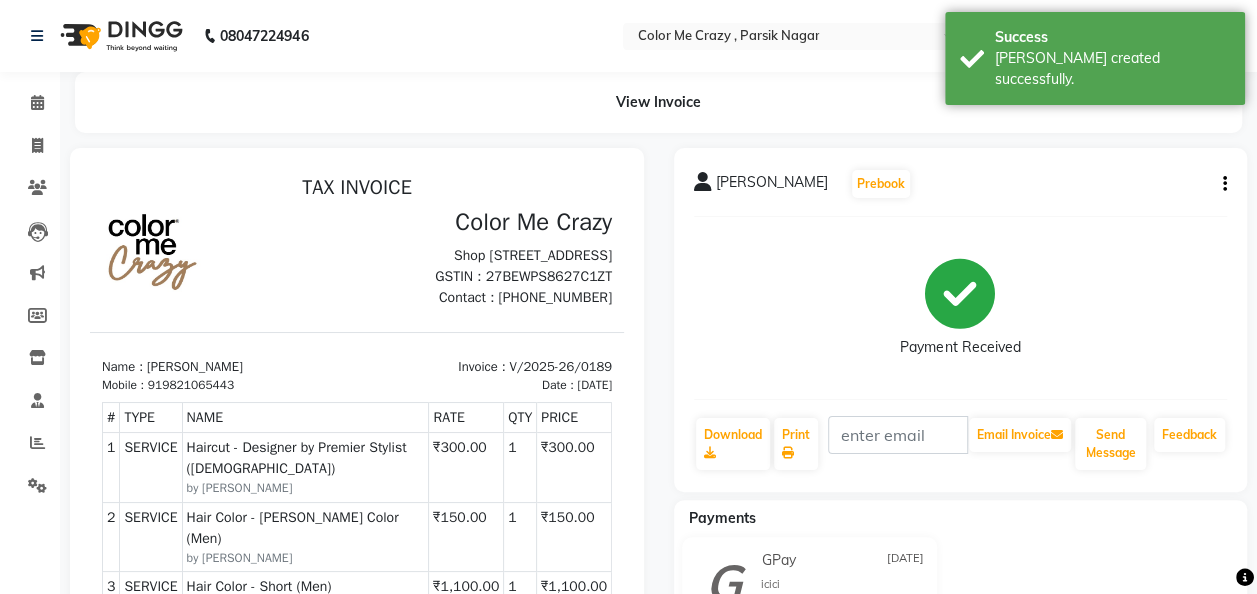 scroll, scrollTop: 0, scrollLeft: 0, axis: both 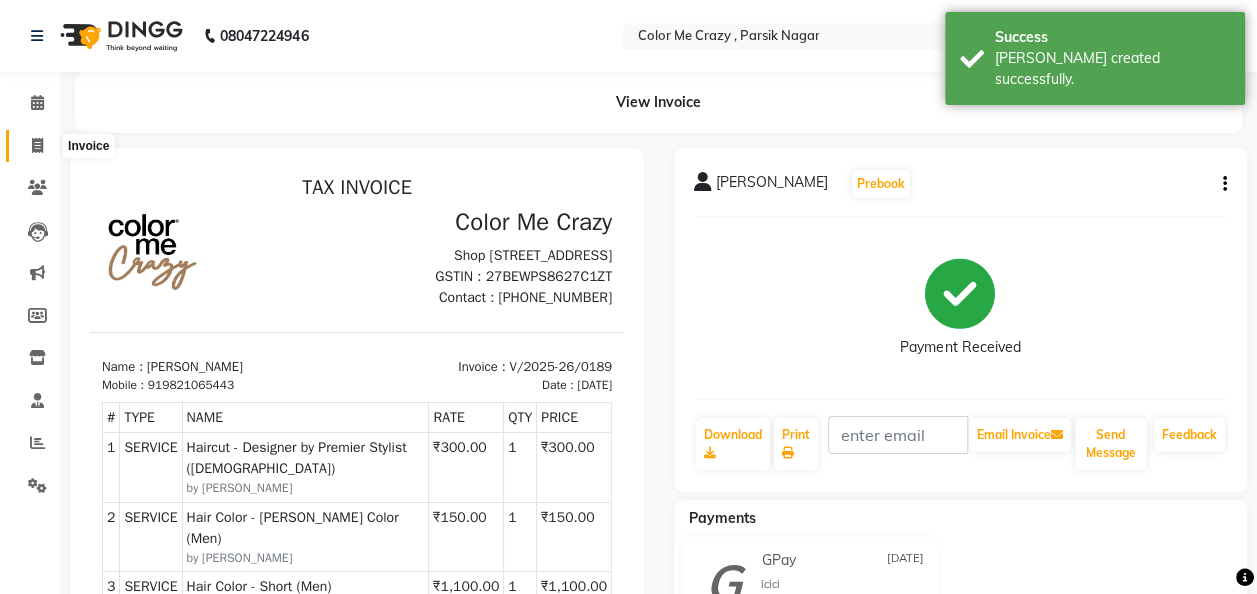 click 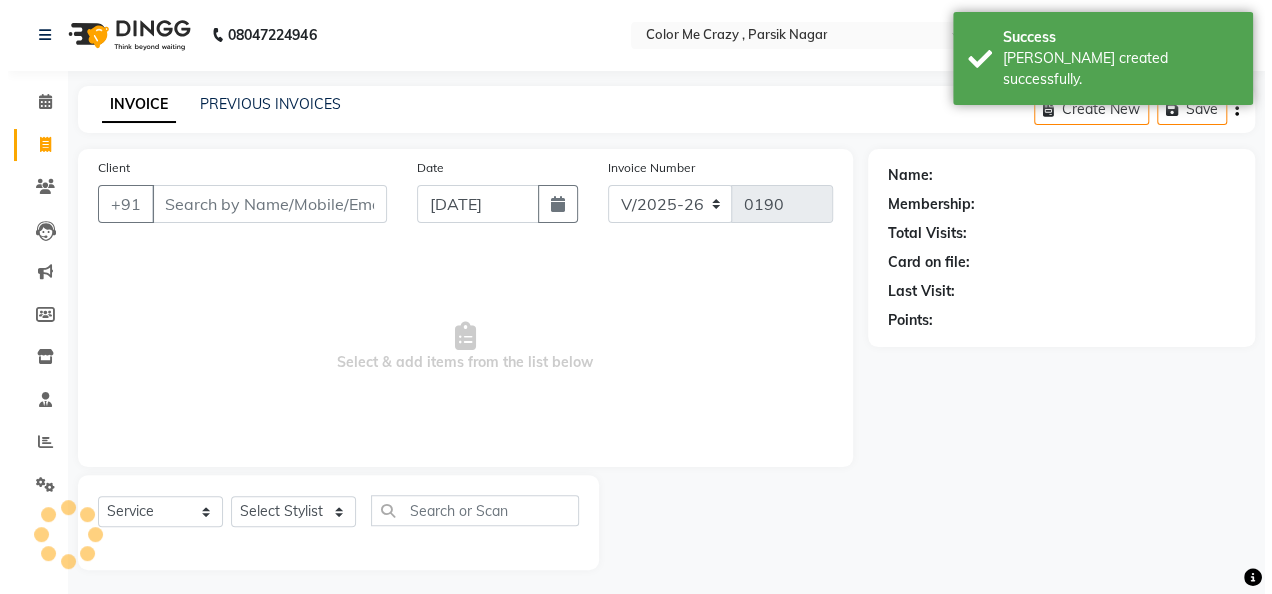 scroll, scrollTop: 6, scrollLeft: 0, axis: vertical 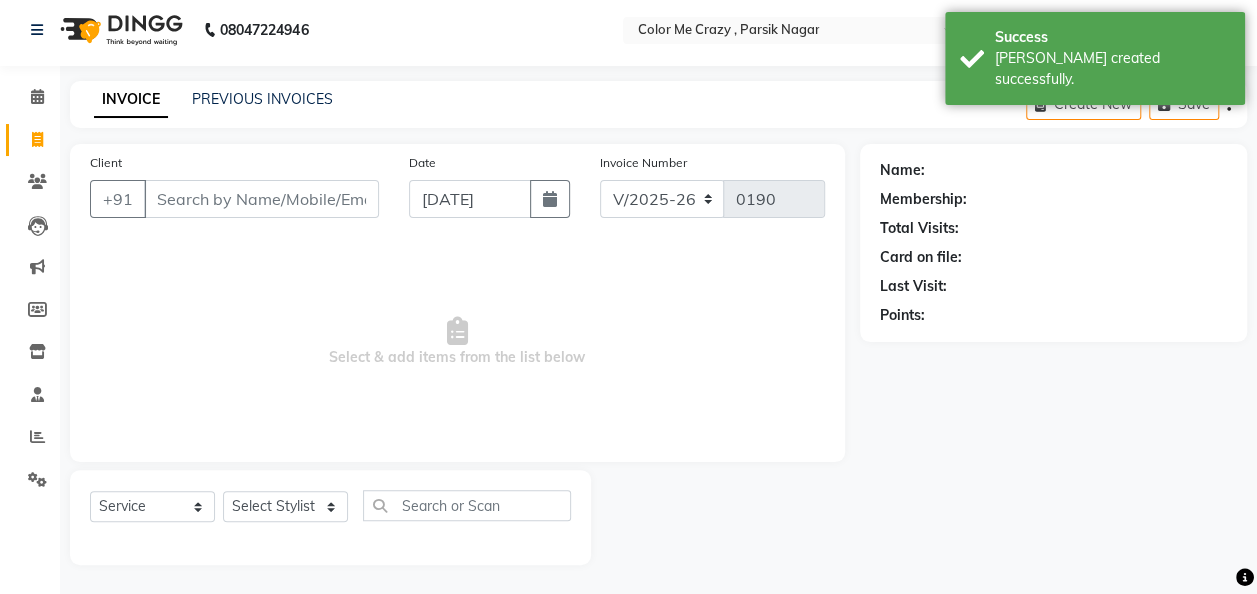 click on "Client" at bounding box center (261, 199) 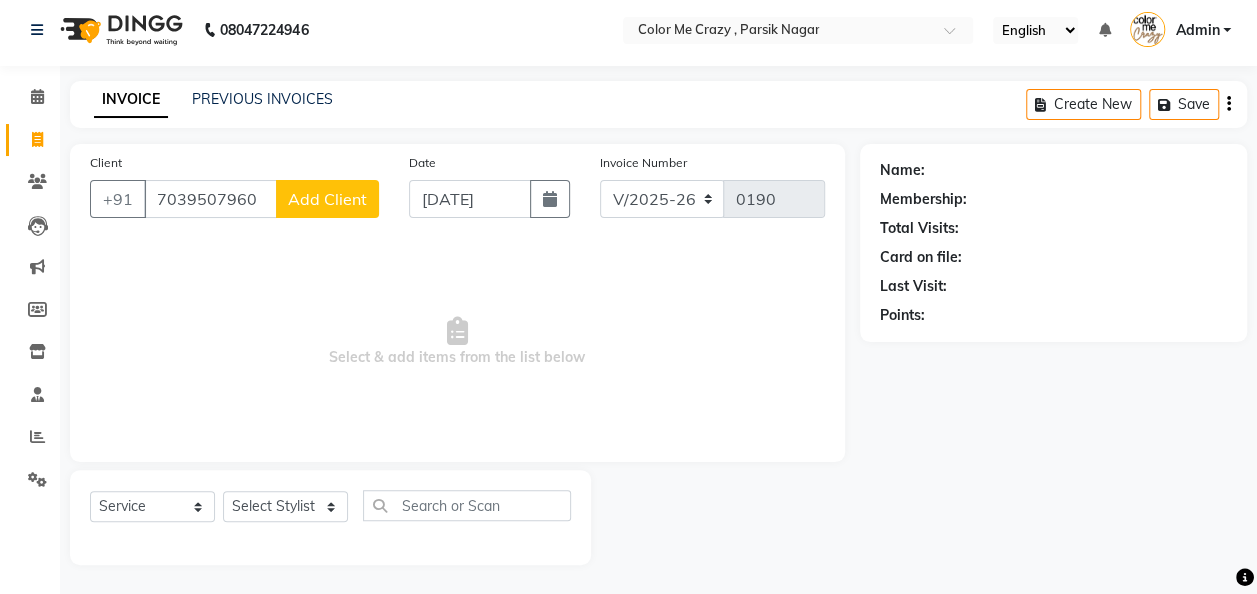 click on "Add Client" 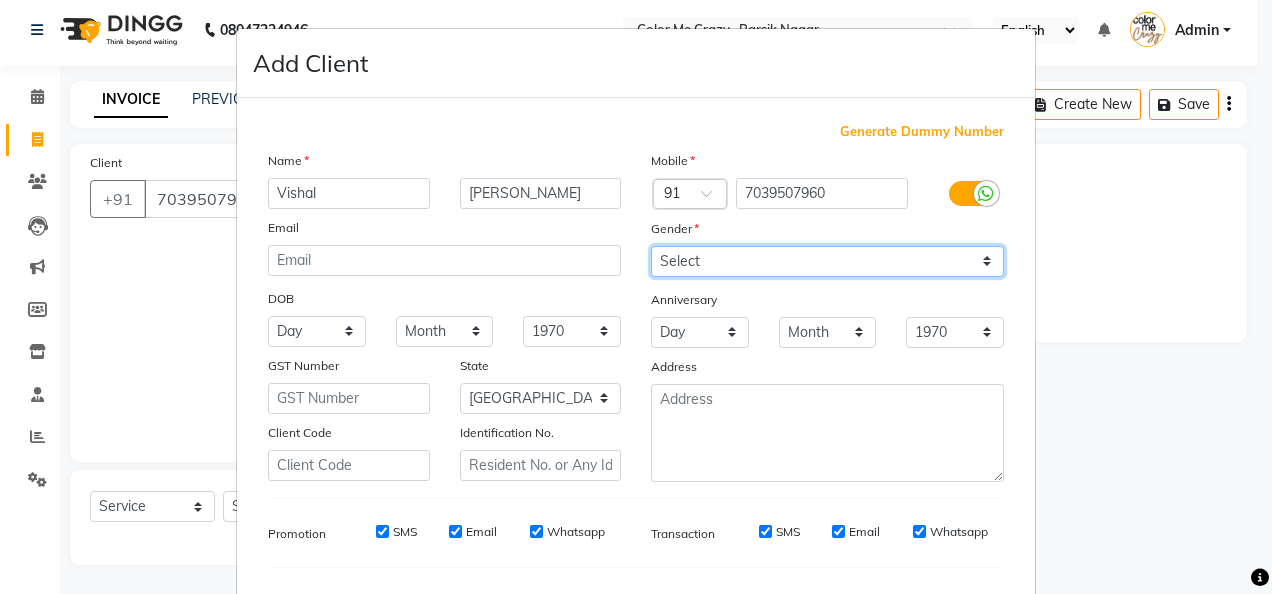 click on "Select [DEMOGRAPHIC_DATA] [DEMOGRAPHIC_DATA] Other Prefer Not To Say" at bounding box center [827, 261] 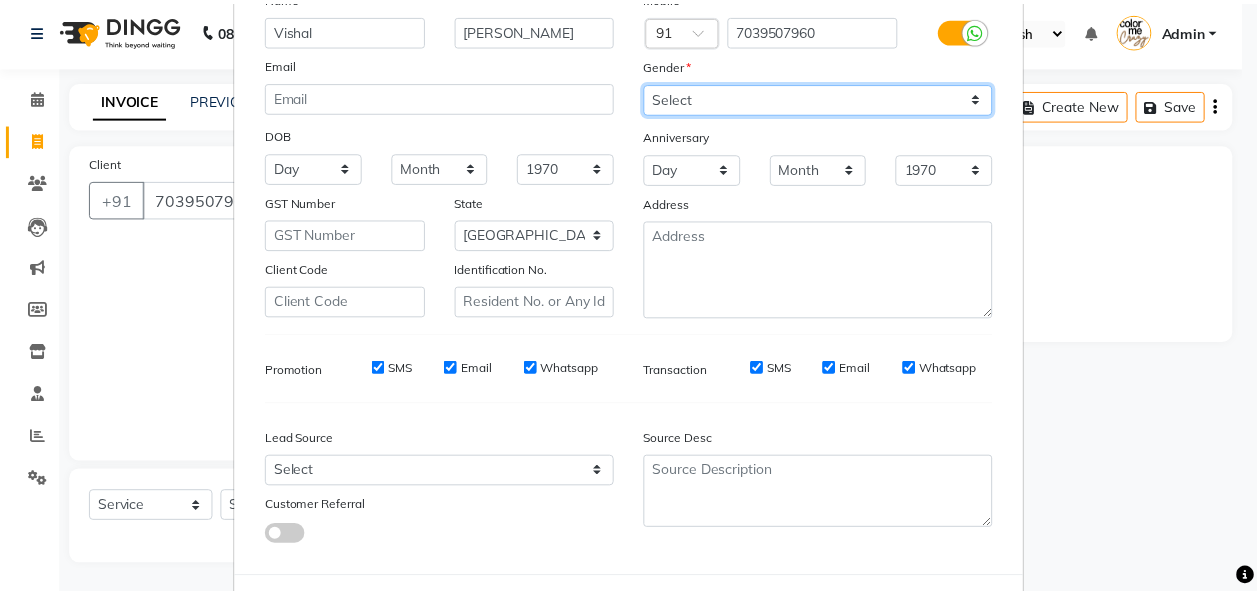 scroll, scrollTop: 251, scrollLeft: 0, axis: vertical 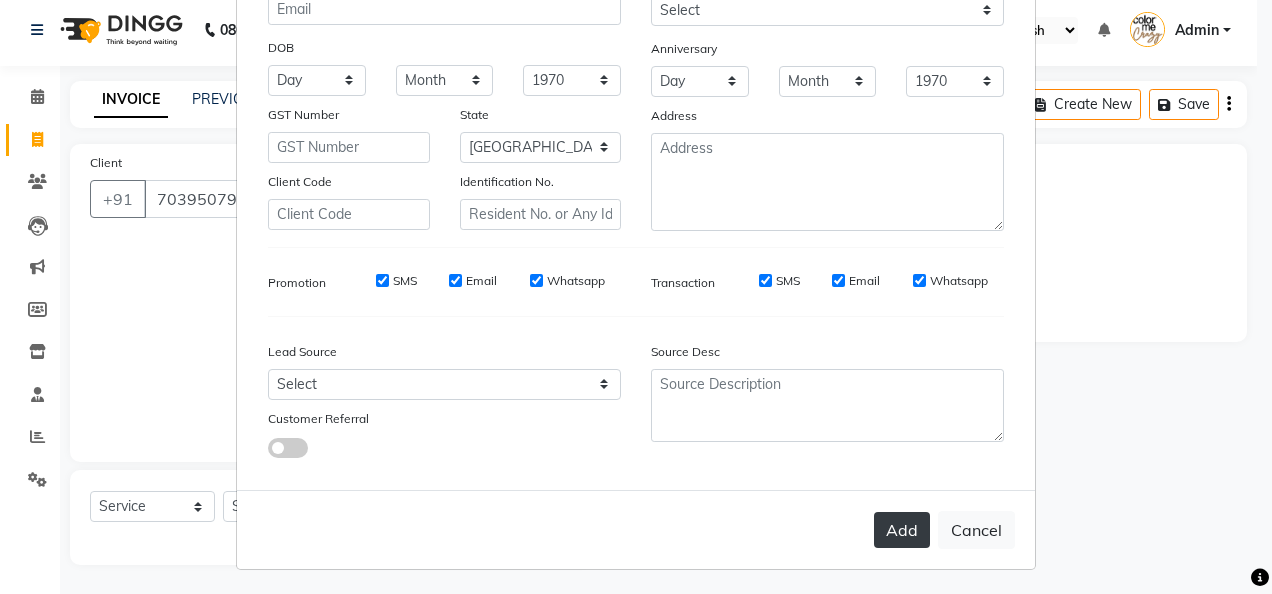click on "Add" at bounding box center [902, 530] 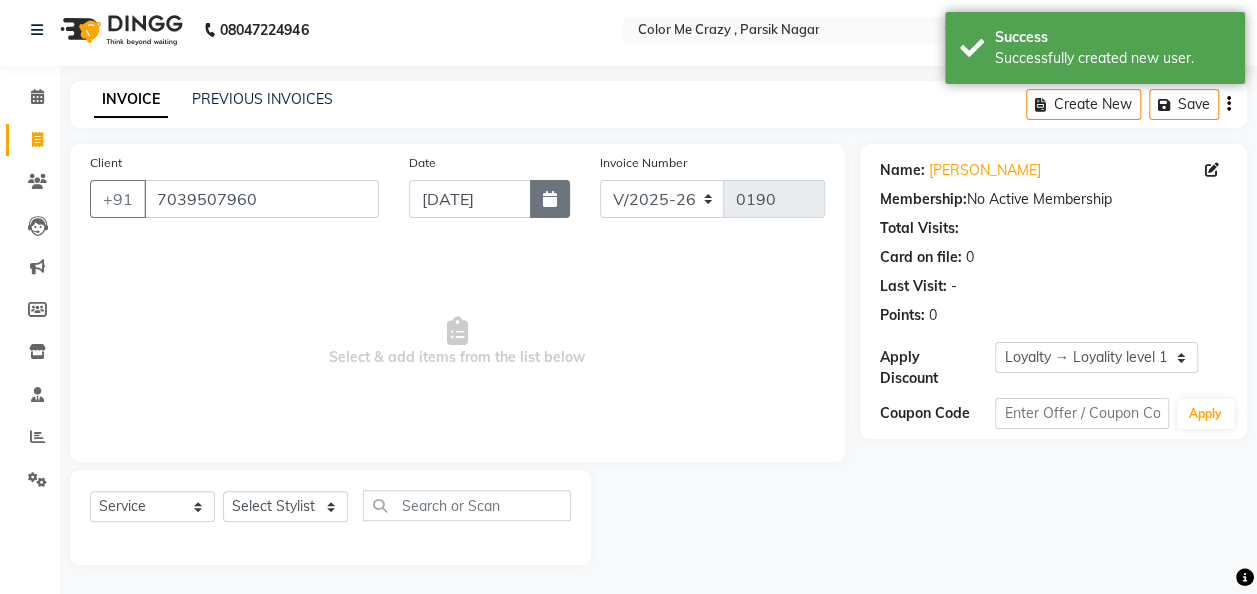 click 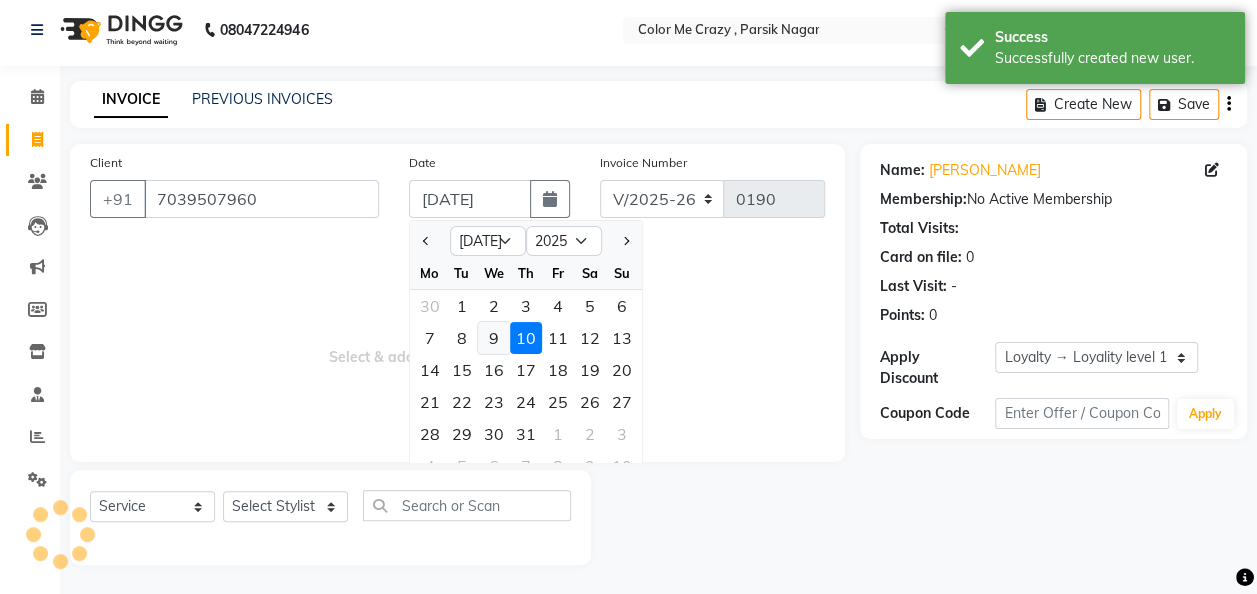 click on "9" 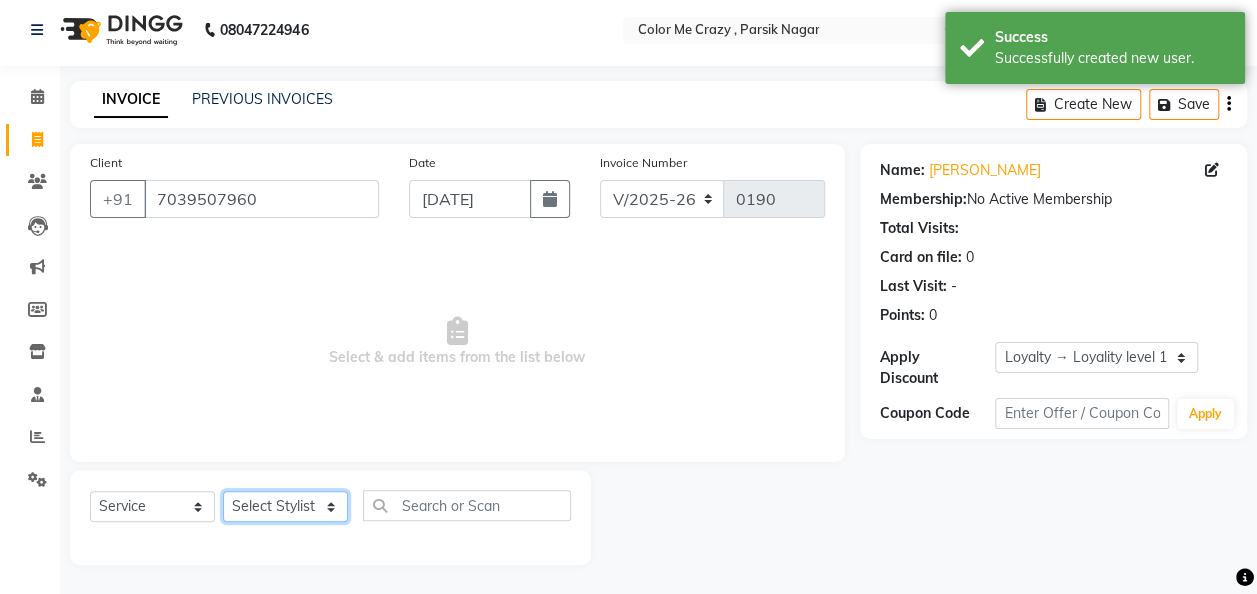 click on "Select Stylist Amit [PERSON_NAME] [PERSON_NAME] [PERSON_NAME] [PERSON_NAME] [PERSON_NAME] [PERSON_NAME]  [PERSON_NAME]" 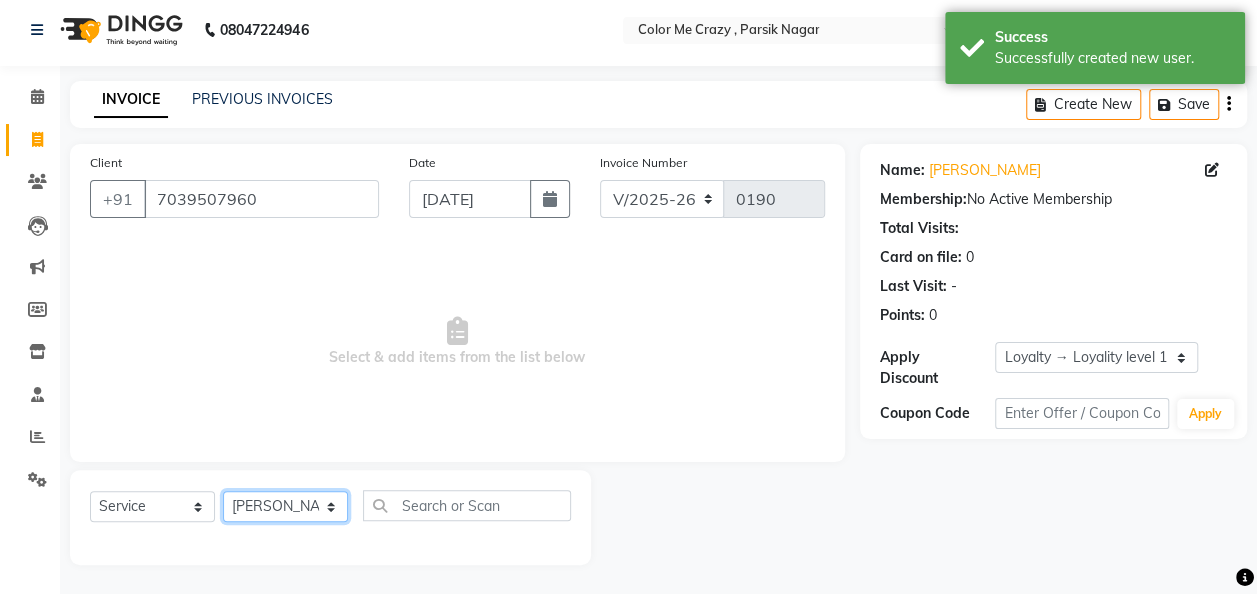 click on "Select Stylist Amit [PERSON_NAME] [PERSON_NAME] [PERSON_NAME] [PERSON_NAME] [PERSON_NAME] [PERSON_NAME]  [PERSON_NAME]" 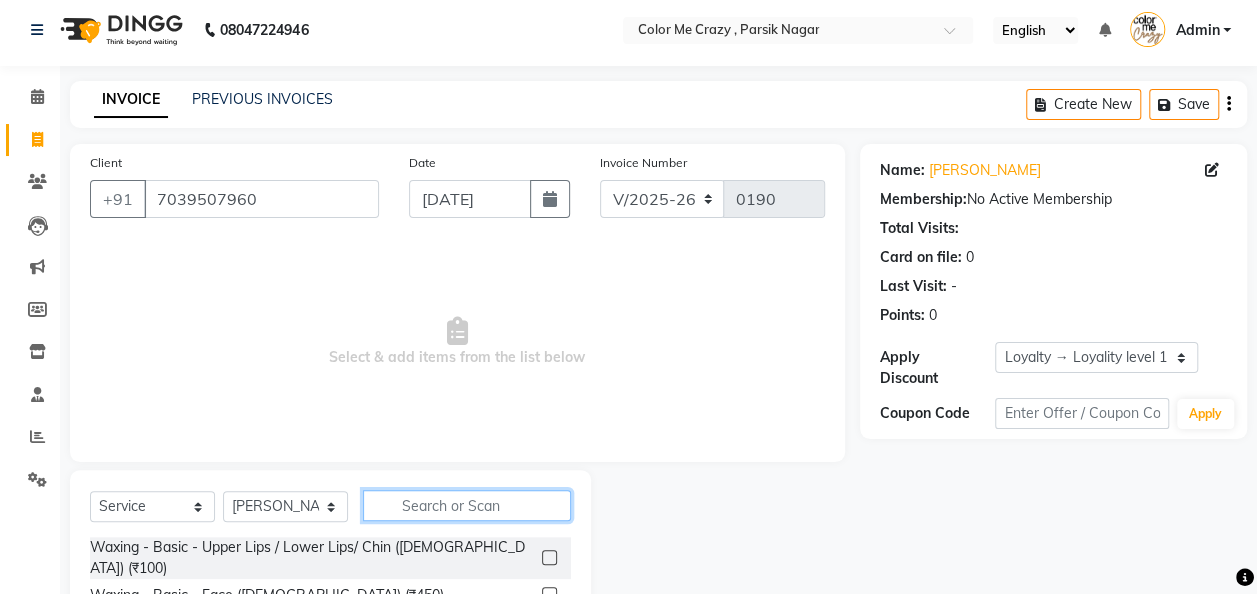 click 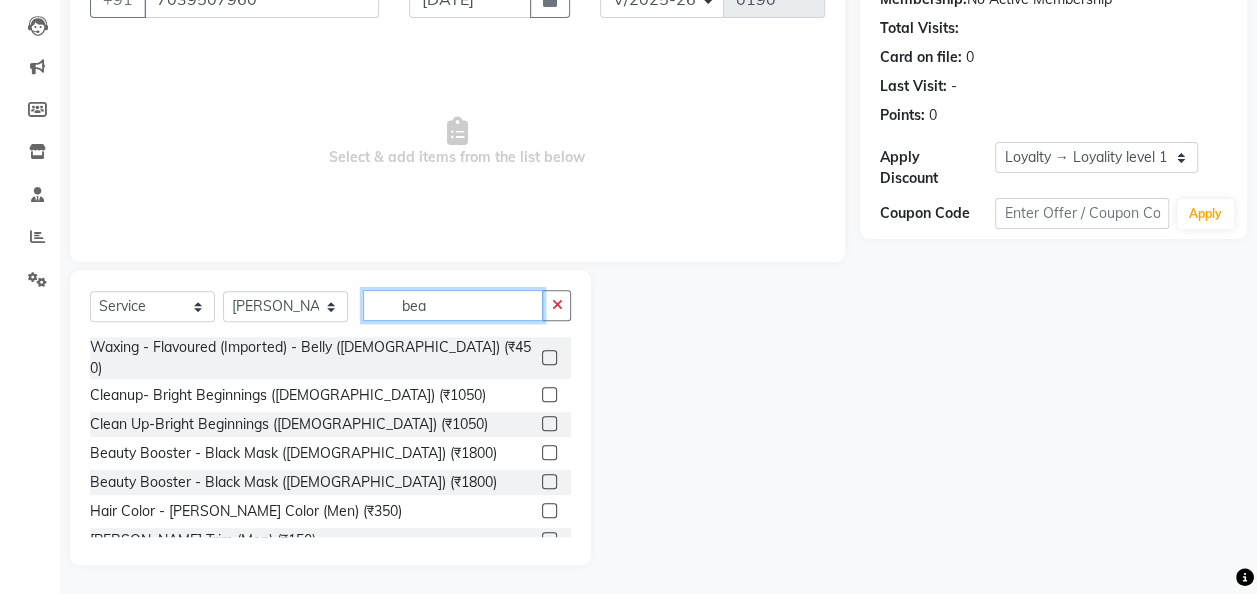 scroll, scrollTop: 151, scrollLeft: 0, axis: vertical 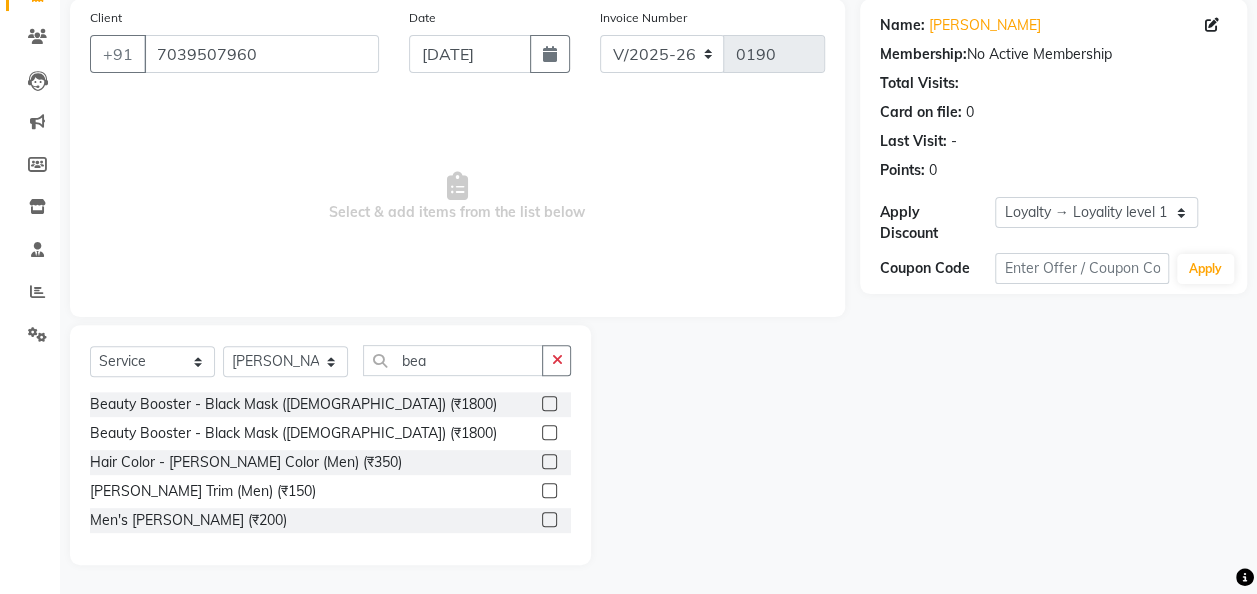 click on "Men's [PERSON_NAME] (₹200)" 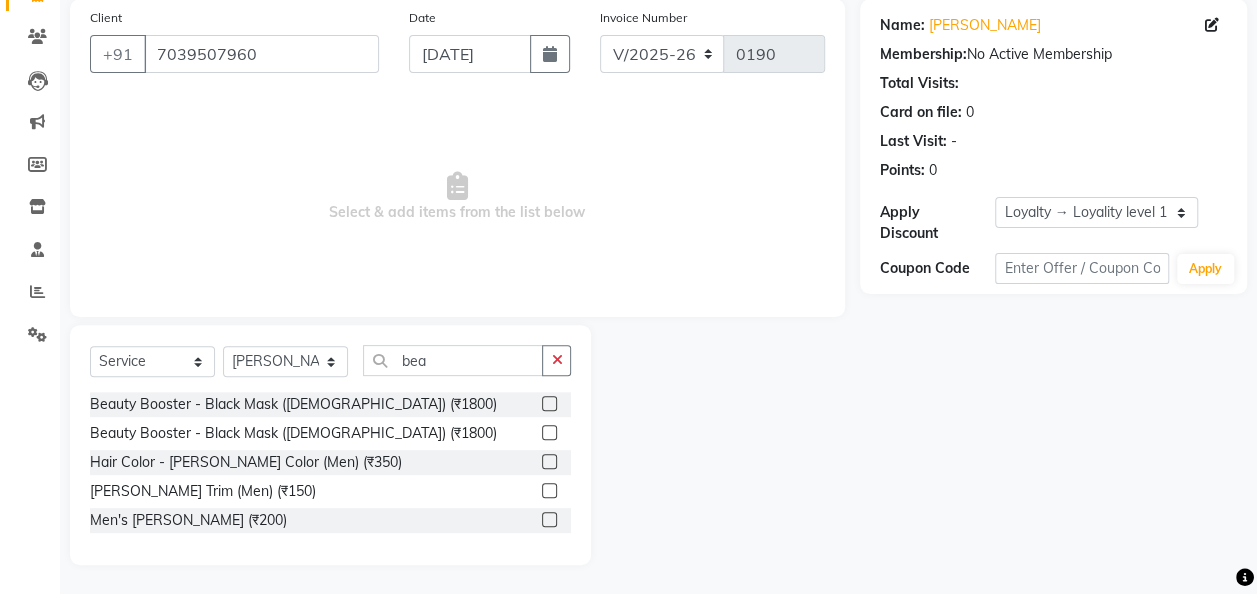 click 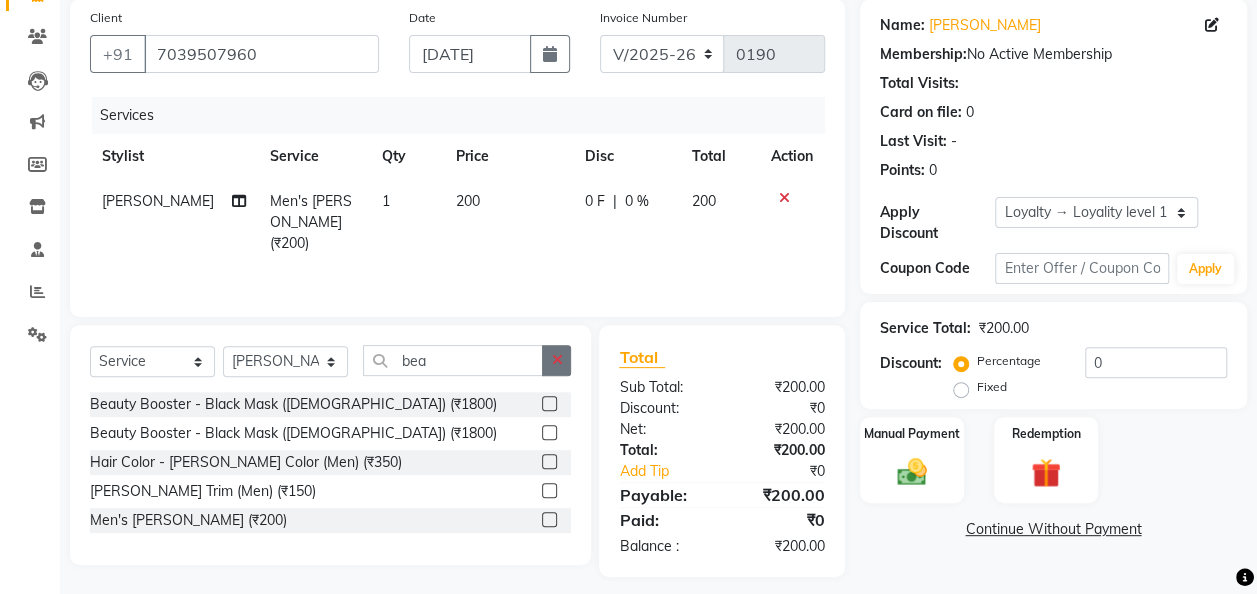 click 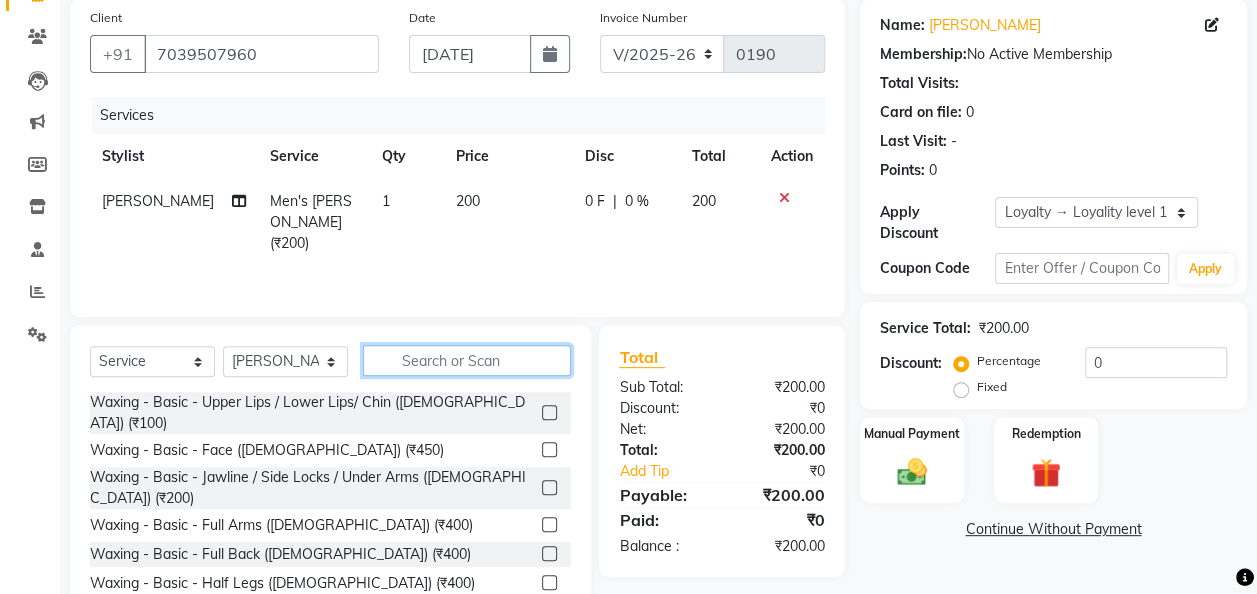 click 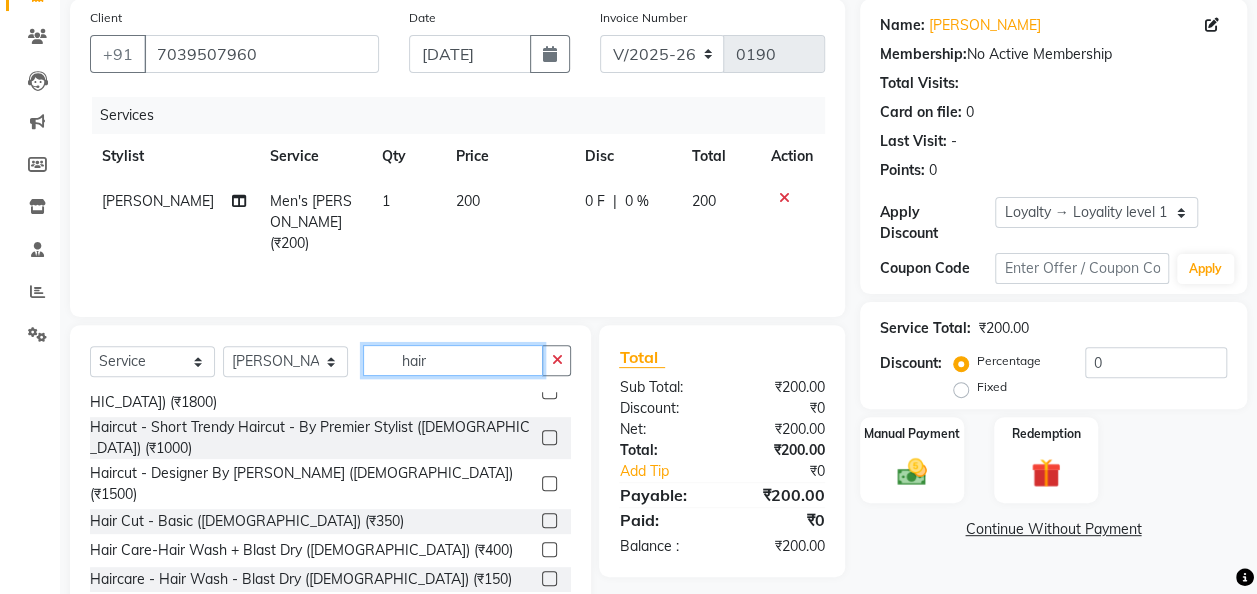 scroll, scrollTop: 300, scrollLeft: 0, axis: vertical 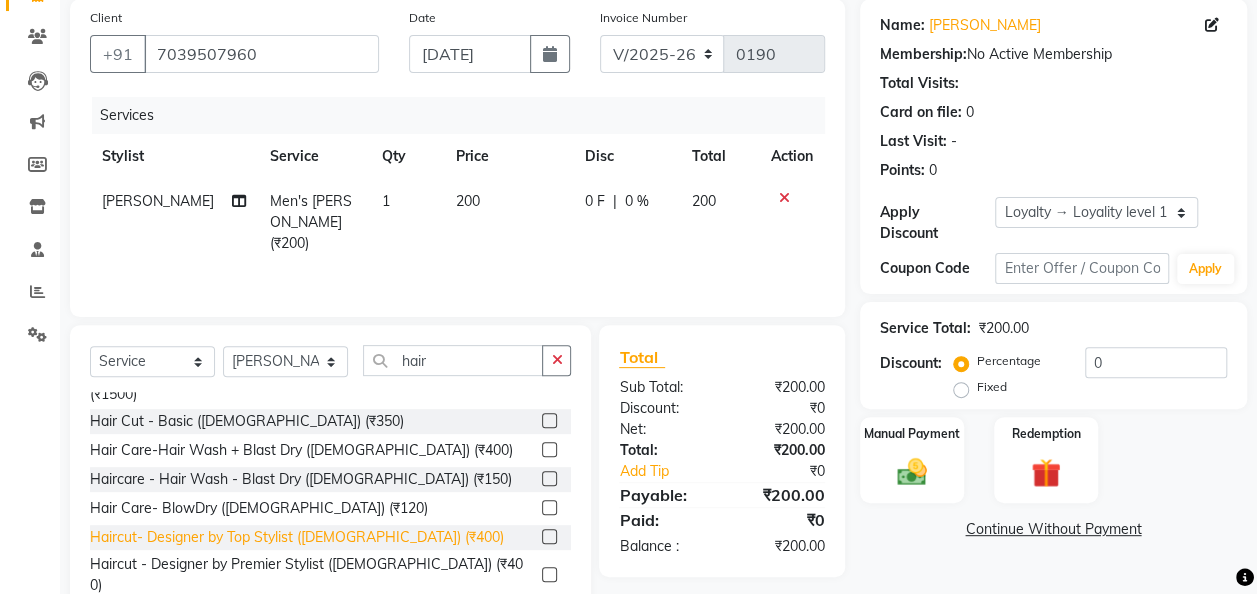 click on "Haircut- Designer by Top Stylist ([DEMOGRAPHIC_DATA]) (₹400)" 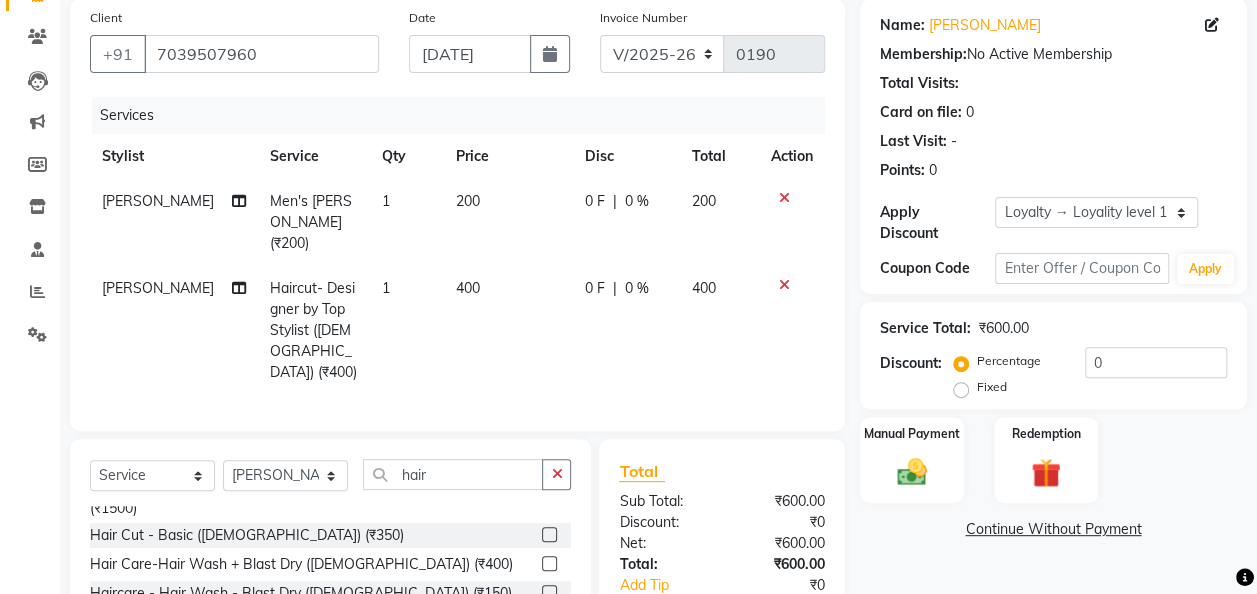 click on "400" 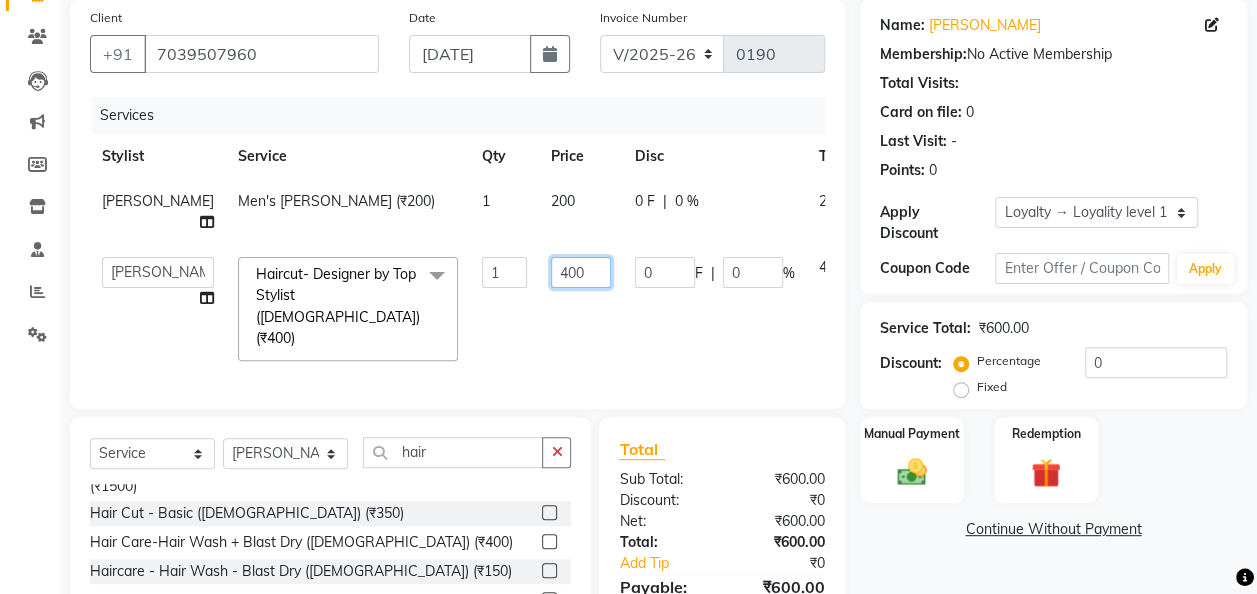 click on "400" 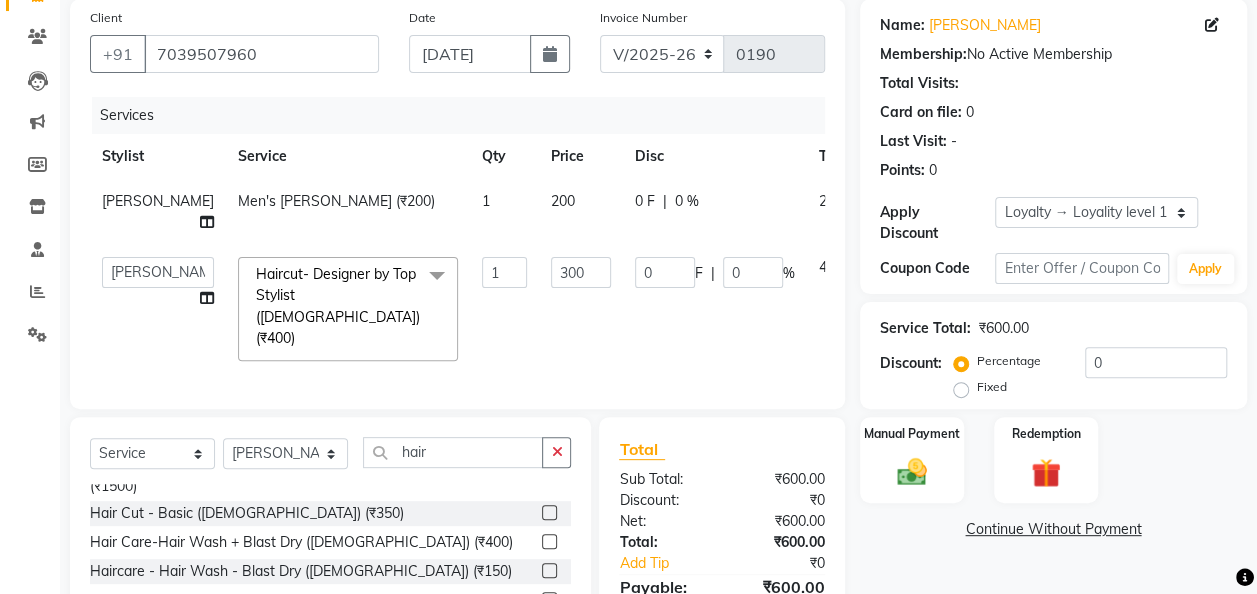 click on "Name: [PERSON_NAME] Membership:  No Active Membership  Total Visits:   Card on file:  0 Last Visit:   - Points:   0  Apply Discount Select  Loyalty → Loyality level 1  Coupon Code Apply Service Total:  ₹600.00  Discount:  Percentage   Fixed  0 Manual Payment Redemption  Continue Without Payment" 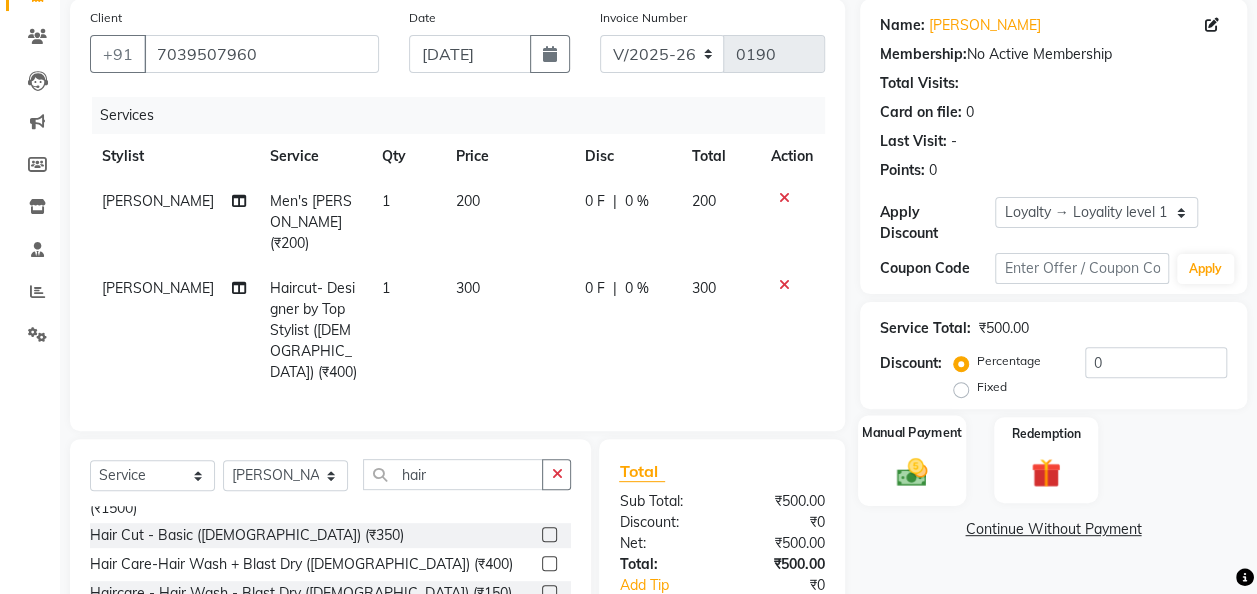 click 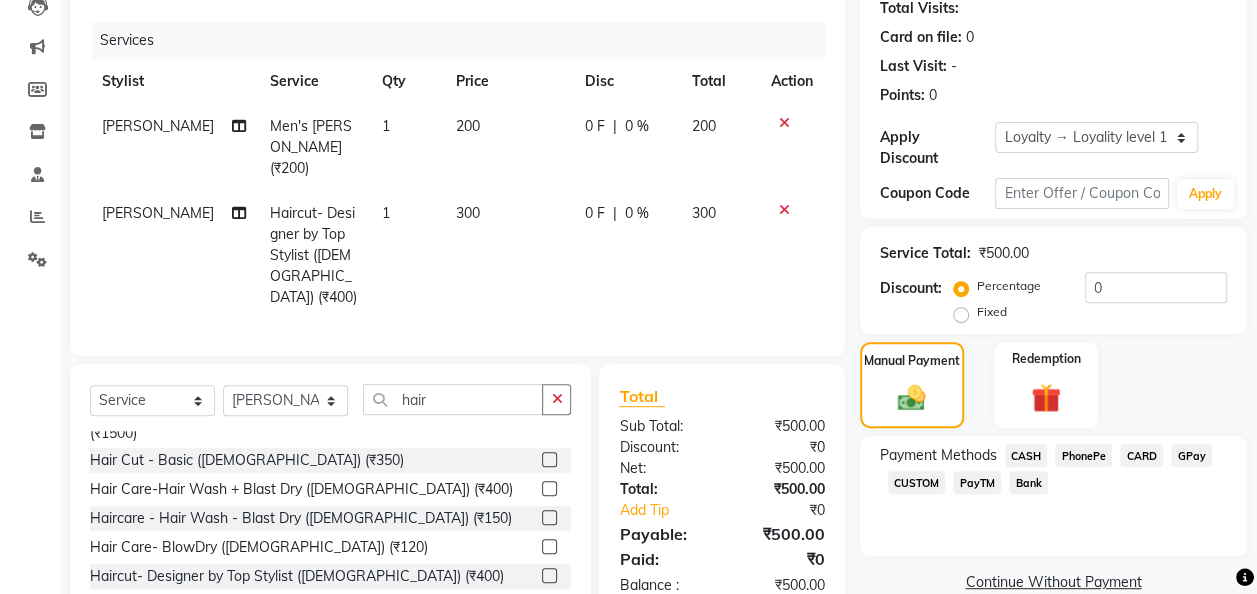scroll, scrollTop: 294, scrollLeft: 0, axis: vertical 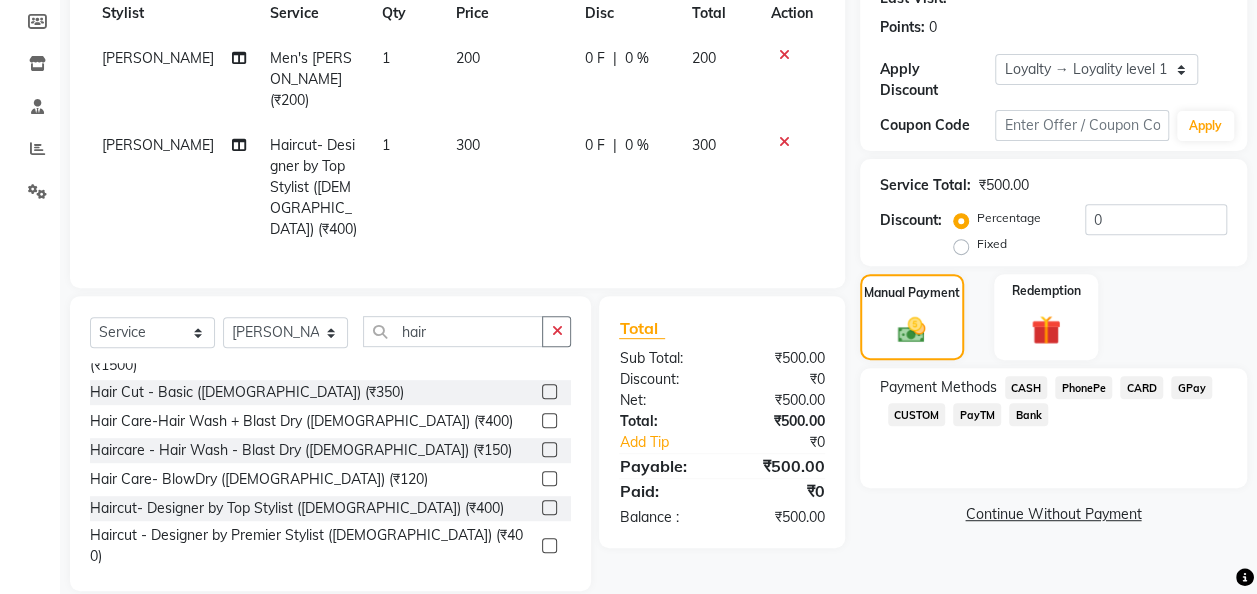 click on "GPay" 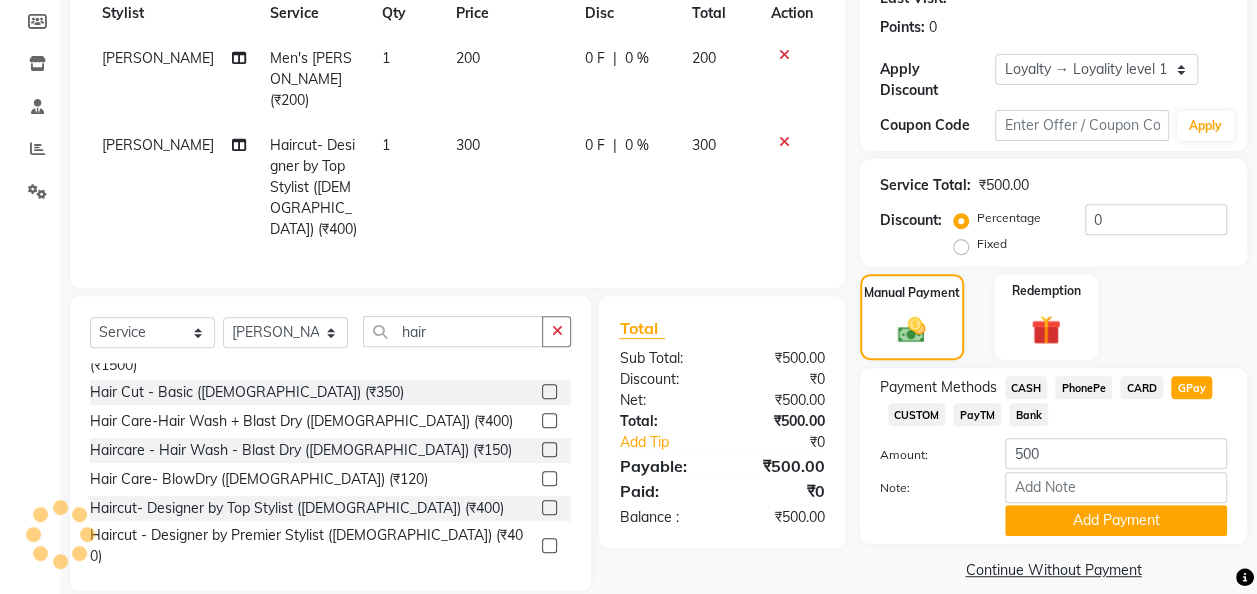 click on "CASH" 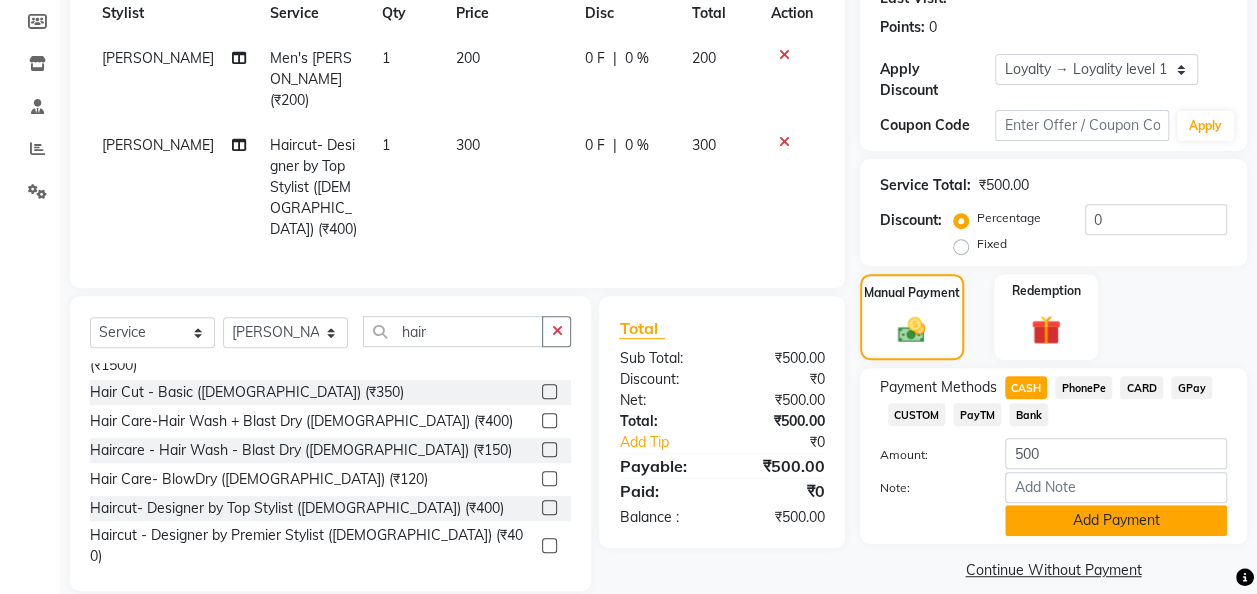 click on "Add Payment" 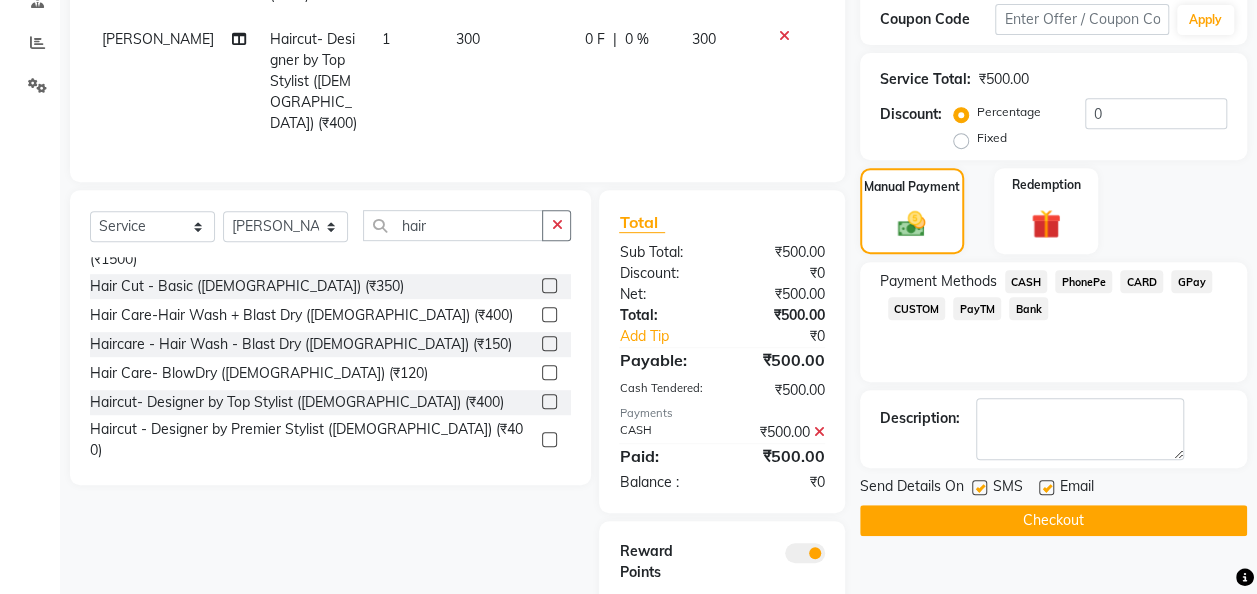 scroll, scrollTop: 460, scrollLeft: 0, axis: vertical 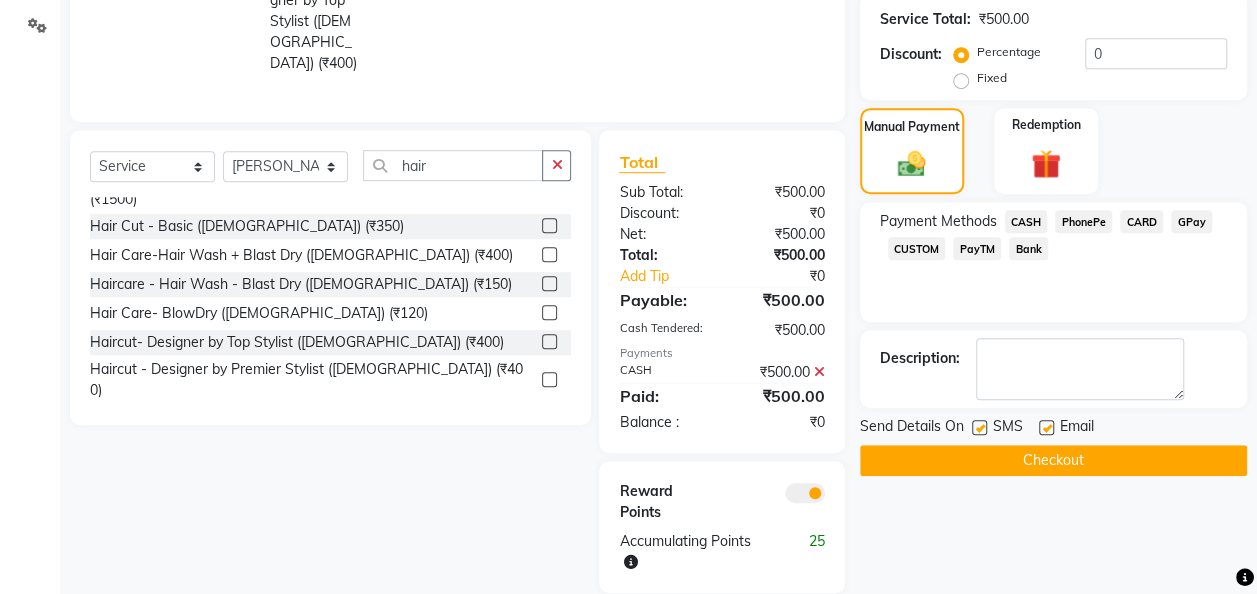 click on "Checkout" 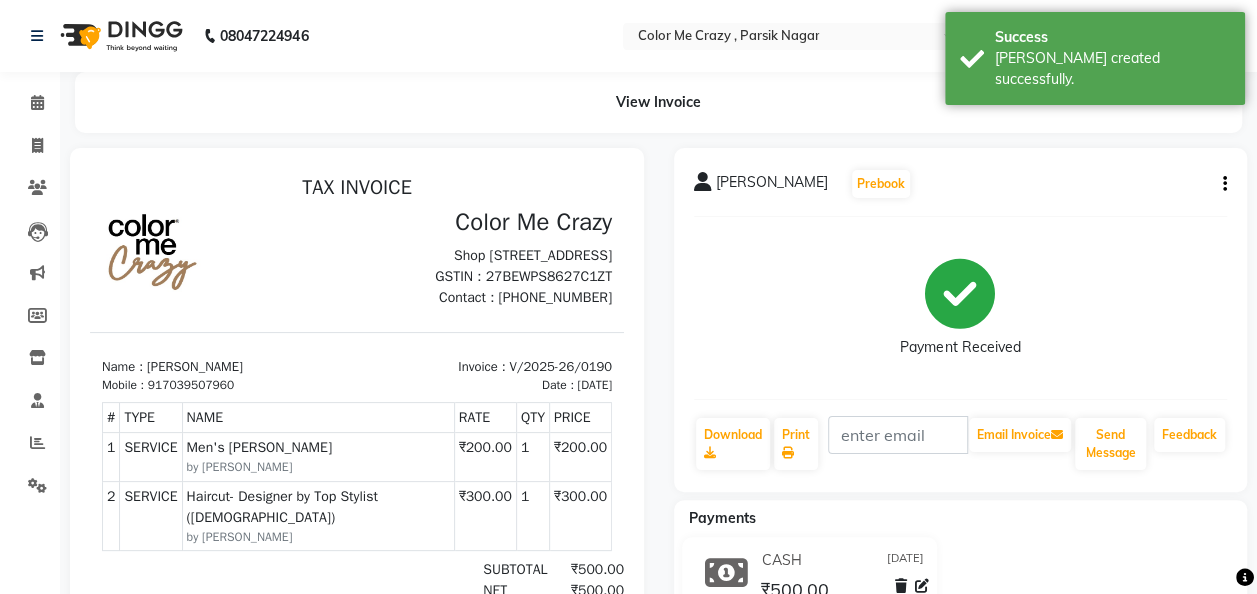 scroll, scrollTop: 0, scrollLeft: 0, axis: both 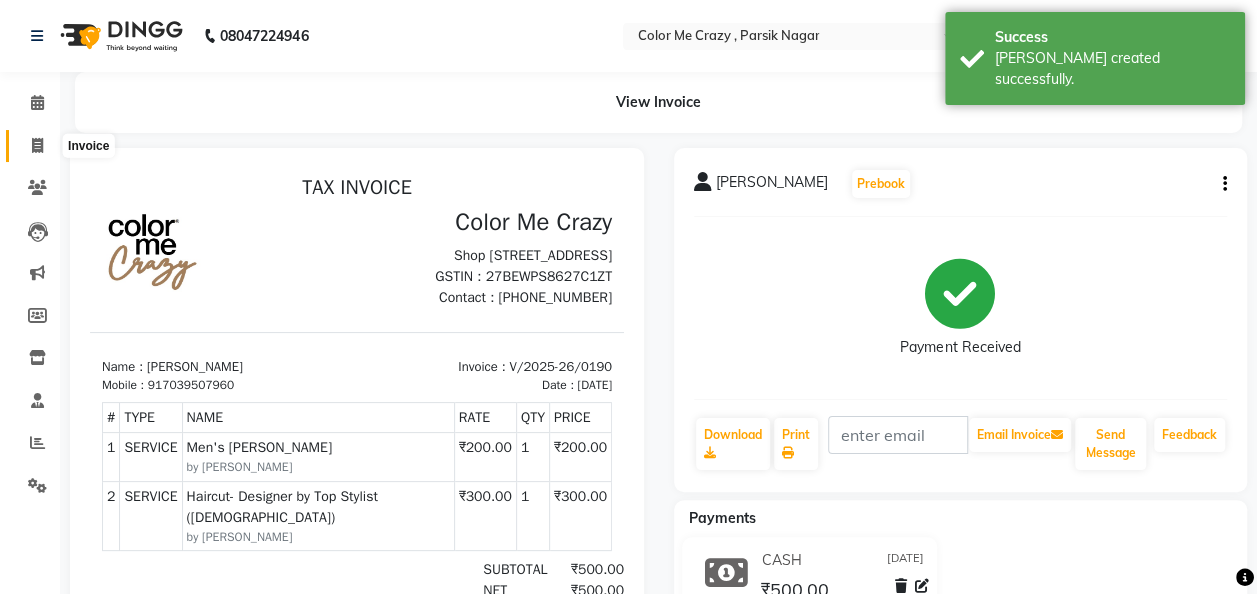 click 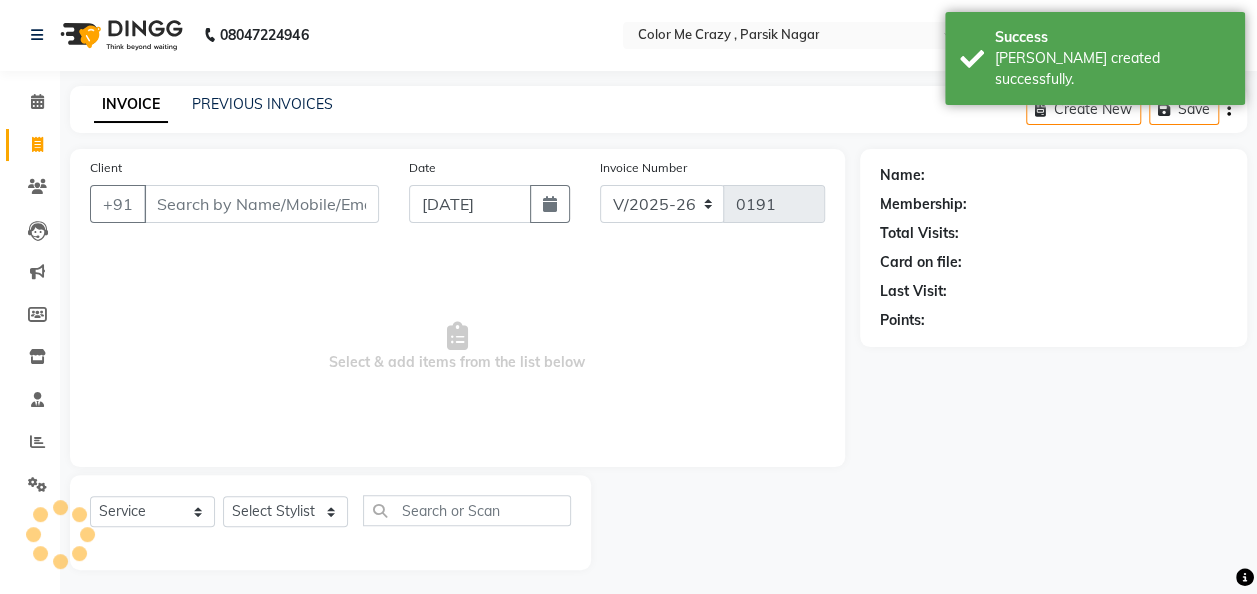 scroll, scrollTop: 6, scrollLeft: 0, axis: vertical 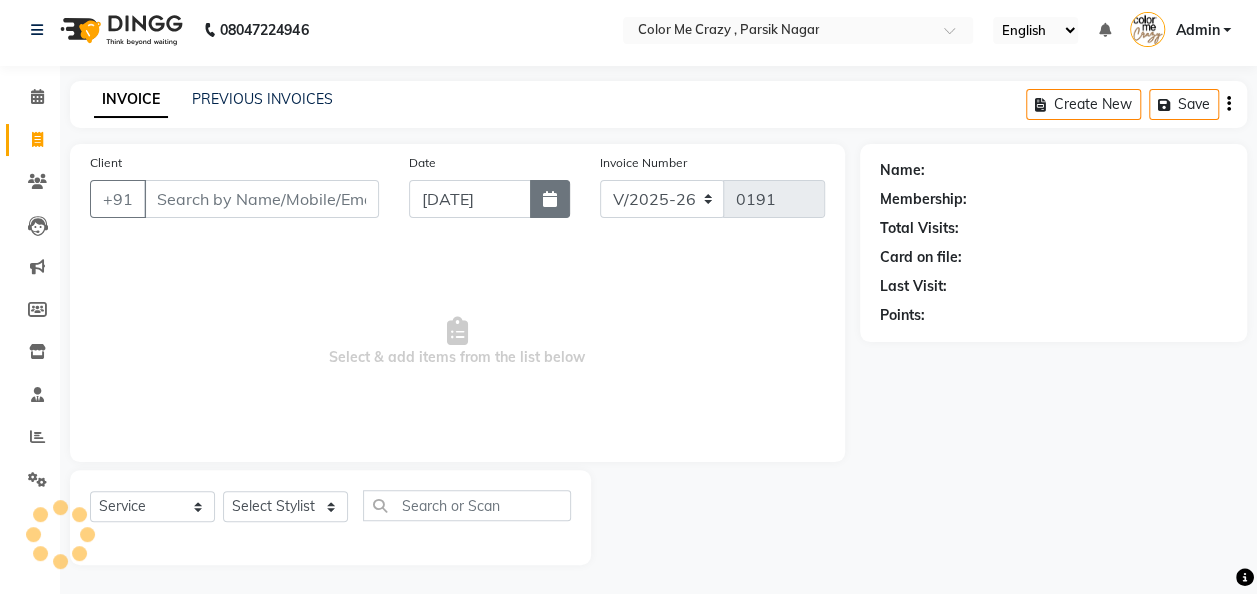click 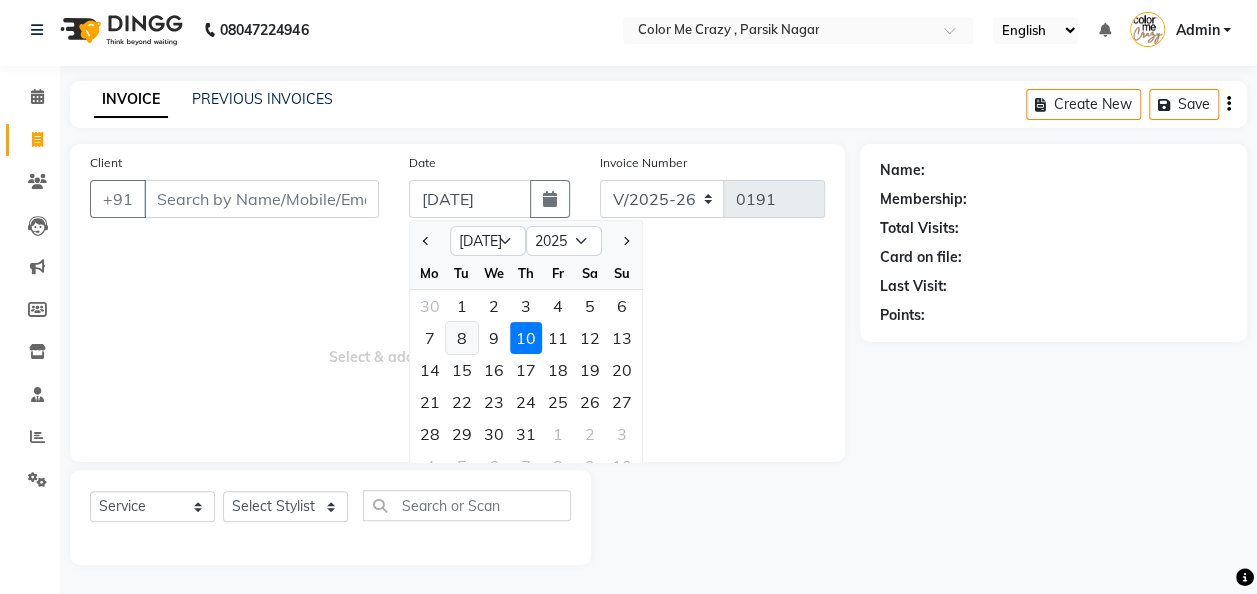 click on "8" 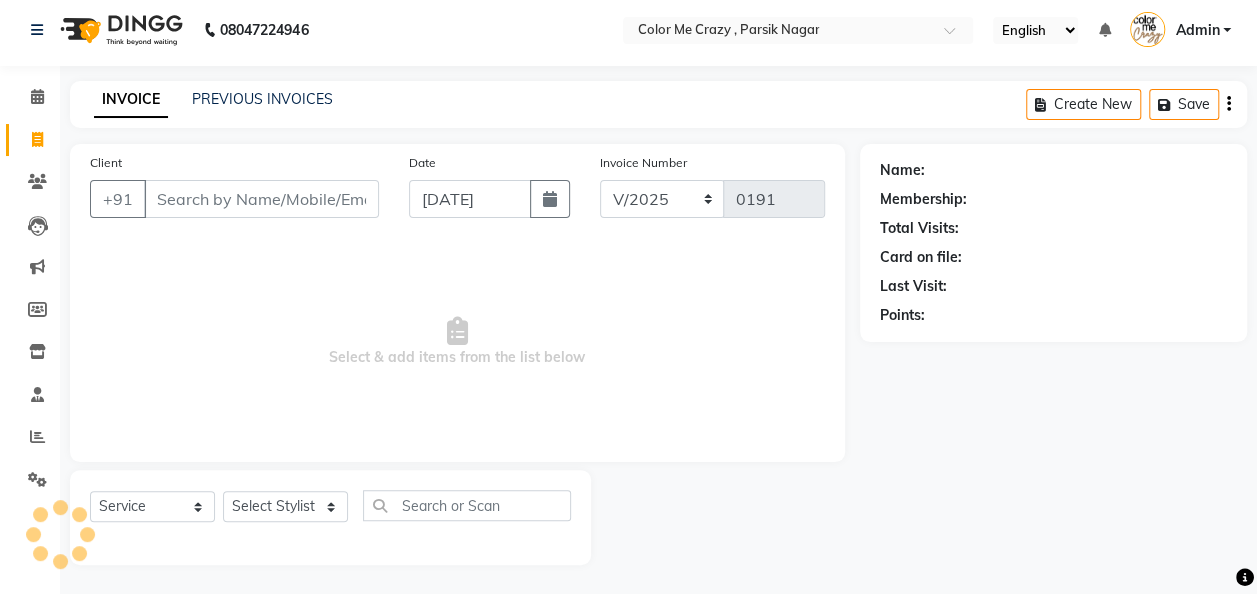 click at bounding box center (457, 331) 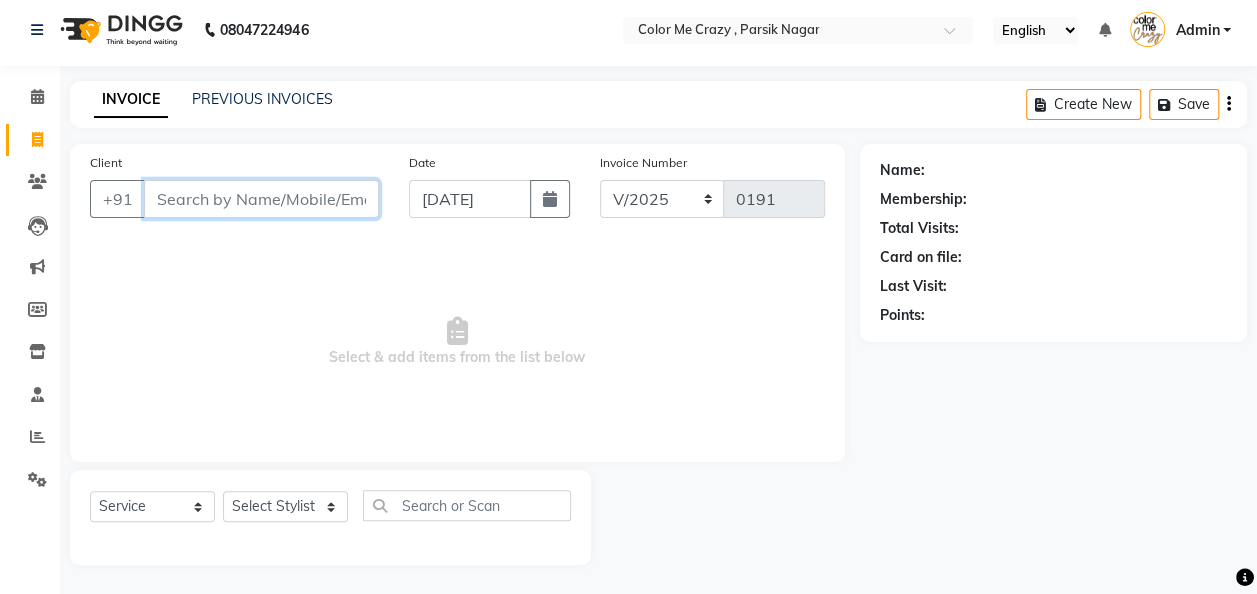 click on "Client" at bounding box center (261, 199) 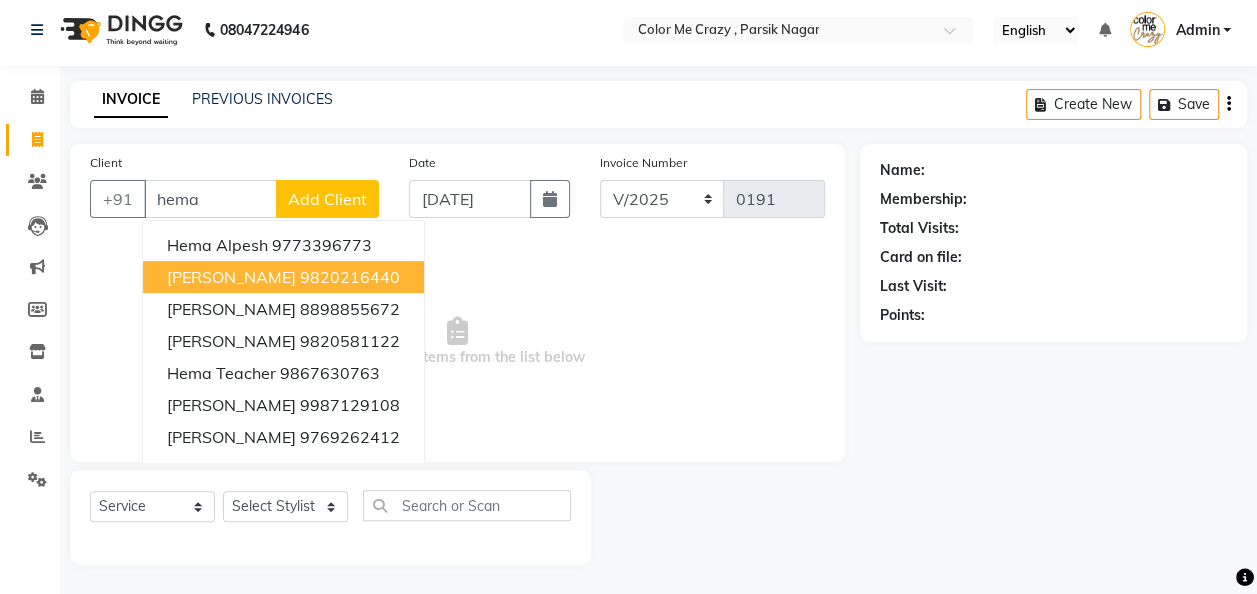 click on "Name: Membership: Total Visits: Card on file: Last Visit:  Points:" 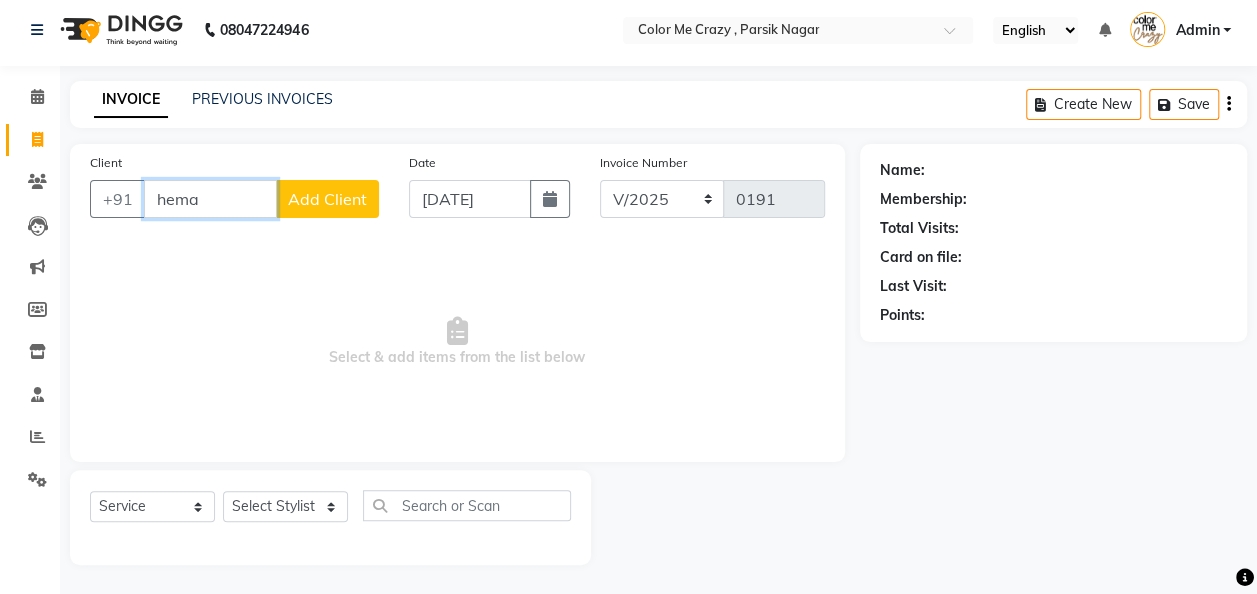 click on "hema" at bounding box center (210, 199) 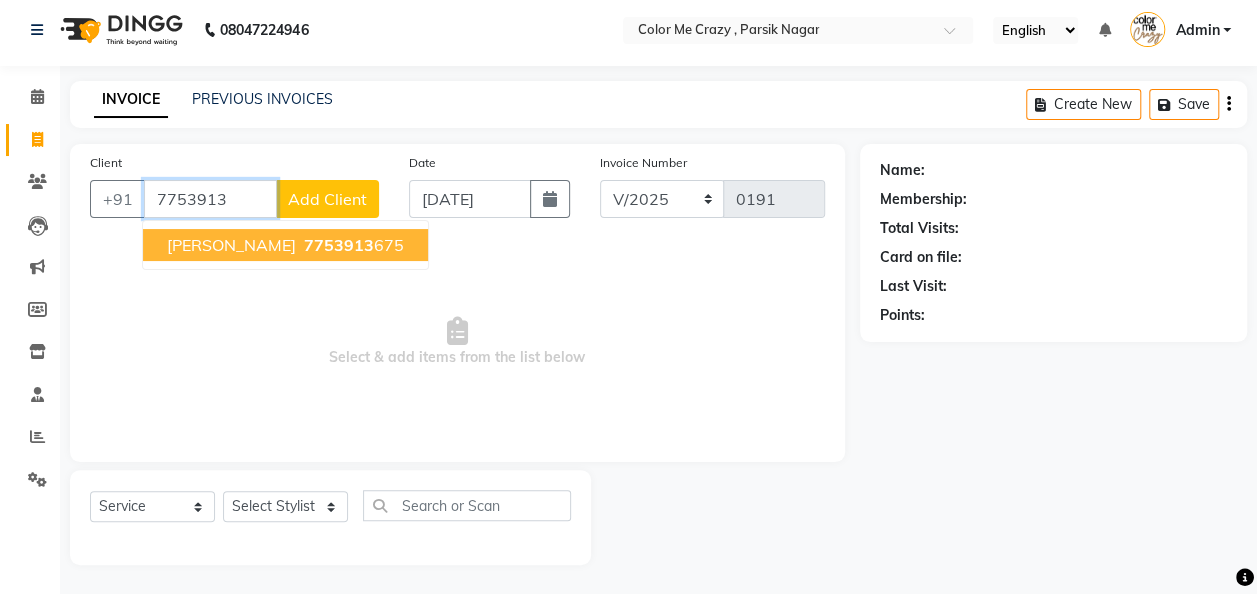 click on "[PERSON_NAME]   7753913 675" at bounding box center [285, 245] 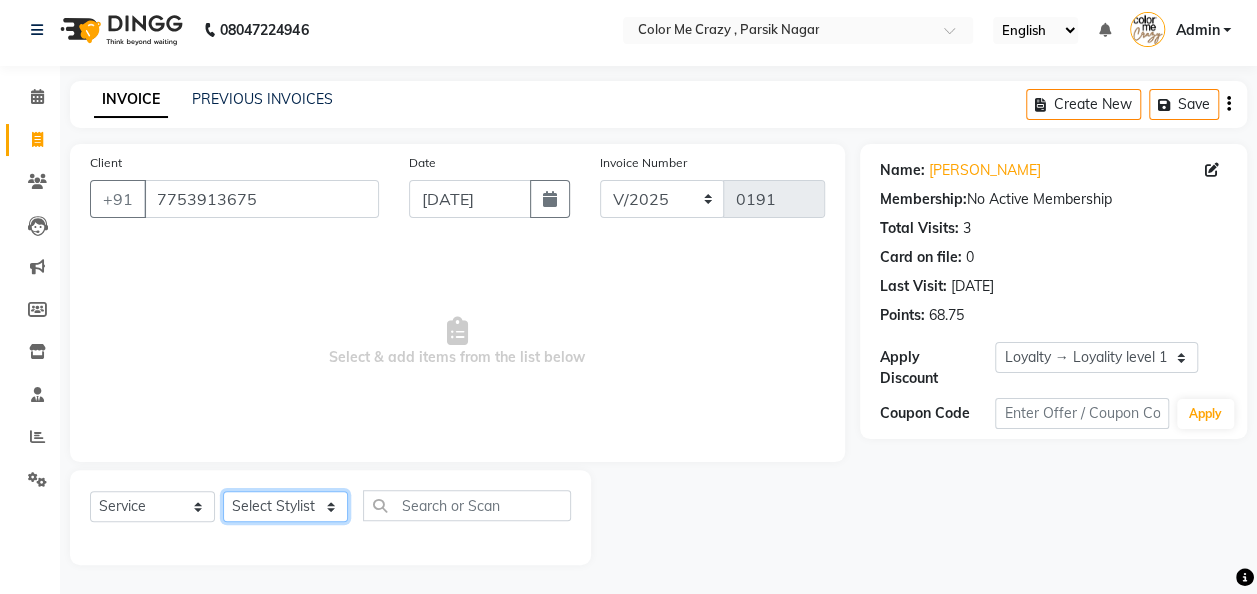 click on "Select Stylist Amit [PERSON_NAME] [PERSON_NAME] [PERSON_NAME] [PERSON_NAME] [PERSON_NAME] [PERSON_NAME]  [PERSON_NAME]" 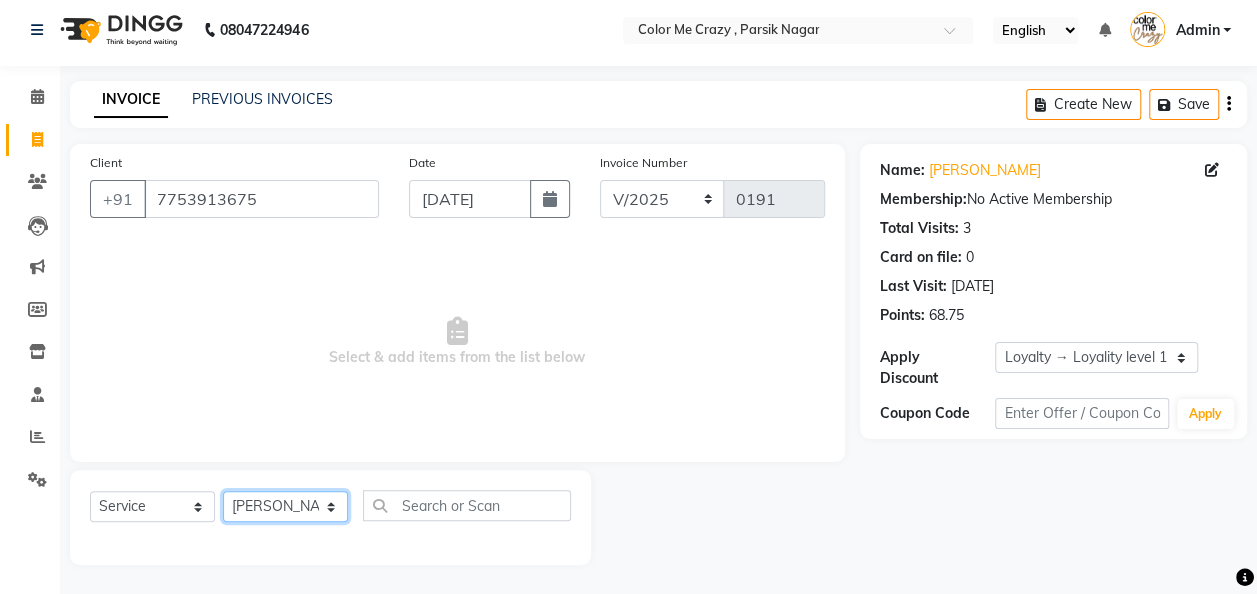 click on "Select Stylist Amit [PERSON_NAME] [PERSON_NAME] [PERSON_NAME] [PERSON_NAME] [PERSON_NAME] [PERSON_NAME]  [PERSON_NAME]" 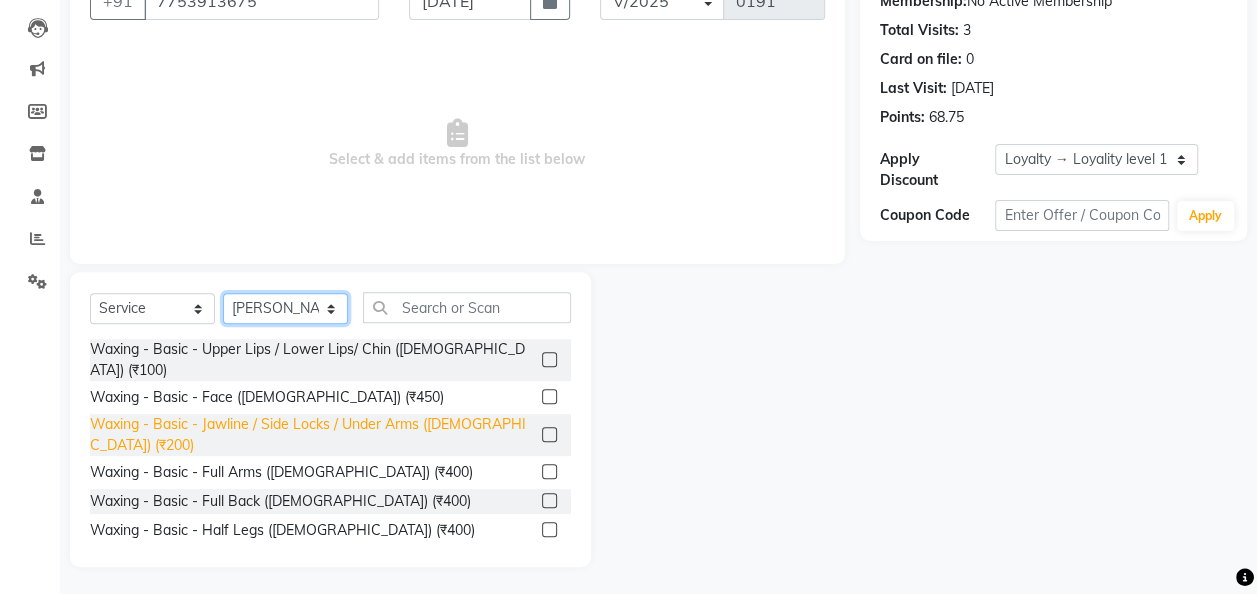 scroll, scrollTop: 206, scrollLeft: 0, axis: vertical 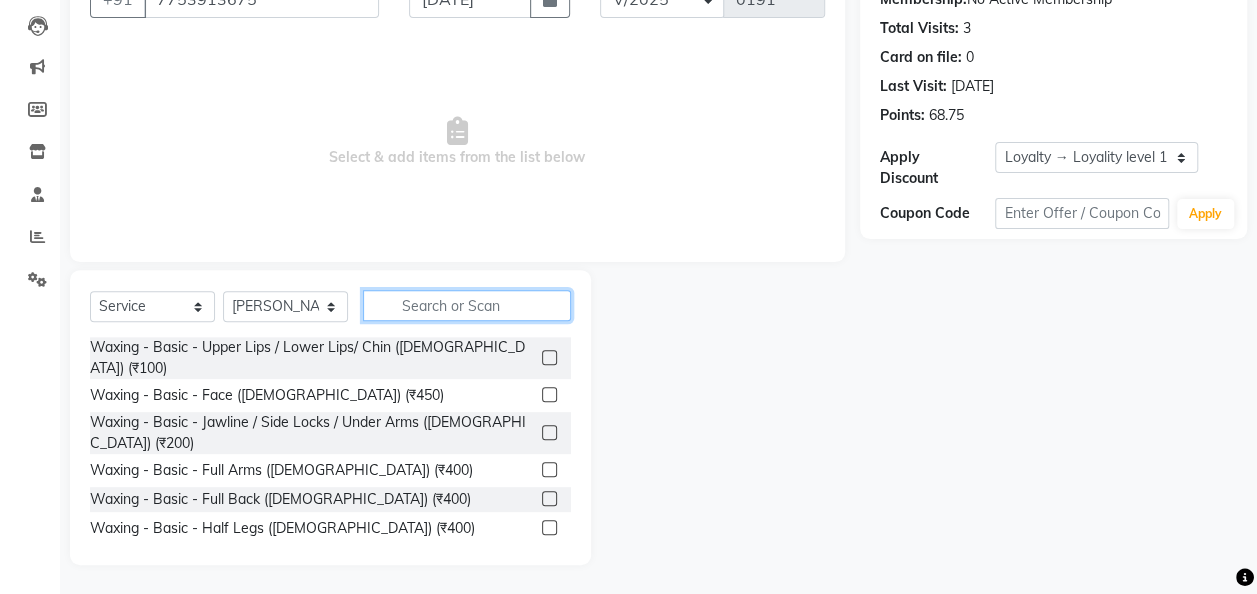 click 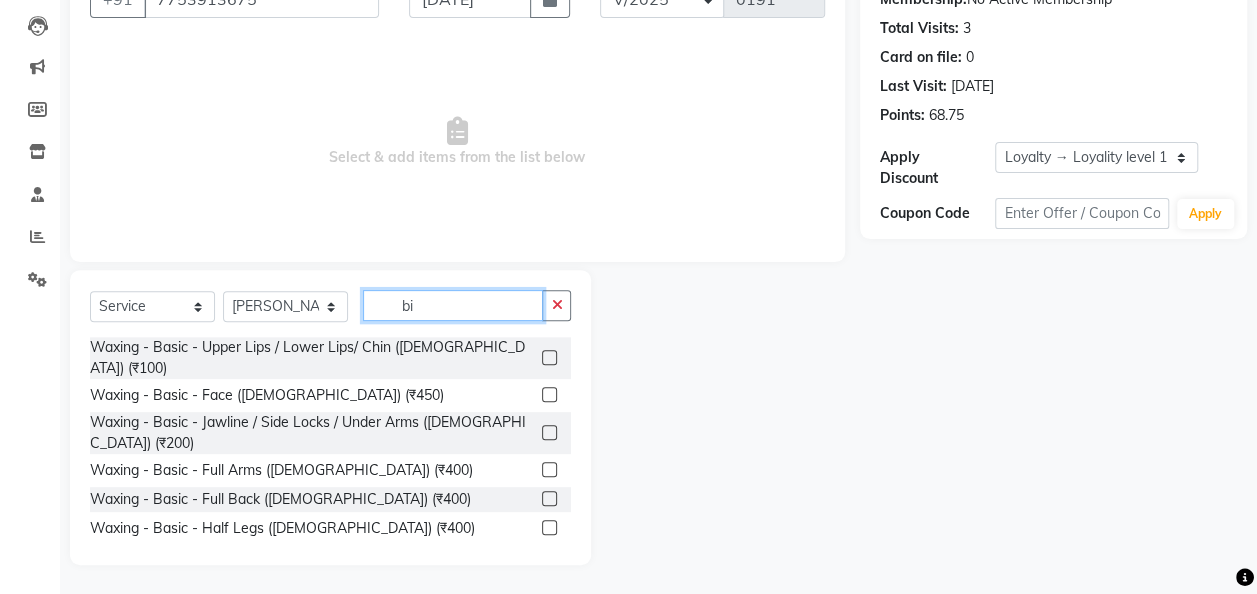 scroll, scrollTop: 168, scrollLeft: 0, axis: vertical 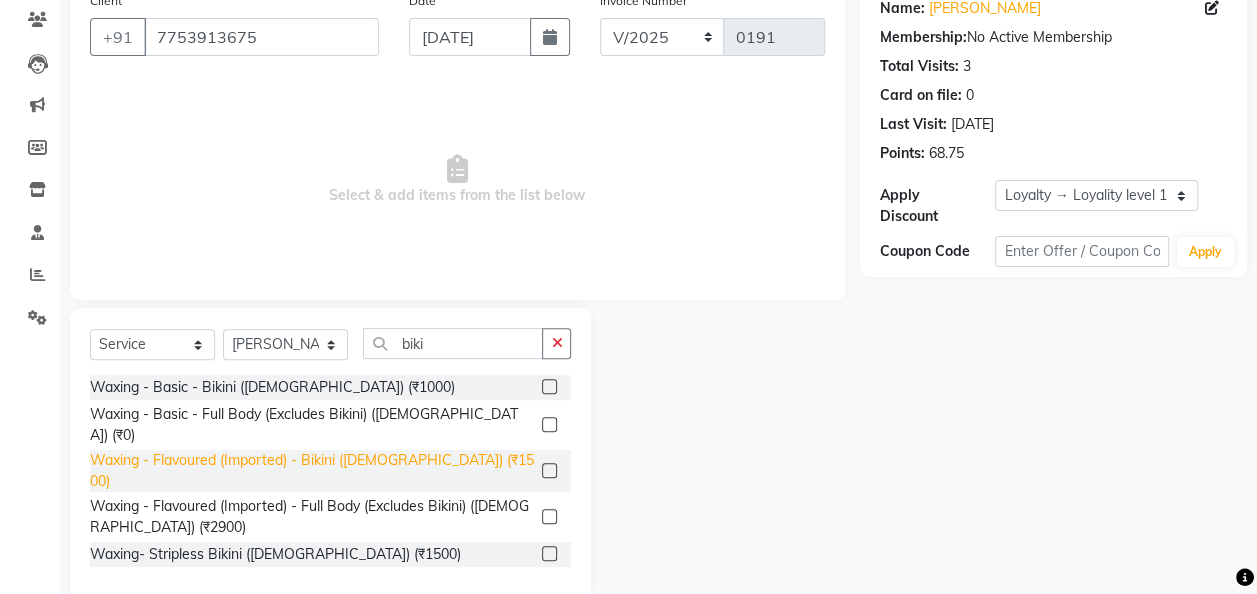 click on "Waxing - Flavoured (Imported) - Bikini ([DEMOGRAPHIC_DATA]) (₹1500)" 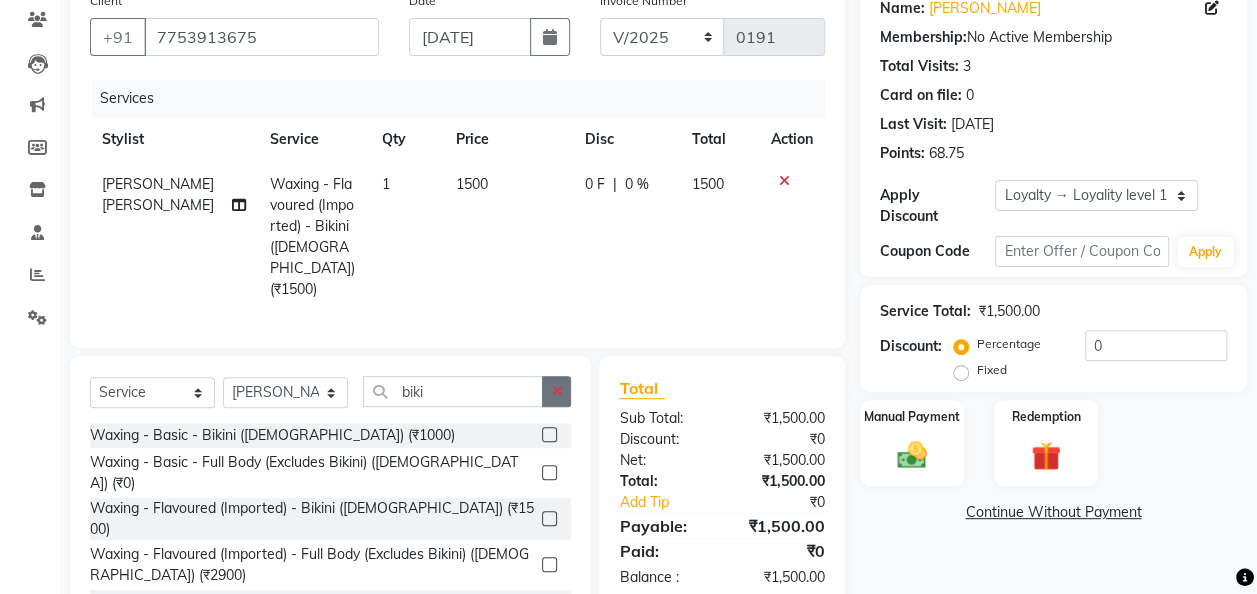 click 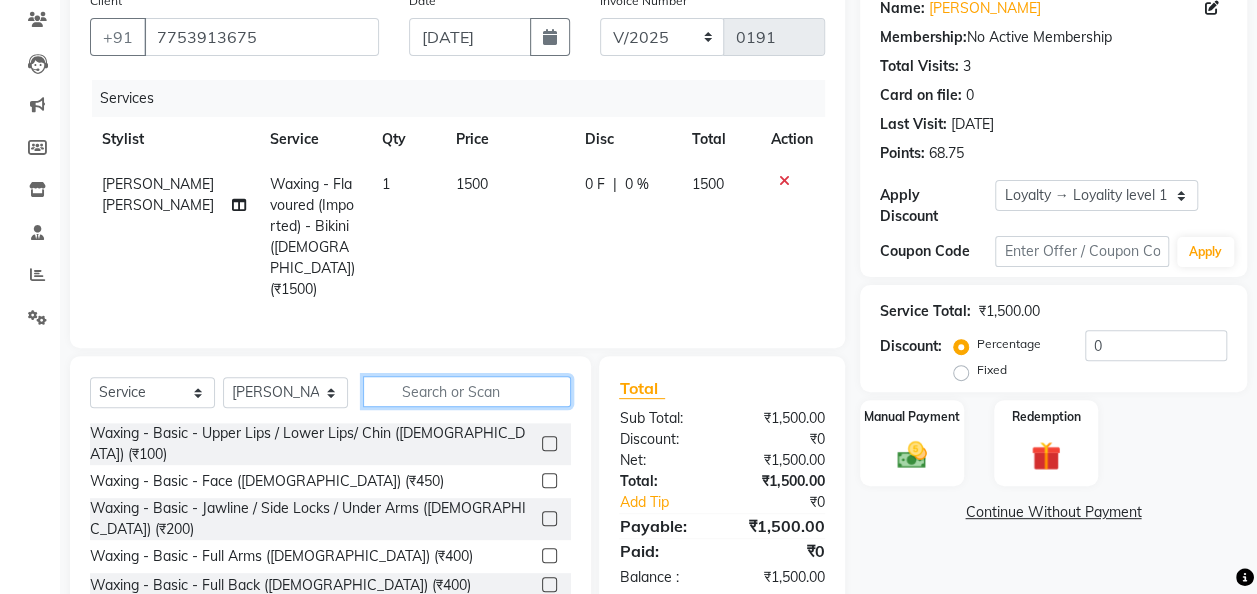 click 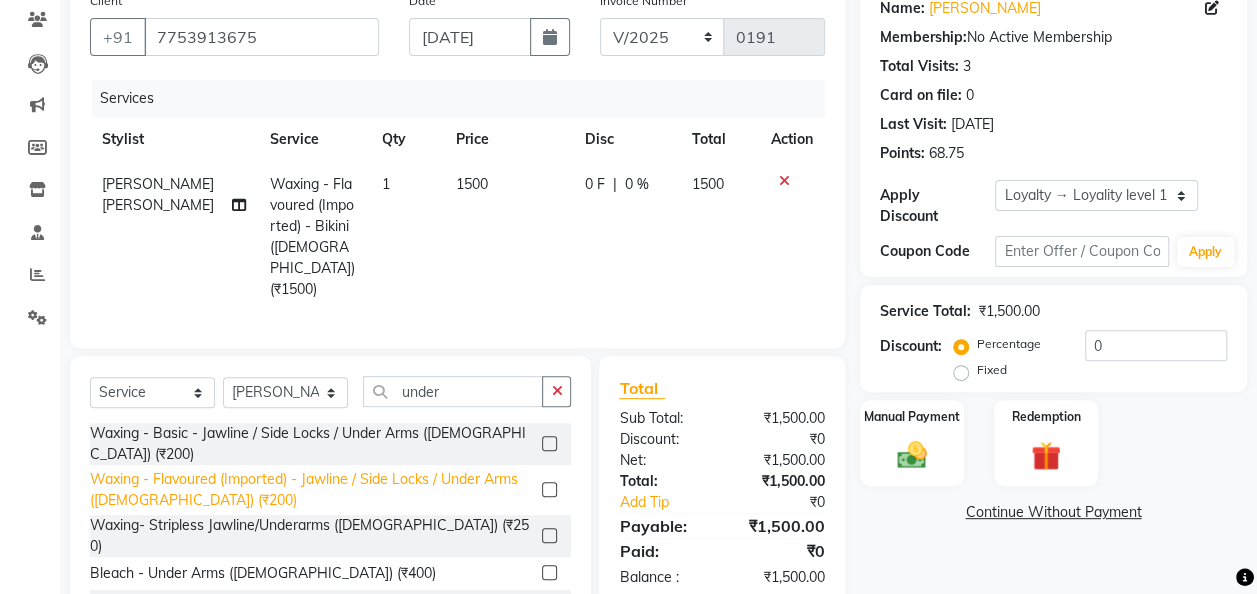 click on "Waxing - Flavoured (Imported) - Jawline / Side Locks / Under Arms ([DEMOGRAPHIC_DATA]) (₹200)" 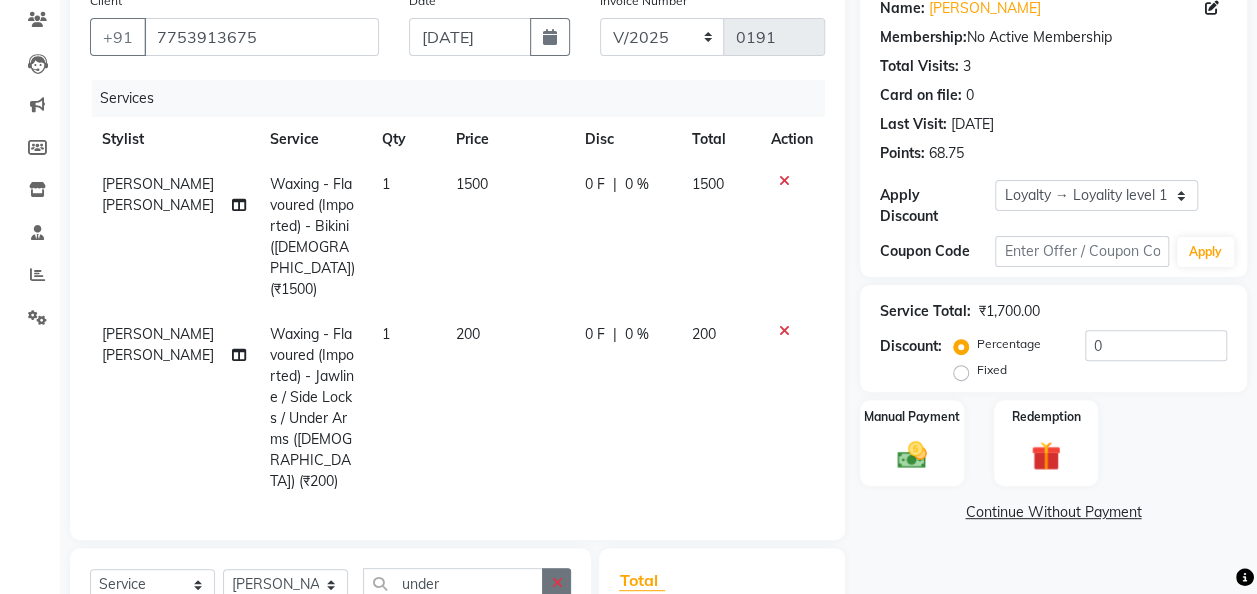 click 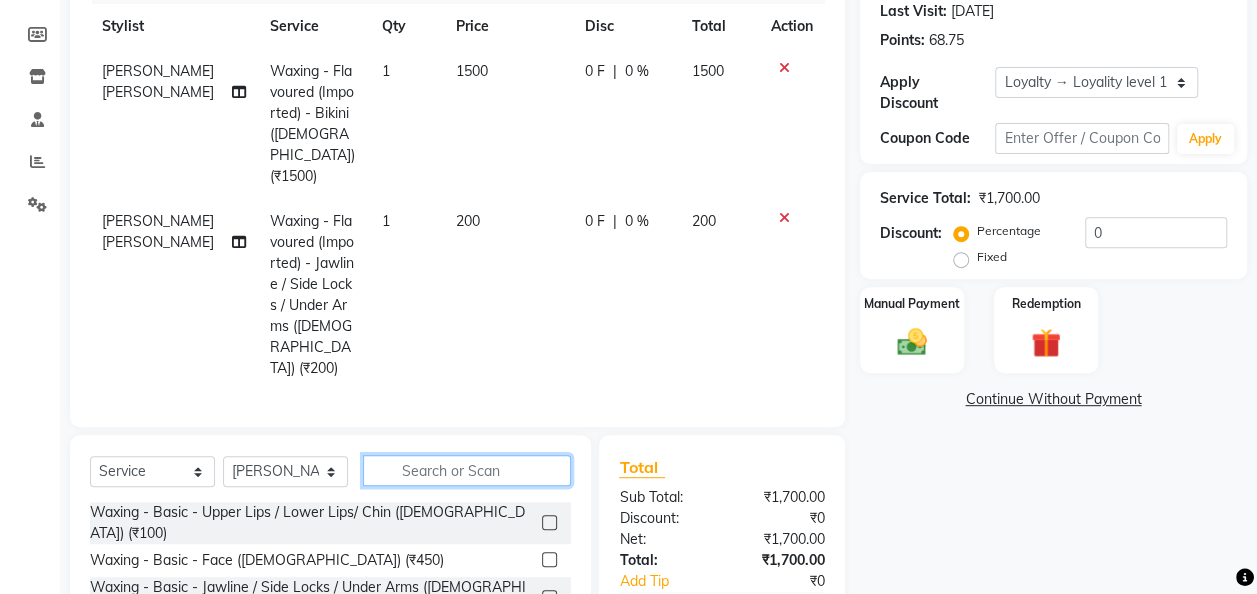 scroll, scrollTop: 98, scrollLeft: 0, axis: vertical 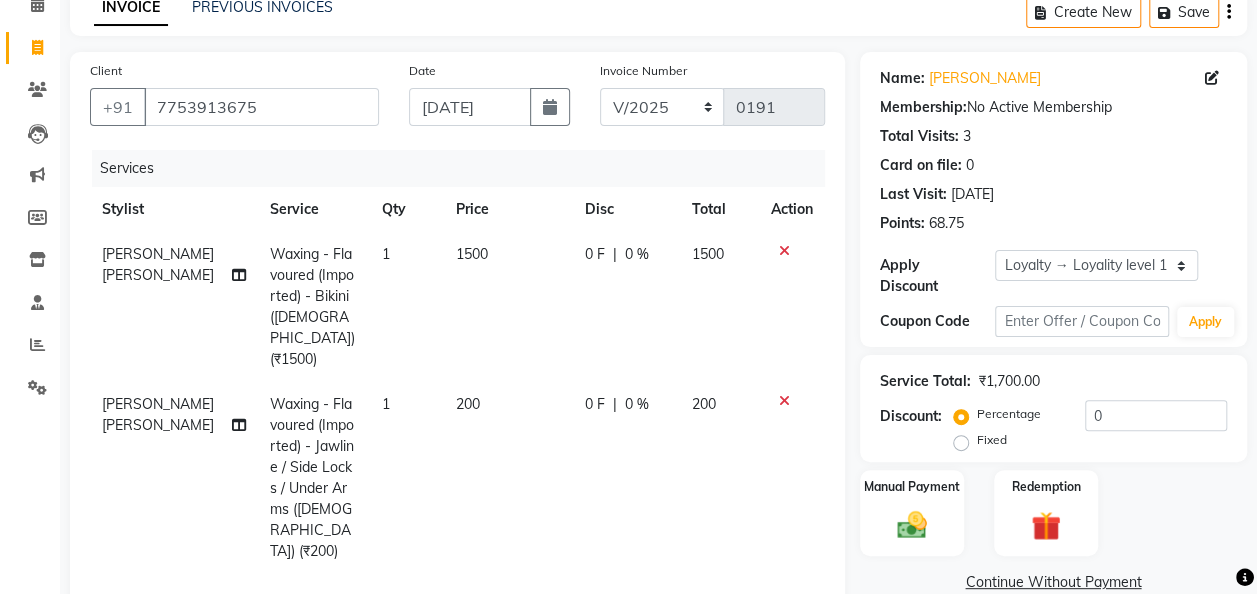 click on "1500" 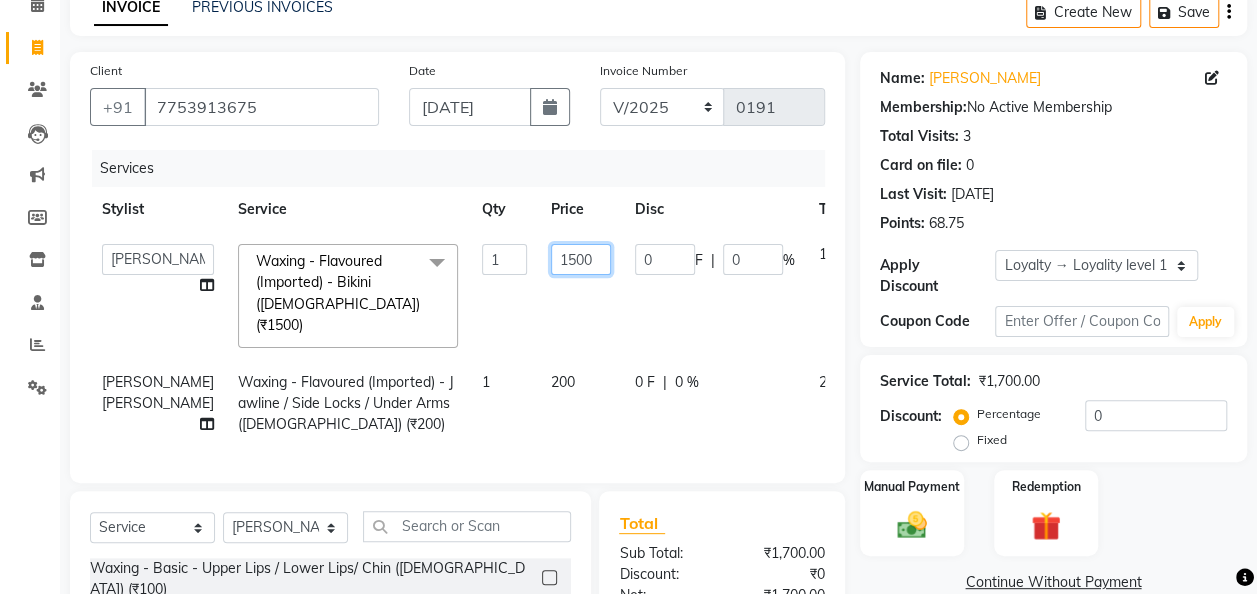 click on "1500" 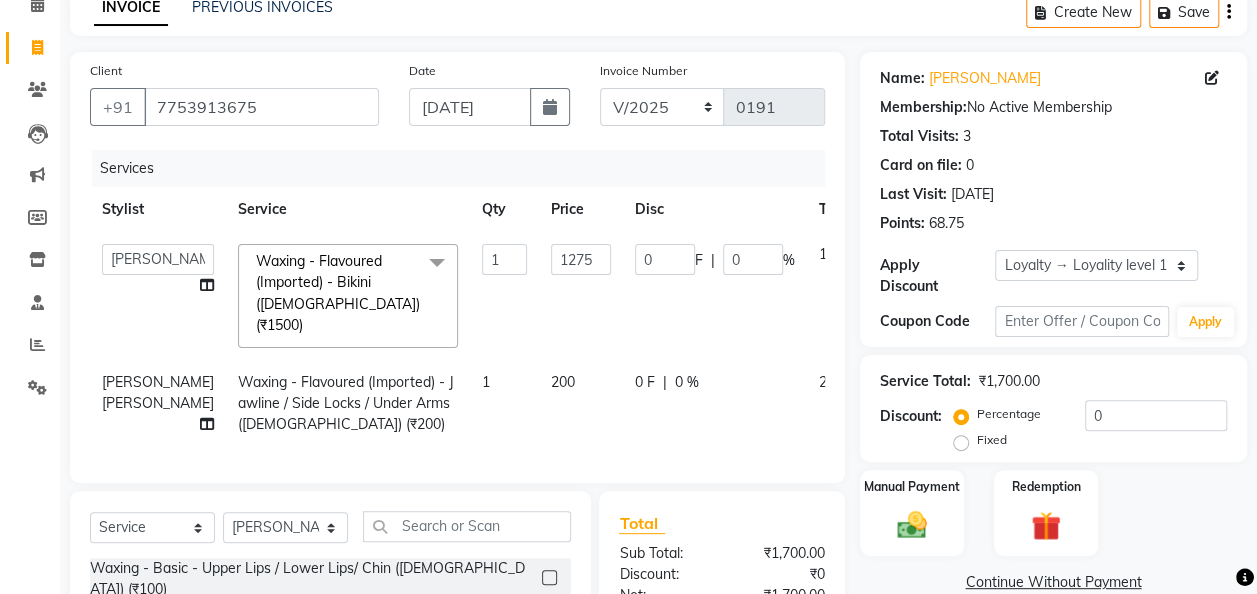 click on "0 F | 0 %" 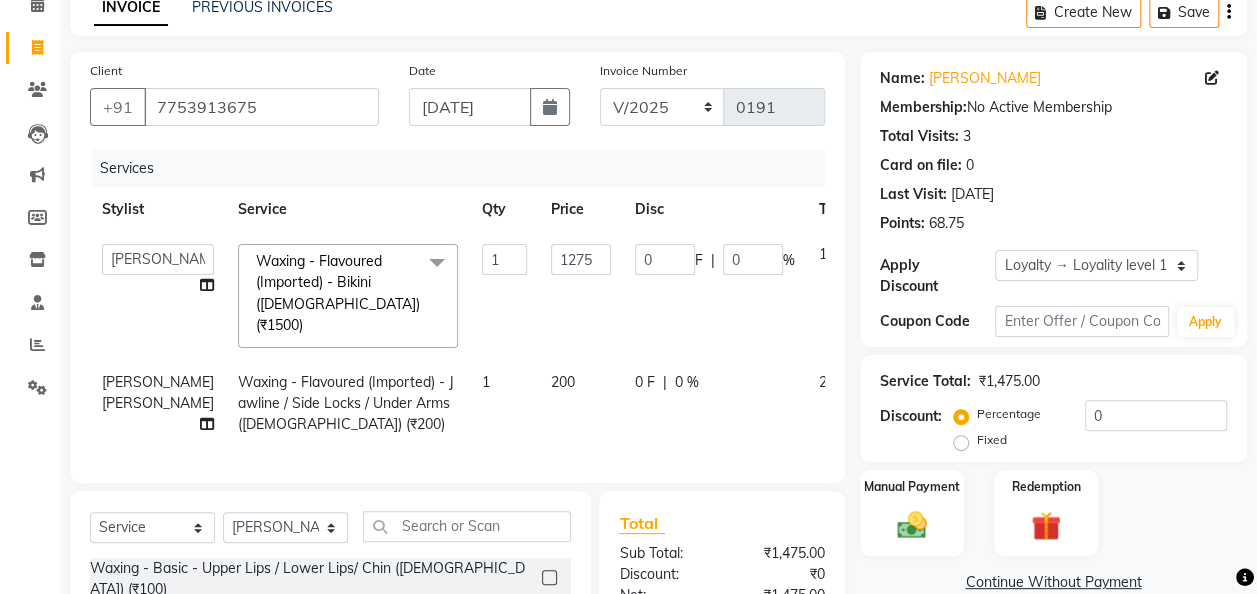 click on "200" 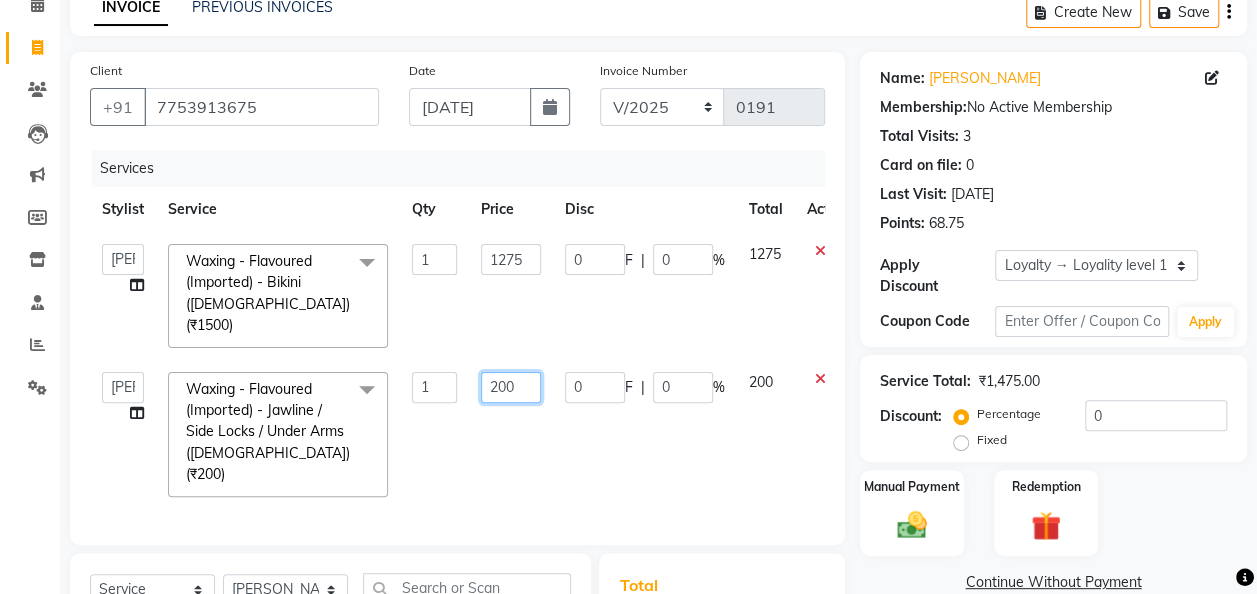 click on "200" 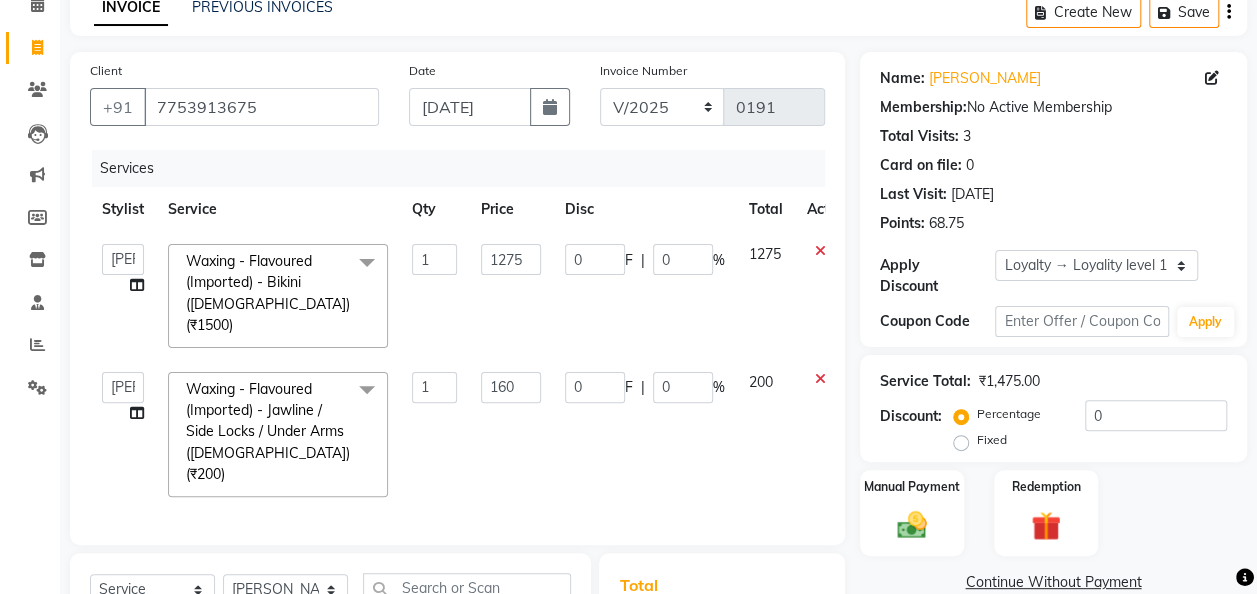 click on "0 F | 0 %" 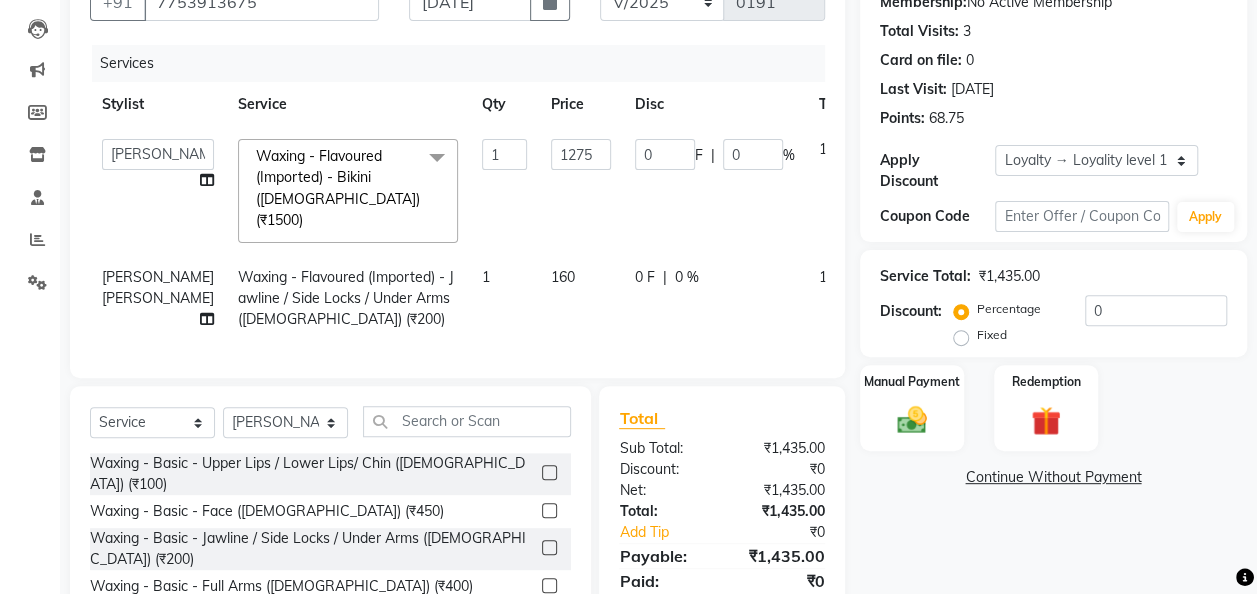 scroll, scrollTop: 333, scrollLeft: 0, axis: vertical 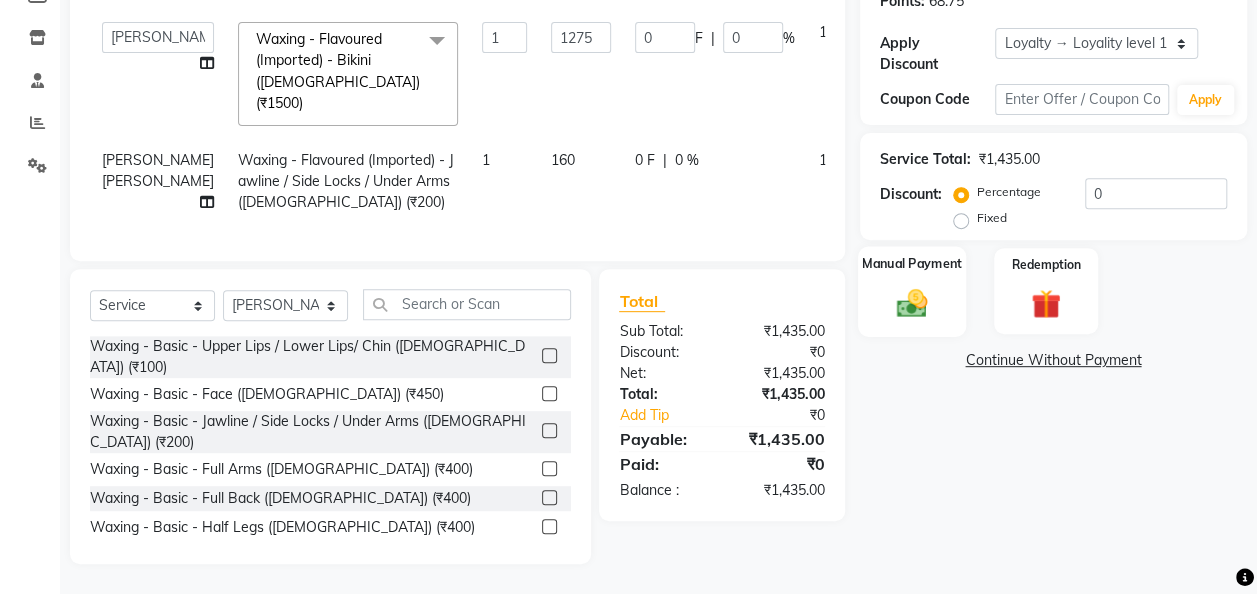 click on "Manual Payment" 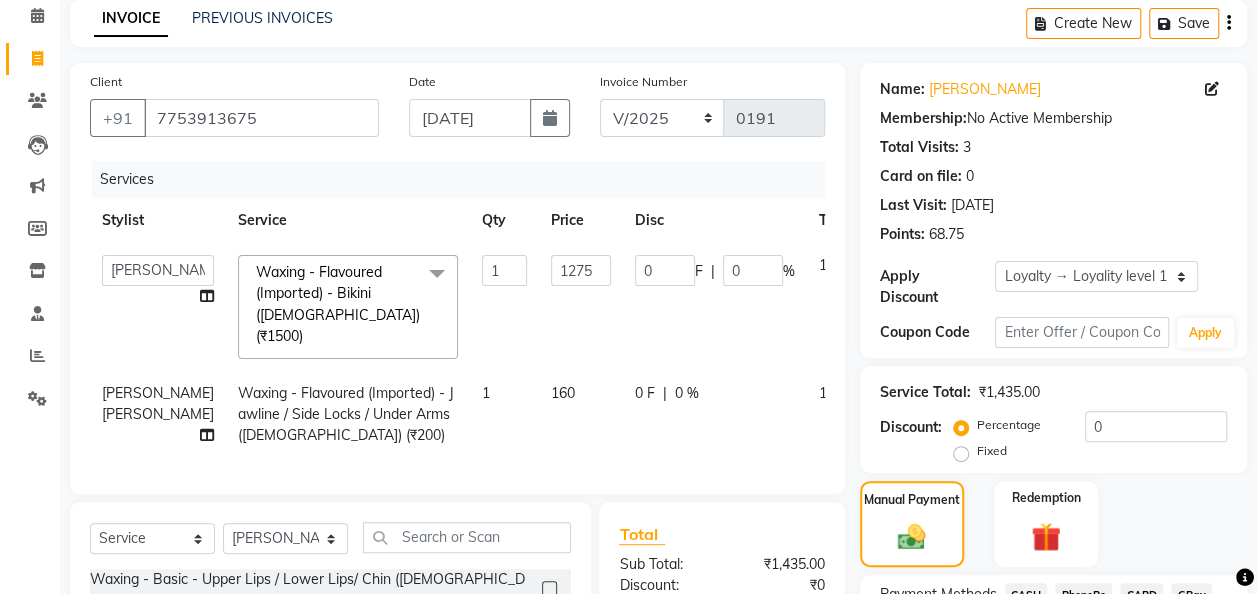 scroll, scrollTop: 0, scrollLeft: 0, axis: both 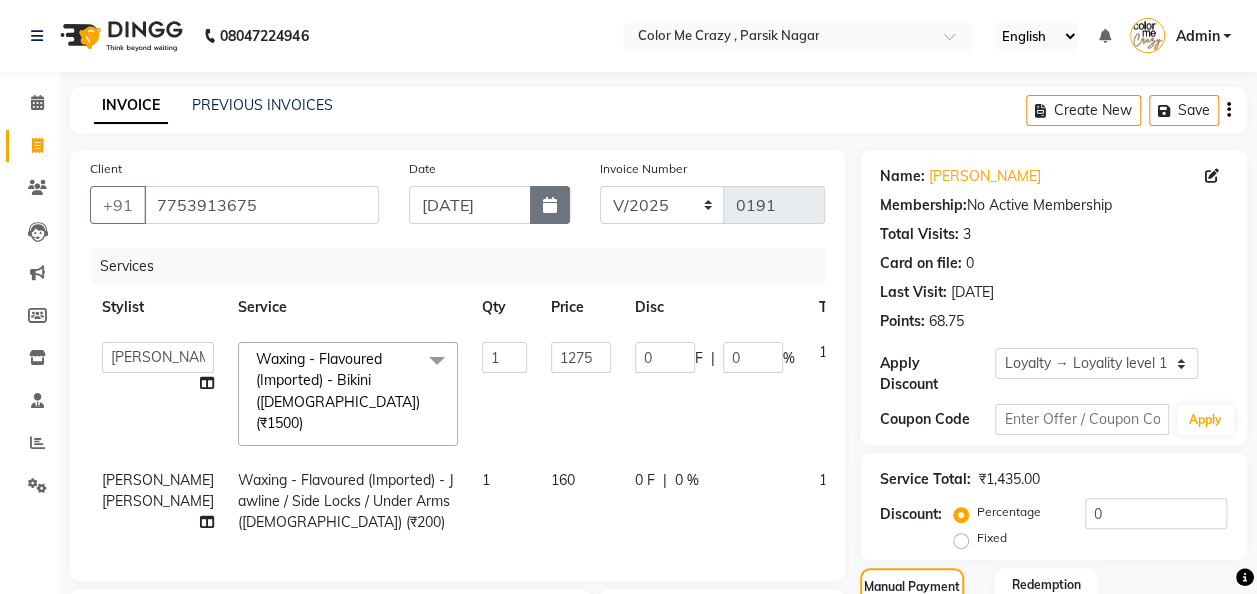 click 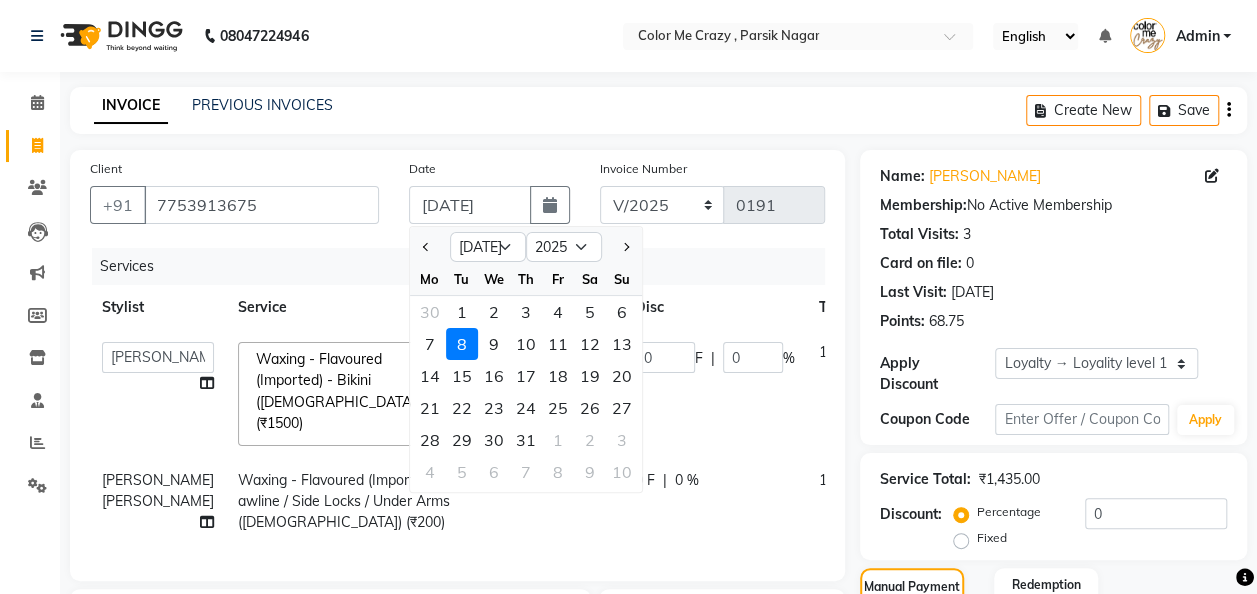 click on "8" 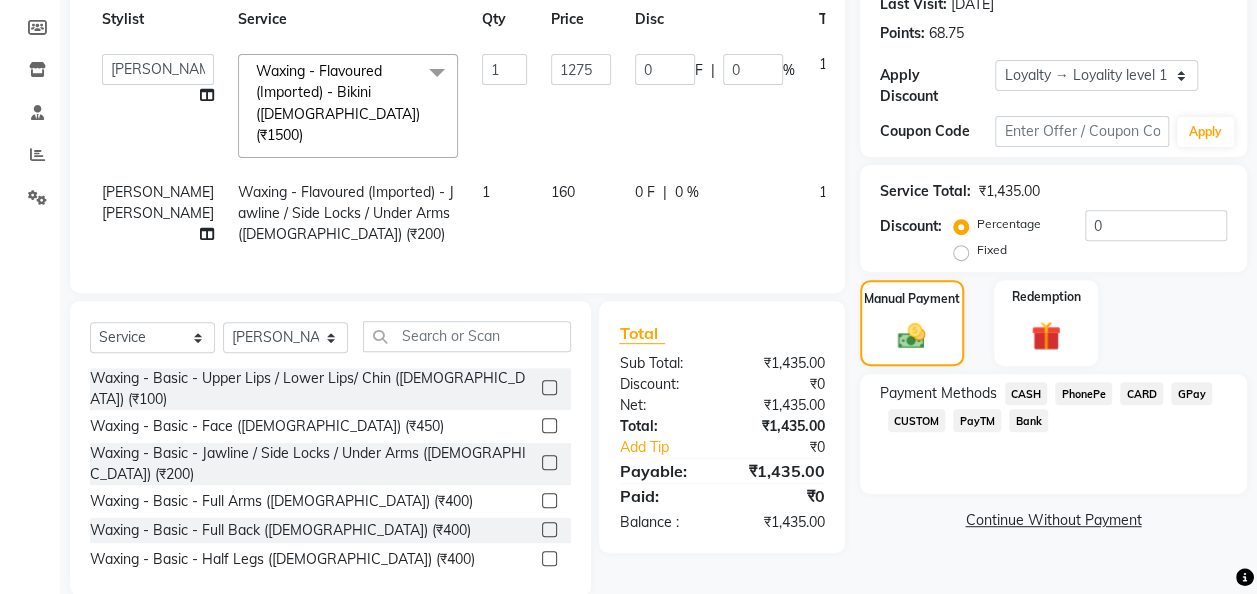 scroll, scrollTop: 300, scrollLeft: 0, axis: vertical 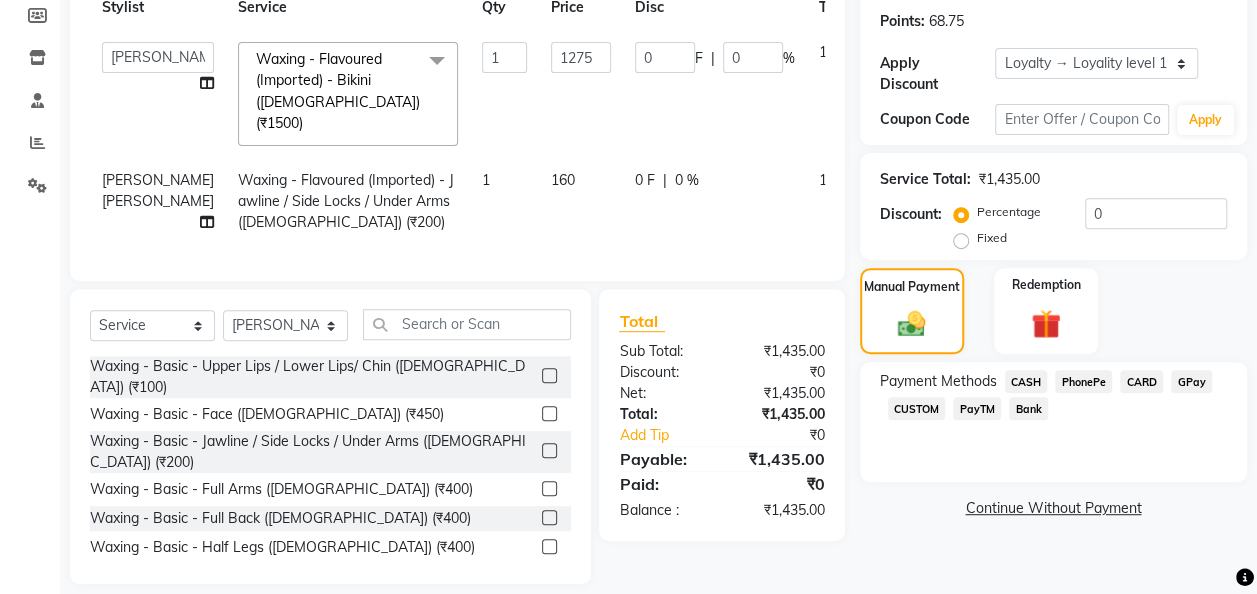 click on "GPay" 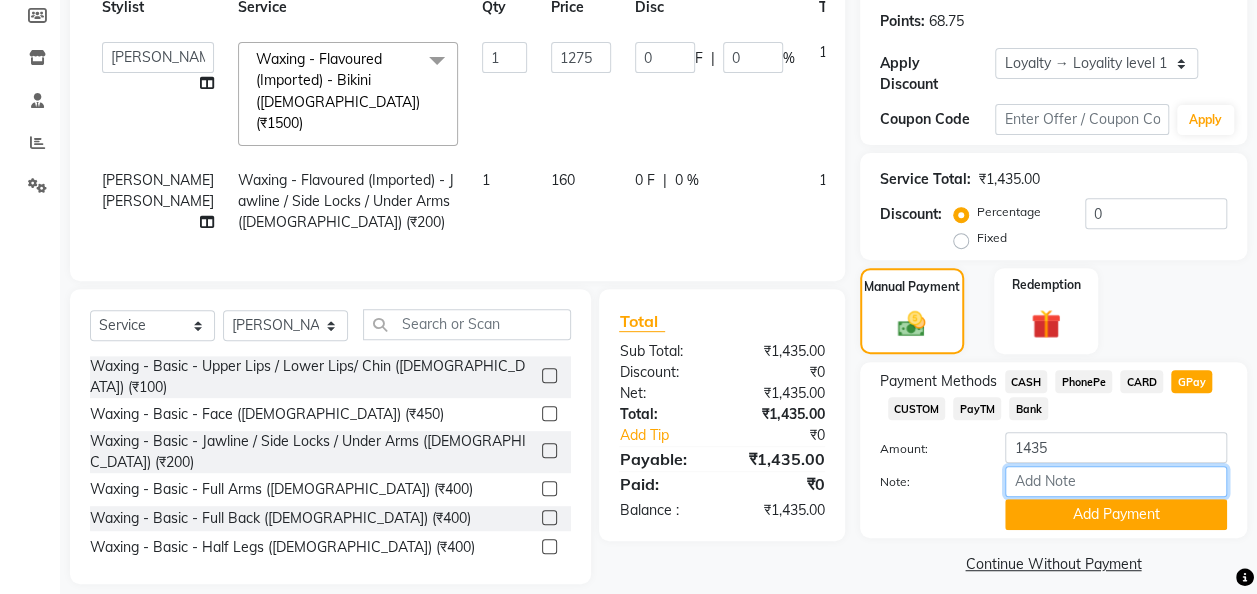 click on "Note:" at bounding box center (1116, 481) 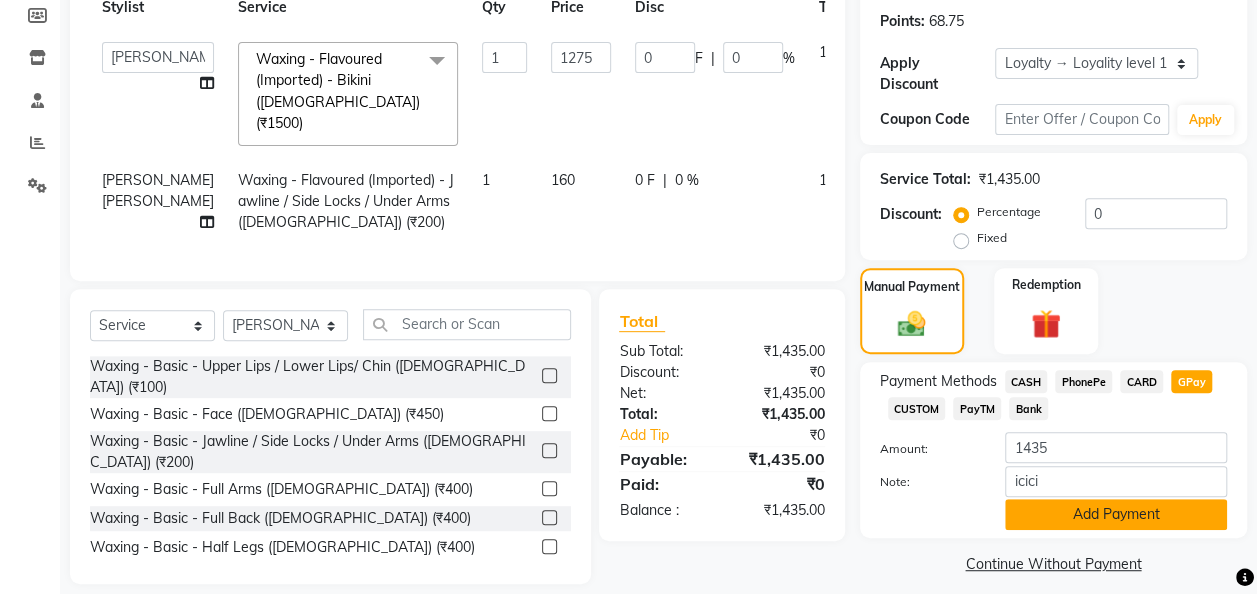 click on "Add Payment" 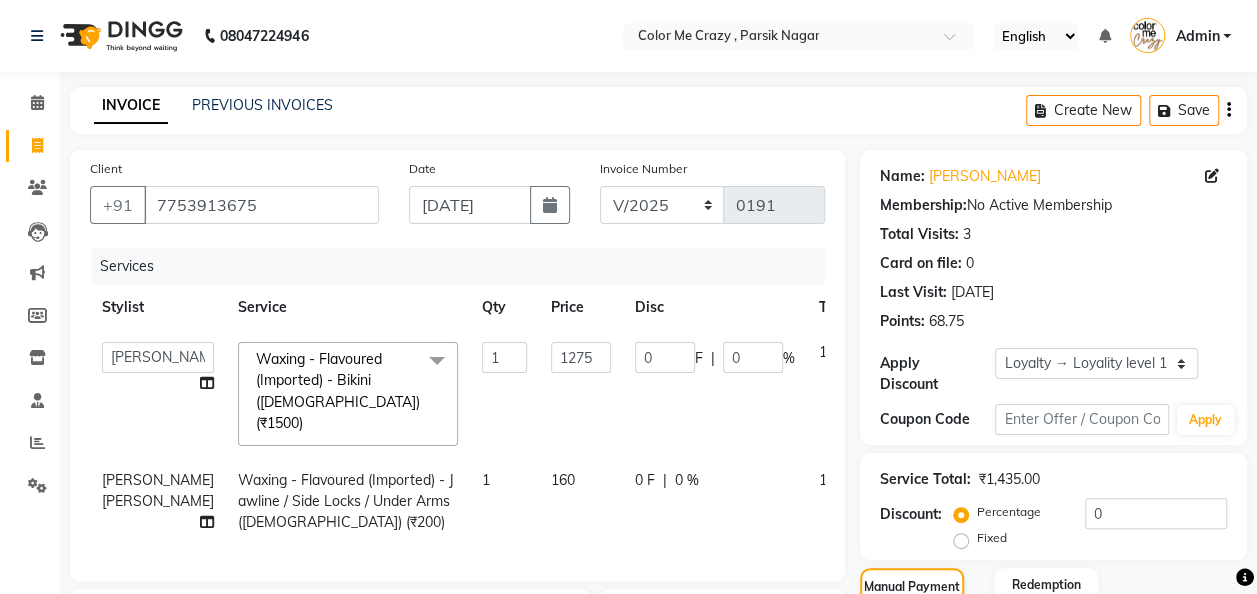 scroll, scrollTop: 492, scrollLeft: 0, axis: vertical 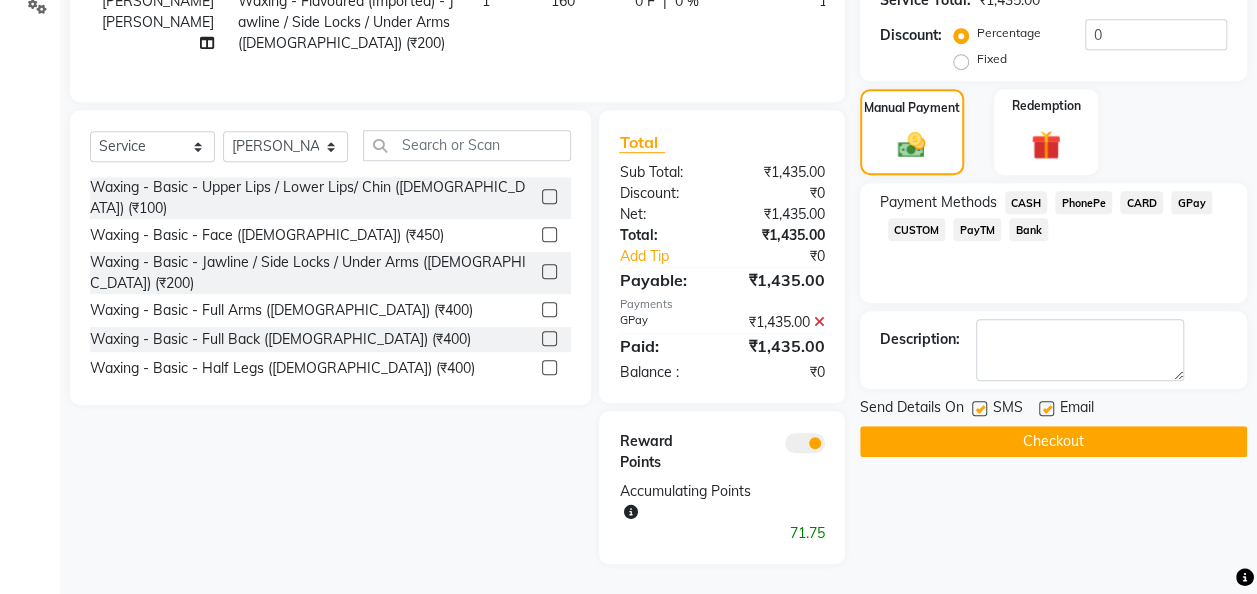 click on "Checkout" 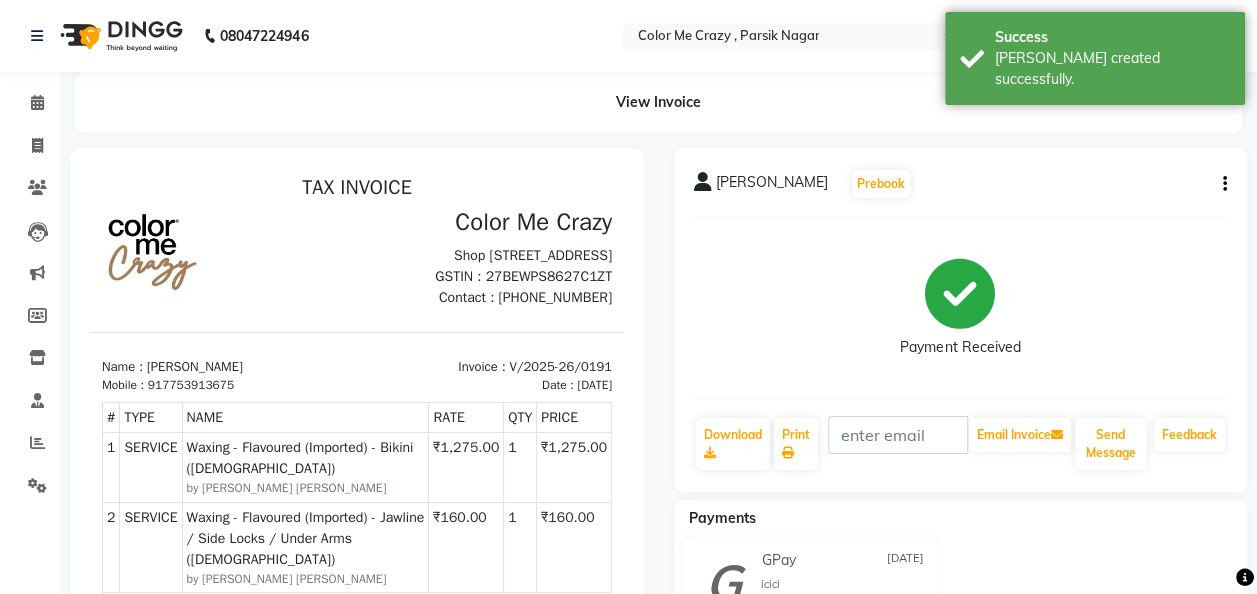 scroll, scrollTop: 0, scrollLeft: 0, axis: both 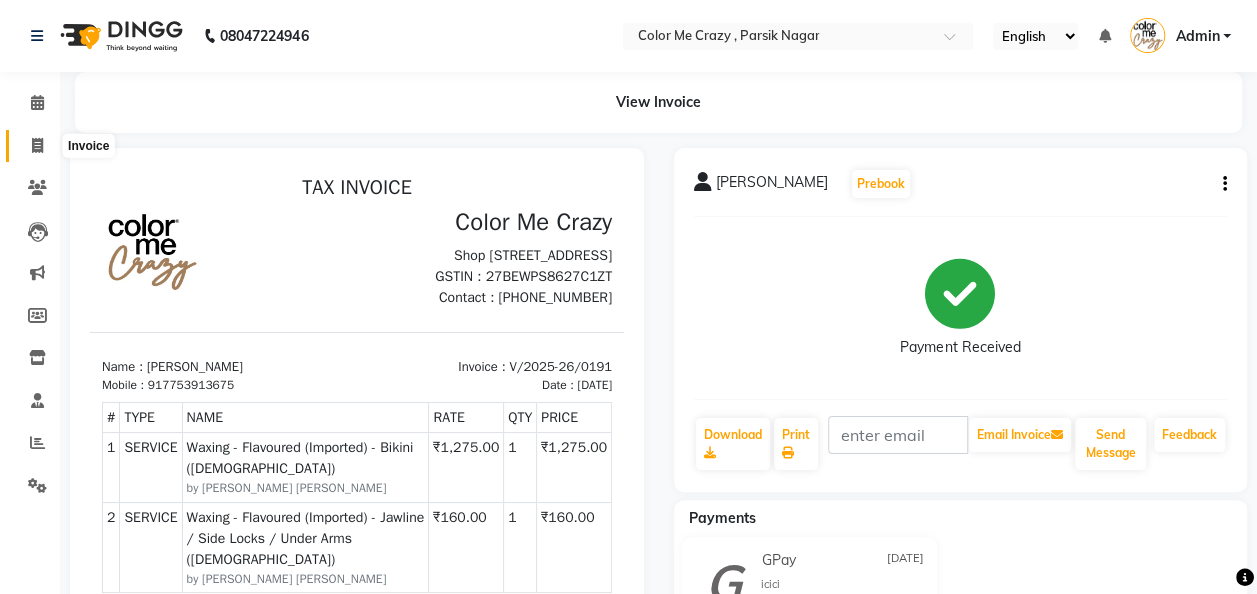 click 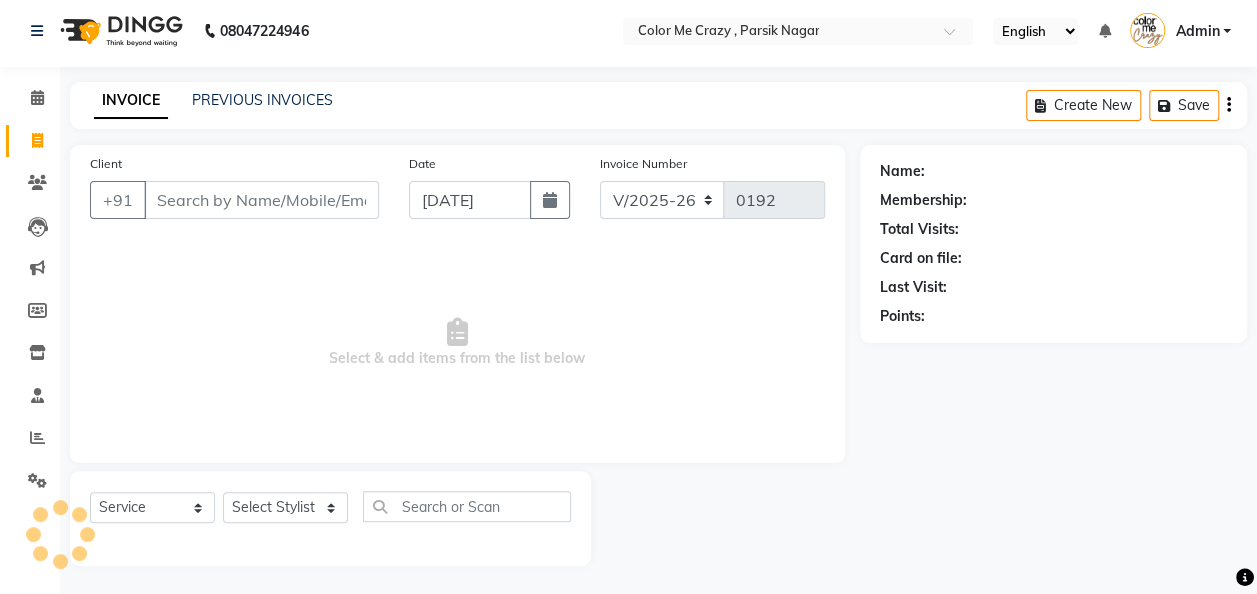 scroll, scrollTop: 6, scrollLeft: 0, axis: vertical 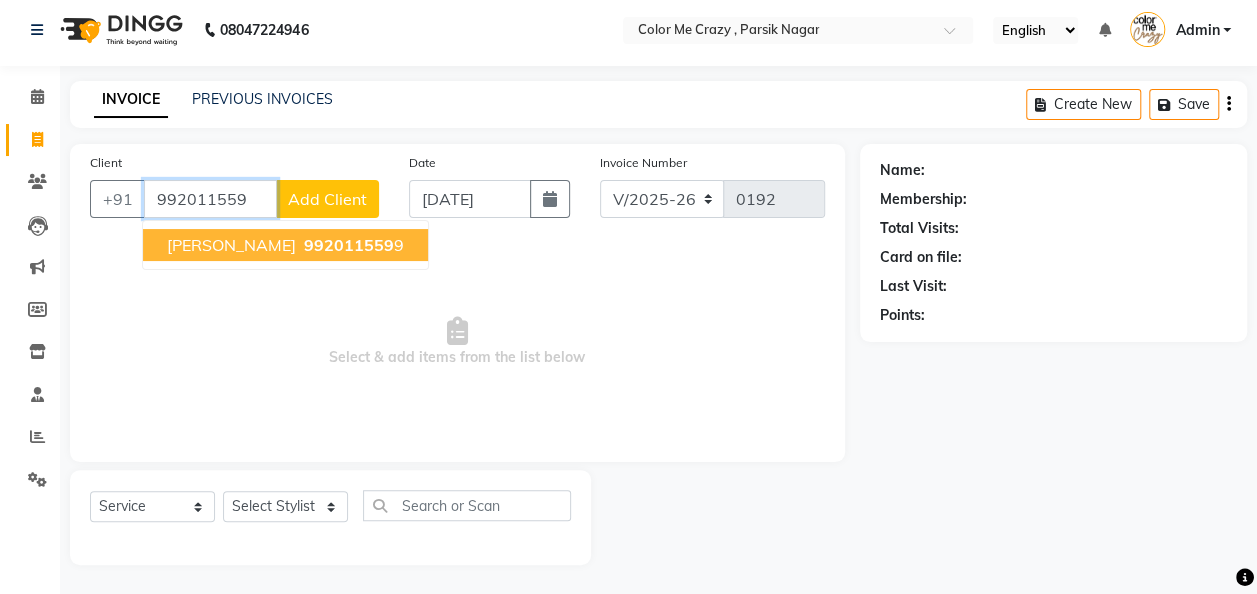 click on "992011559 9" at bounding box center (352, 245) 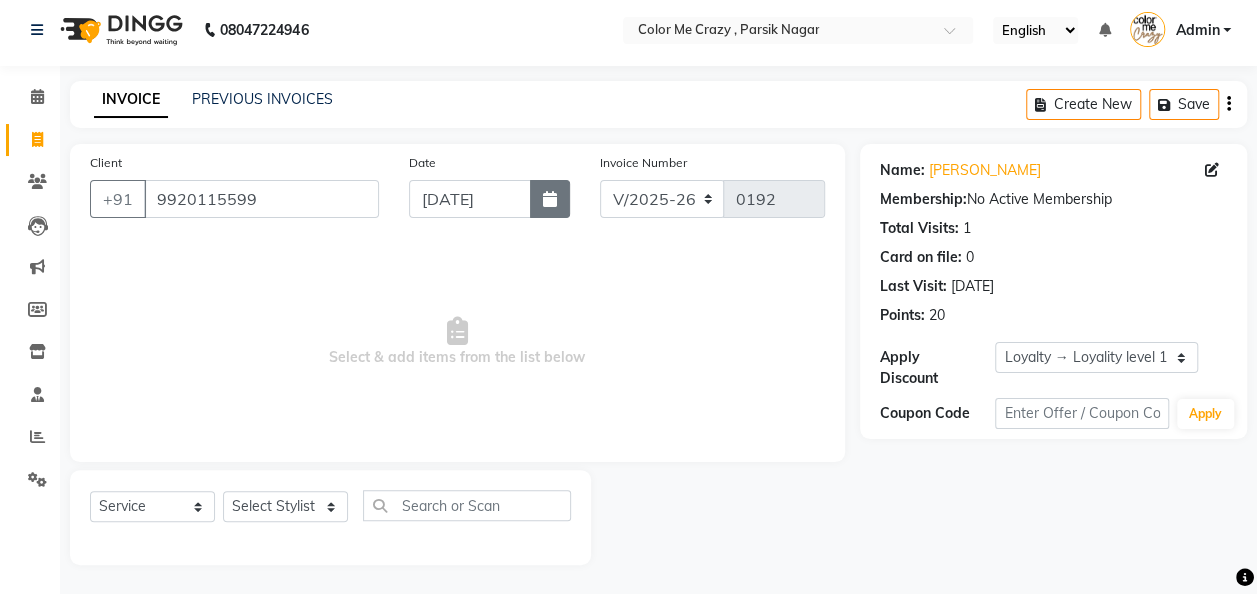 click 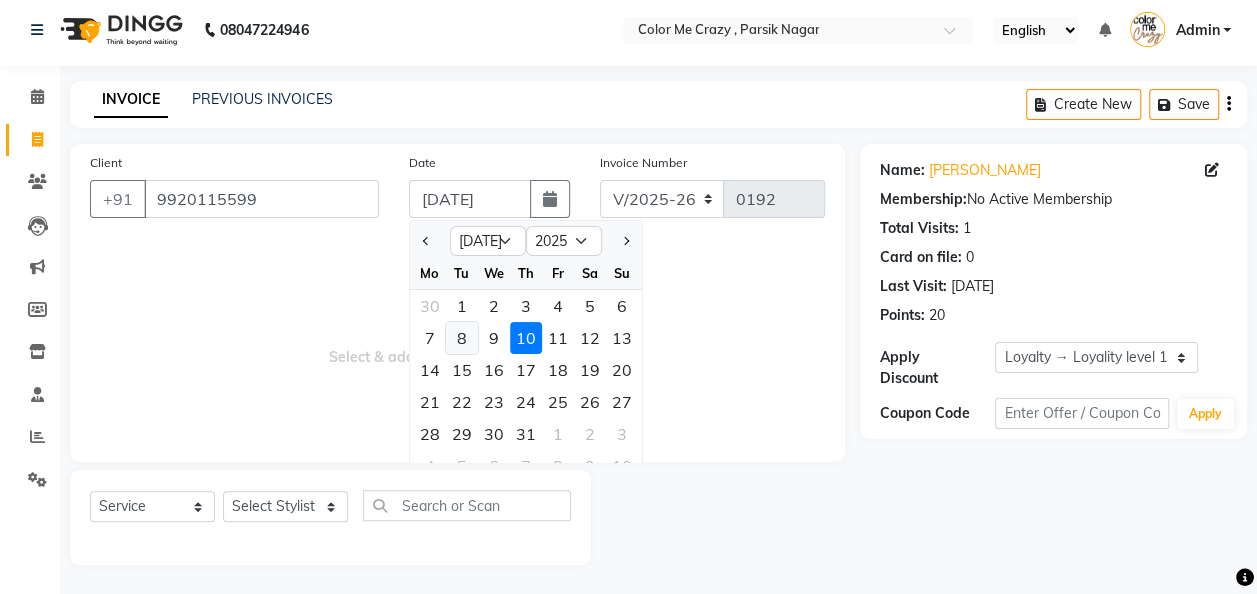 click on "8" 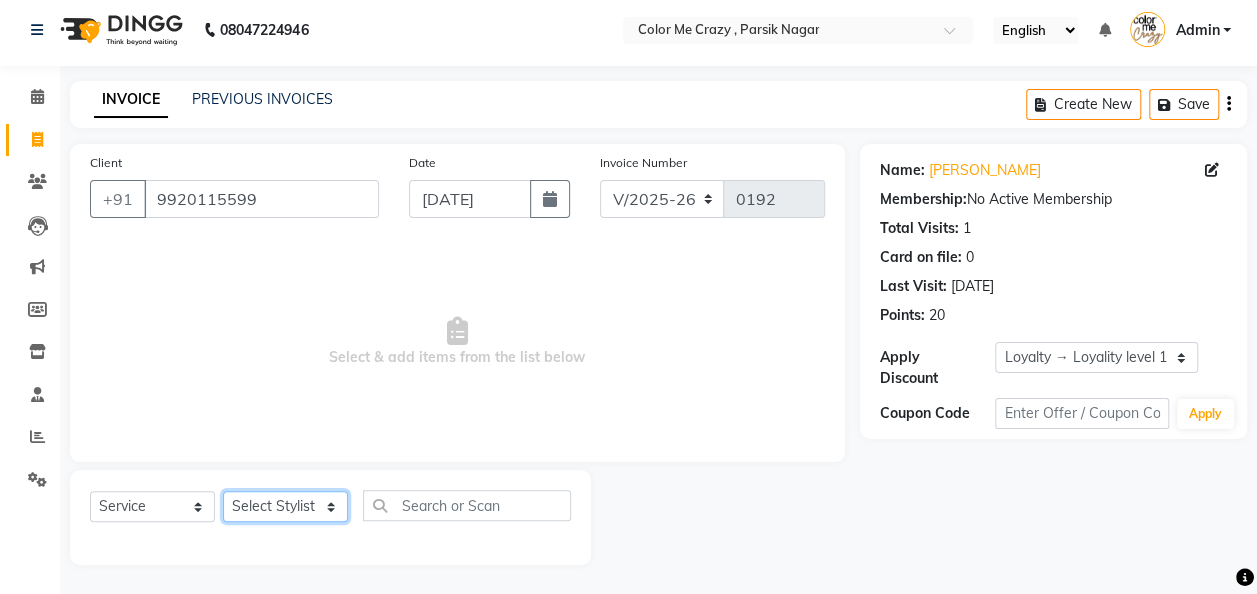 click on "Select Stylist Amit [PERSON_NAME] [PERSON_NAME] [PERSON_NAME] [PERSON_NAME] [PERSON_NAME] [PERSON_NAME]  [PERSON_NAME]" 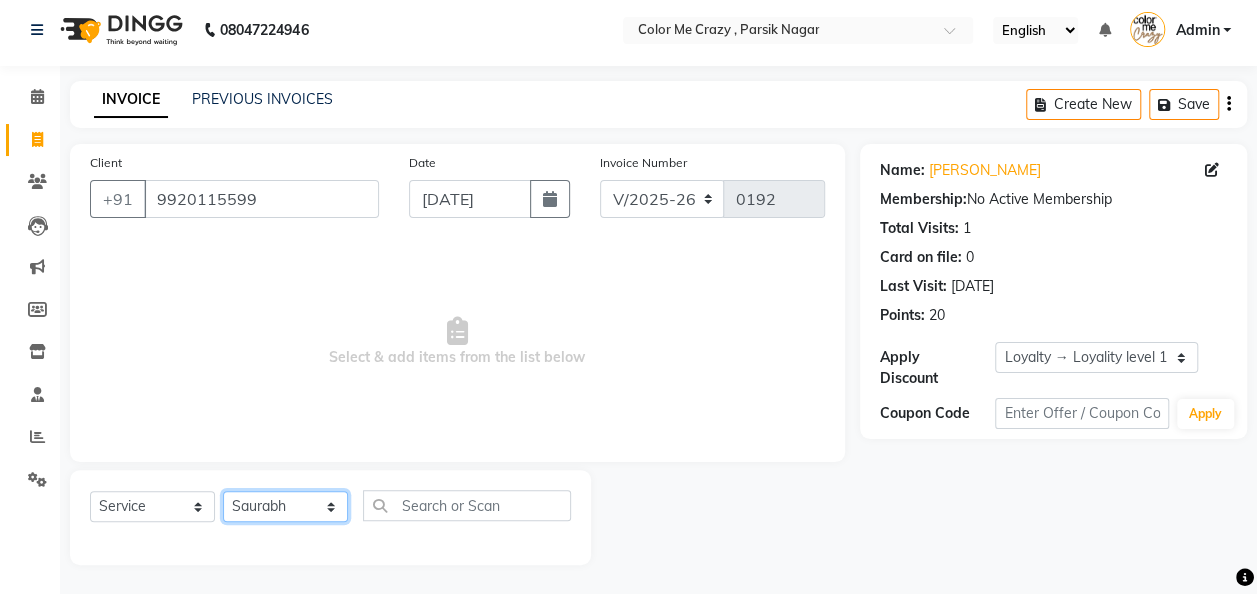 click on "Select Stylist Amit [PERSON_NAME] [PERSON_NAME] [PERSON_NAME] [PERSON_NAME] [PERSON_NAME] [PERSON_NAME]  [PERSON_NAME]" 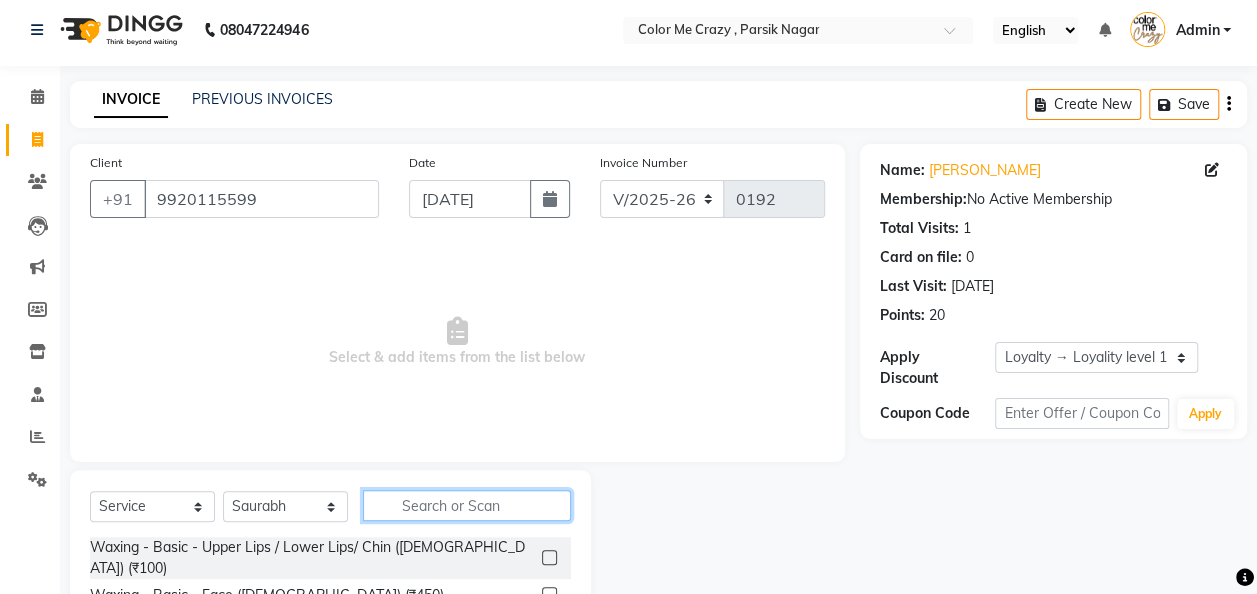 click 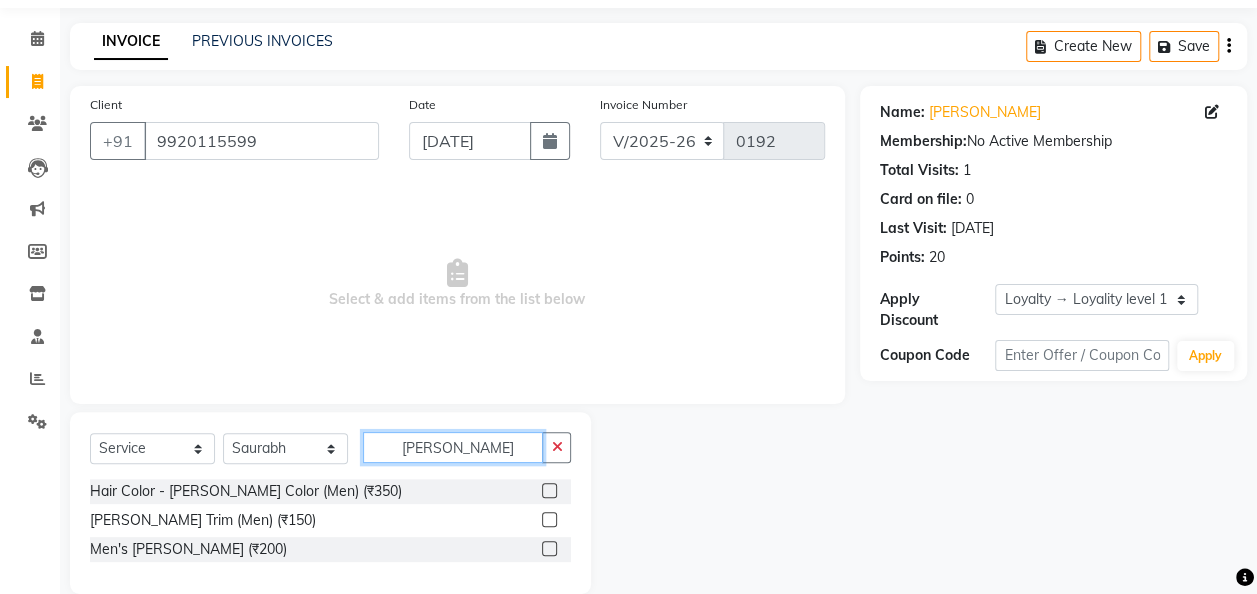 scroll, scrollTop: 93, scrollLeft: 0, axis: vertical 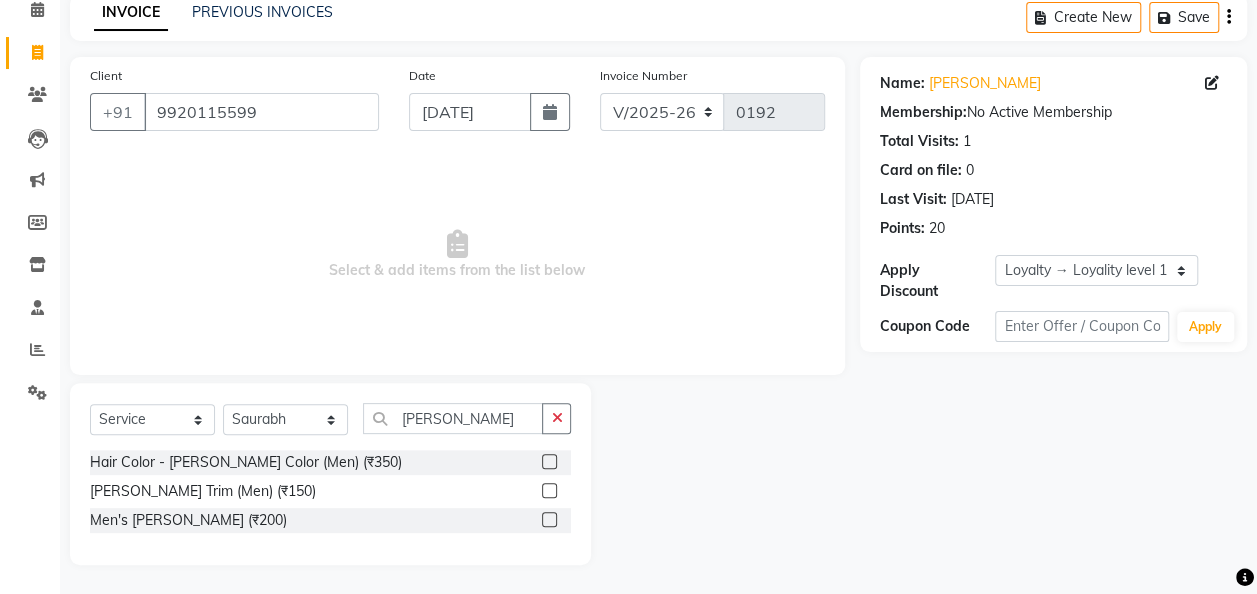 click on "[PERSON_NAME] Trim (Men) (₹150)" 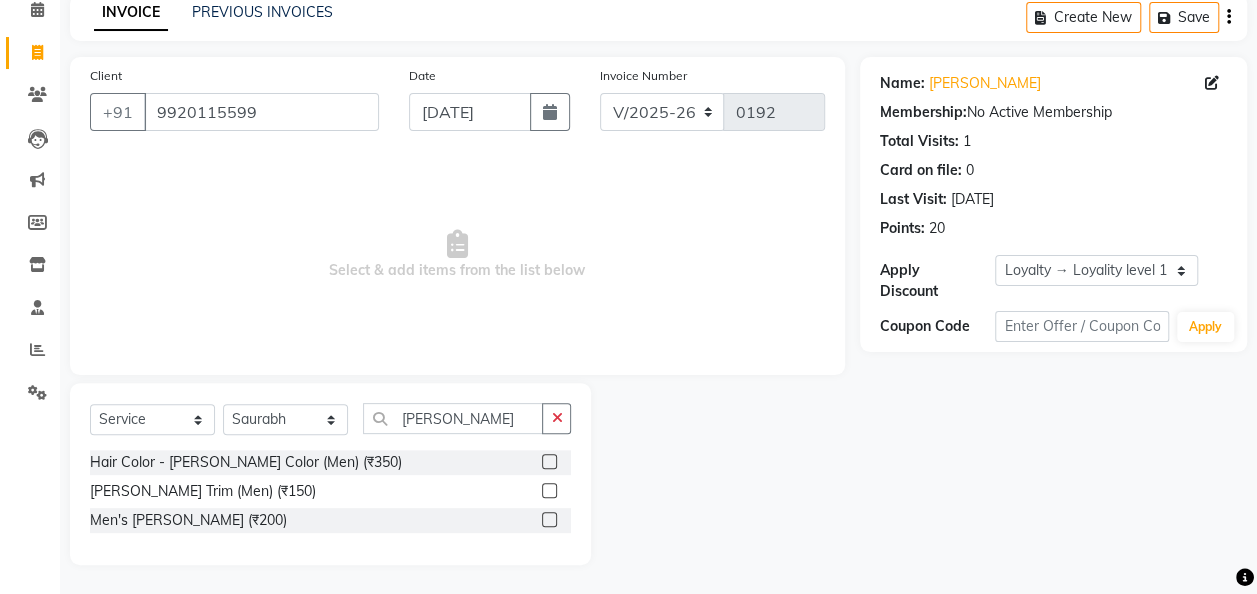 click 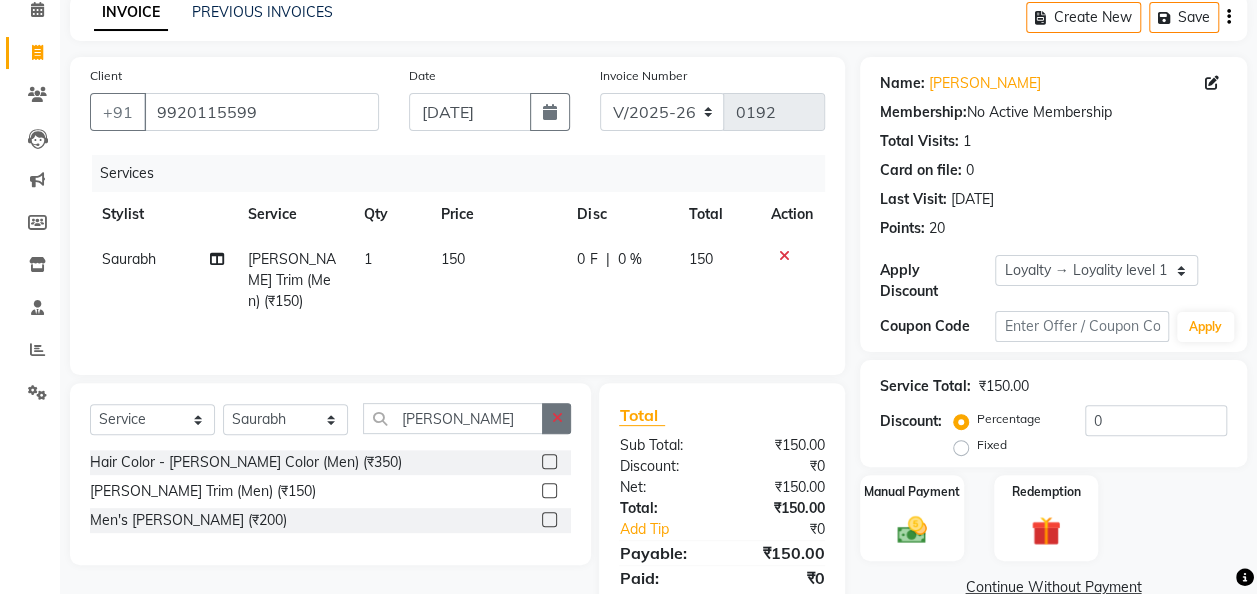click 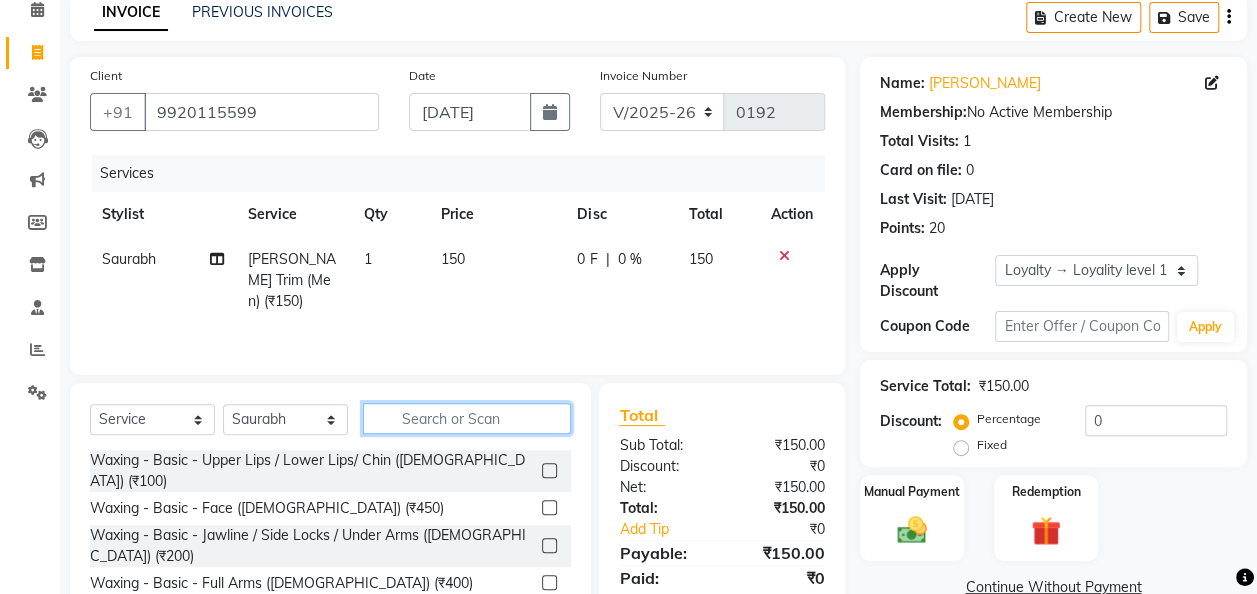 click 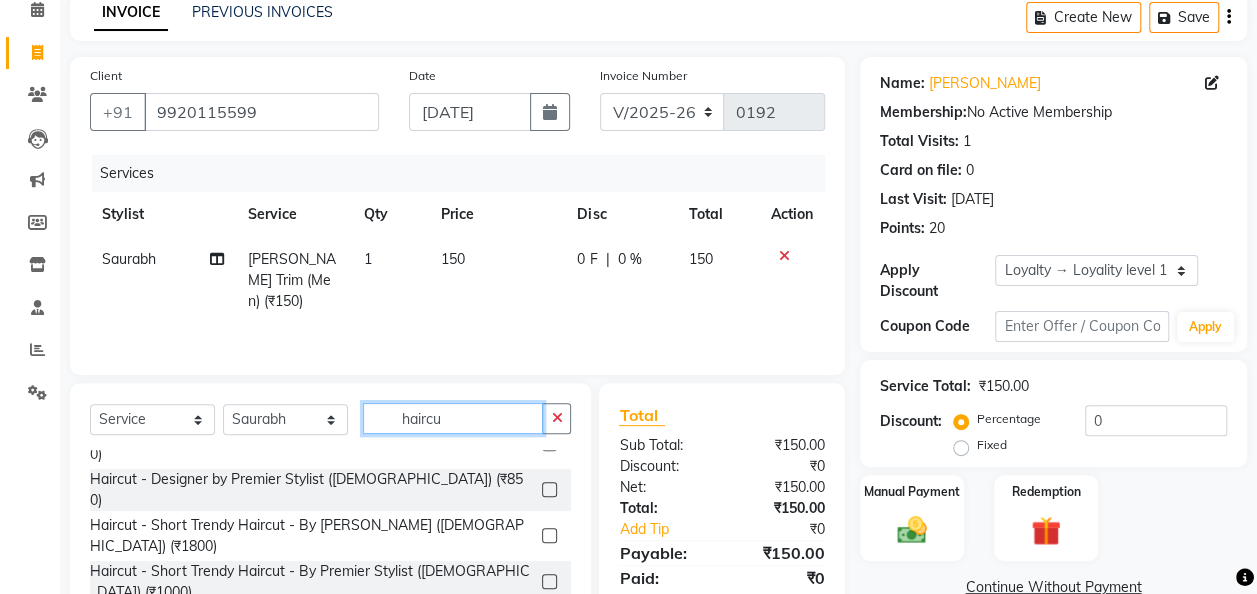 scroll, scrollTop: 200, scrollLeft: 0, axis: vertical 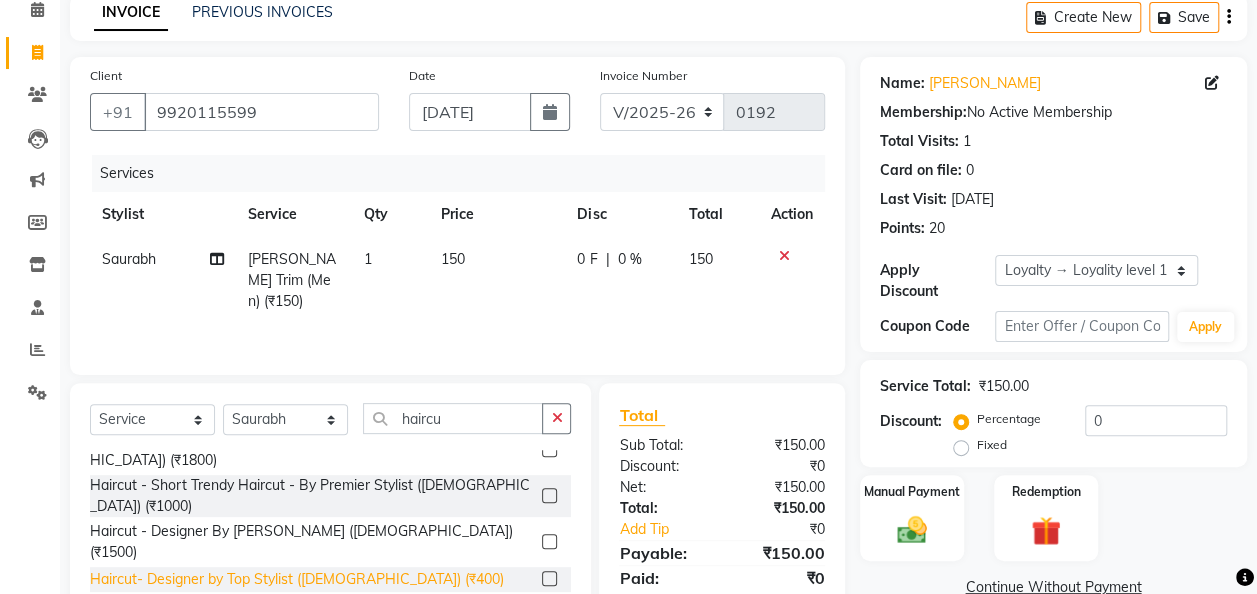 click on "Haircut- Designer by Top Stylist ([DEMOGRAPHIC_DATA]) (₹400)" 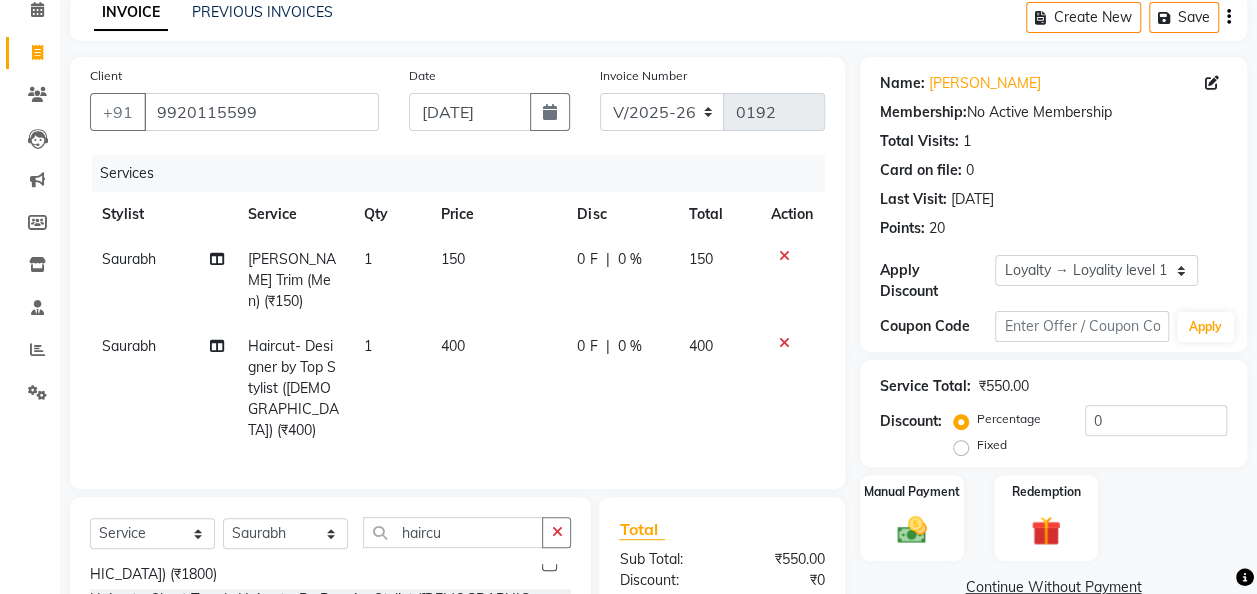 click on "400" 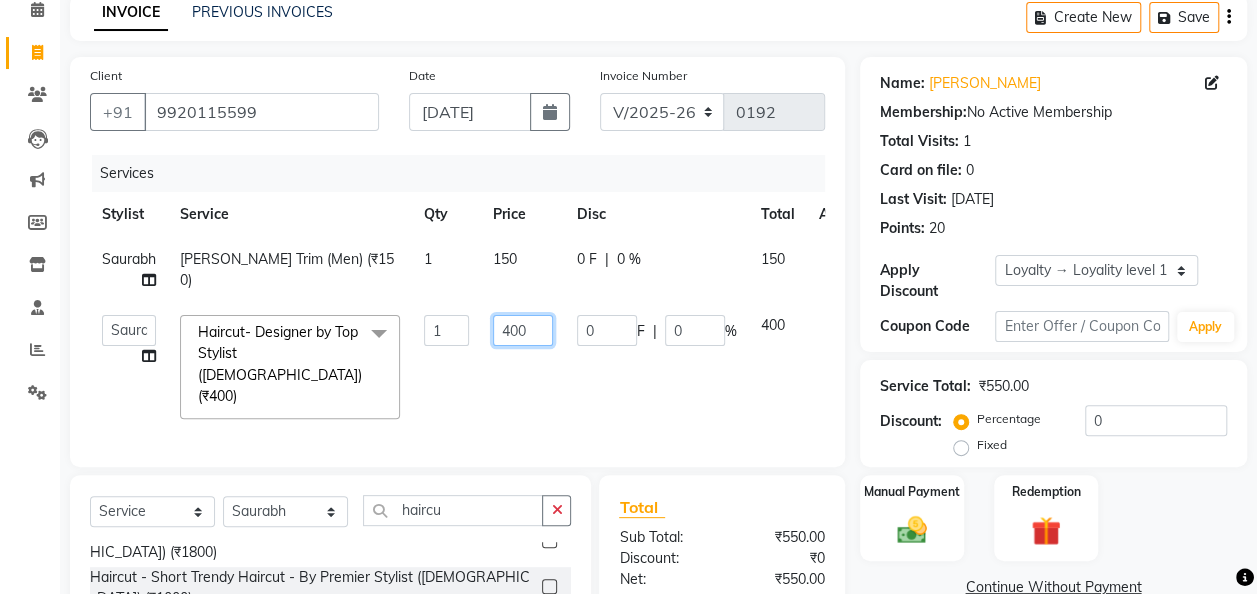 click on "400" 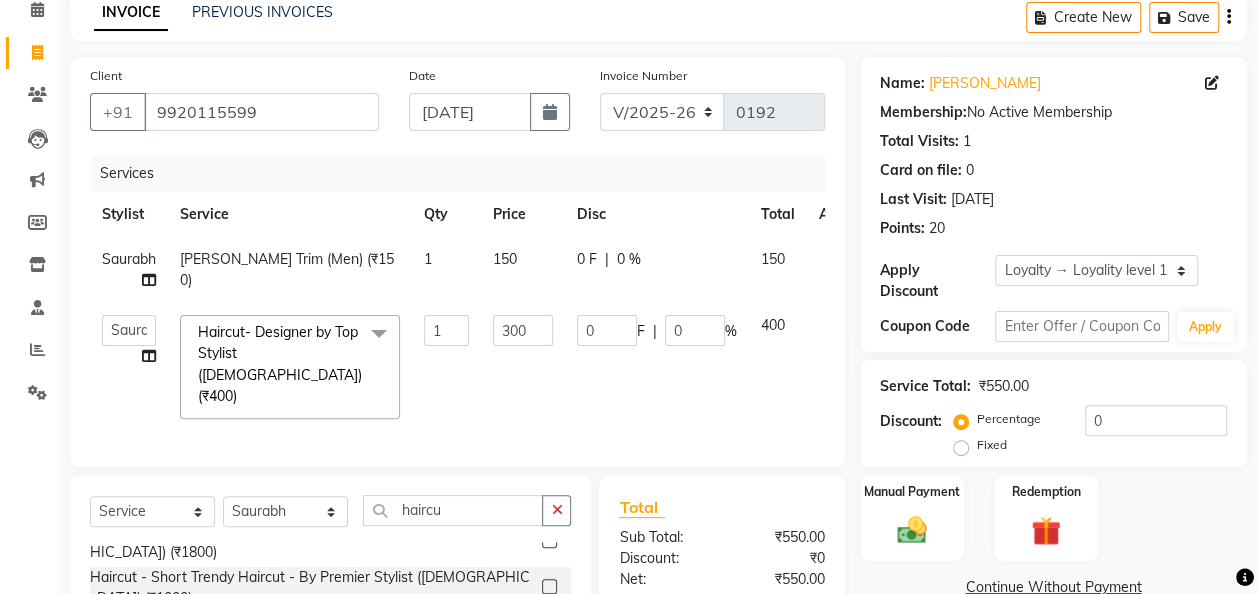 click on "0 F | 0 %" 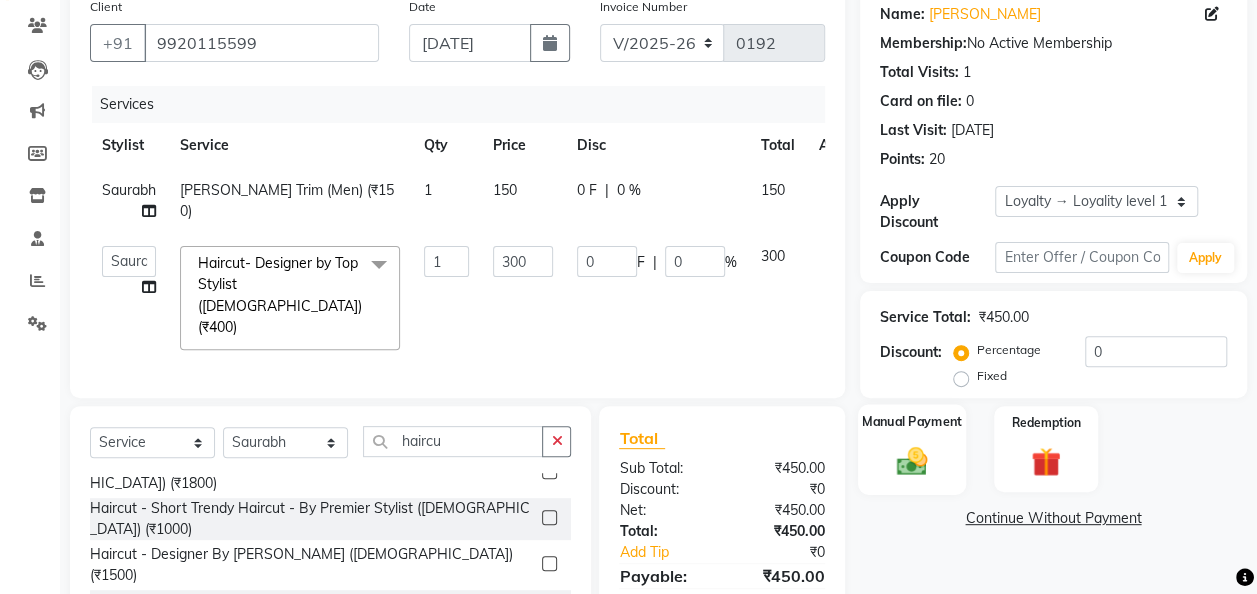 scroll, scrollTop: 270, scrollLeft: 0, axis: vertical 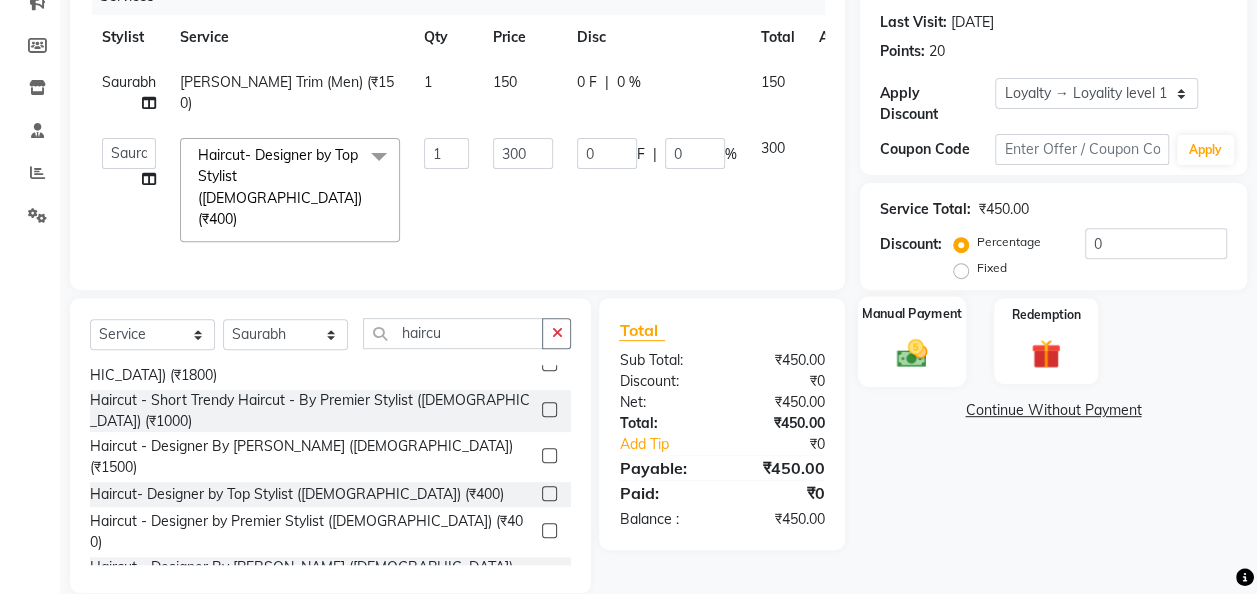 click on "Manual Payment" 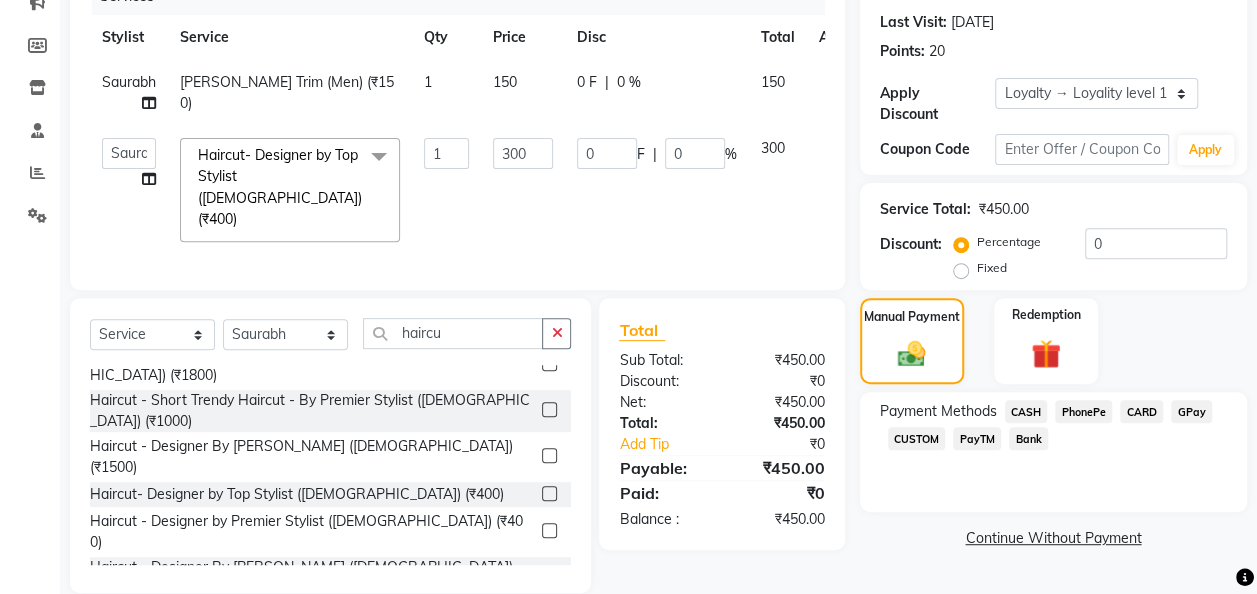 click on "GPay" 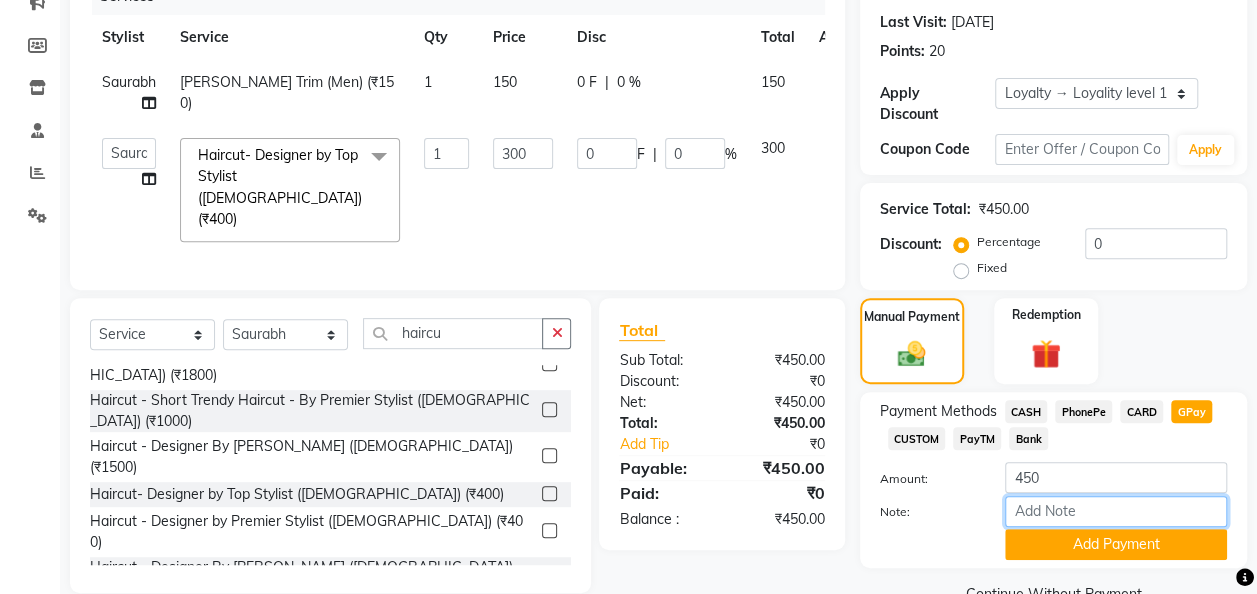 click on "Note:" at bounding box center [1116, 511] 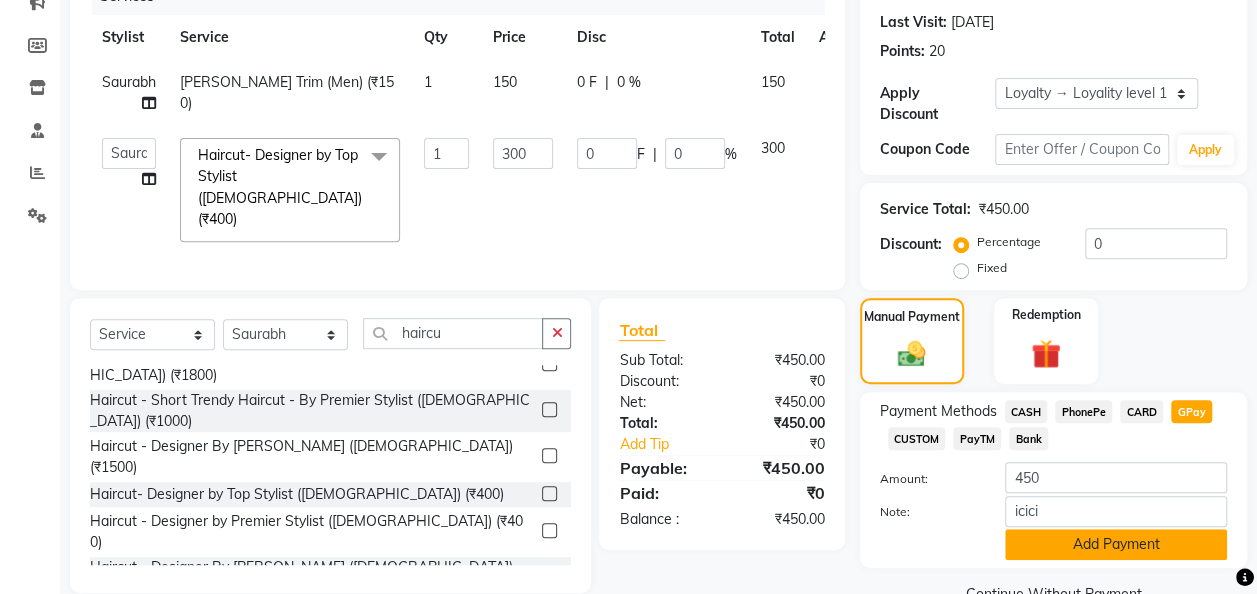 click on "Add Payment" 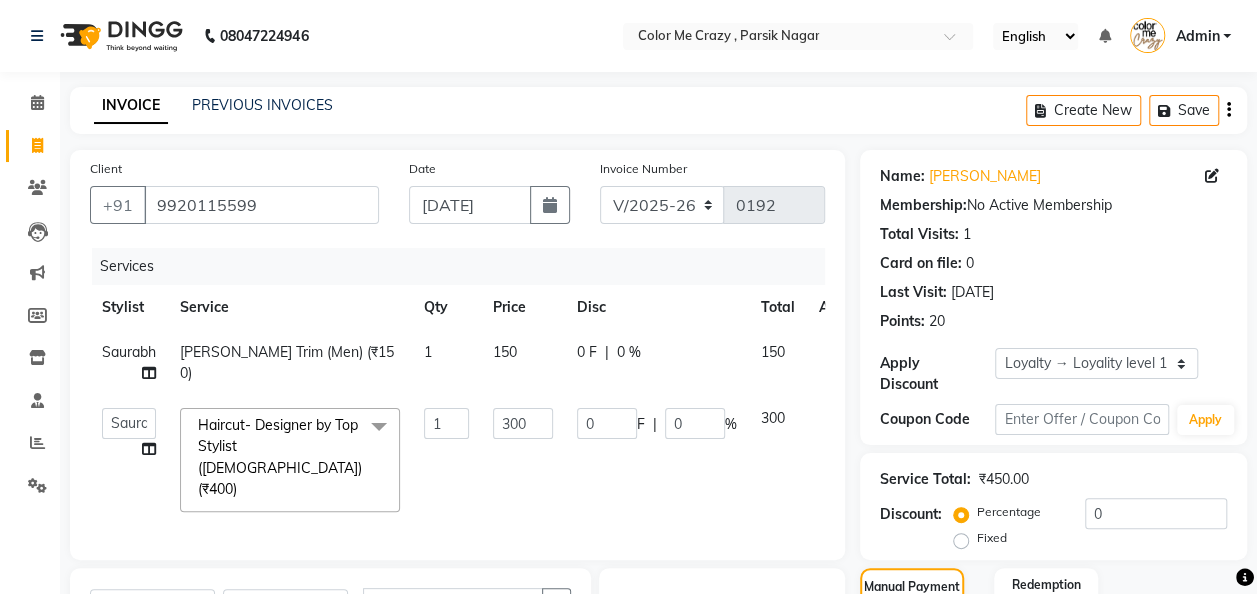scroll, scrollTop: 400, scrollLeft: 0, axis: vertical 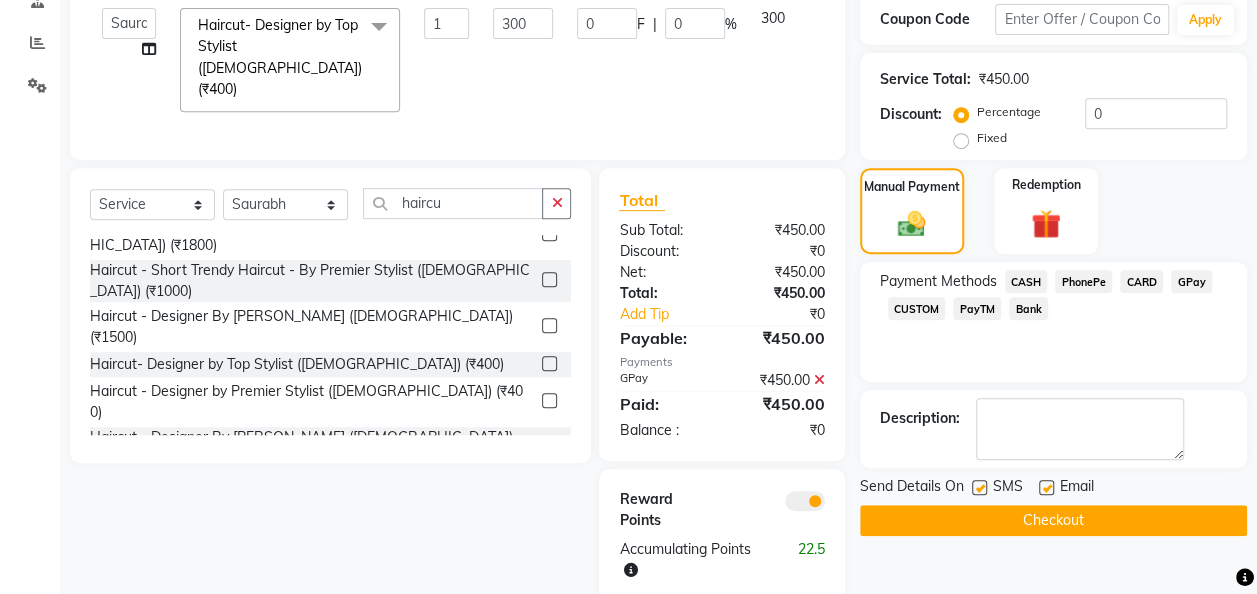 click on "Checkout" 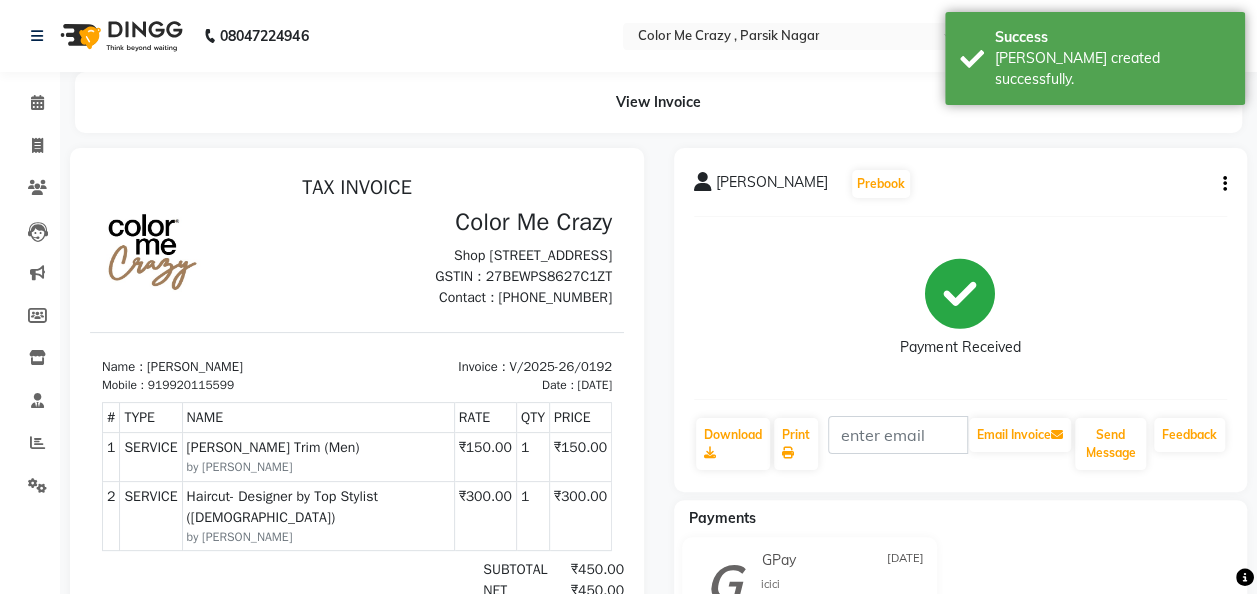 scroll, scrollTop: 0, scrollLeft: 0, axis: both 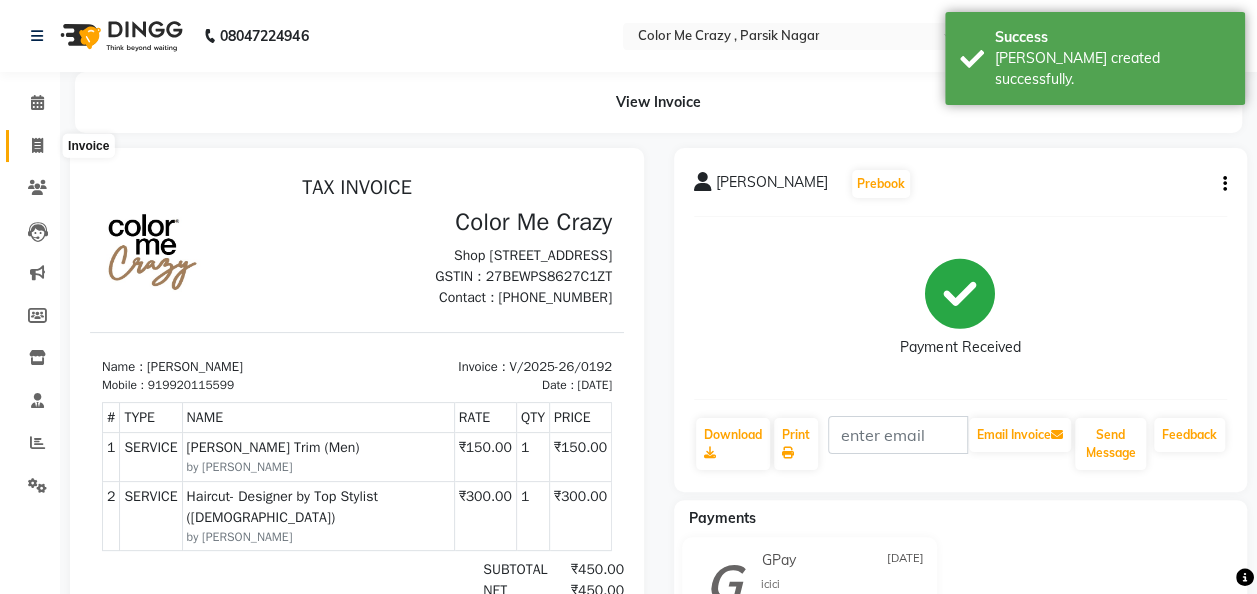 click 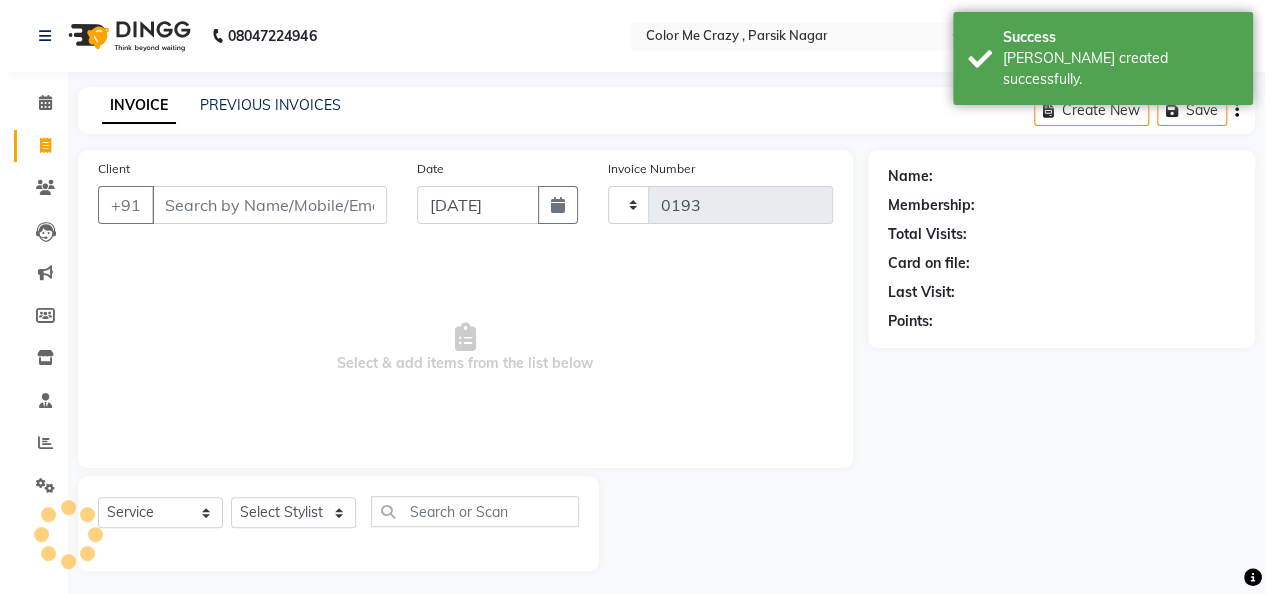 scroll, scrollTop: 6, scrollLeft: 0, axis: vertical 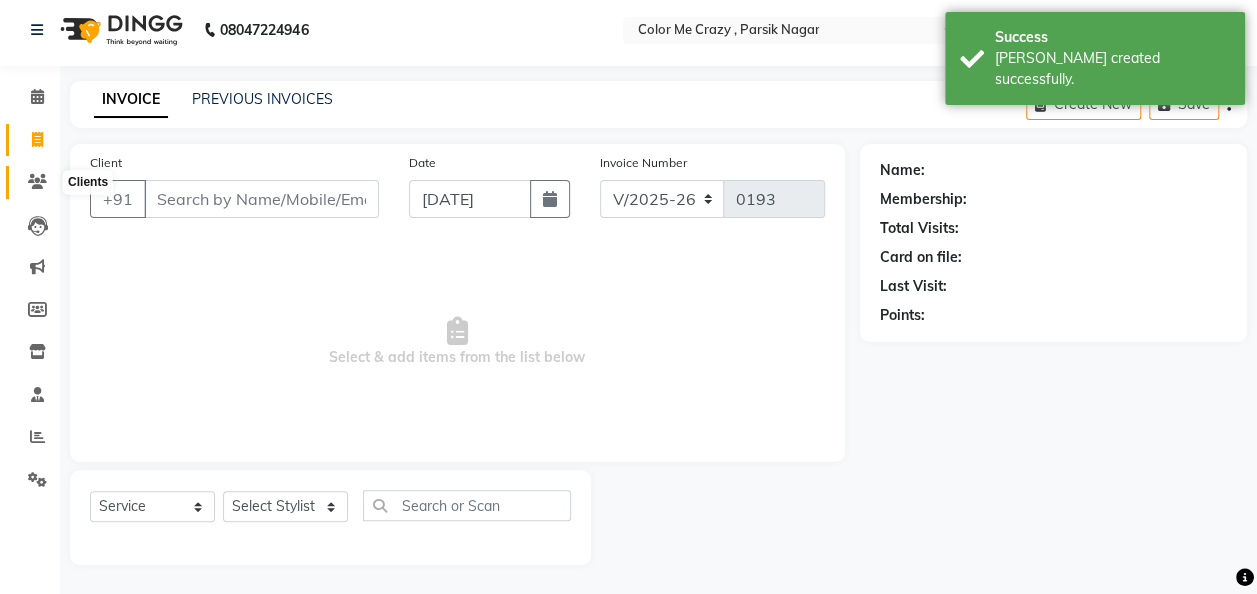 click 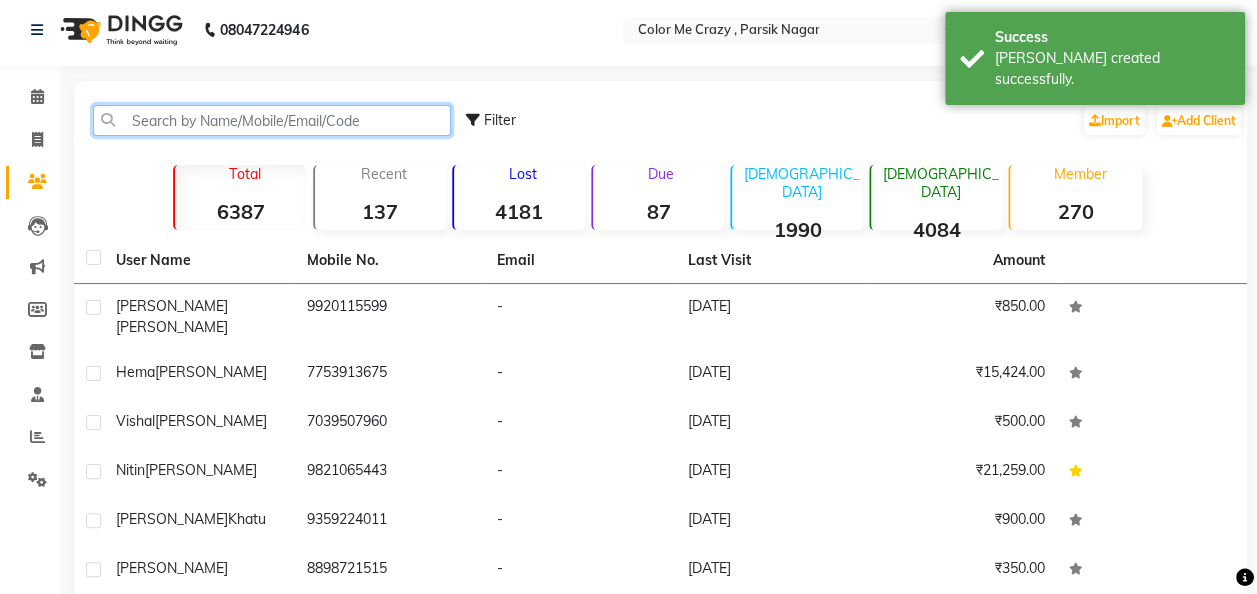 click 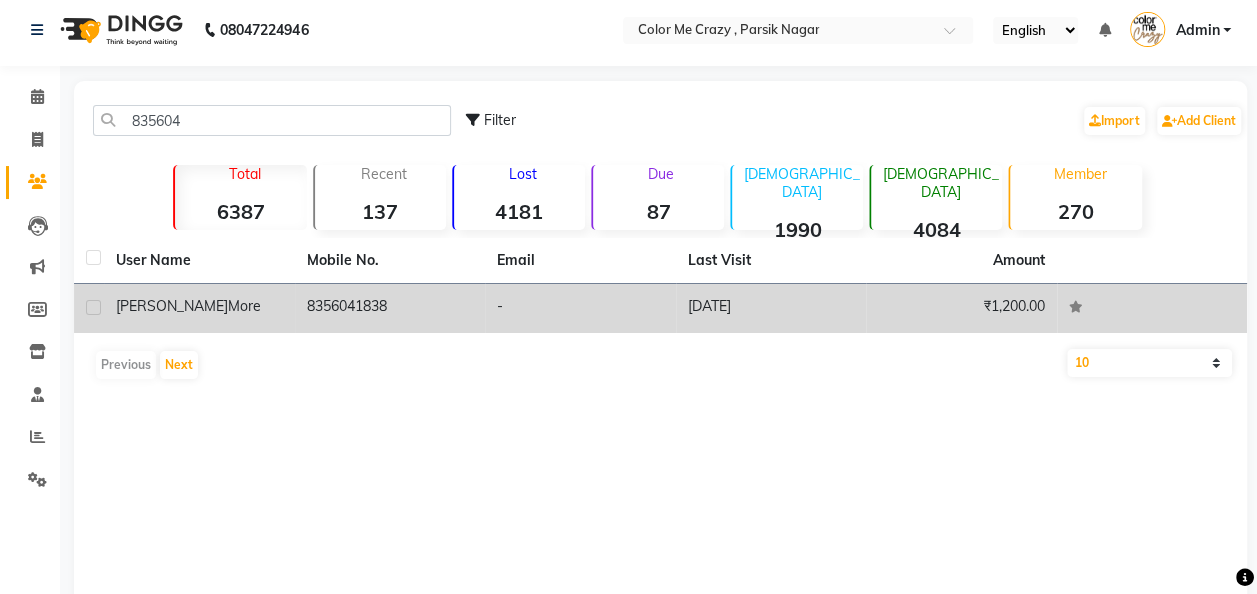 click on "8356041838" 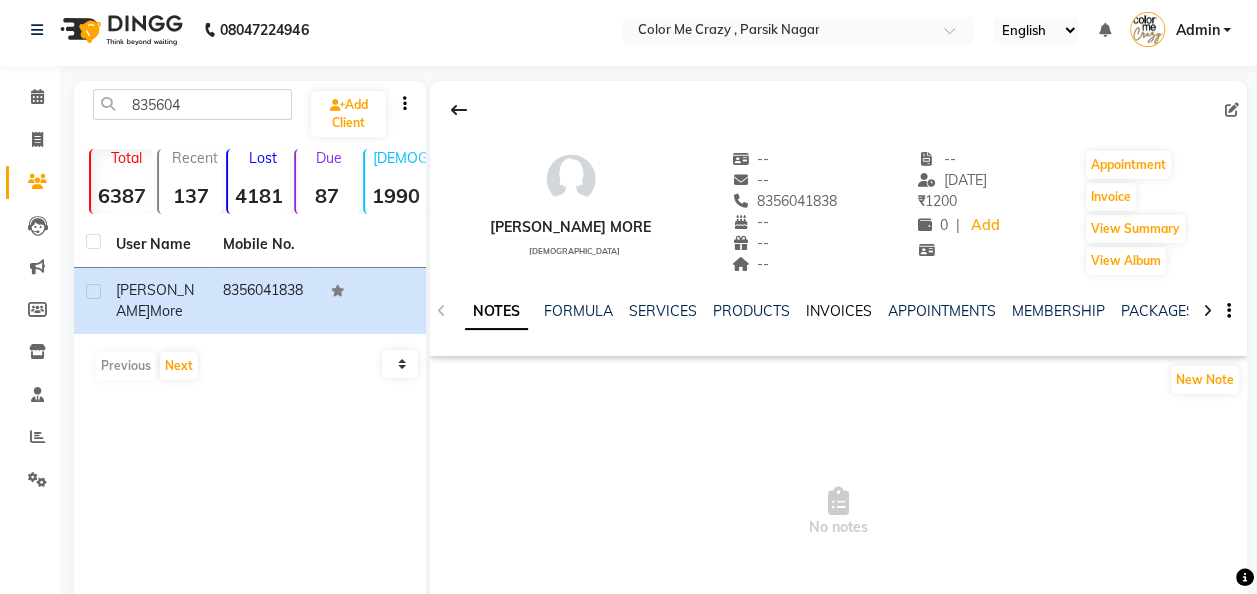 click on "INVOICES" 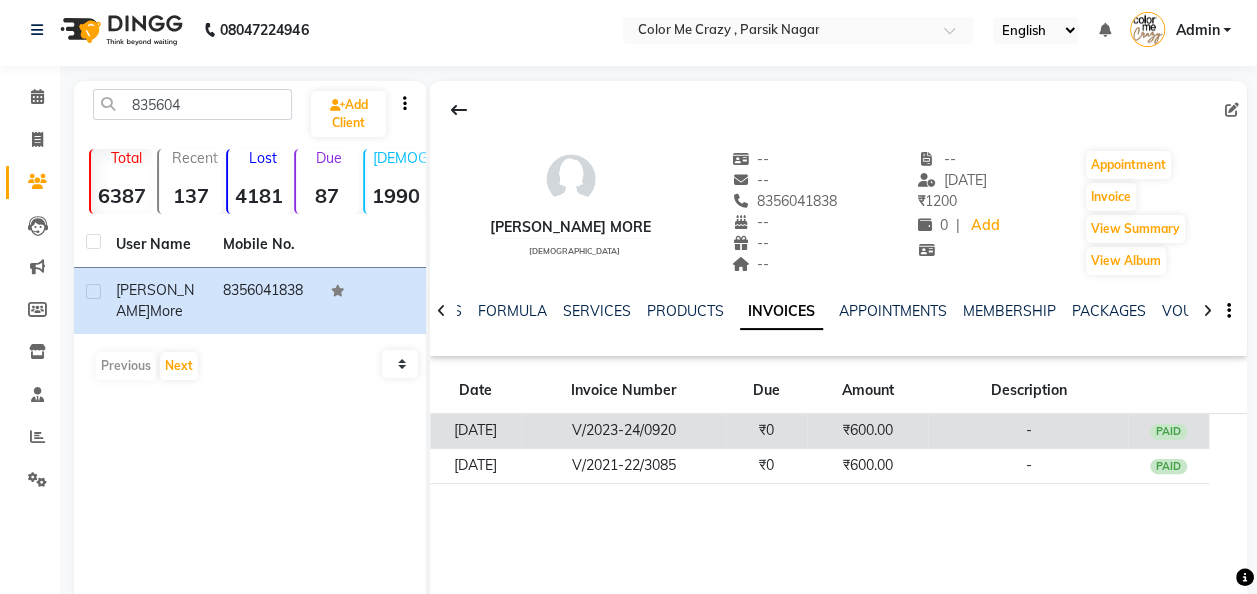 click on "₹600.00" 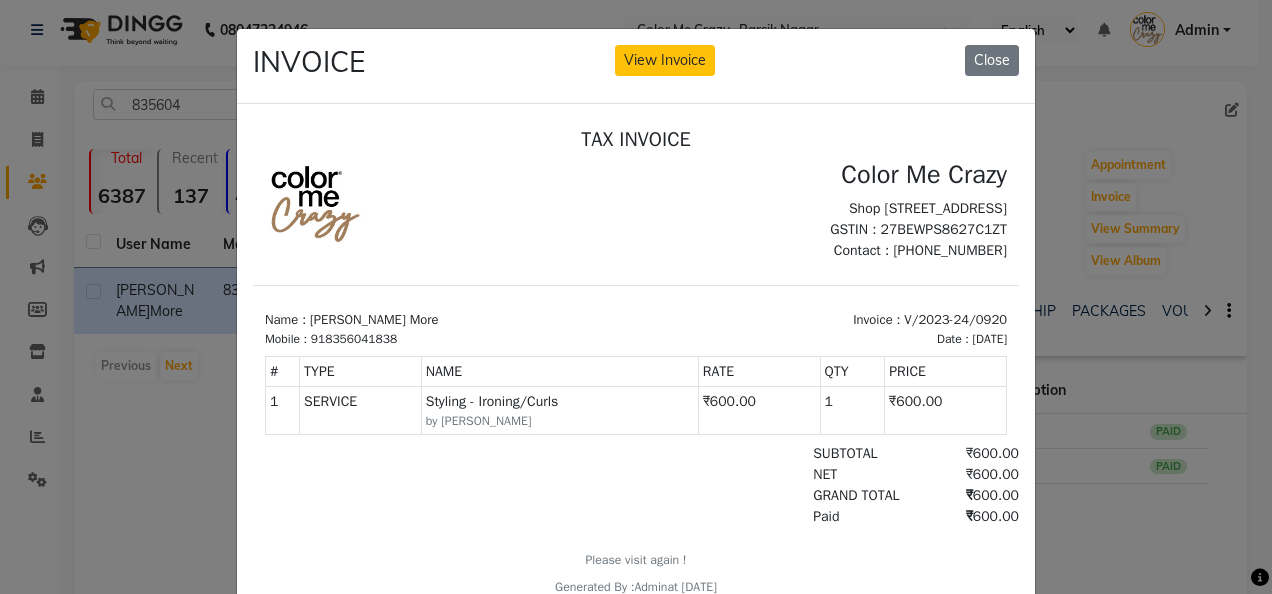 scroll, scrollTop: 15, scrollLeft: 0, axis: vertical 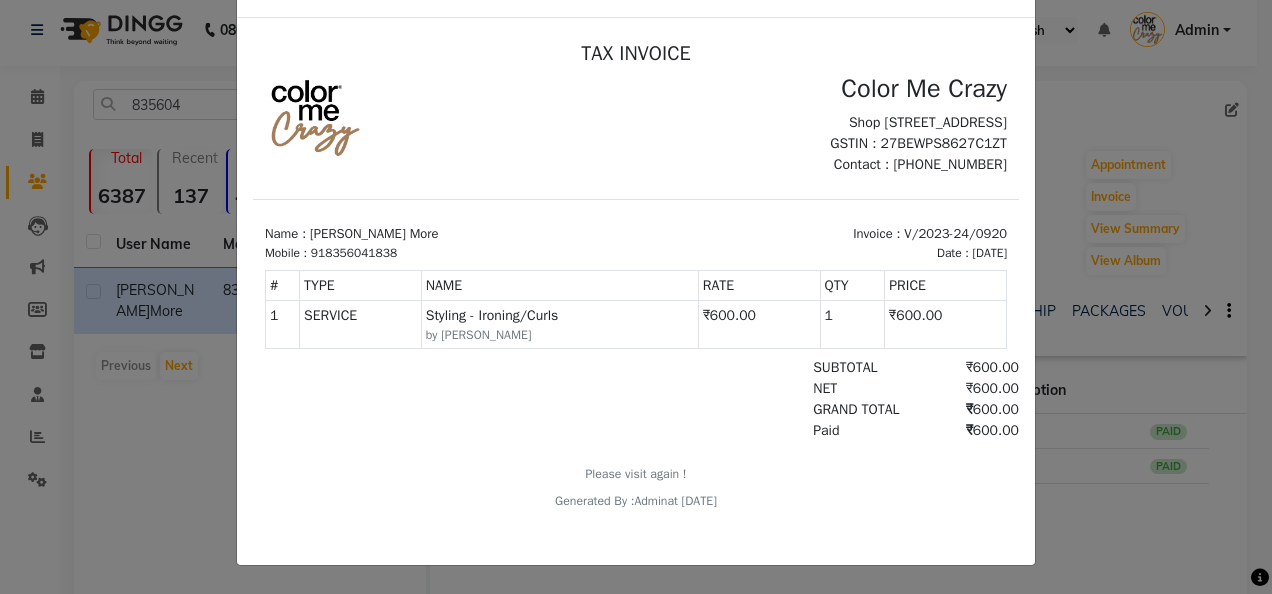 click on "INVOICE View Invoice Close" 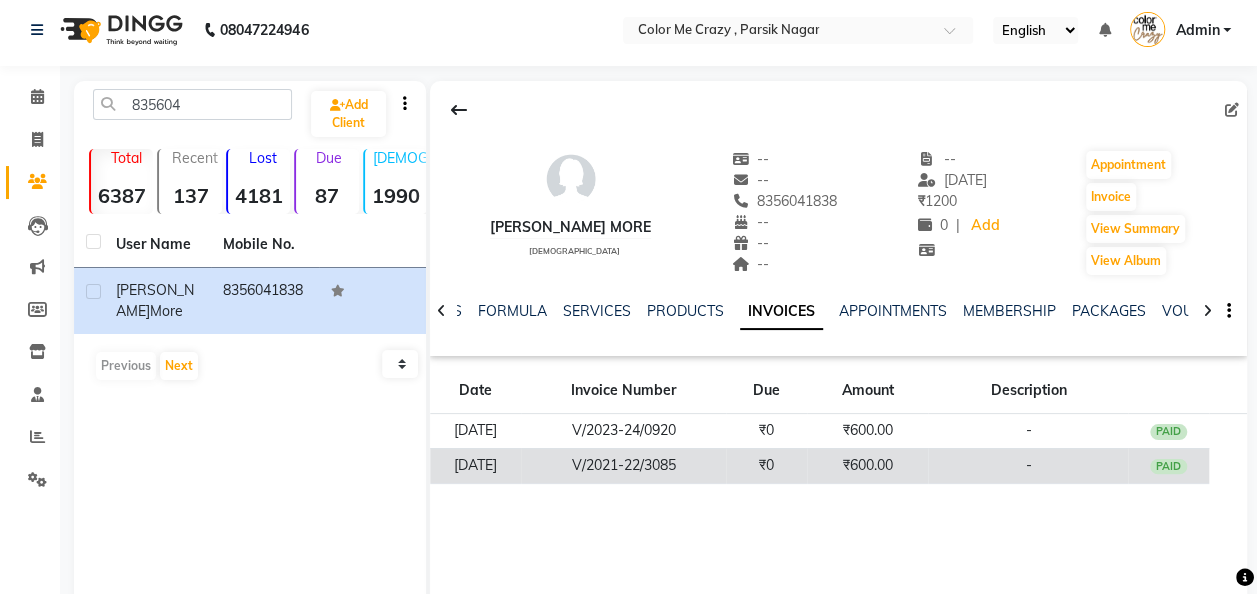 click on "₹0" 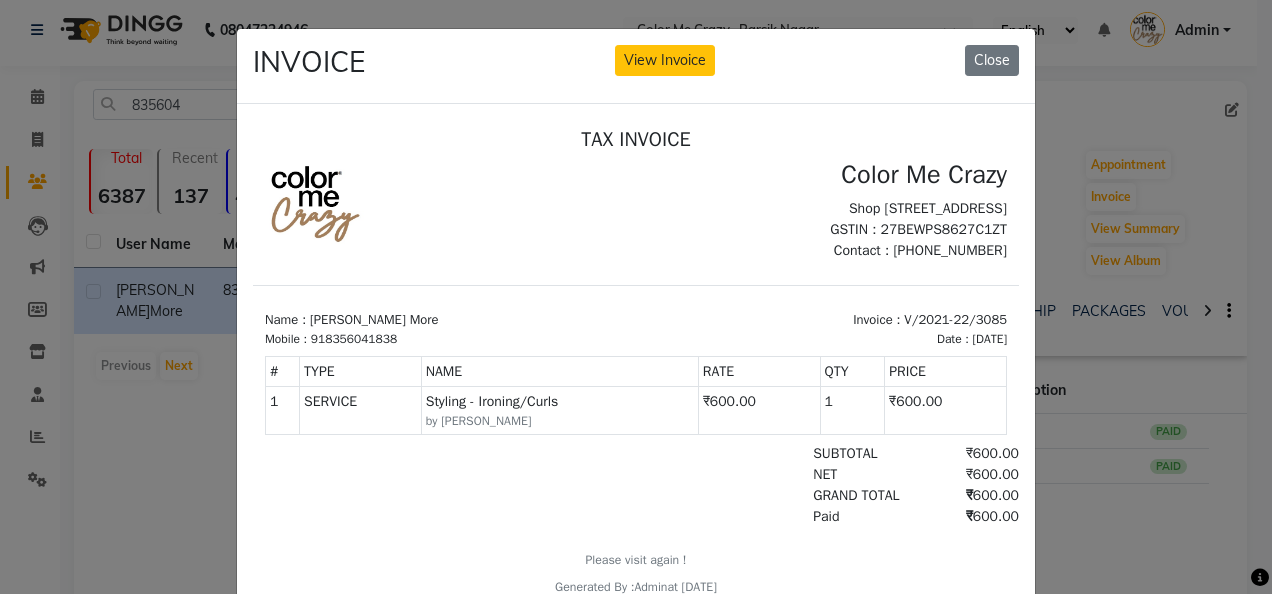 scroll, scrollTop: 15, scrollLeft: 0, axis: vertical 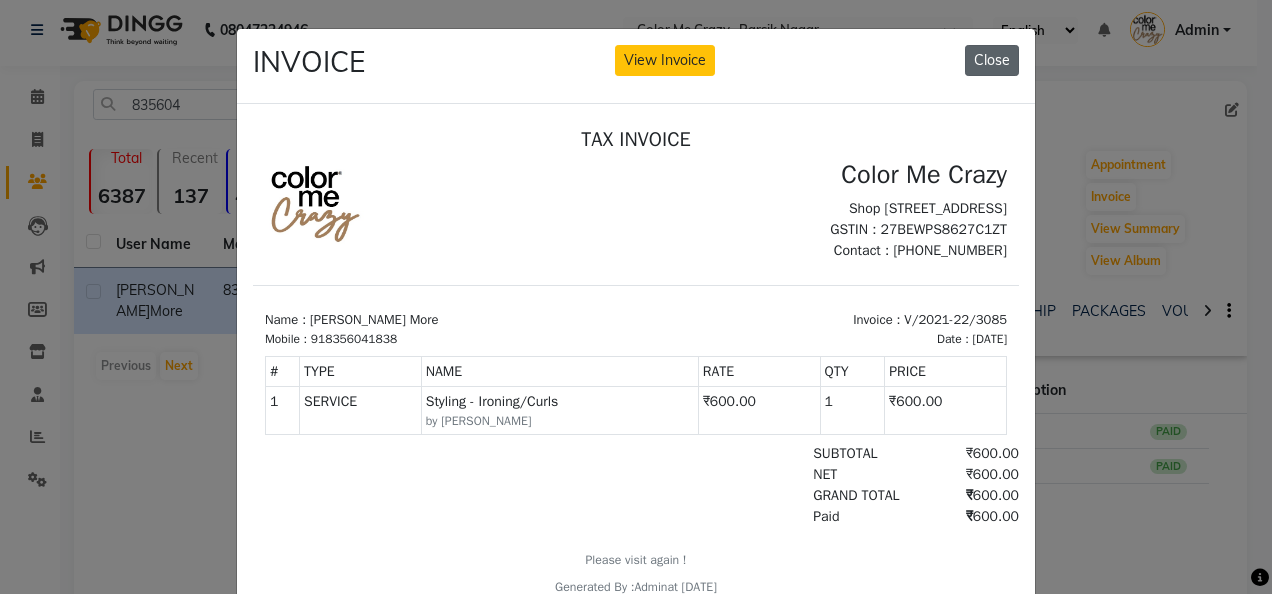 click on "Close" 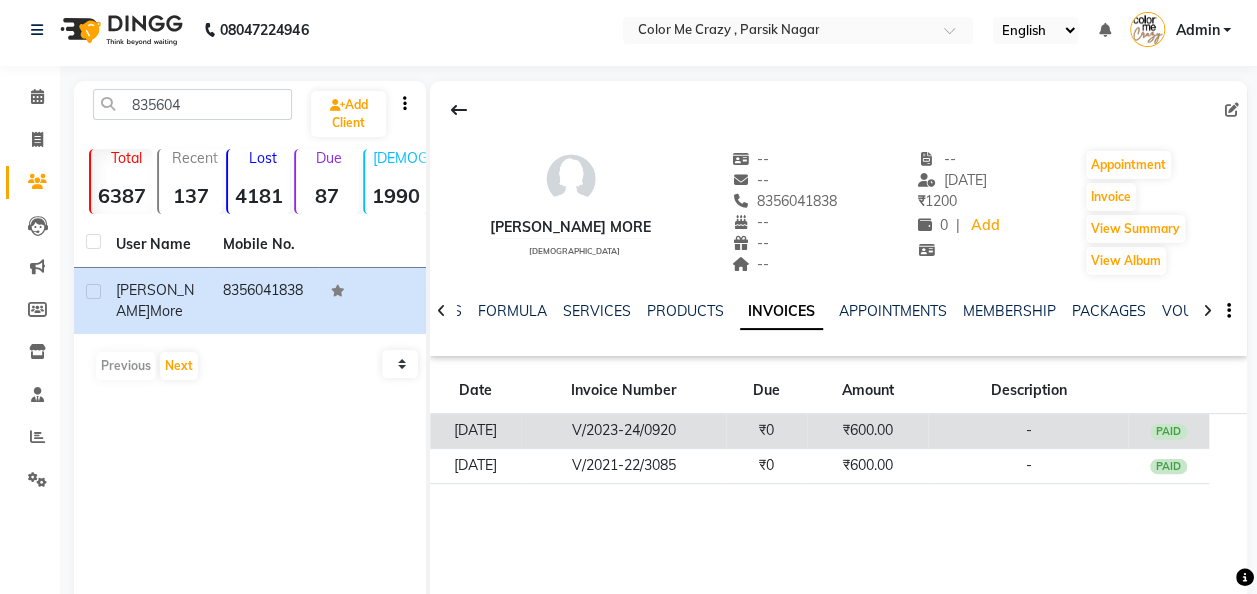 click on "₹600.00" 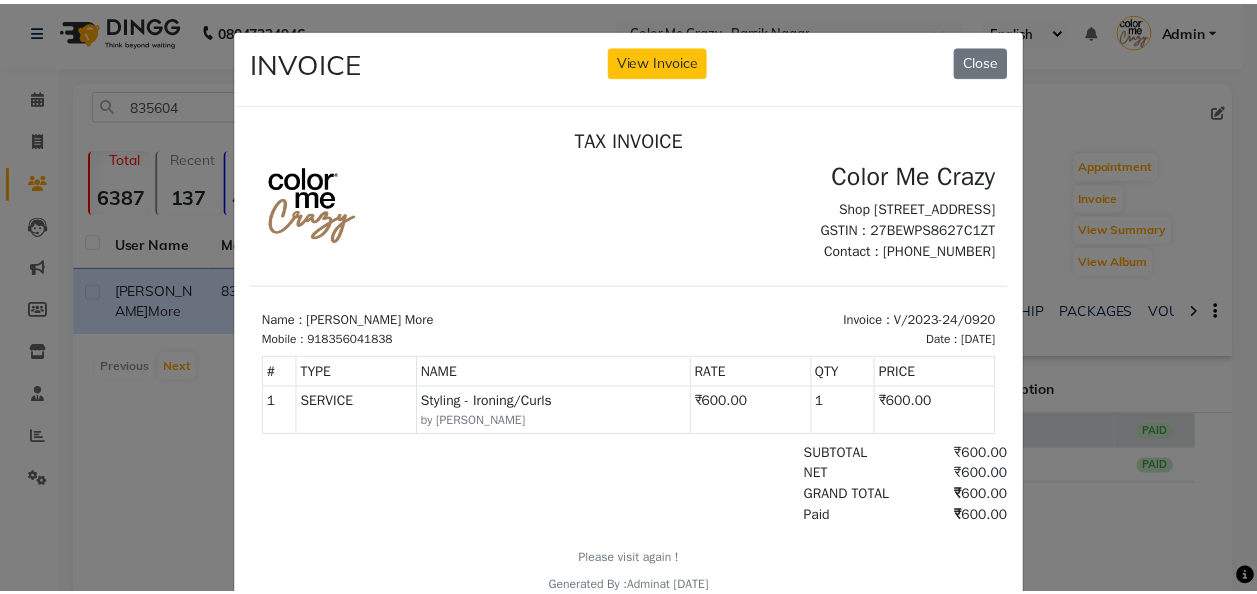 scroll, scrollTop: 15, scrollLeft: 0, axis: vertical 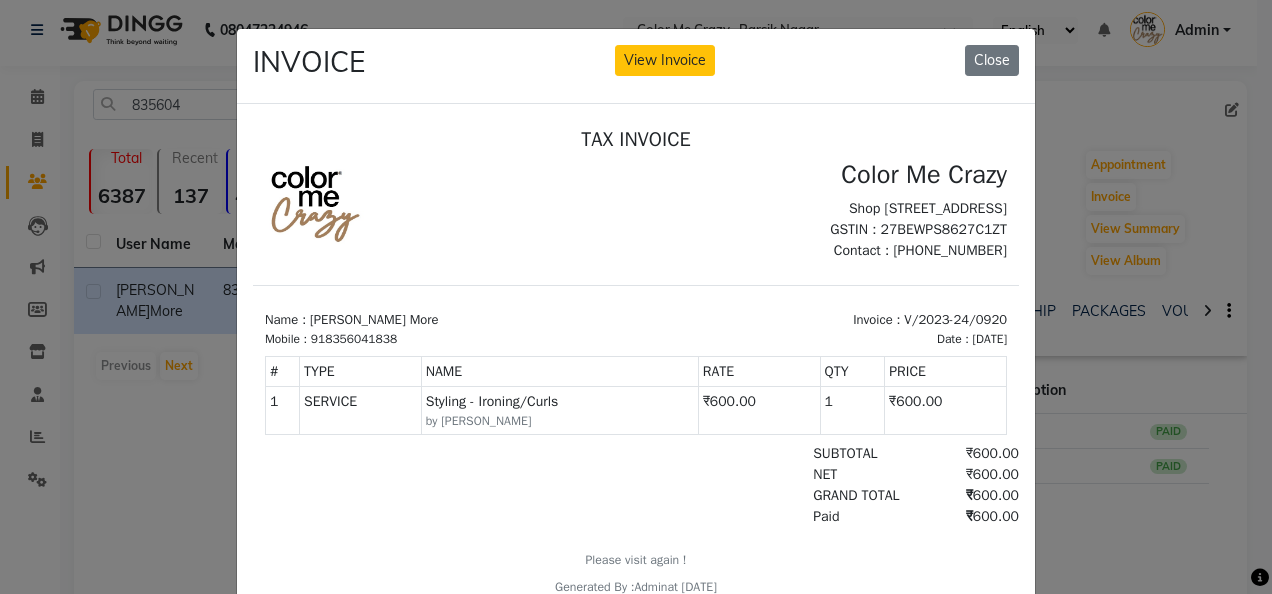 drag, startPoint x: 950, startPoint y: 344, endPoint x: 1008, endPoint y: 343, distance: 58.00862 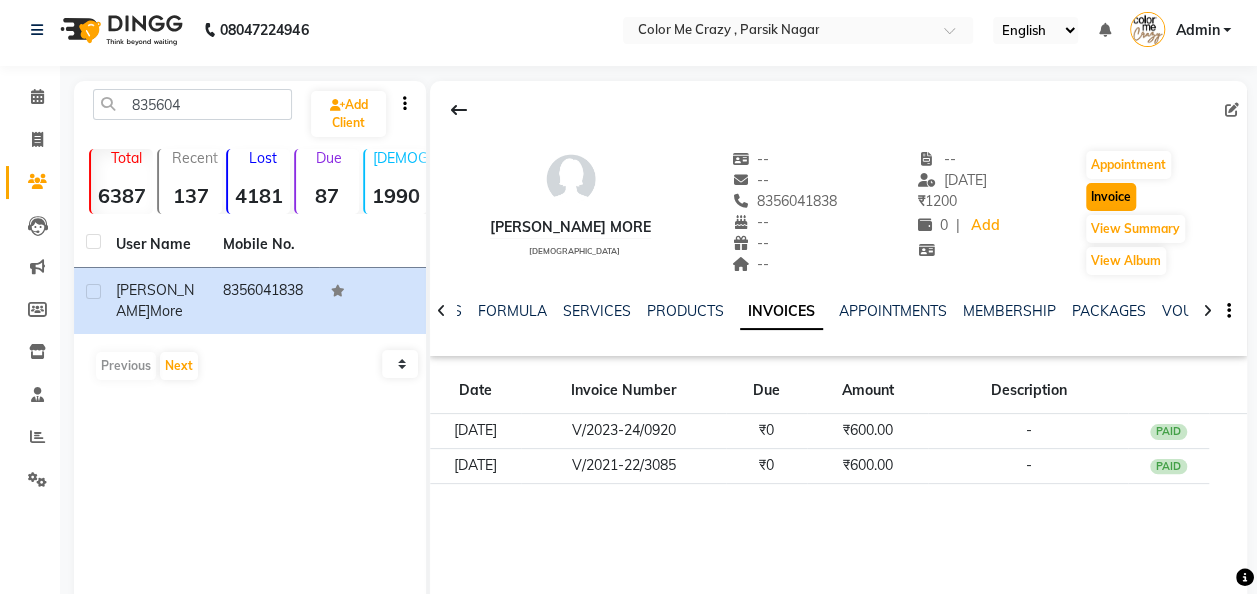 click on "Invoice" 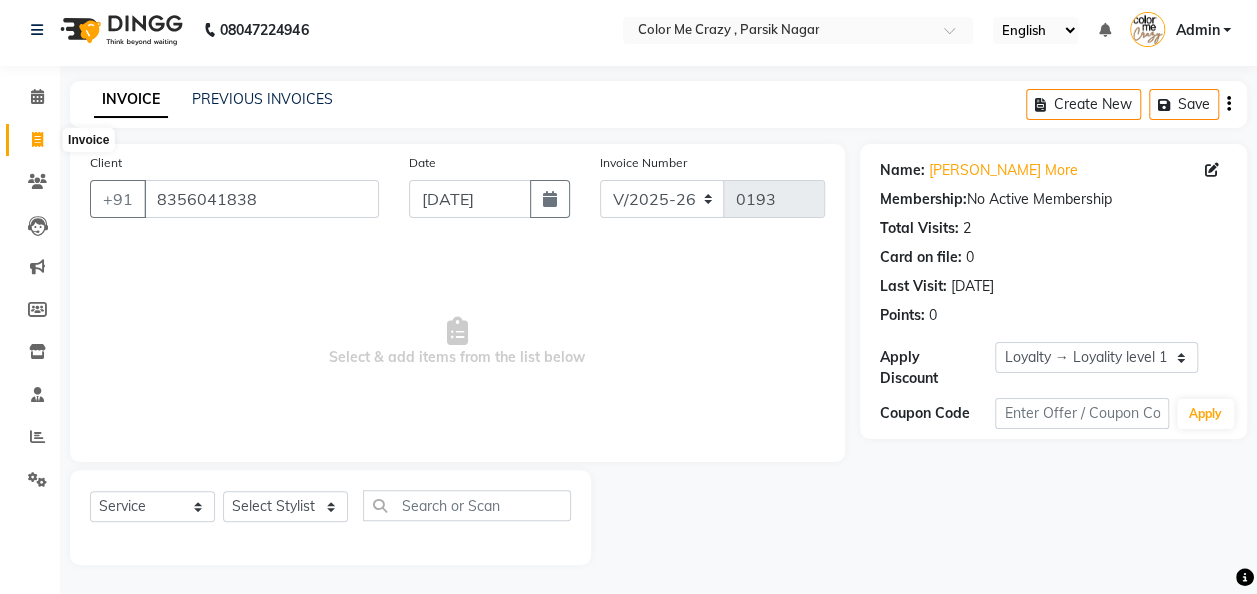 click 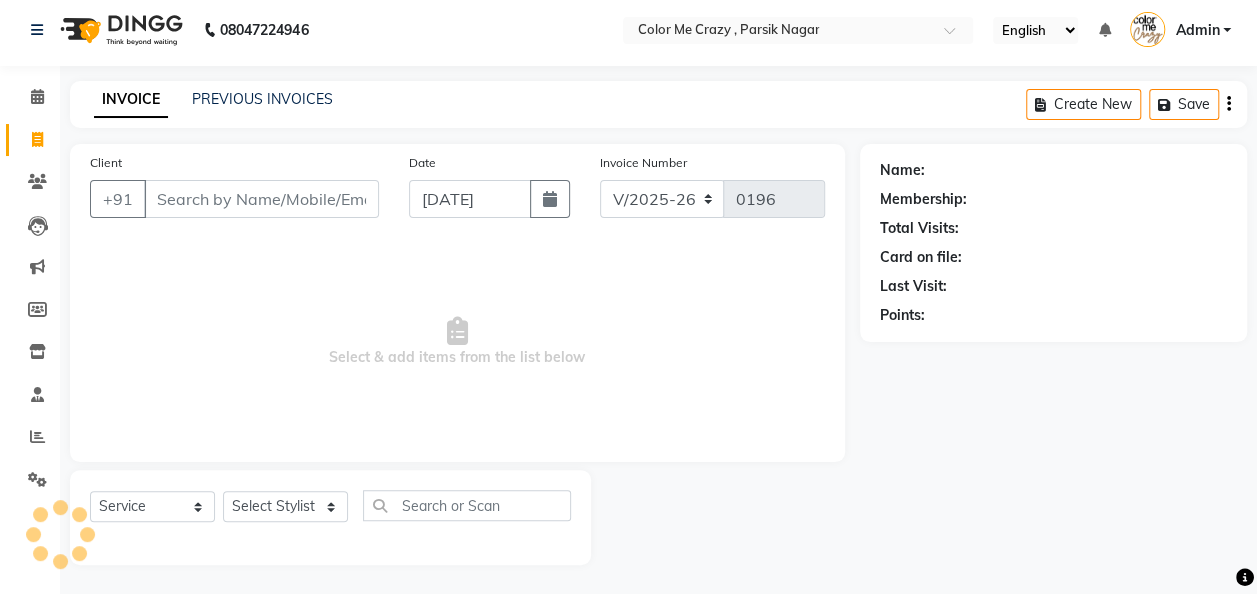 click on "Client" at bounding box center (261, 199) 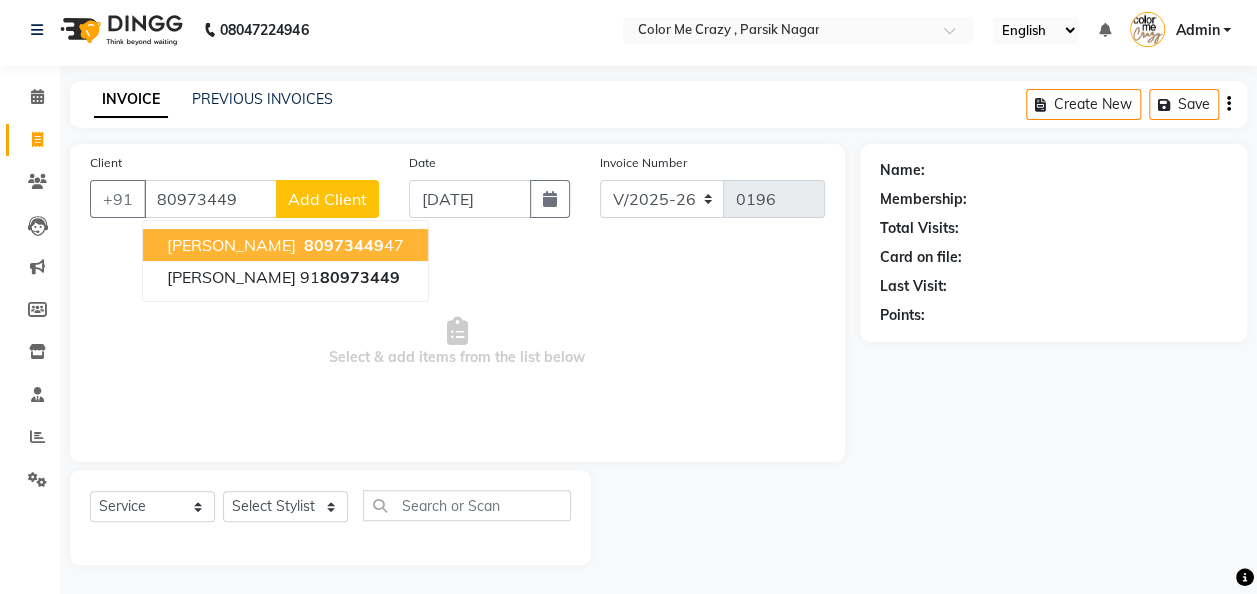 click on "[PERSON_NAME]   80973449 47" at bounding box center [285, 245] 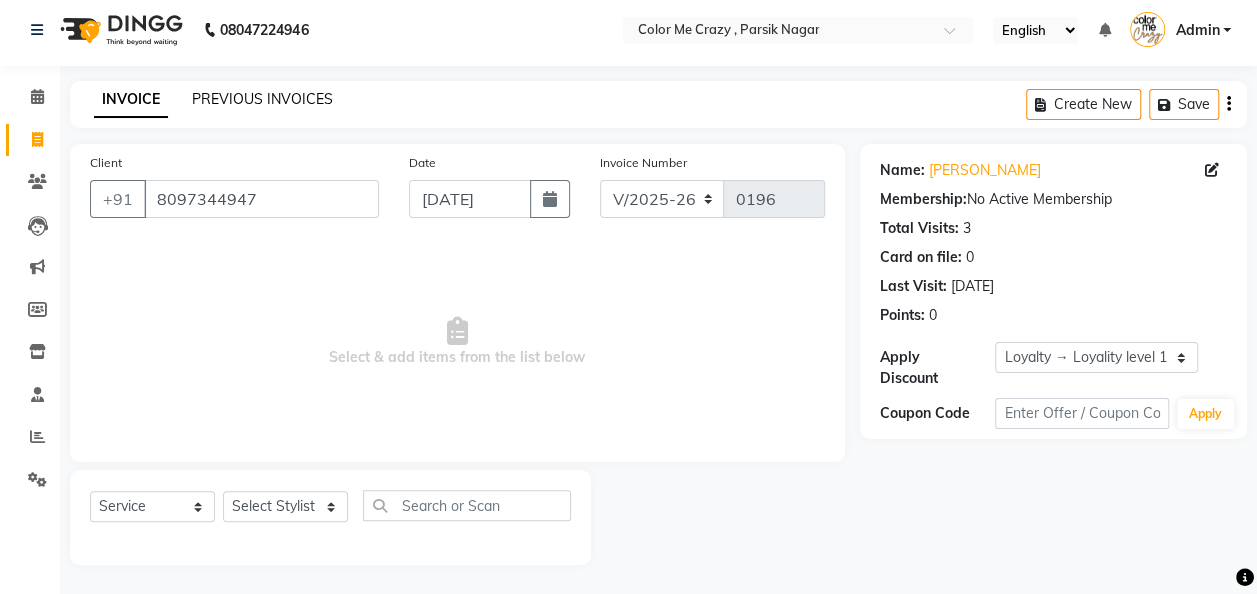 click on "PREVIOUS INVOICES" 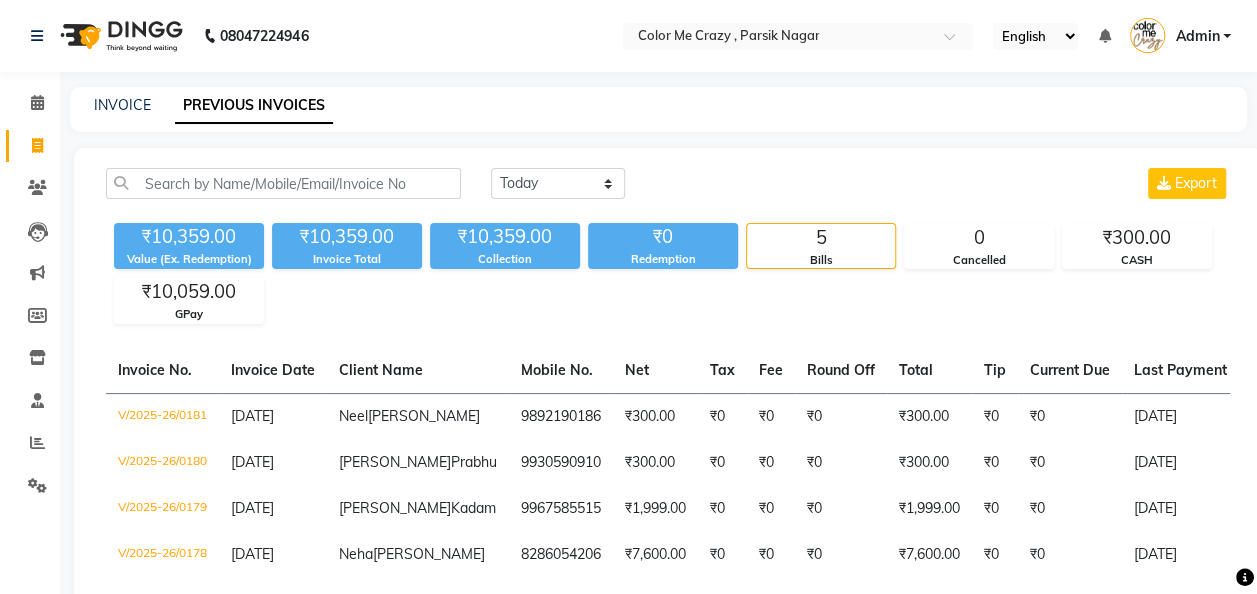 scroll, scrollTop: 100, scrollLeft: 0, axis: vertical 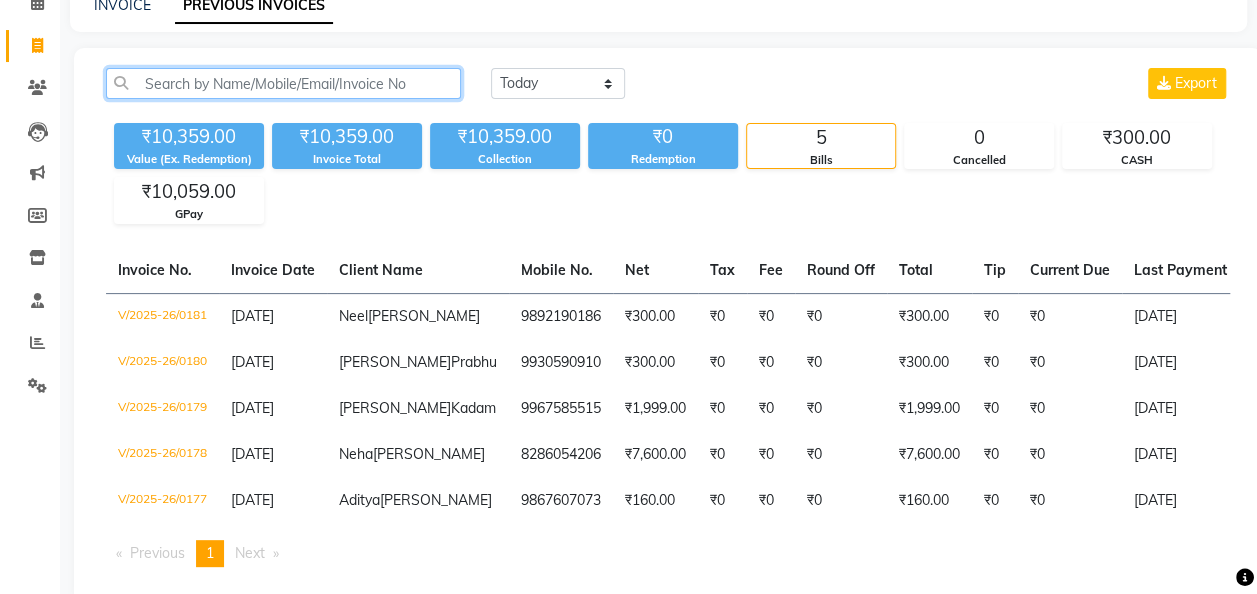 click 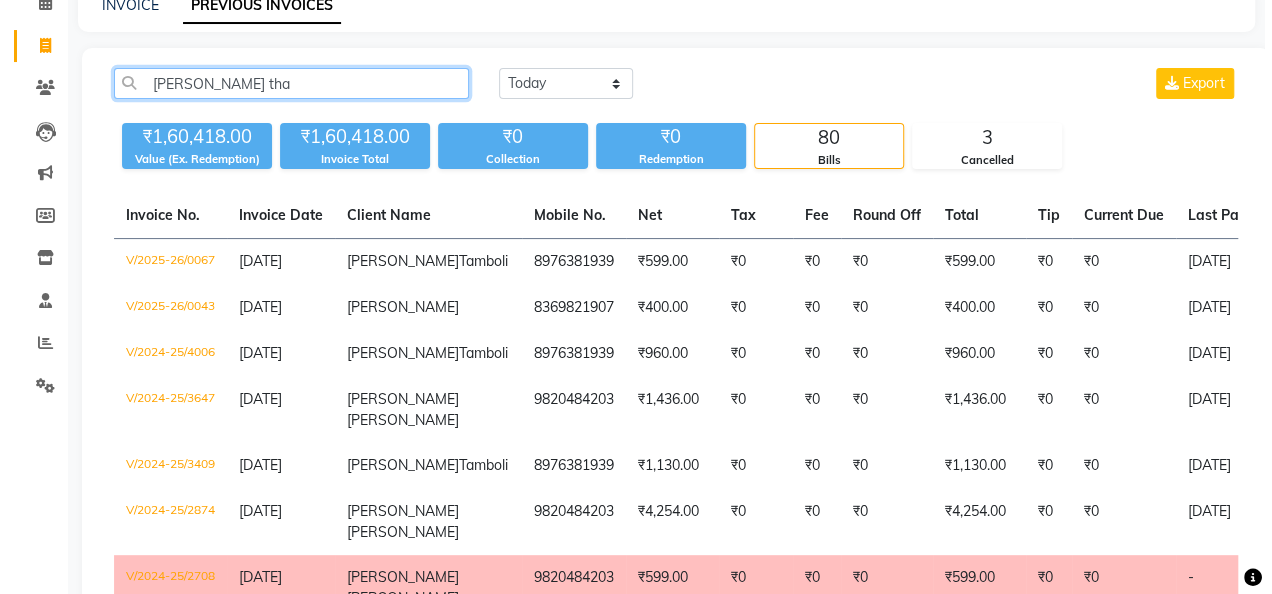 scroll, scrollTop: 0, scrollLeft: 0, axis: both 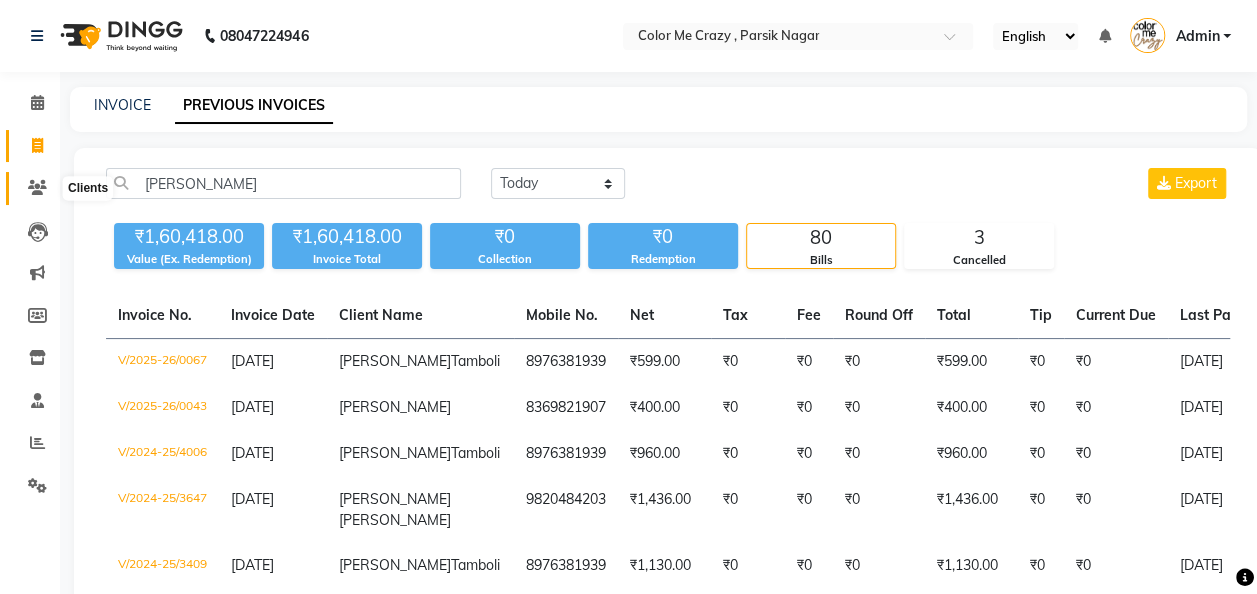 click 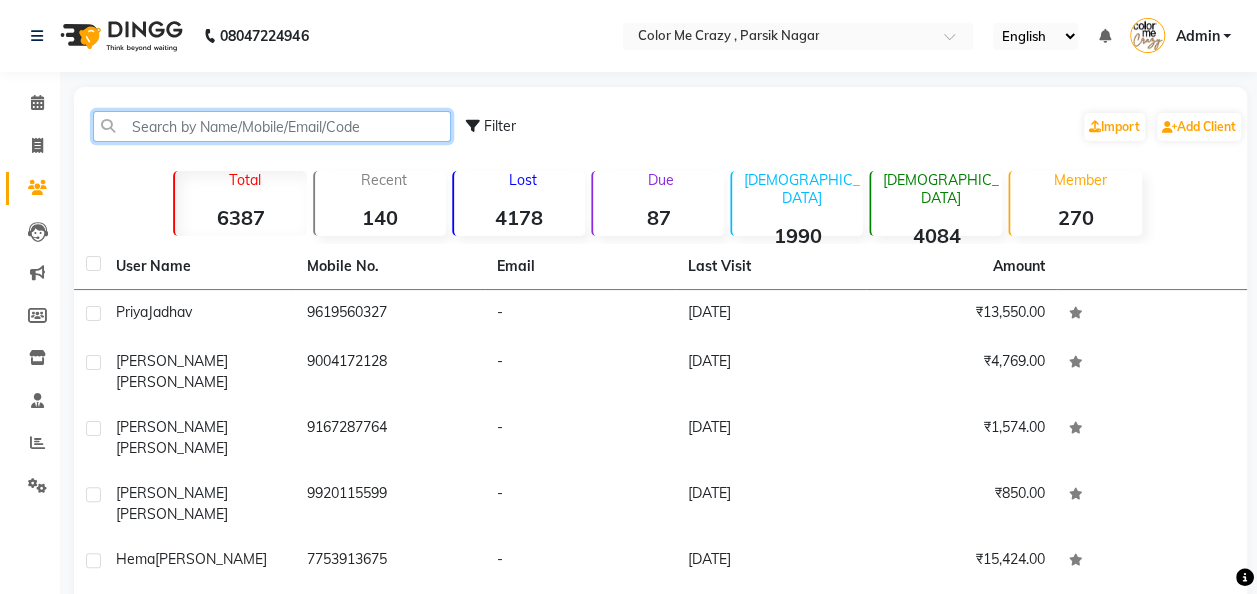 click 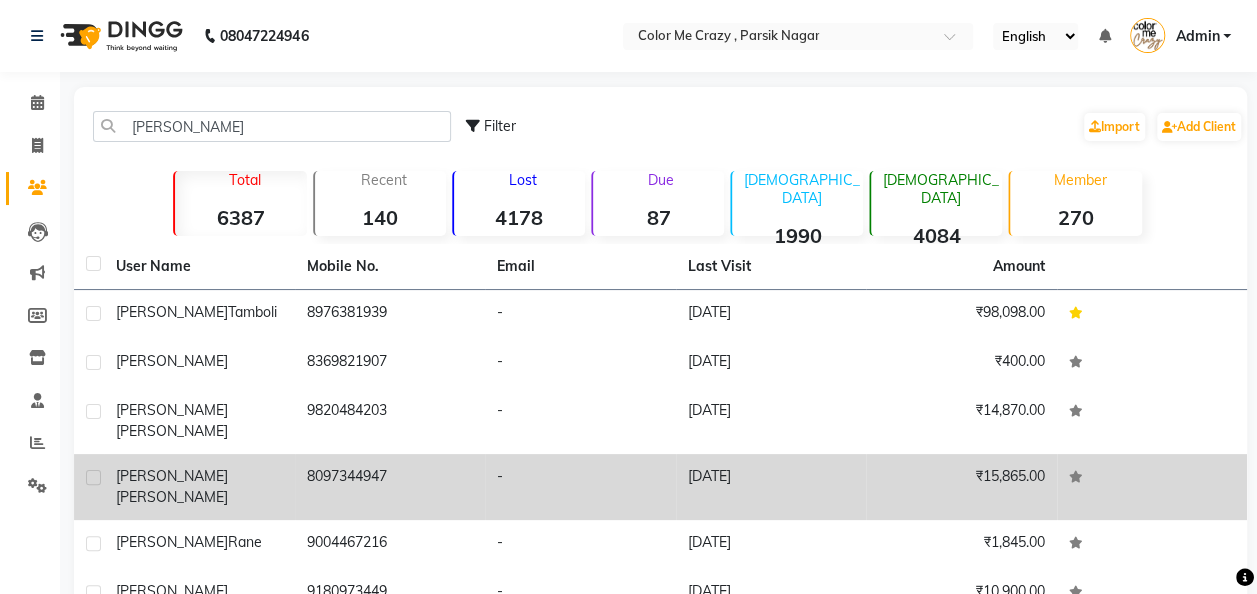 click on "[PERSON_NAME]" 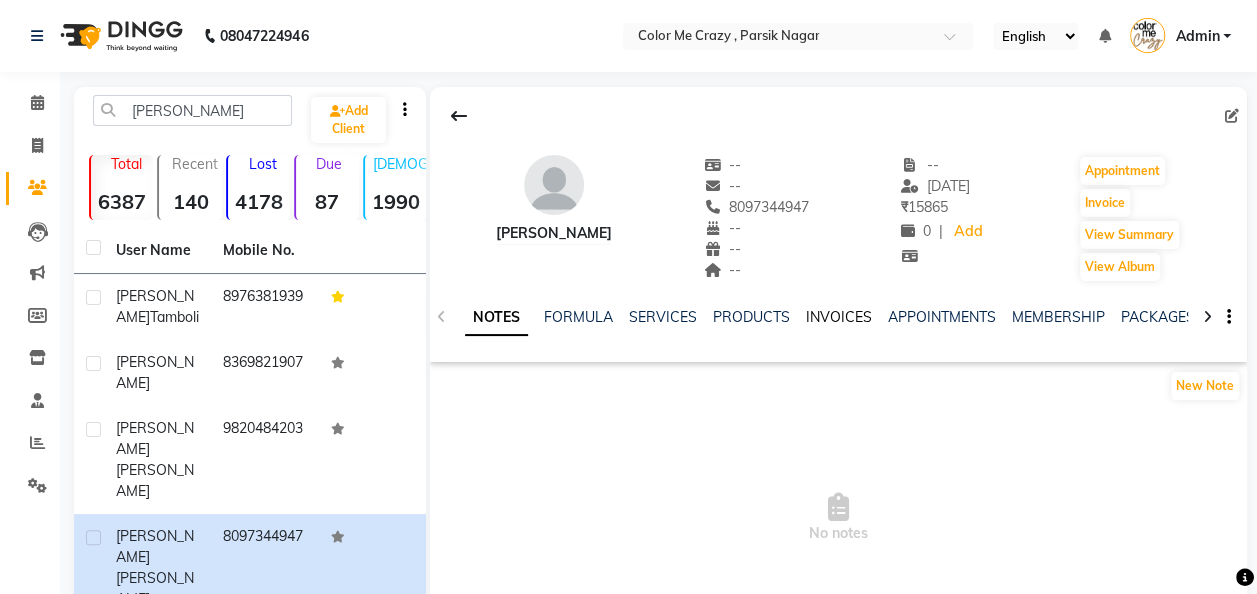 click on "INVOICES" 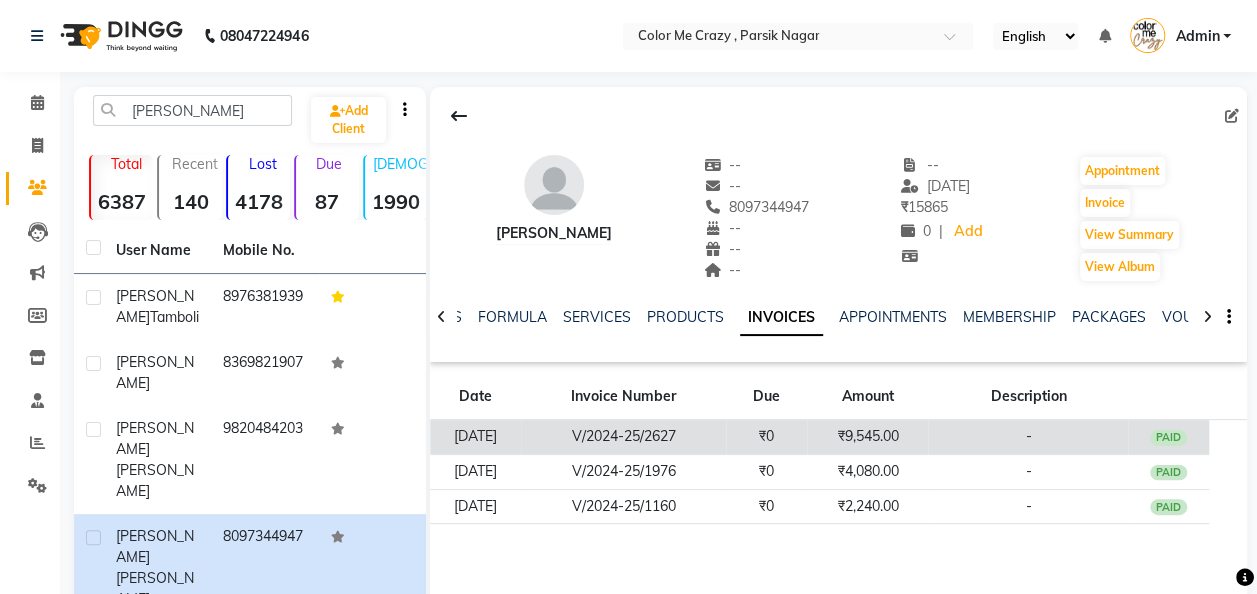 click on "V/2024-25/2627" 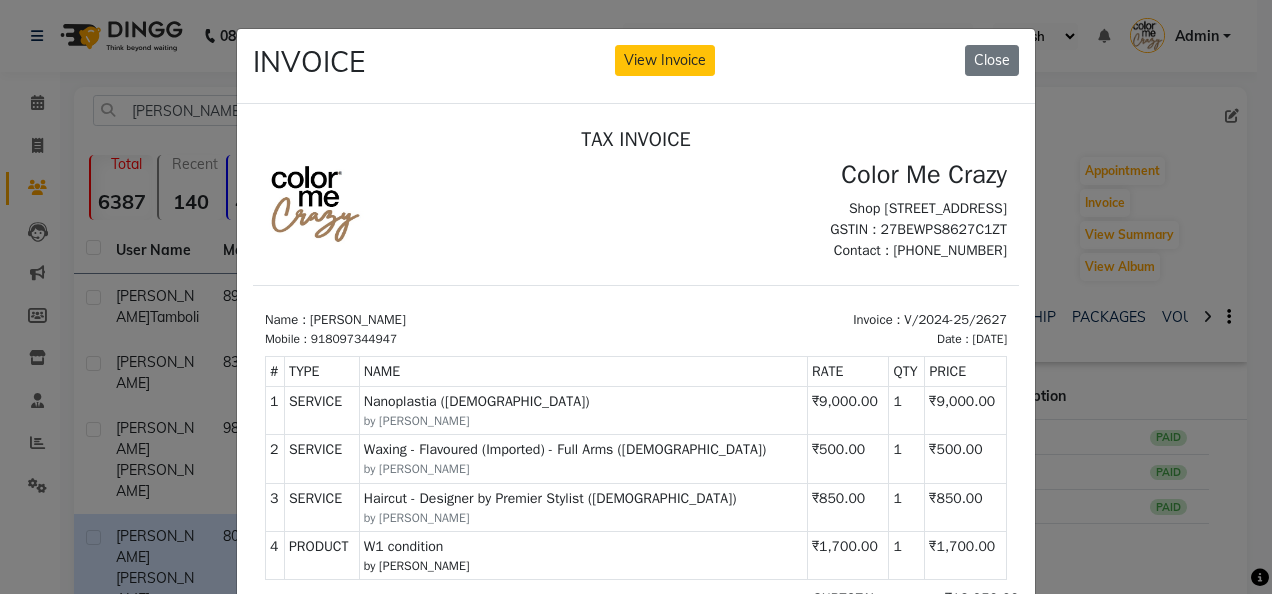 scroll, scrollTop: 16, scrollLeft: 0, axis: vertical 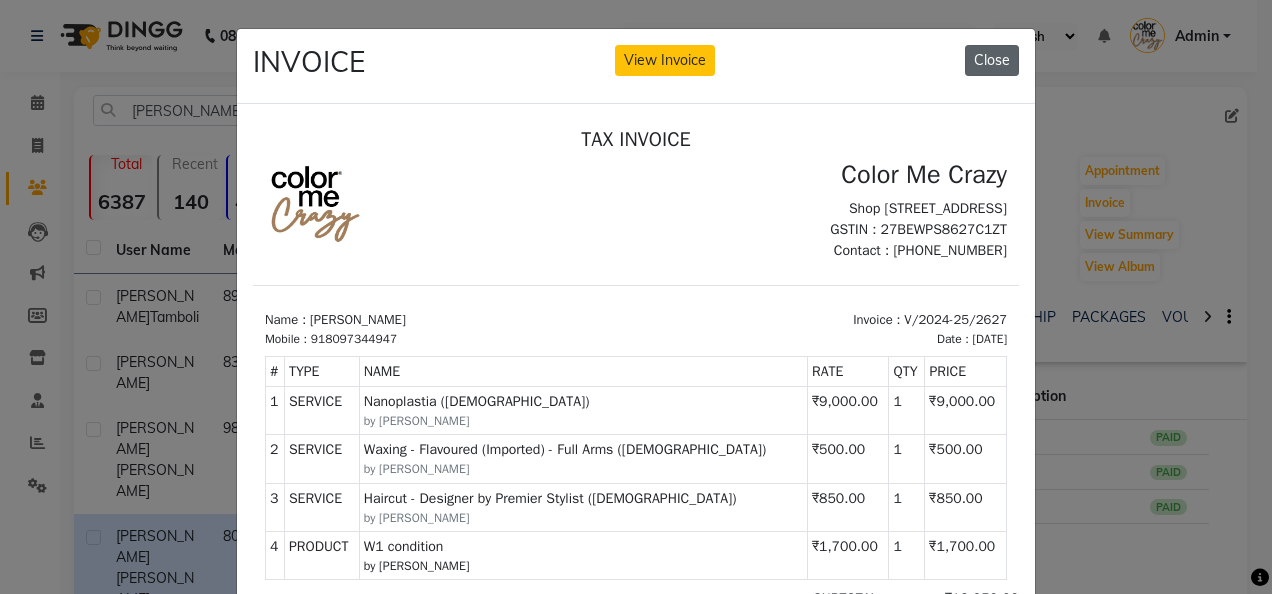 click on "Close" 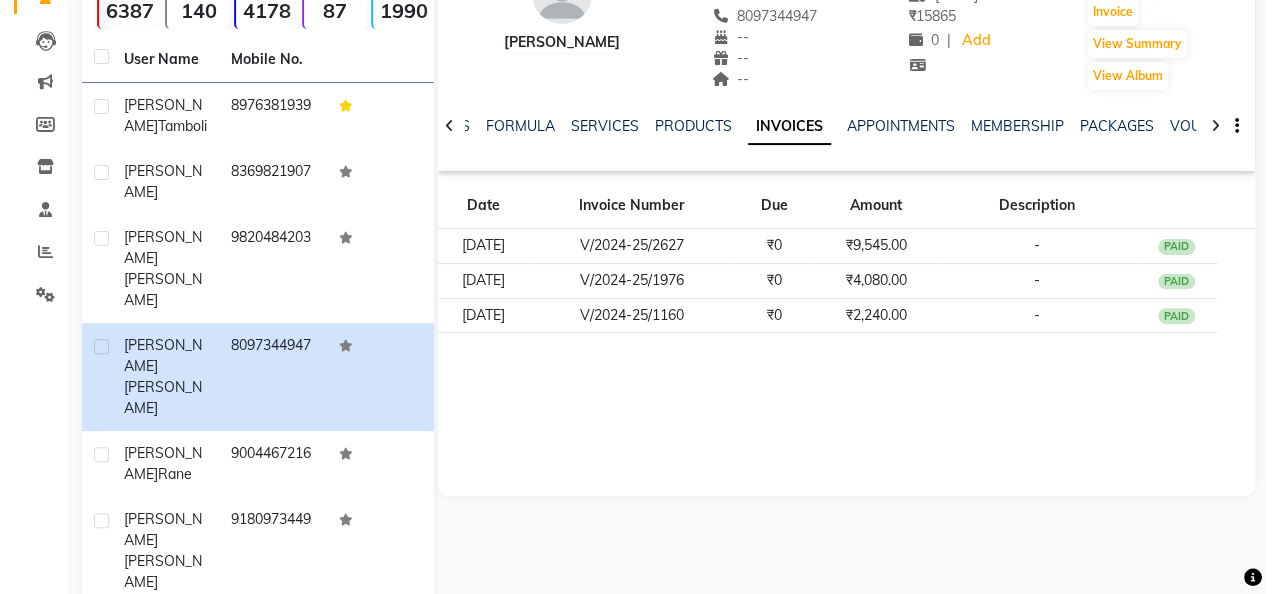 scroll, scrollTop: 200, scrollLeft: 0, axis: vertical 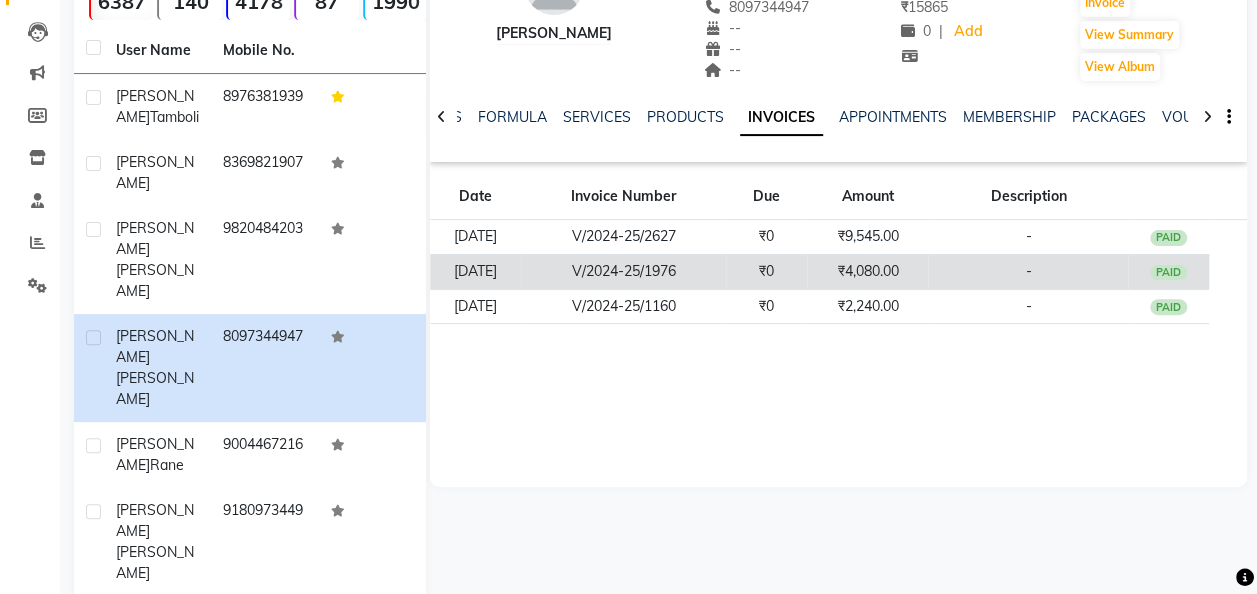 click on "₹0" 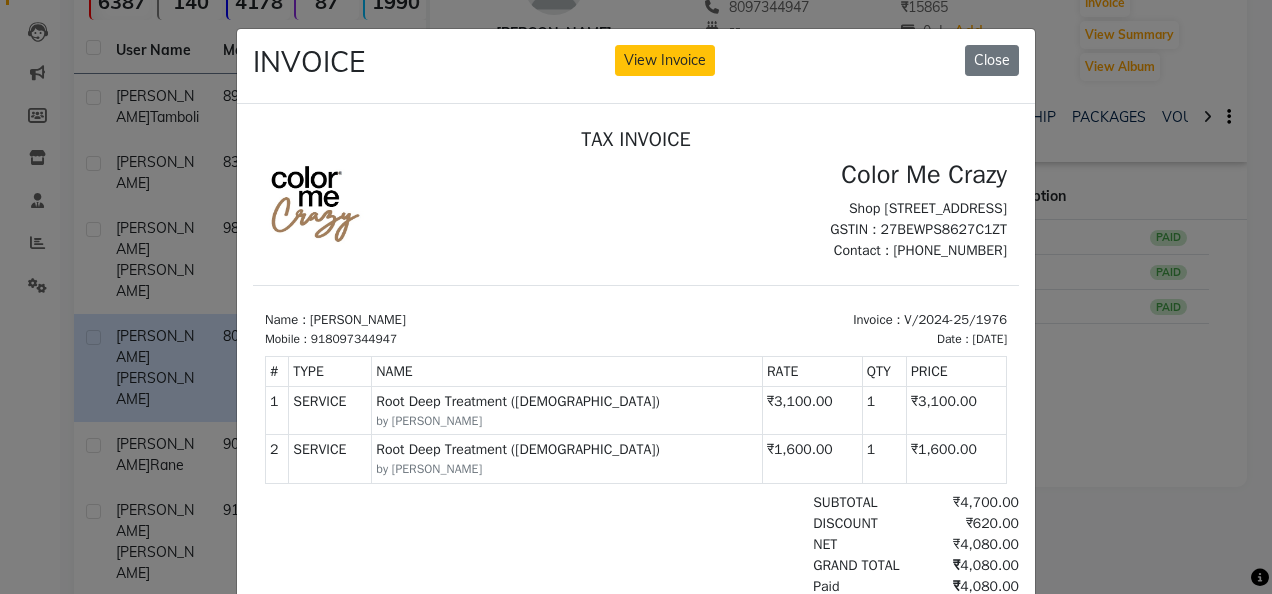 scroll, scrollTop: 16, scrollLeft: 0, axis: vertical 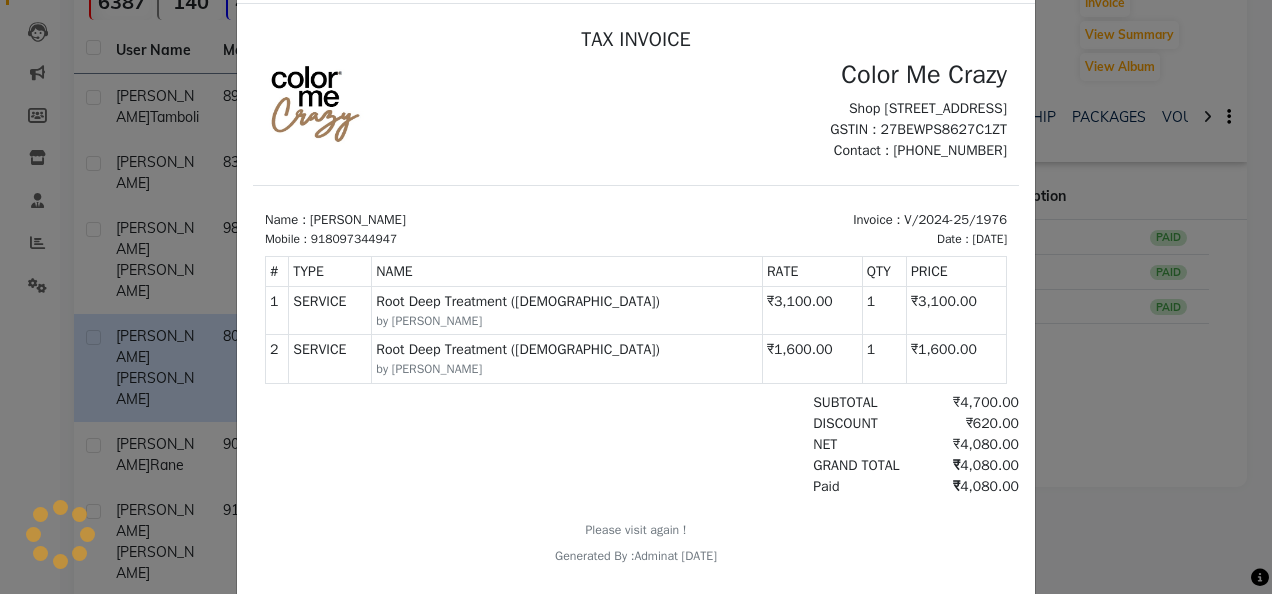 click on "INVOICE View Invoice Close" 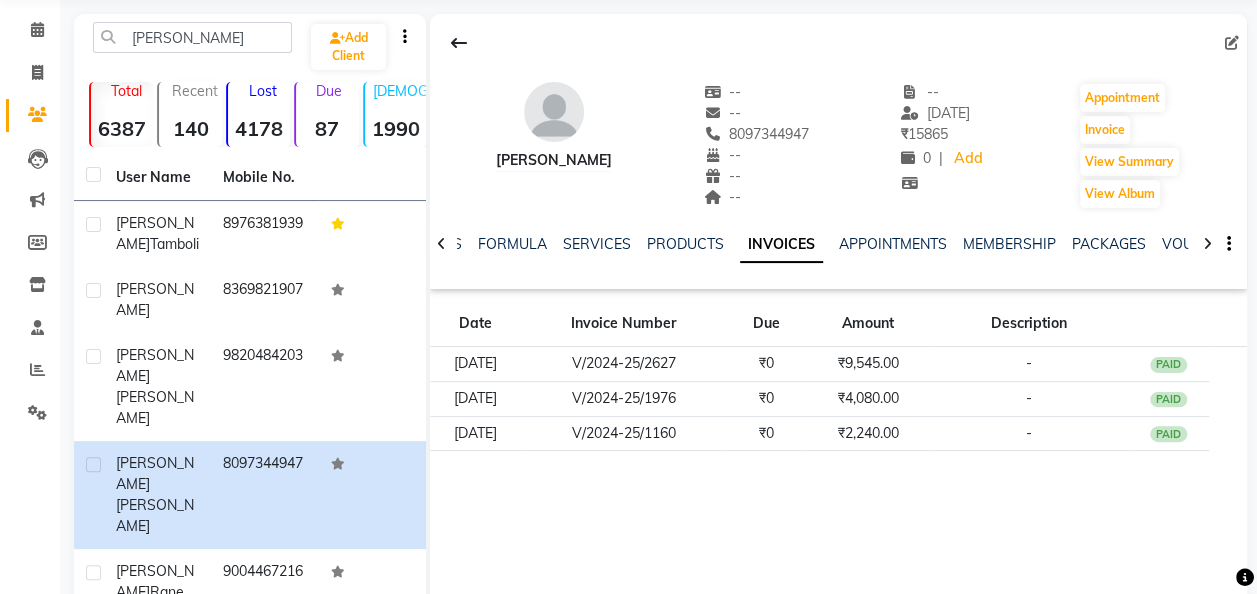 scroll, scrollTop: 0, scrollLeft: 0, axis: both 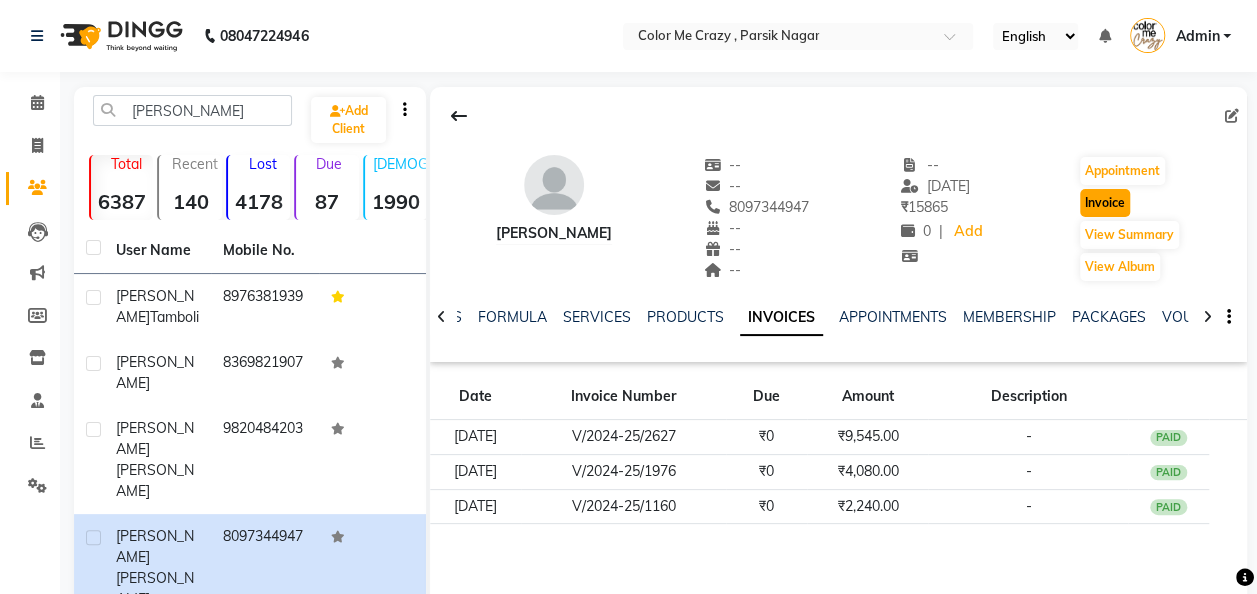 click on "Invoice" 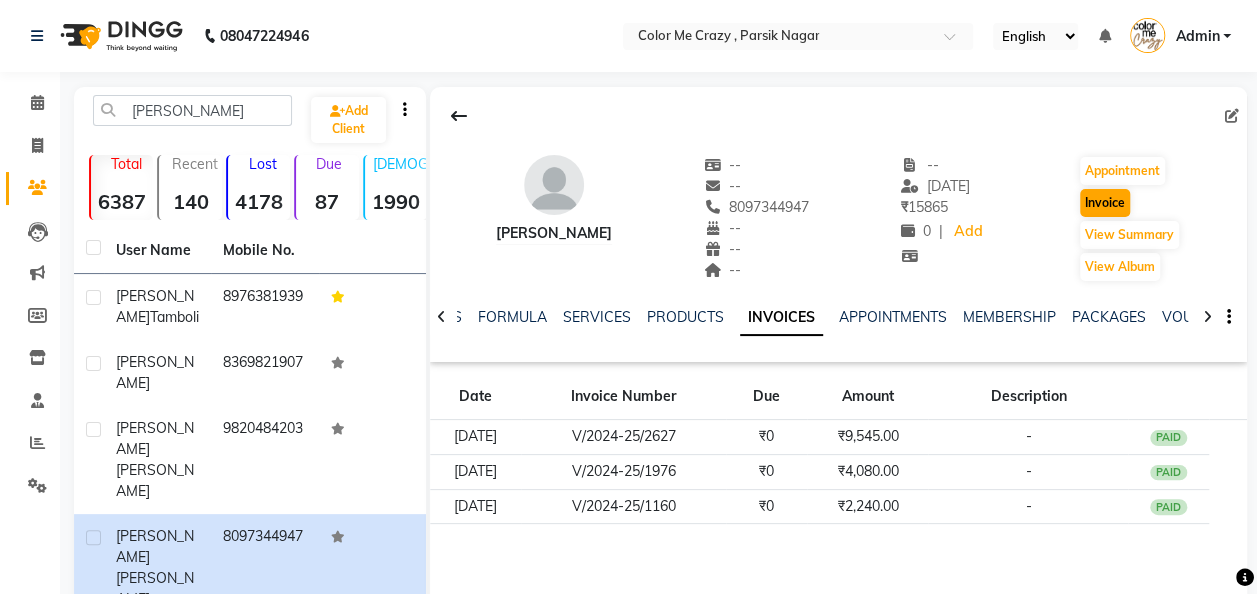 scroll, scrollTop: 6, scrollLeft: 0, axis: vertical 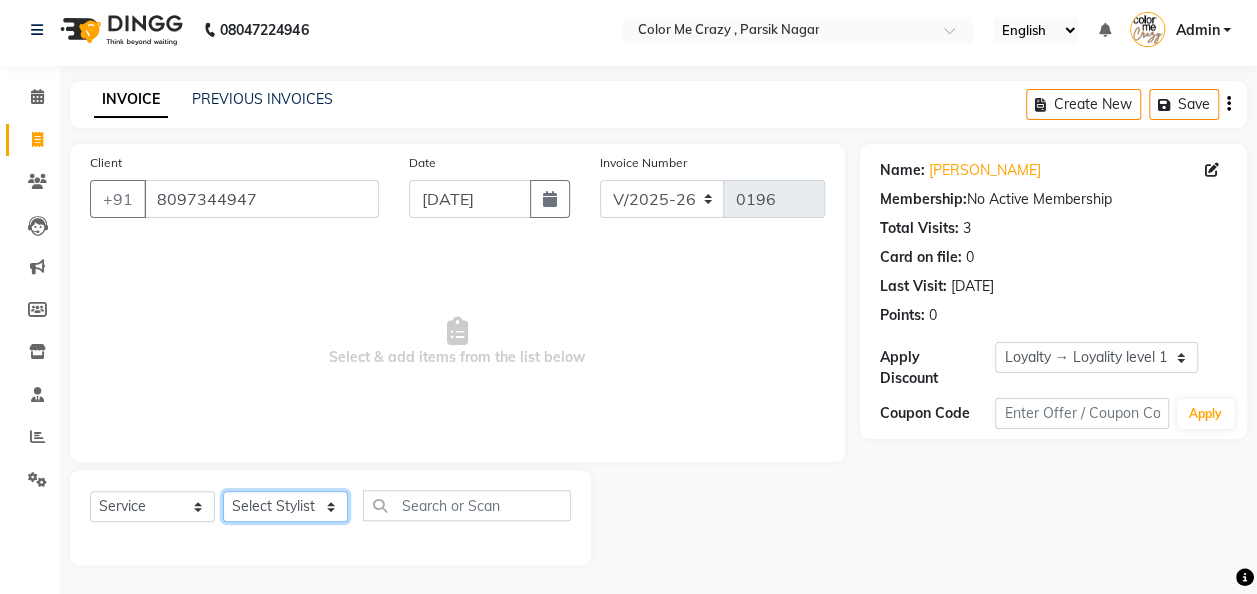 click on "Select Stylist Amit [PERSON_NAME] [PERSON_NAME] [PERSON_NAME] [PERSON_NAME] [PERSON_NAME] [PERSON_NAME]  [PERSON_NAME]" 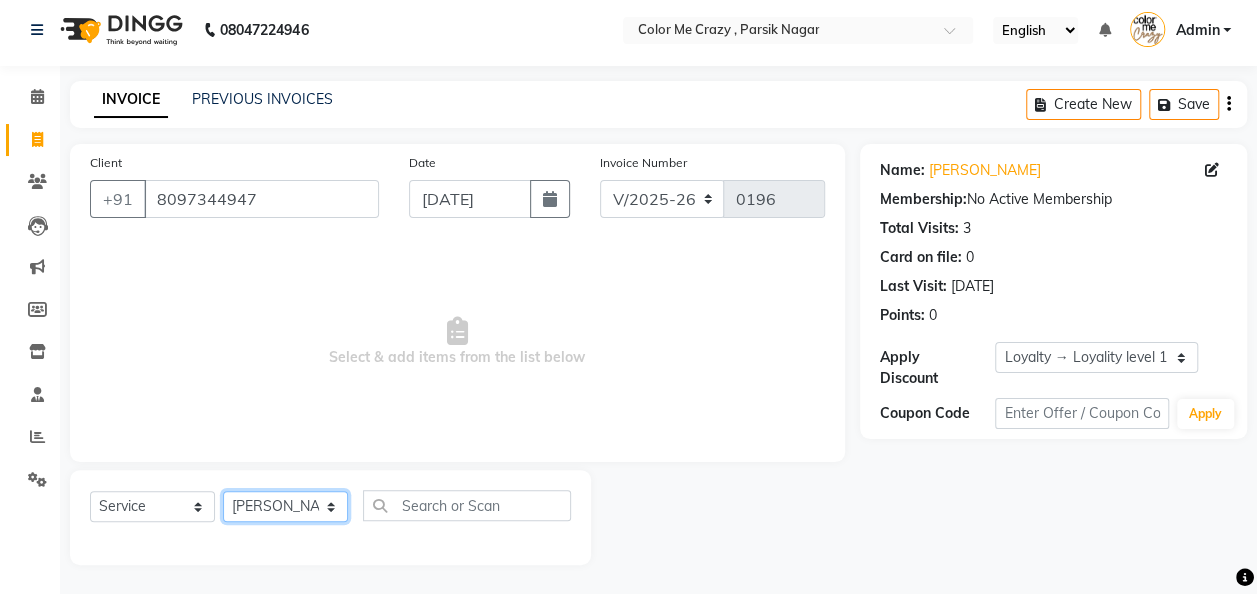click on "Select Stylist Amit [PERSON_NAME] [PERSON_NAME] [PERSON_NAME] [PERSON_NAME] [PERSON_NAME] [PERSON_NAME]  [PERSON_NAME]" 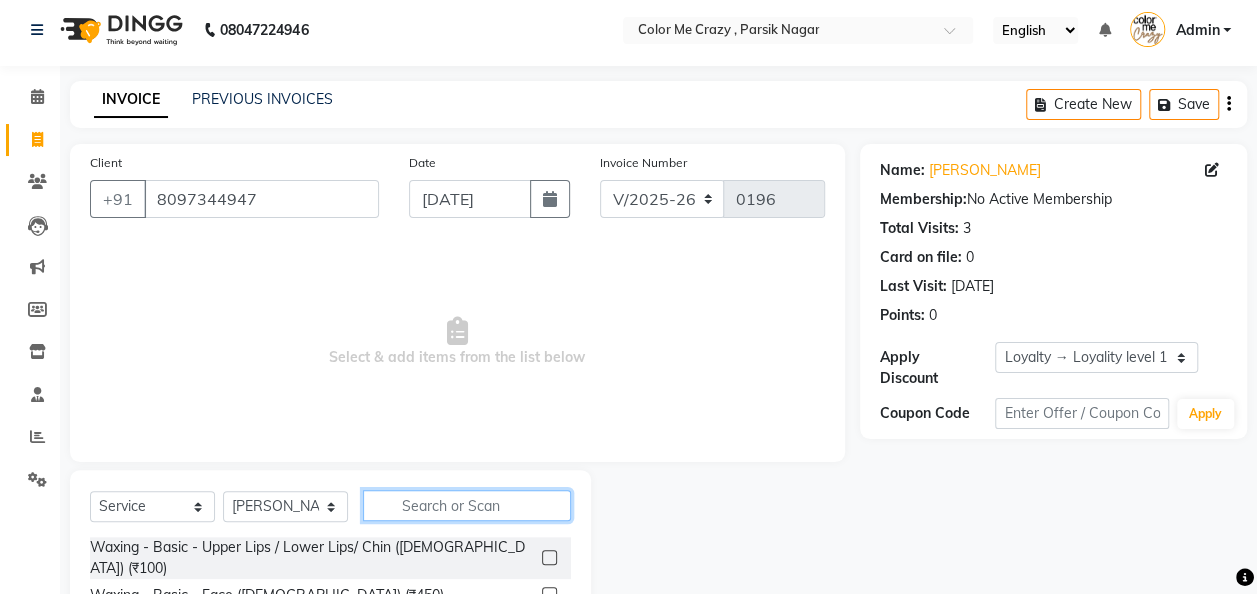 click 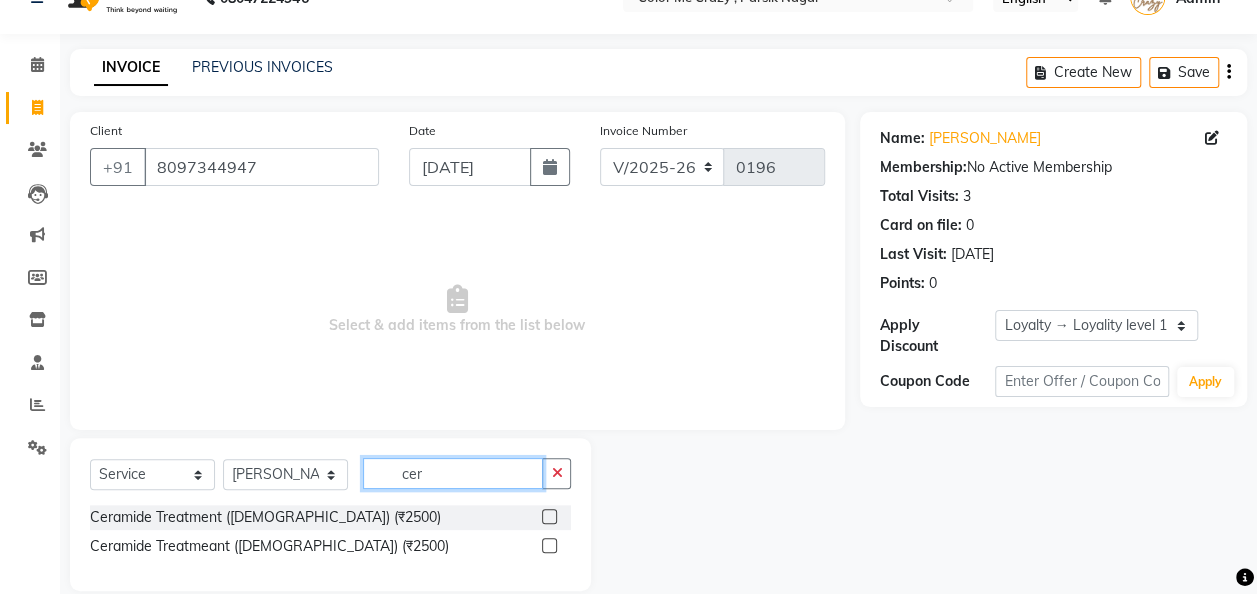 scroll, scrollTop: 64, scrollLeft: 0, axis: vertical 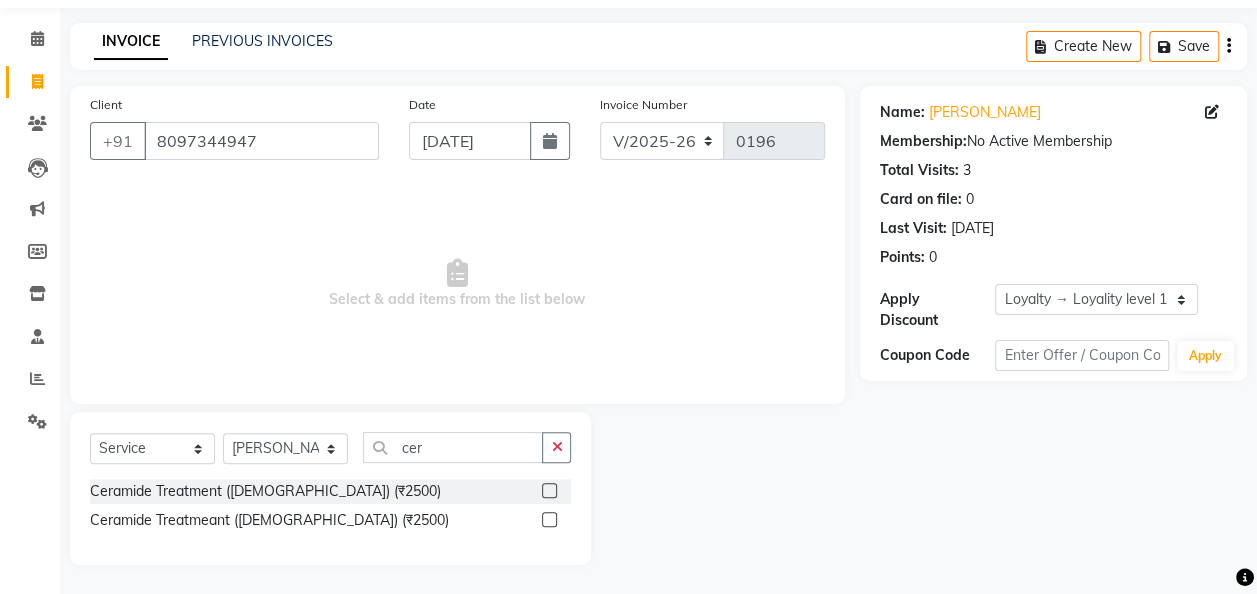 click 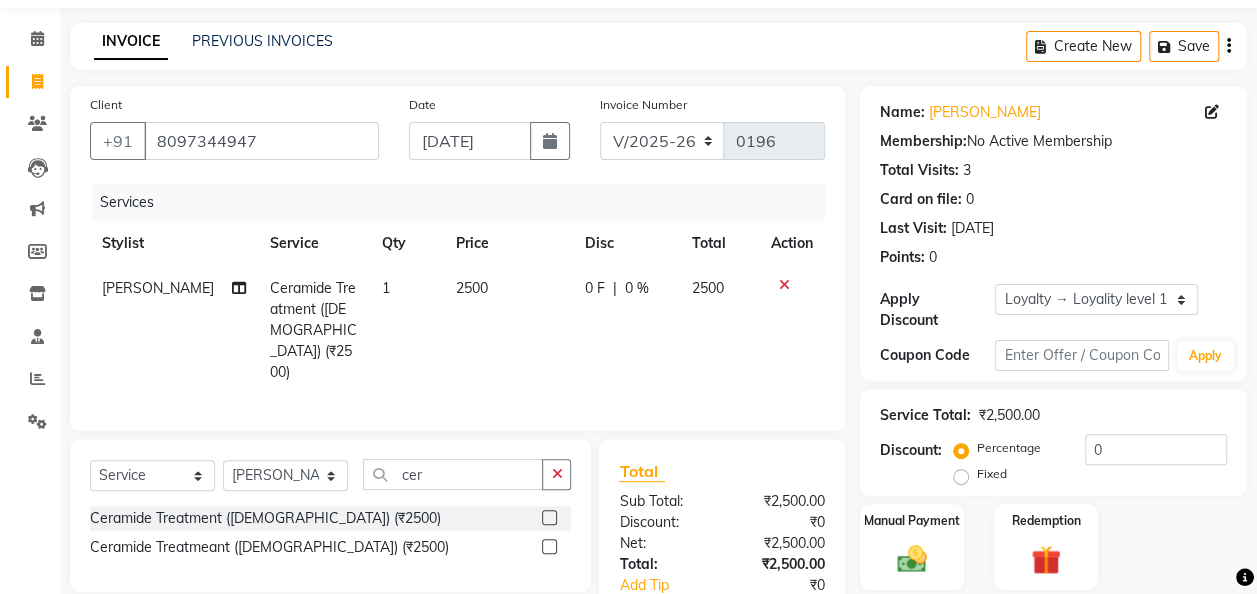 click on "2500" 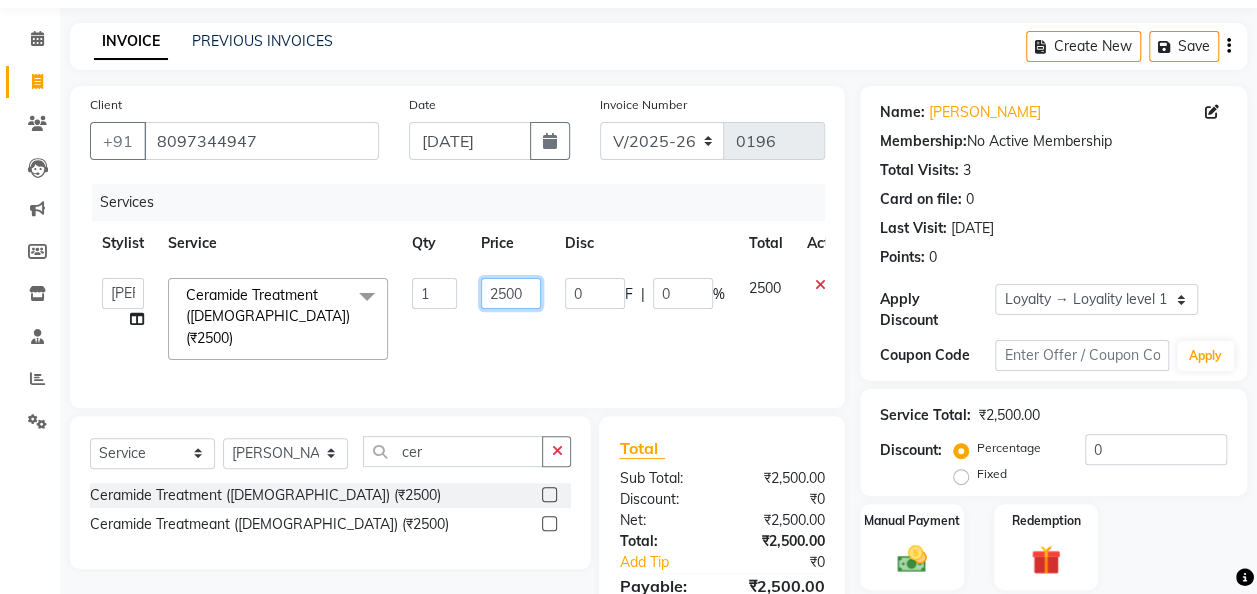 click on "2500" 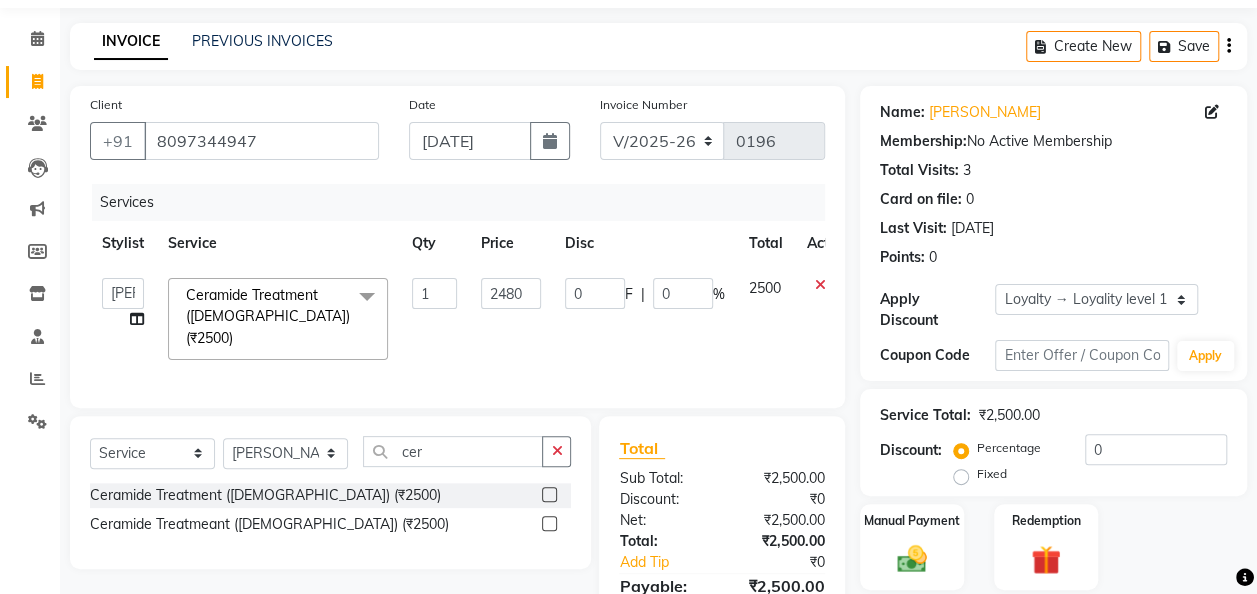 click on "2480" 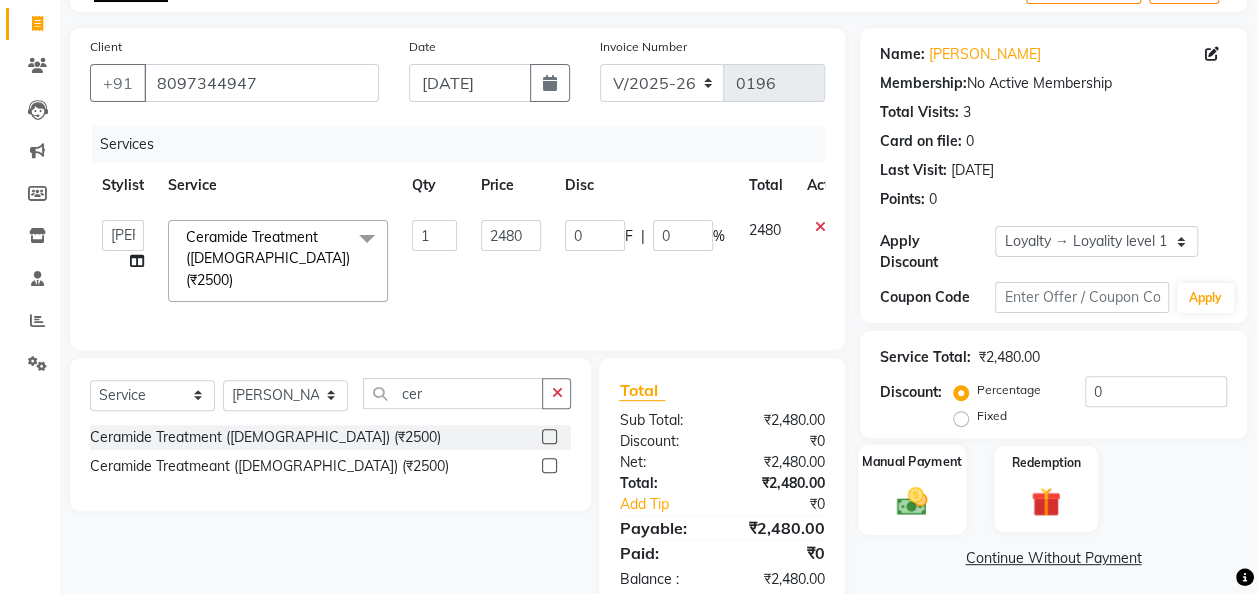 scroll, scrollTop: 162, scrollLeft: 0, axis: vertical 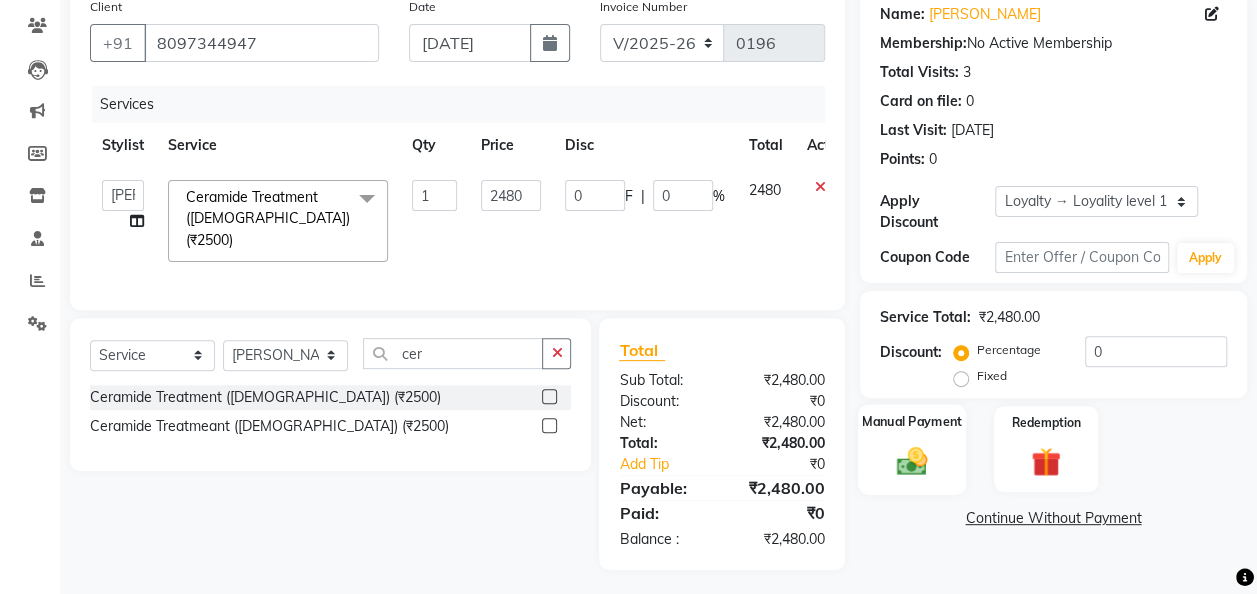click 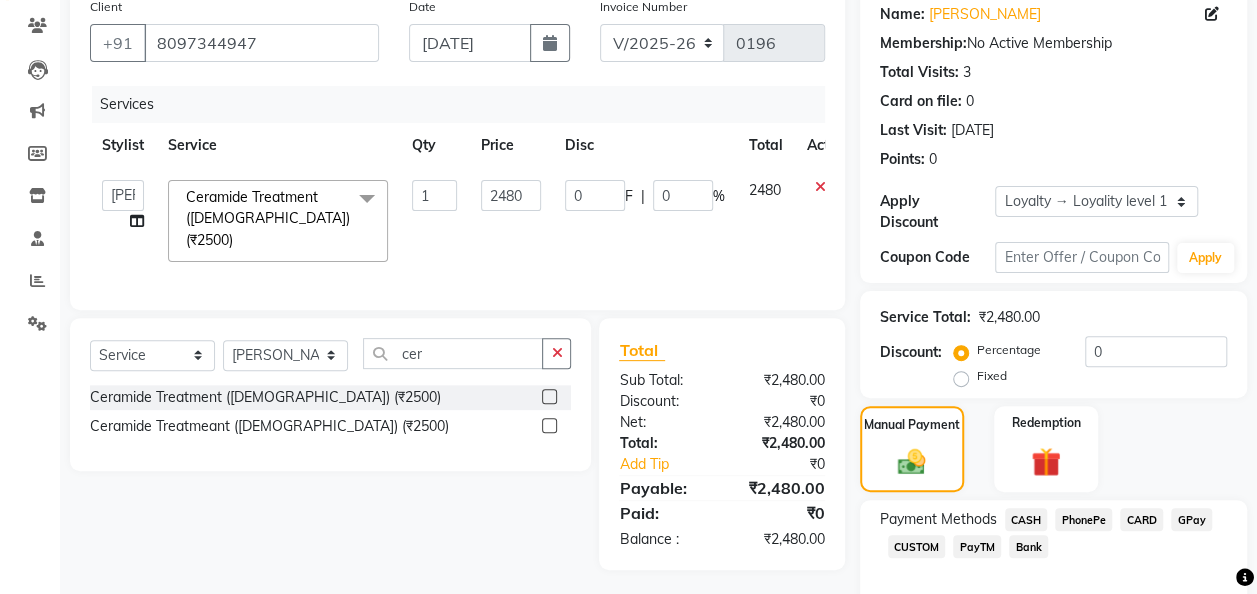 click on "GPay" 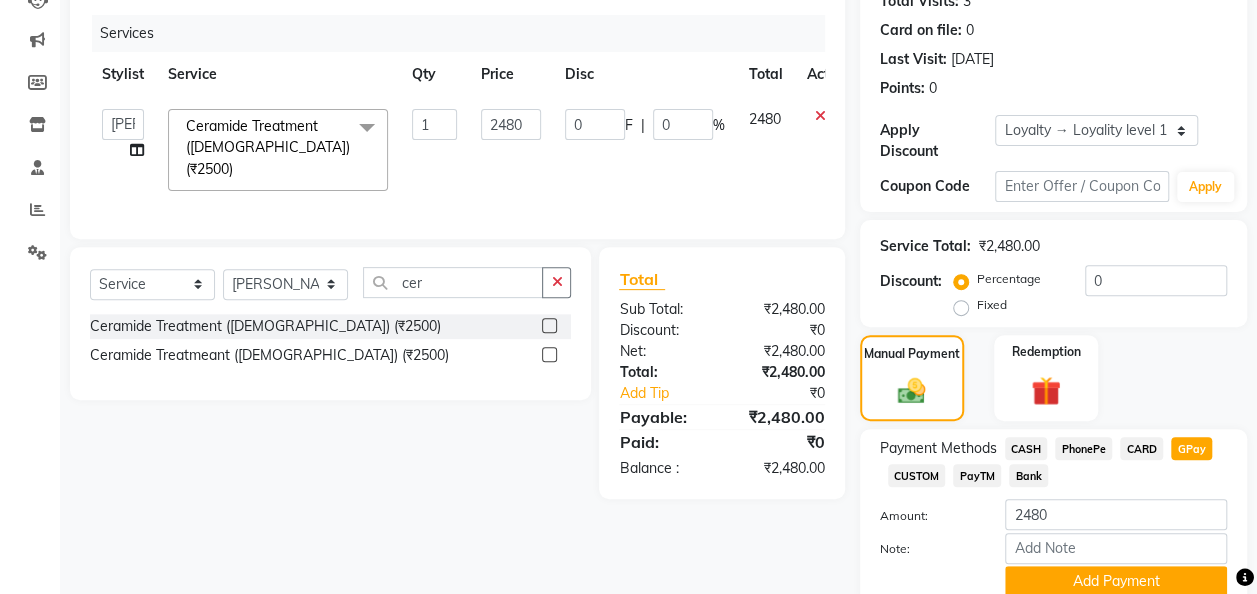 scroll, scrollTop: 314, scrollLeft: 0, axis: vertical 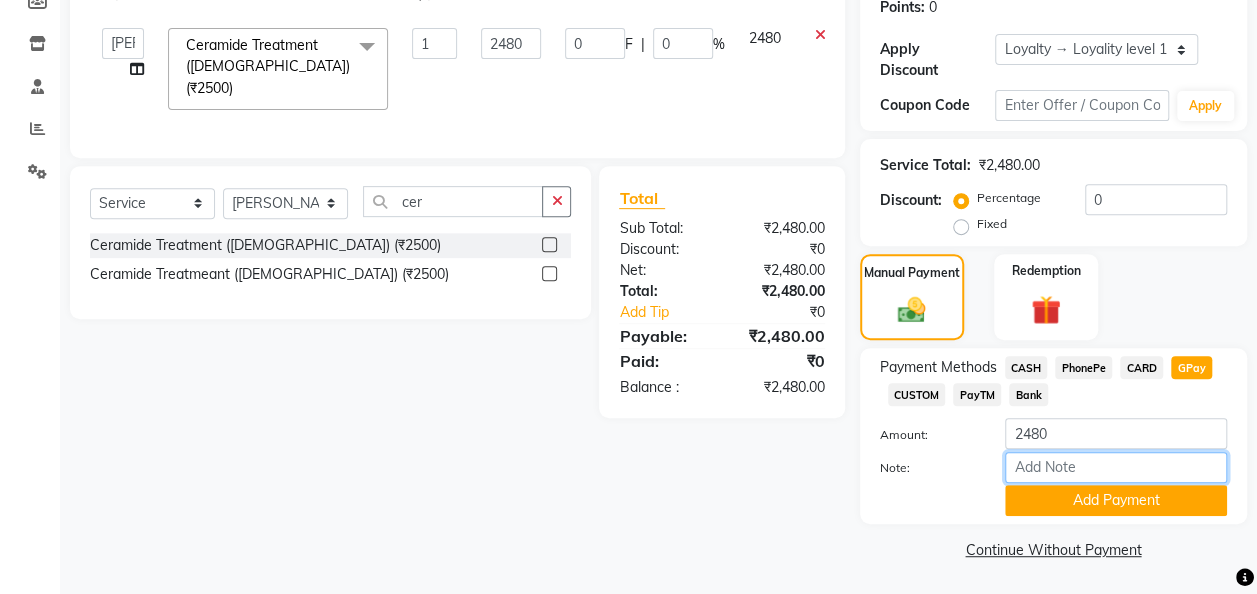 click on "Note:" at bounding box center (1116, 467) 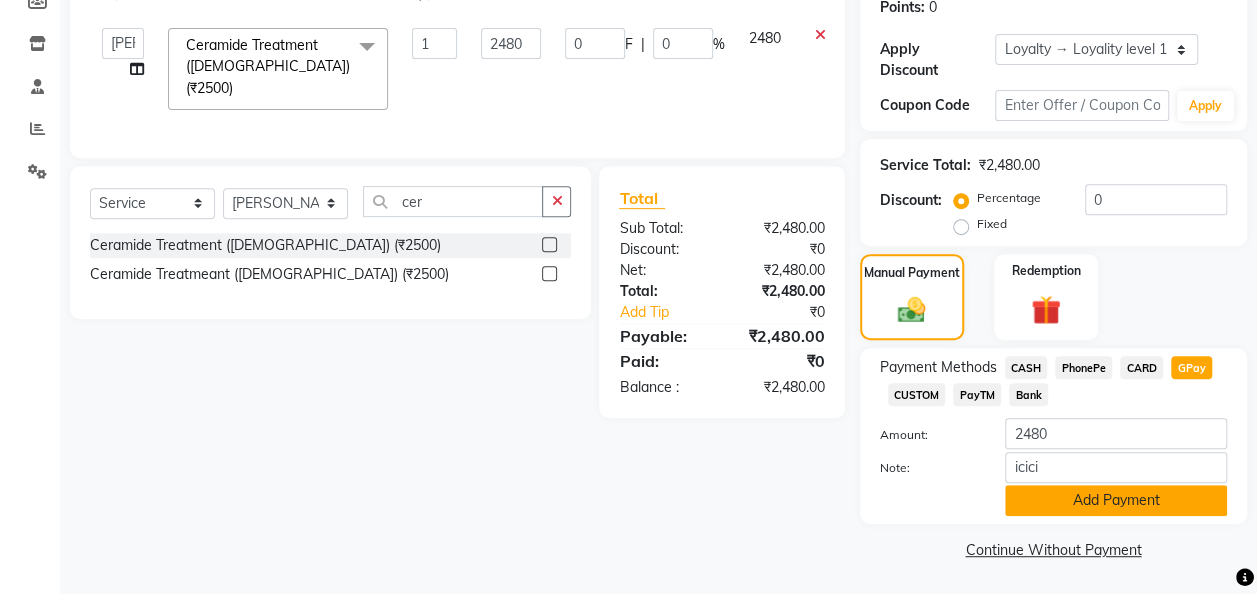 click on "Add Payment" 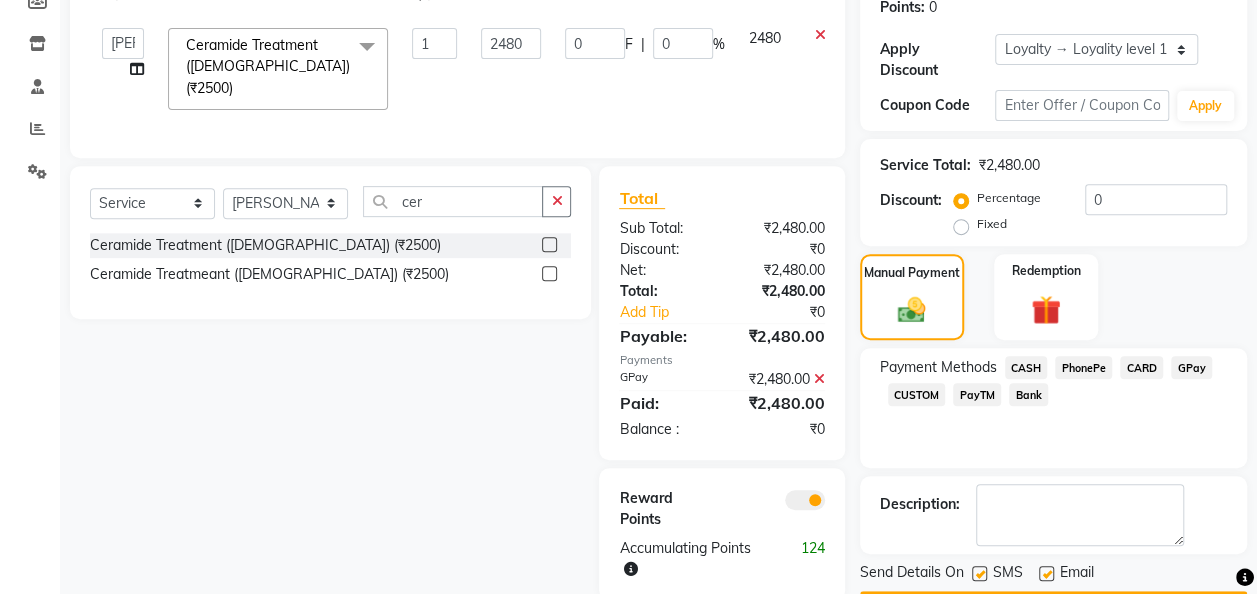 scroll, scrollTop: 370, scrollLeft: 0, axis: vertical 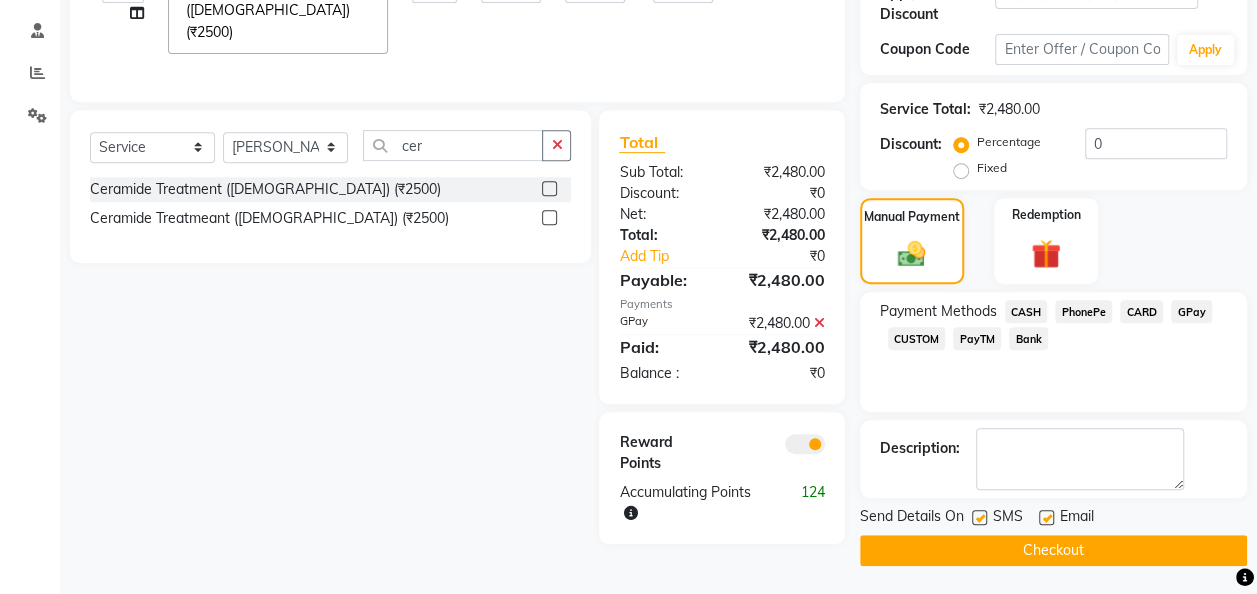 click on "Checkout" 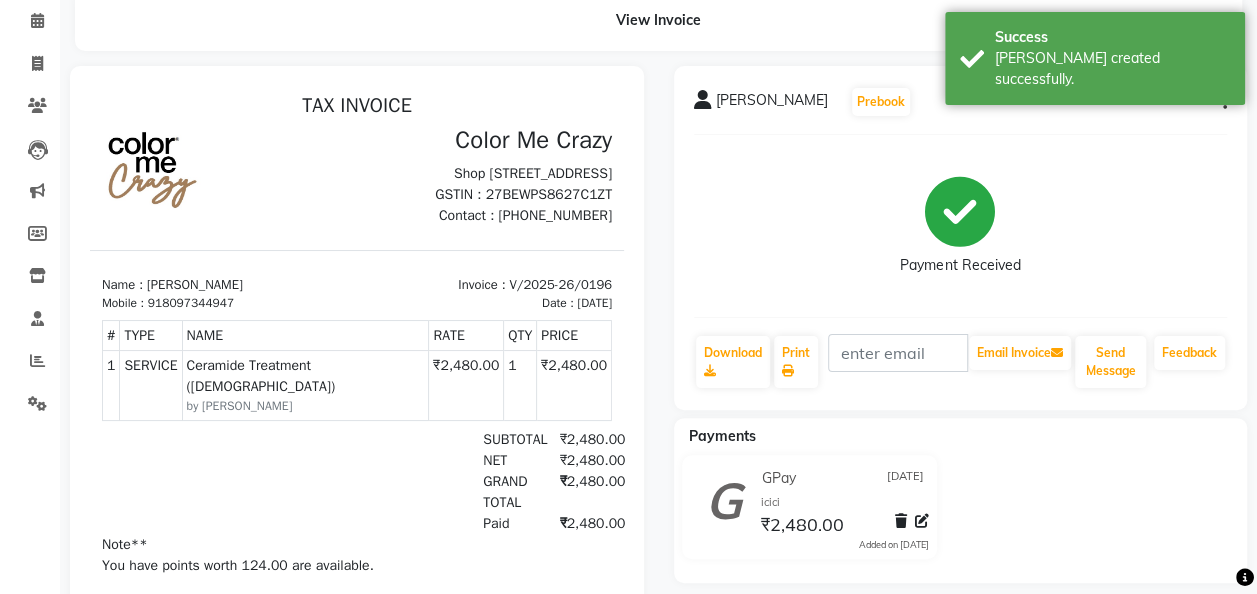 scroll, scrollTop: 100, scrollLeft: 0, axis: vertical 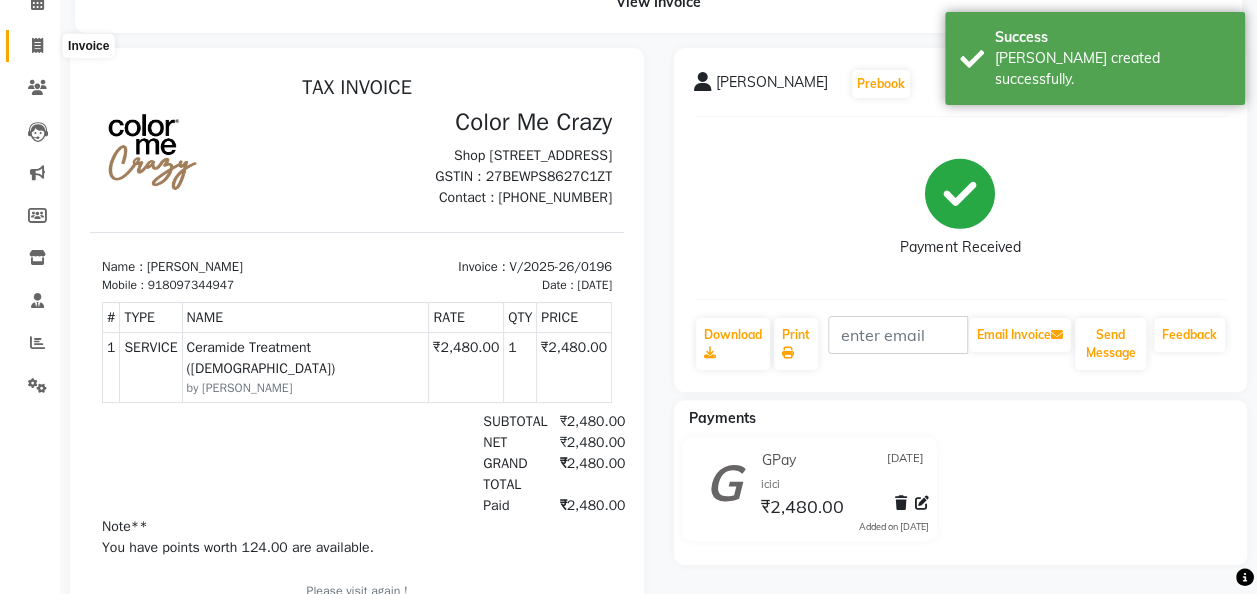 click 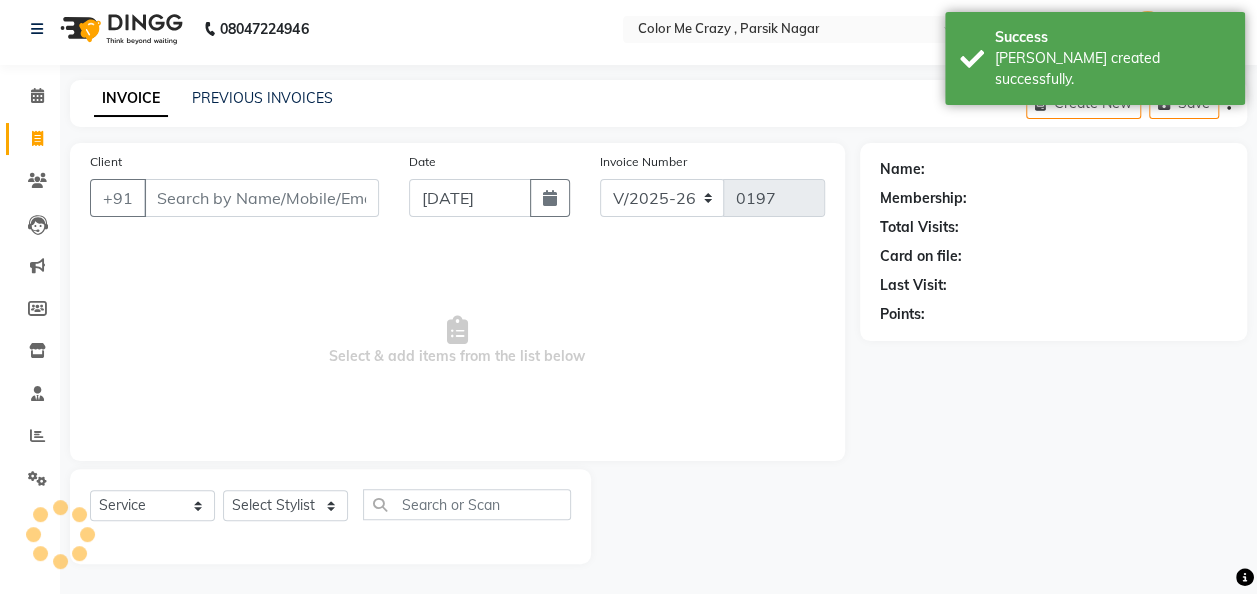 scroll, scrollTop: 6, scrollLeft: 0, axis: vertical 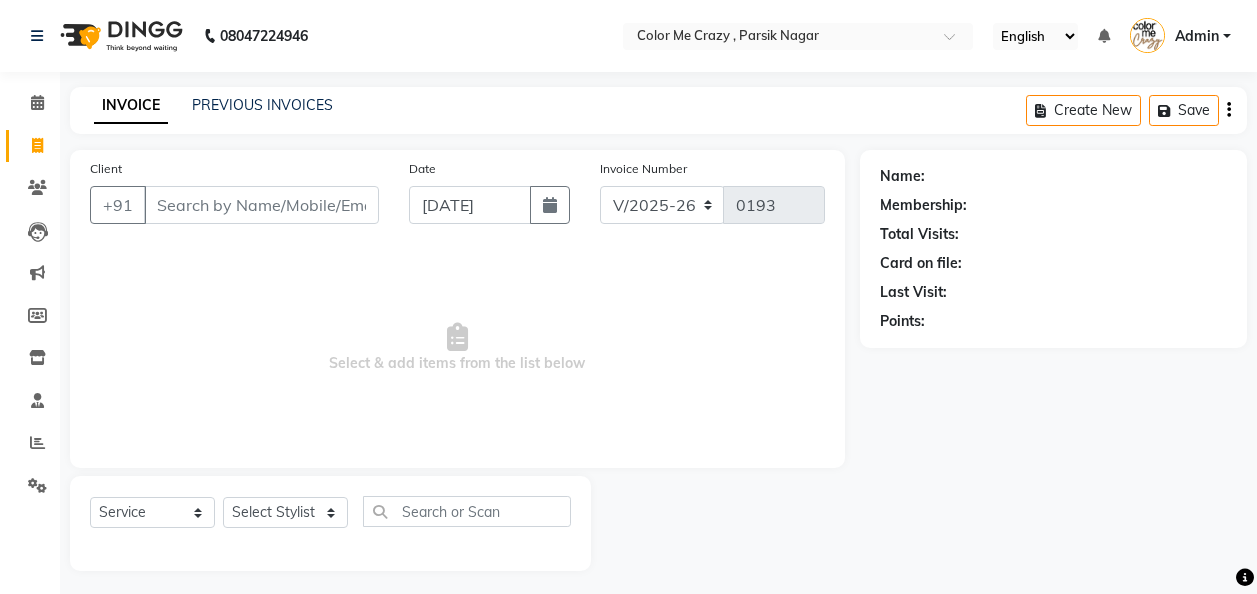 select on "120" 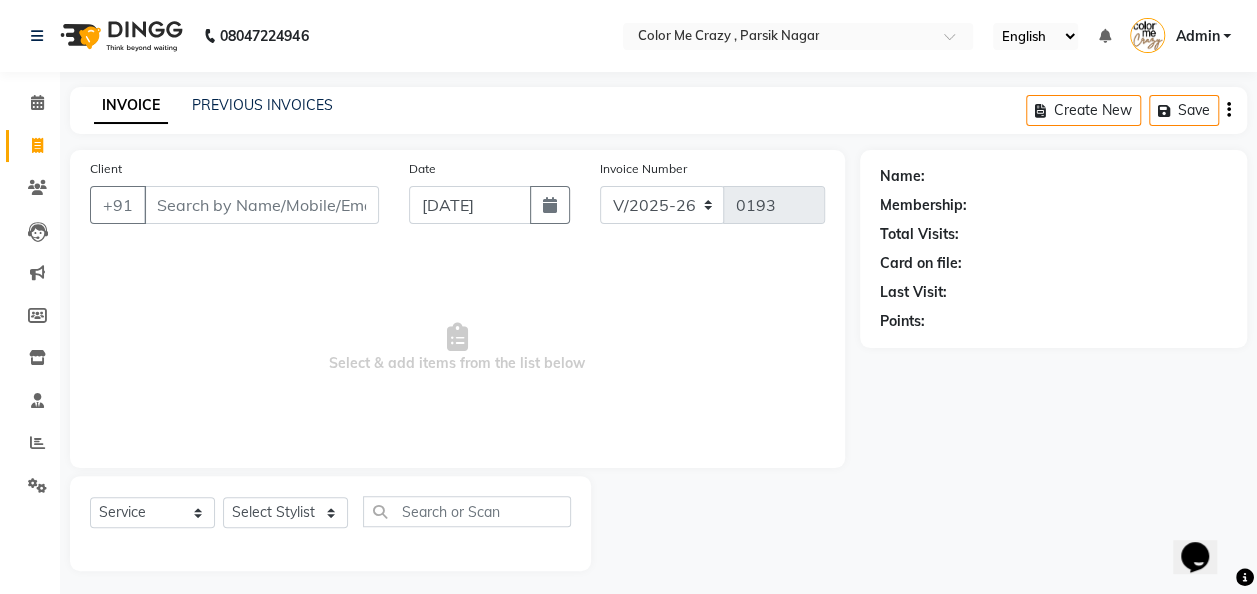 scroll, scrollTop: 0, scrollLeft: 0, axis: both 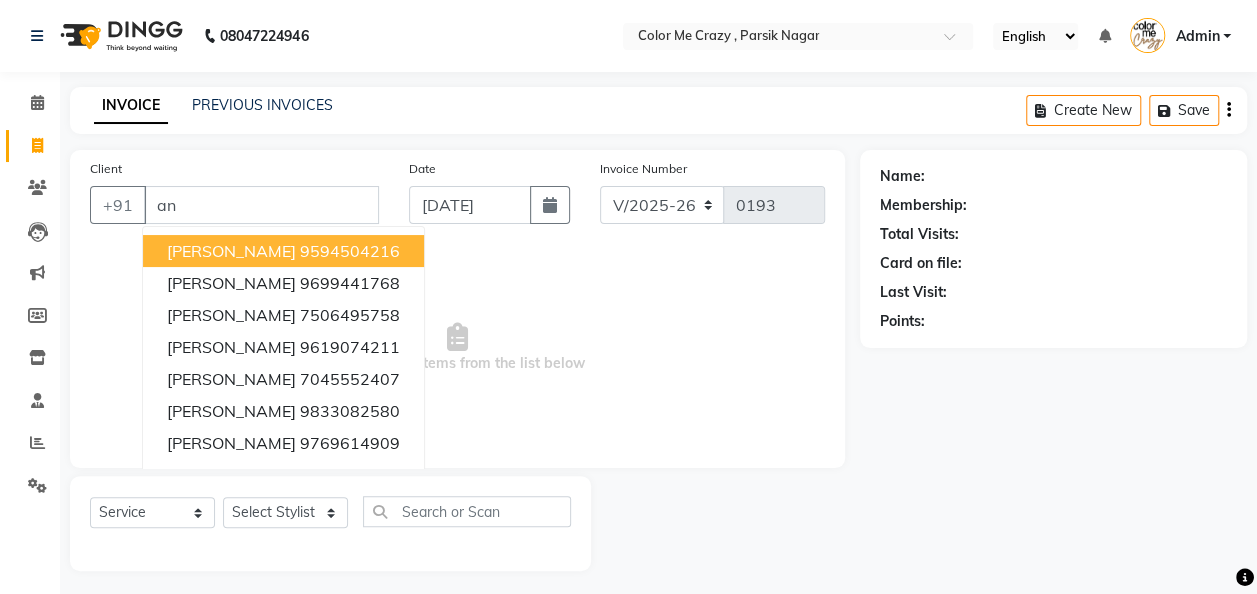 type on "a" 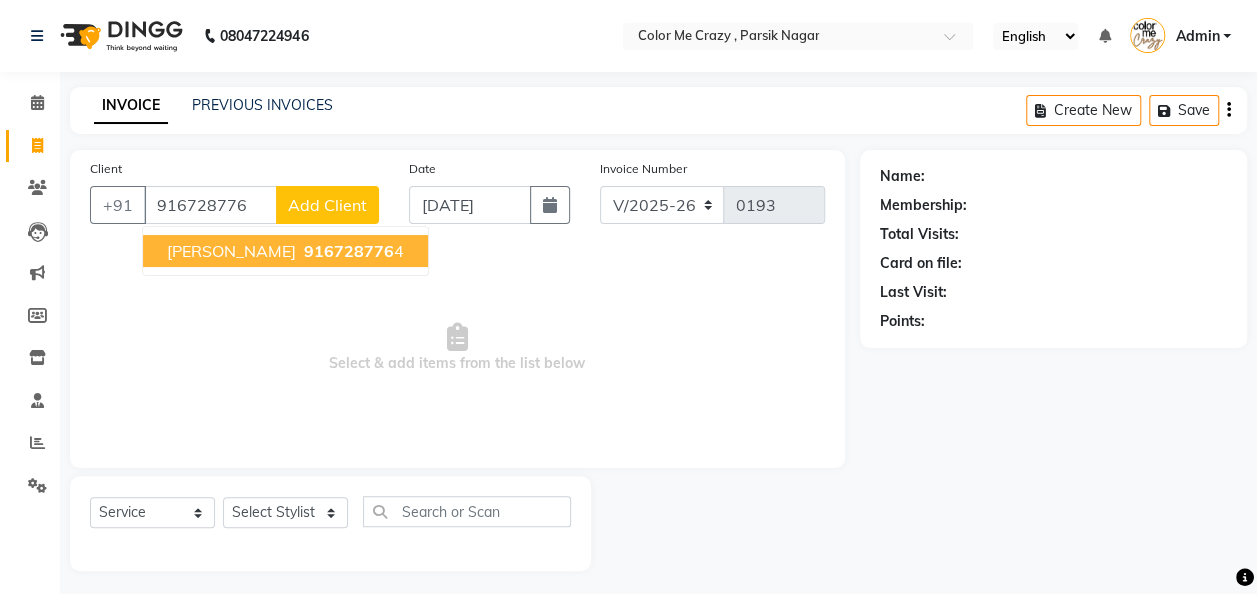 click on "916728776" at bounding box center (349, 251) 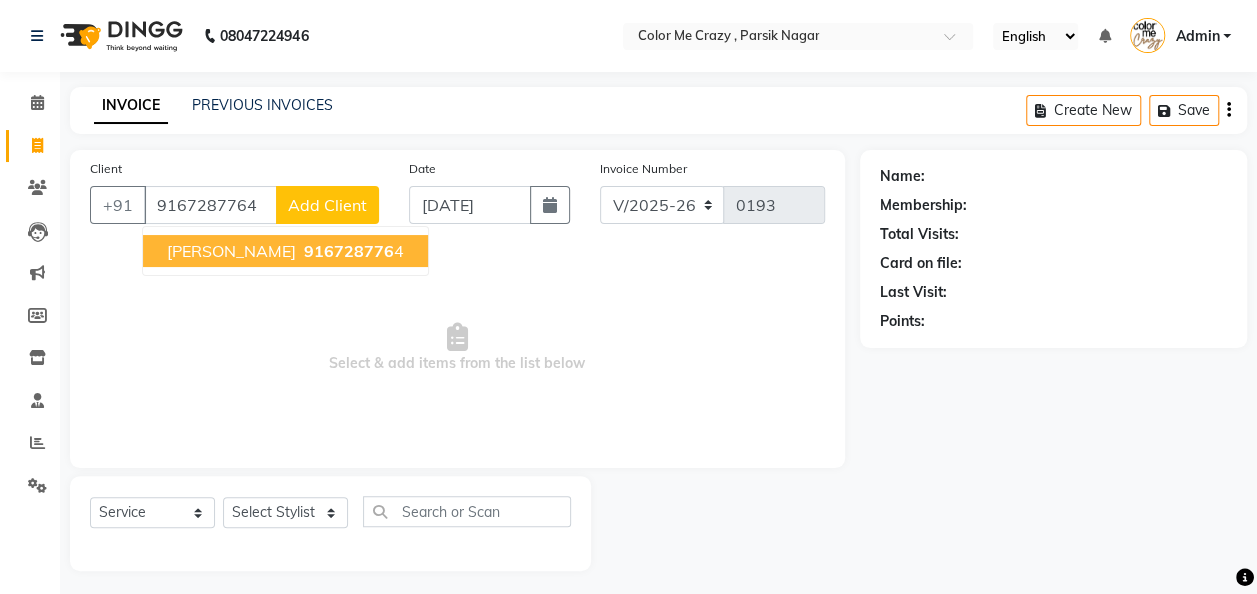 type on "9167287764" 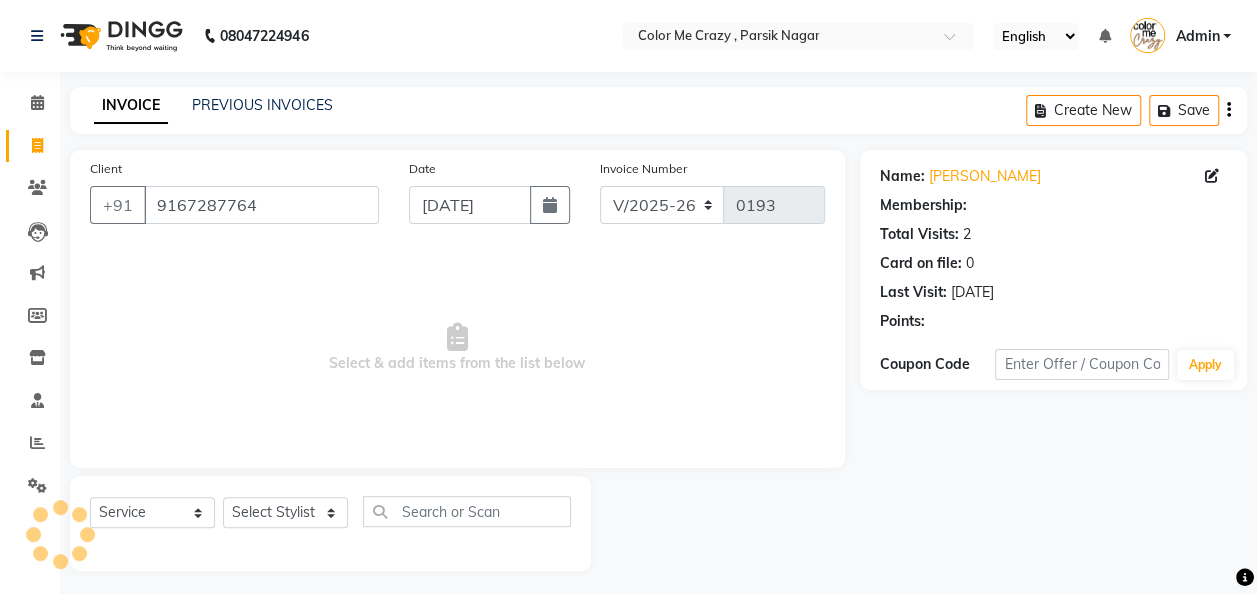 select on "1: Object" 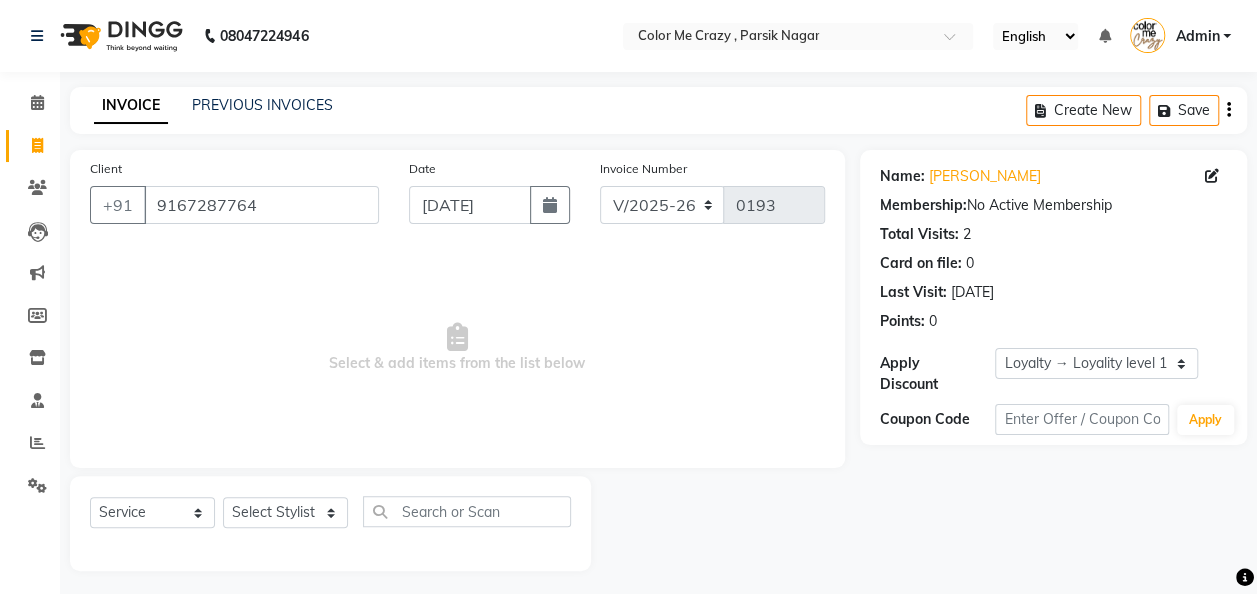 scroll, scrollTop: 6, scrollLeft: 0, axis: vertical 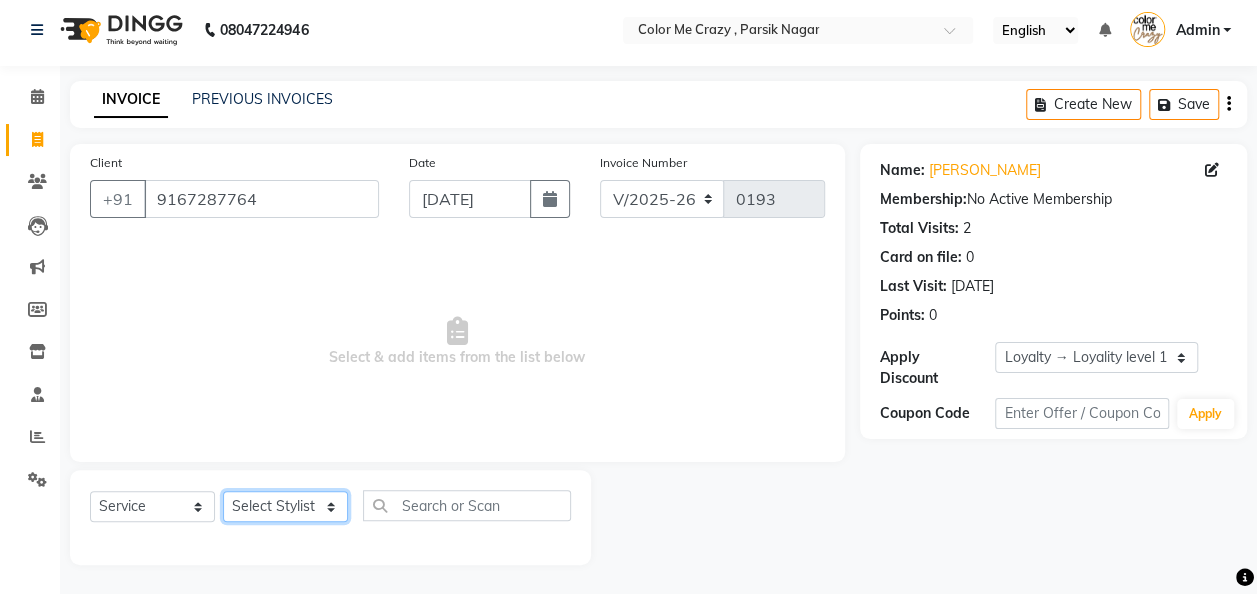 click on "Select Stylist Amit [PERSON_NAME] [PERSON_NAME] [PERSON_NAME] [PERSON_NAME] [PERSON_NAME] [PERSON_NAME]  [PERSON_NAME]" 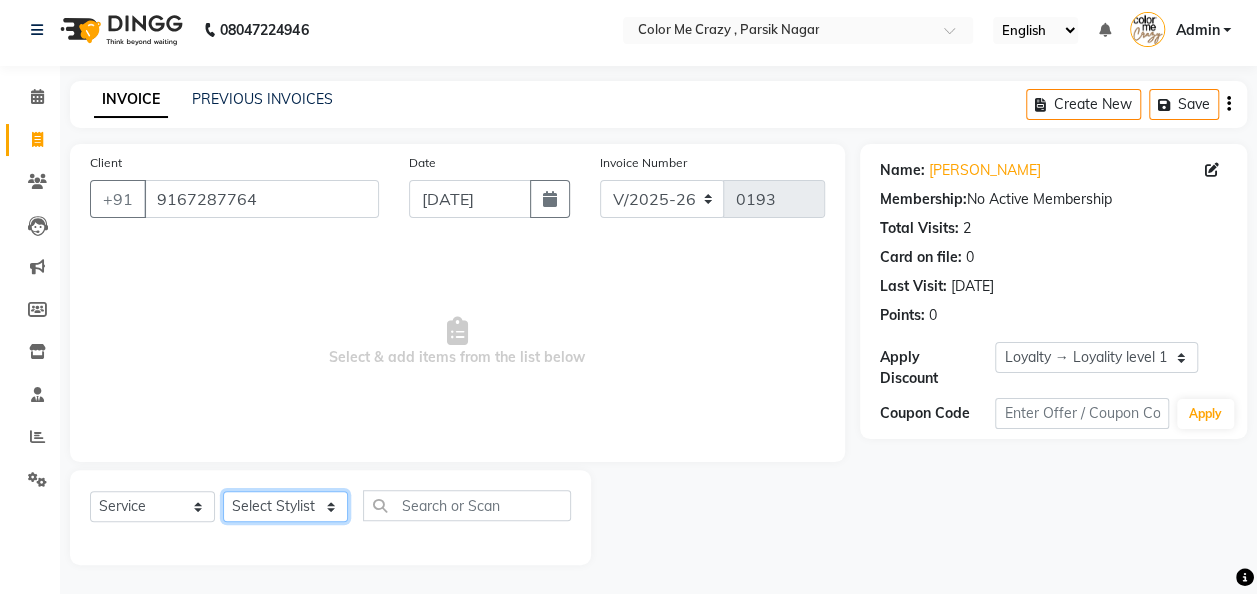 select on "3612" 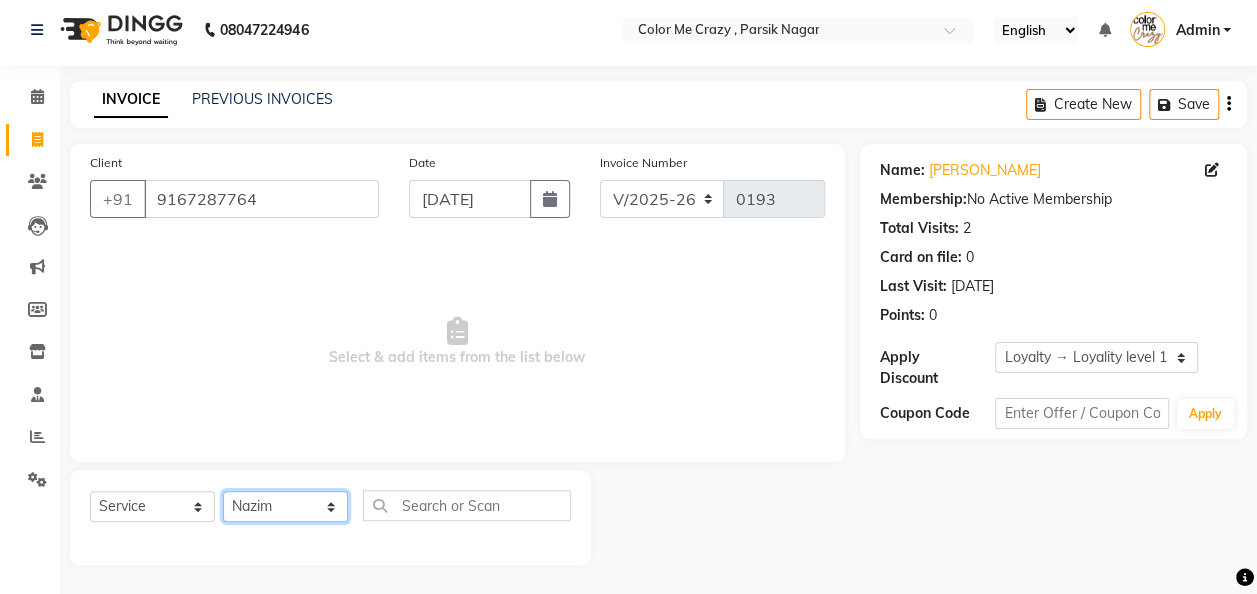 click on "Select Stylist Amit [PERSON_NAME] [PERSON_NAME] [PERSON_NAME] [PERSON_NAME] [PERSON_NAME] [PERSON_NAME]  [PERSON_NAME]" 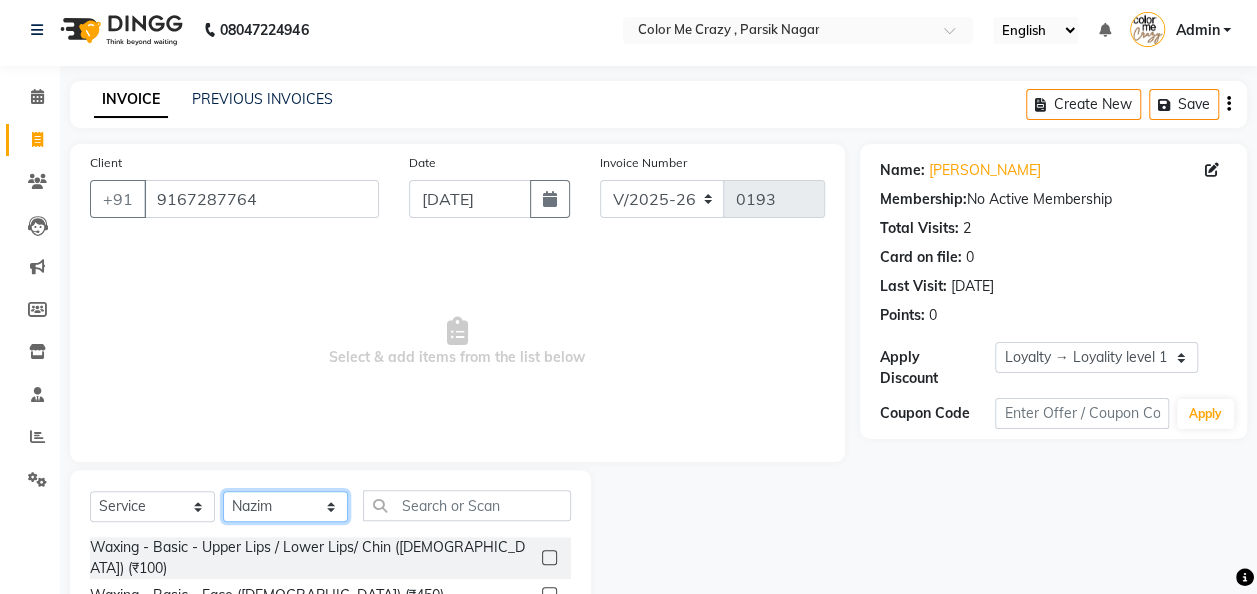 scroll, scrollTop: 206, scrollLeft: 0, axis: vertical 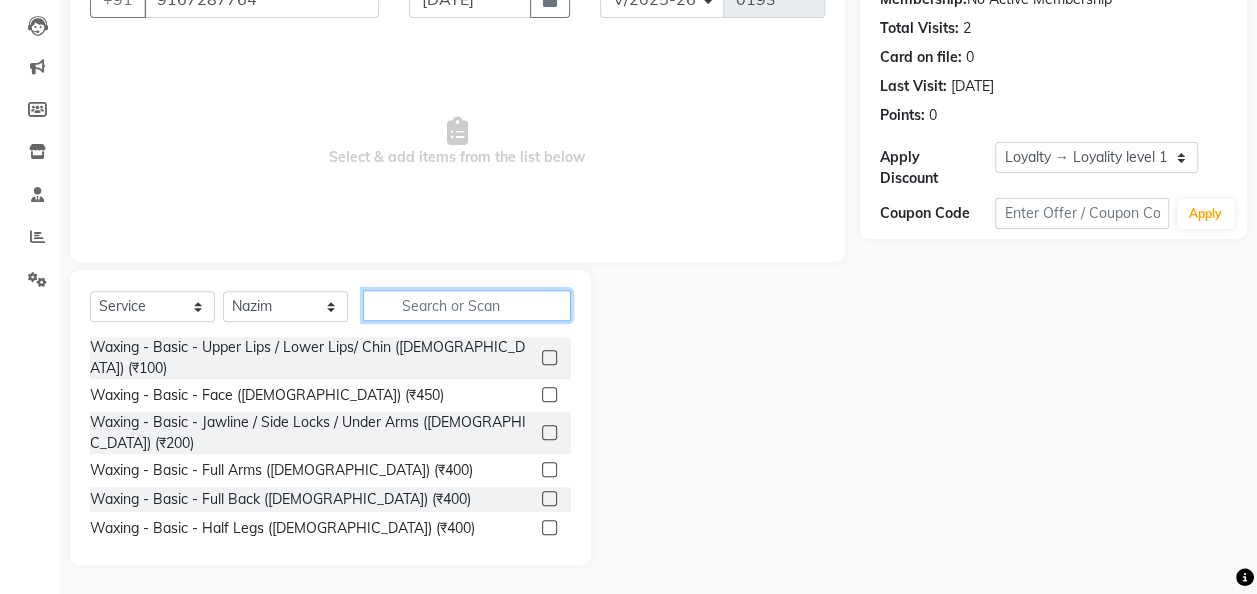 click 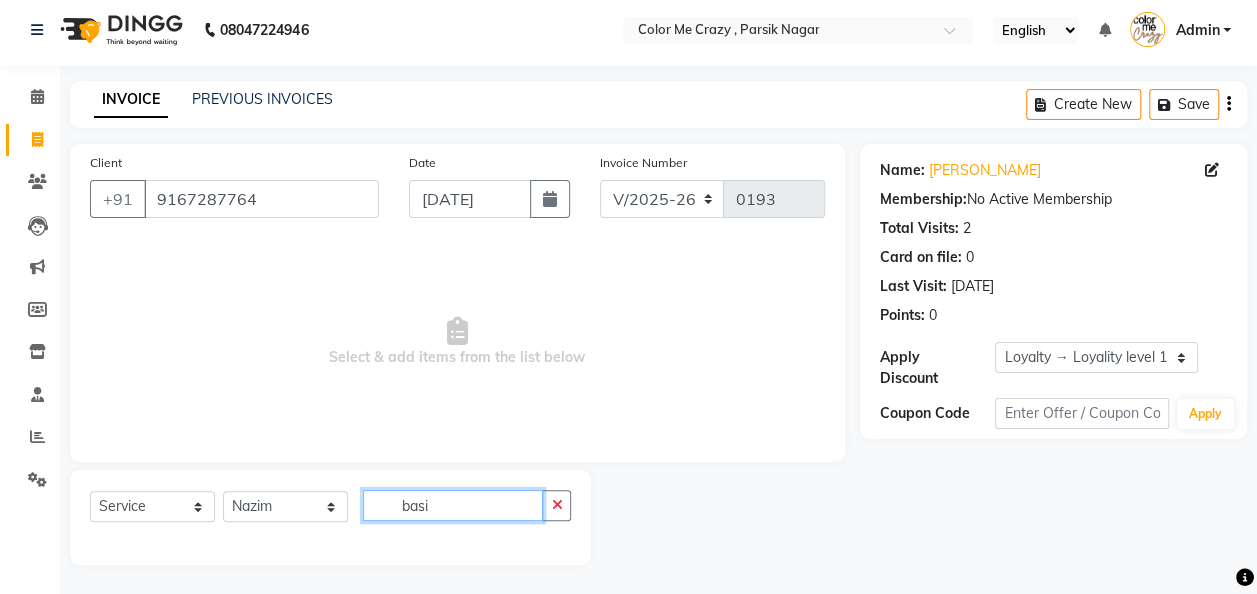 scroll, scrollTop: 206, scrollLeft: 0, axis: vertical 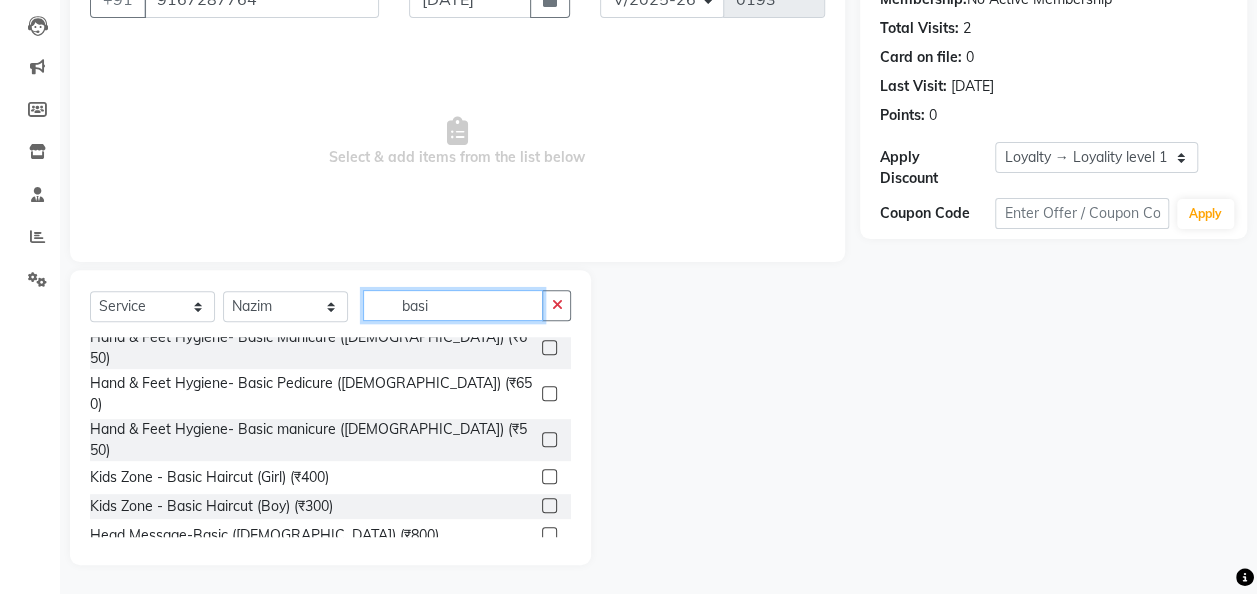 type on "basi" 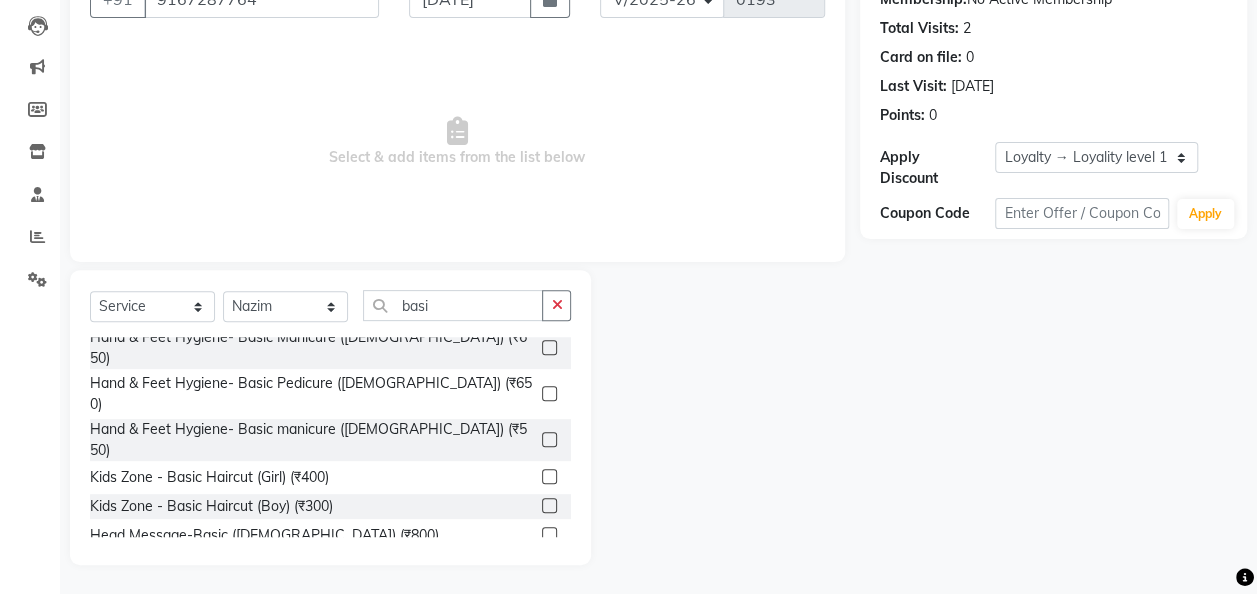 click on "Basic HairSpa ([DEMOGRAPHIC_DATA]) (₹1000)" 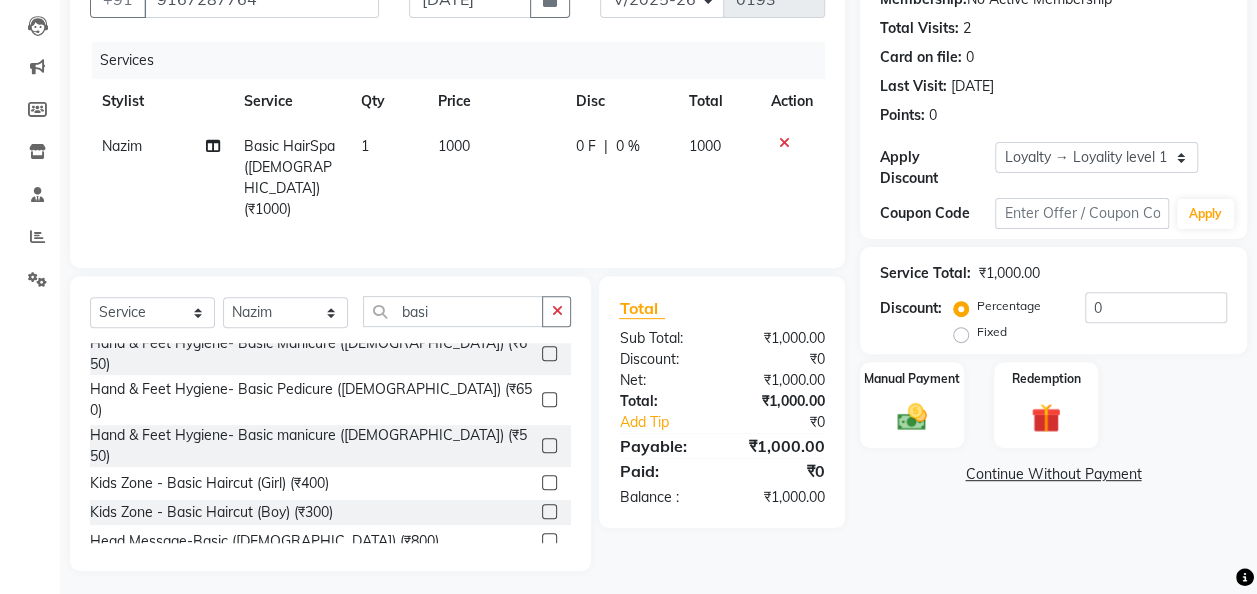 checkbox on "false" 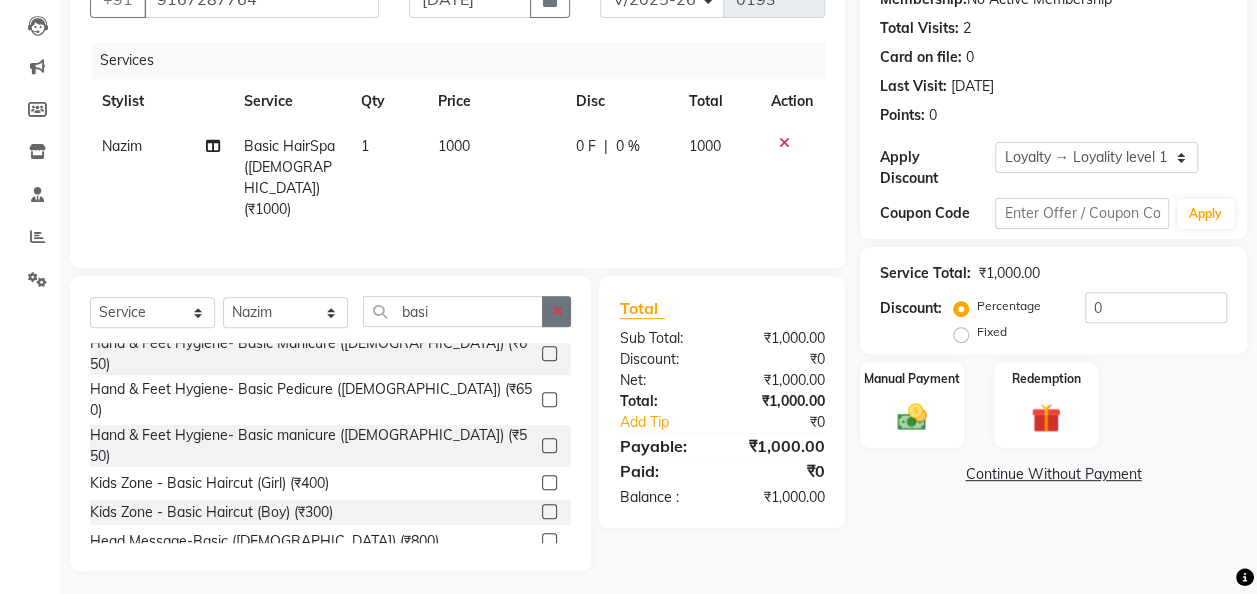 click 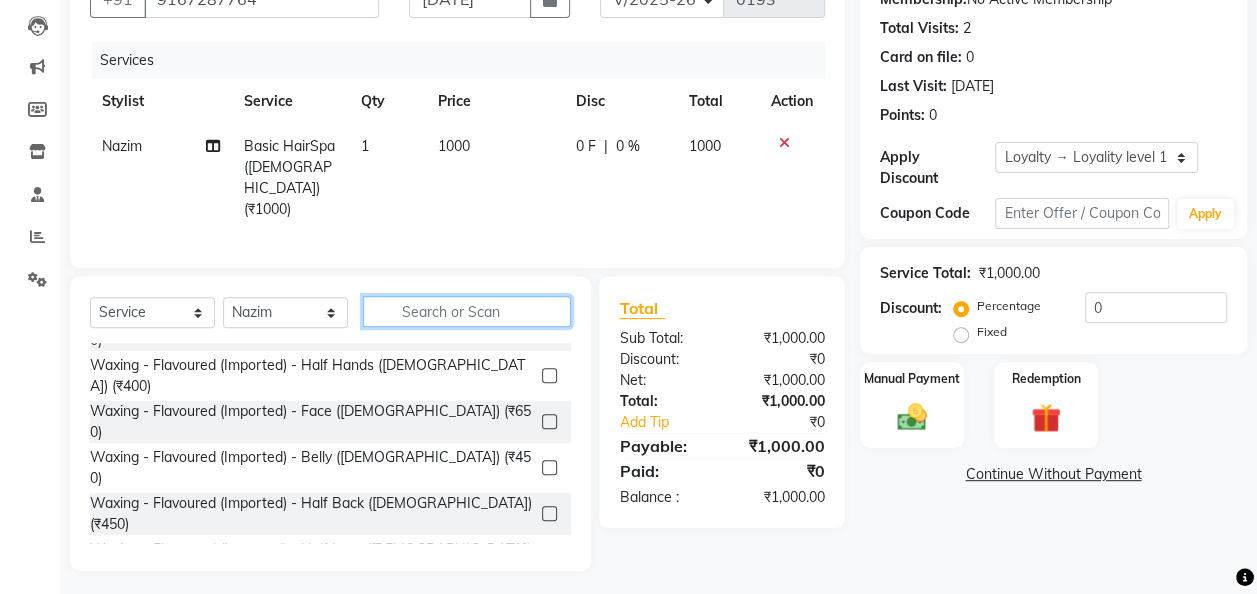 click 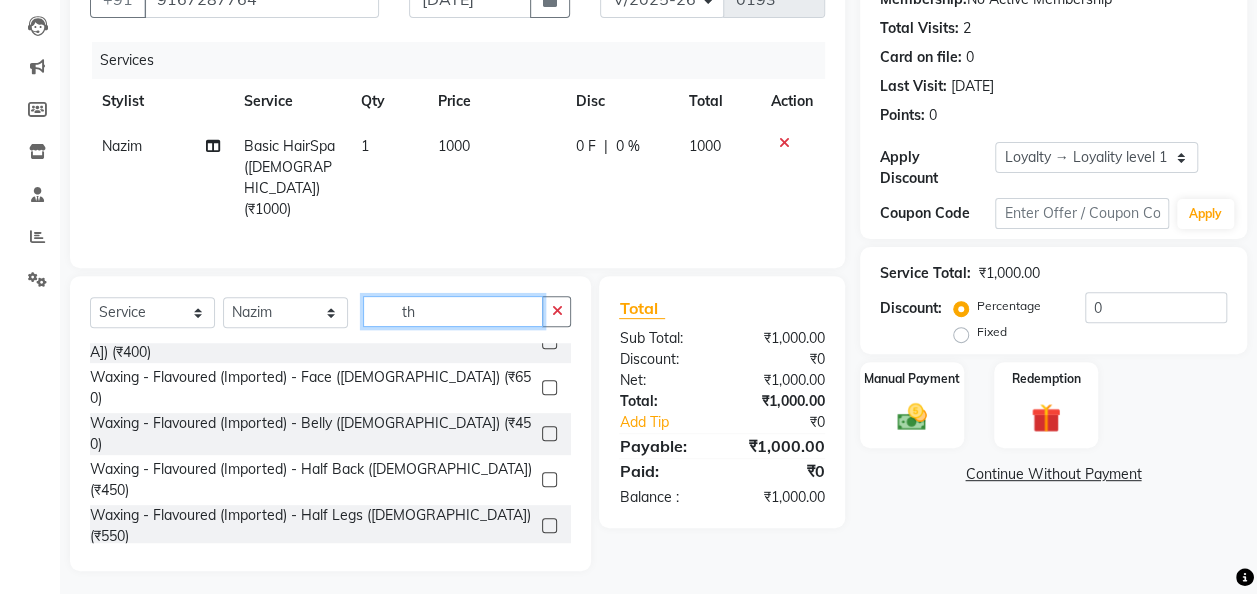scroll, scrollTop: 0, scrollLeft: 0, axis: both 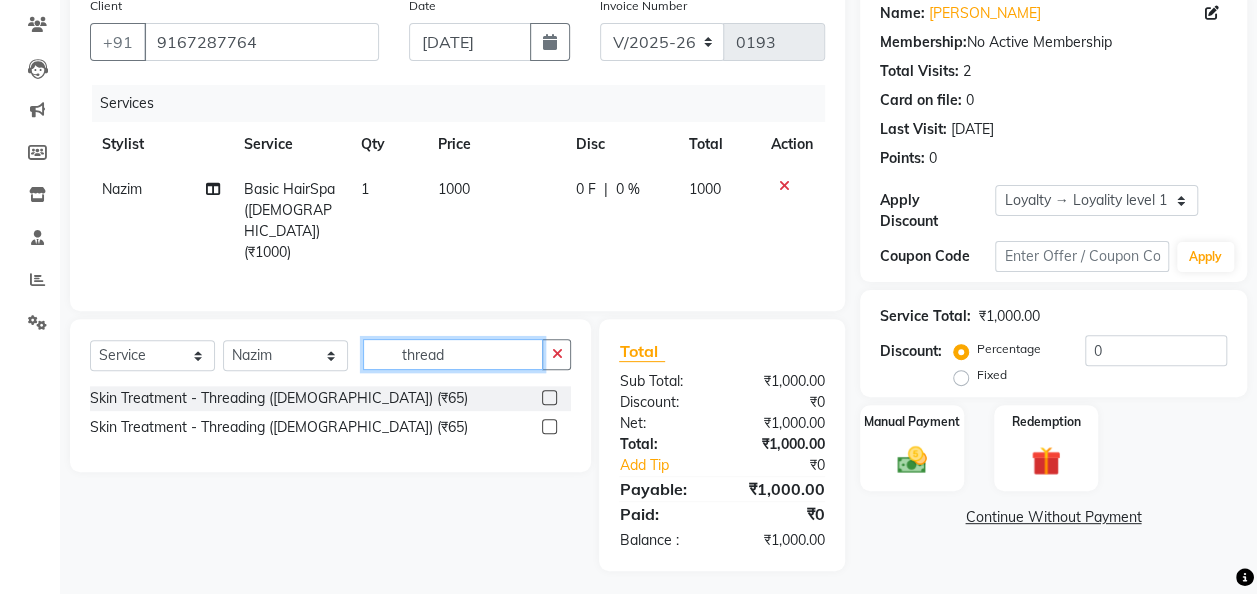 type on "thread" 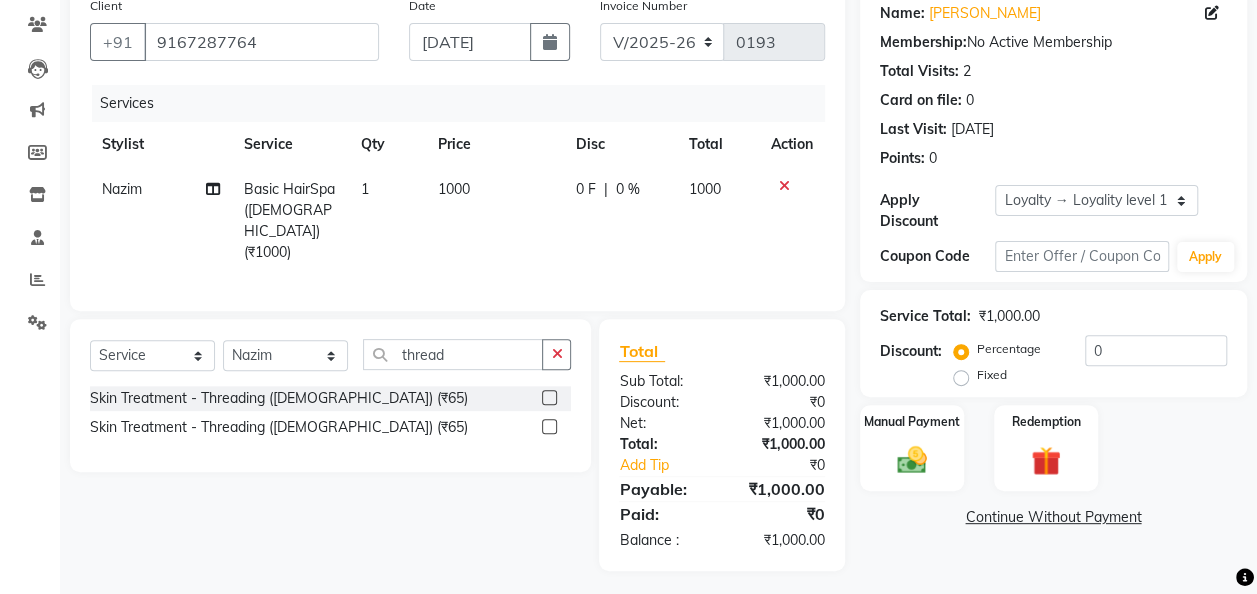 click 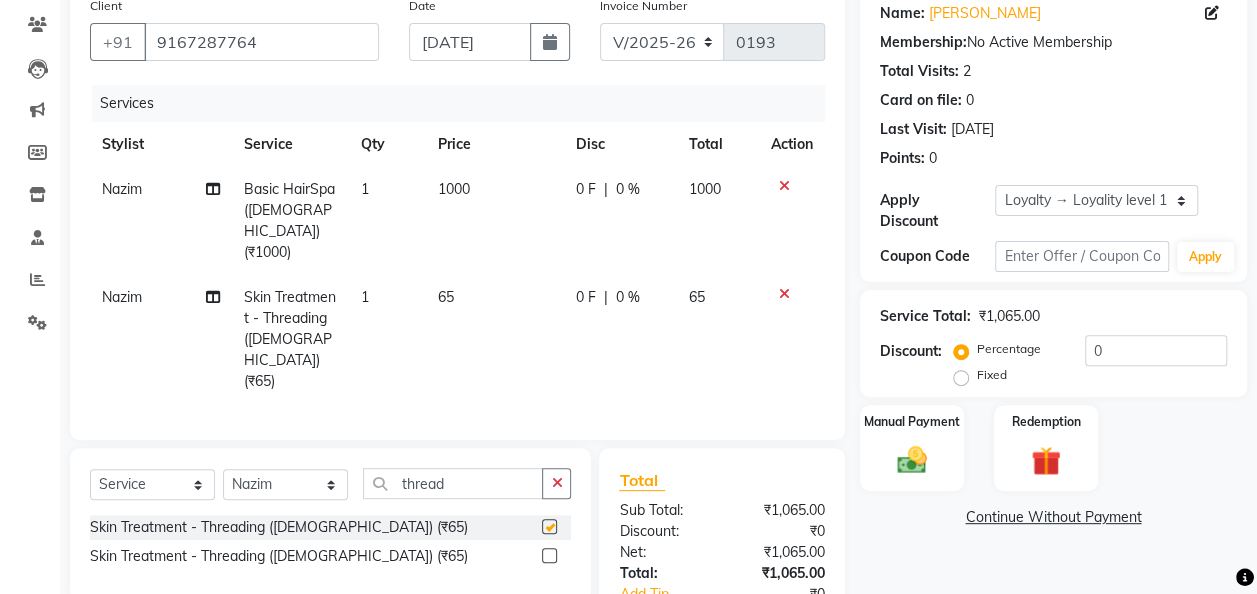 checkbox on "false" 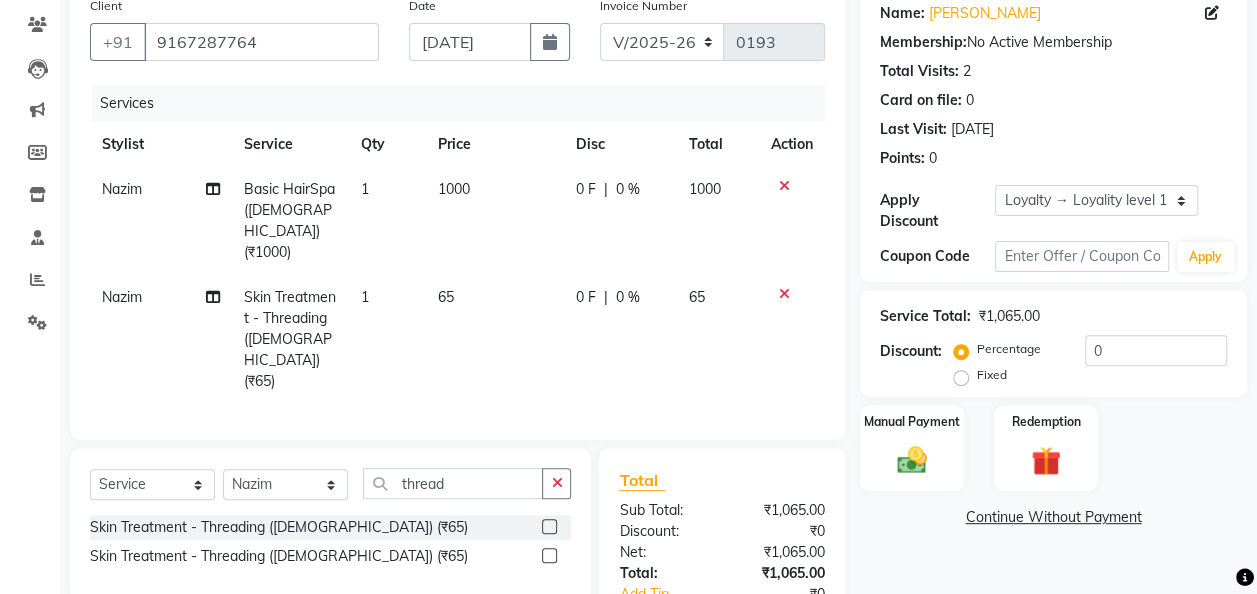 click on "1000" 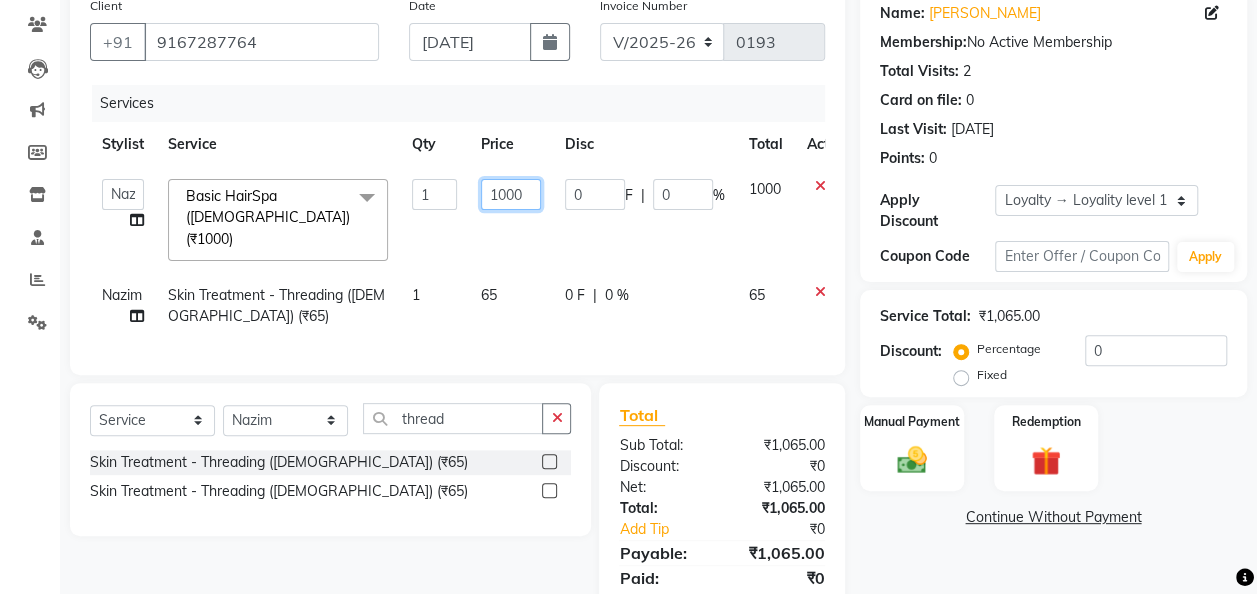 click on "1000" 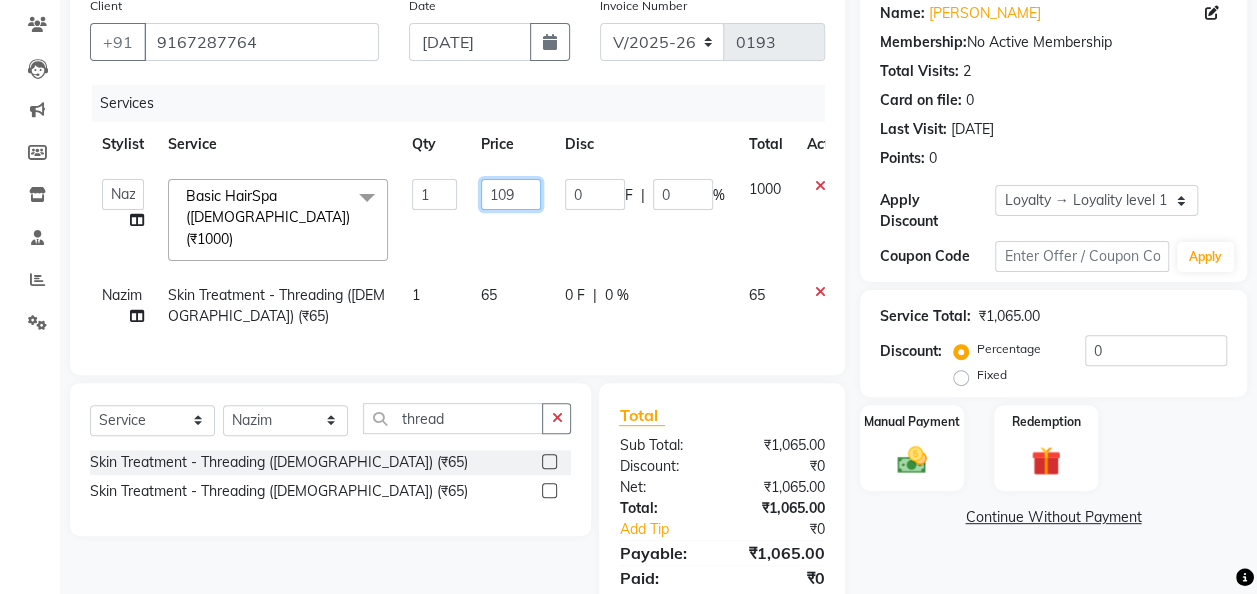 type on "1099" 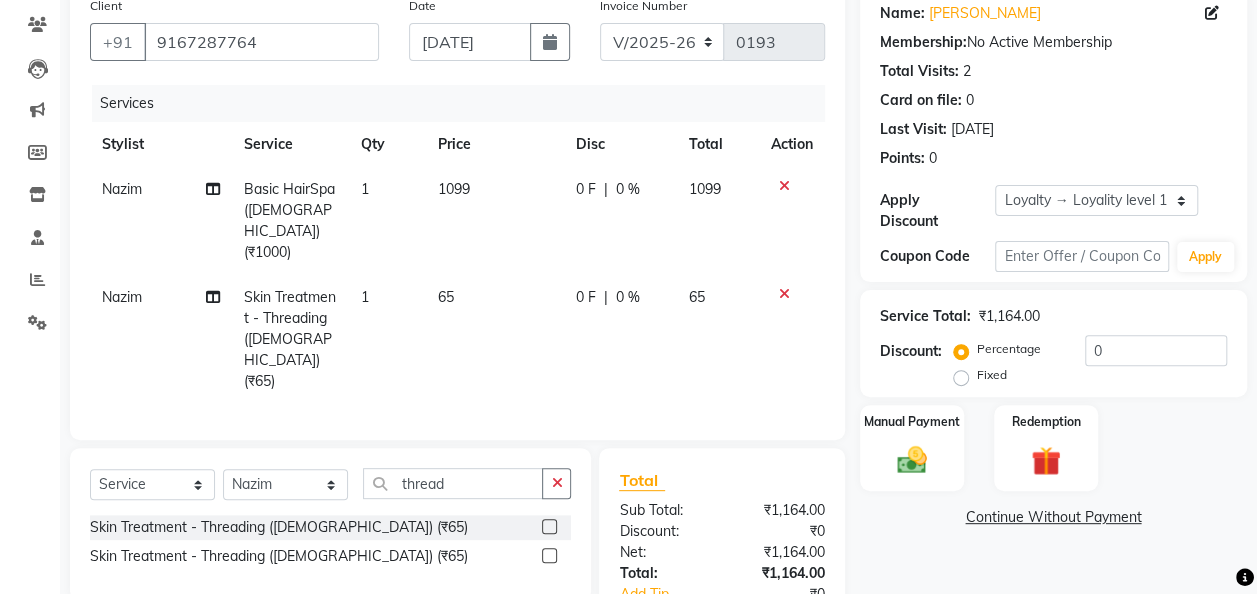click on "Nazim Basic HairSpa (Female) (₹1000) 1 1099 0 F | 0 % 1099" 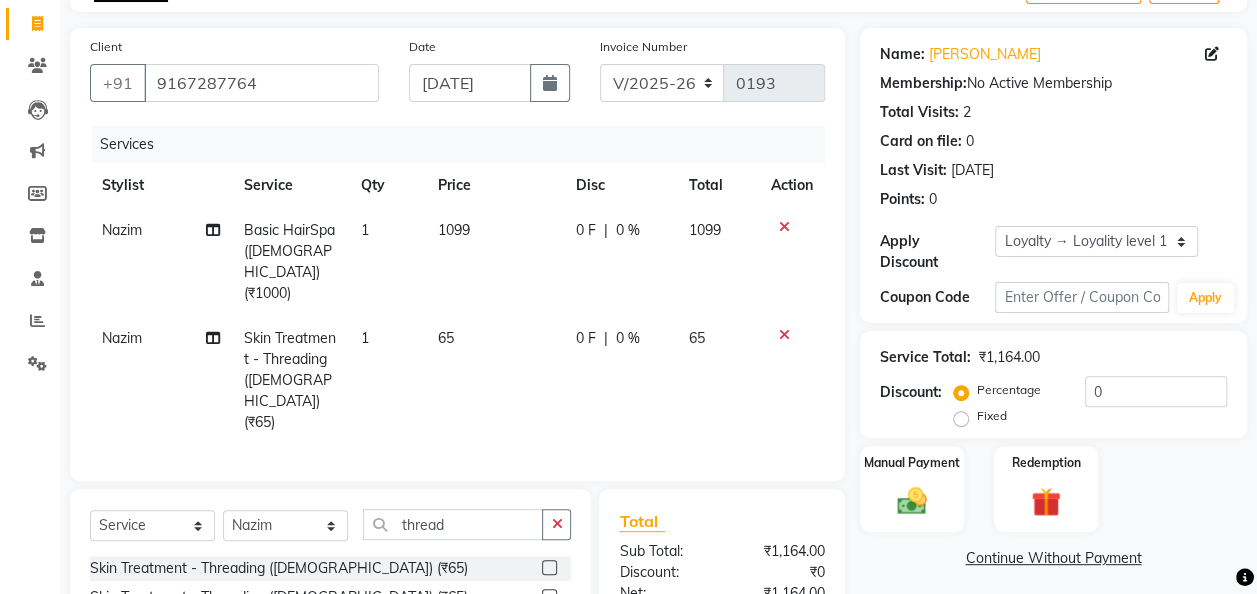 scroll, scrollTop: 0, scrollLeft: 0, axis: both 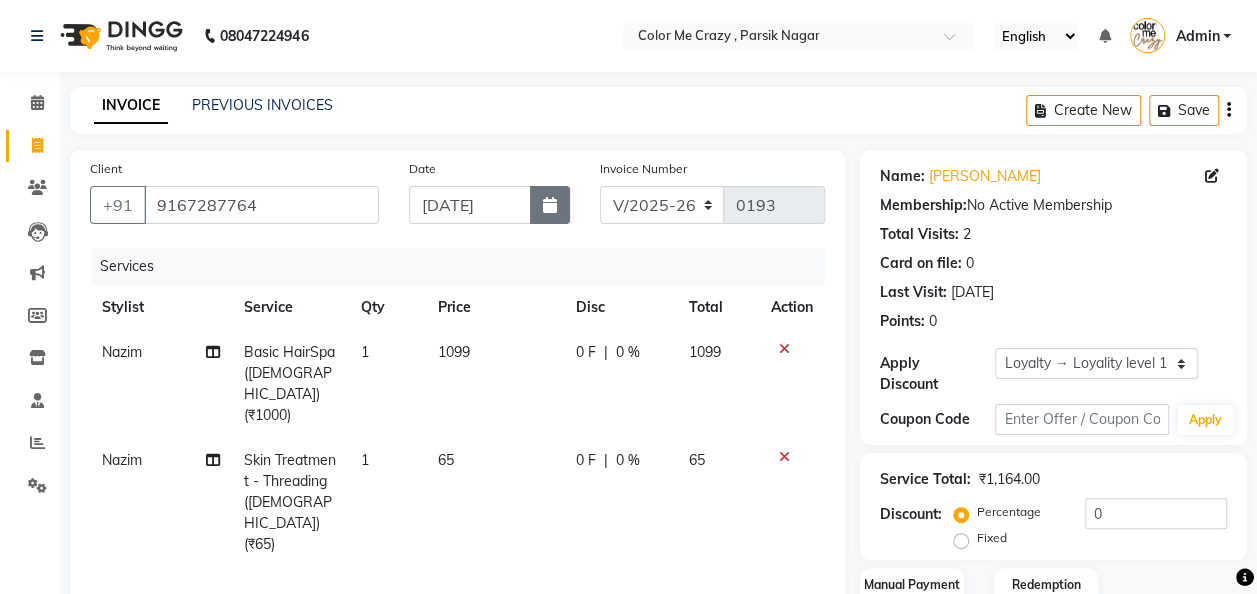 click 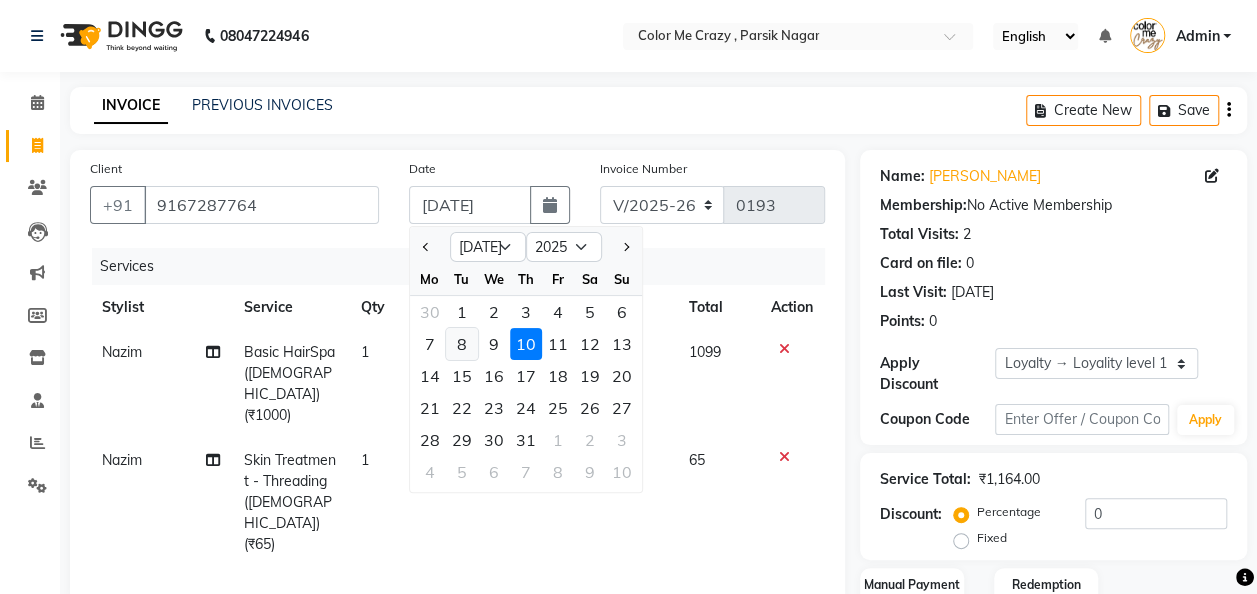 click on "8" 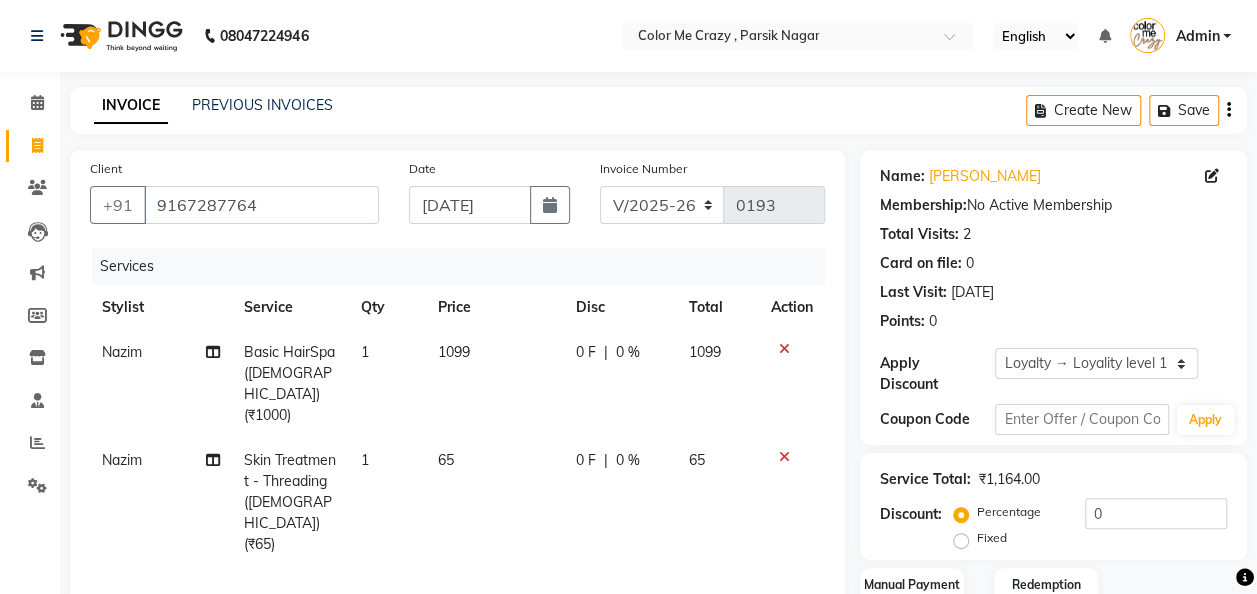scroll, scrollTop: 271, scrollLeft: 0, axis: vertical 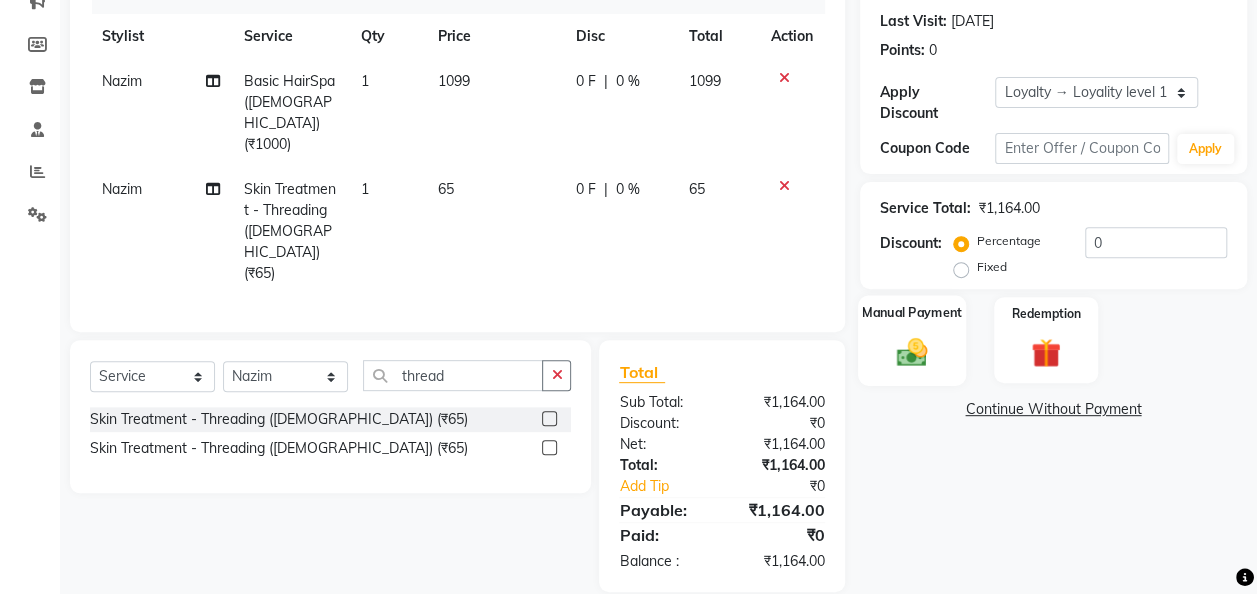 click 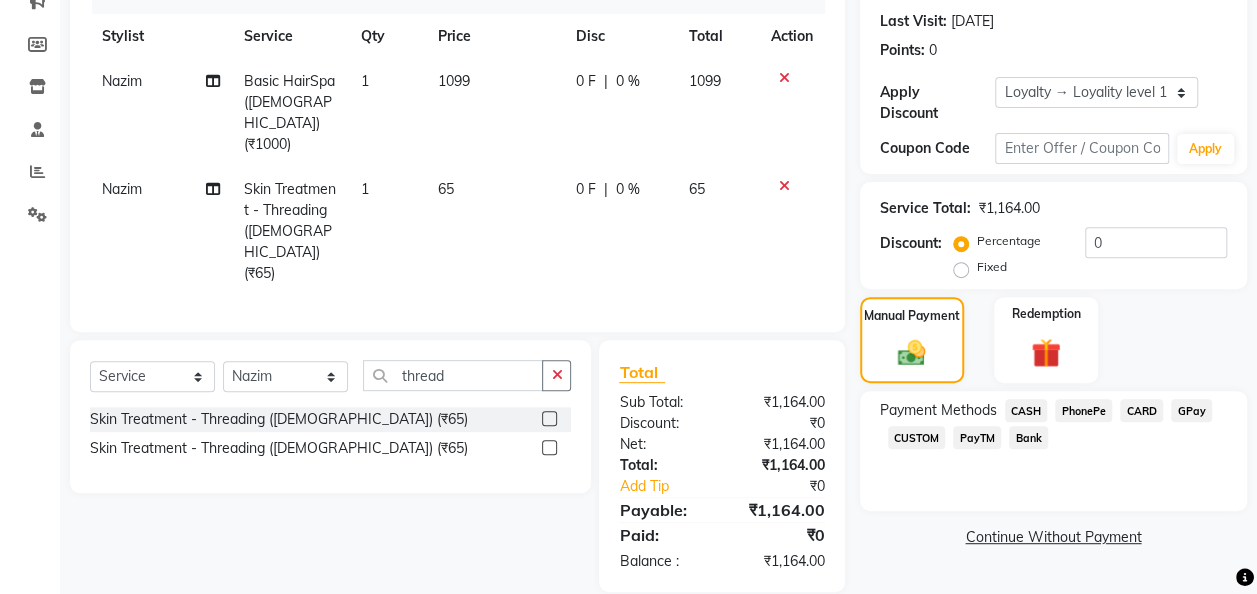 click on "GPay" 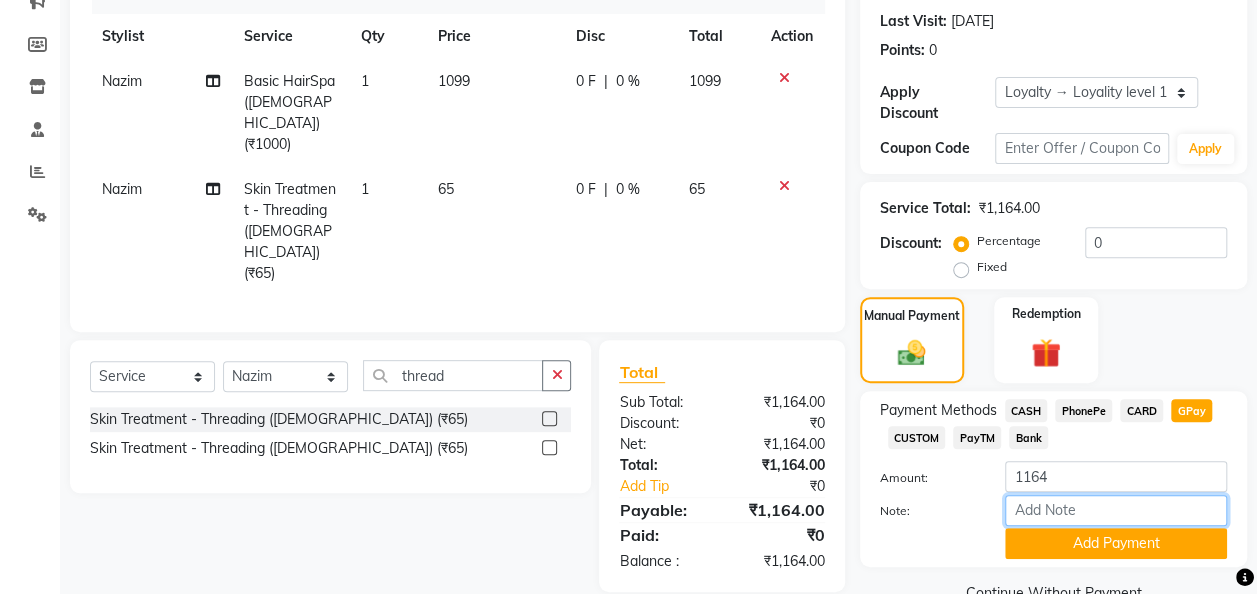 click on "Note:" at bounding box center [1116, 510] 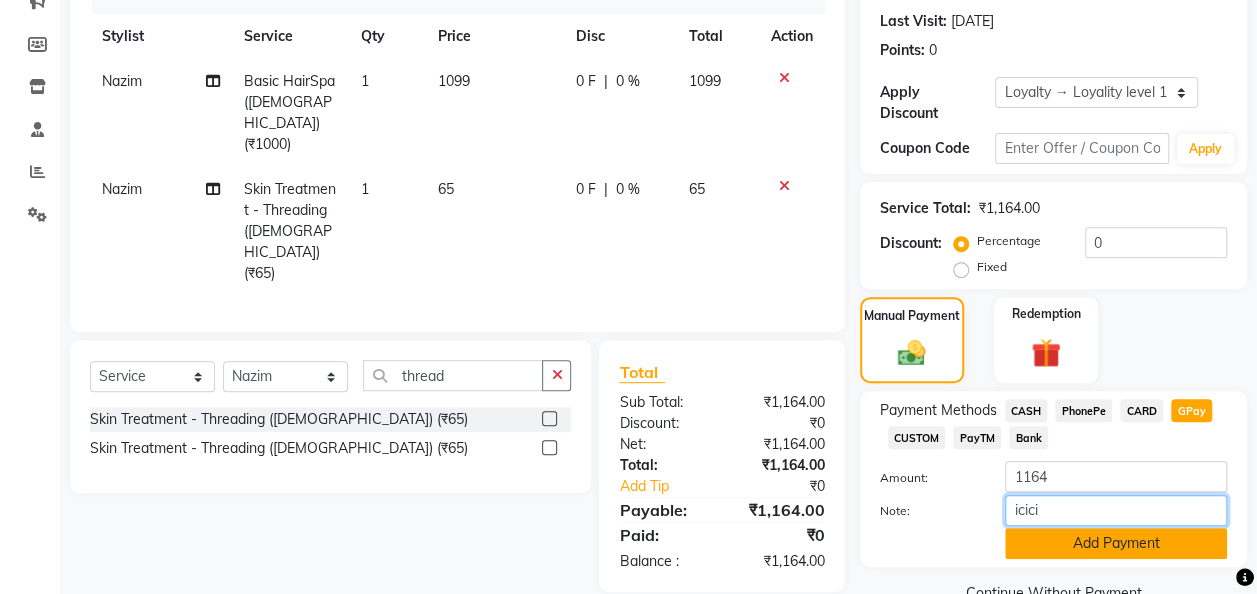 type on "icici" 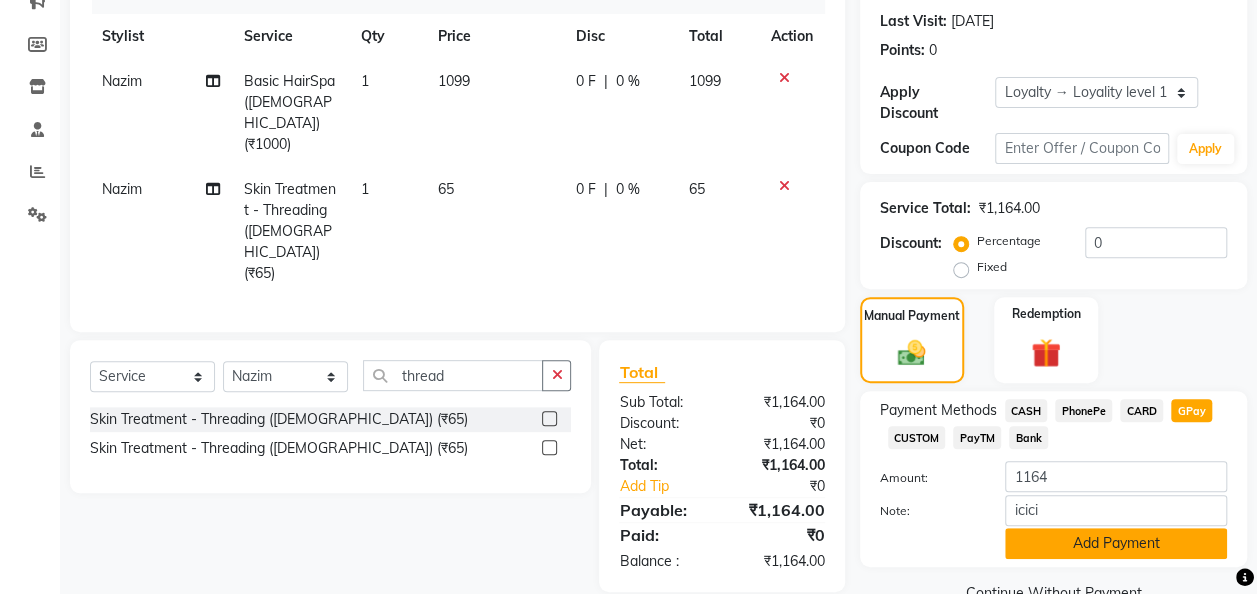 click on "Add Payment" 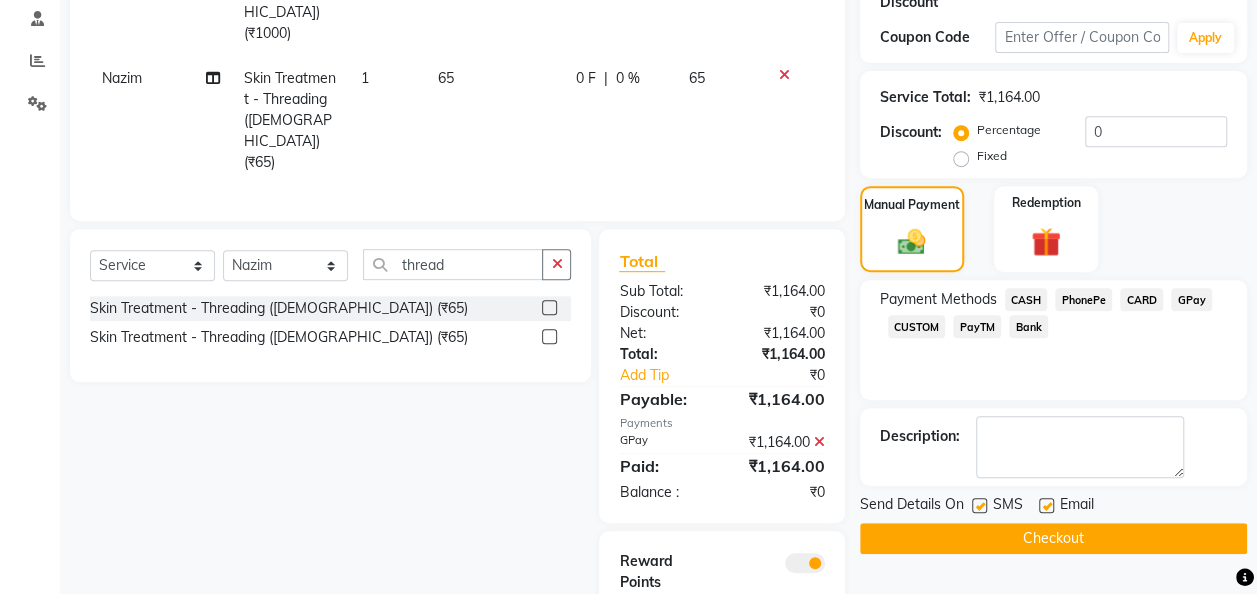 scroll, scrollTop: 452, scrollLeft: 0, axis: vertical 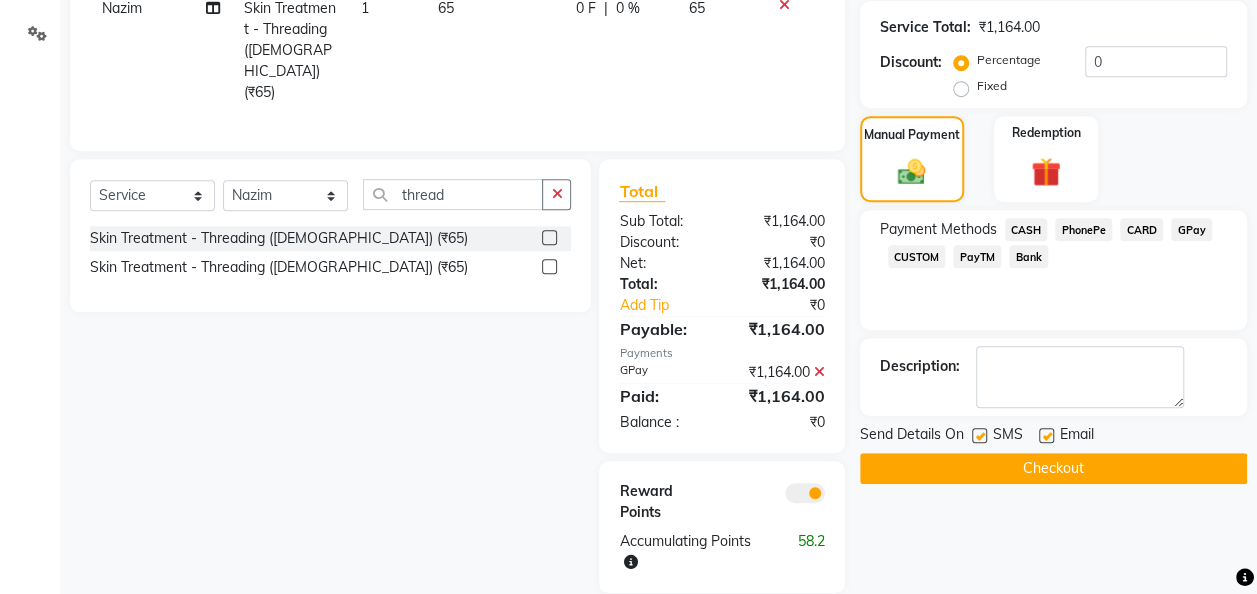 click on "Email" 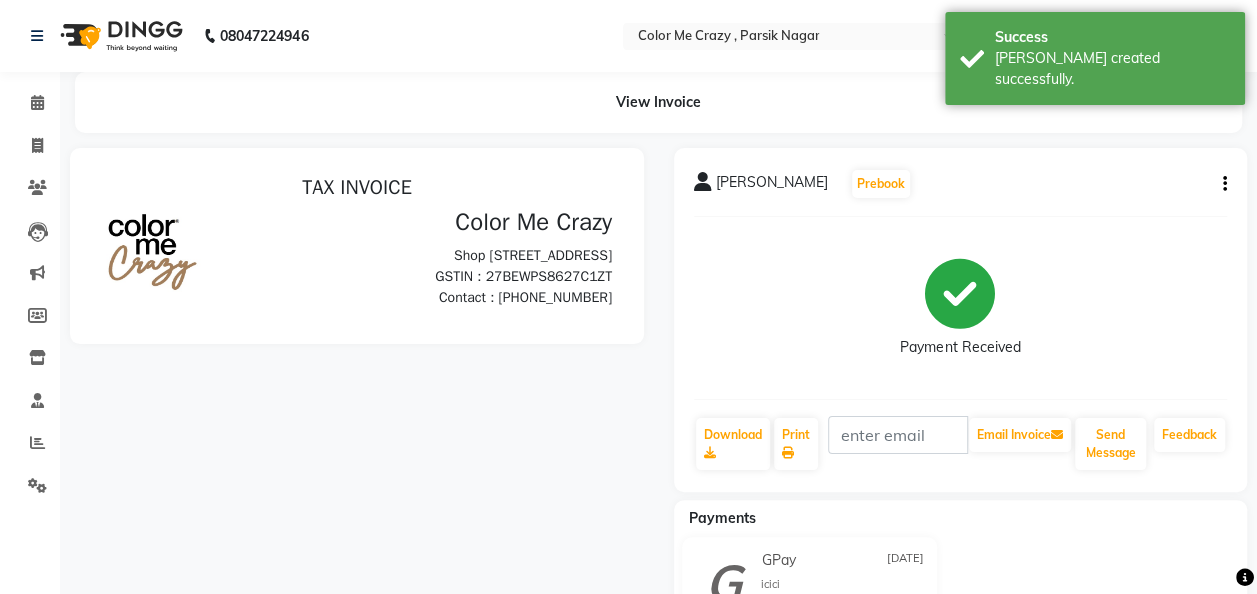 scroll, scrollTop: 0, scrollLeft: 0, axis: both 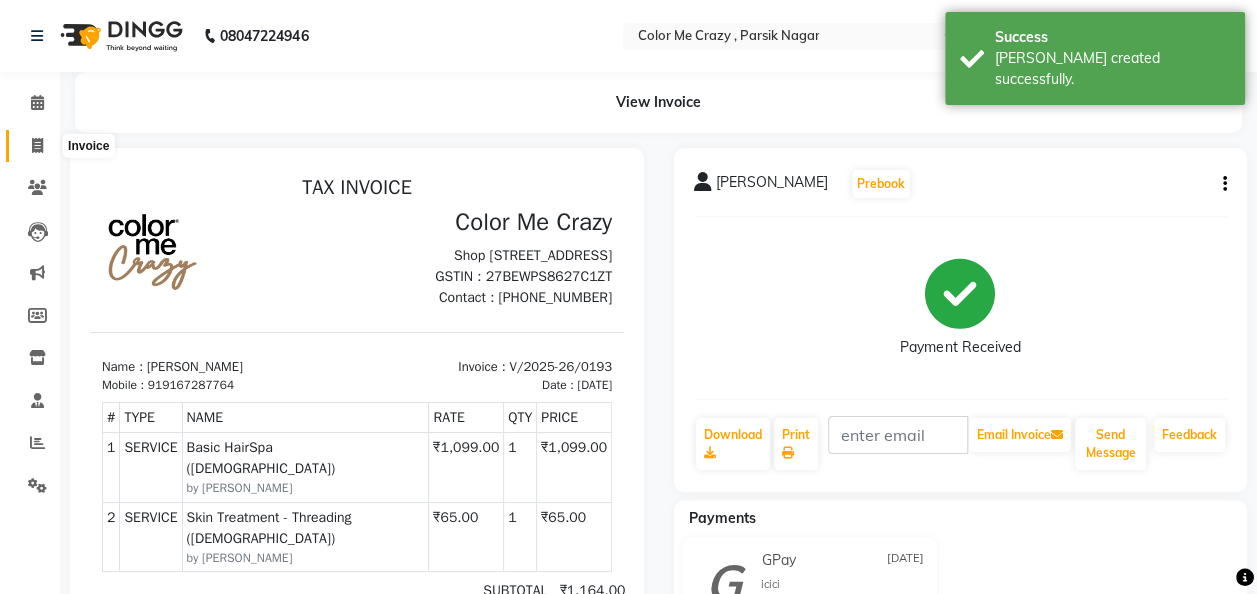 click 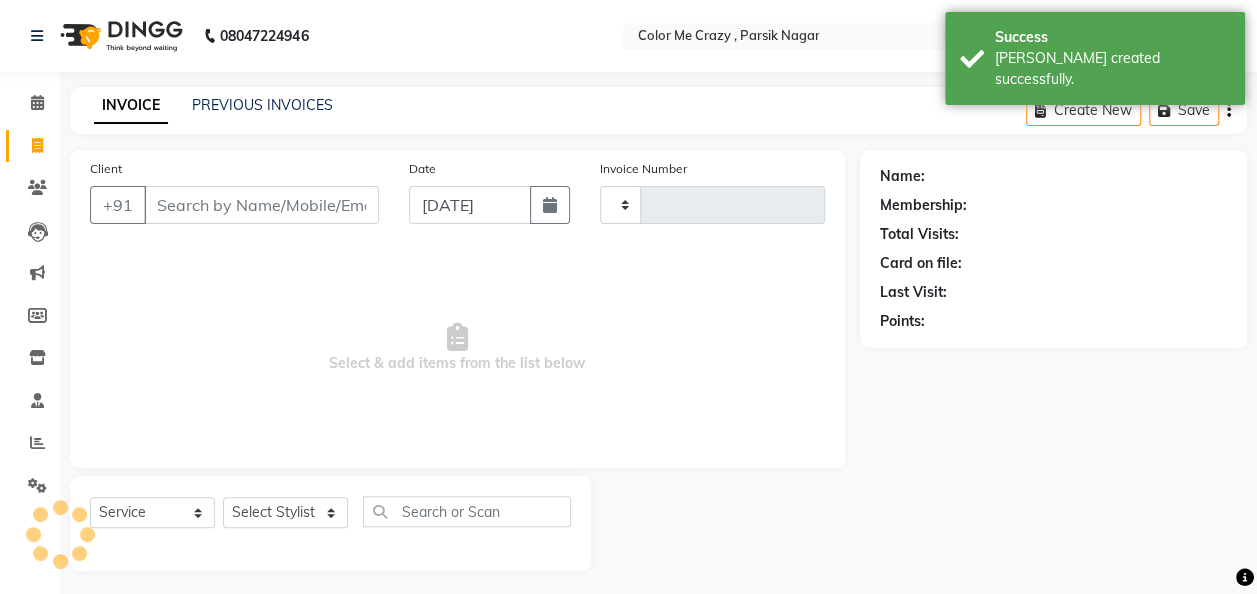 type on "0194" 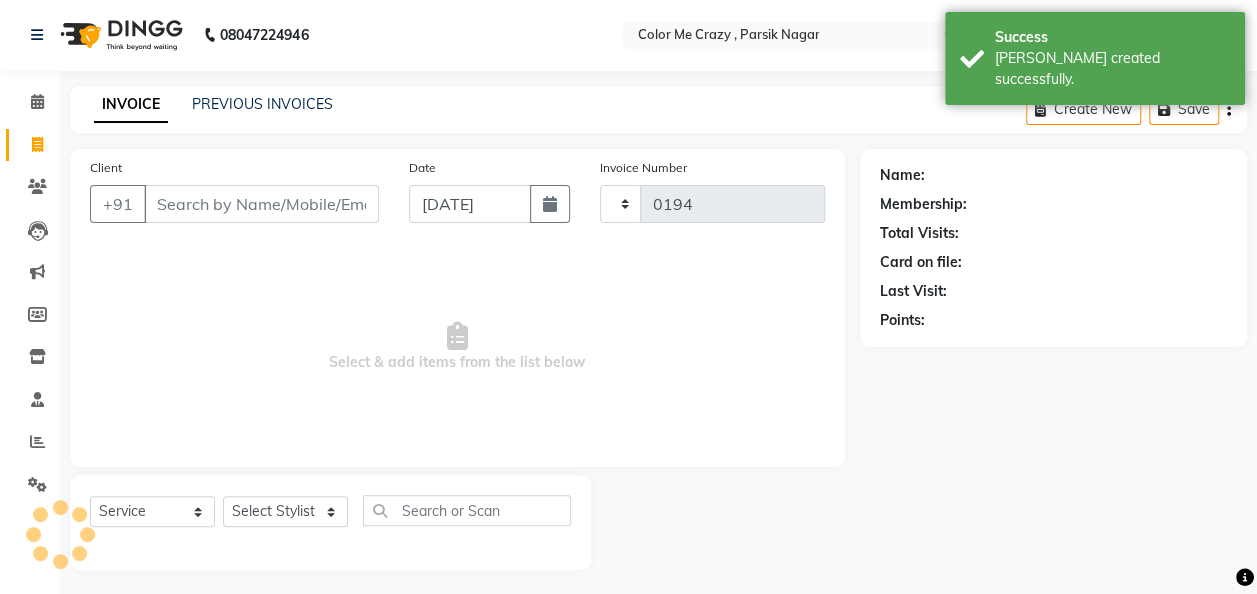select on "120" 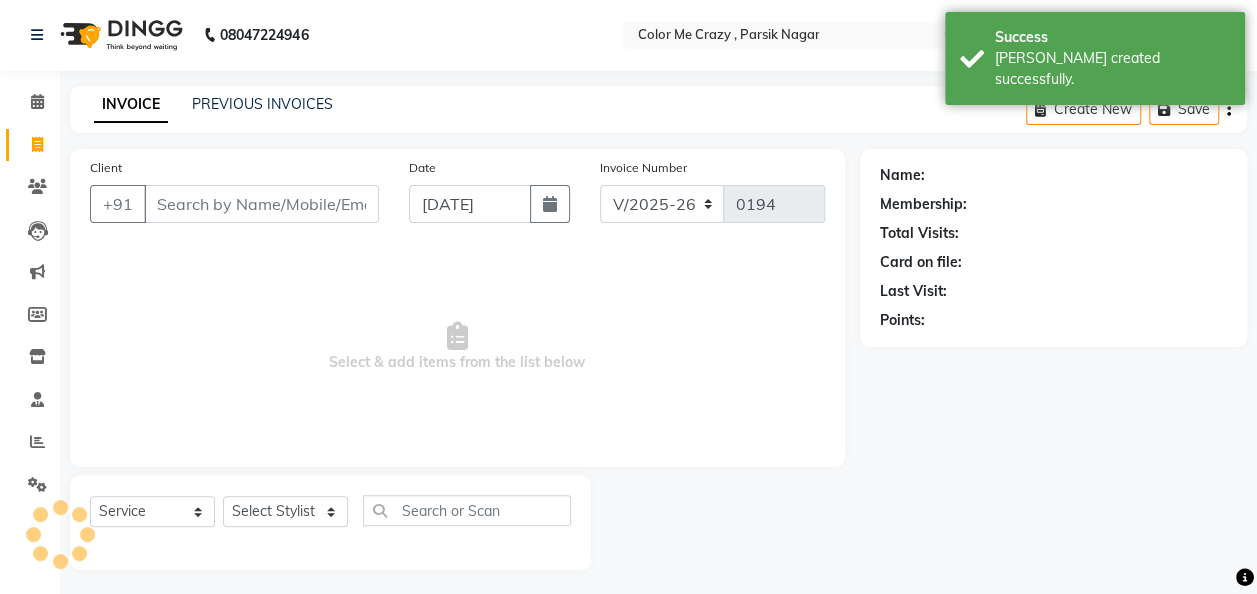 scroll, scrollTop: 6, scrollLeft: 0, axis: vertical 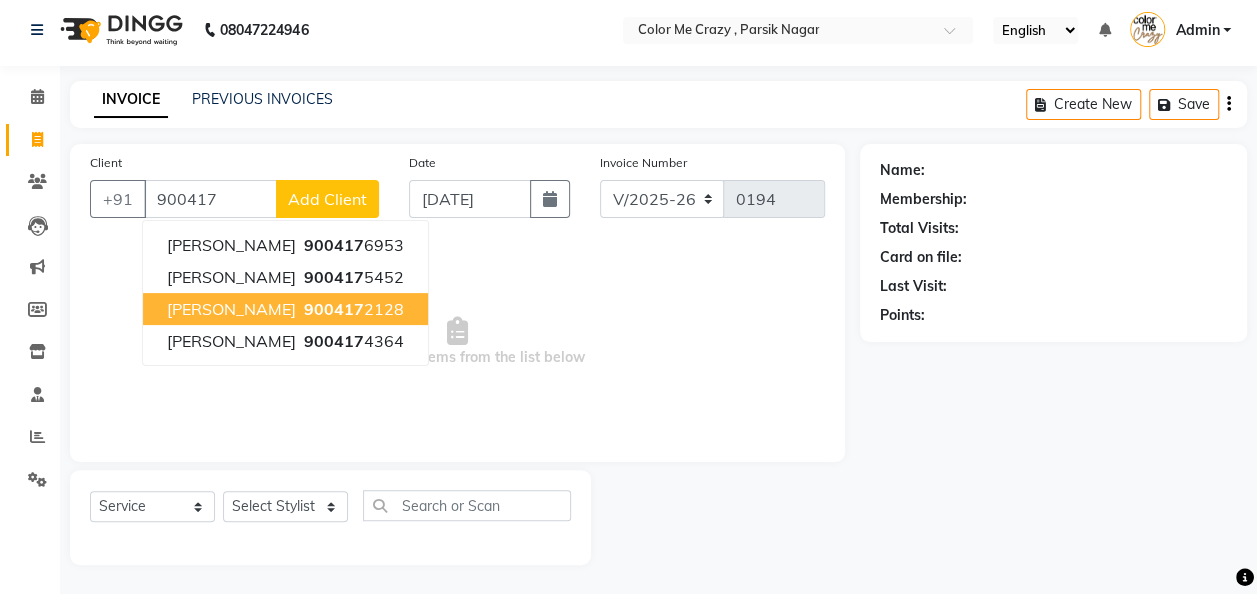 click on "aditiya wadnerkar   900417 2128" at bounding box center (285, 309) 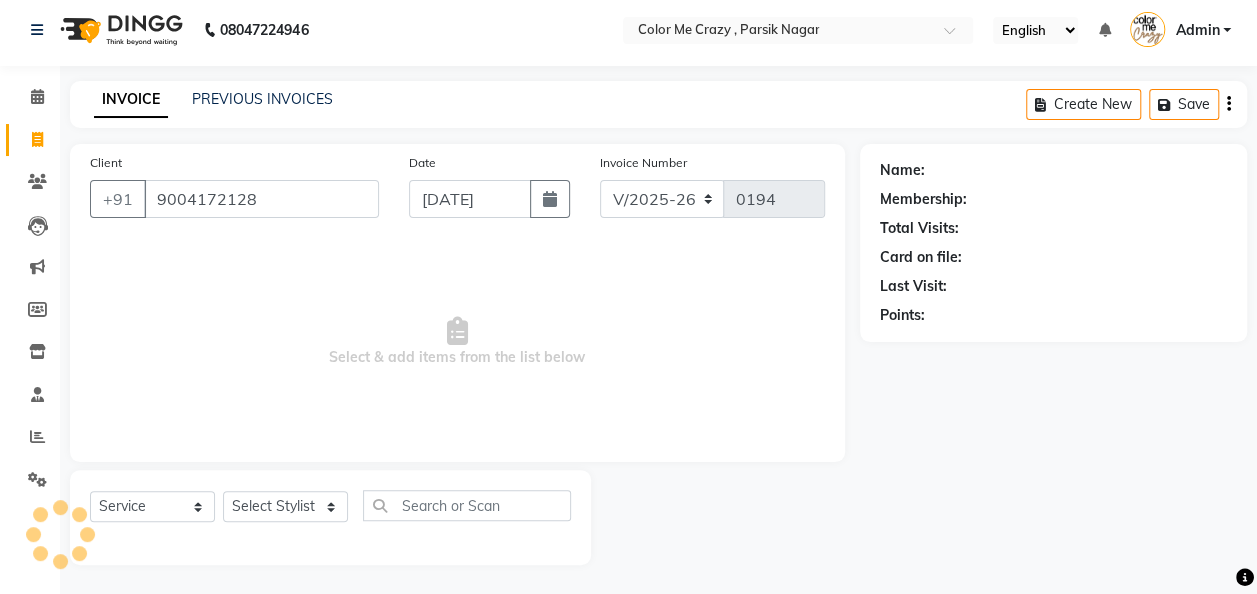 type on "9004172128" 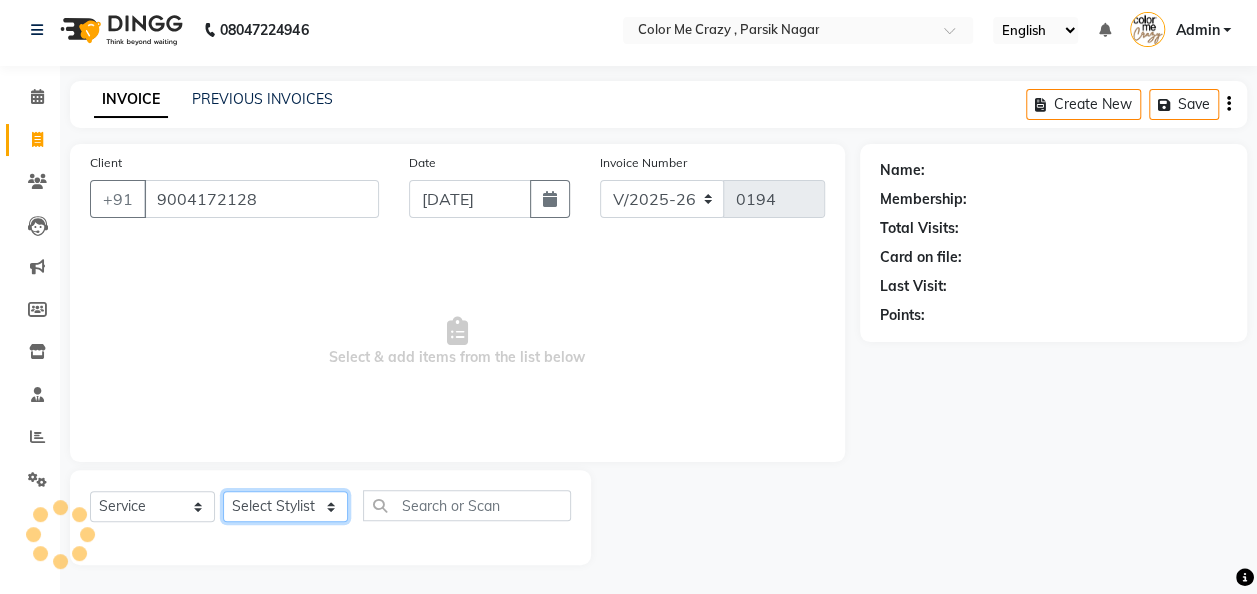 click on "Select Stylist Amit [PERSON_NAME] [PERSON_NAME] [PERSON_NAME] [PERSON_NAME] [PERSON_NAME] [PERSON_NAME]  [PERSON_NAME]" 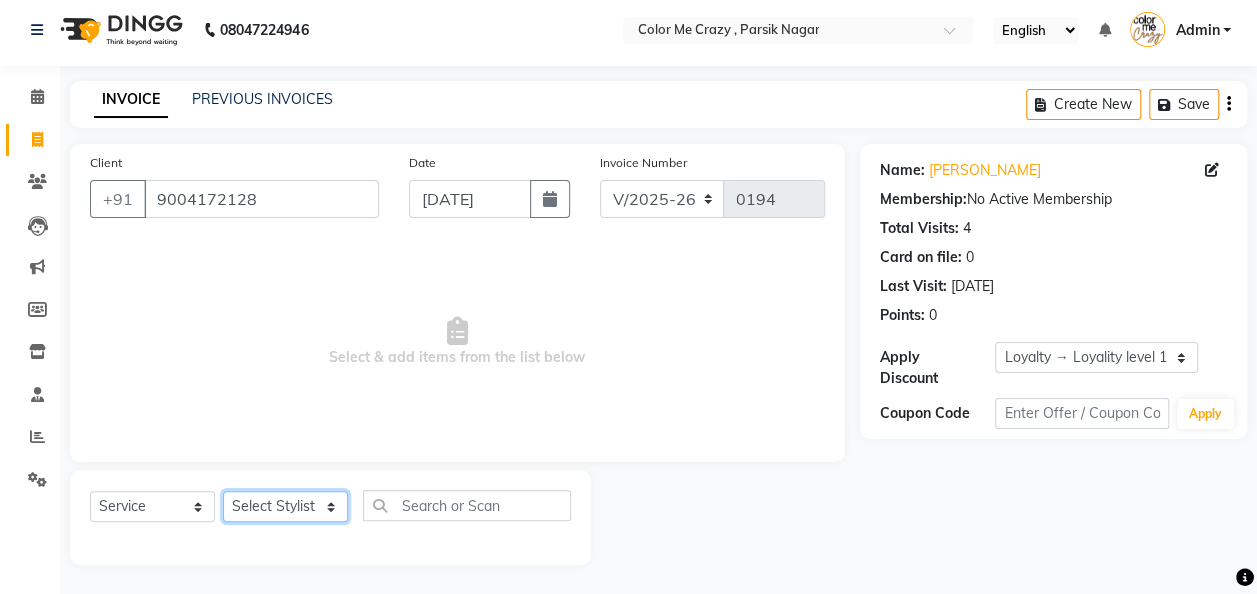 select on "54024" 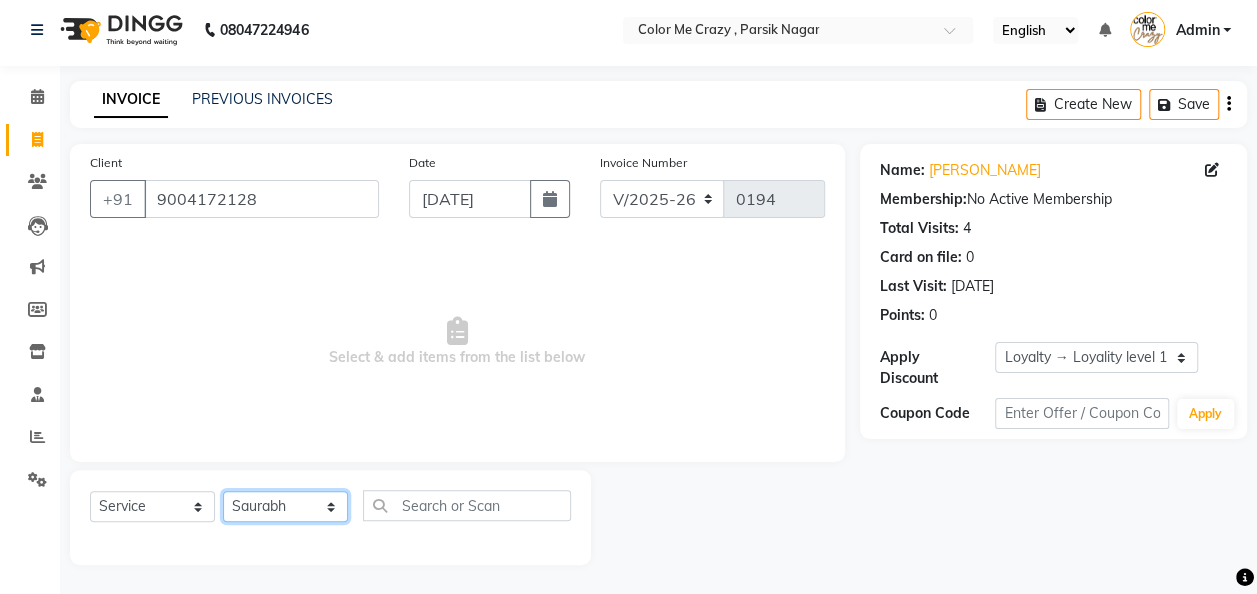 click on "Select Stylist Amit [PERSON_NAME] [PERSON_NAME] [PERSON_NAME] [PERSON_NAME] [PERSON_NAME] [PERSON_NAME]  [PERSON_NAME]" 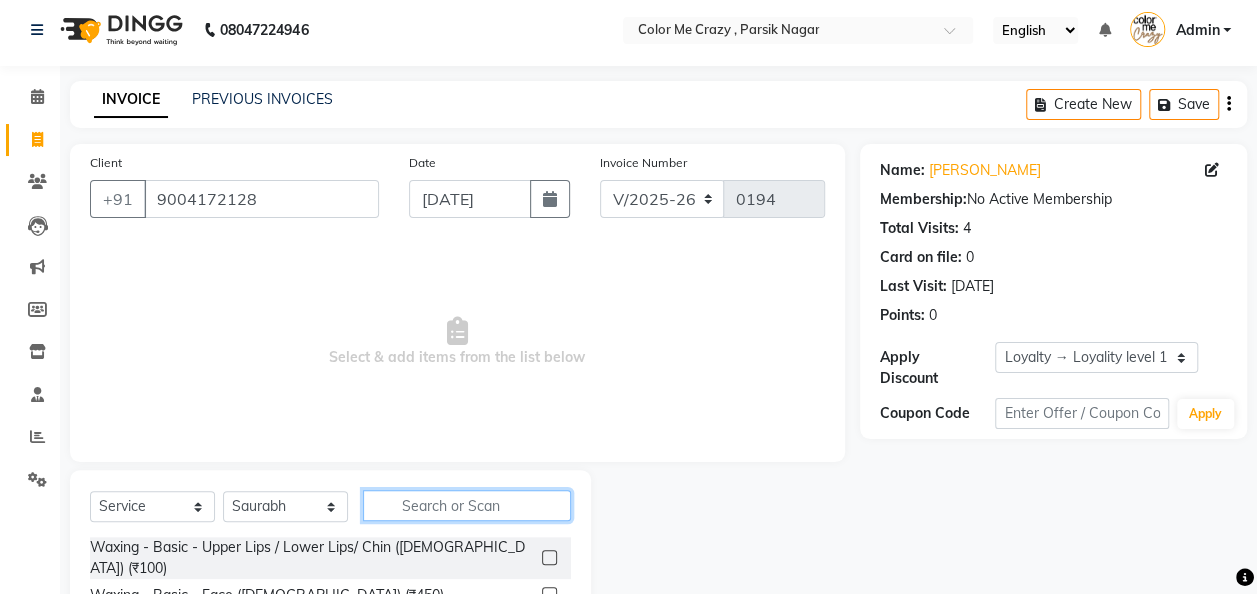 click 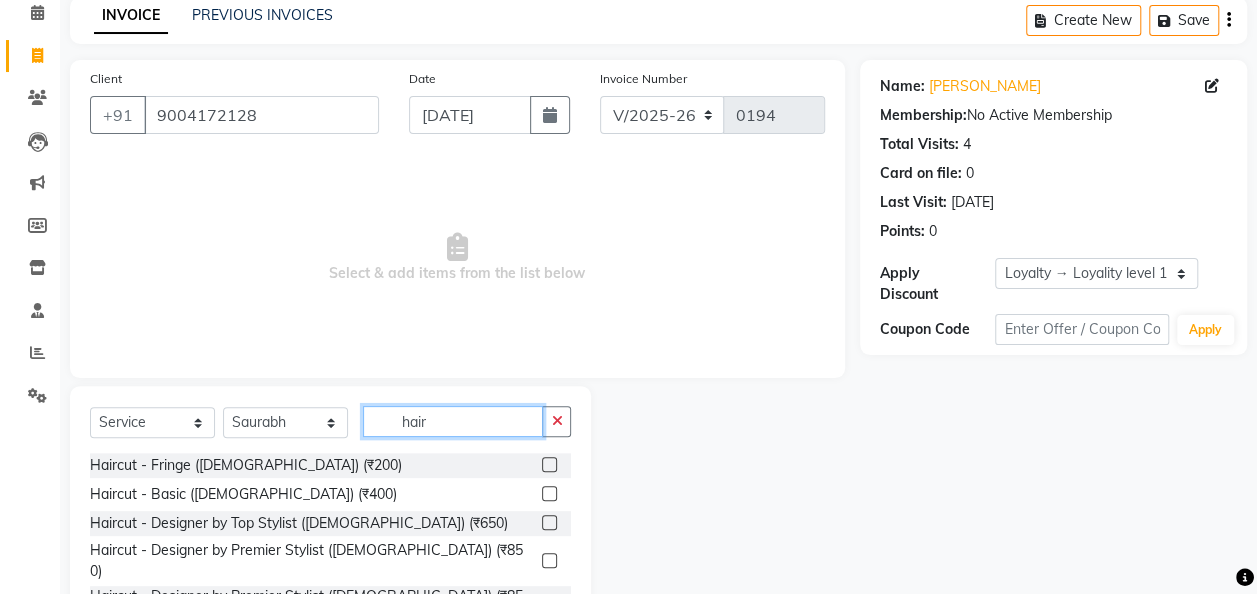 scroll, scrollTop: 206, scrollLeft: 0, axis: vertical 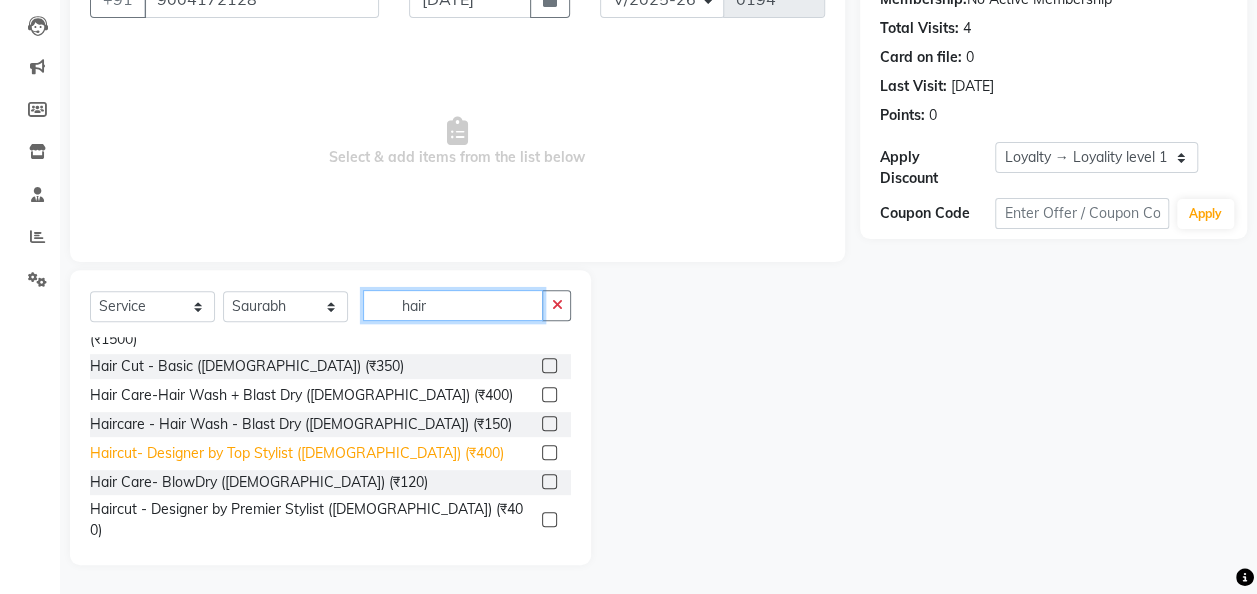 type on "hair" 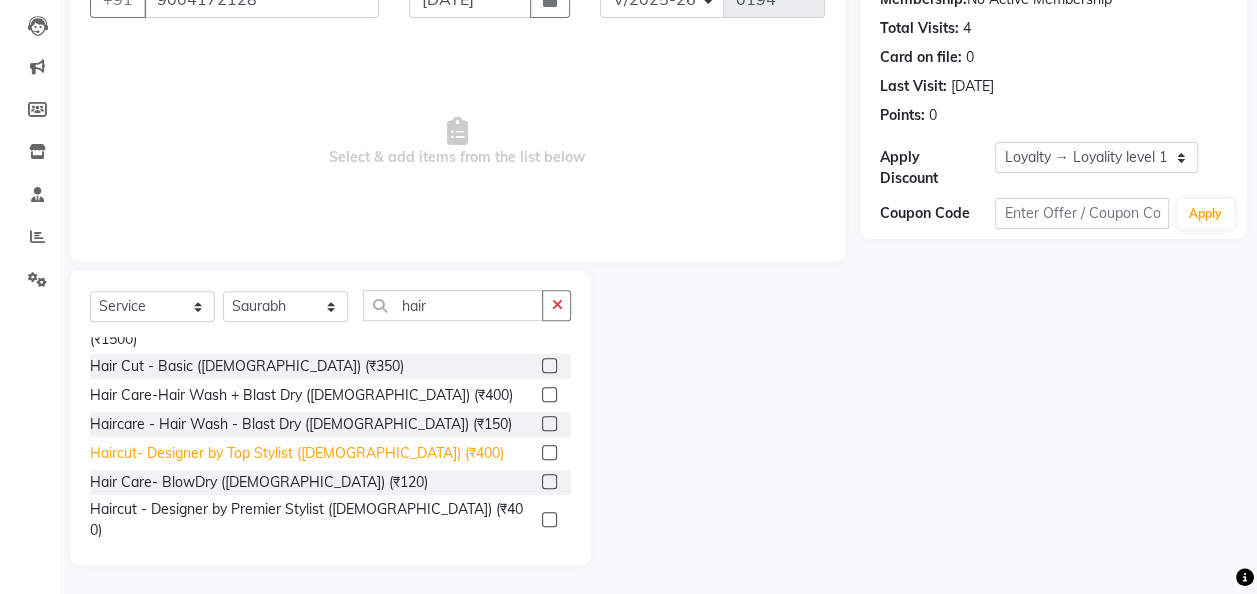 click on "Haircut- Designer by Top Stylist ([DEMOGRAPHIC_DATA]) (₹400)" 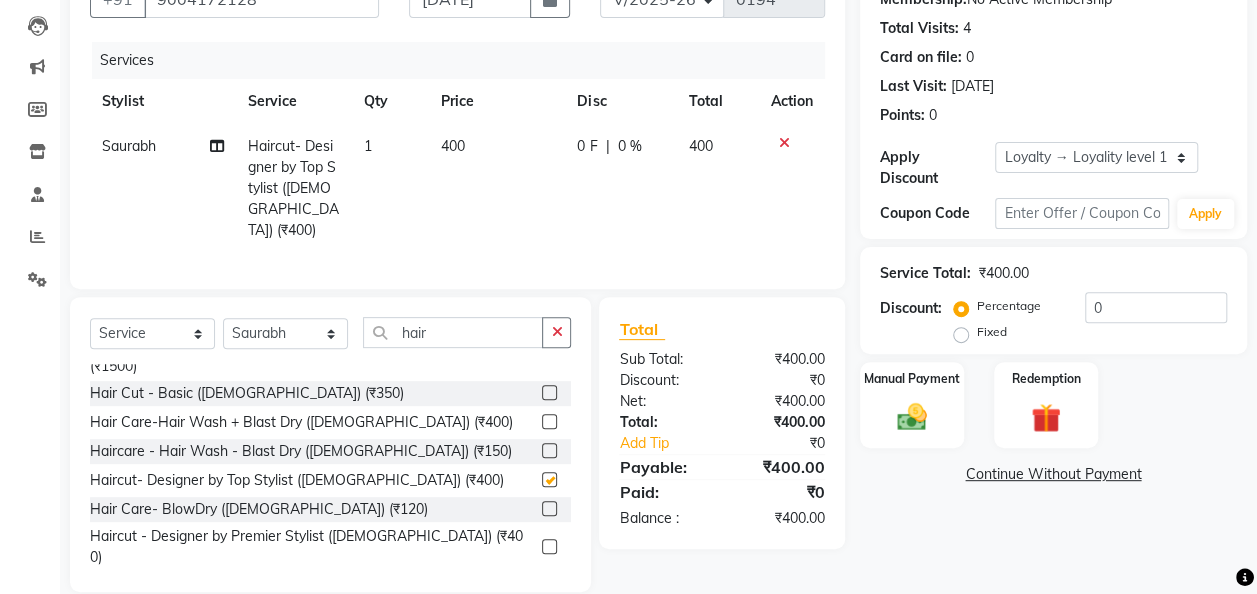 checkbox on "false" 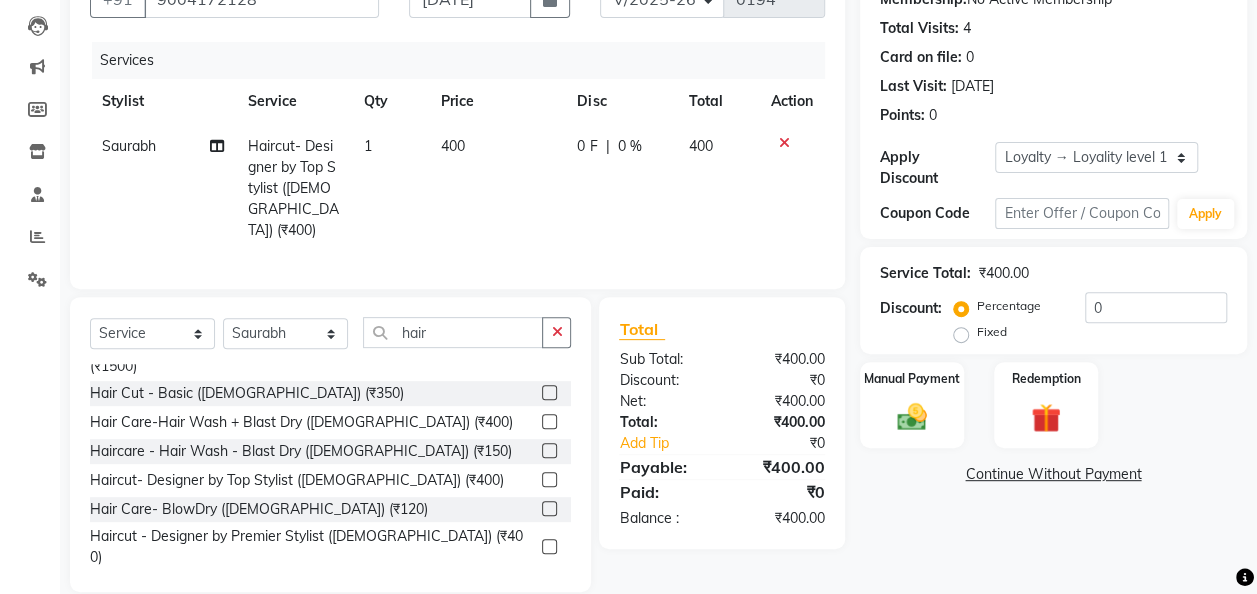 click on "Select  Service  Product  Membership  Package Voucher Prepaid Gift Card  Select Stylist Amit Karina Mukesh Chouhan Mayur Sakat Nazim Saurabh  Sulochana Arun Shewale  Trunal Shinde hair  Haircut - Fringe (Female) (₹200)  Haircut - Basic (Female) (₹400)  Haircut - Designer by Top Stylist (Female) (₹650)  Haircut - Designer by Premier Stylist (Female) (₹850)  Haircut - Designer by Premier Stylist (Female) (₹850)  Haircut - Short Trendy Haircut - By Trunal (Female) (₹1800)  Haircut - Short Trendy Haircut - By Premier Stylist (Female) (₹1000)  Haircut - Designer By Trunal (Female) (₹1500)  Hair Cut - Basic (Male) (₹350)  Hair Care-Hair Wash + Blast Dry (Female) (₹400)  Haircare - Hair Wash - Blast Dry (Male) (₹150)  Haircut- Designer by Top Stylist (Male) (₹400)  Hair Care- BlowDry (Male) (₹120)  Haircut - Designer by Premier Stylist (Male) (₹400)  Haircut - Designer By Trunal (Male) (₹800)  Hair Care- Blow Dry (Female) (₹350)  Hair Care - Ironing (Female) (₹500)" 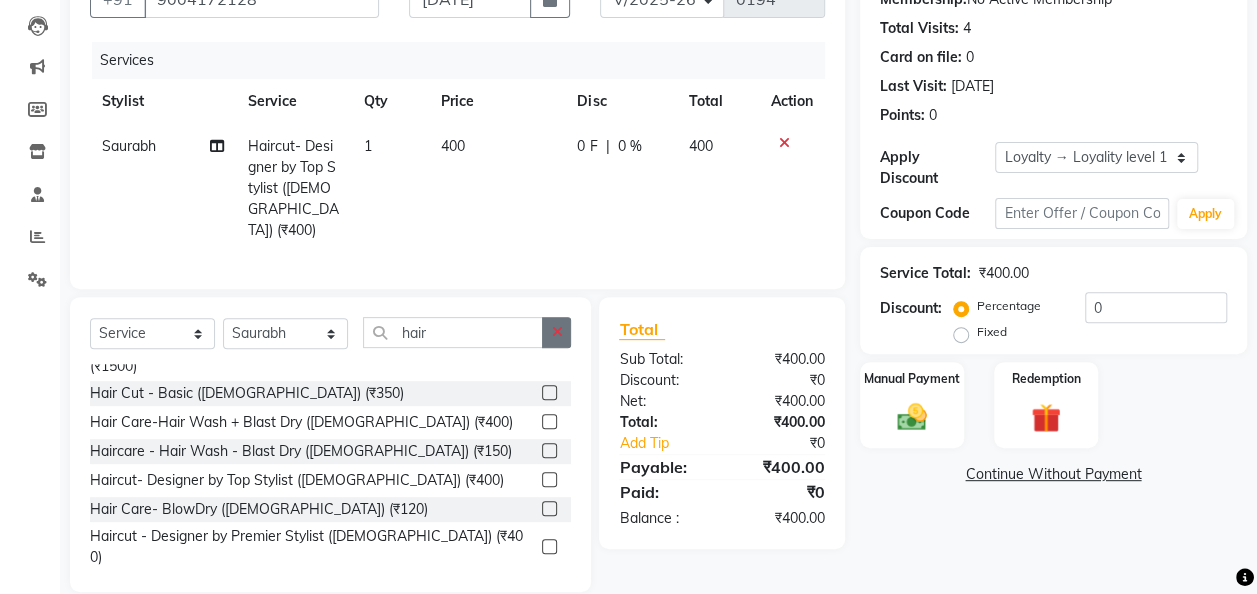 click 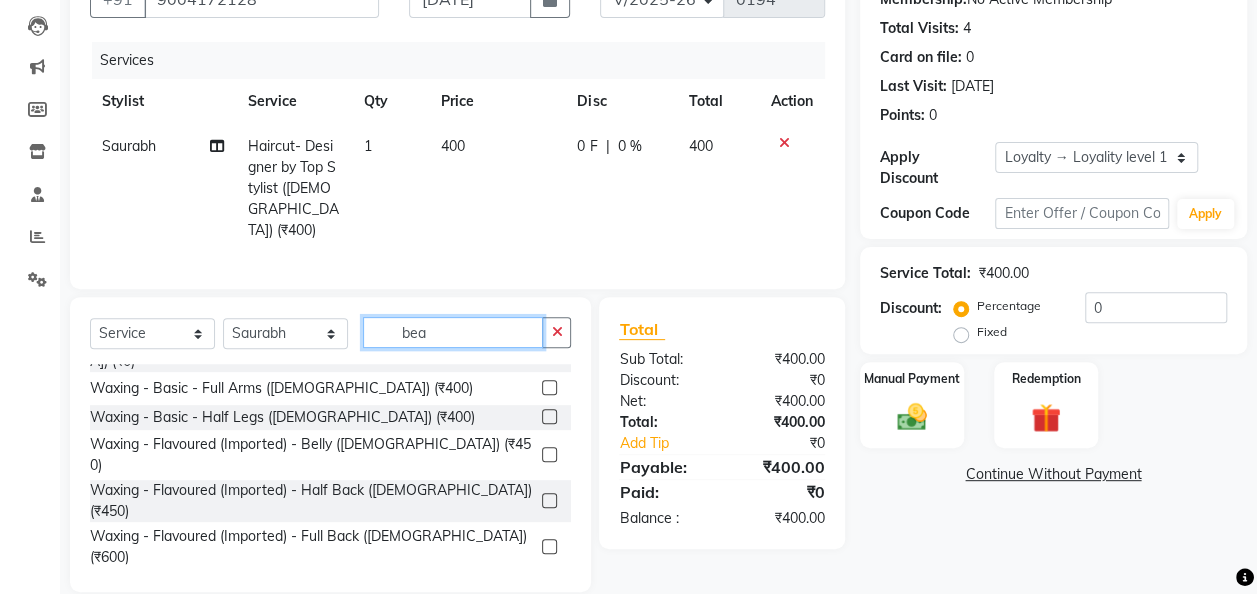scroll, scrollTop: 0, scrollLeft: 0, axis: both 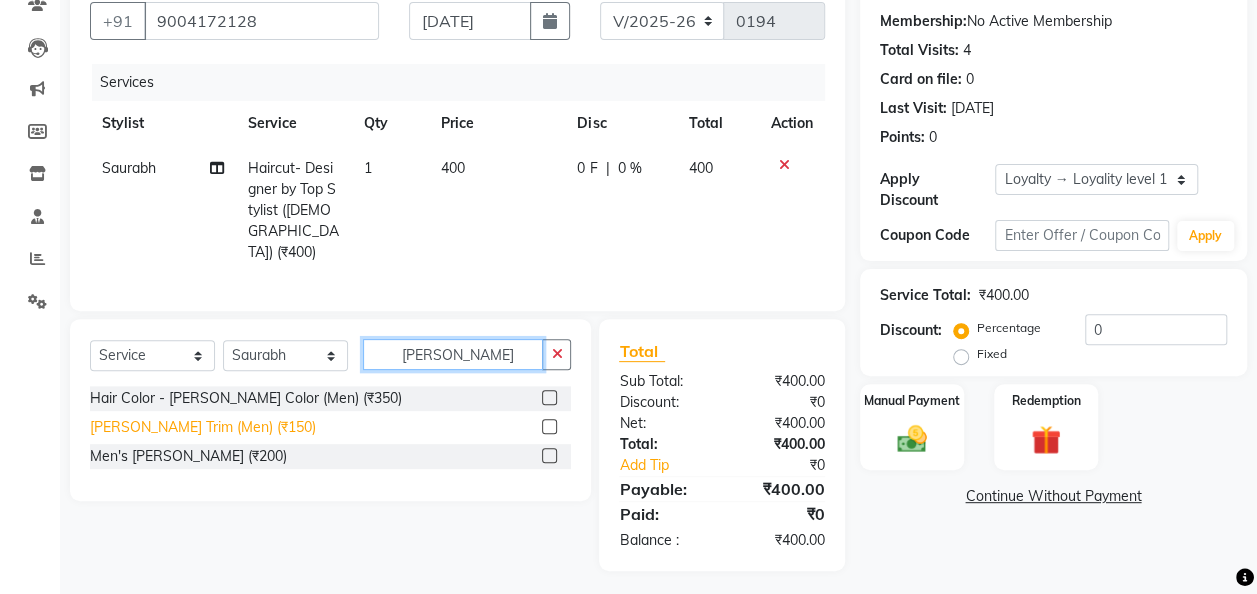 type on "[PERSON_NAME]" 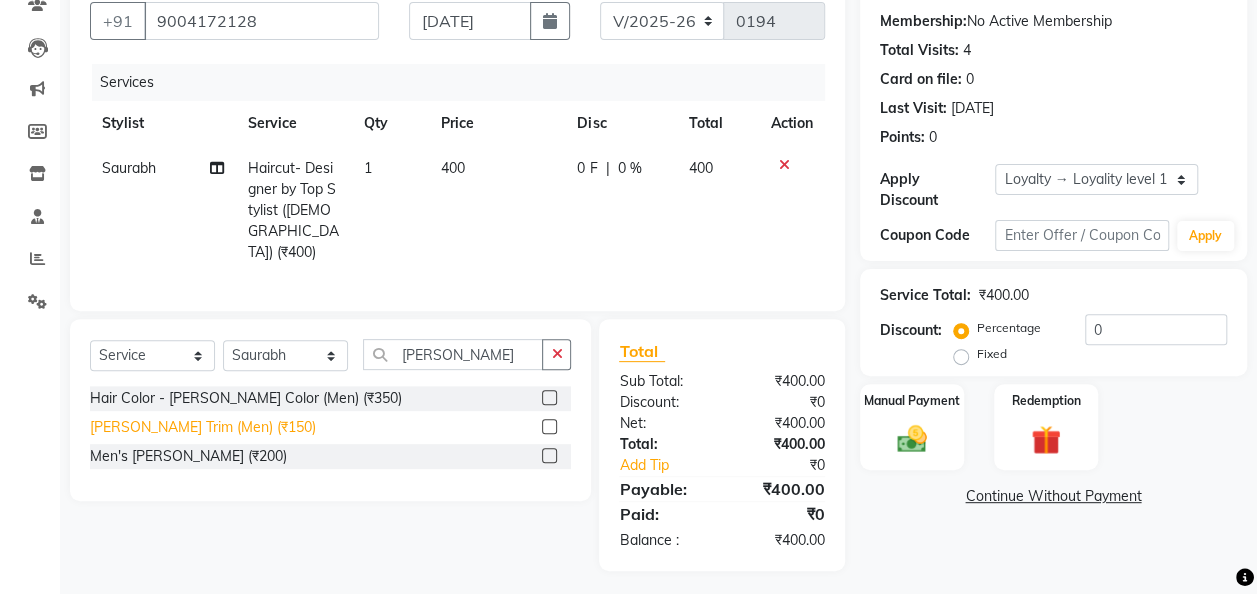 click on "[PERSON_NAME] Trim (Men) (₹150)" 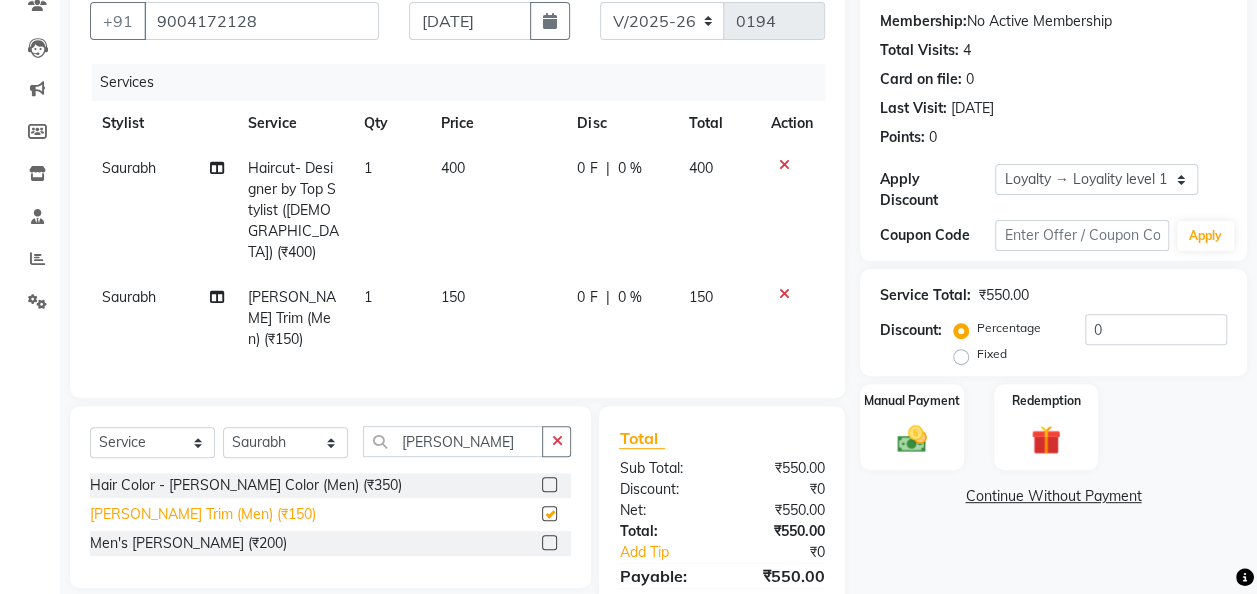 checkbox on "false" 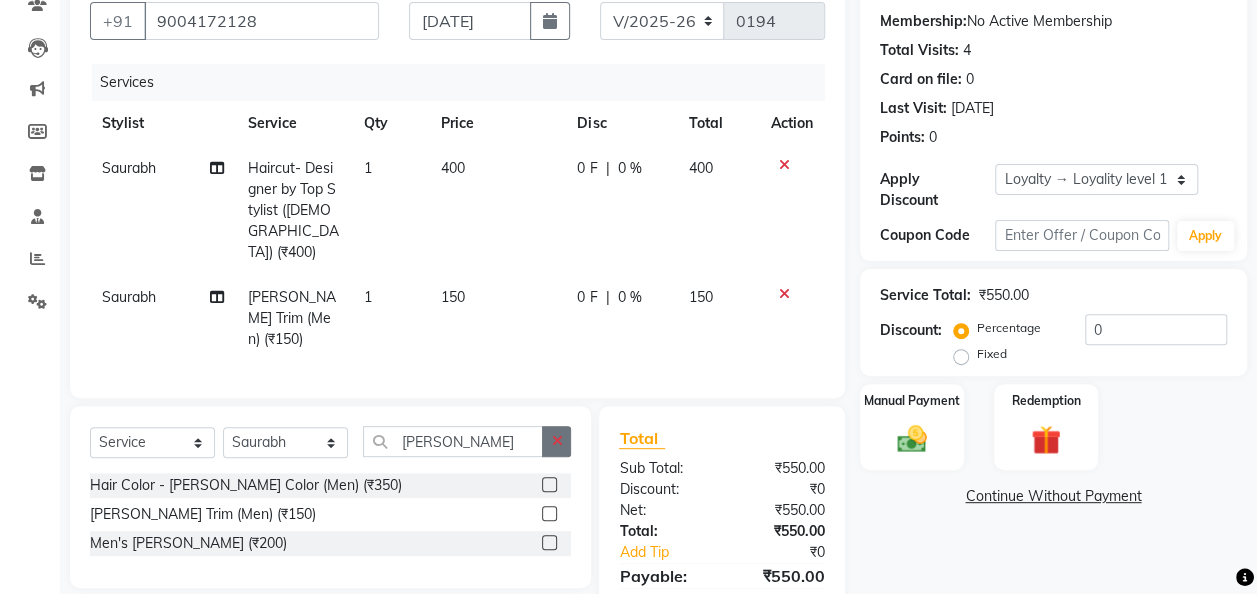 click 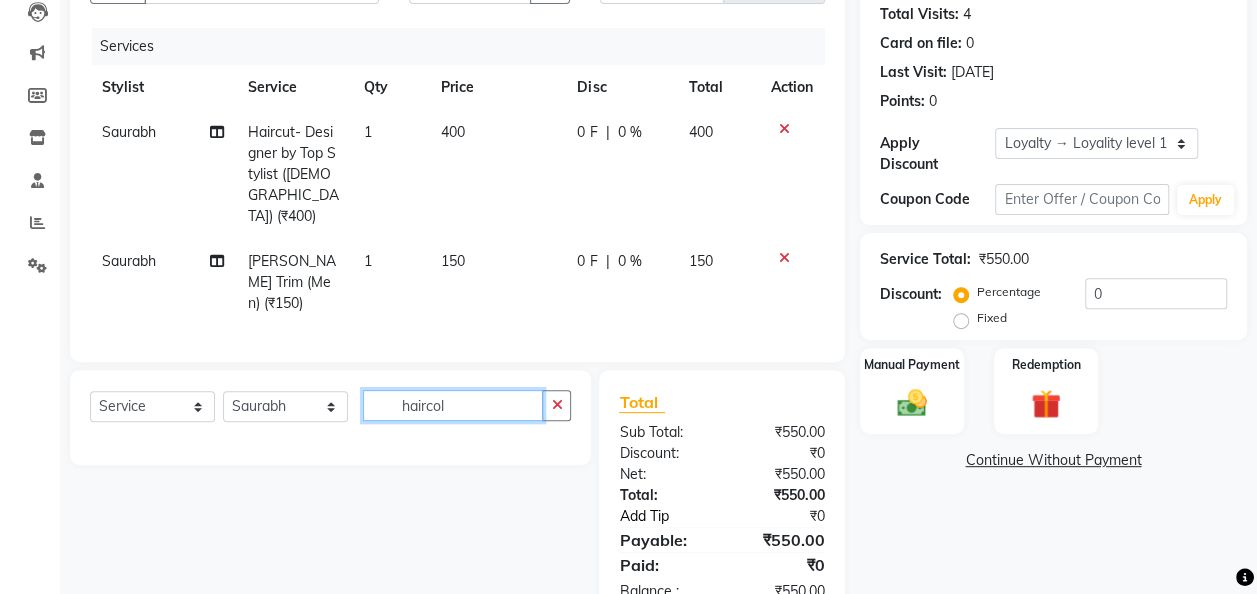 scroll, scrollTop: 250, scrollLeft: 0, axis: vertical 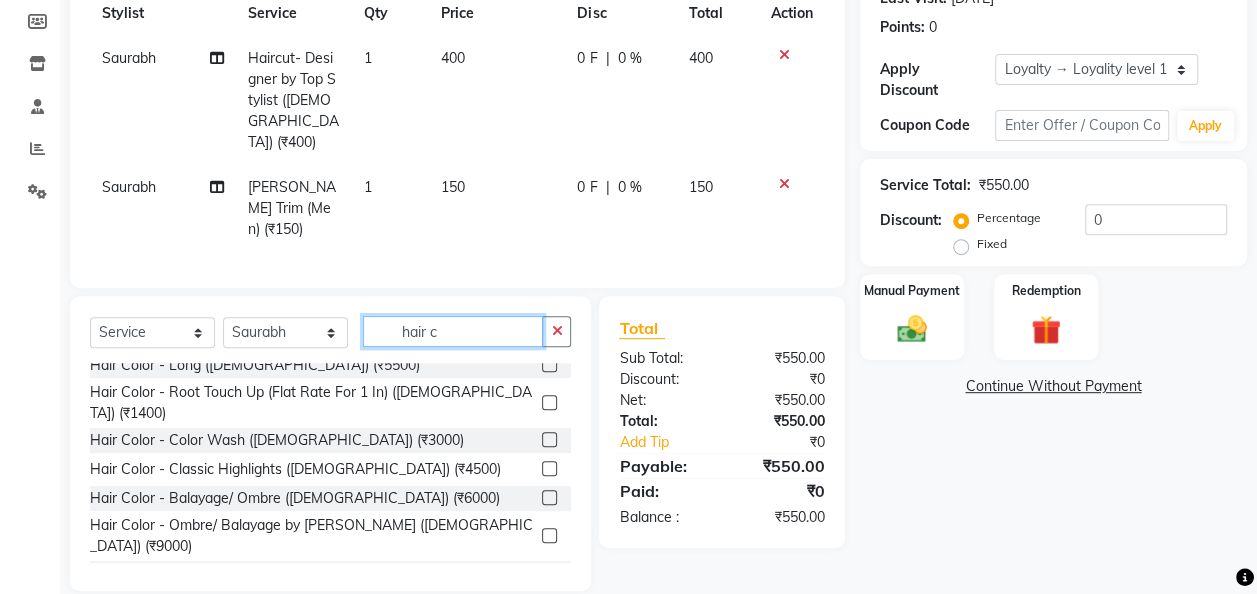 type on "hair c" 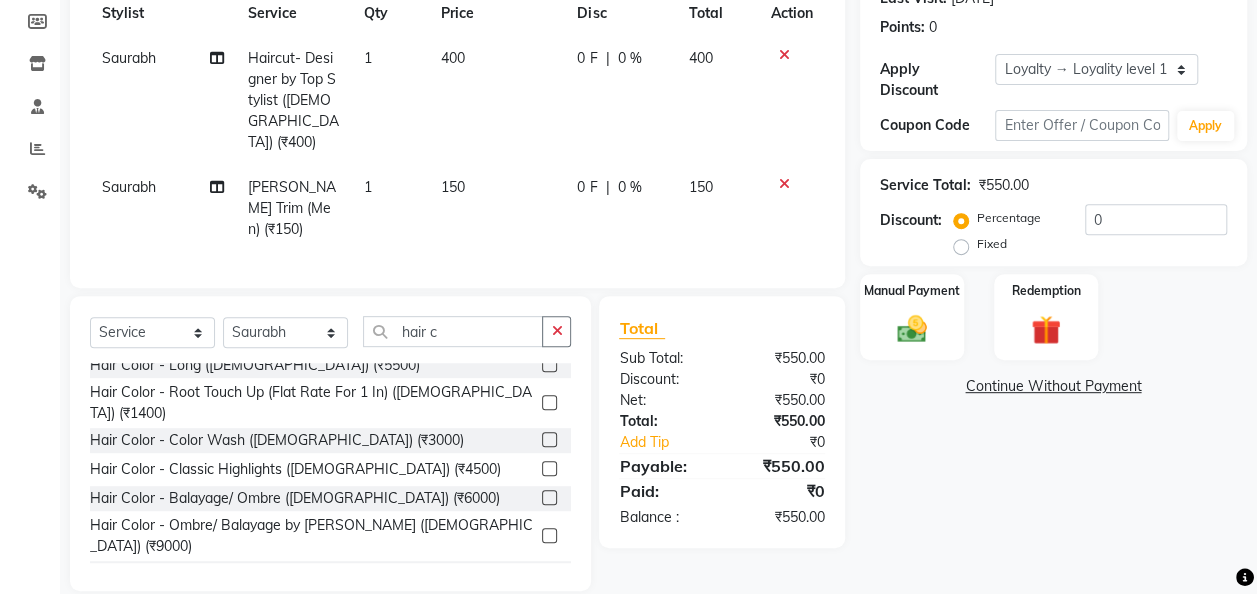 click on "Hair Color - Short (Men) (₹1100)" 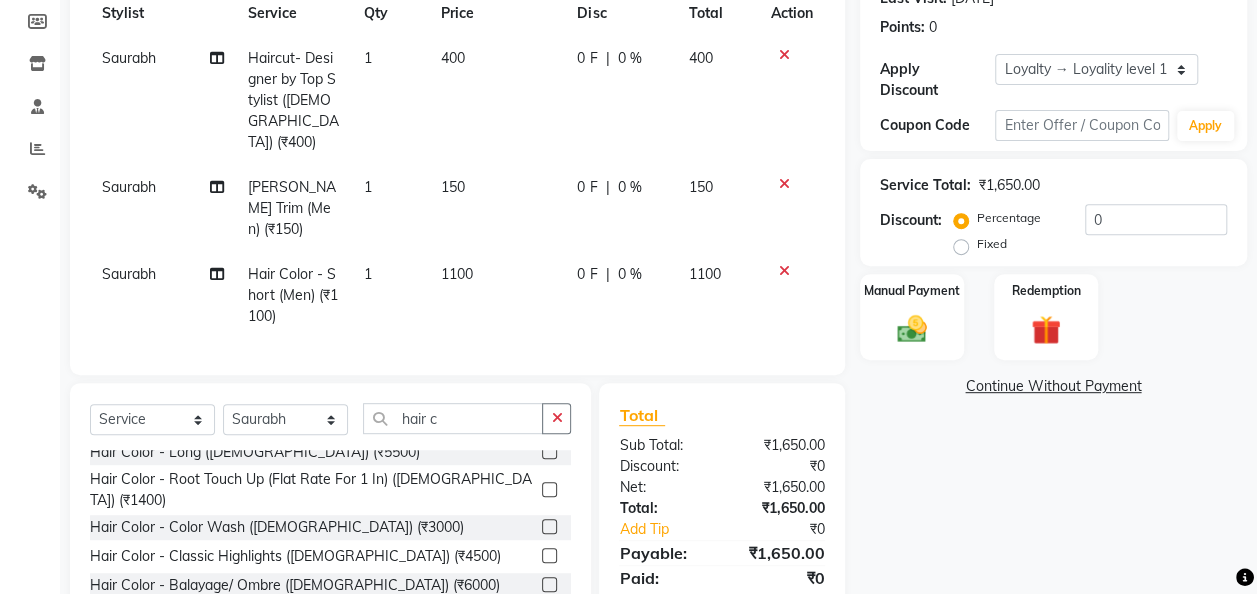 checkbox on "false" 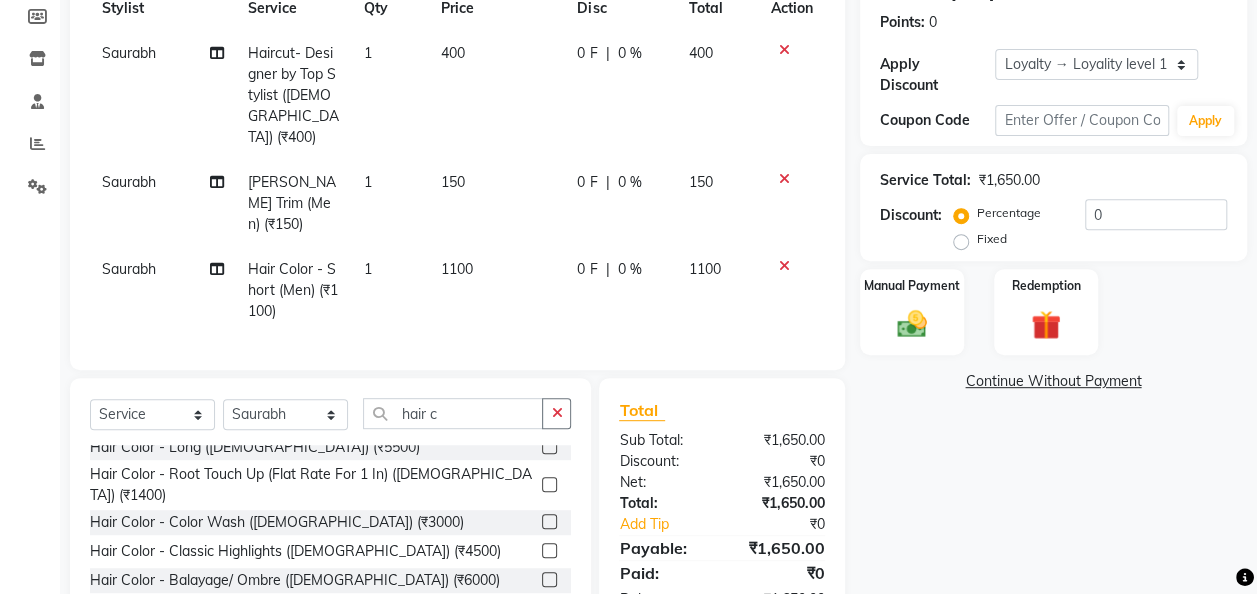 scroll, scrollTop: 300, scrollLeft: 0, axis: vertical 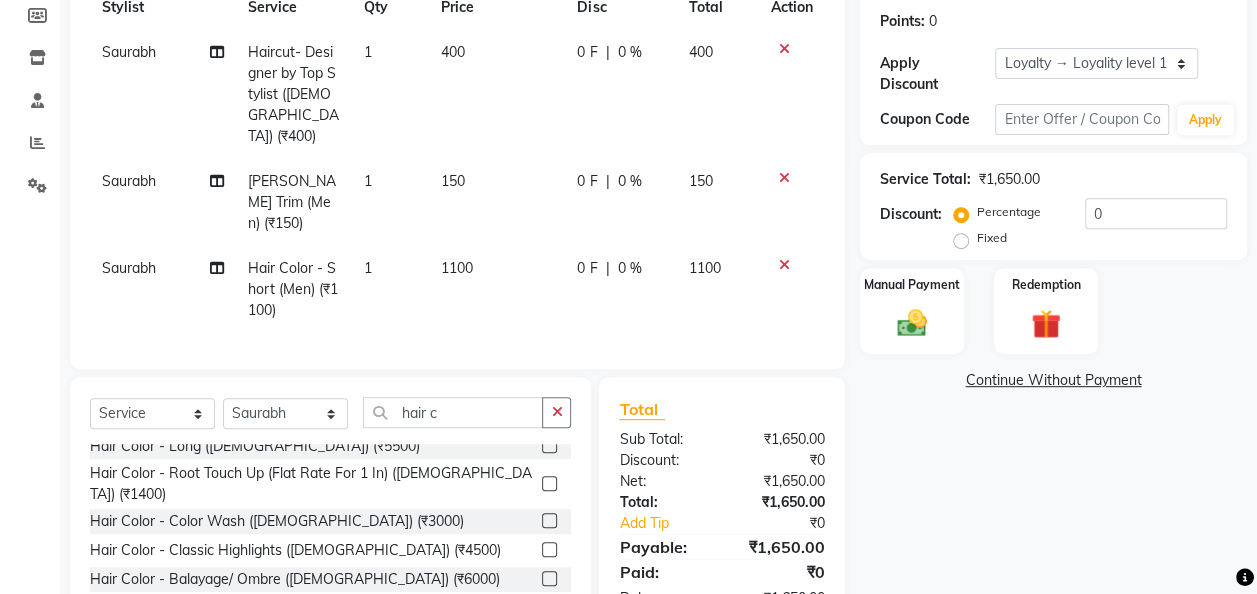 click on "1100" 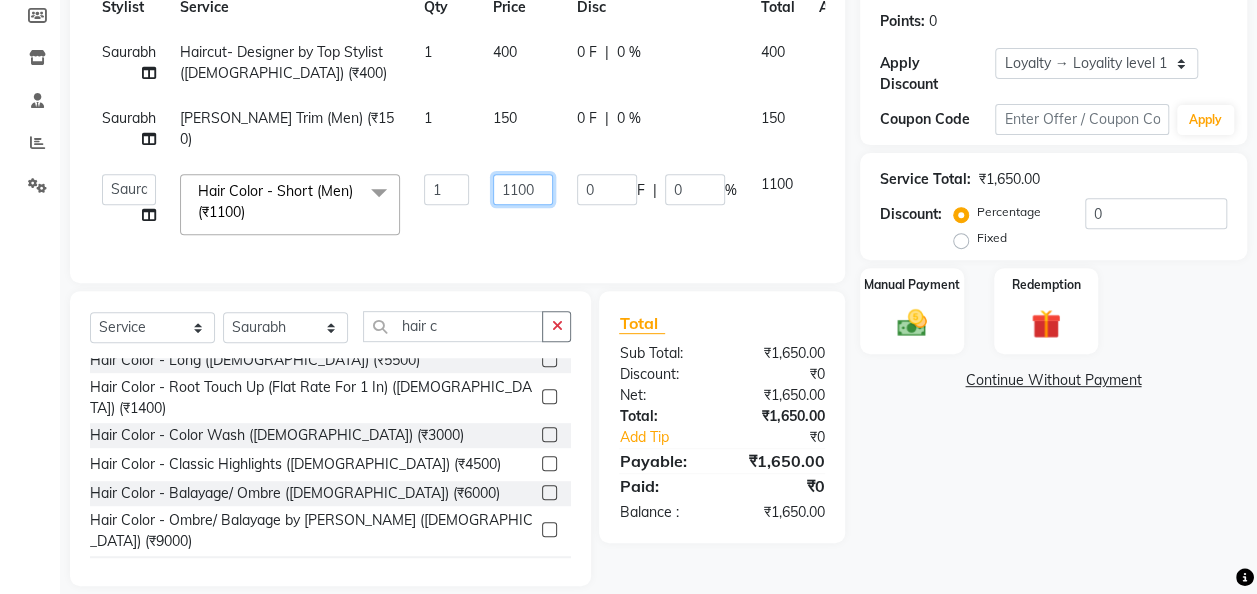 click on "1100" 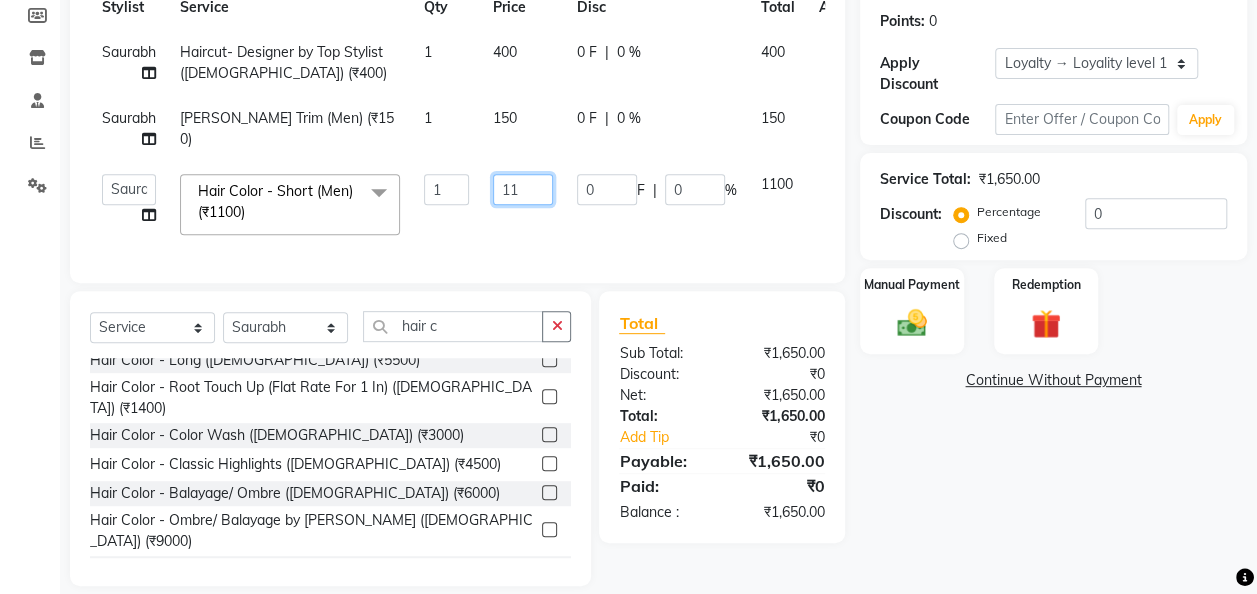 type on "1" 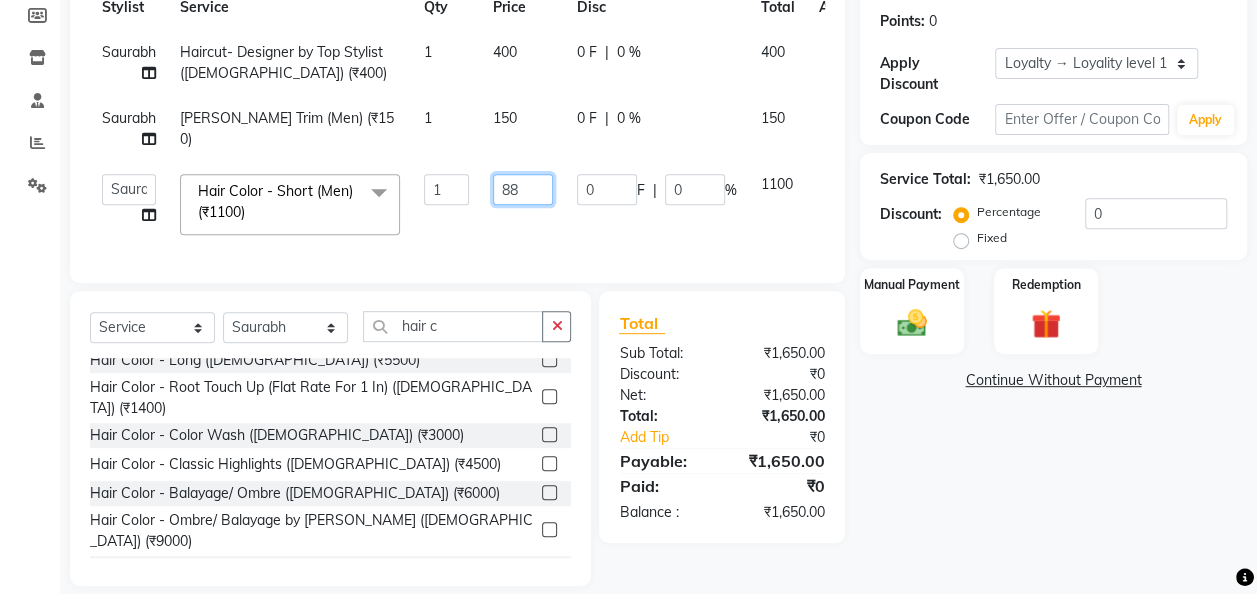 type on "880" 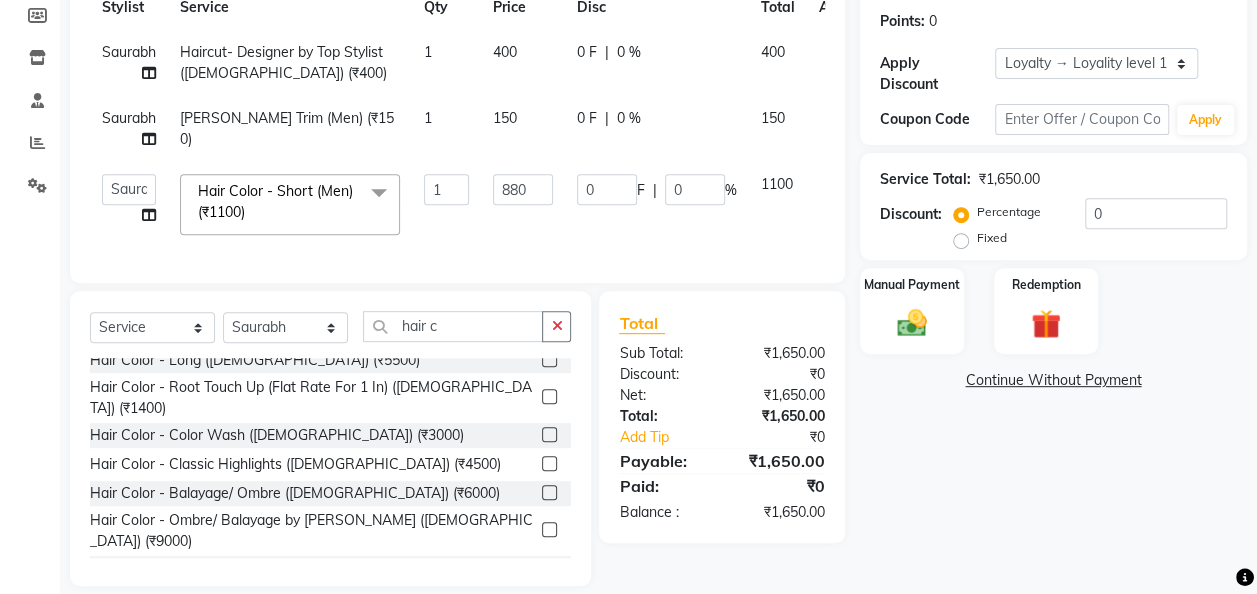 click on "Saurabh  Haircut- Designer by Top Stylist (Male) (₹400) 1 400 0 F | 0 % 400 Saurabh  Beard Trim (Men) (₹150) 1 150 0 F | 0 % 150  Amit   Karina Mukesh Chouhan   Mayur Sakat   Nazim   Saurabh    Sulochana Arun Shewale    Trunal Shinde  Hair Color - Short (Men) (₹1100)  x Waxing - Basic - Upper Lips / Lower Lips/ Chin (Female) (₹100) Waxing - Basic - Face (Female) (₹450) Waxing - Basic - Jawline / Side Locks / Under Arms (Female) (₹200) Waxing - Basic - Full Arms (Female) (₹400) Waxing - Basic - Full Back (Female) (₹400) Waxing - Basic - Half Legs (Female) (₹400) Waxing - Basic - Full Legs (Female) (₹650) Waxing - Basic - Bikini (Female) (₹1000) Waxing - Basic - Full Body (Excludes Bikini) (Female) (₹0) Waxing - Basic - Full Arms (Male) (₹400) Waxing - Basic - Half Legs (Male) (₹400) Waxing - Flavoured (Imported) - Upper Lips (Female) (₹120) Waxing - Flavoured (Imported) - Chin (Female) (₹120) Waxing - Flavoured (Imported) - Jawline / Side Locks / Under Arms (Female) (₹200) 1" 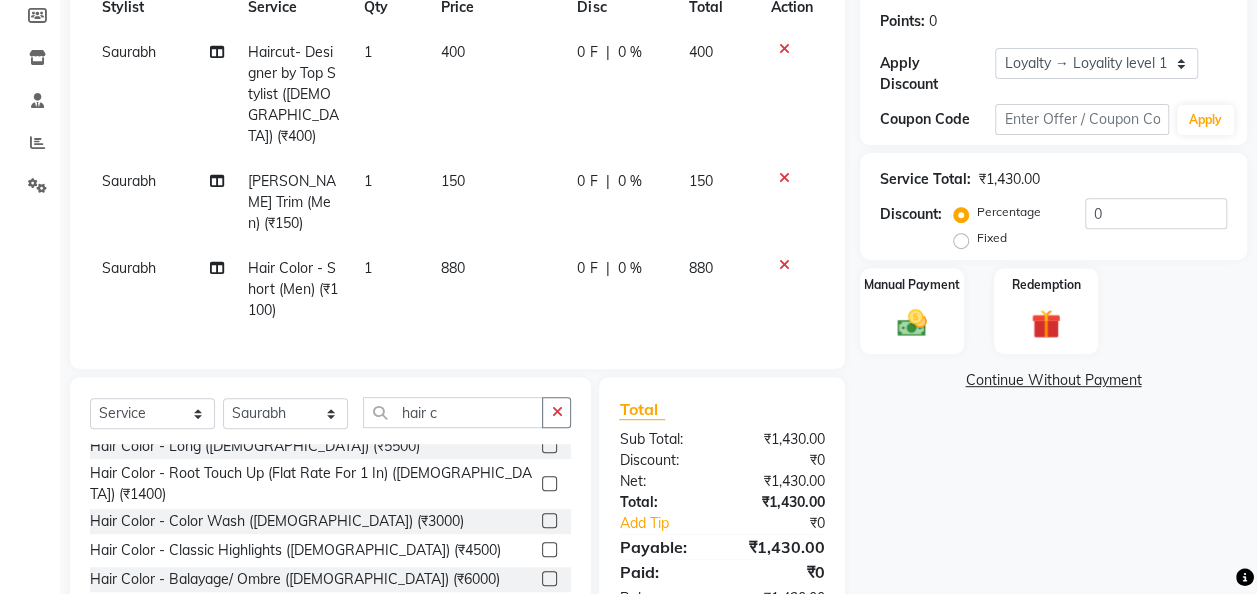 click on "150" 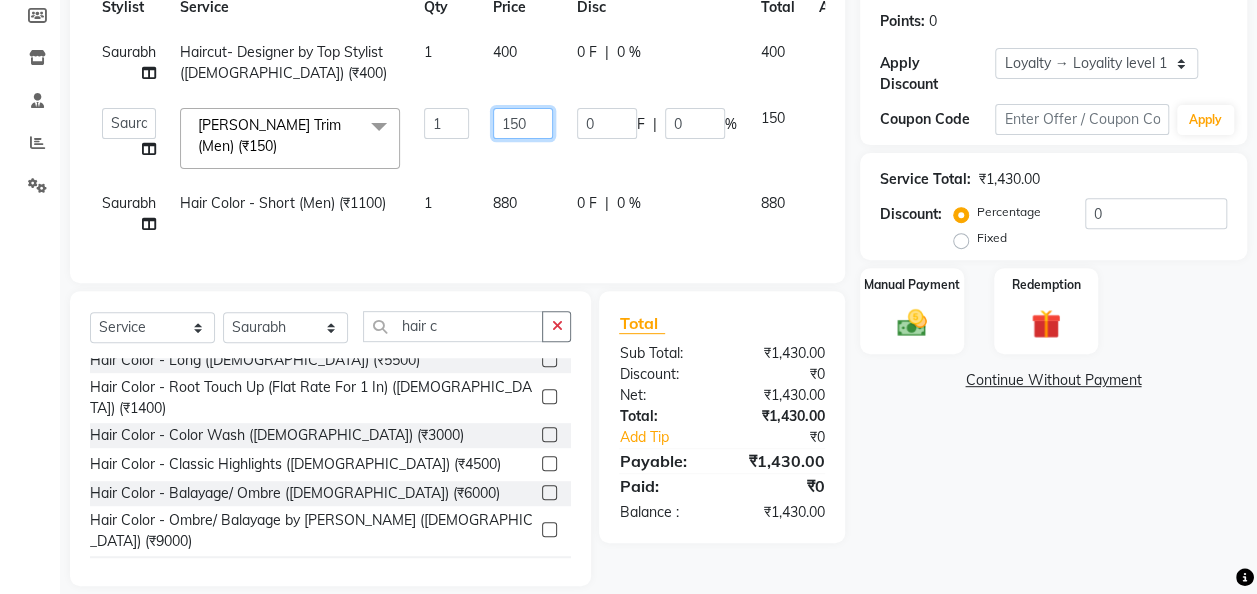 click on "150" 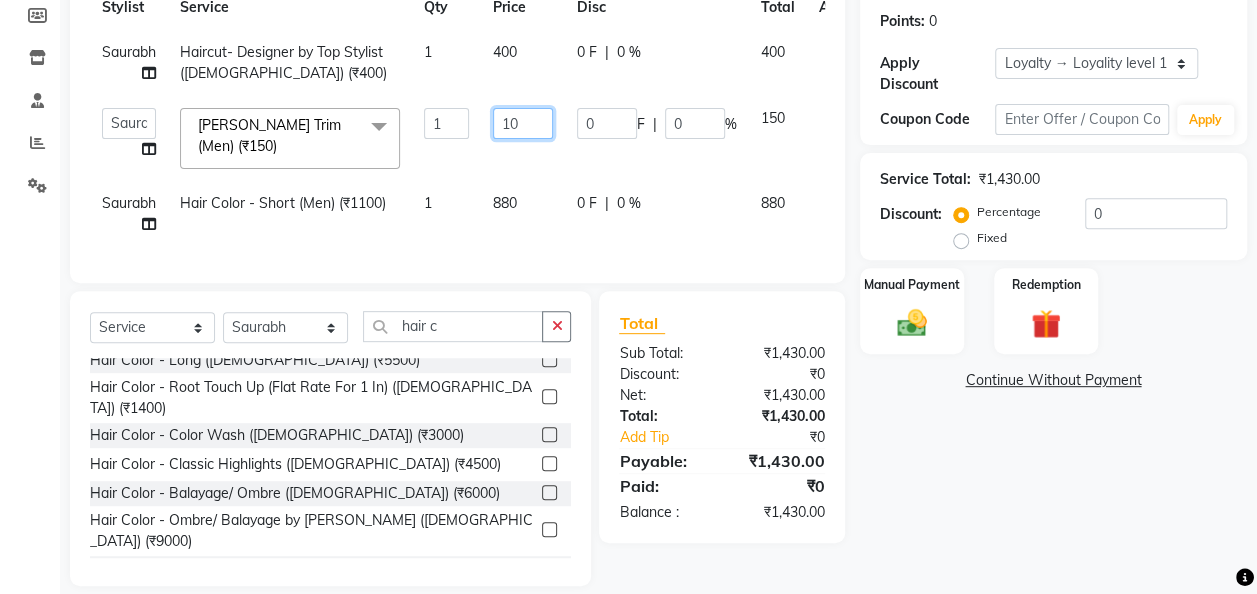 type on "120" 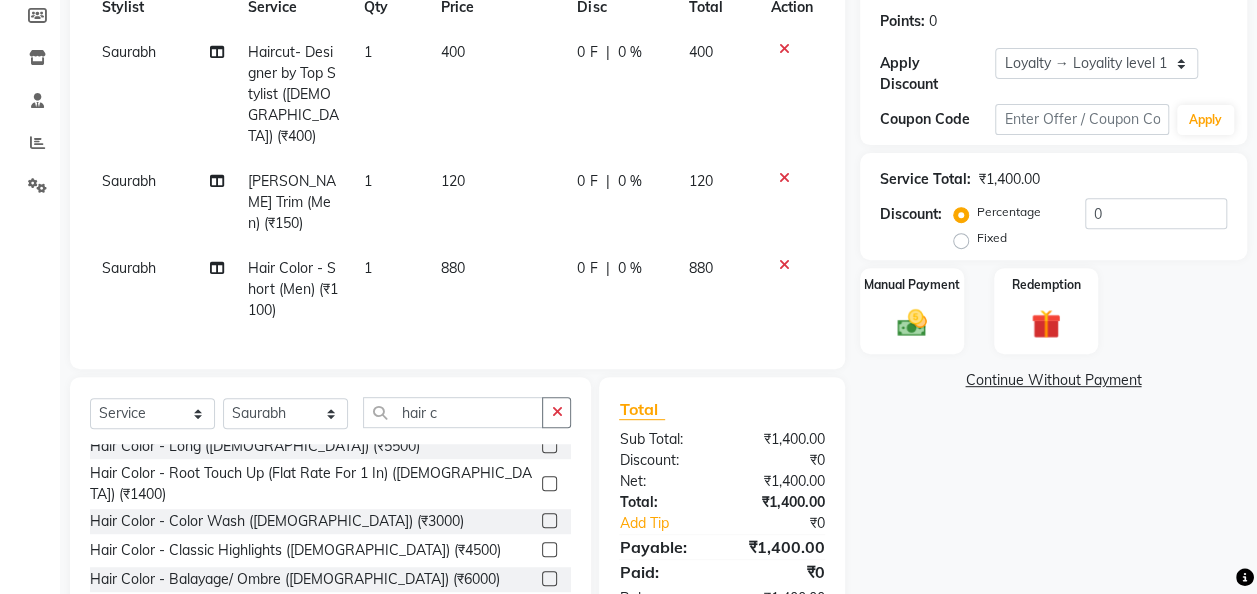 click on "400" 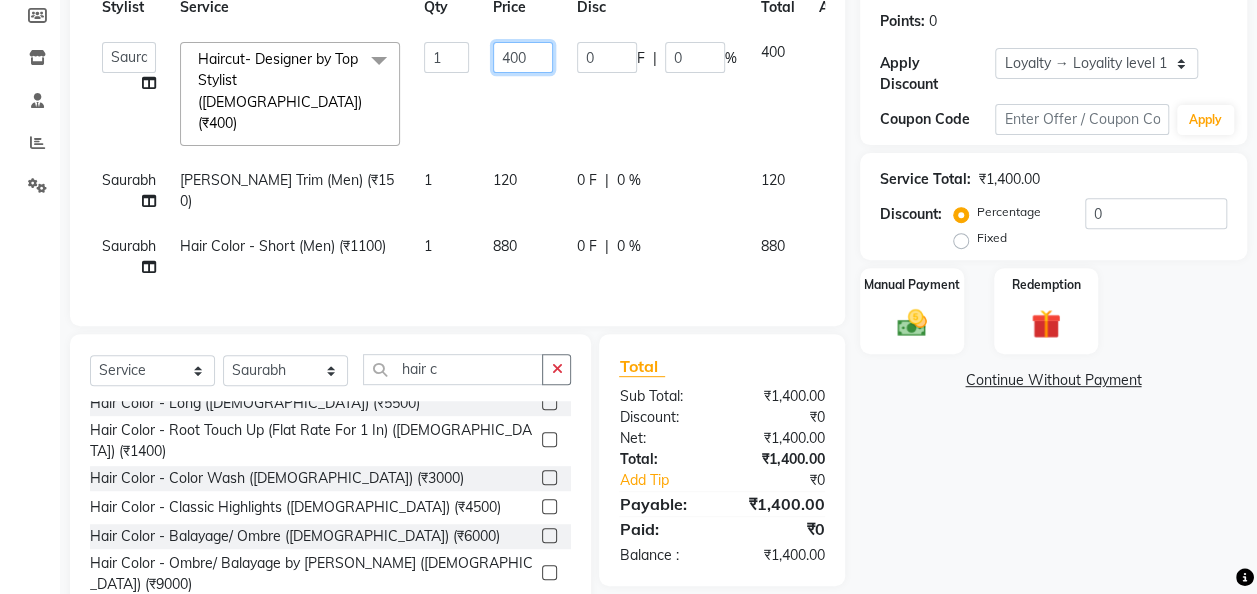click on "400" 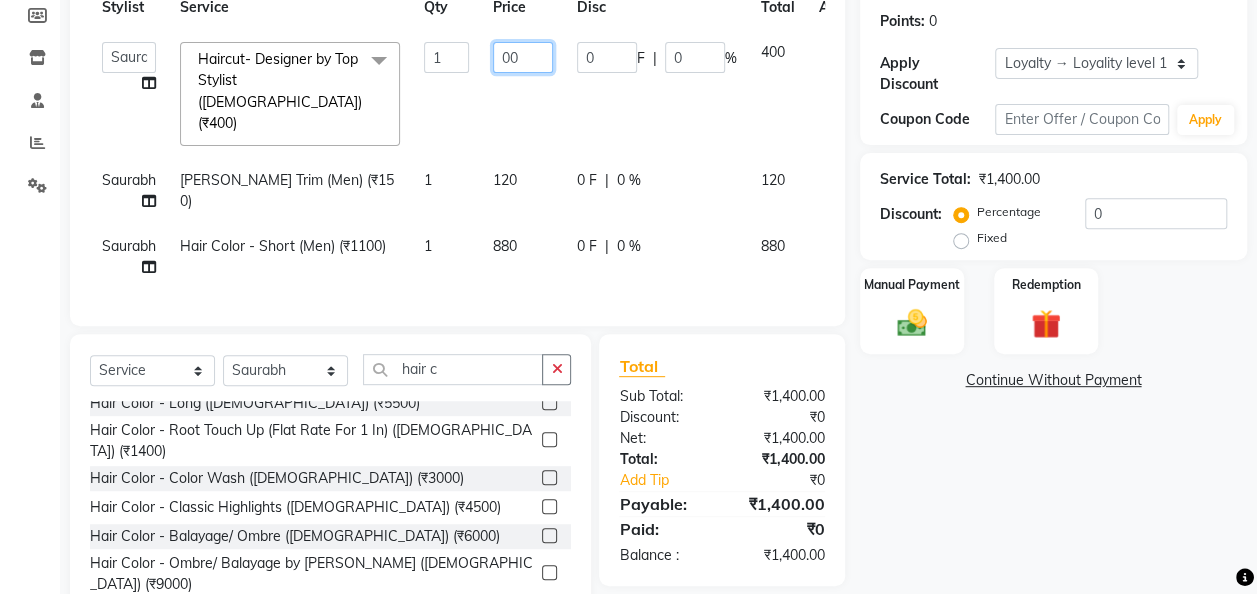 type on "300" 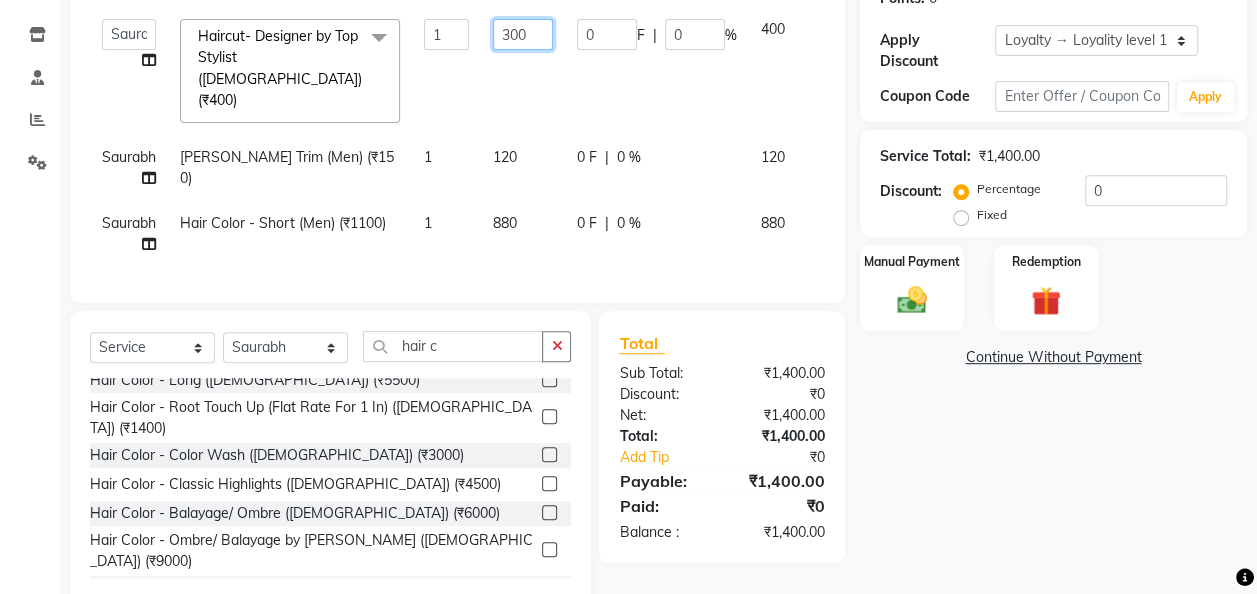 scroll, scrollTop: 336, scrollLeft: 0, axis: vertical 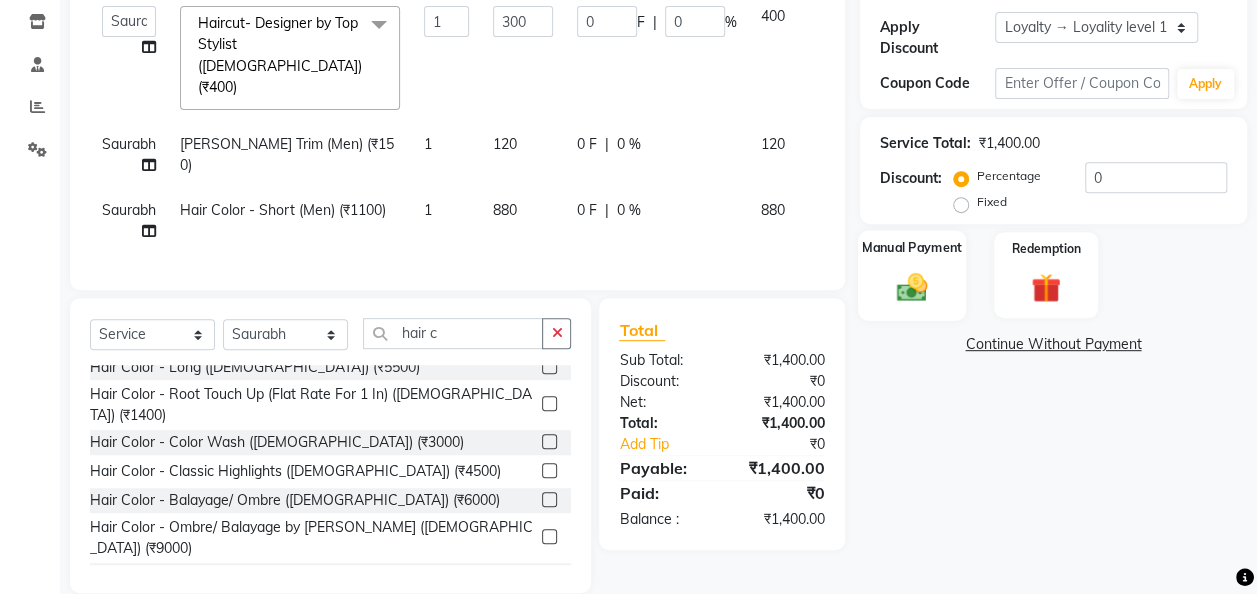 click 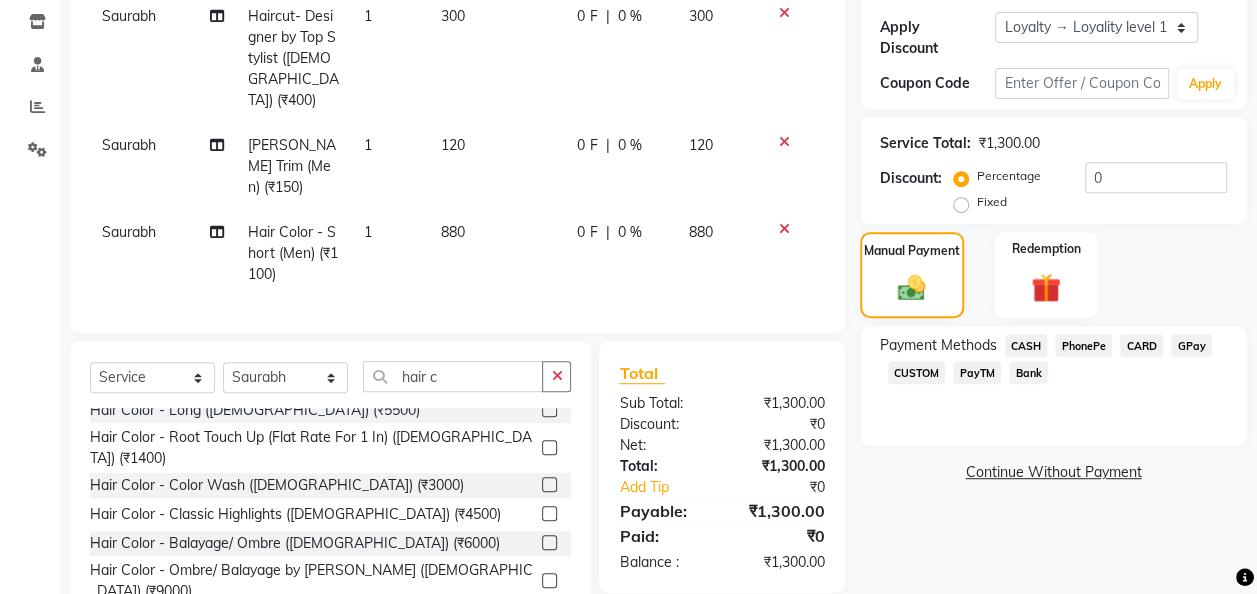scroll, scrollTop: 380, scrollLeft: 0, axis: vertical 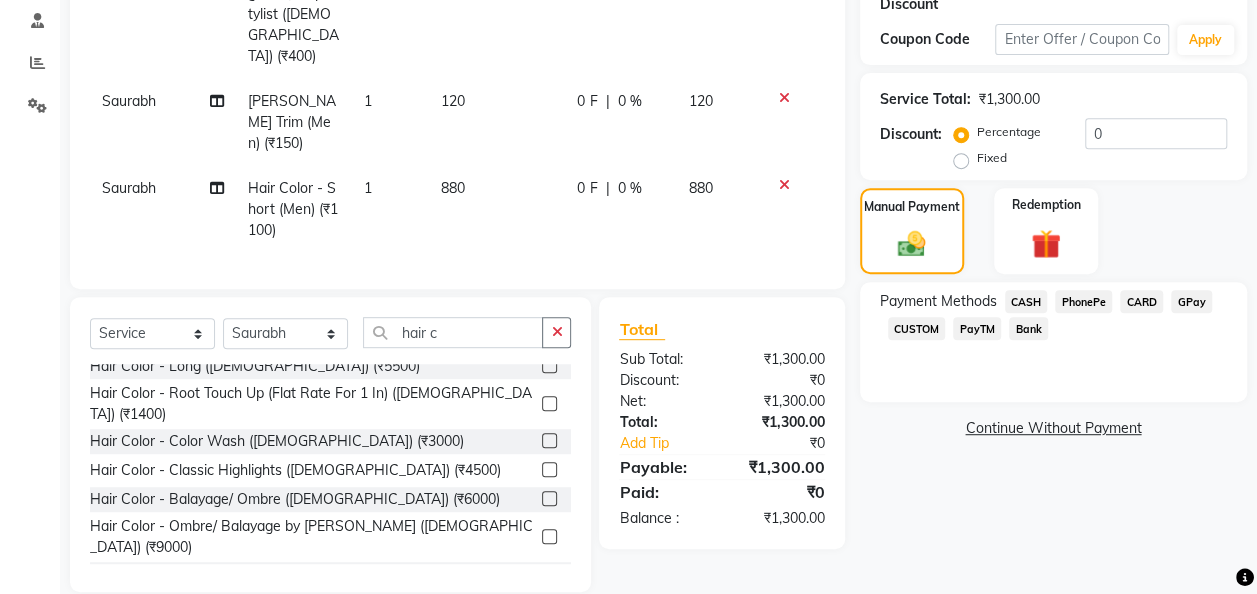 click on "Payment Methods  CASH   PhonePe   CARD   GPay   CUSTOM   PayTM   Bank" 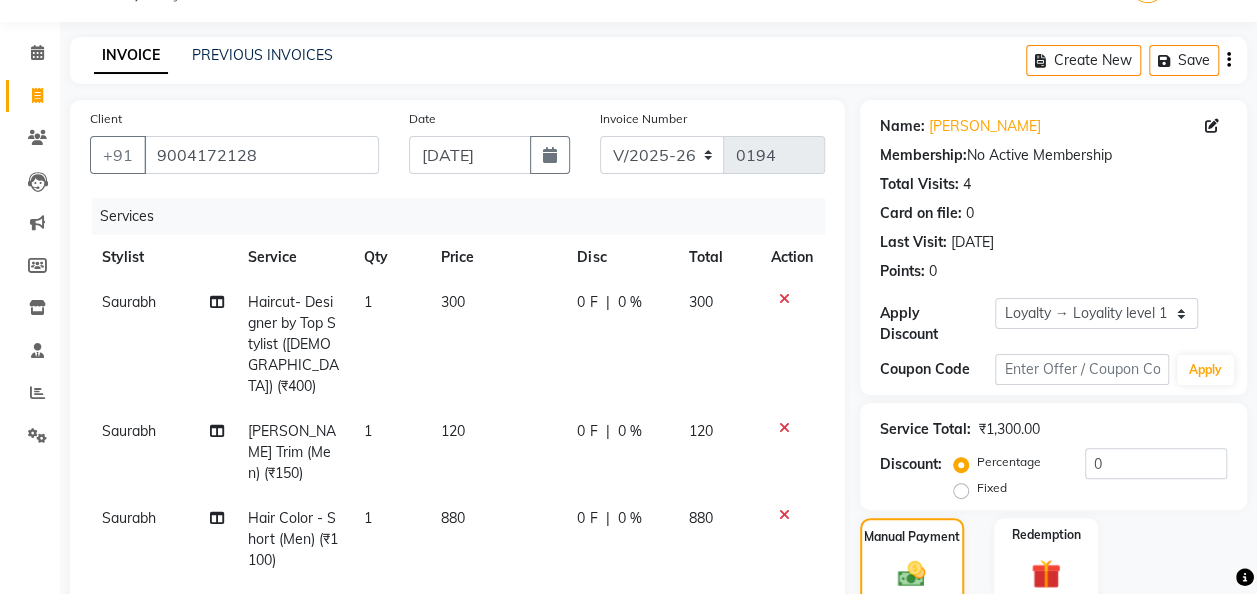 scroll, scrollTop: 0, scrollLeft: 0, axis: both 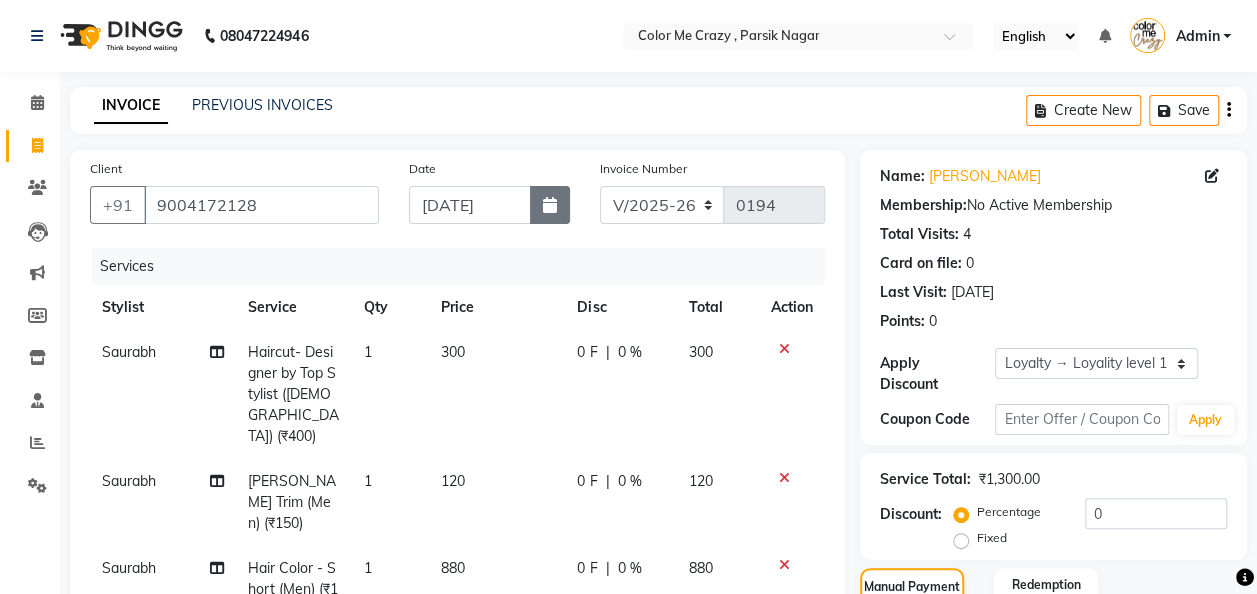 click 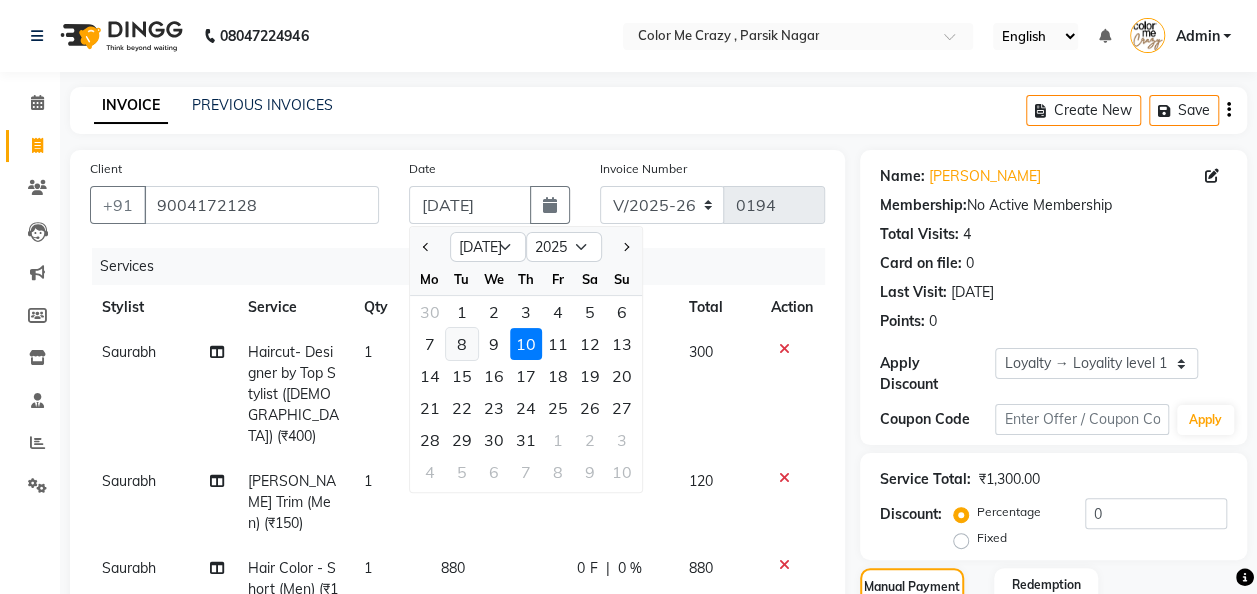 click on "8" 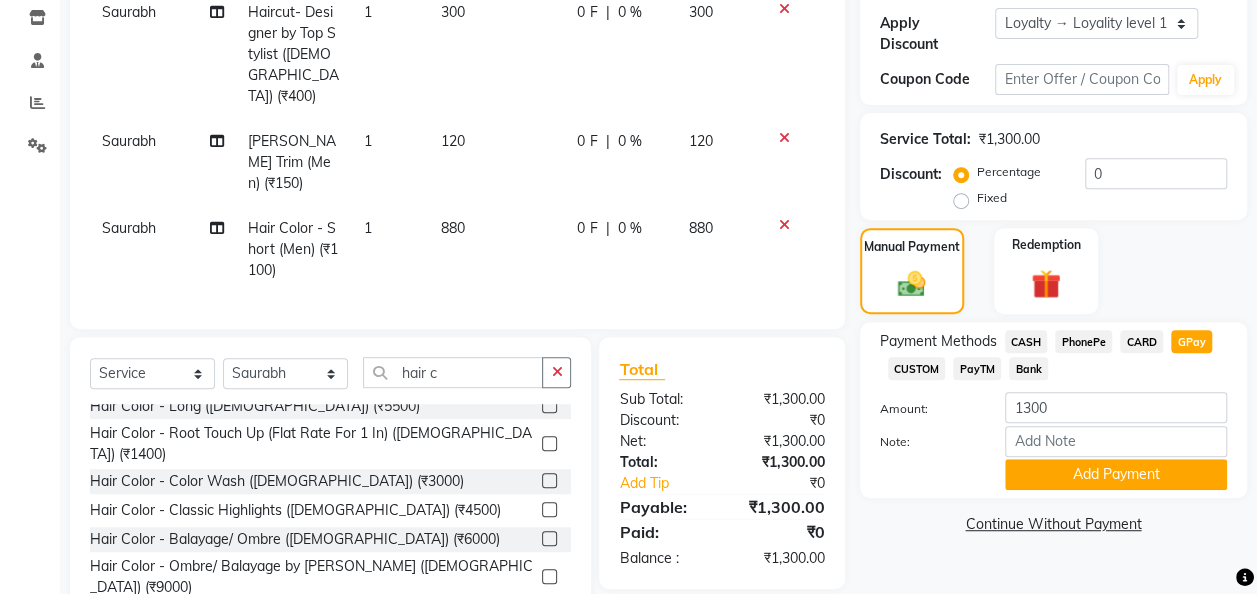scroll, scrollTop: 380, scrollLeft: 0, axis: vertical 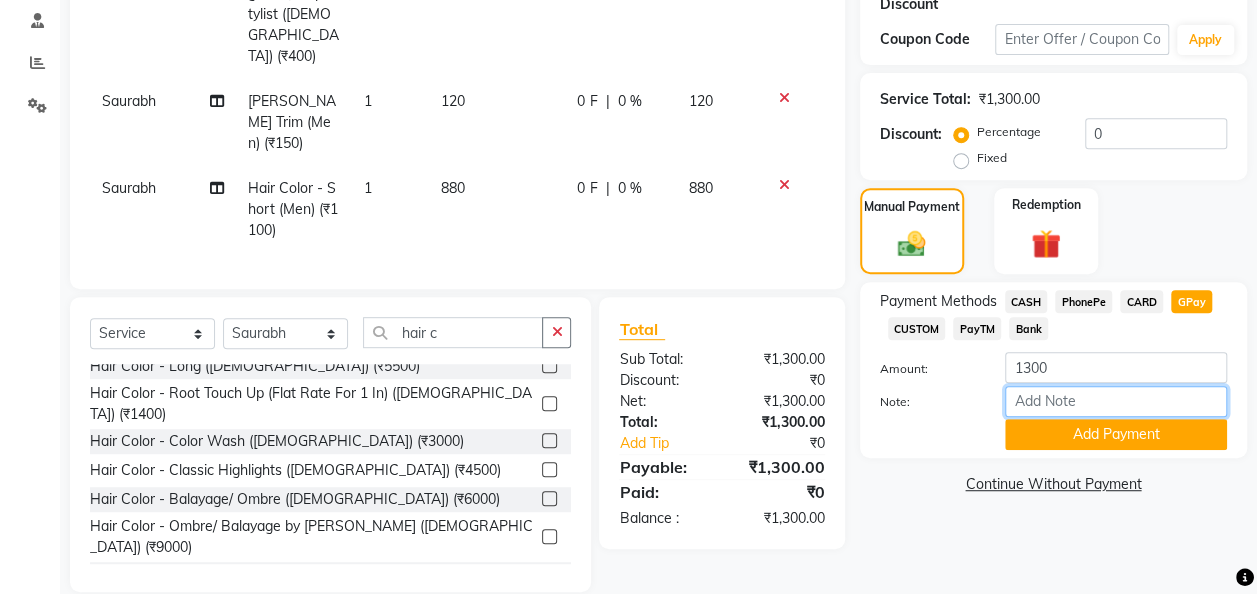 click on "Note:" at bounding box center (1116, 401) 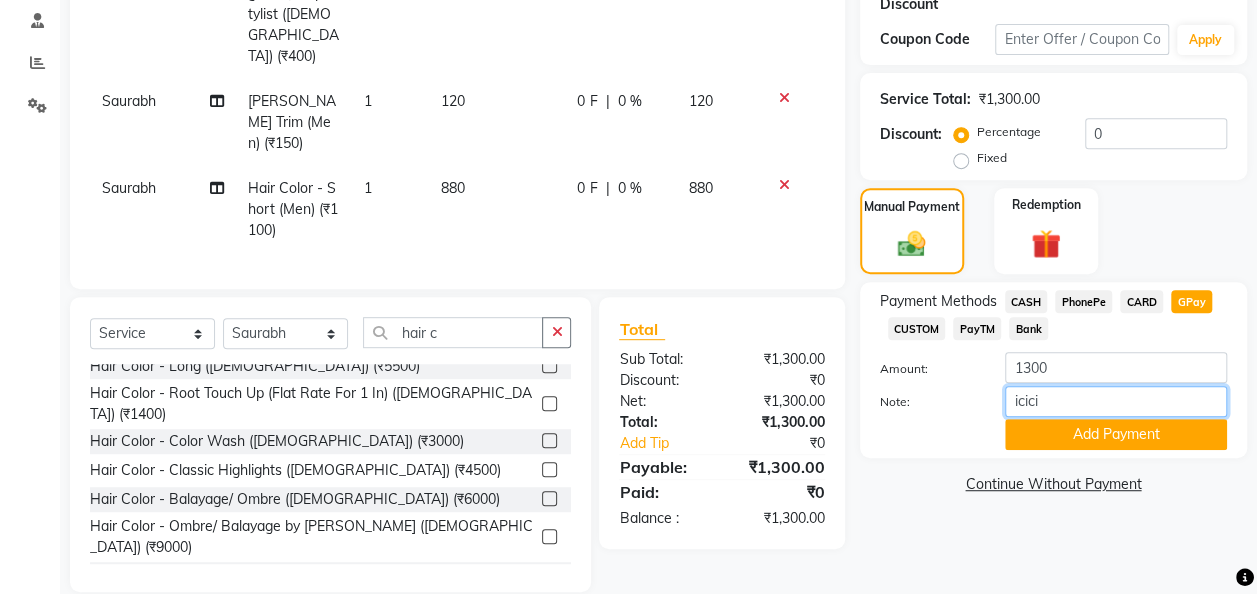 type on "icici" 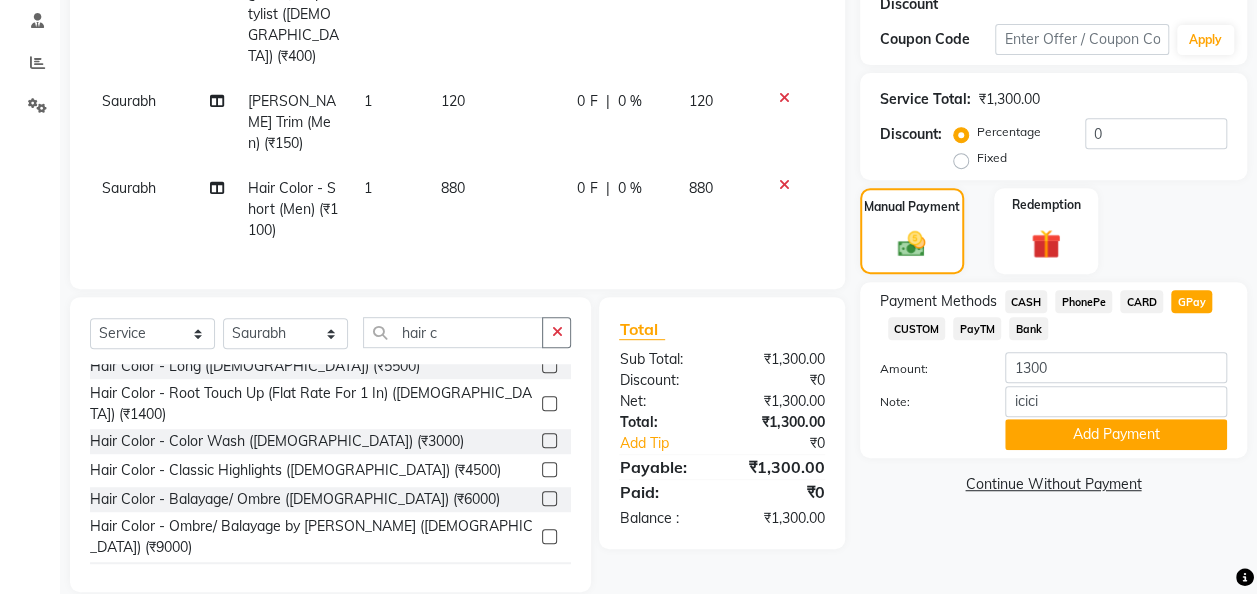 click on "Name: Aditiya Wadnerkar Membership:  No Active Membership  Total Visits:  4 Card on file:  0 Last Visit:   30-10-2024 Points:   0  Apply Discount Select  Loyalty → Loyality level 1  Coupon Code Apply Service Total:  ₹1,300.00  Discount:  Percentage   Fixed  0 Manual Payment Redemption Payment Methods  CASH   PhonePe   CARD   GPay   CUSTOM   PayTM   Bank  Amount: 1300 Note: icici Add Payment  Continue Without Payment" 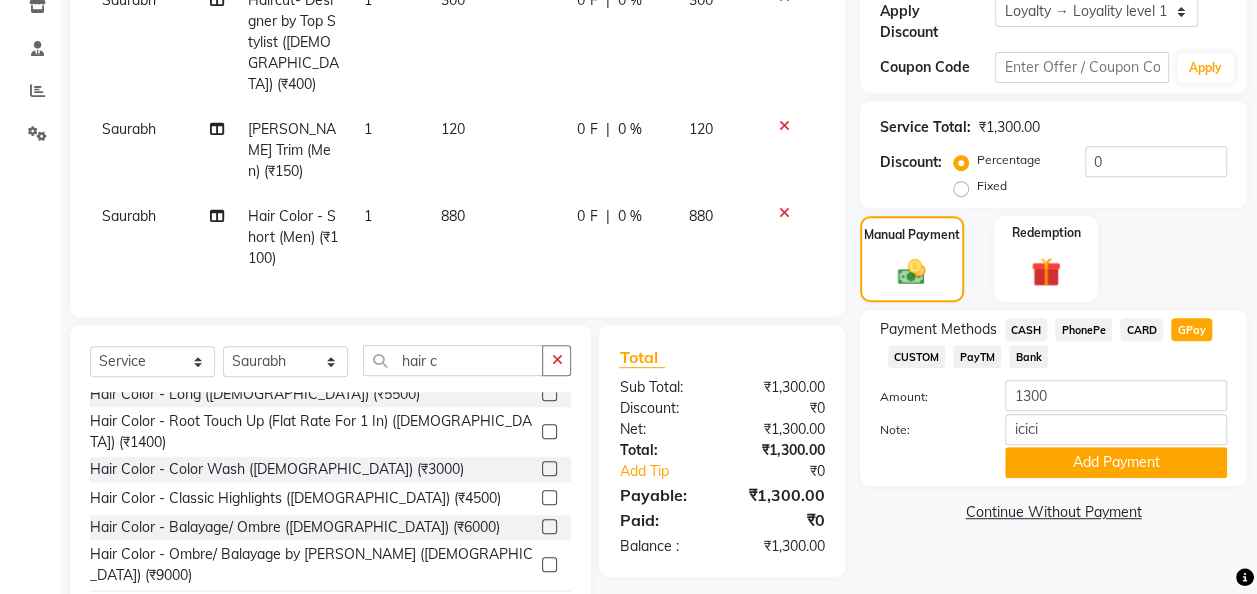 scroll, scrollTop: 380, scrollLeft: 0, axis: vertical 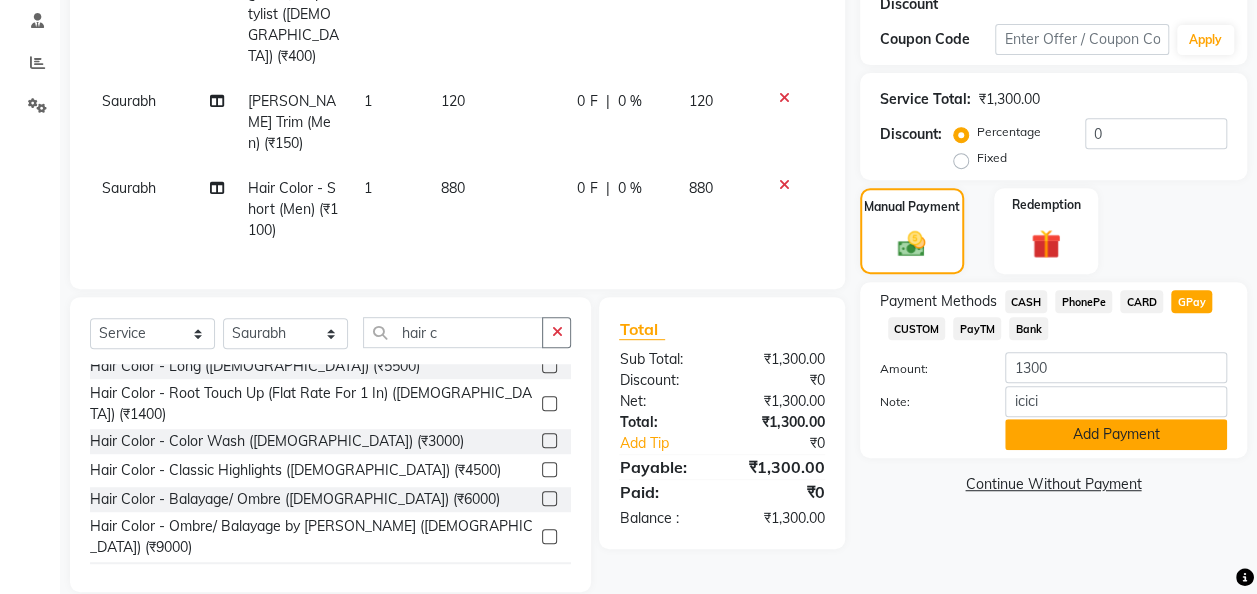 click on "Add Payment" 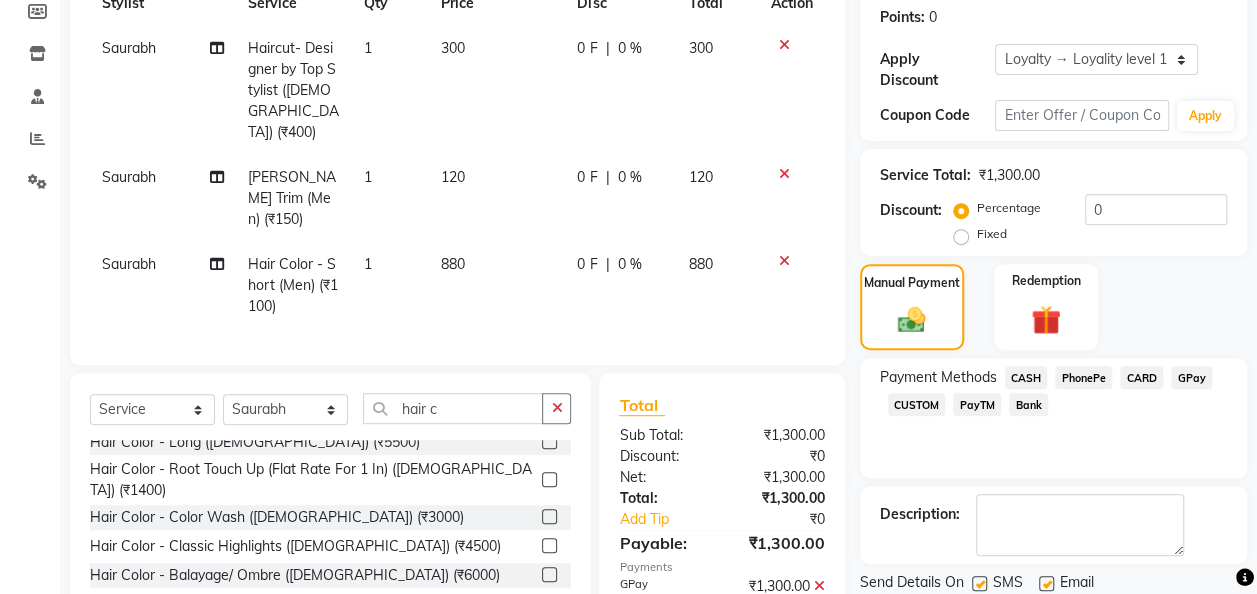 scroll, scrollTop: 418, scrollLeft: 0, axis: vertical 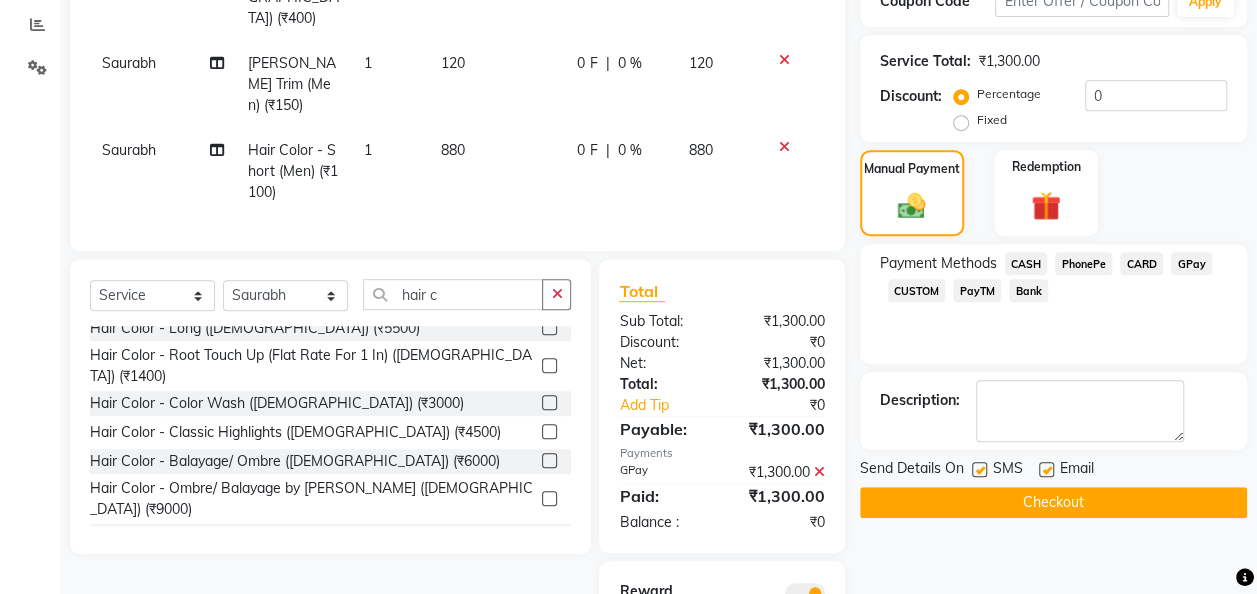 click on "Checkout" 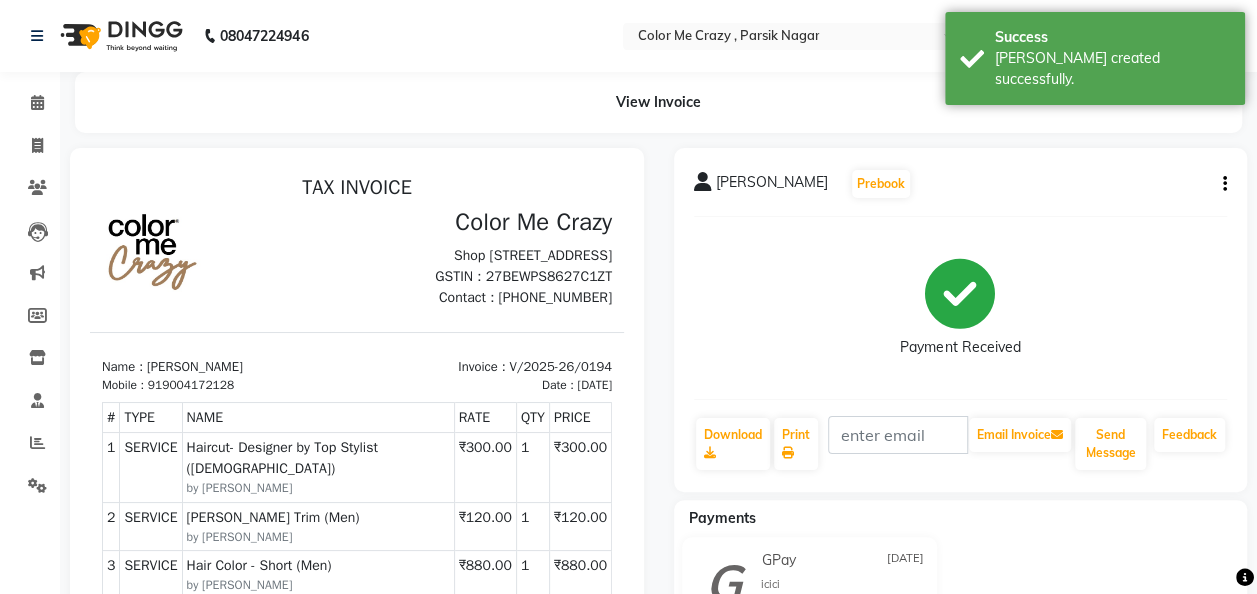 scroll, scrollTop: 0, scrollLeft: 0, axis: both 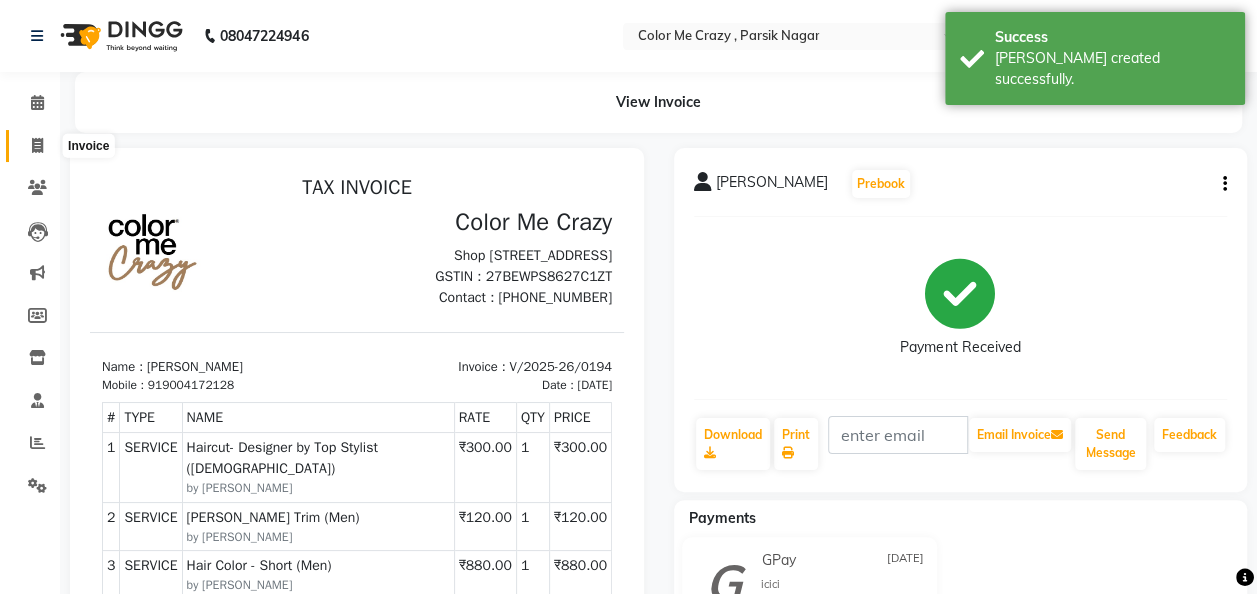 click 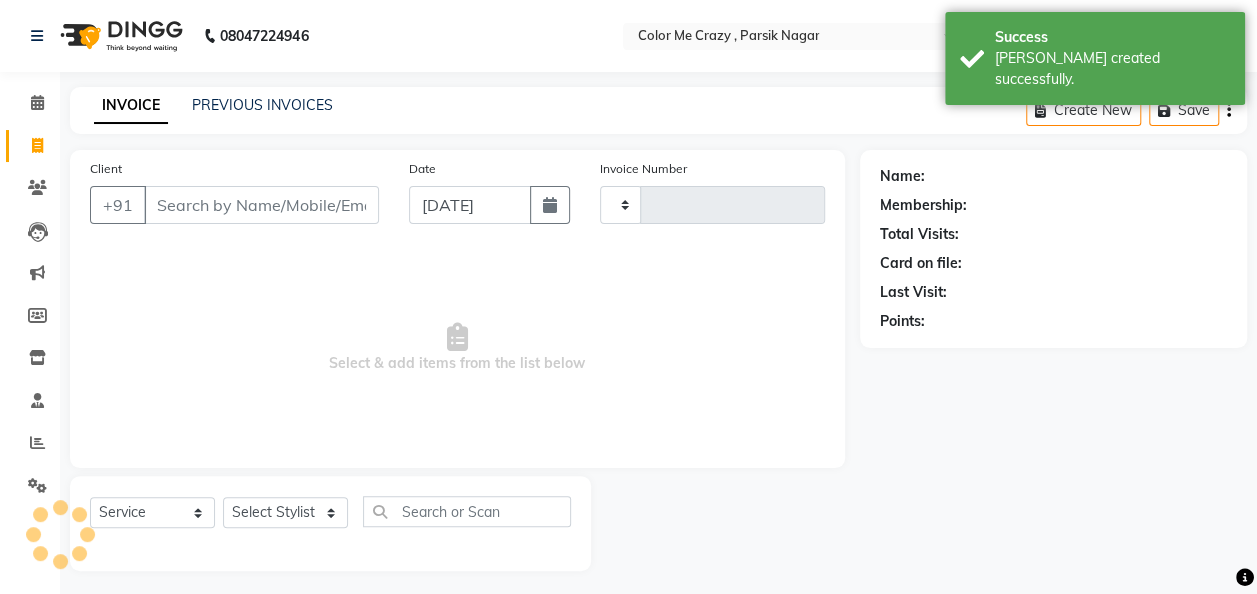 scroll, scrollTop: 6, scrollLeft: 0, axis: vertical 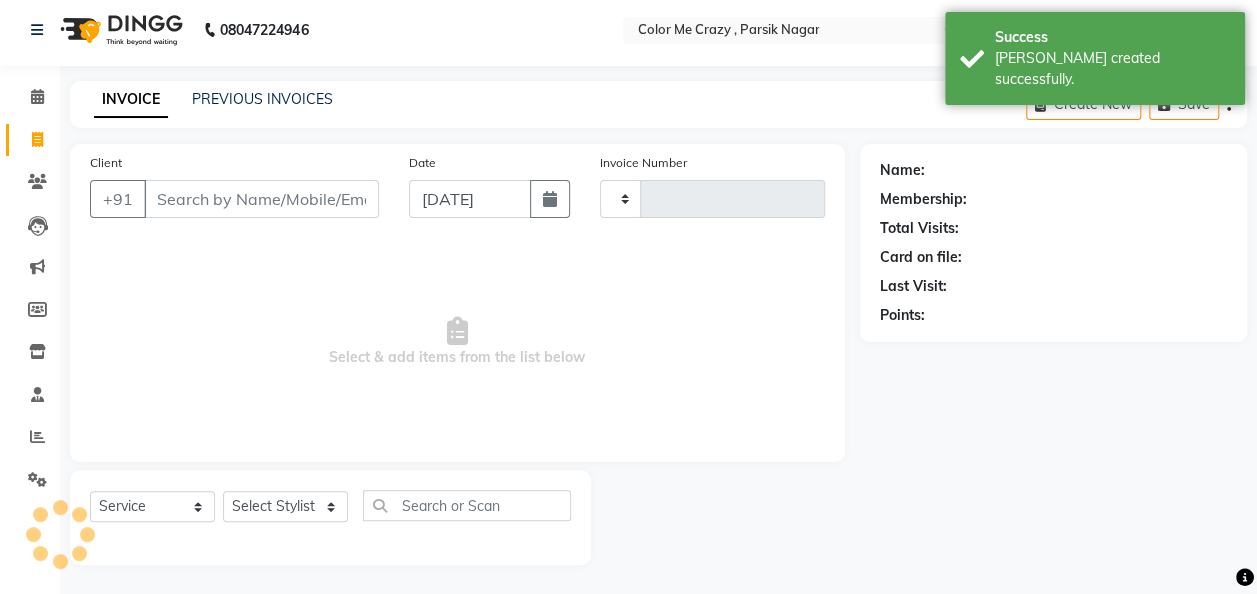 type on "0195" 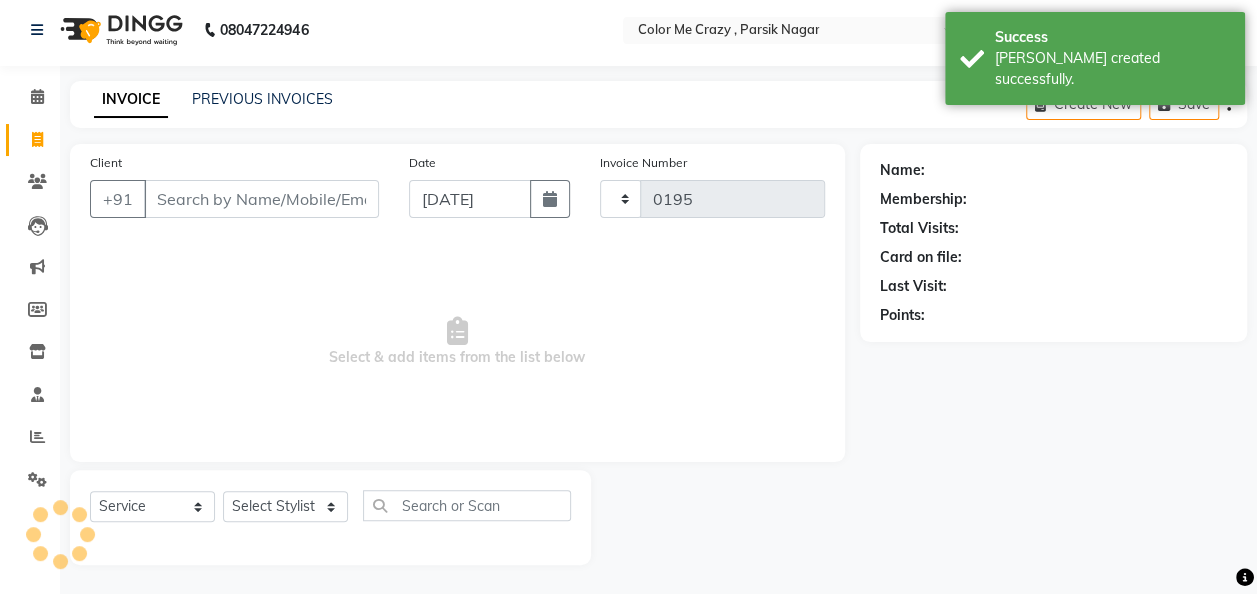 select on "120" 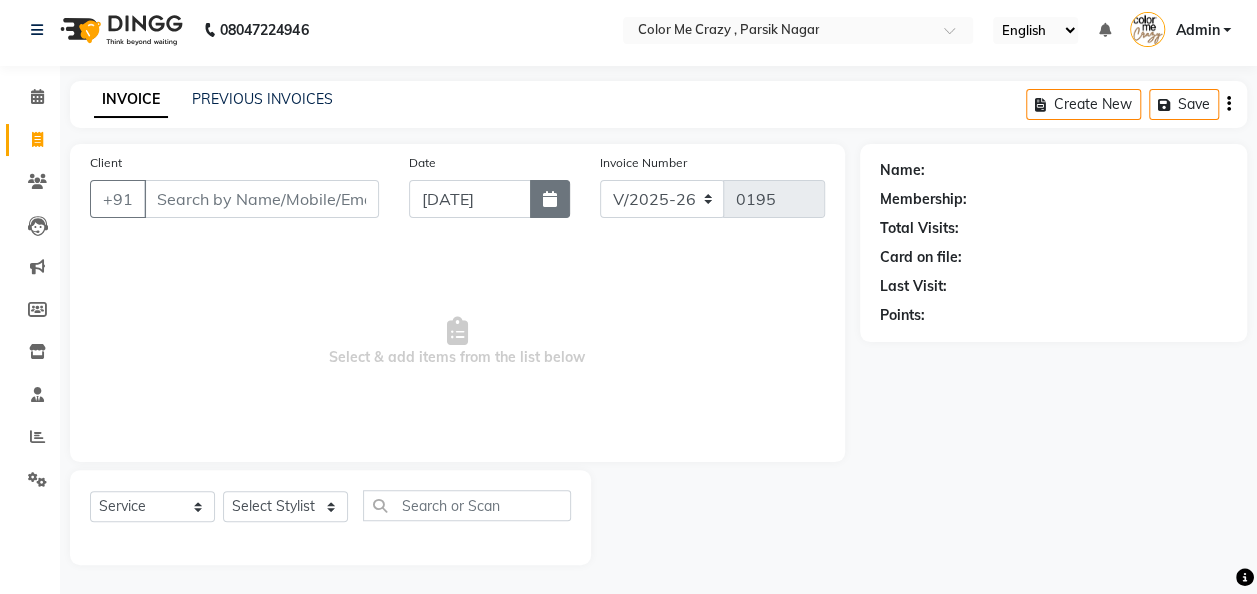click 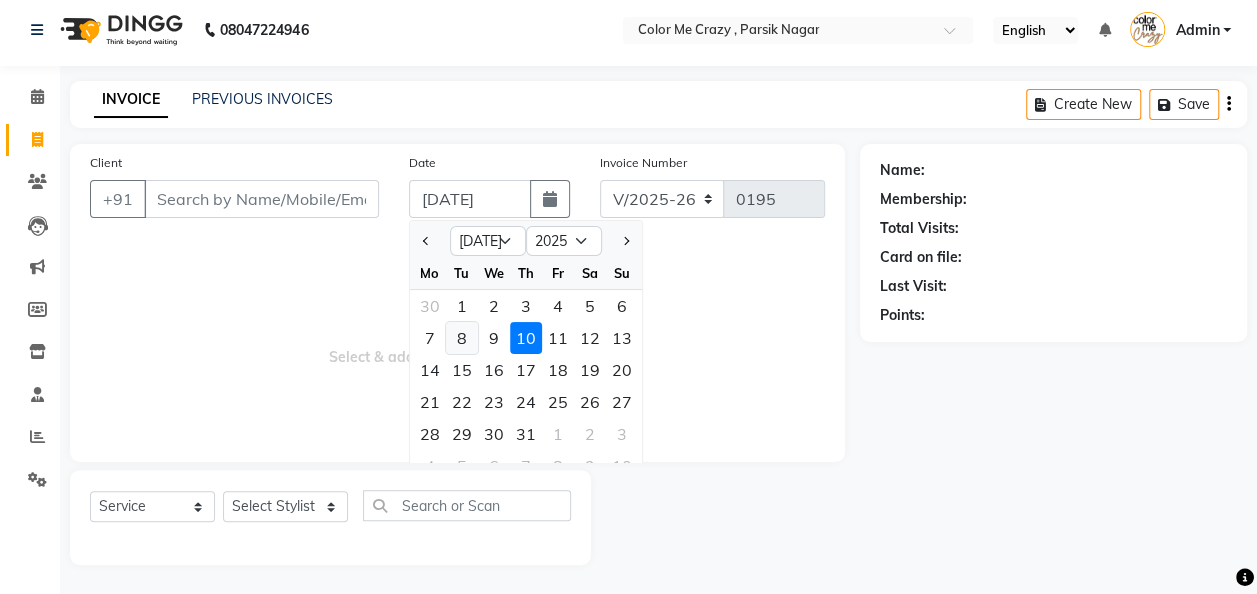 click on "8" 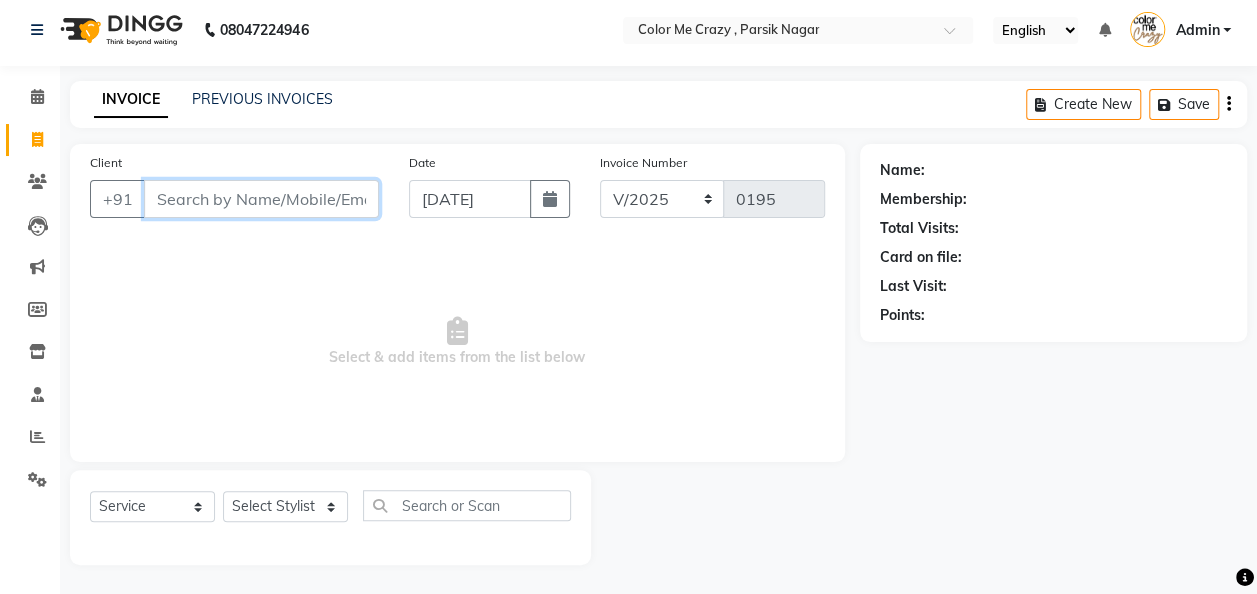 click on "Client" at bounding box center [261, 199] 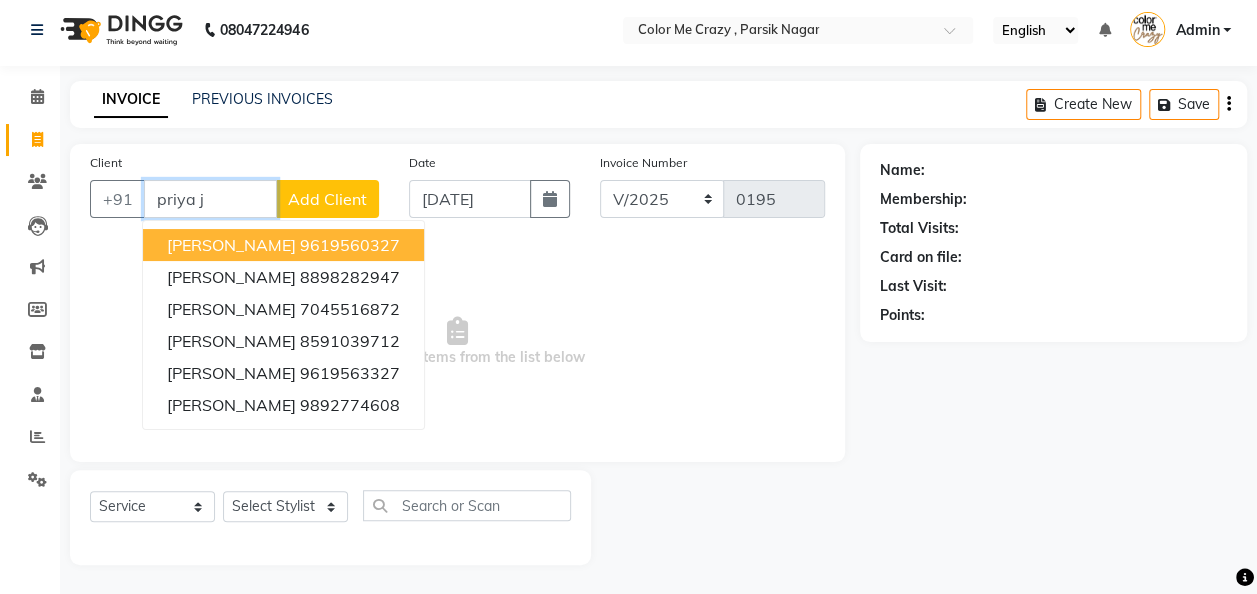 click on "9619560327" at bounding box center [350, 245] 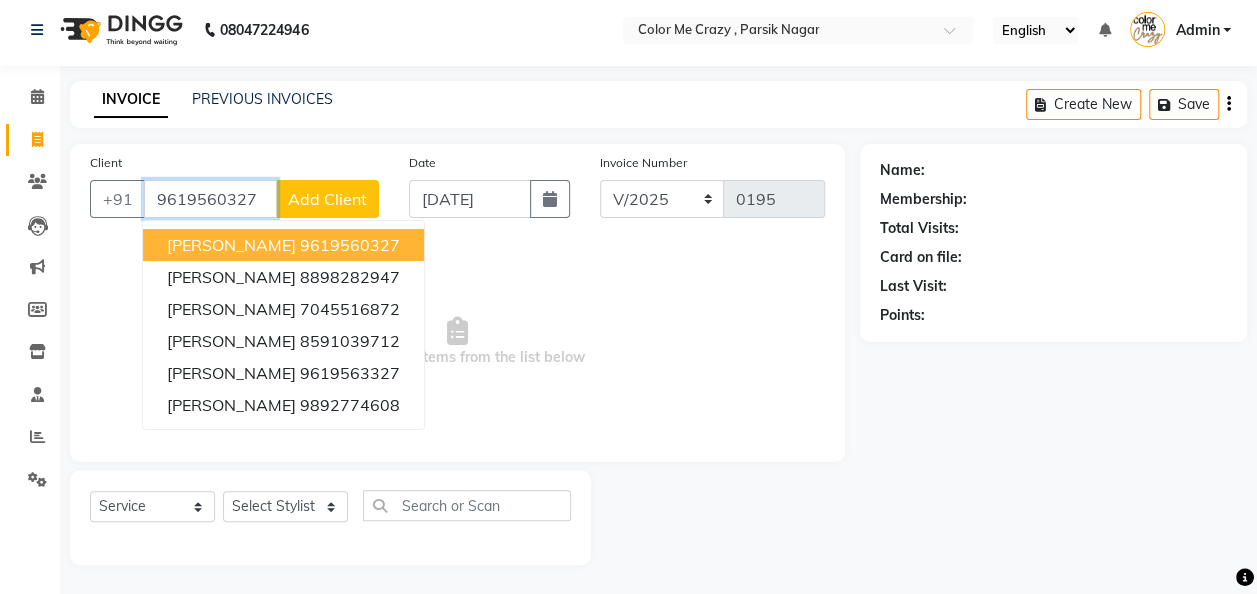 type on "9619560327" 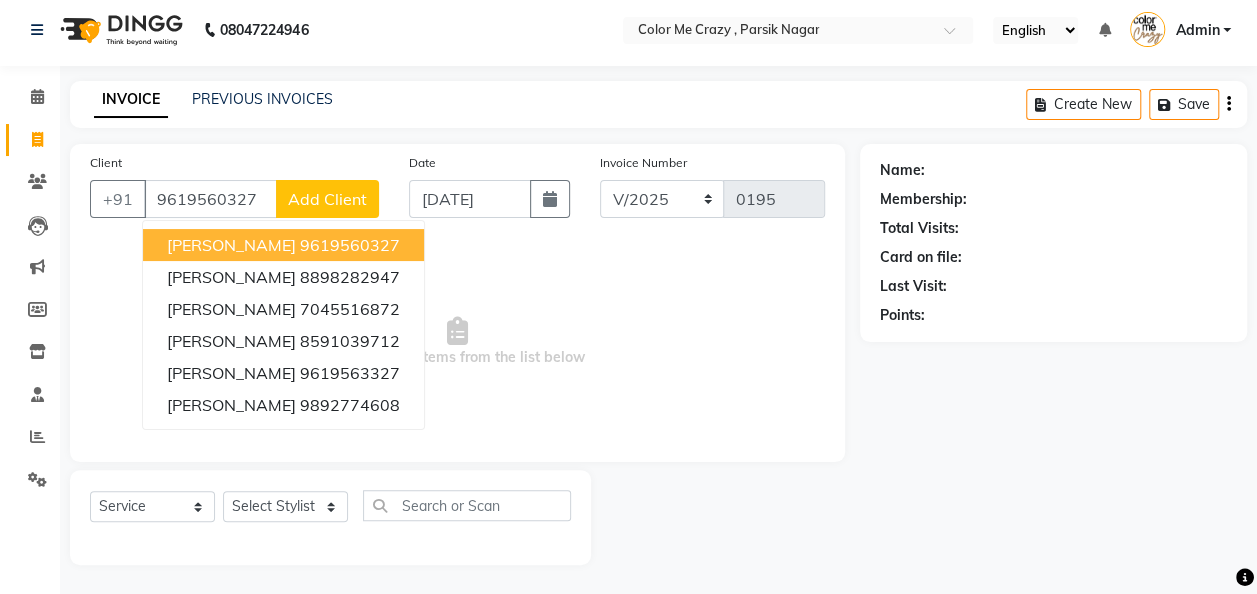 select on "1: Object" 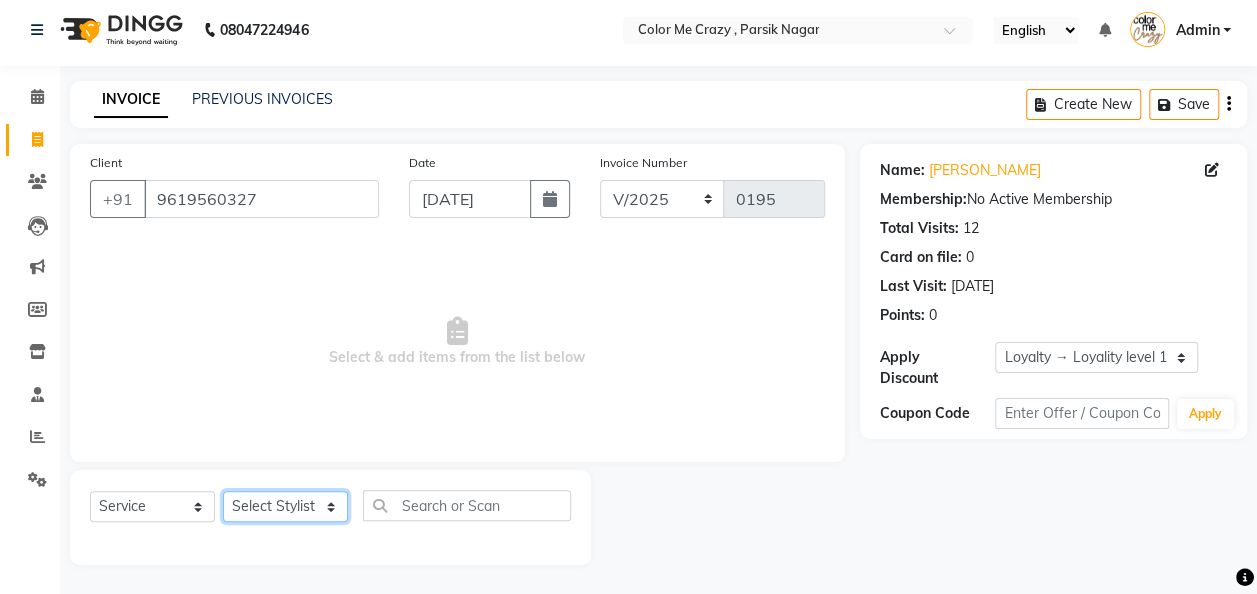click on "Select Stylist Amit [PERSON_NAME] [PERSON_NAME] [PERSON_NAME] [PERSON_NAME] [PERSON_NAME] [PERSON_NAME]  [PERSON_NAME]" 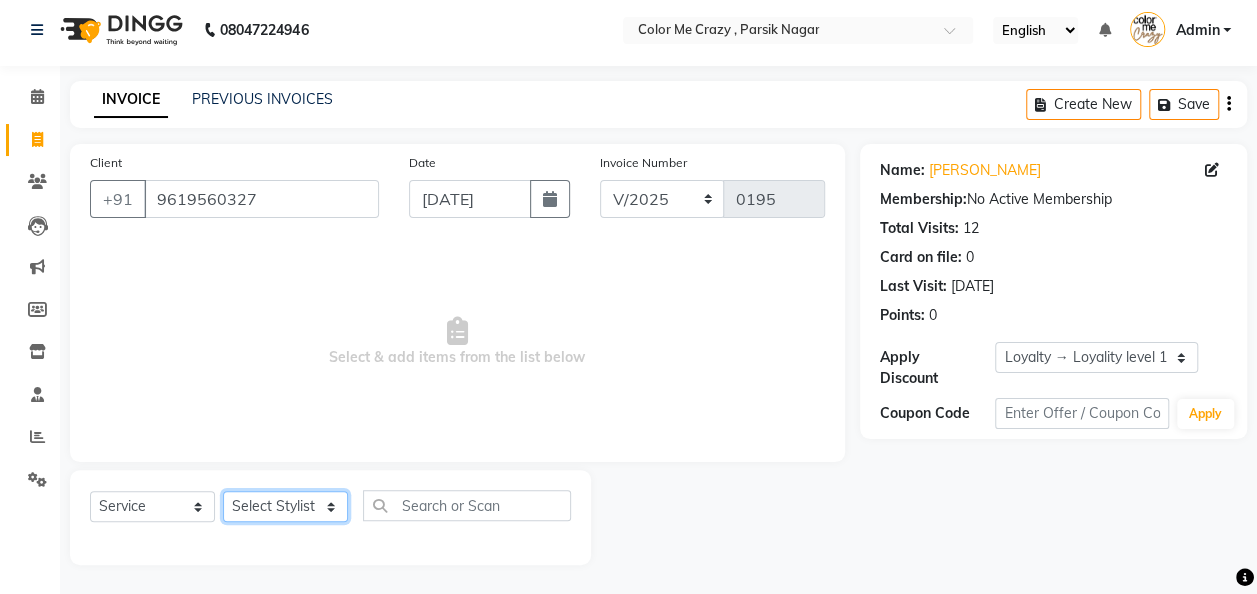 select on "3612" 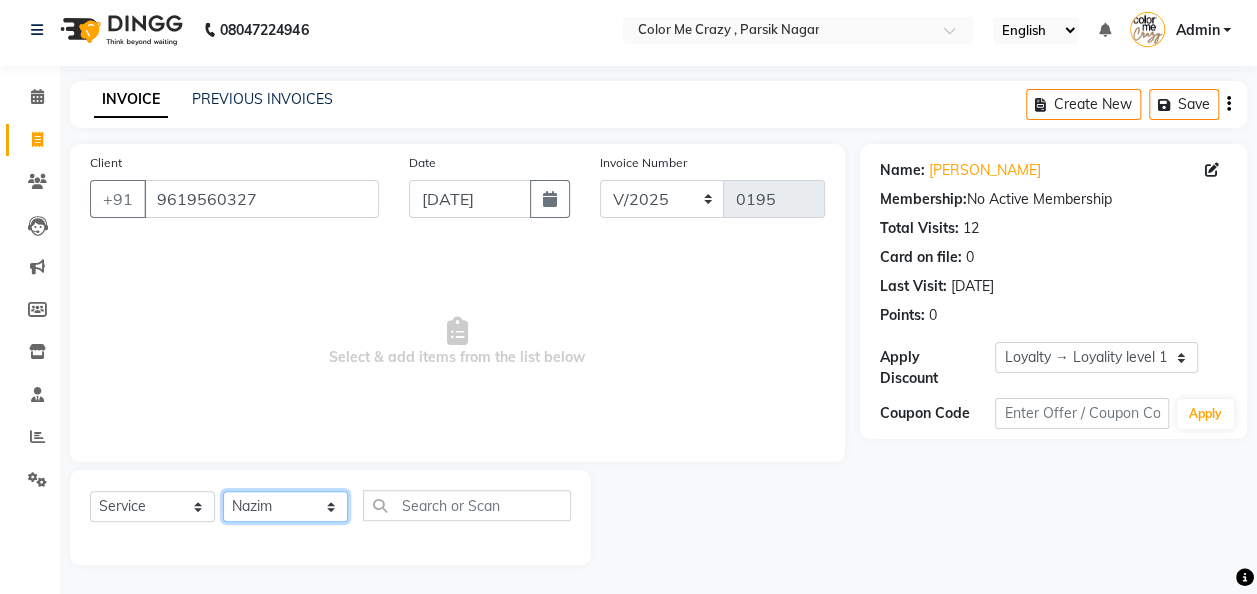 click on "Select Stylist Amit [PERSON_NAME] [PERSON_NAME] [PERSON_NAME] [PERSON_NAME] [PERSON_NAME] [PERSON_NAME]  [PERSON_NAME]" 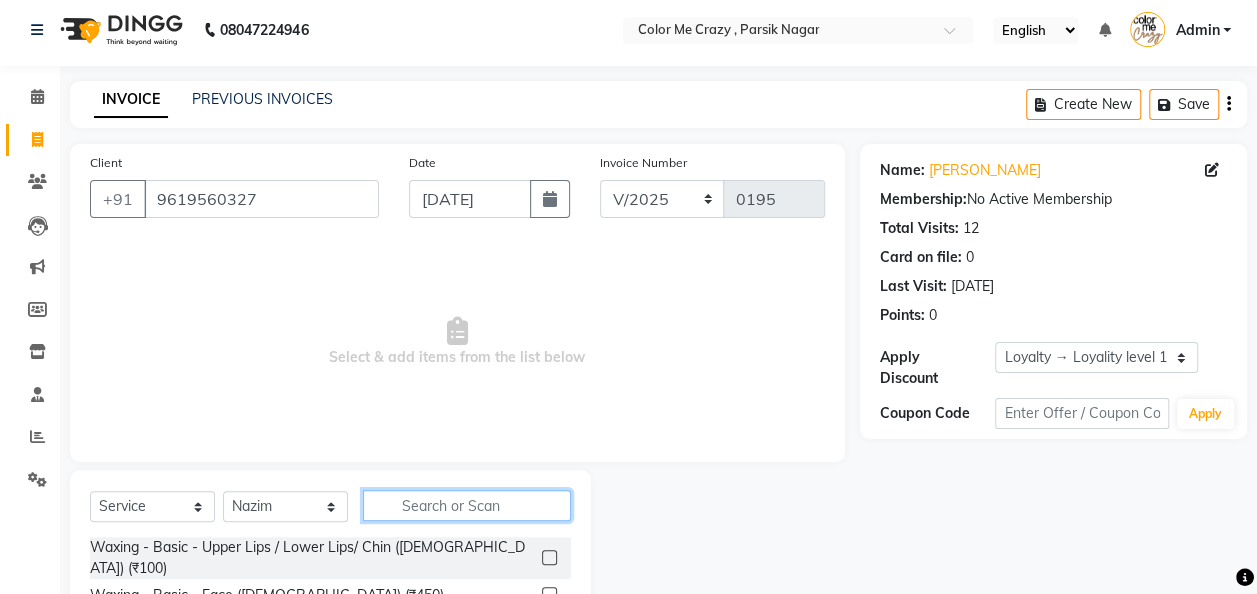 click 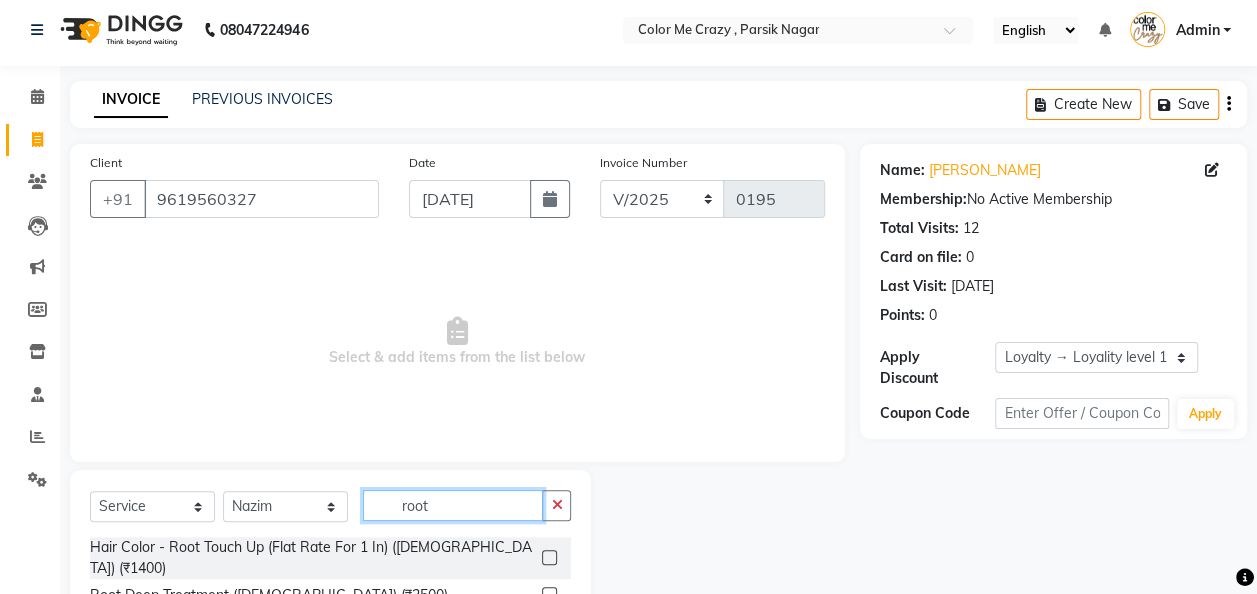 scroll, scrollTop: 93, scrollLeft: 0, axis: vertical 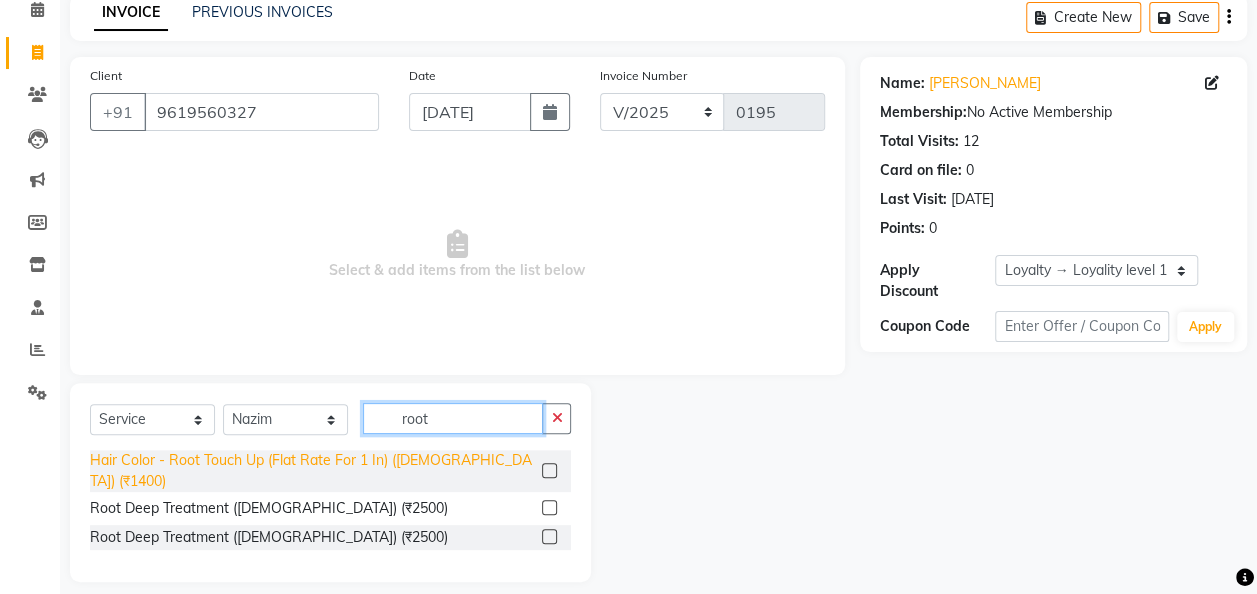 type on "root" 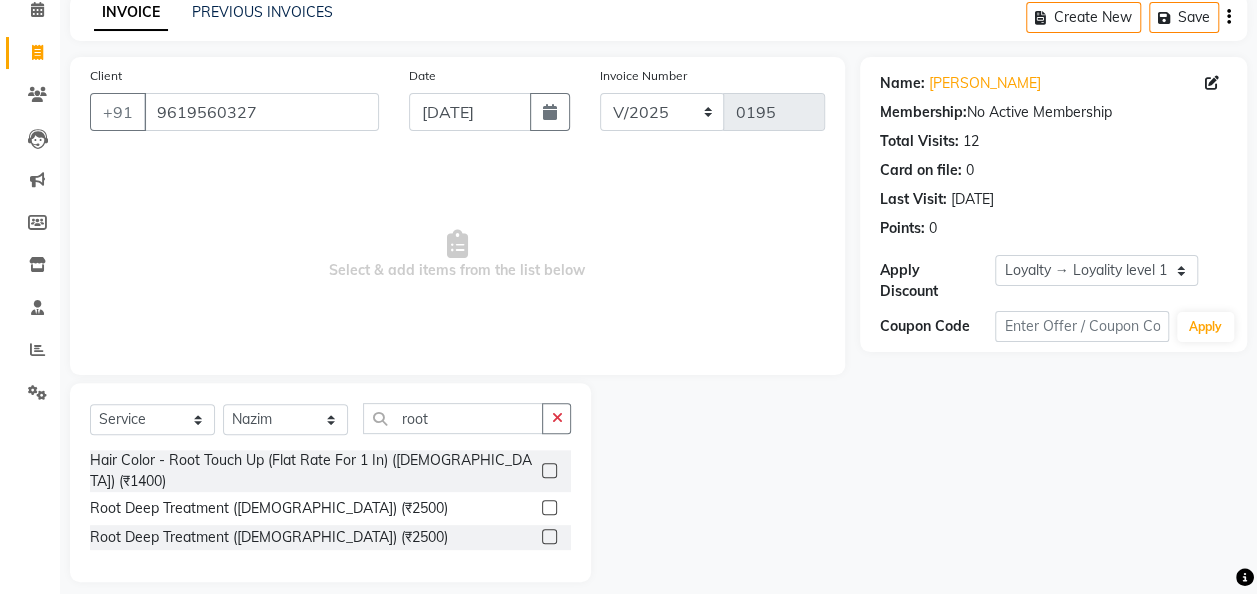 click on "Hair Color - Root Touch Up (Flat Rate For 1 In) ([DEMOGRAPHIC_DATA]) (₹1400)" 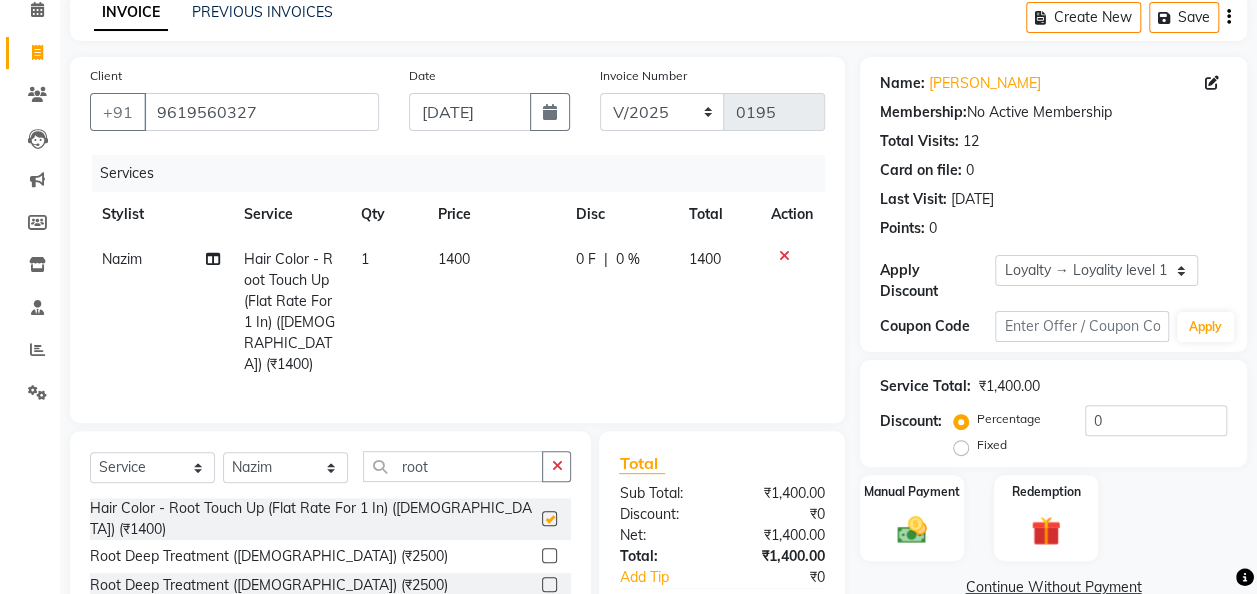 checkbox on "false" 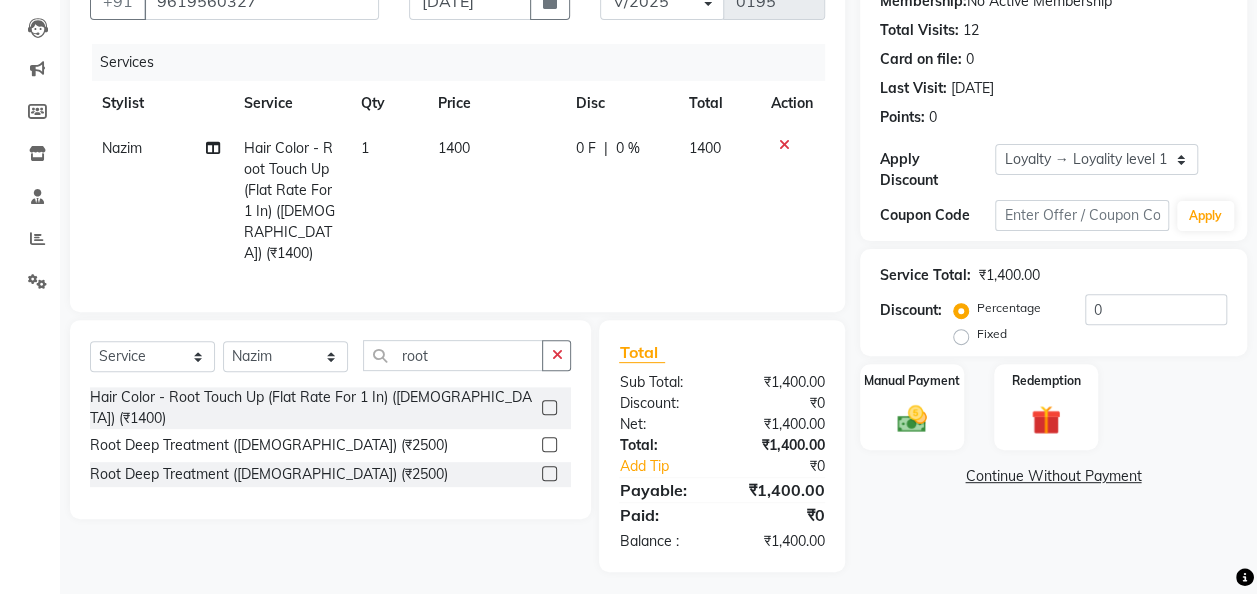 scroll, scrollTop: 205, scrollLeft: 0, axis: vertical 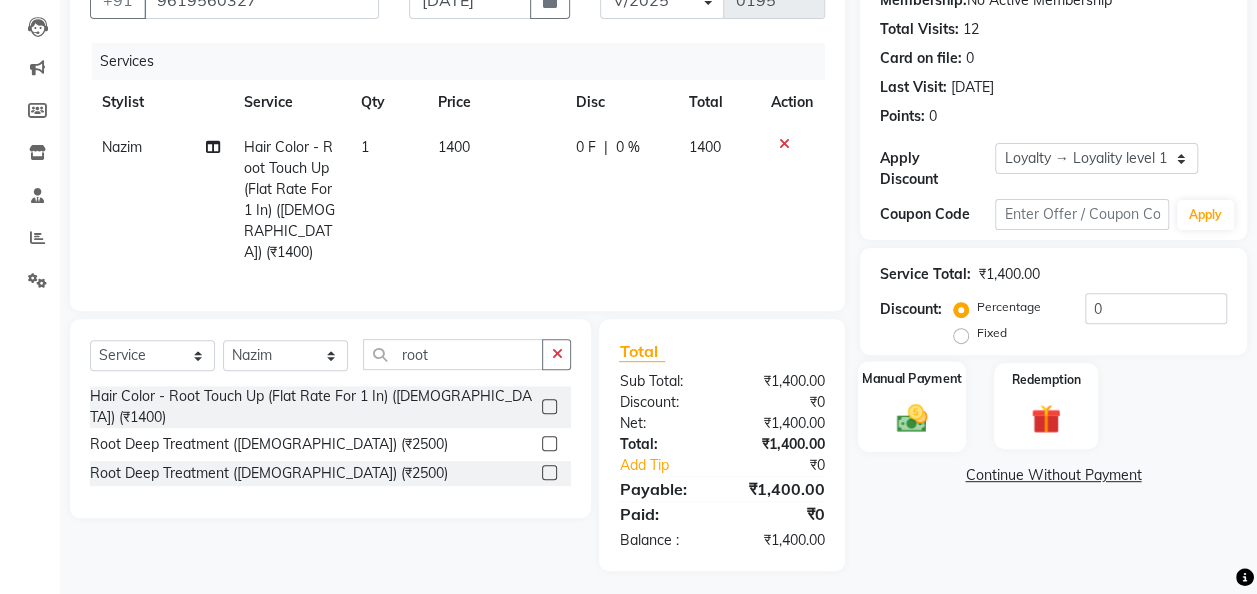 click 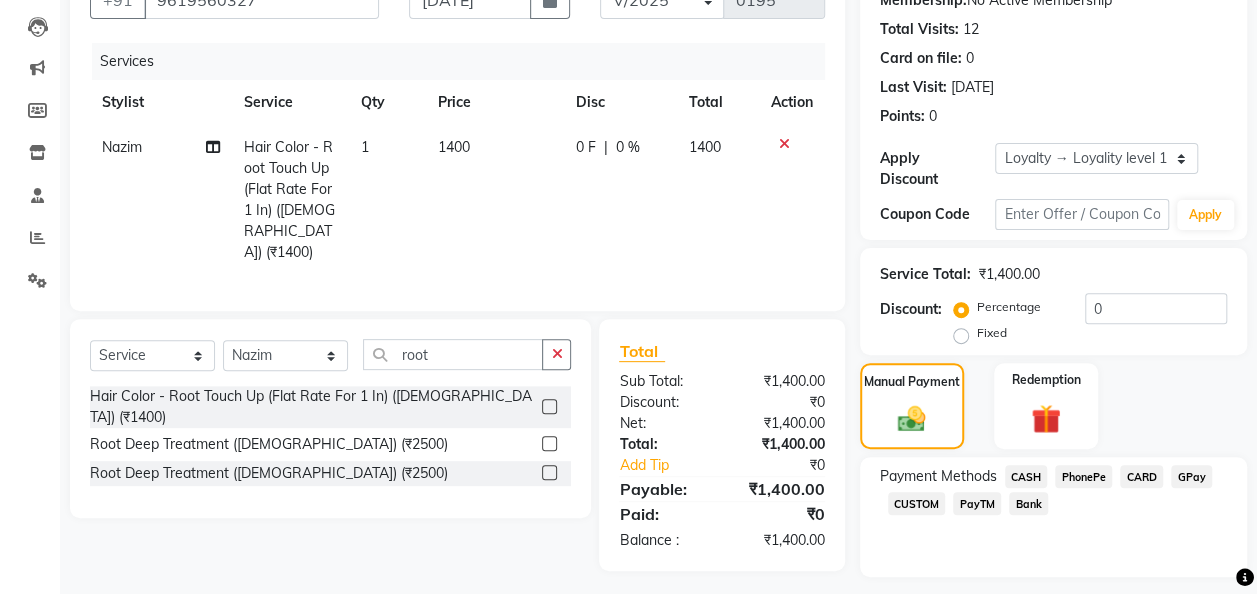 click on "CARD" 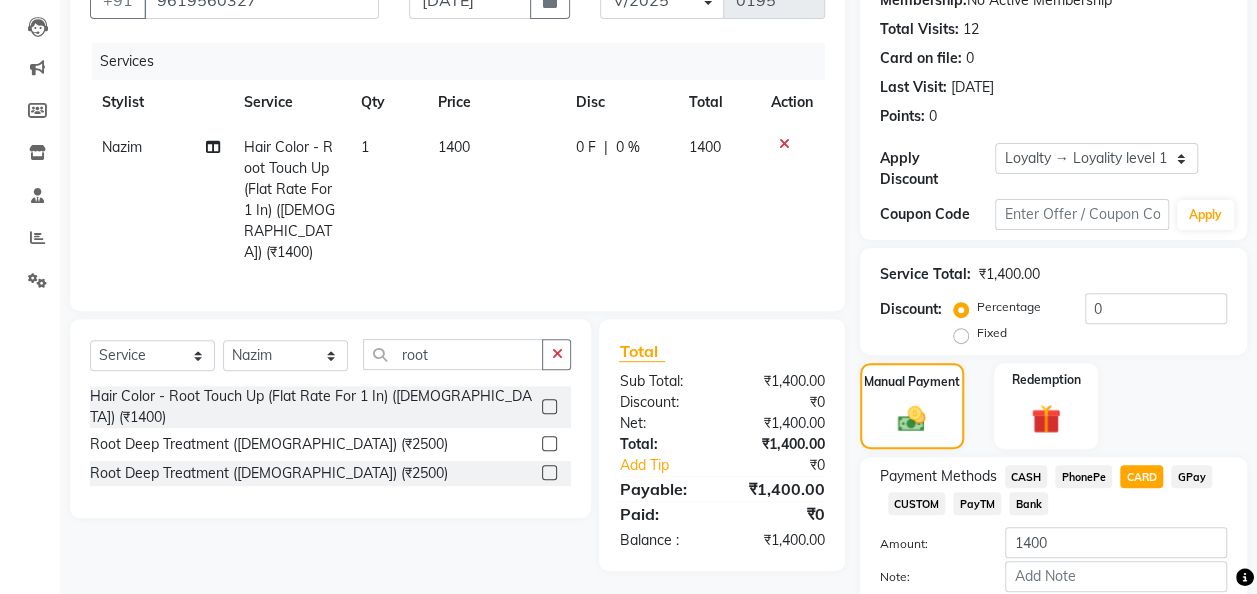 click on "CASH" 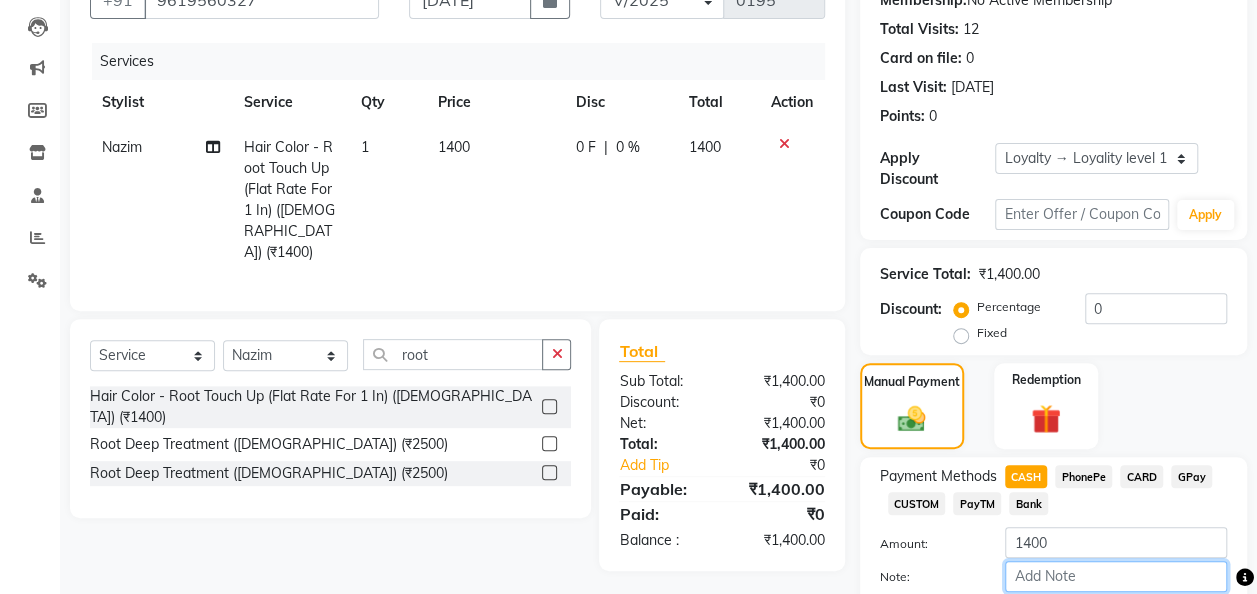 click on "Note:" at bounding box center (1116, 576) 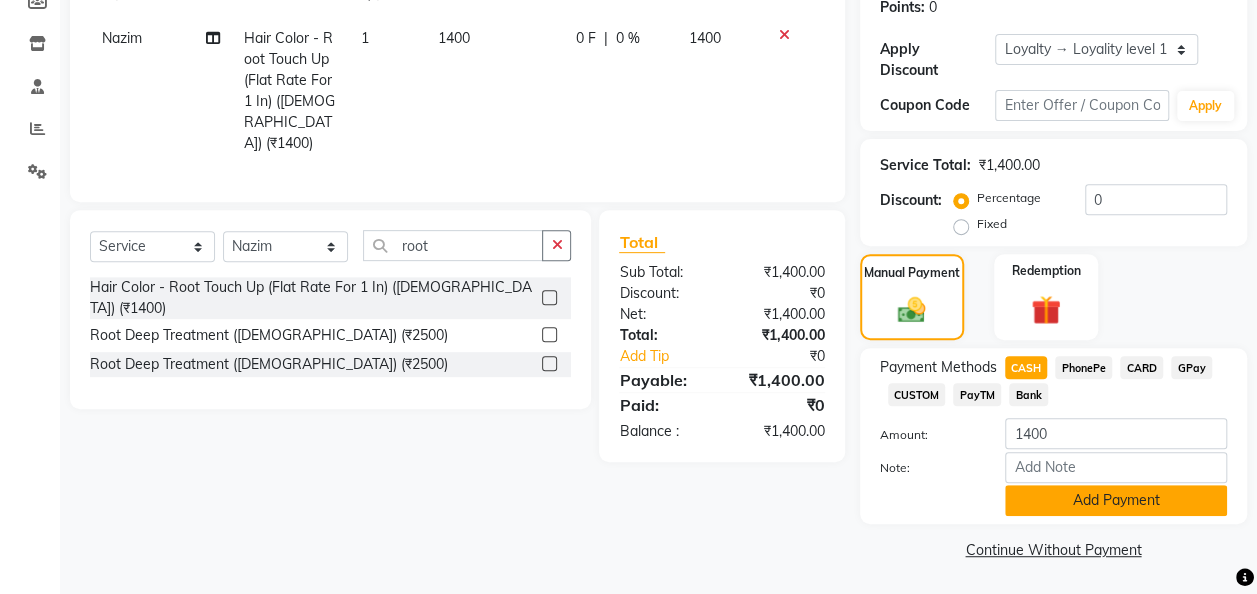 click on "Add Payment" 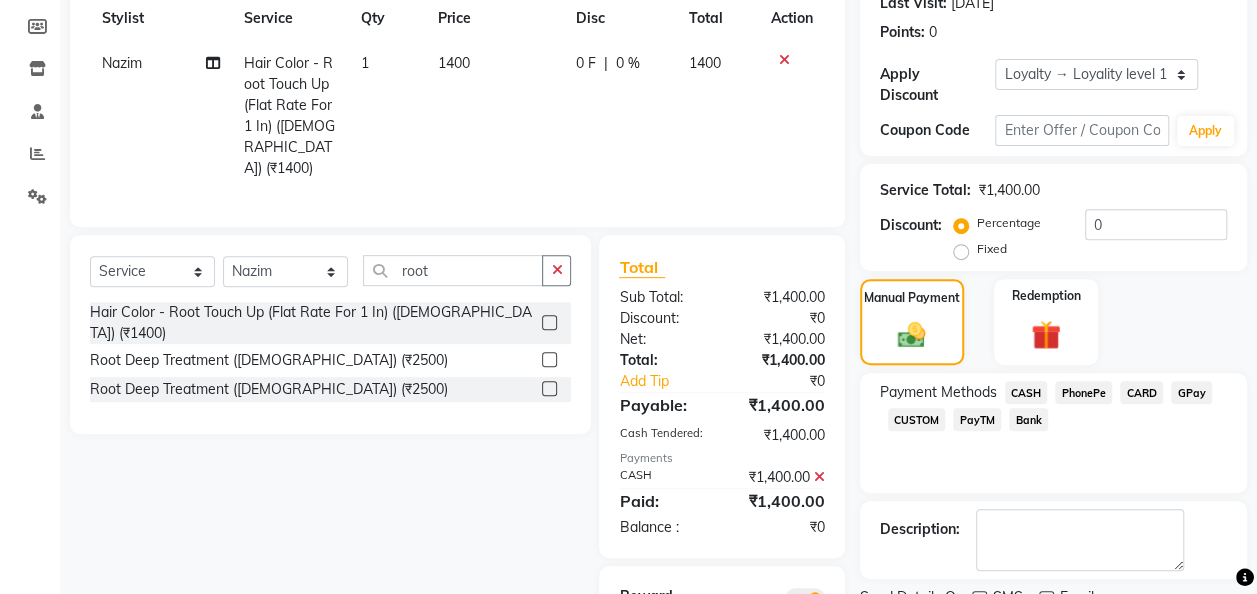 scroll, scrollTop: 416, scrollLeft: 0, axis: vertical 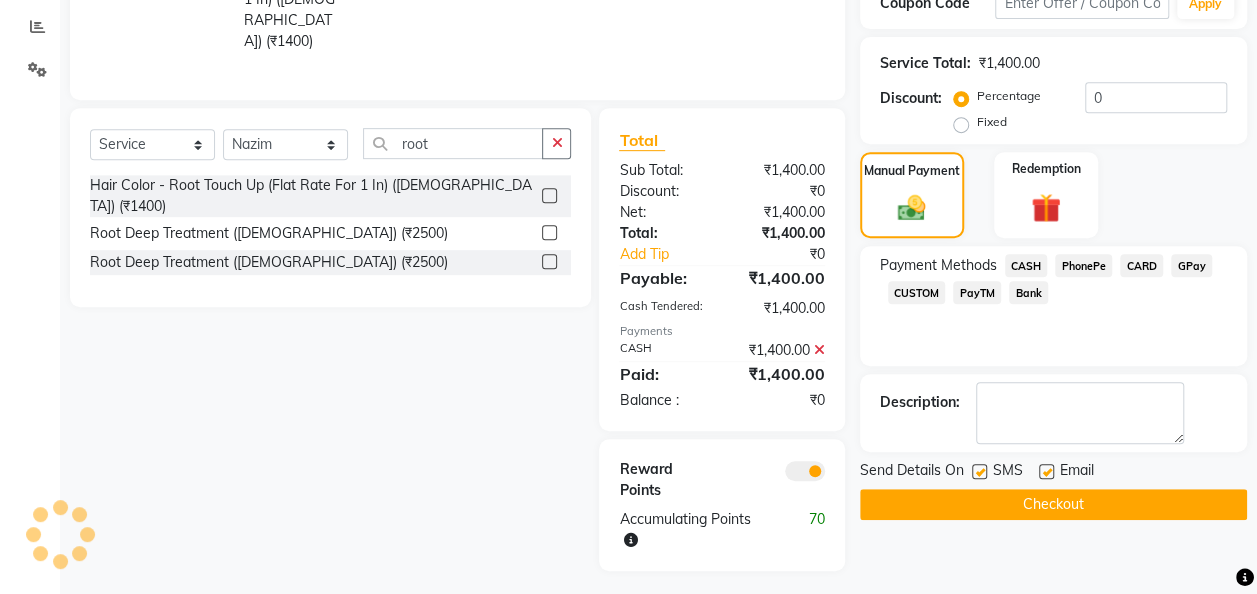 click on "Checkout" 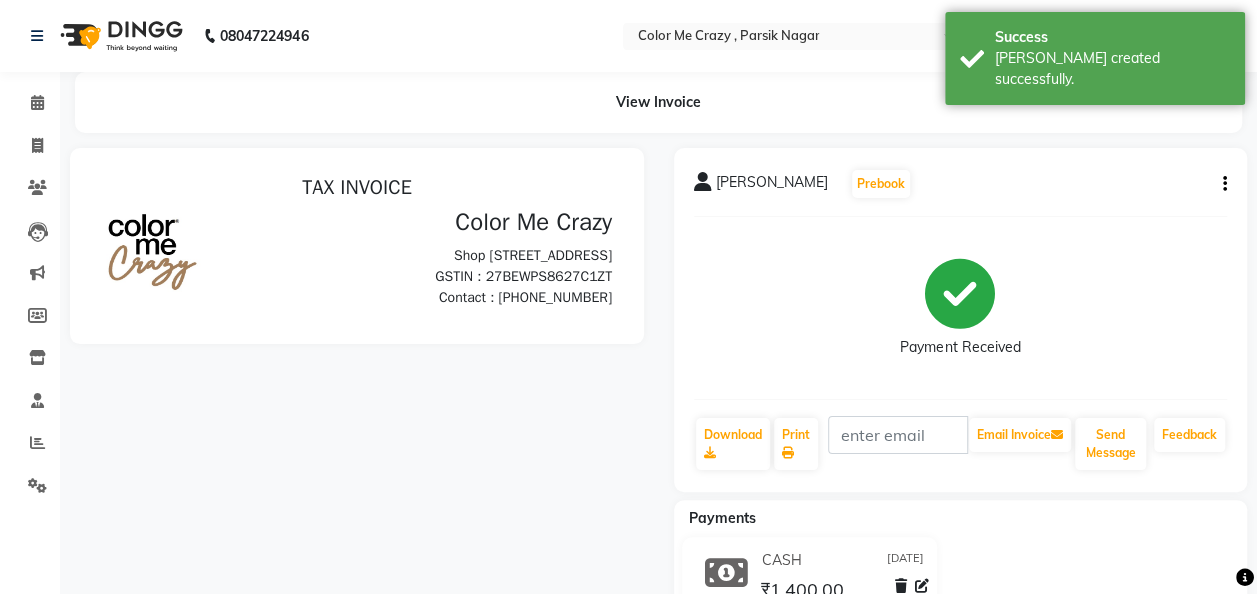 scroll, scrollTop: 0, scrollLeft: 0, axis: both 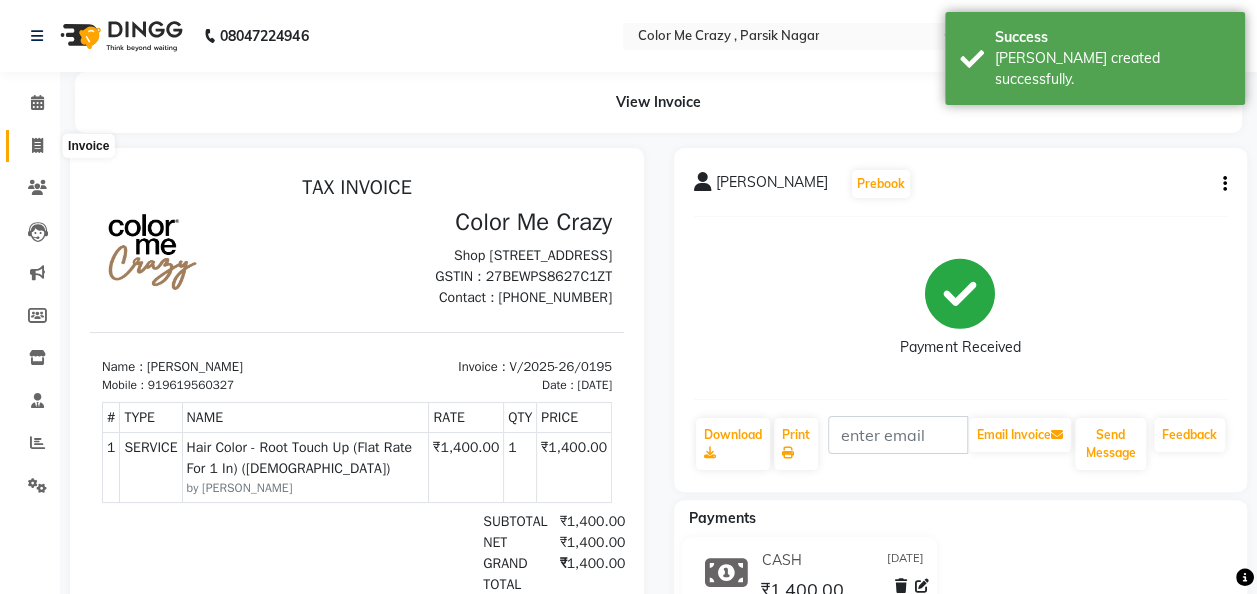 click 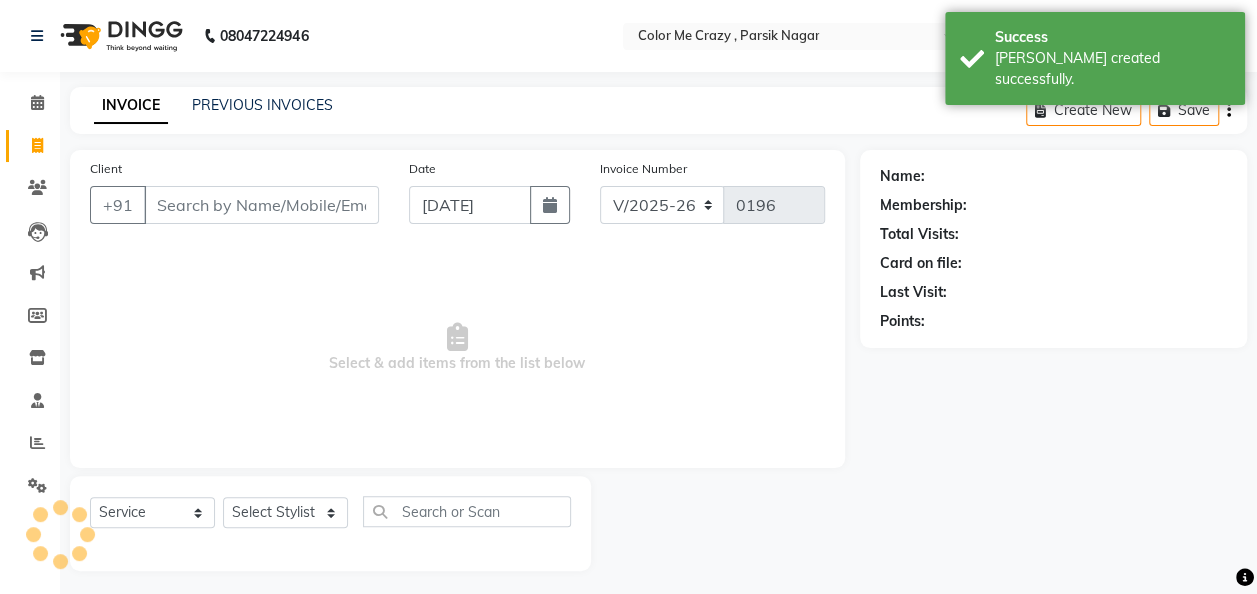 scroll, scrollTop: 6, scrollLeft: 0, axis: vertical 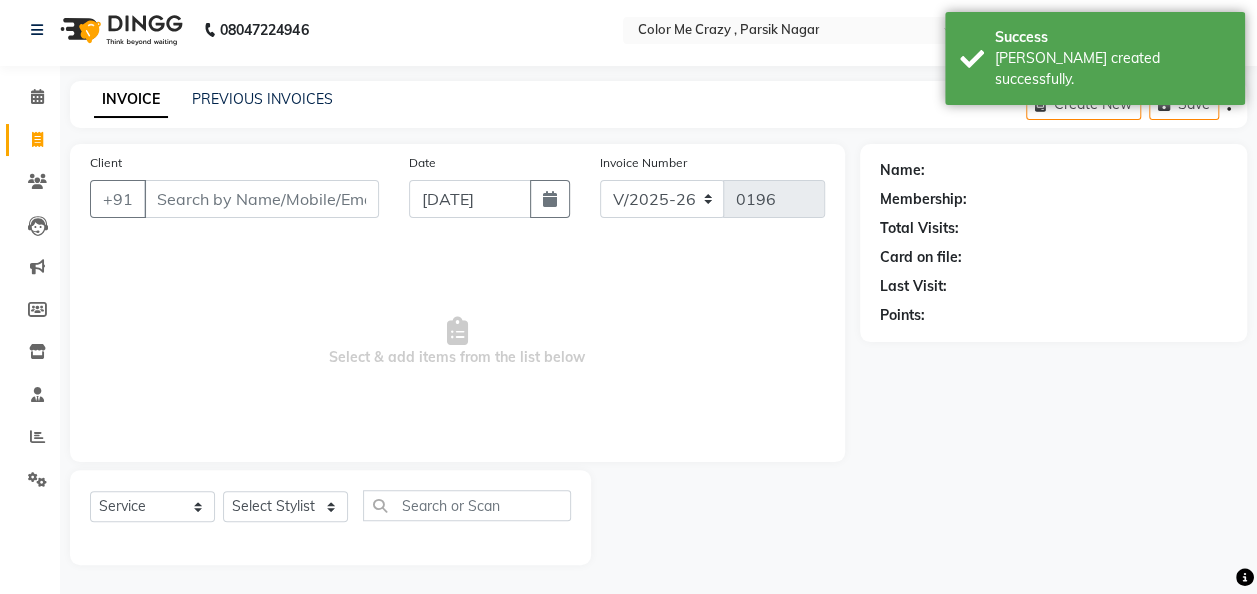 click on "Client" at bounding box center [261, 199] 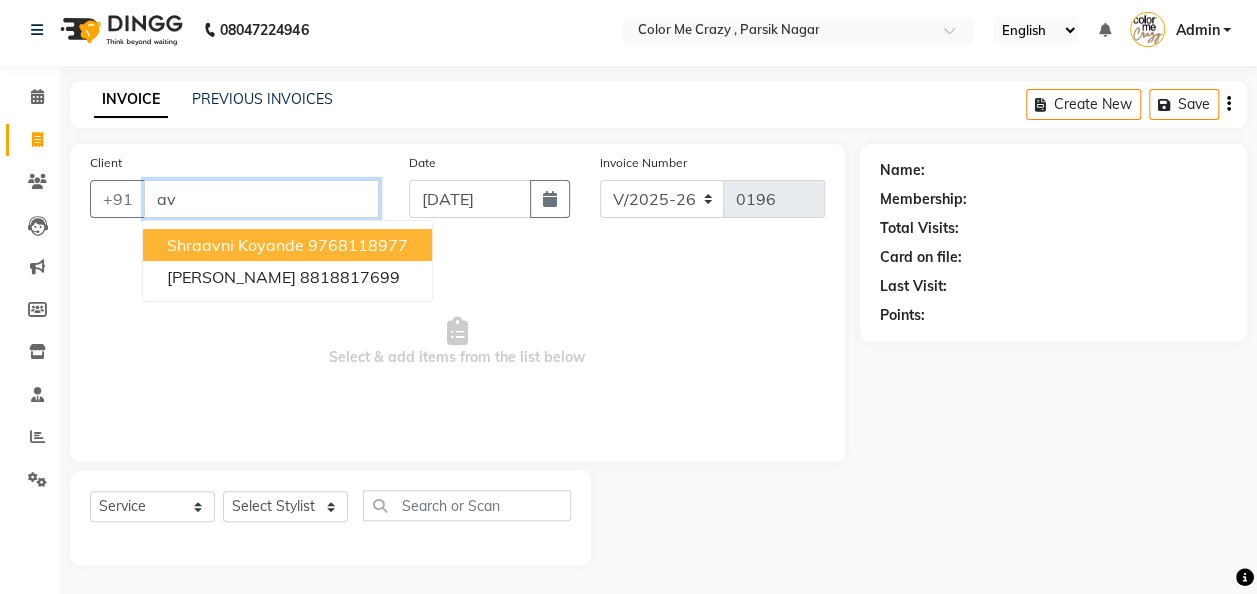 type on "a" 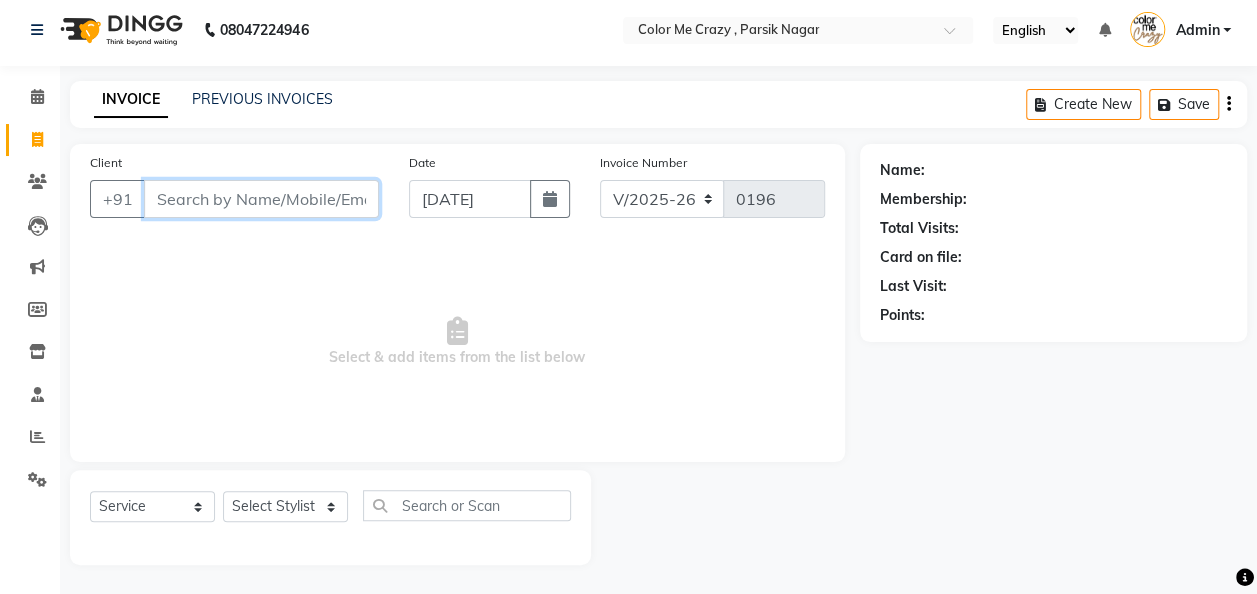 paste on "anvi abhyankar" 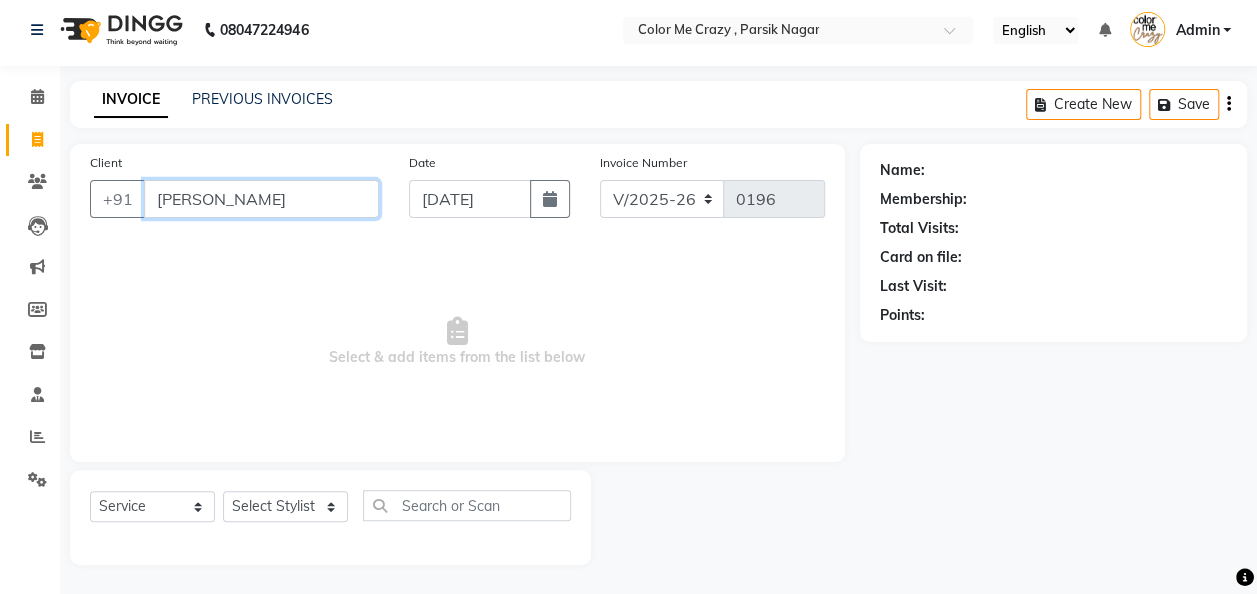 scroll, scrollTop: 0, scrollLeft: 4, axis: horizontal 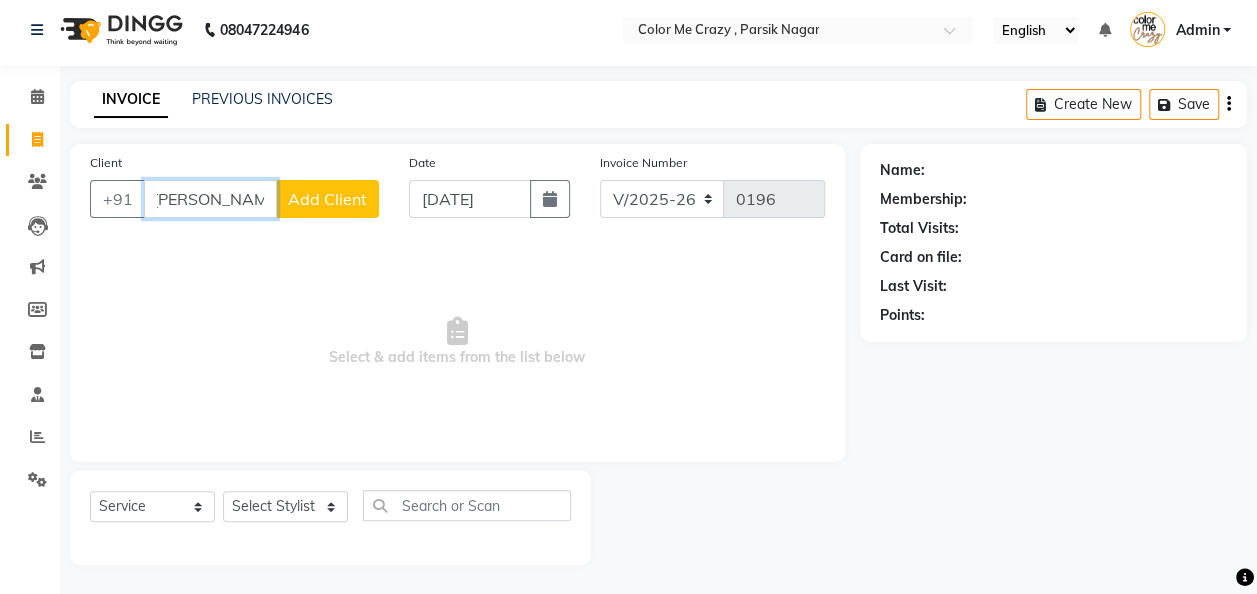 type on "anvi abhyankar" 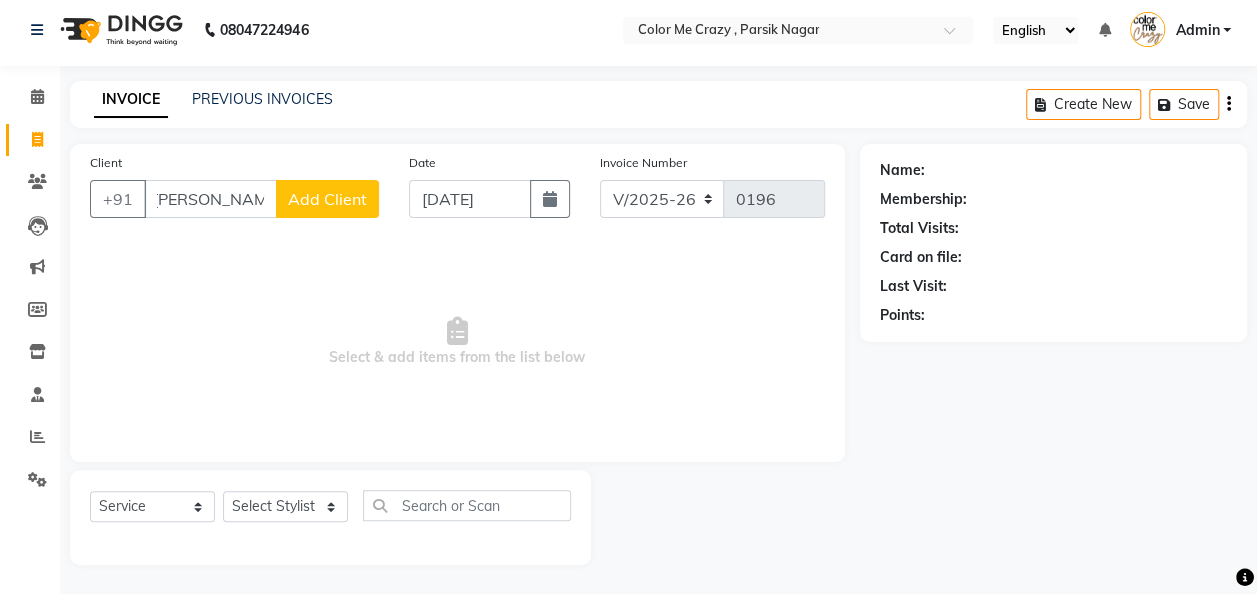 click on "Select & add items from the list below" at bounding box center (457, 342) 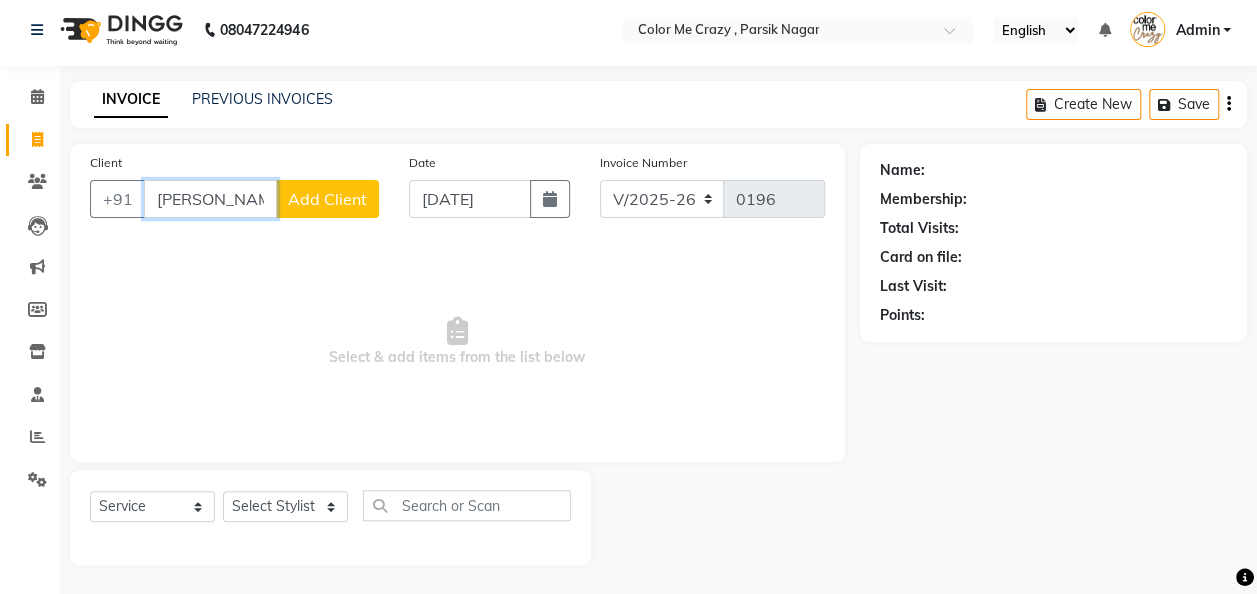 click on "anvi abhyankar" at bounding box center (210, 199) 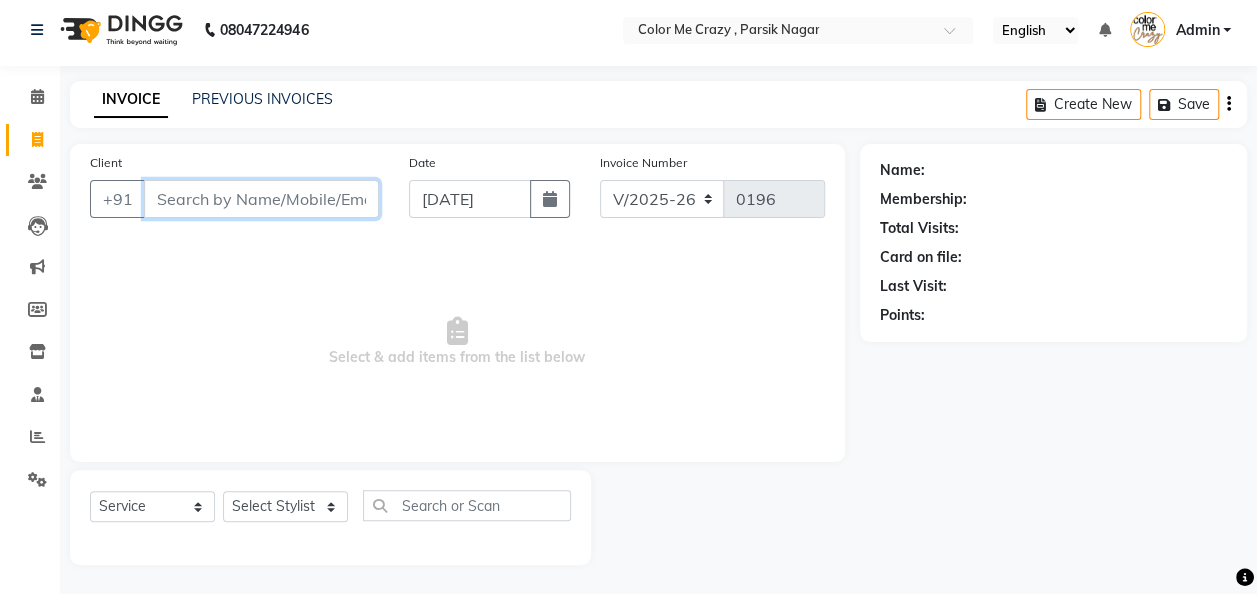 click on "Client" at bounding box center [261, 199] 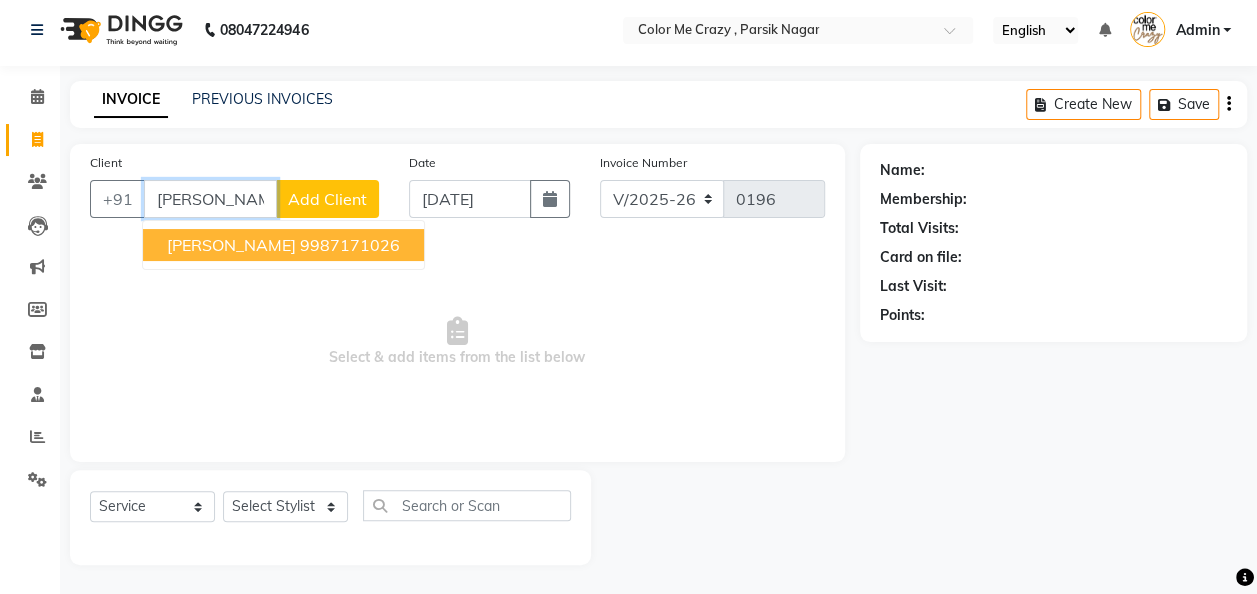 click on "9987171026" at bounding box center (350, 245) 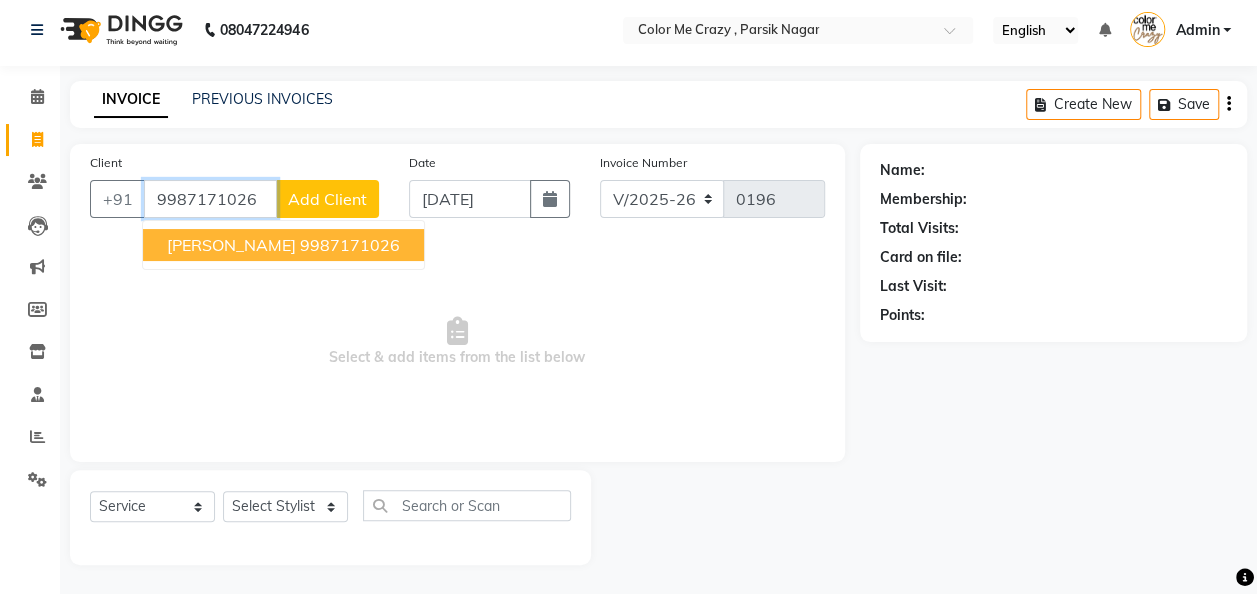 type on "9987171026" 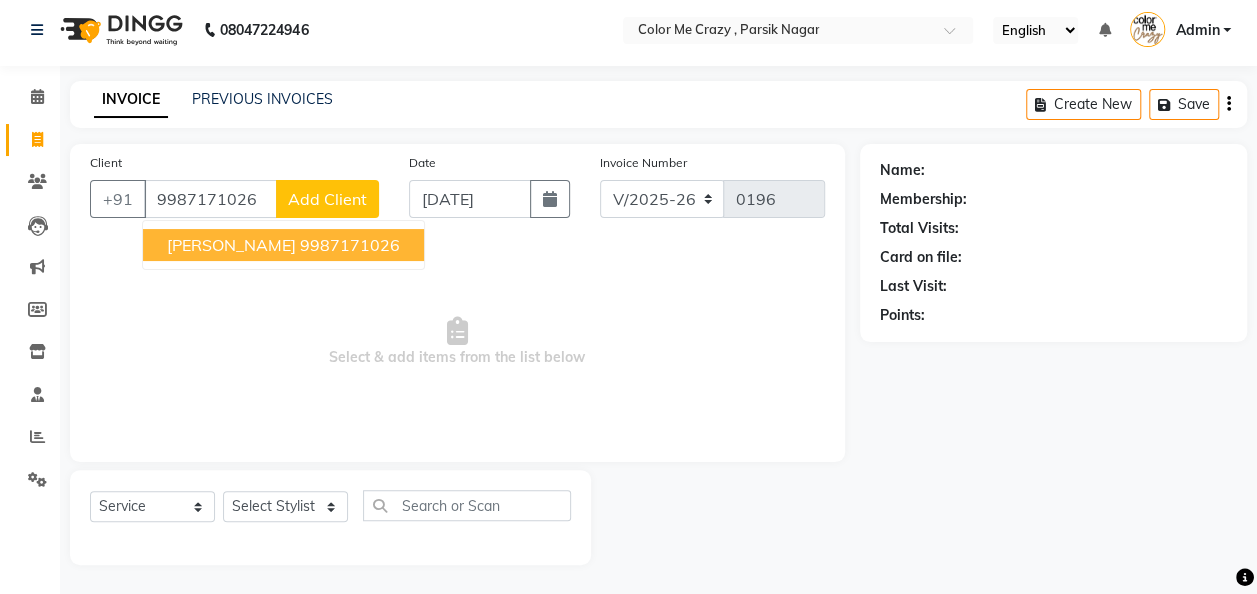 select on "2: Object" 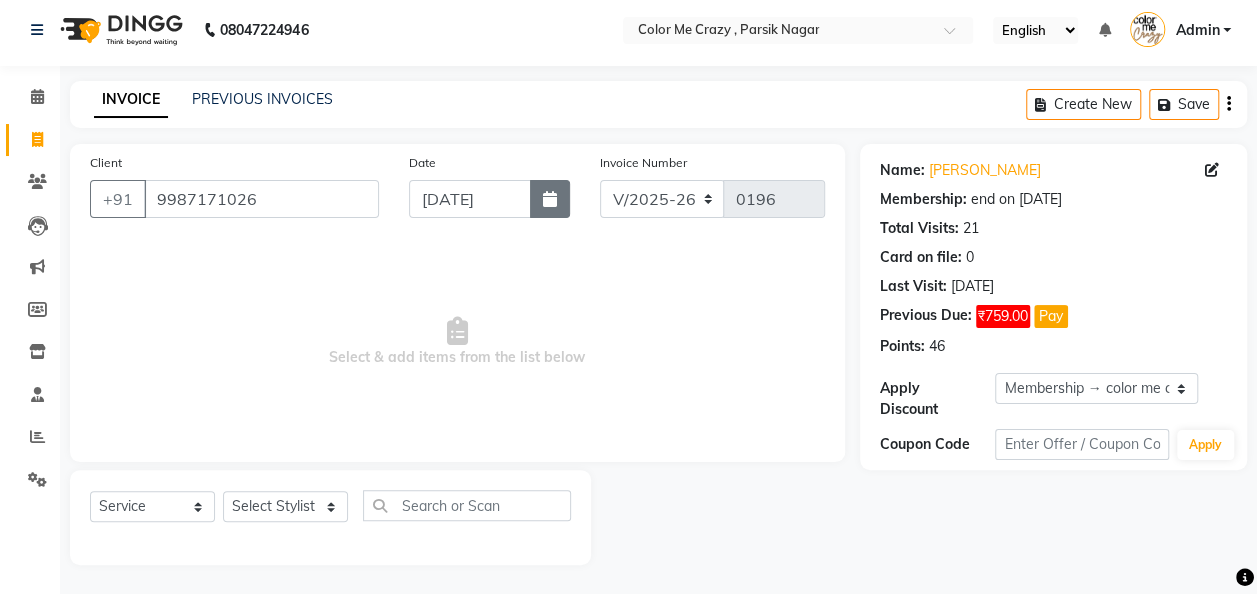 click 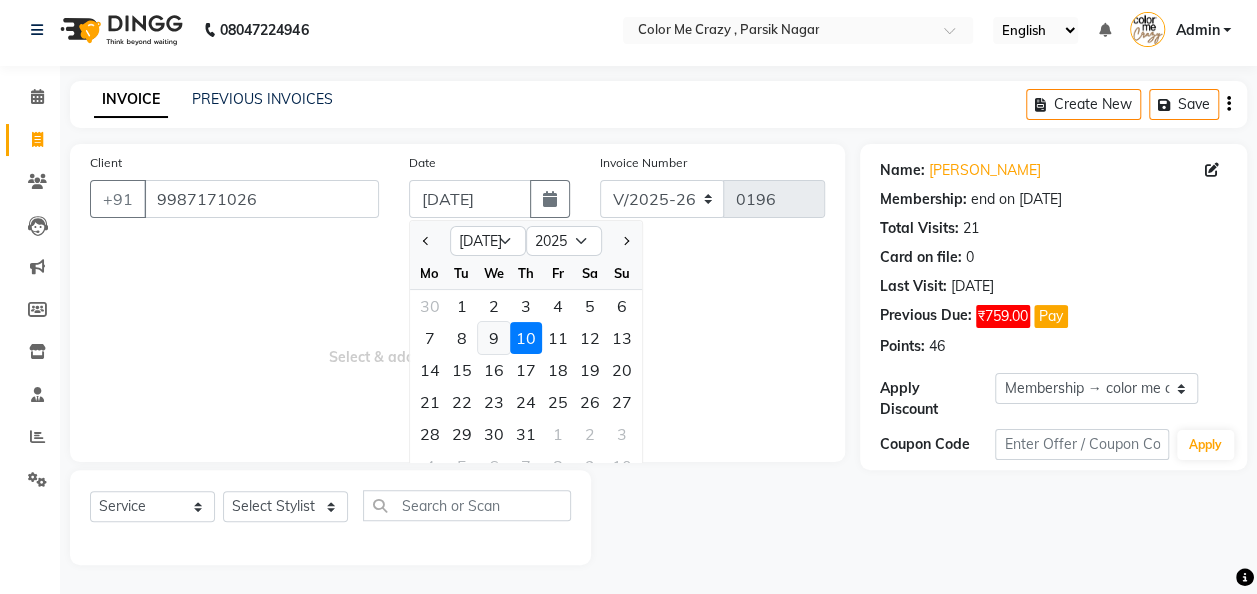 click on "9" 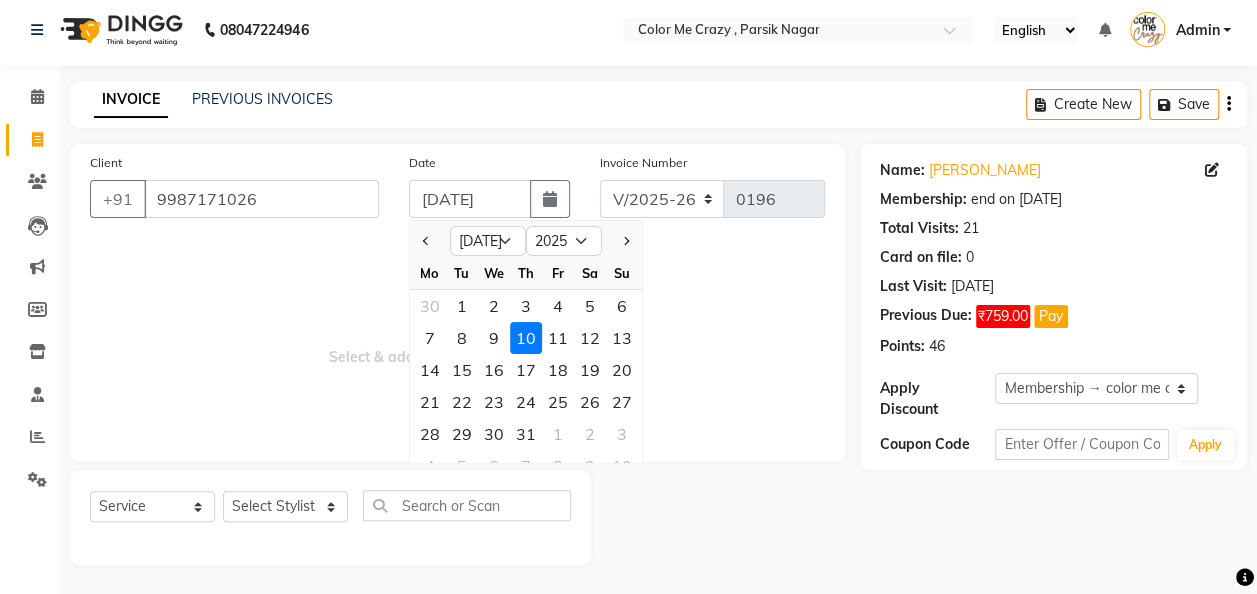 type on "[DATE]" 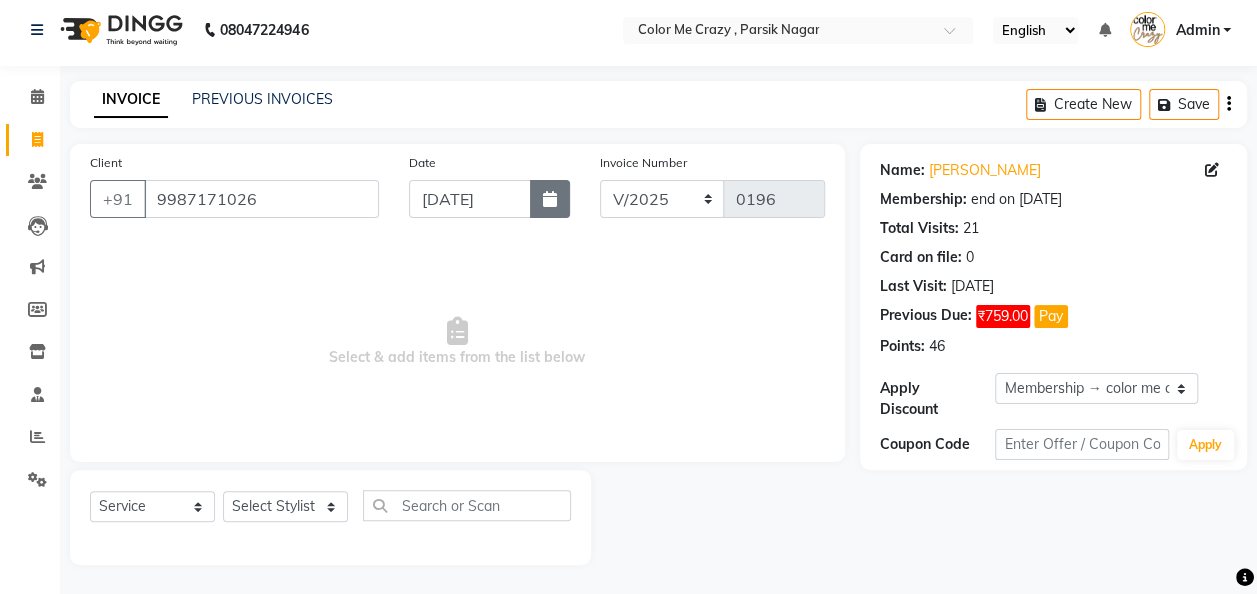 click 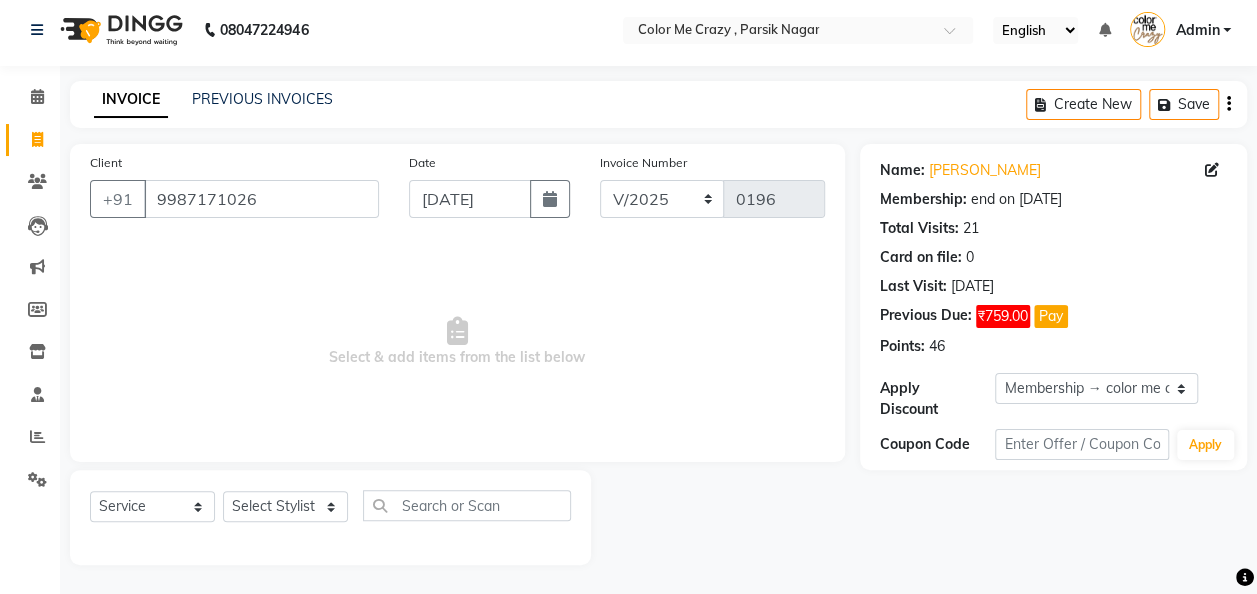 select on "7" 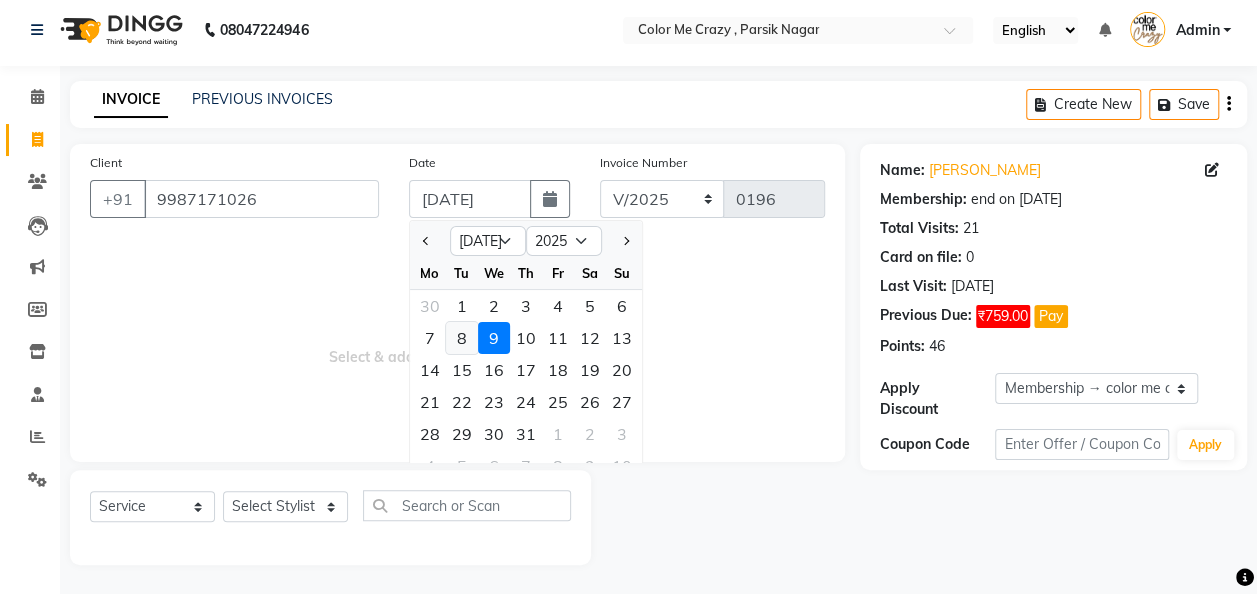 click on "8" 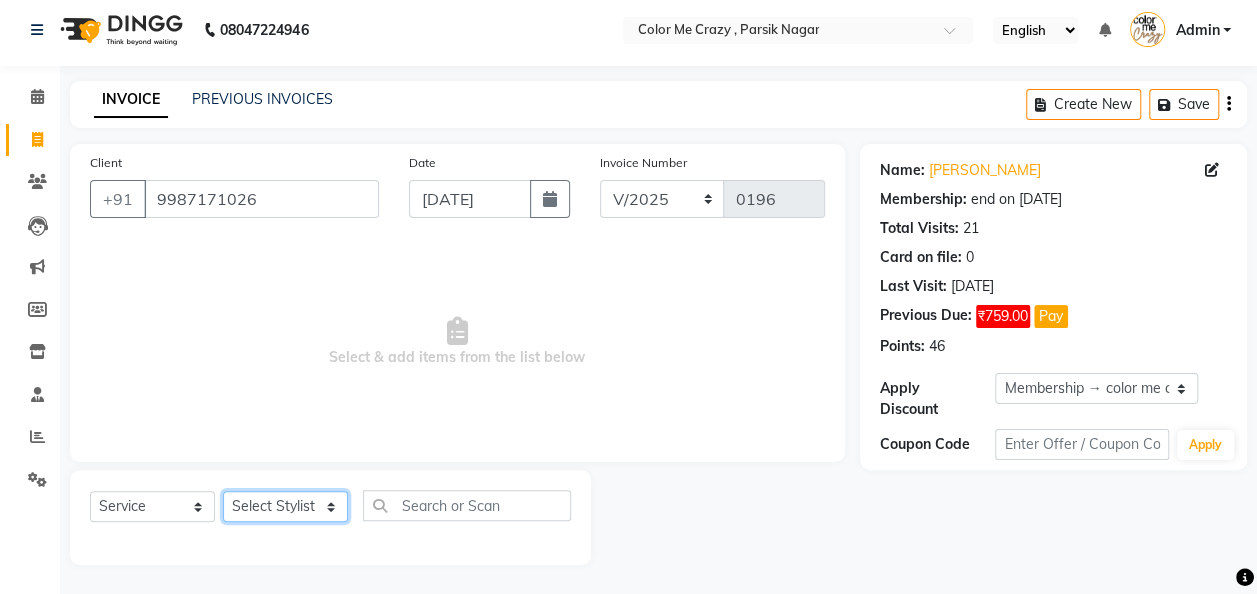 click on "Select Stylist Amit [PERSON_NAME] [PERSON_NAME] [PERSON_NAME] [PERSON_NAME] [PERSON_NAME] [PERSON_NAME]  [PERSON_NAME]" 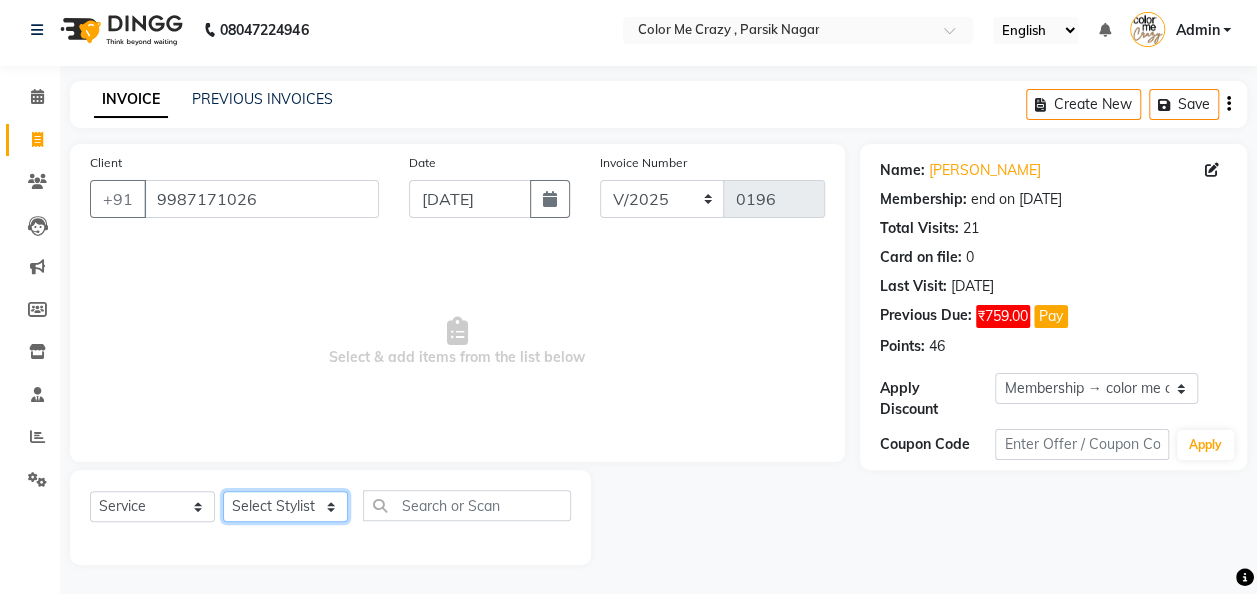 select on "3612" 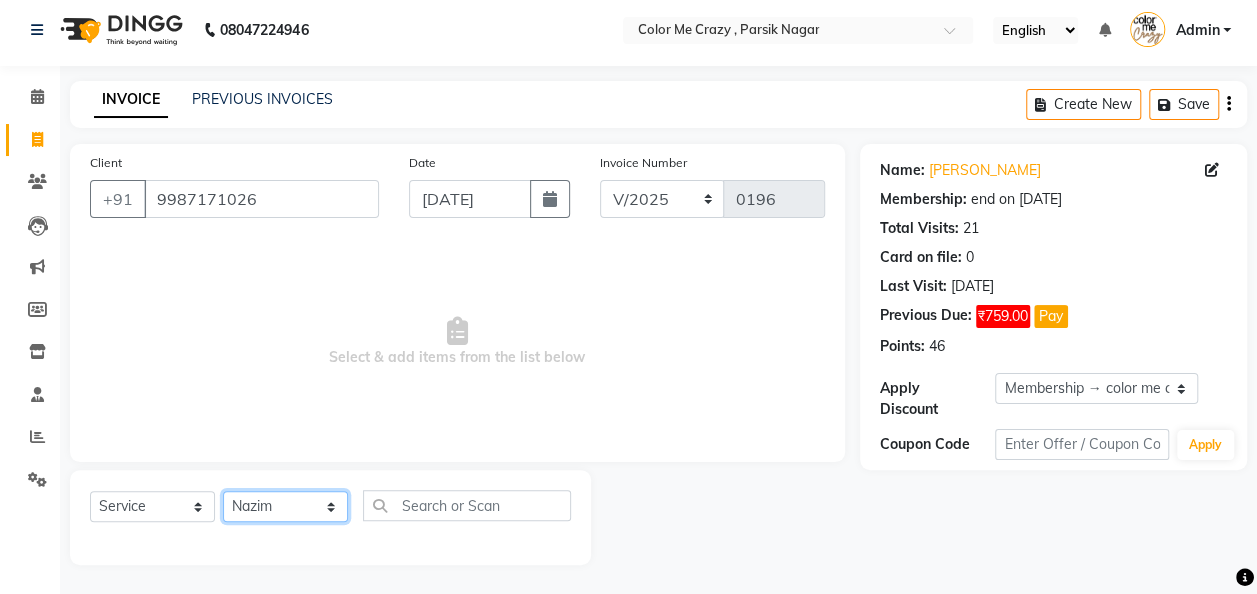 click on "Select Stylist Amit [PERSON_NAME] [PERSON_NAME] [PERSON_NAME] [PERSON_NAME] [PERSON_NAME] [PERSON_NAME]  [PERSON_NAME]" 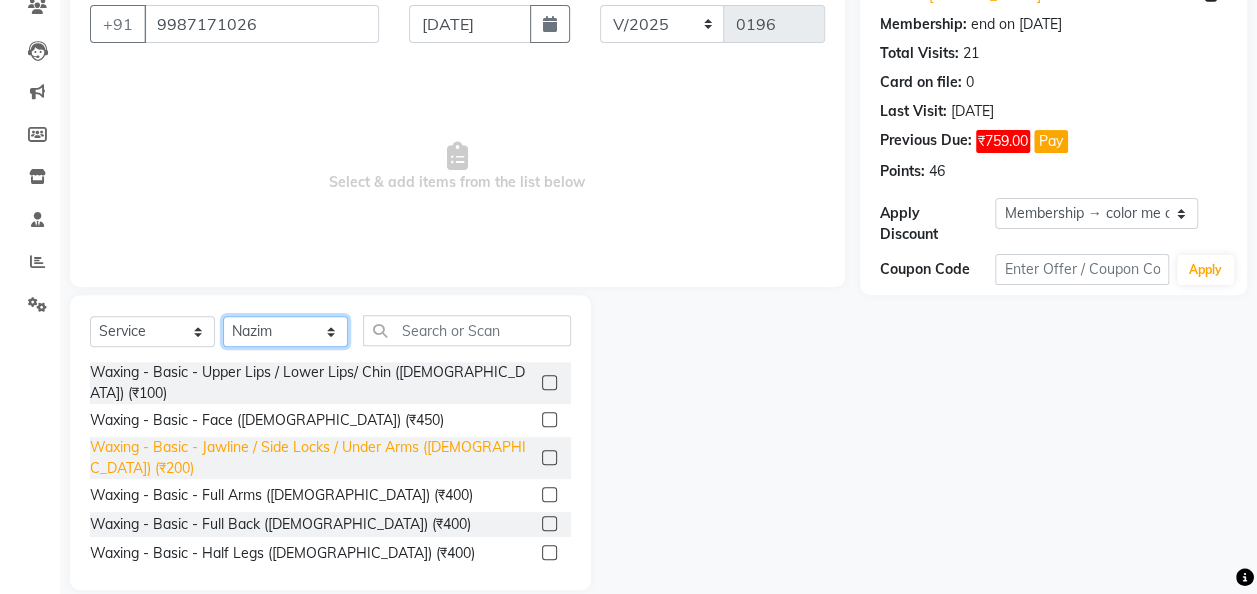 scroll, scrollTop: 206, scrollLeft: 0, axis: vertical 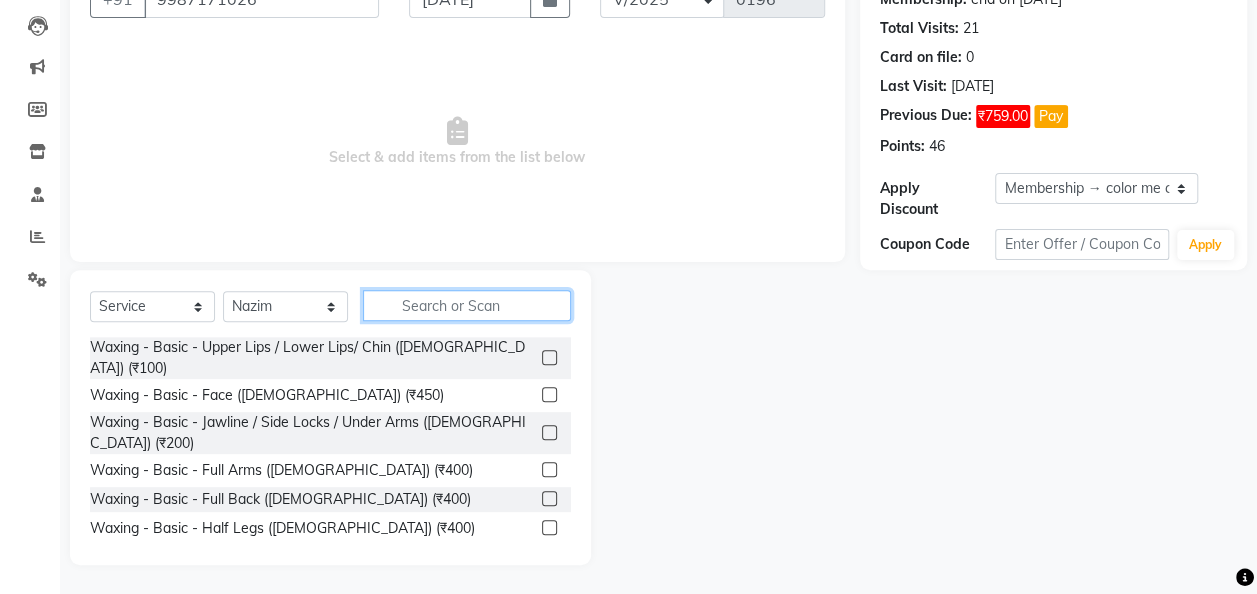click 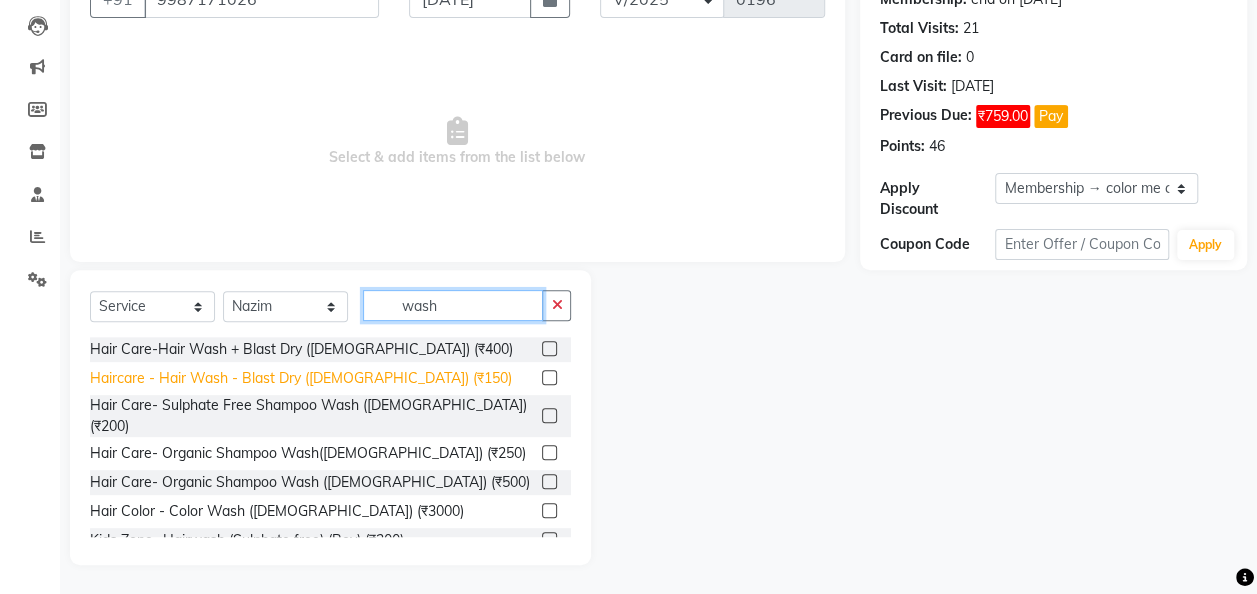 type on "wash" 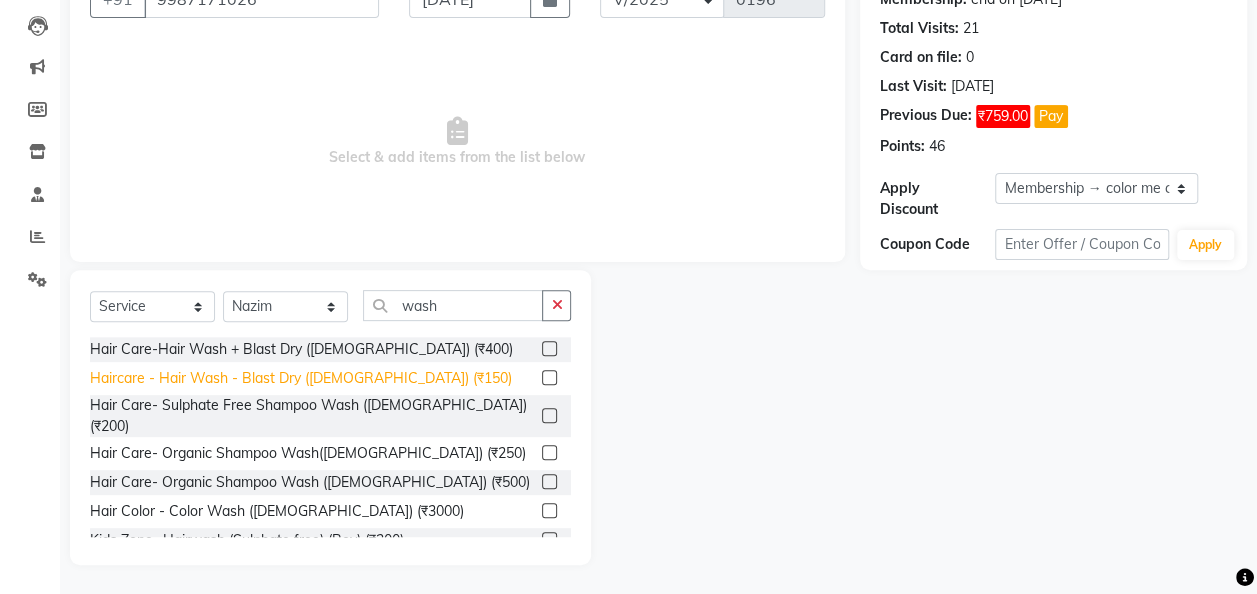 click on "Haircare - Hair Wash - Blast Dry ([DEMOGRAPHIC_DATA]) (₹150)" 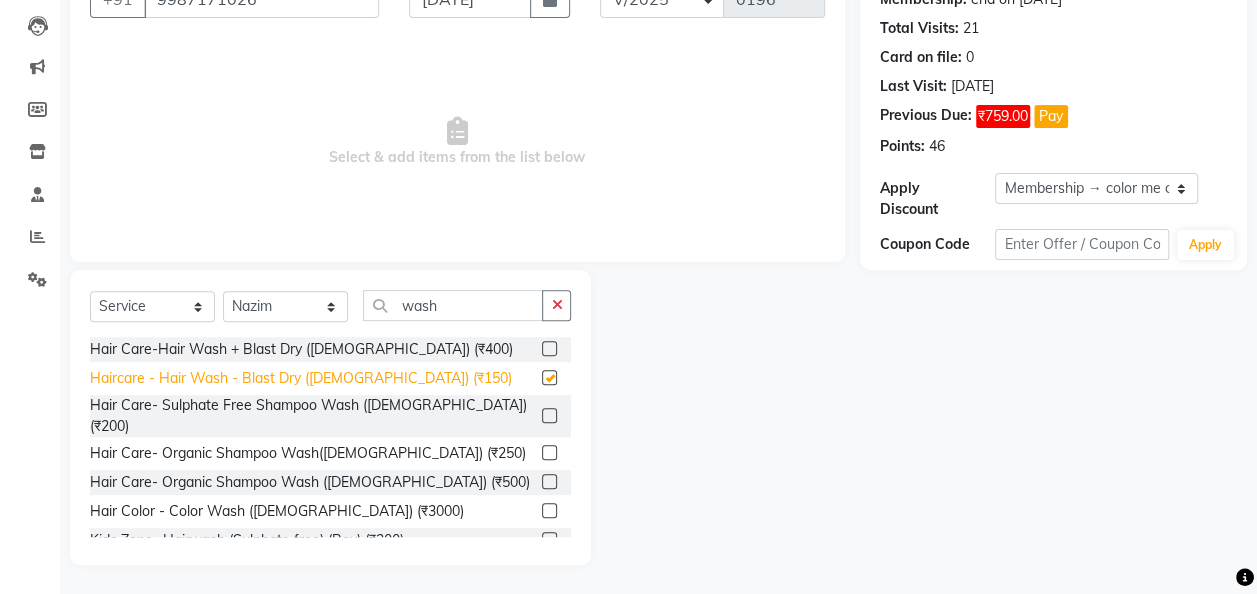 checkbox on "false" 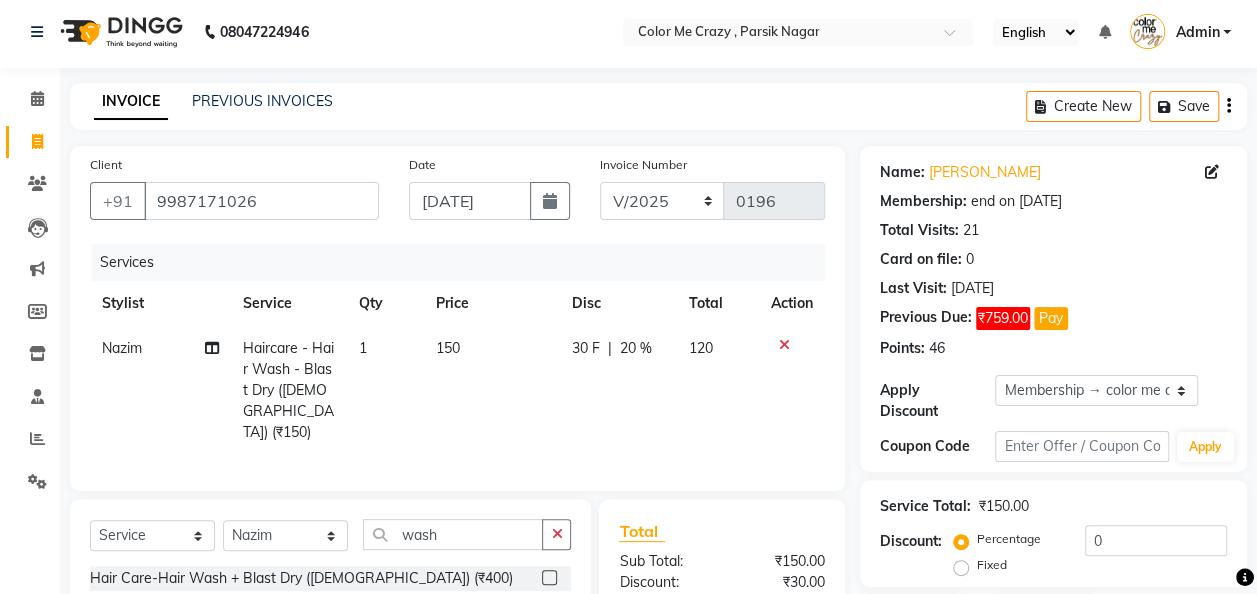 scroll, scrollTop: 0, scrollLeft: 0, axis: both 